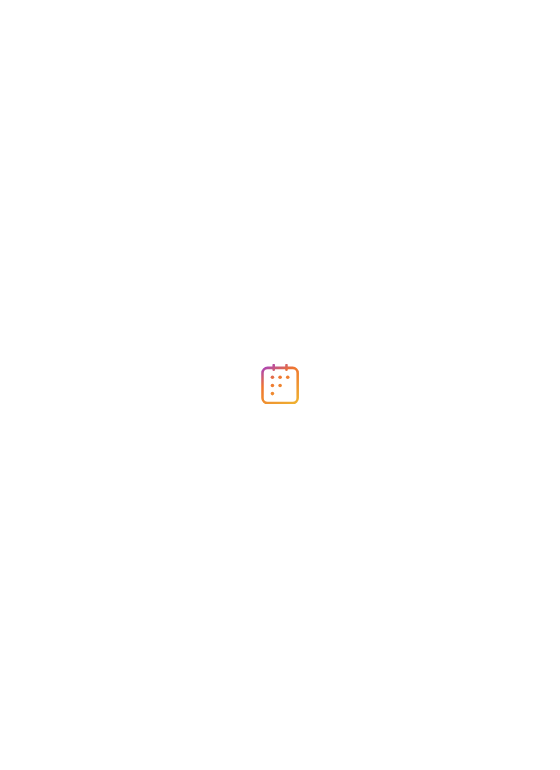scroll, scrollTop: 0, scrollLeft: 0, axis: both 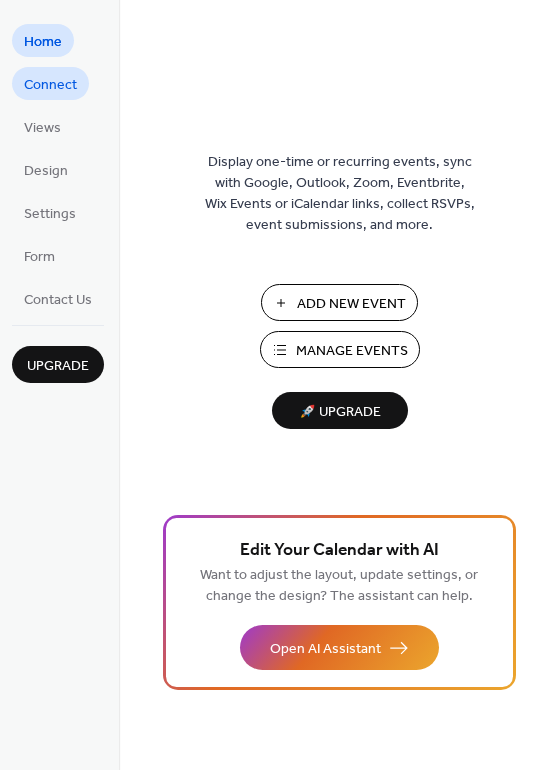 click on "Connect" at bounding box center [50, 85] 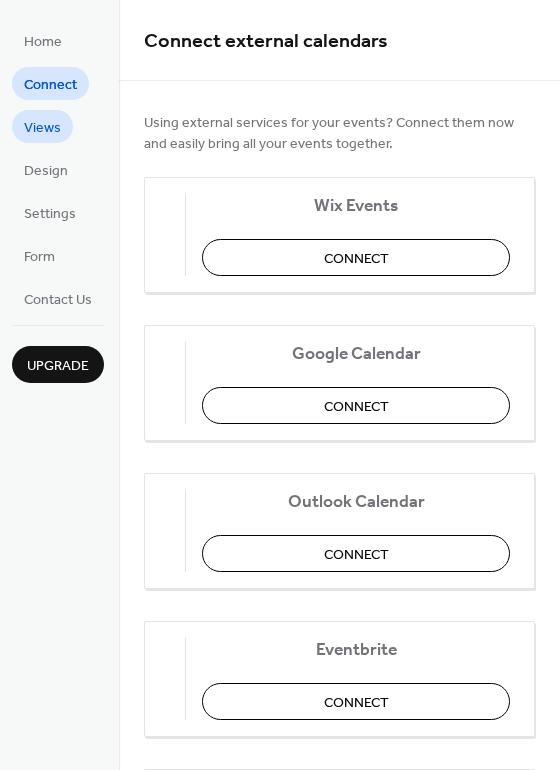 click on "Views" at bounding box center [42, 128] 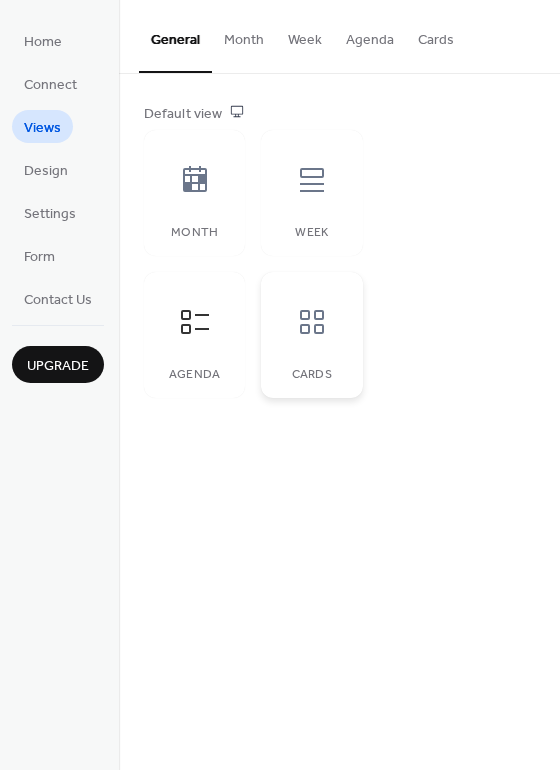 click 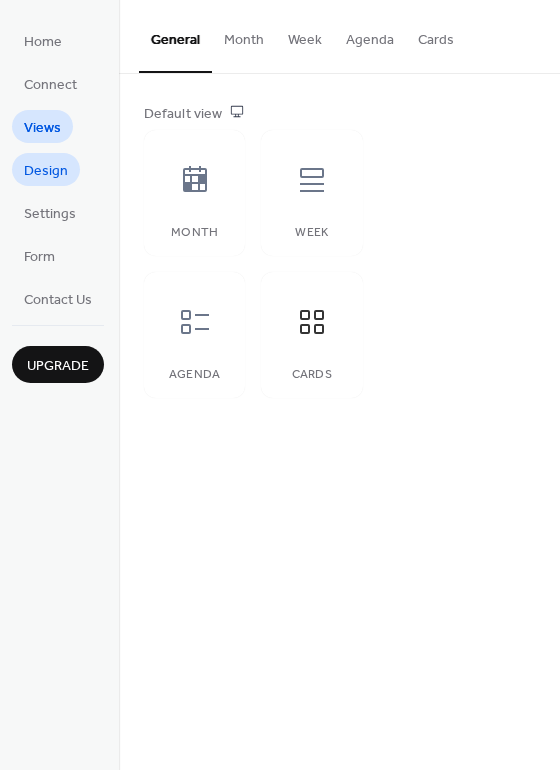 click on "Design" at bounding box center (46, 171) 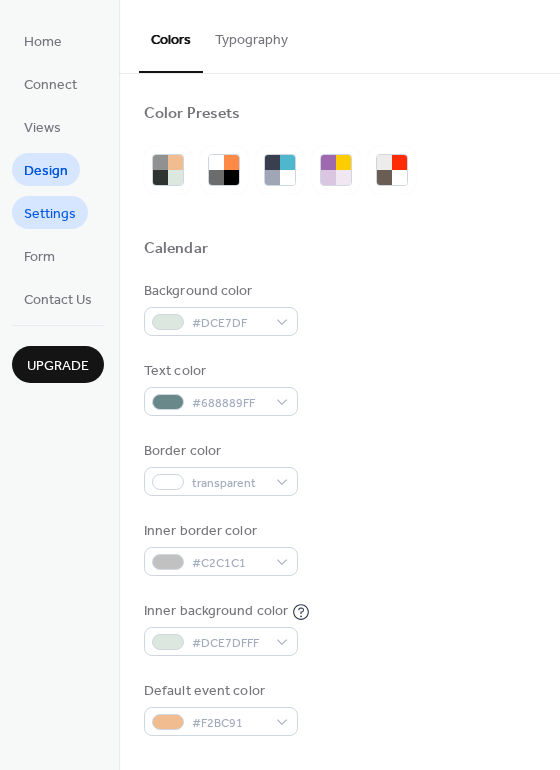 click on "Settings" at bounding box center [50, 214] 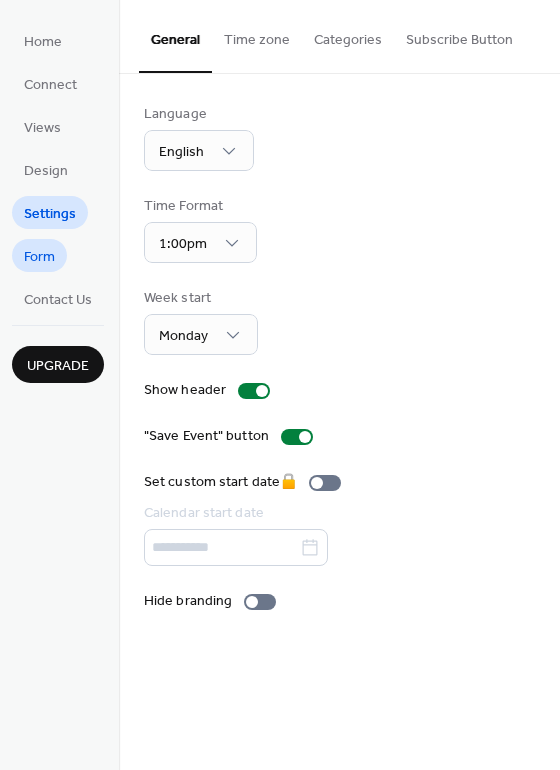 click on "Form" at bounding box center [39, 257] 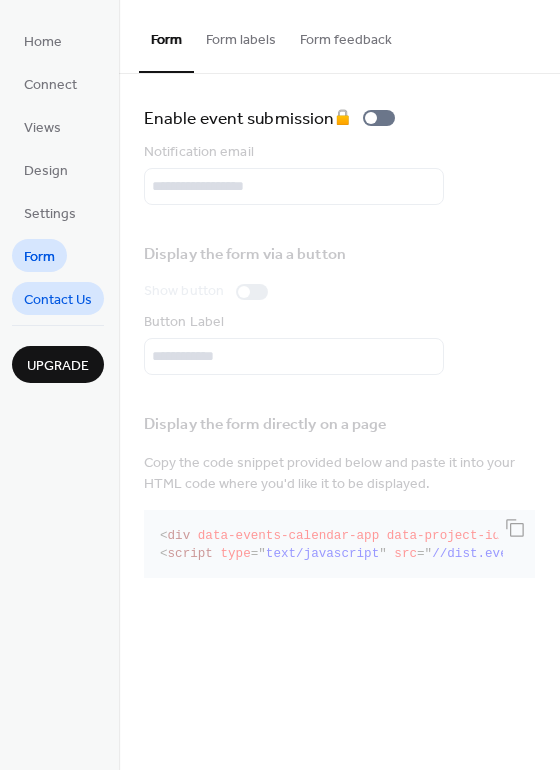 click on "Contact Us" at bounding box center [58, 300] 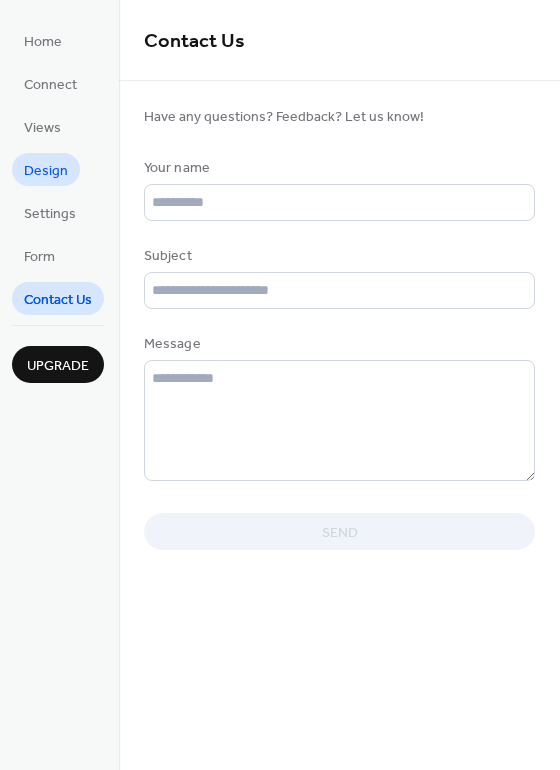 click on "Design" at bounding box center [46, 171] 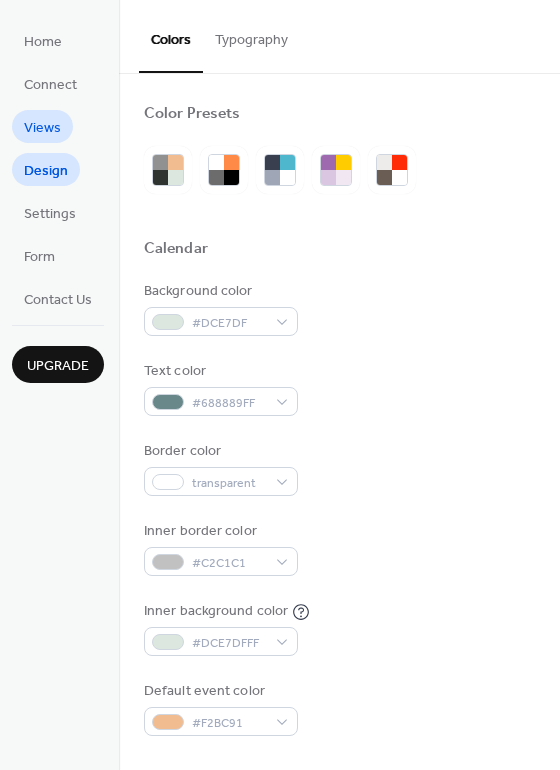 click on "Views" at bounding box center [42, 128] 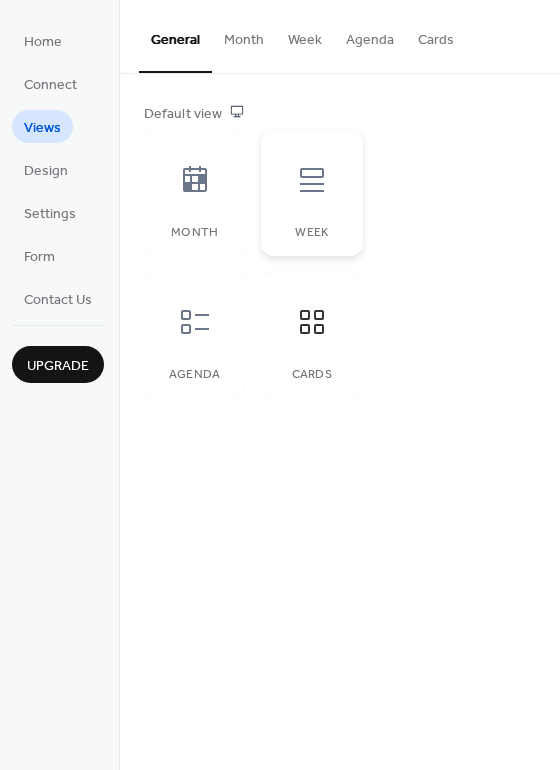 click at bounding box center [312, 180] 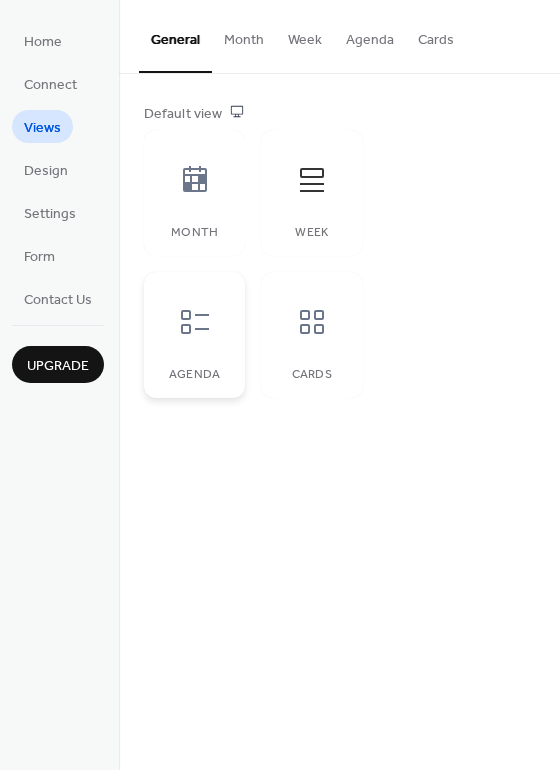 click 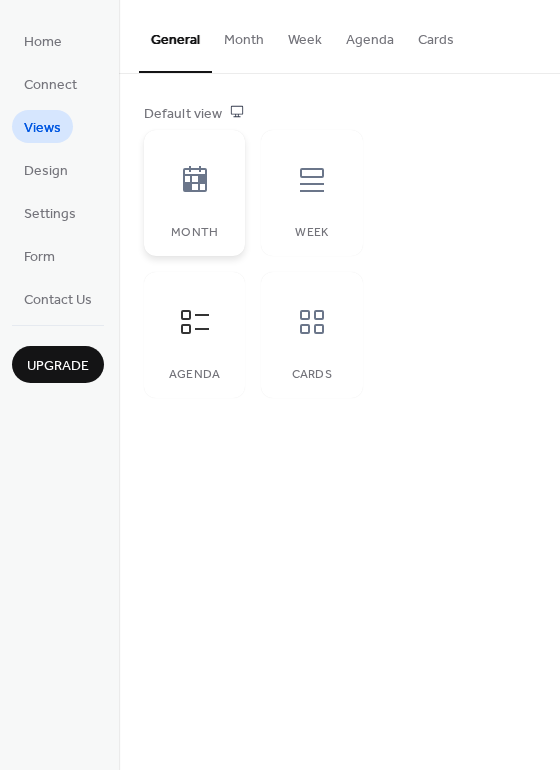 click at bounding box center [195, 180] 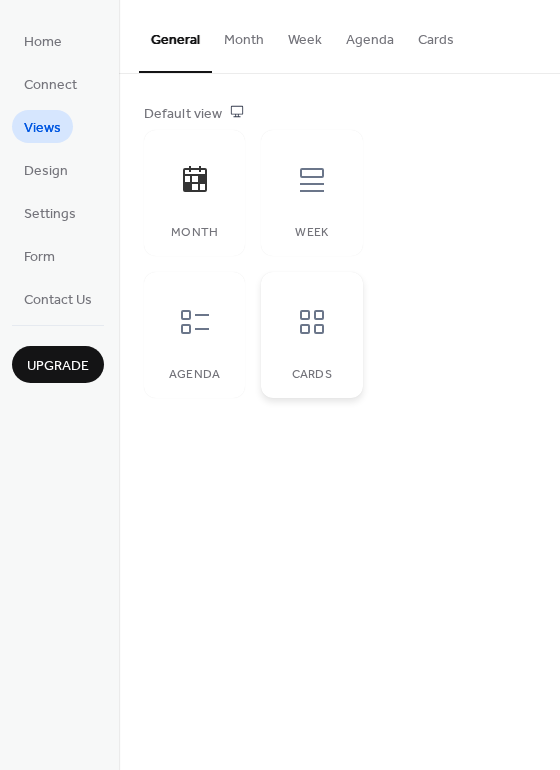 click at bounding box center [312, 322] 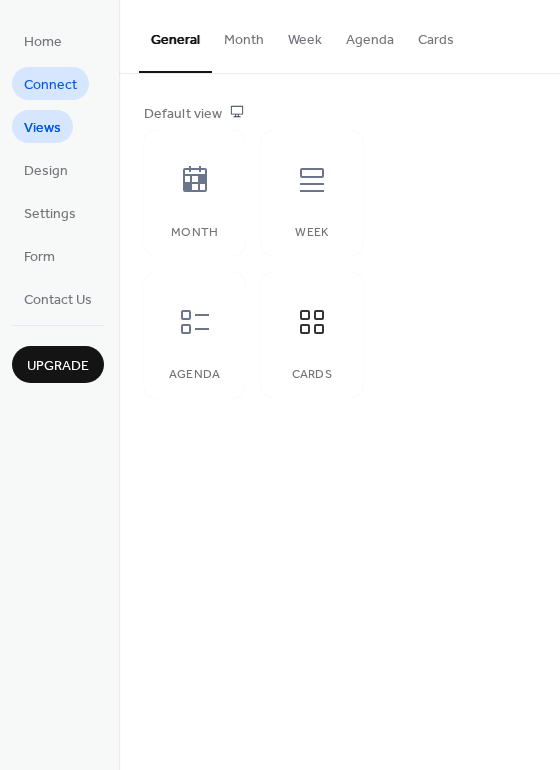 click on "Connect" at bounding box center (50, 85) 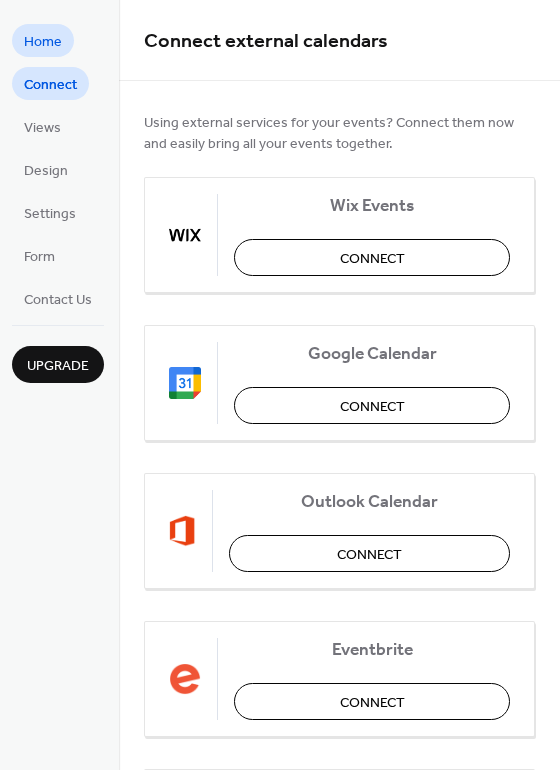 click on "Home" at bounding box center (43, 42) 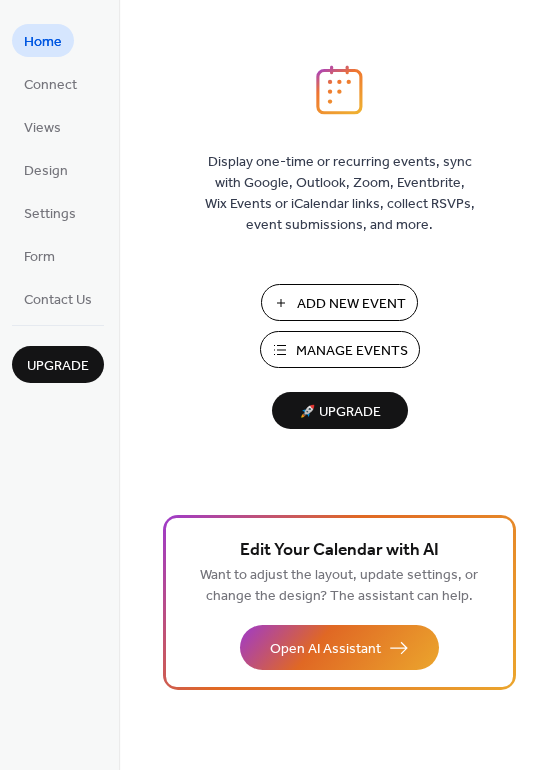 click on "Manage Events" at bounding box center [352, 351] 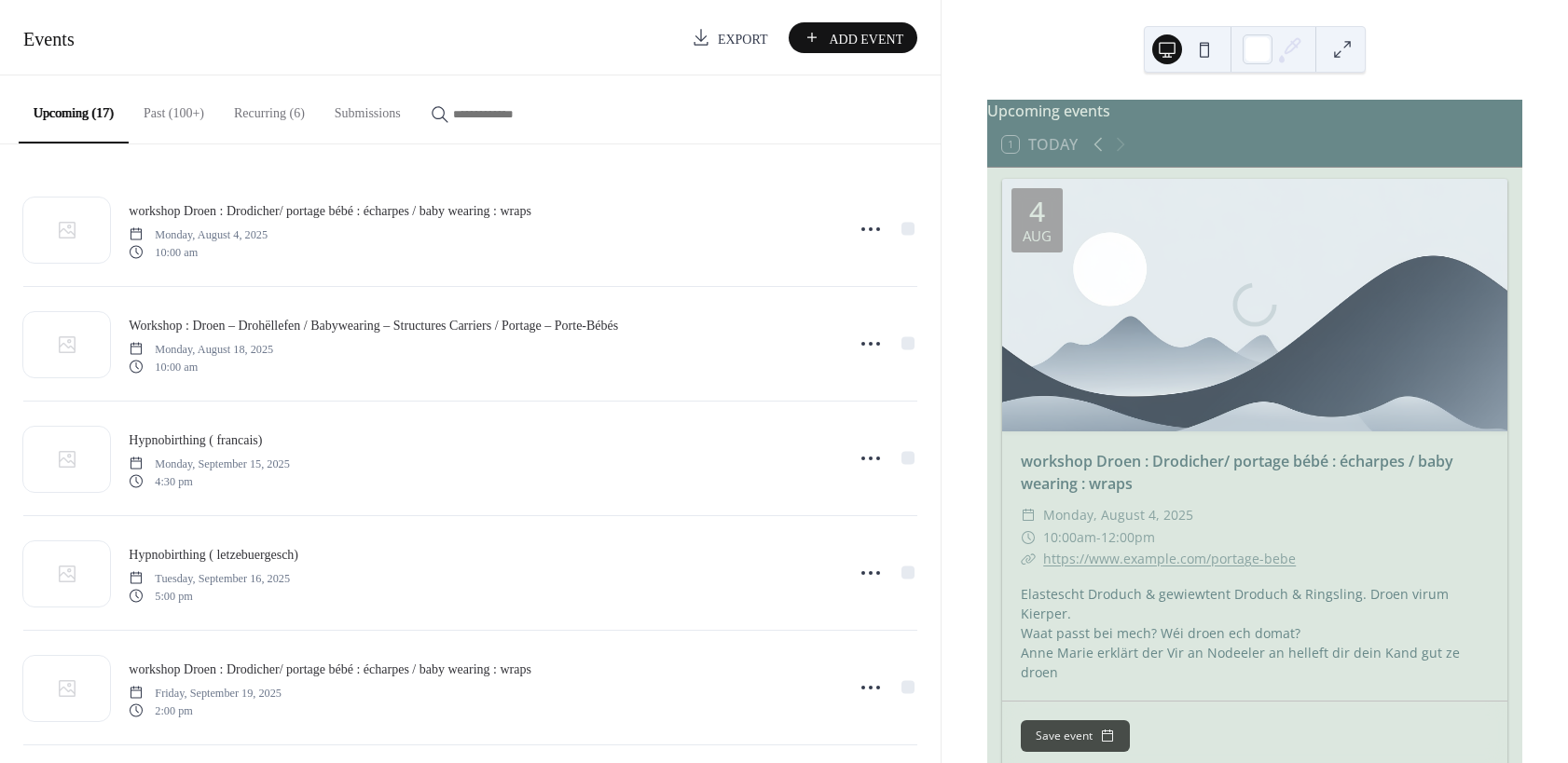 scroll, scrollTop: 0, scrollLeft: 0, axis: both 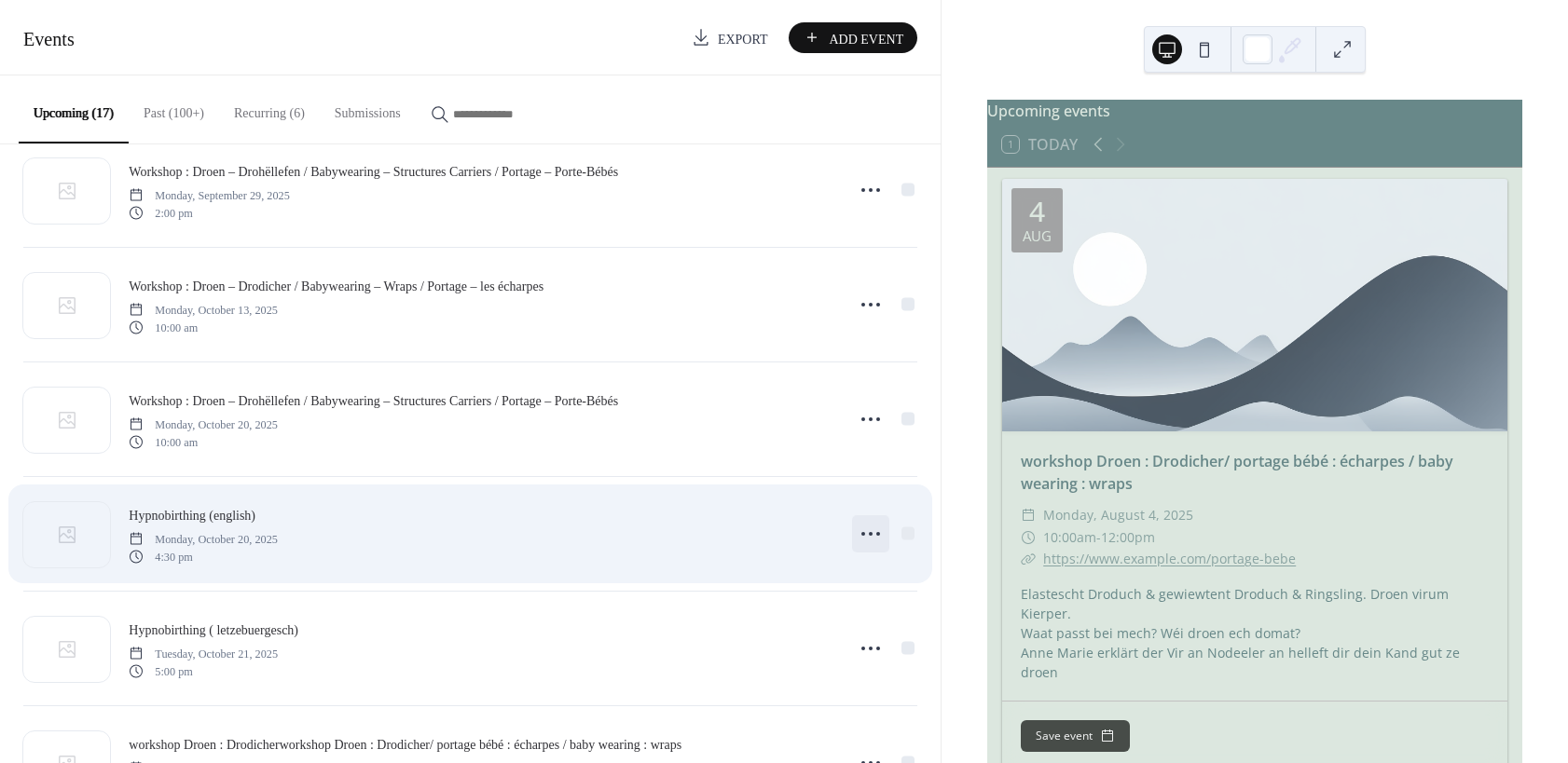 click 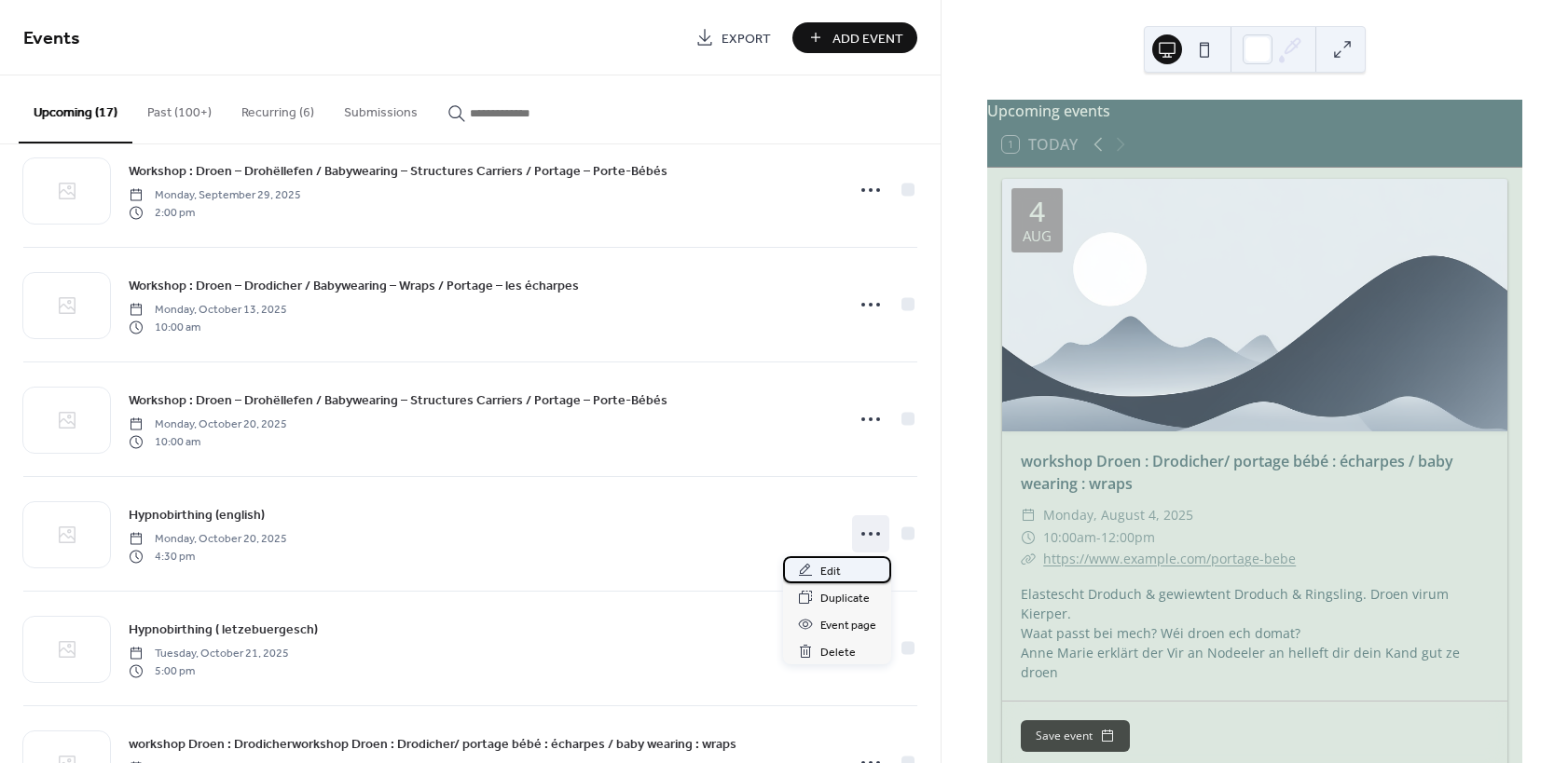 click on "Edit" at bounding box center (831, 571) 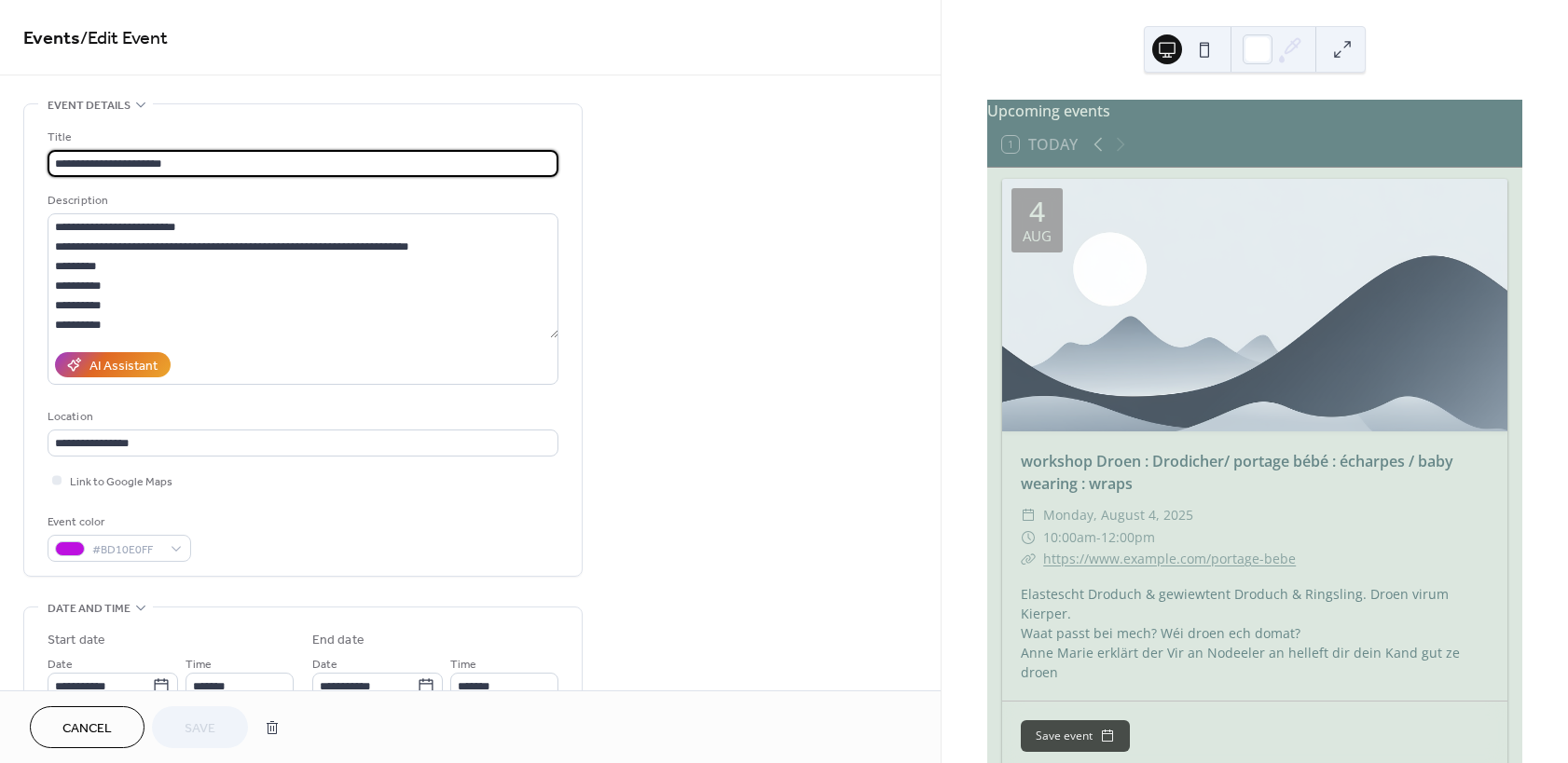 drag, startPoint x: 131, startPoint y: 161, endPoint x: 165, endPoint y: 162, distance: 34.014703 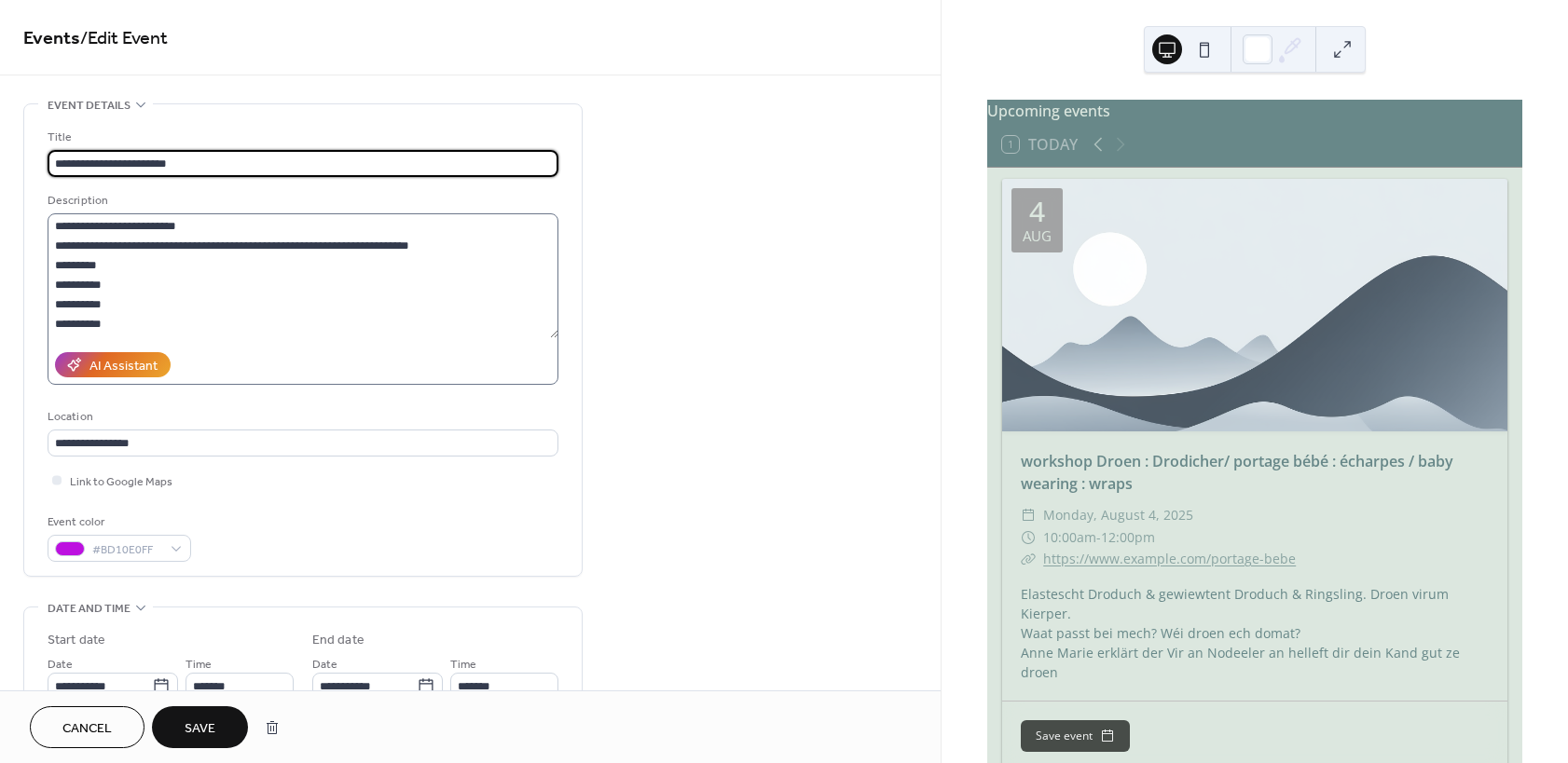 scroll, scrollTop: 0, scrollLeft: 0, axis: both 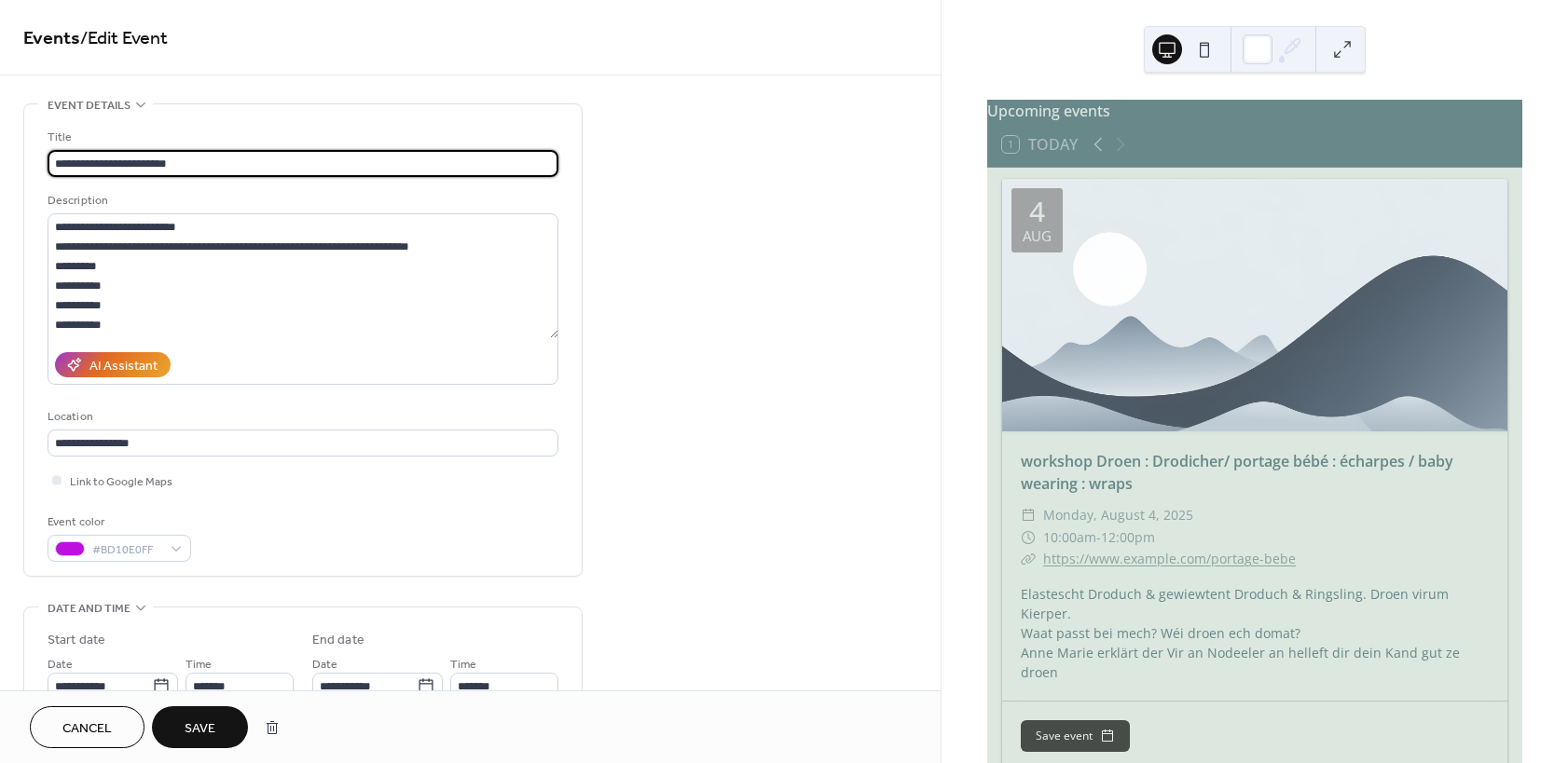 type on "**********" 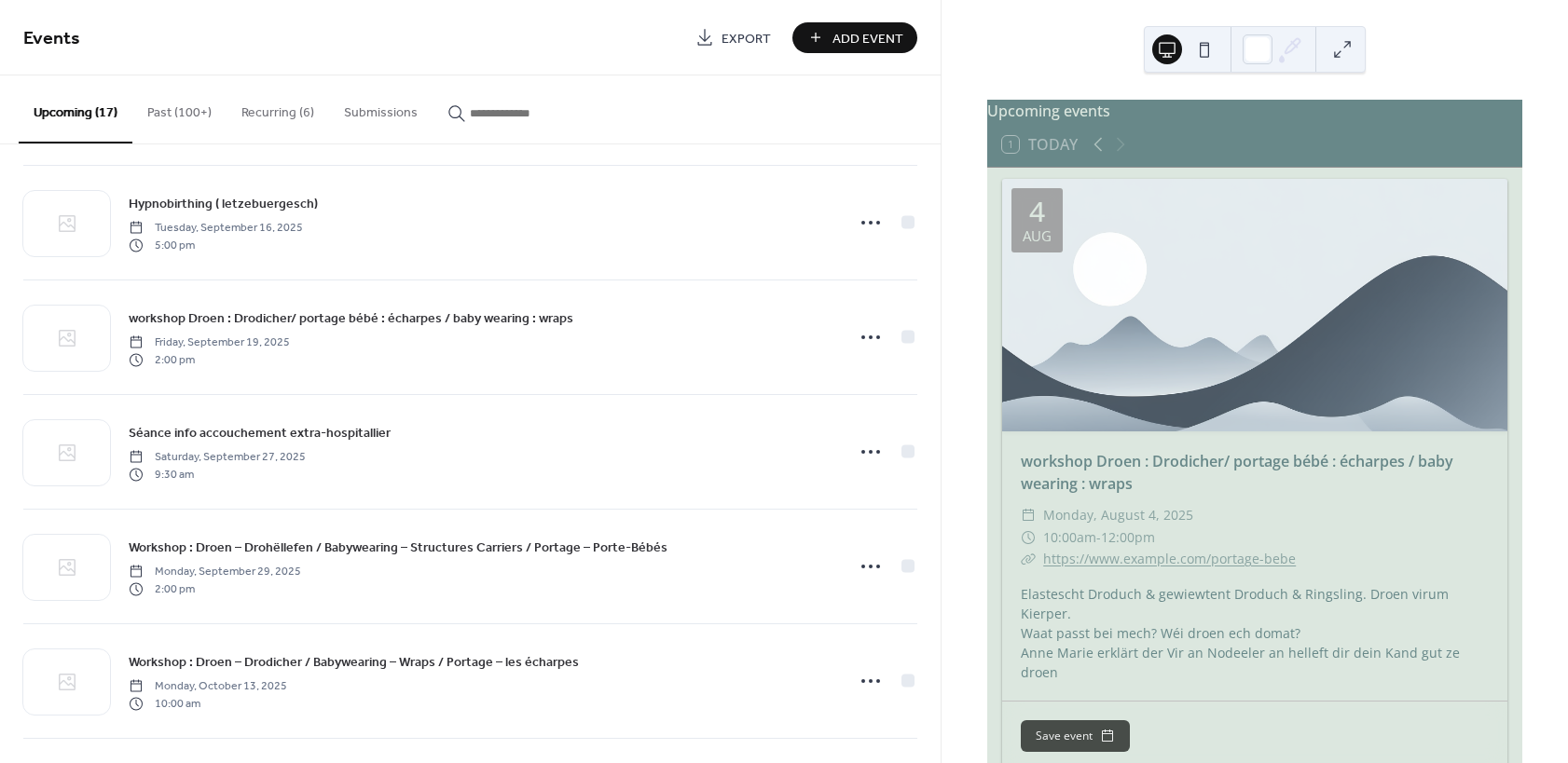 scroll, scrollTop: 335, scrollLeft: 0, axis: vertical 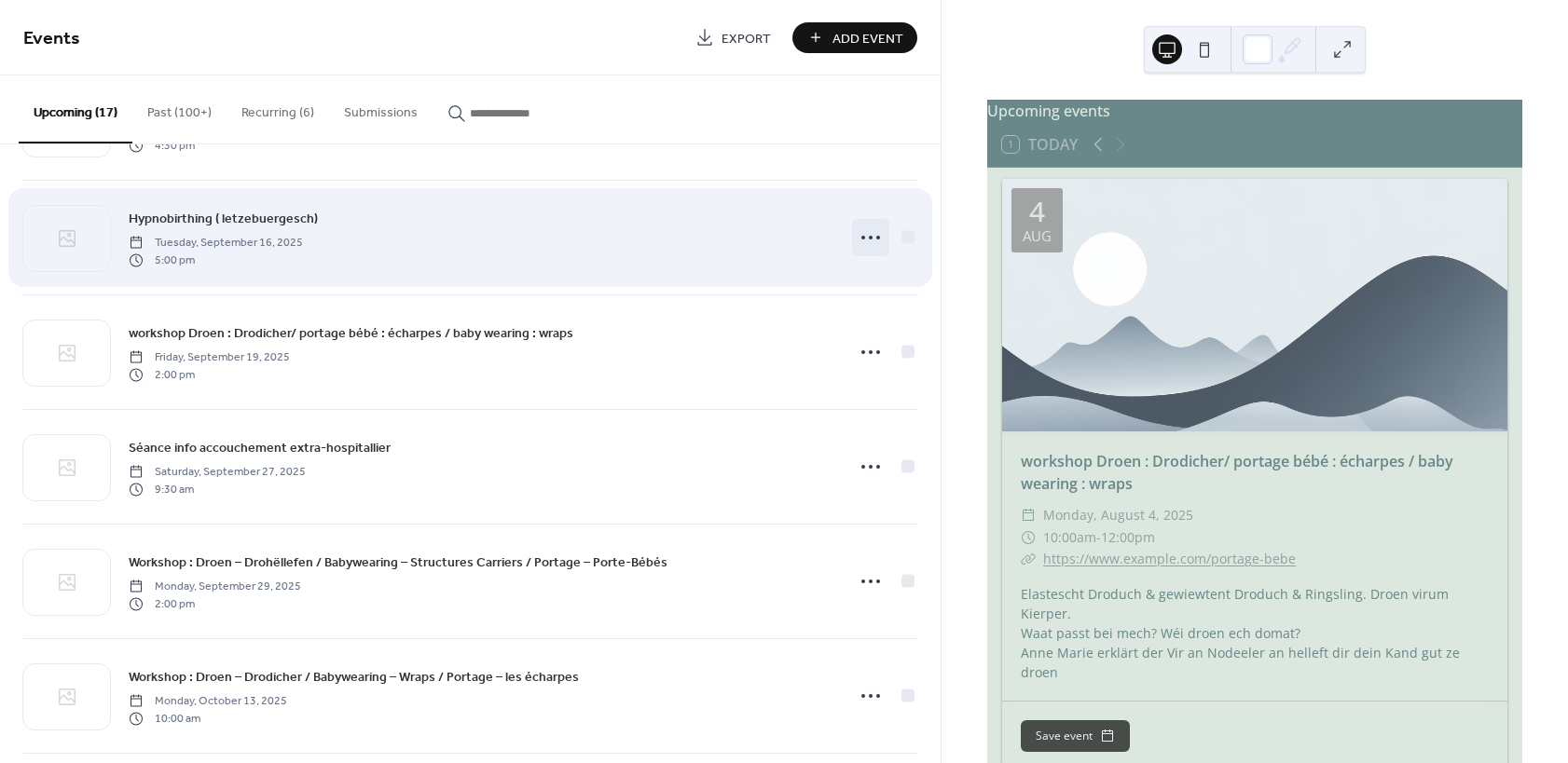 click 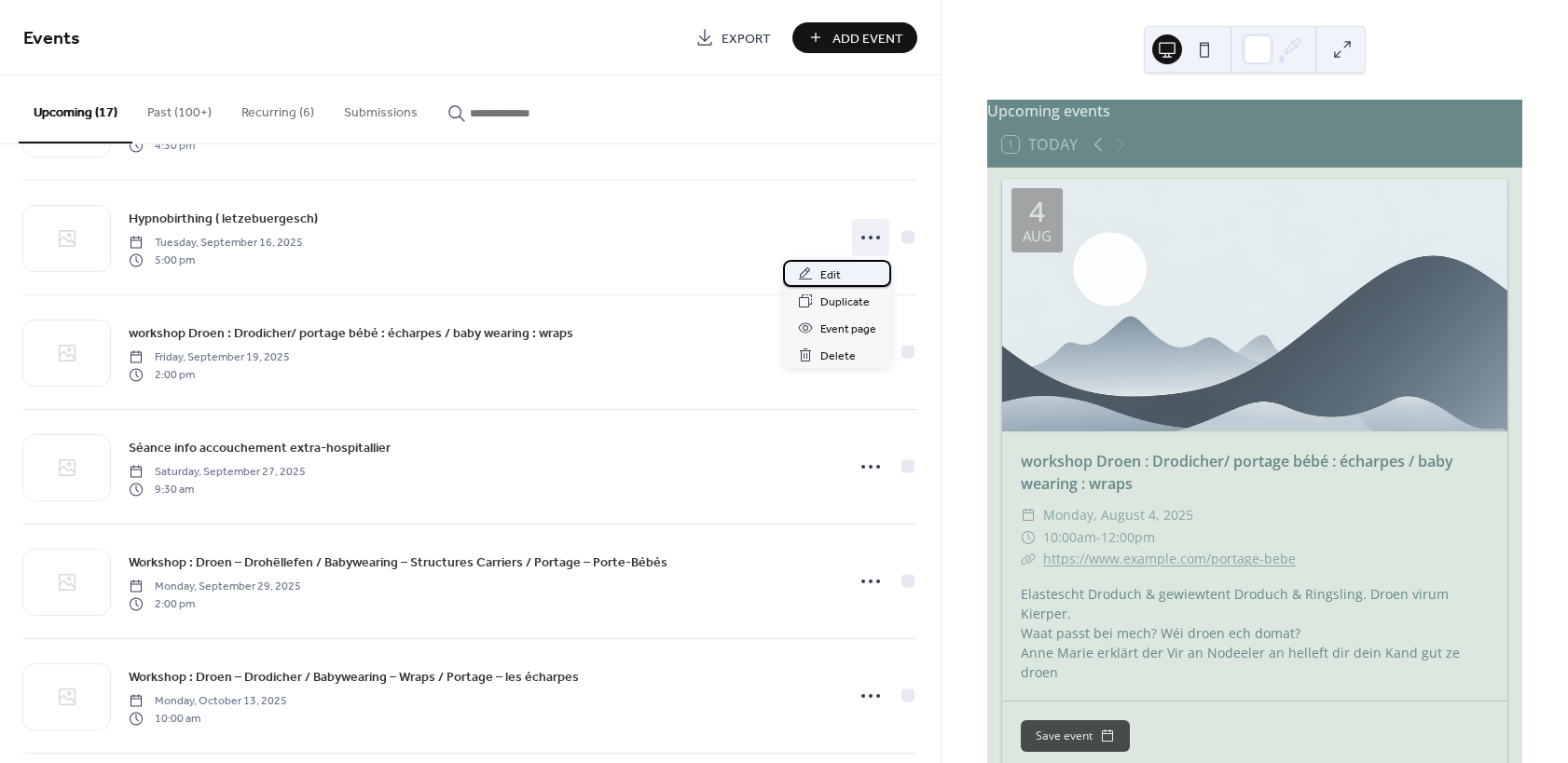 click on "Edit" at bounding box center [831, 275] 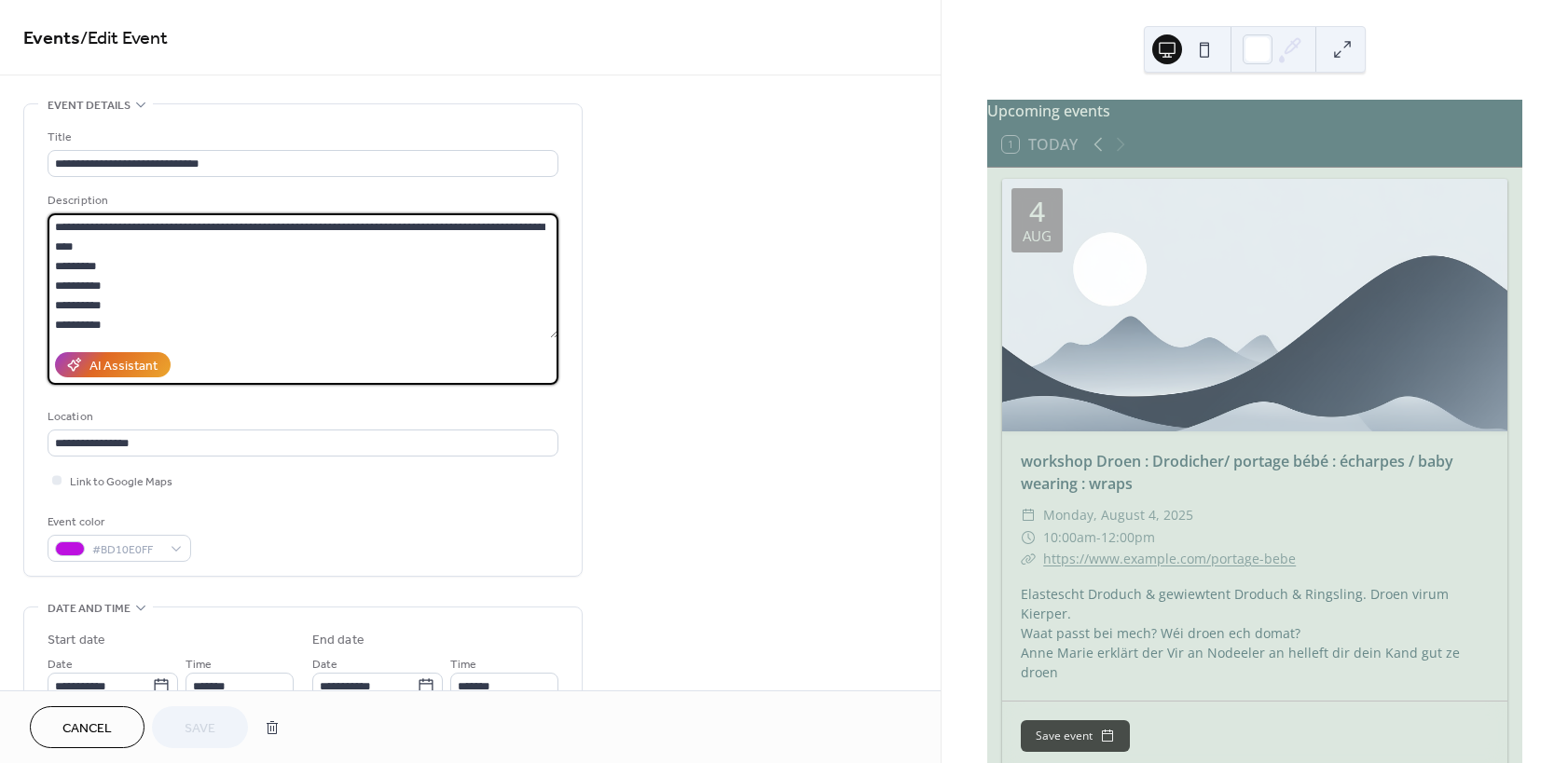 drag, startPoint x: 66, startPoint y: 281, endPoint x: 36, endPoint y: 286, distance: 30.41381 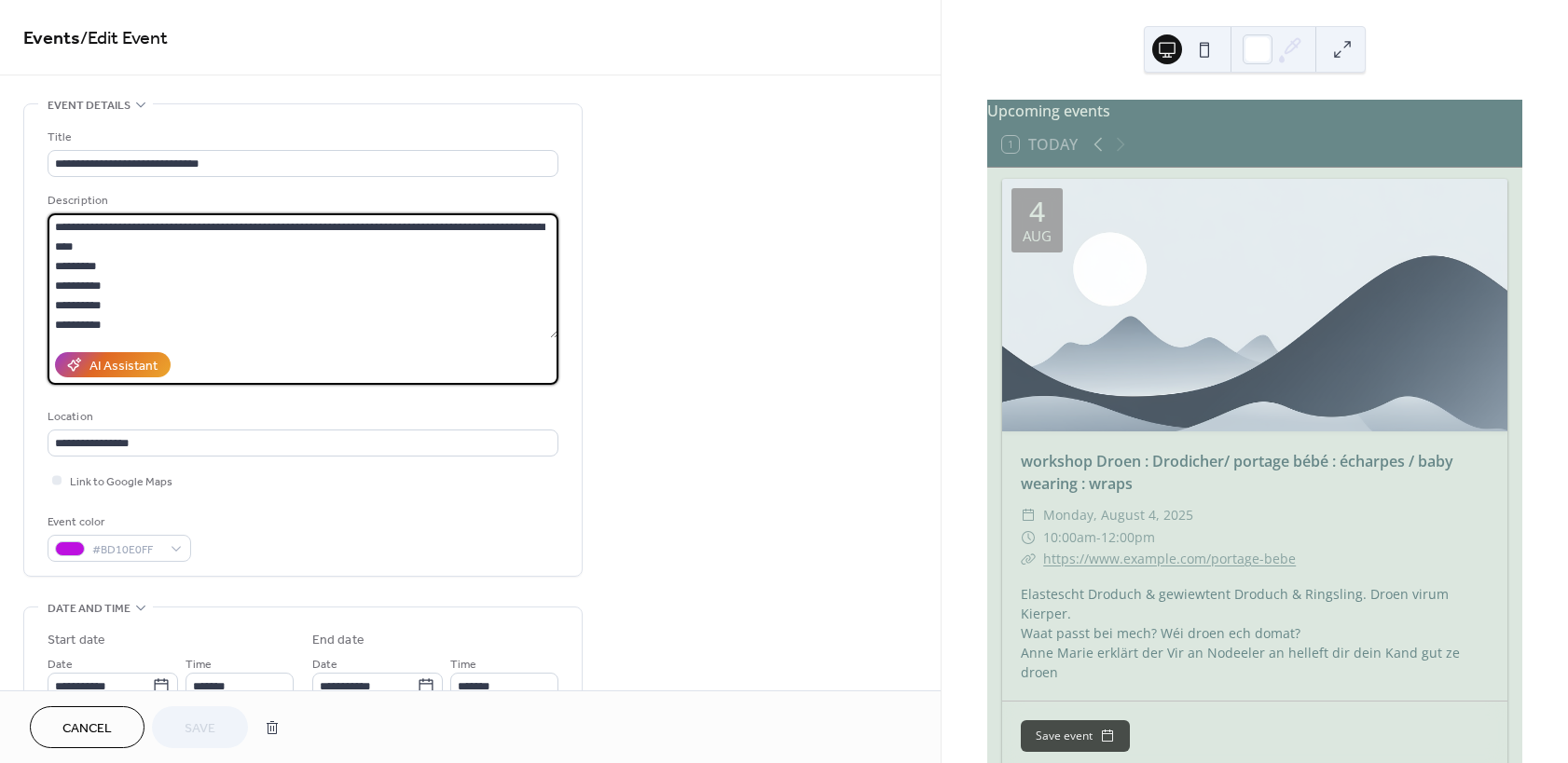 click on "**********" at bounding box center [303, 276] 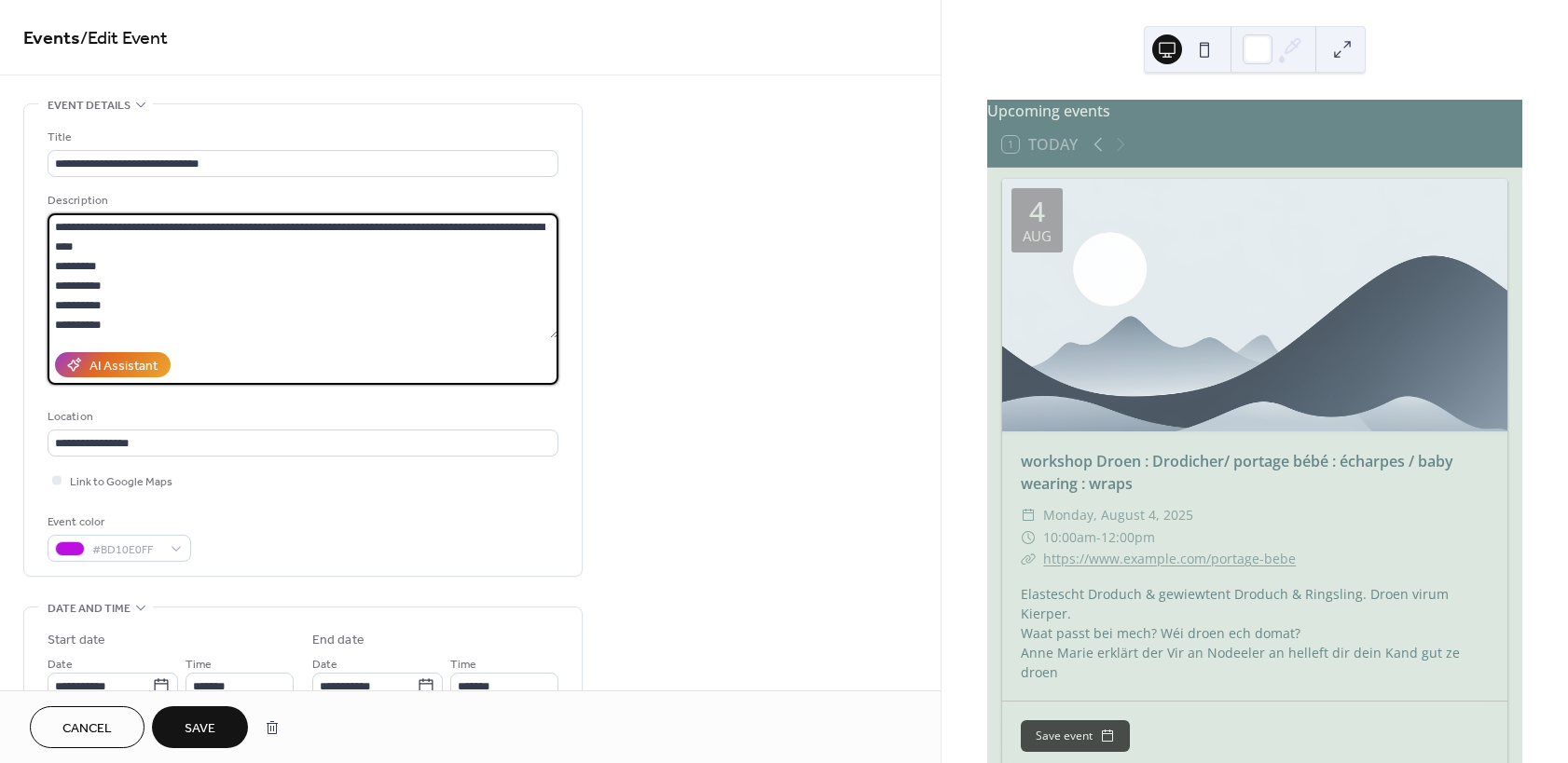 drag, startPoint x: 66, startPoint y: 307, endPoint x: 34, endPoint y: 305, distance: 32.062439 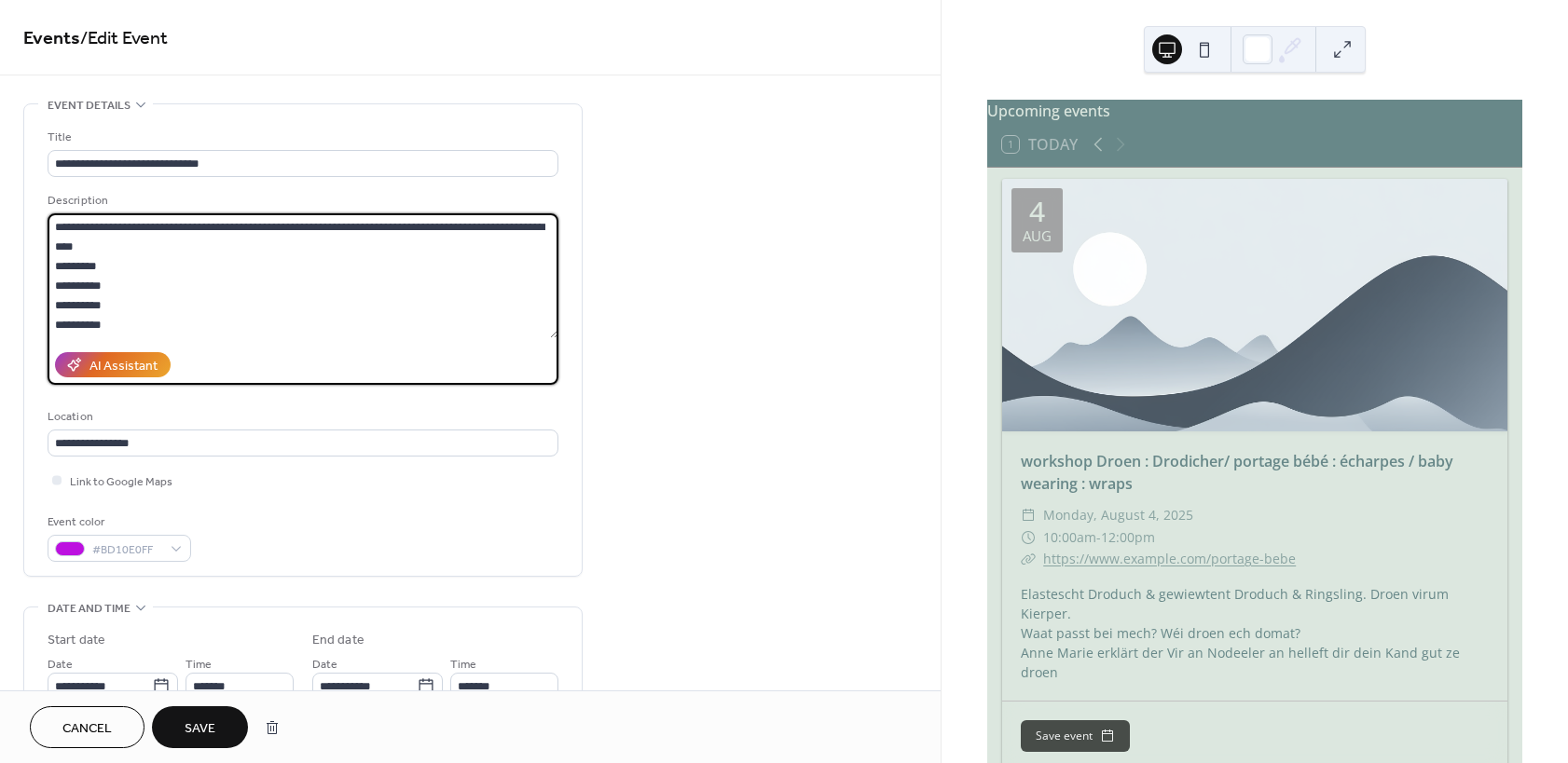 click on "**********" at bounding box center (303, 276) 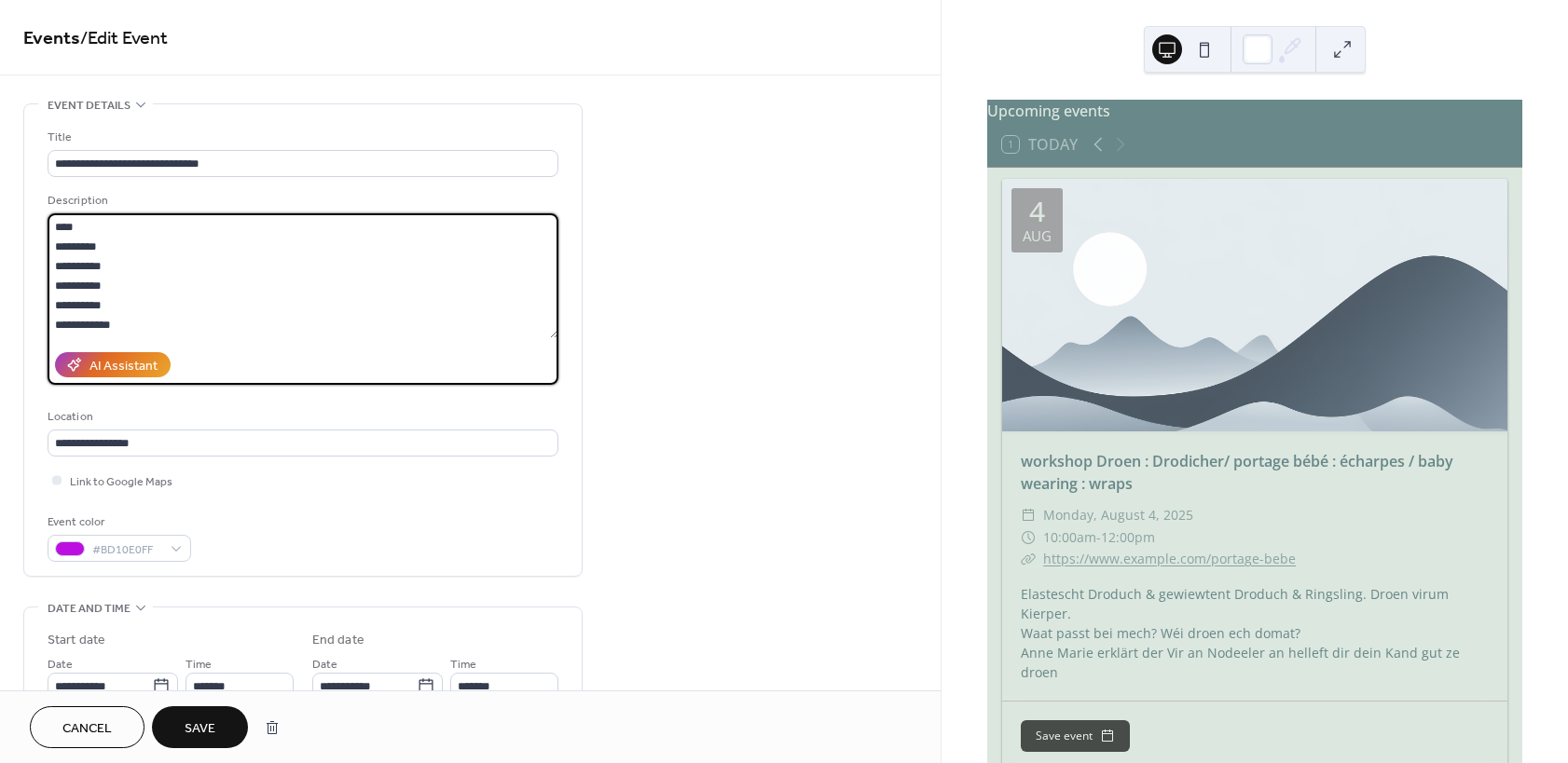 drag, startPoint x: 113, startPoint y: 271, endPoint x: 31, endPoint y: 267, distance: 82.0975 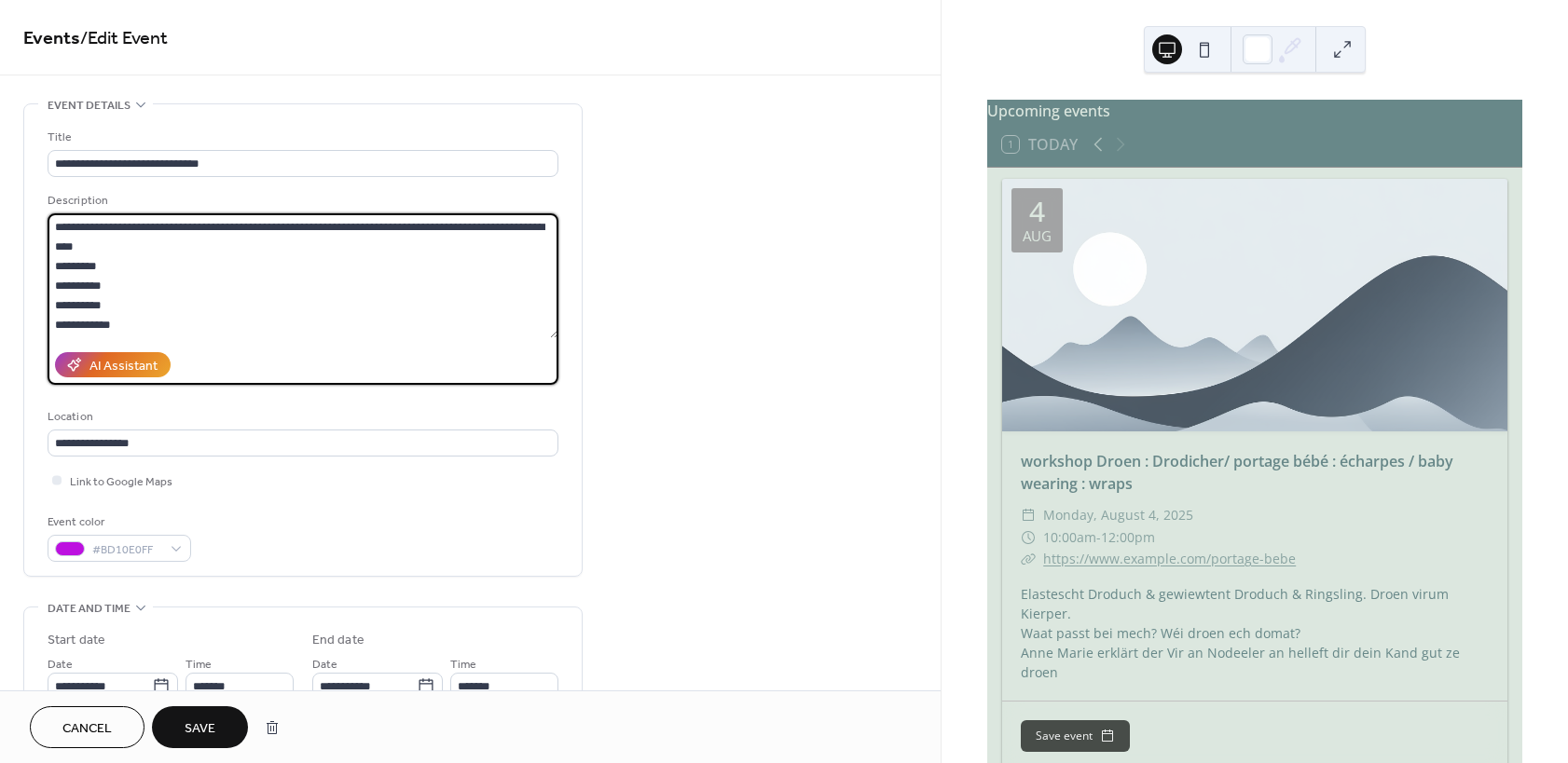scroll, scrollTop: 39, scrollLeft: 0, axis: vertical 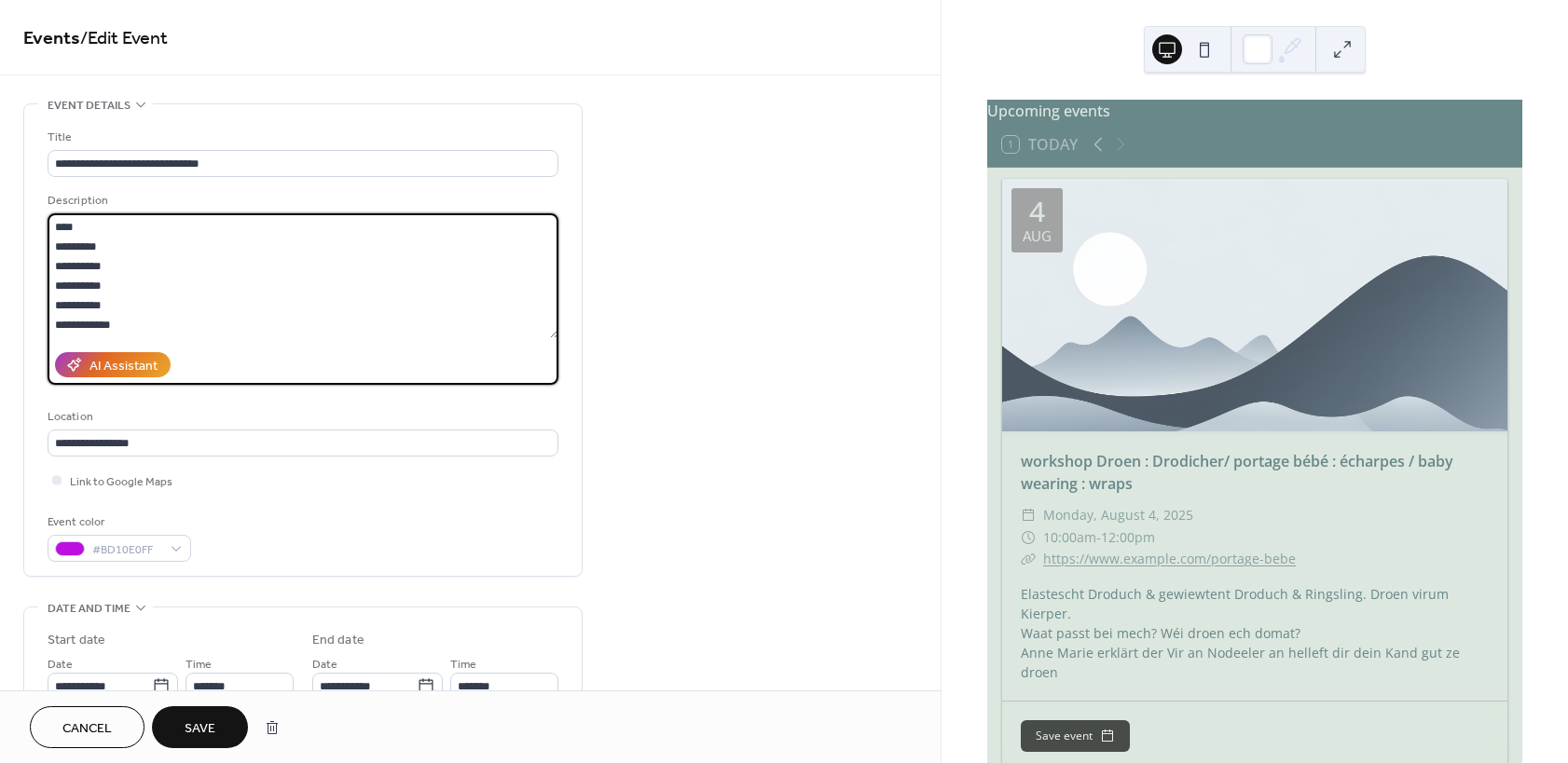 click on "**********" at bounding box center [303, 276] 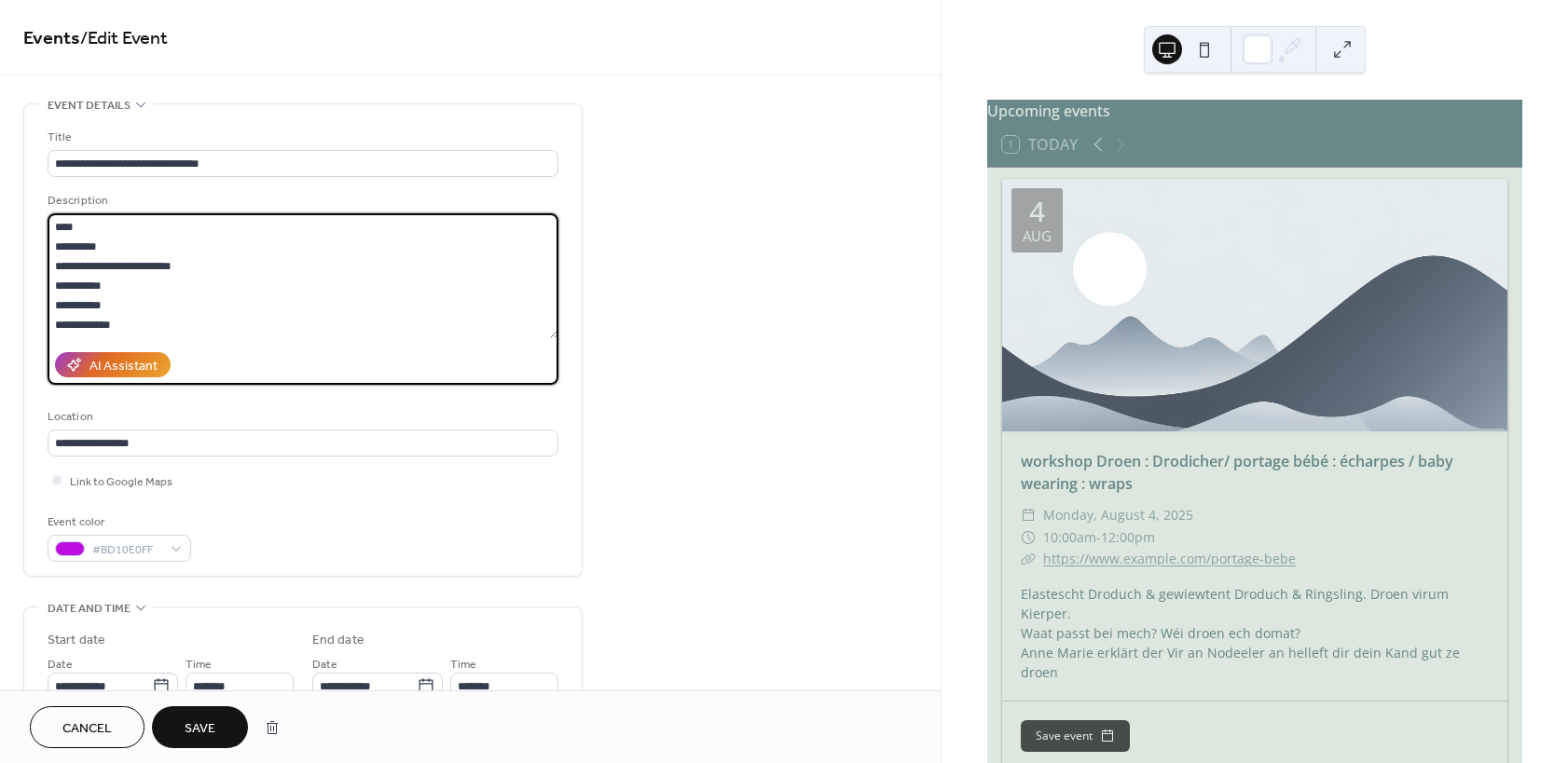 click on "**********" at bounding box center [303, 276] 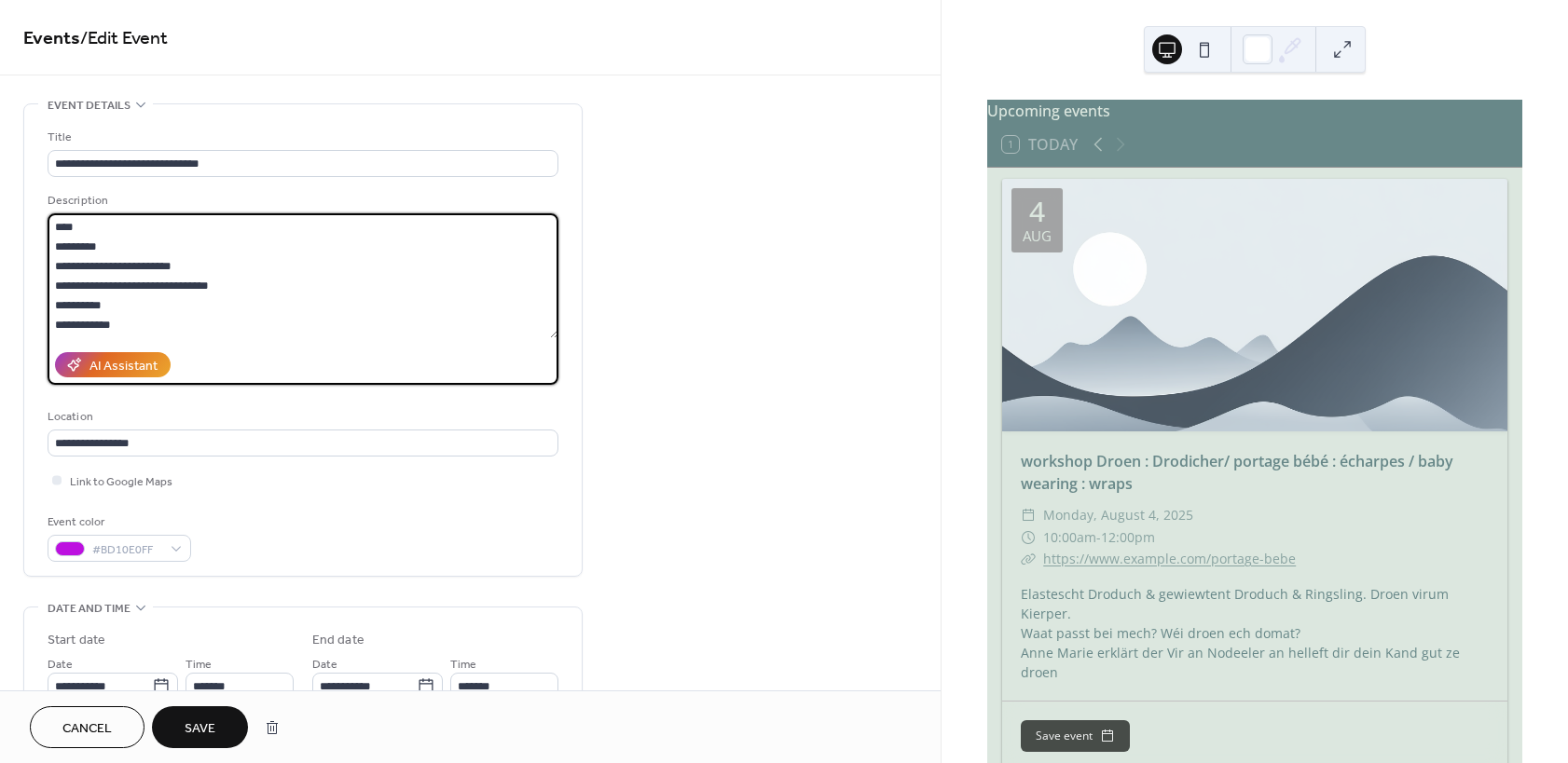 drag, startPoint x: 117, startPoint y: 246, endPoint x: 190, endPoint y: 243, distance: 73.06162 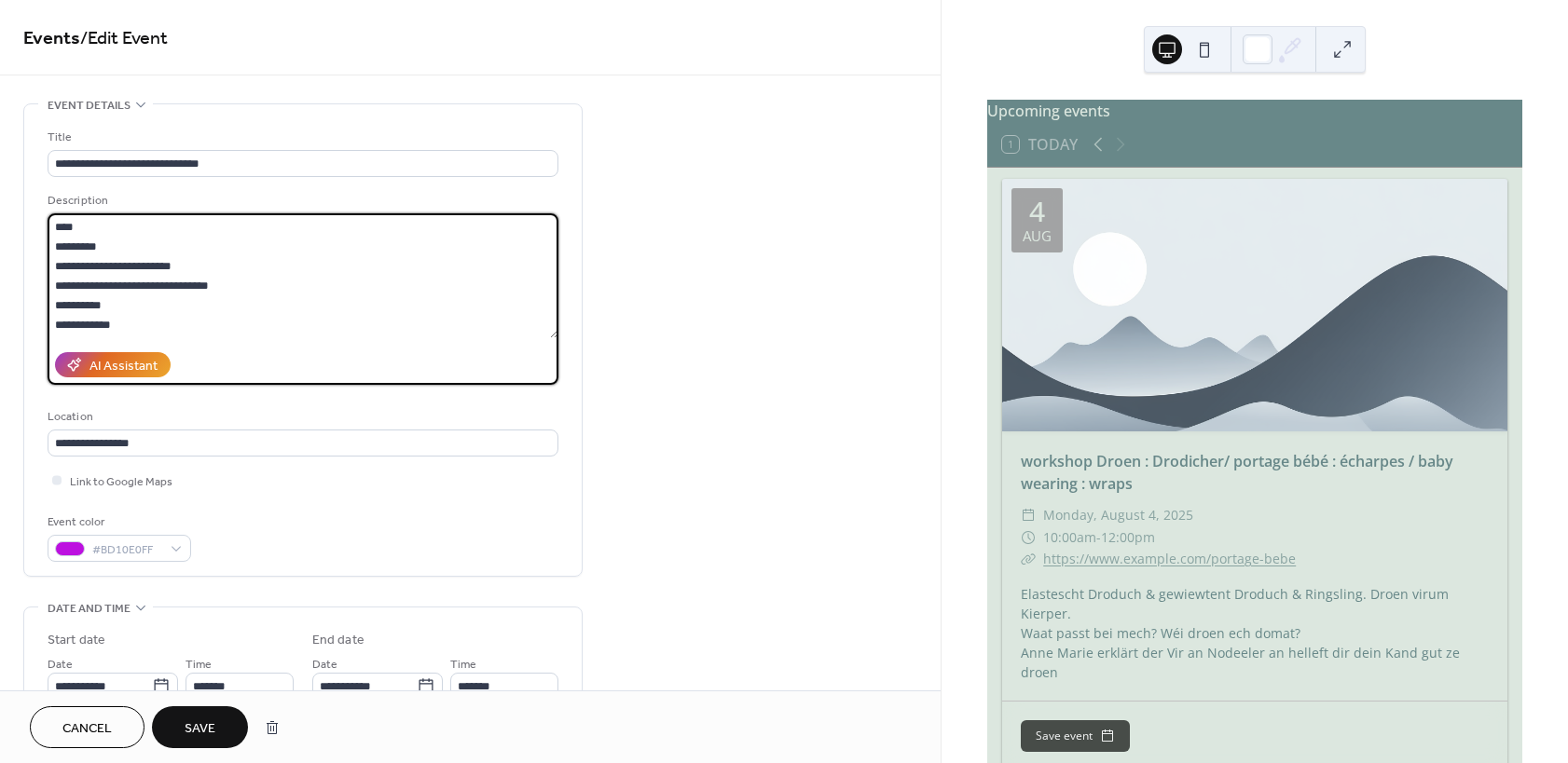 click on "**********" at bounding box center [303, 276] 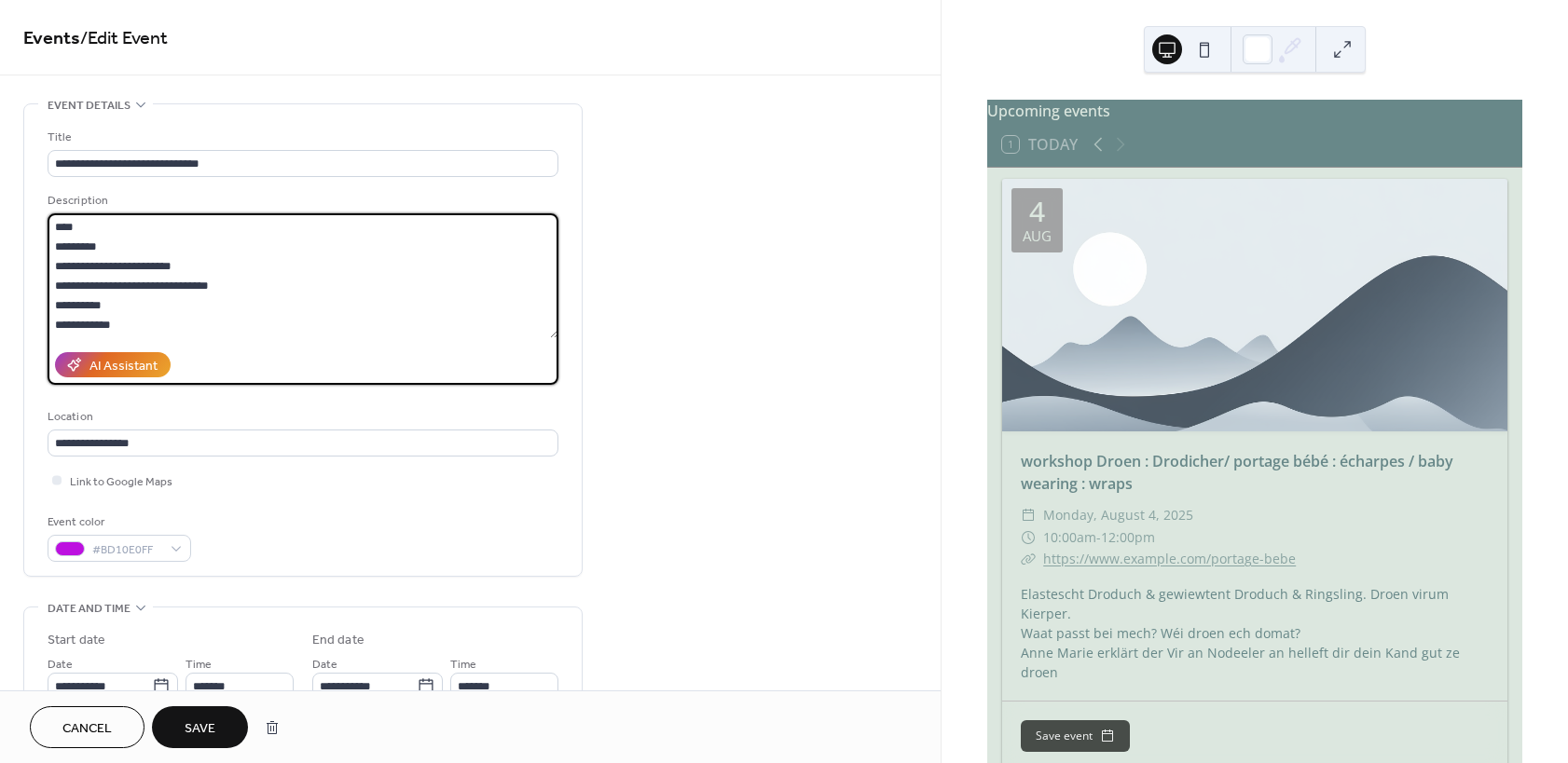 paste on "**********" 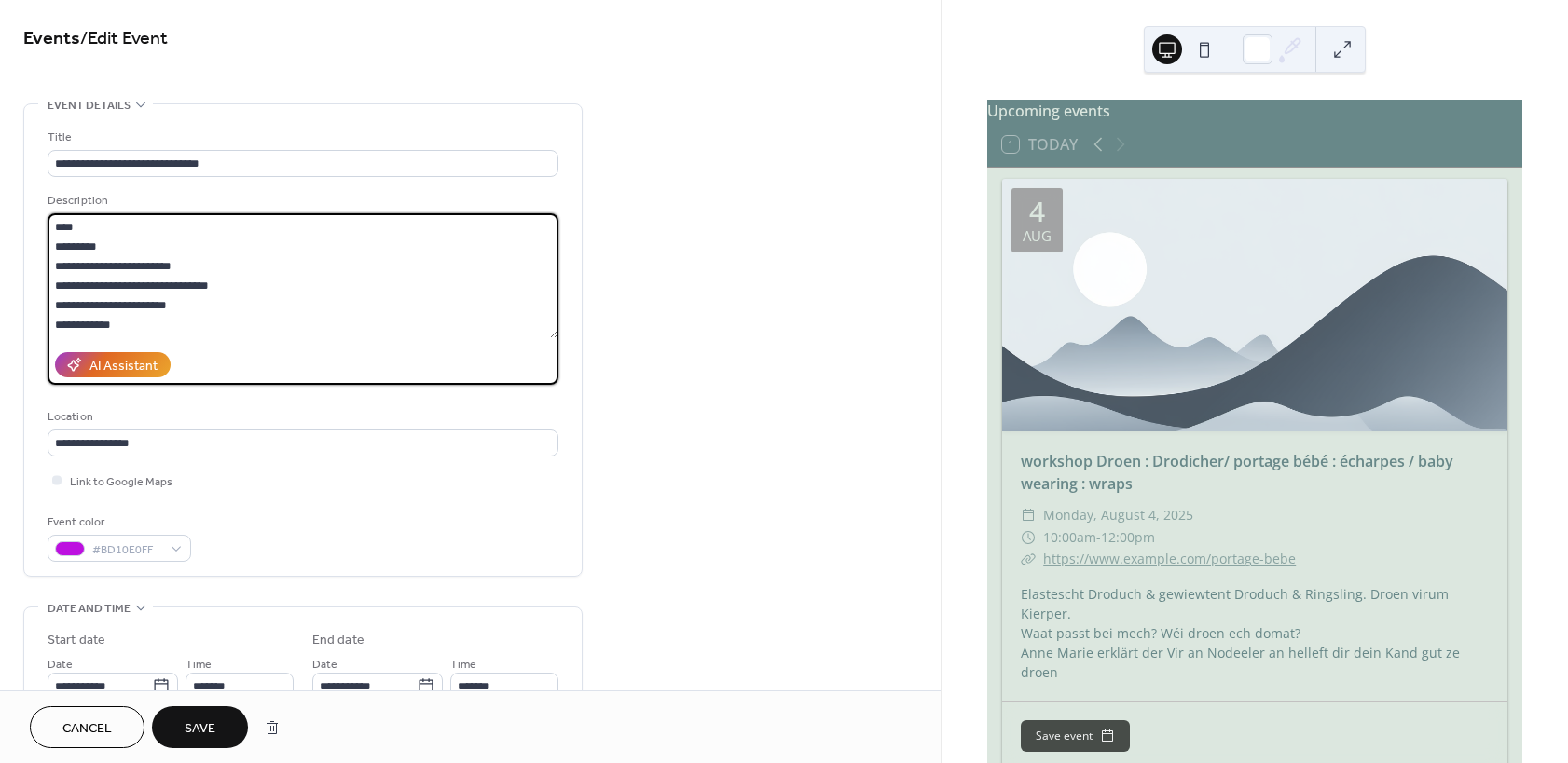 click on "**********" at bounding box center (303, 276) 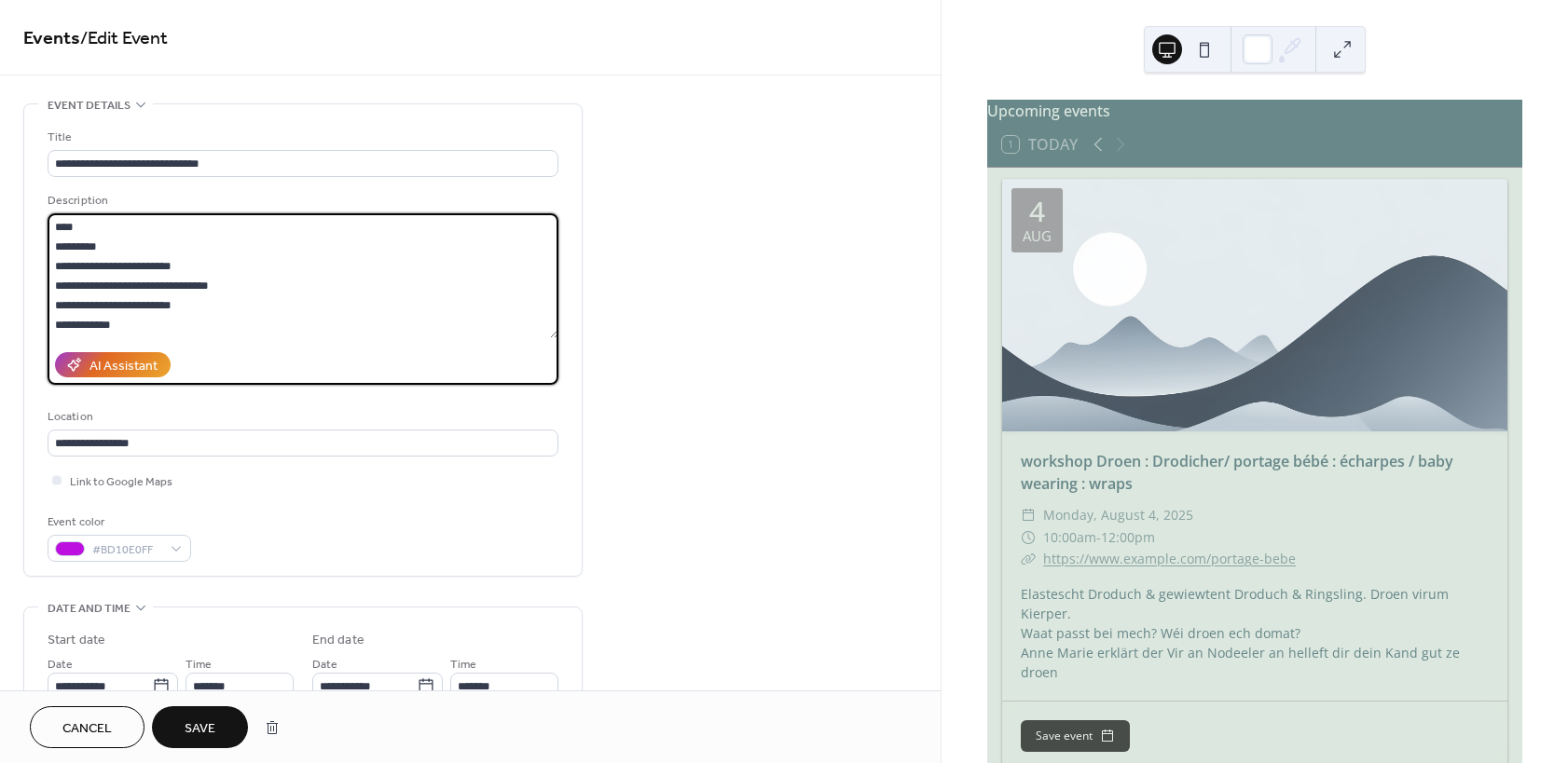 drag, startPoint x: 117, startPoint y: 273, endPoint x: 252, endPoint y: 274, distance: 135.0037 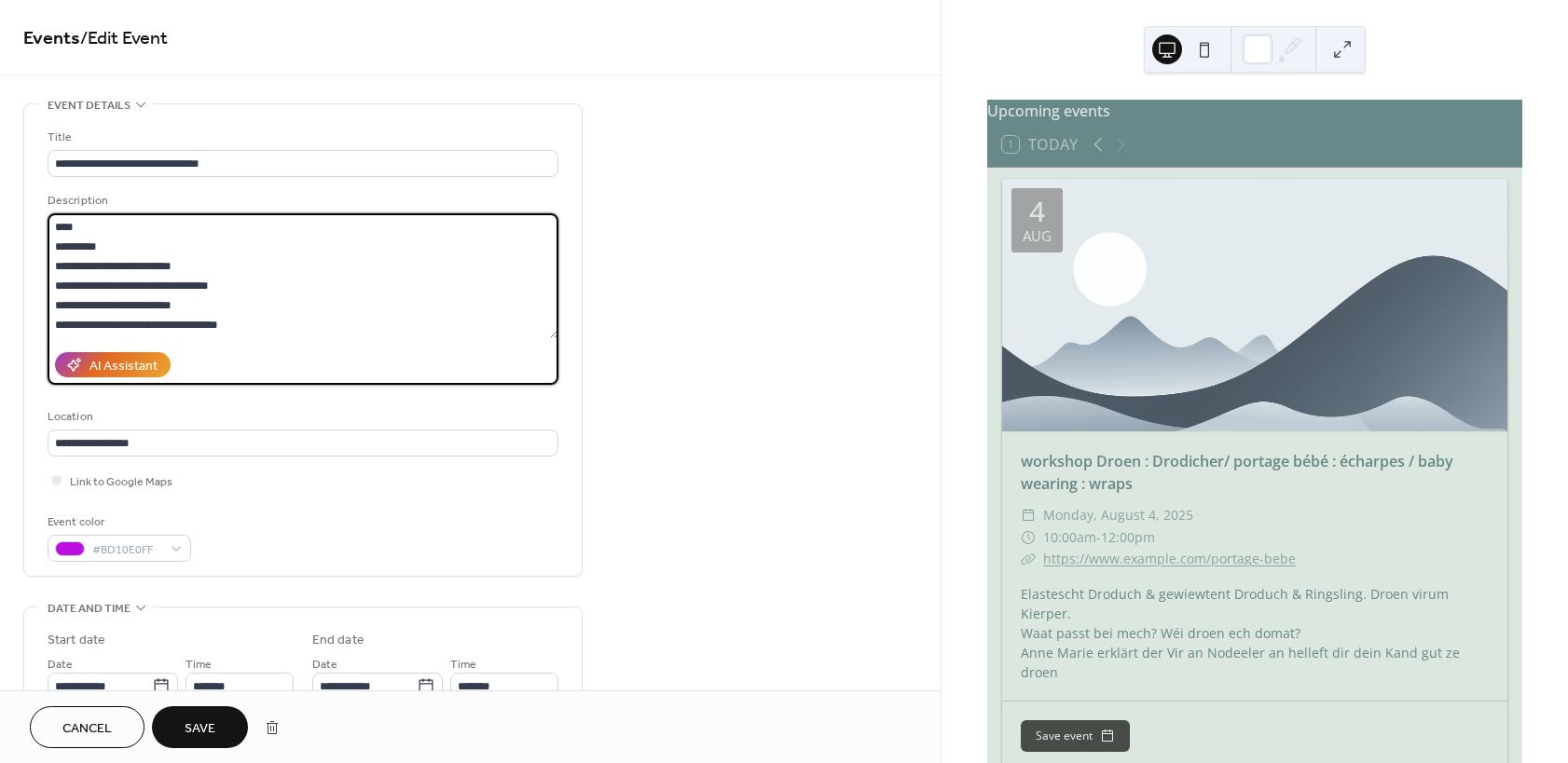 click on "**********" at bounding box center [303, 276] 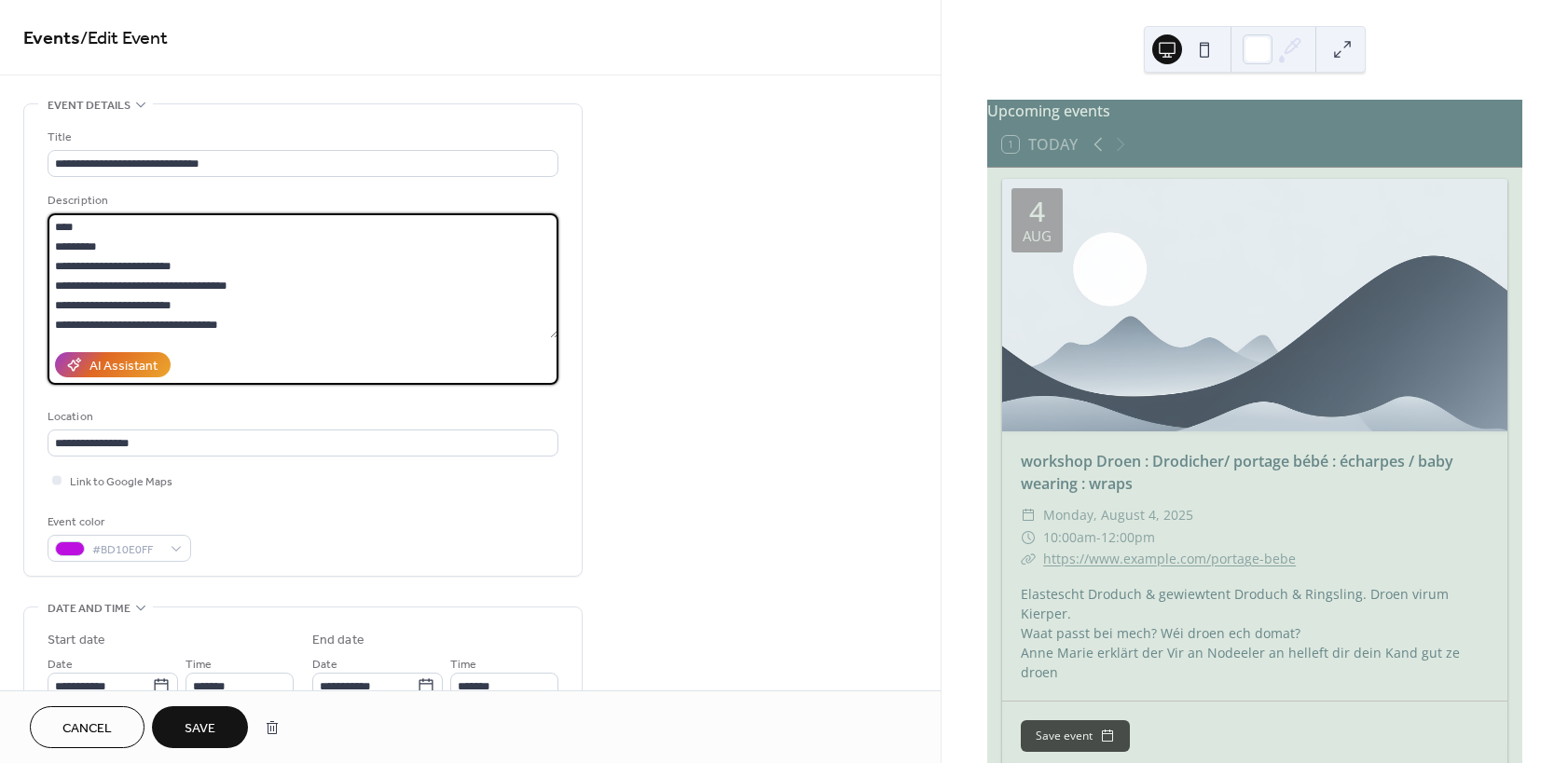 click on "**********" at bounding box center (303, 276) 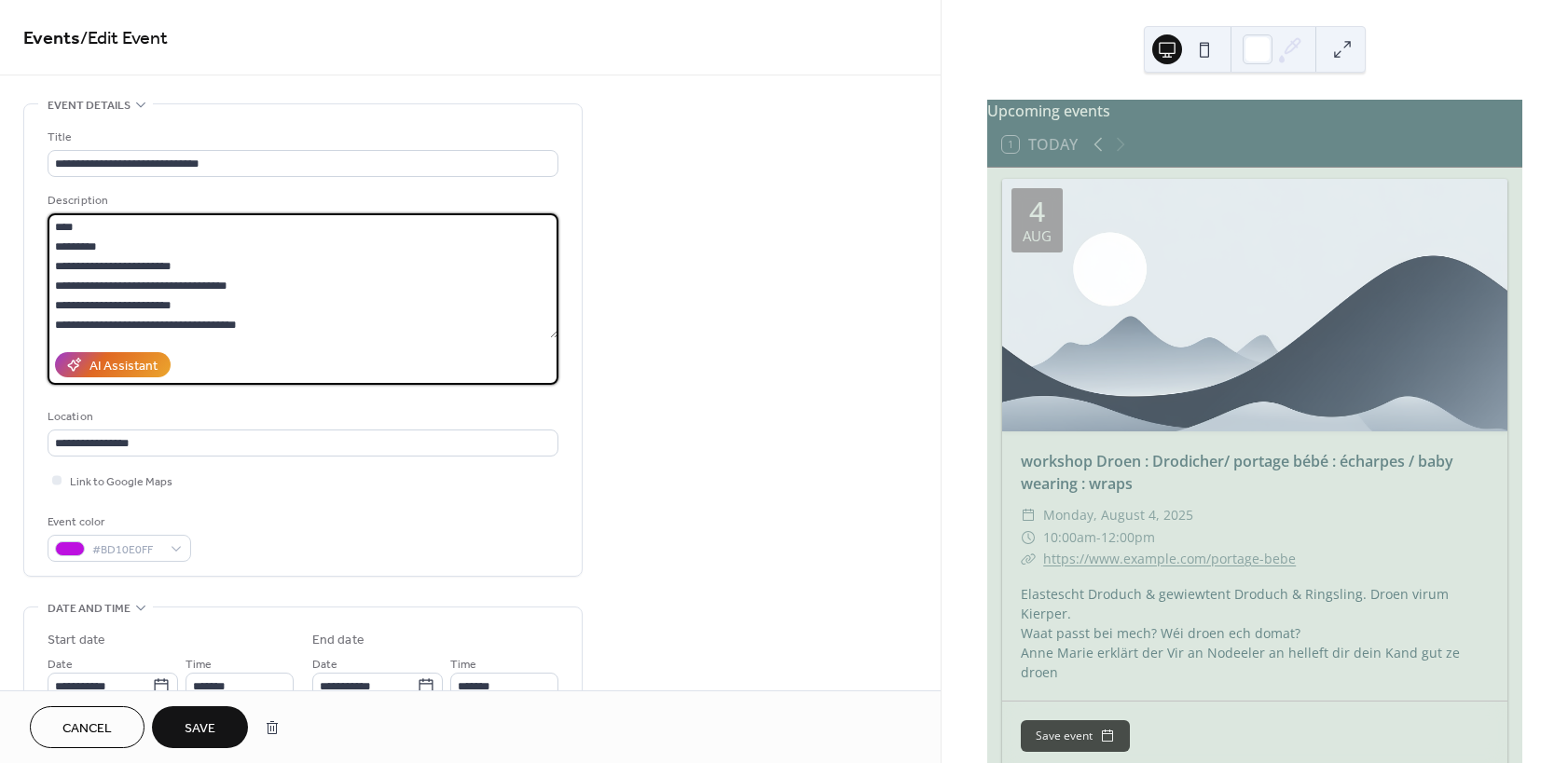 type on "**********" 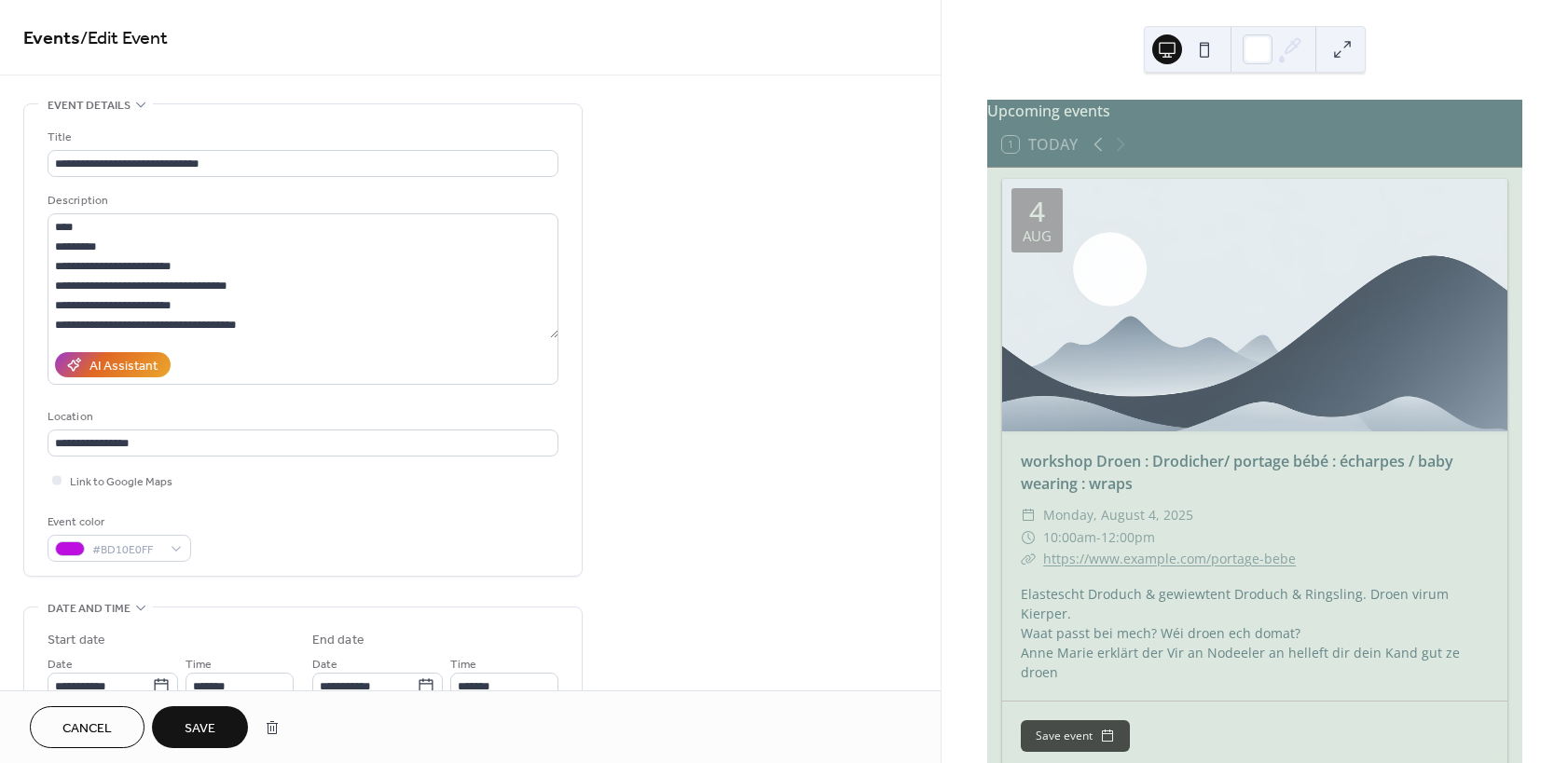 click on "Save" at bounding box center [199, 729] 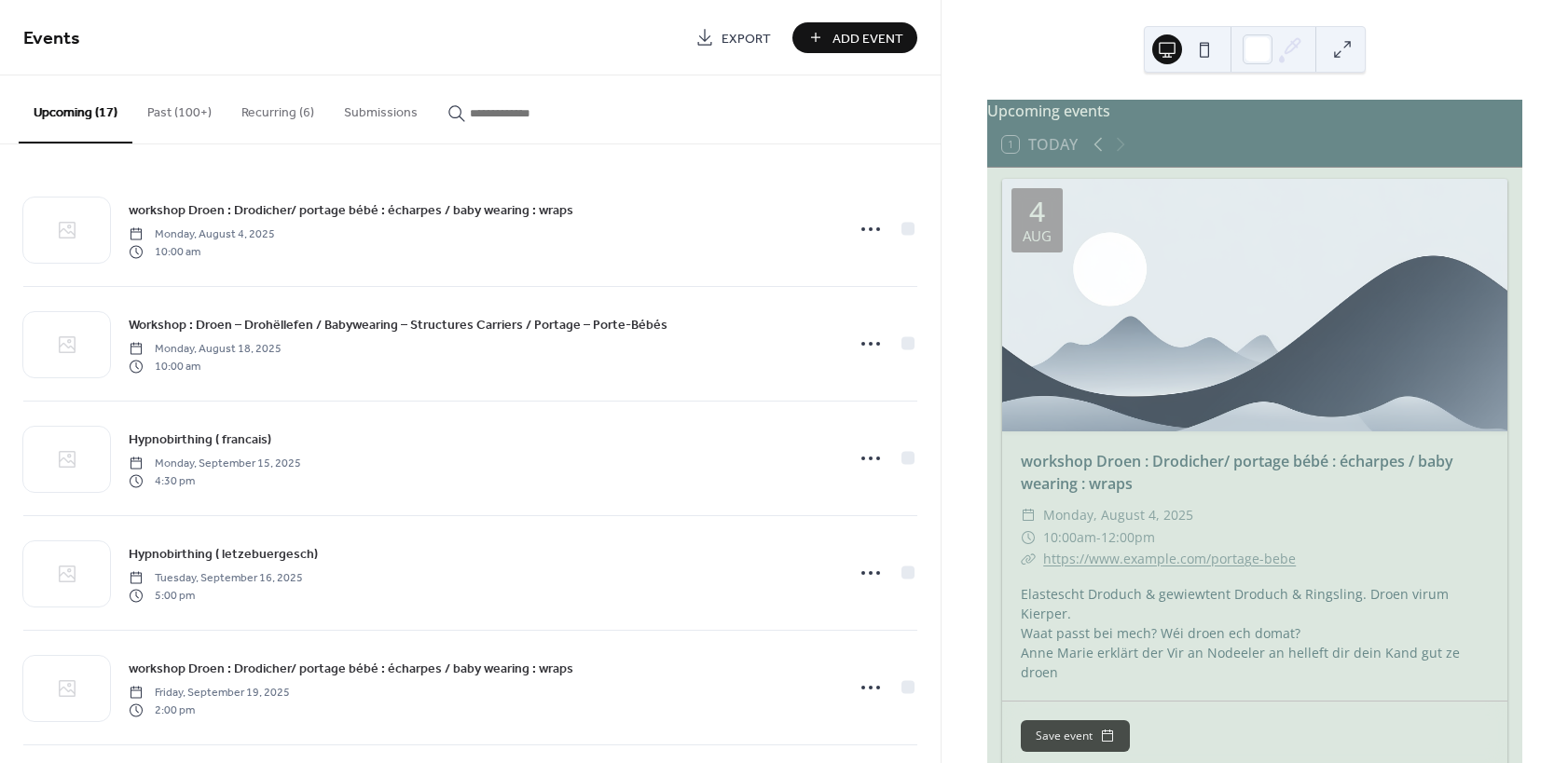 click at bounding box center [1255, 305] 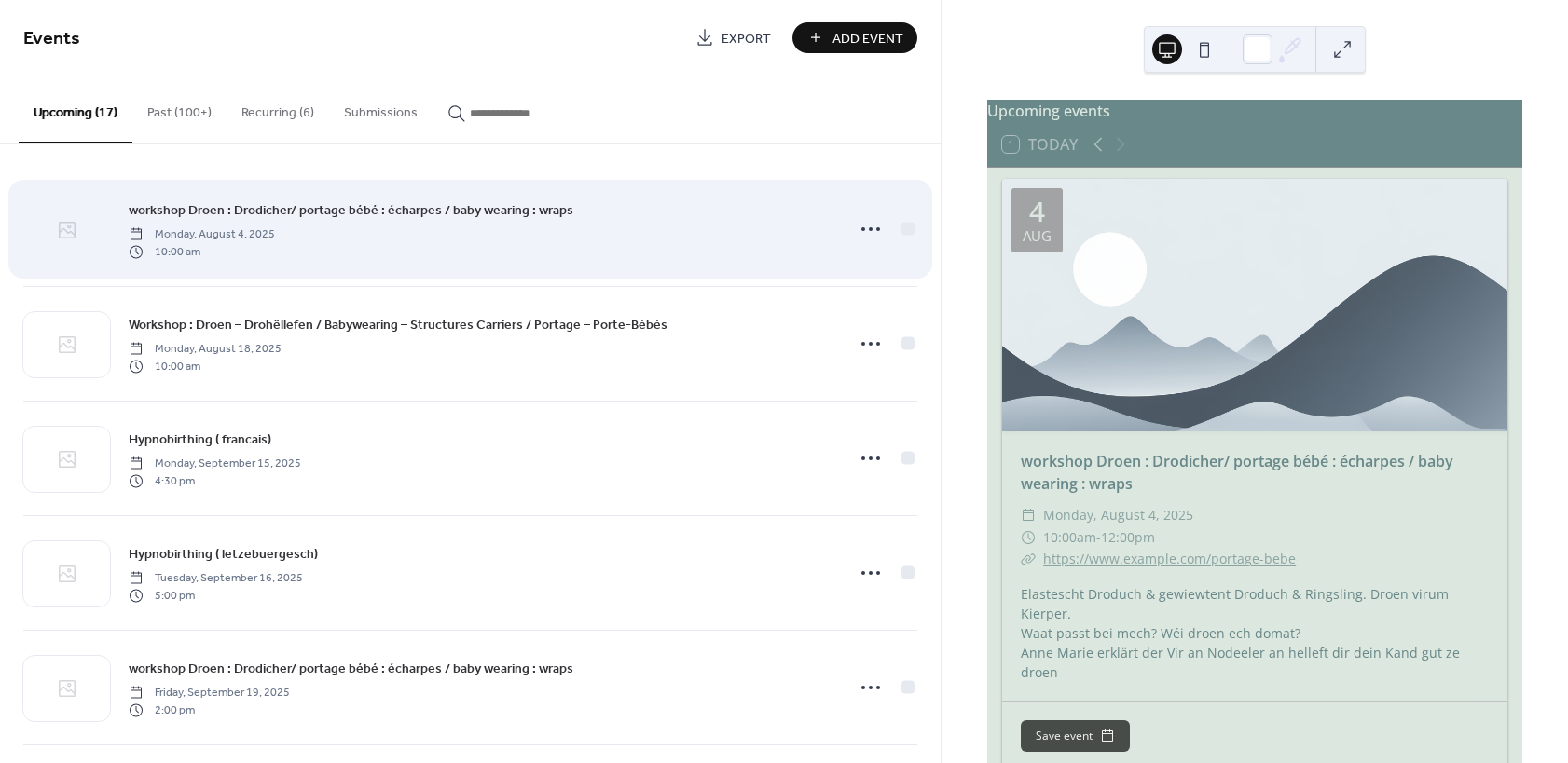 click 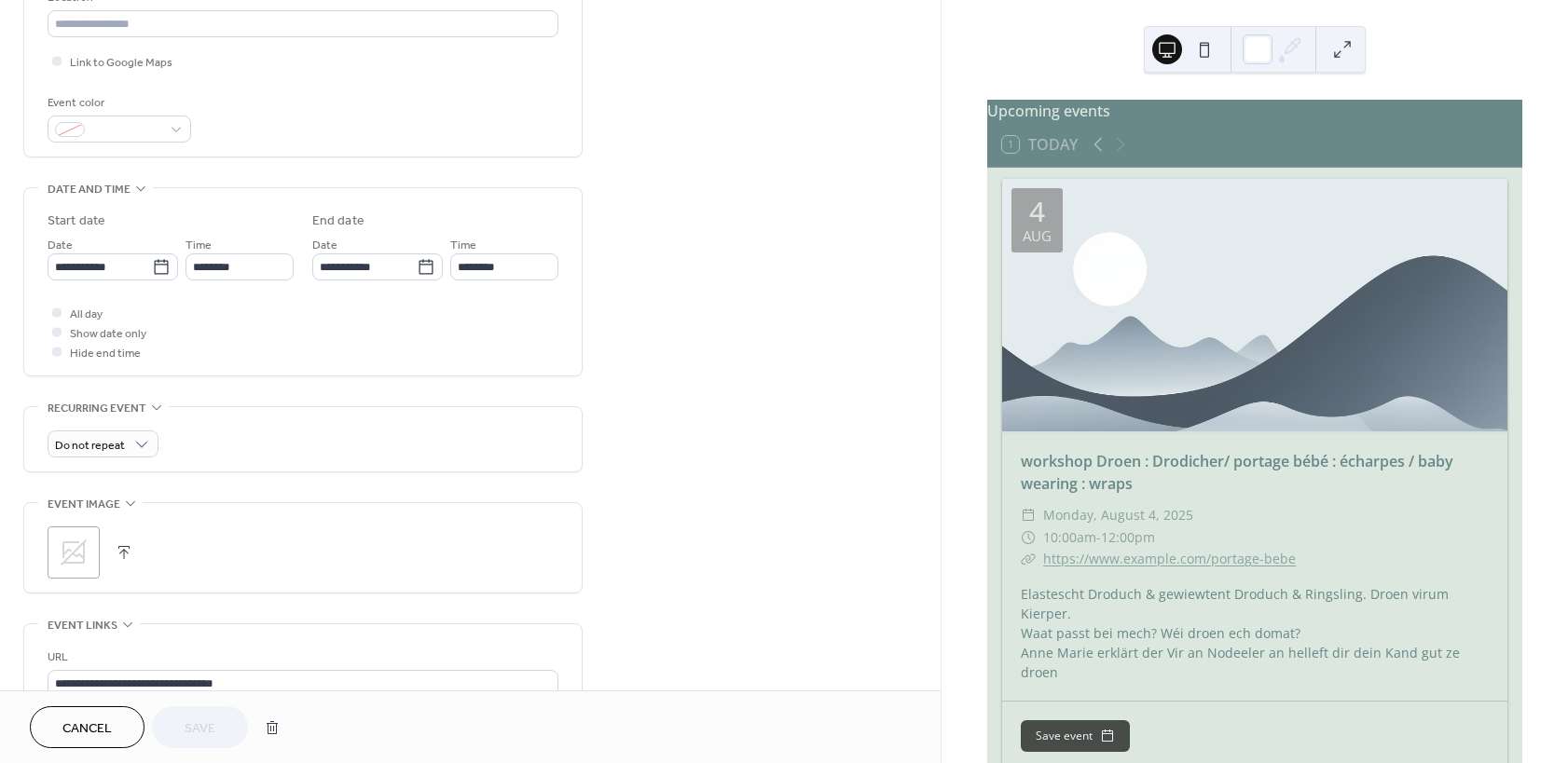 scroll, scrollTop: 447, scrollLeft: 0, axis: vertical 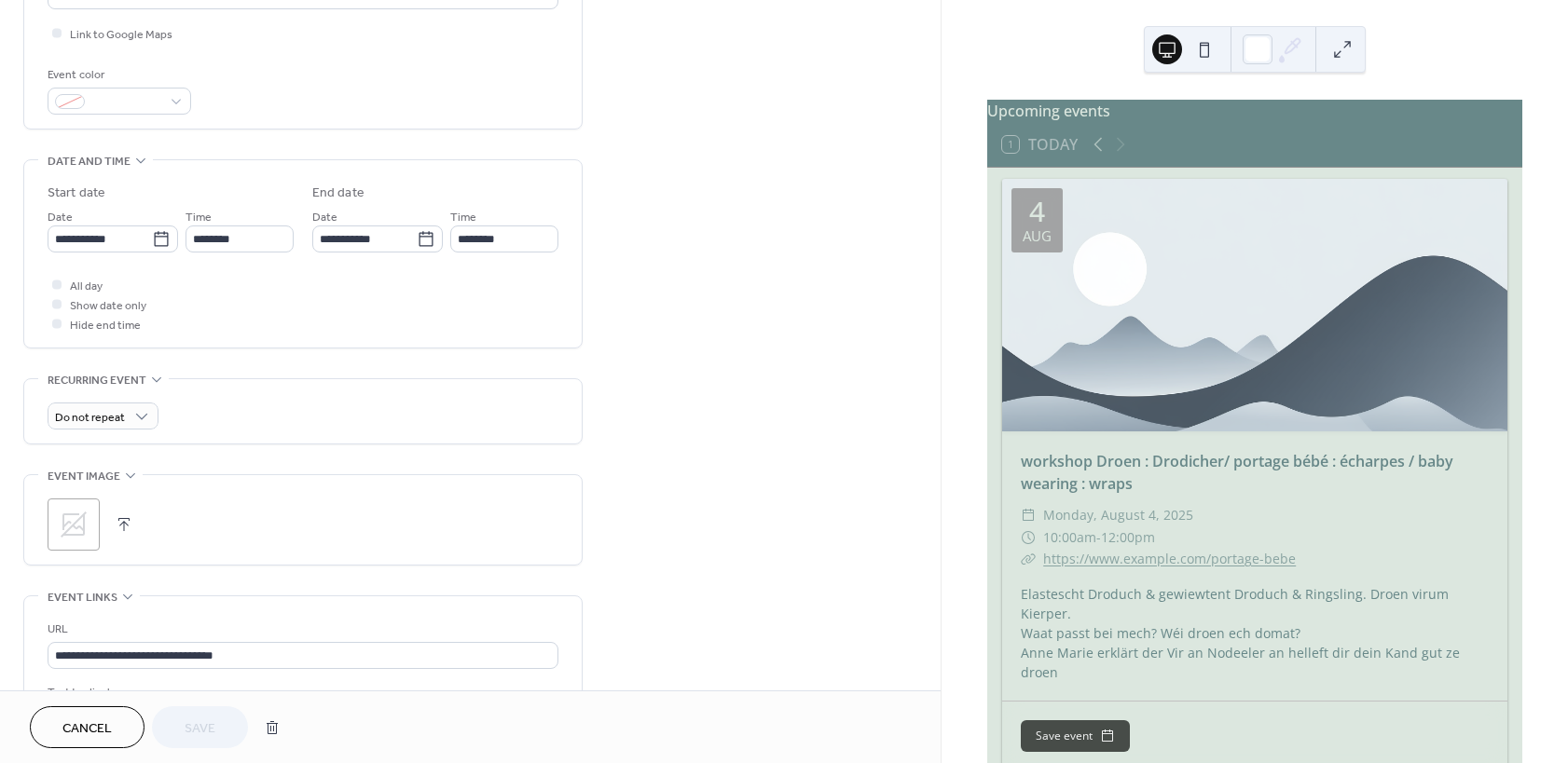 click 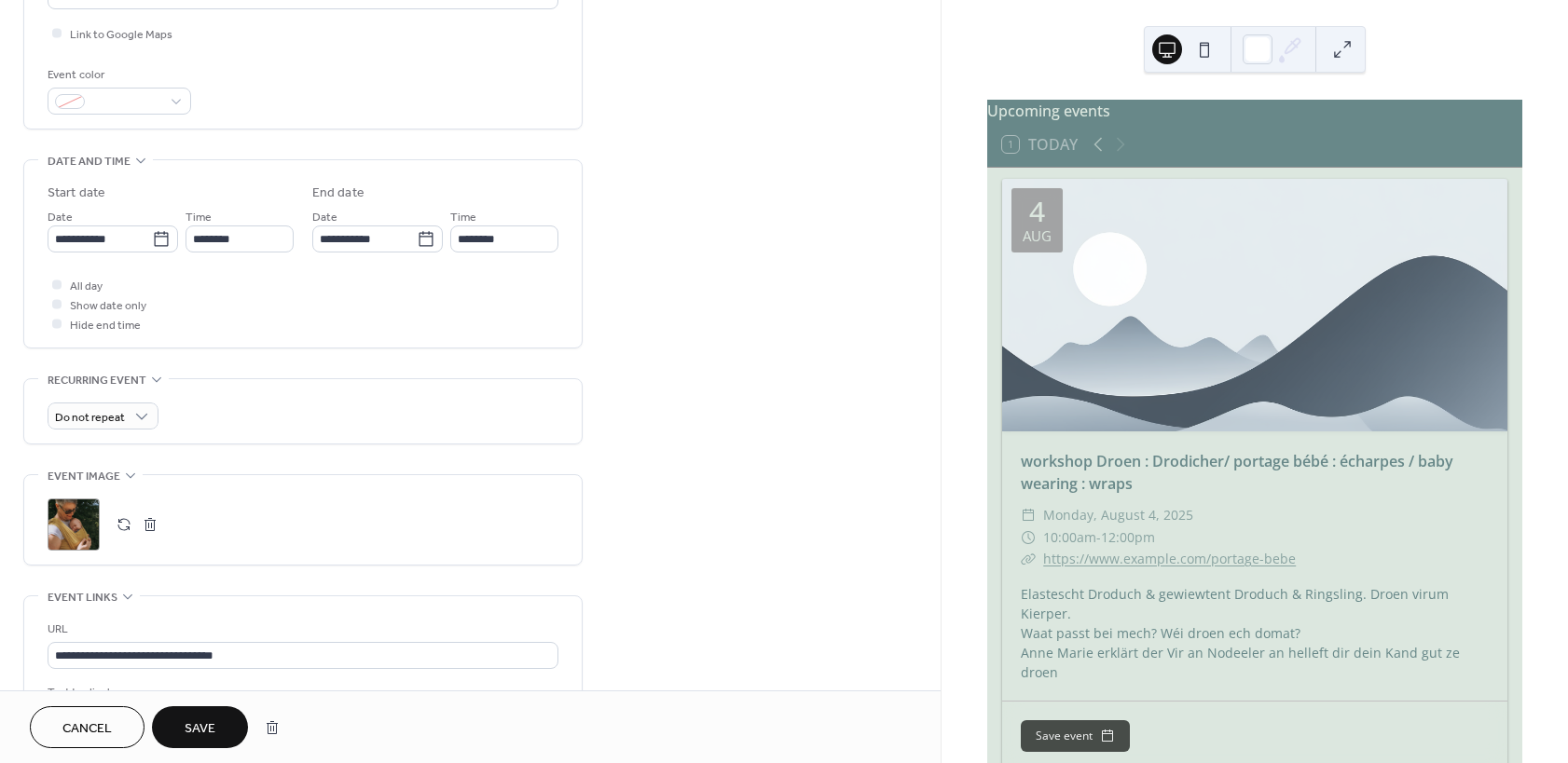 click on "Save" at bounding box center [199, 729] 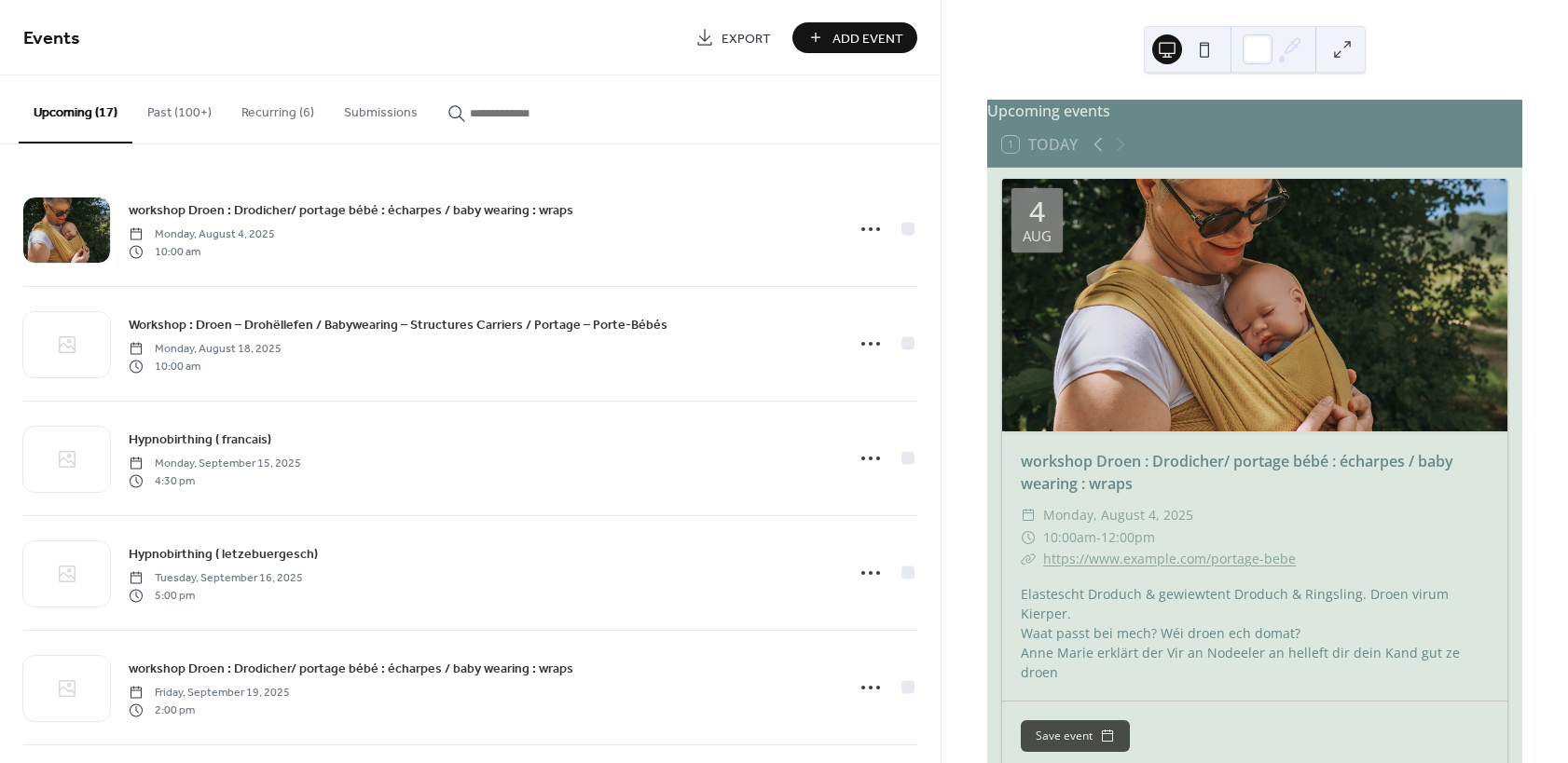 click at bounding box center (1255, 305) 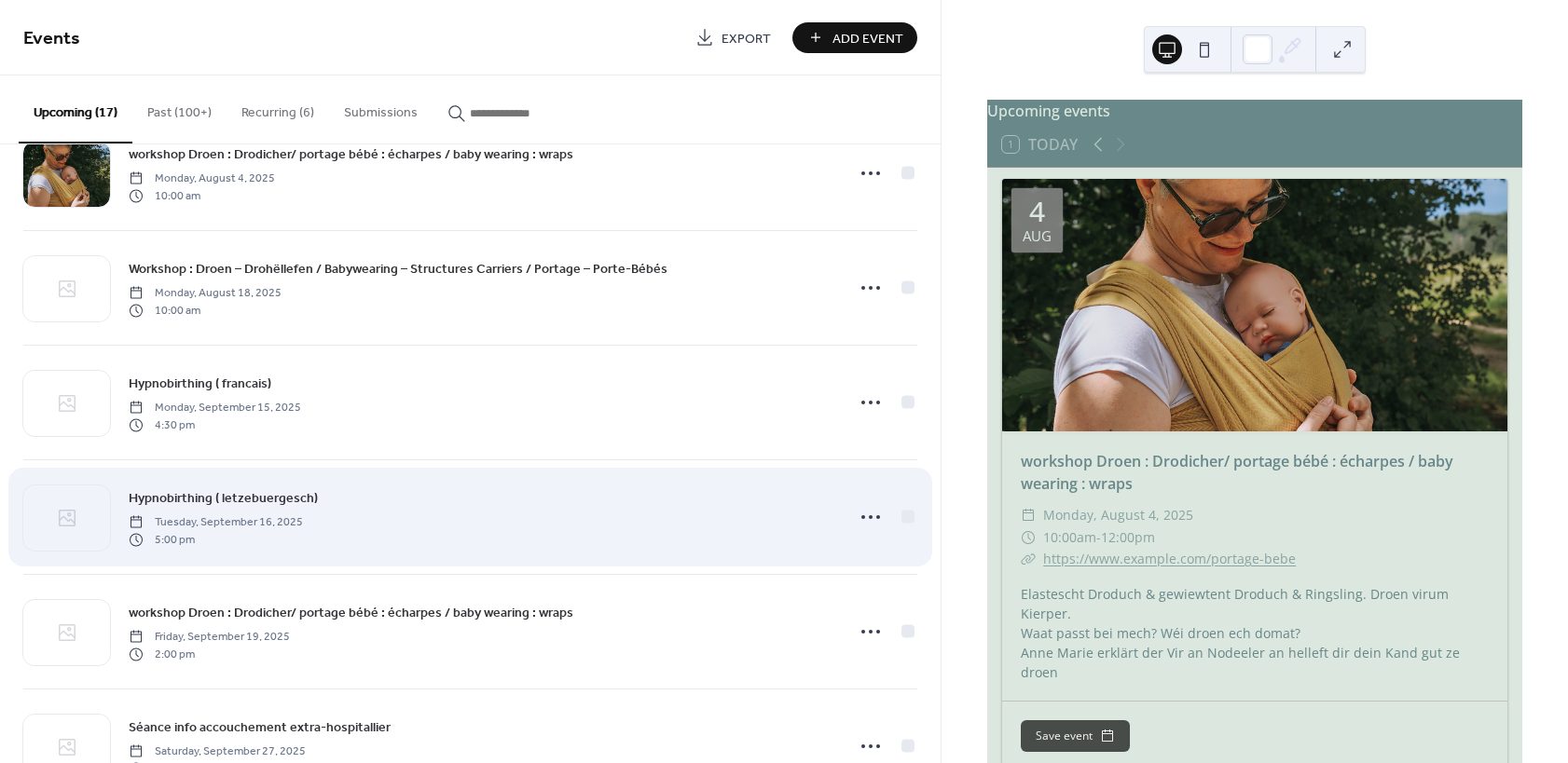 scroll, scrollTop: 112, scrollLeft: 0, axis: vertical 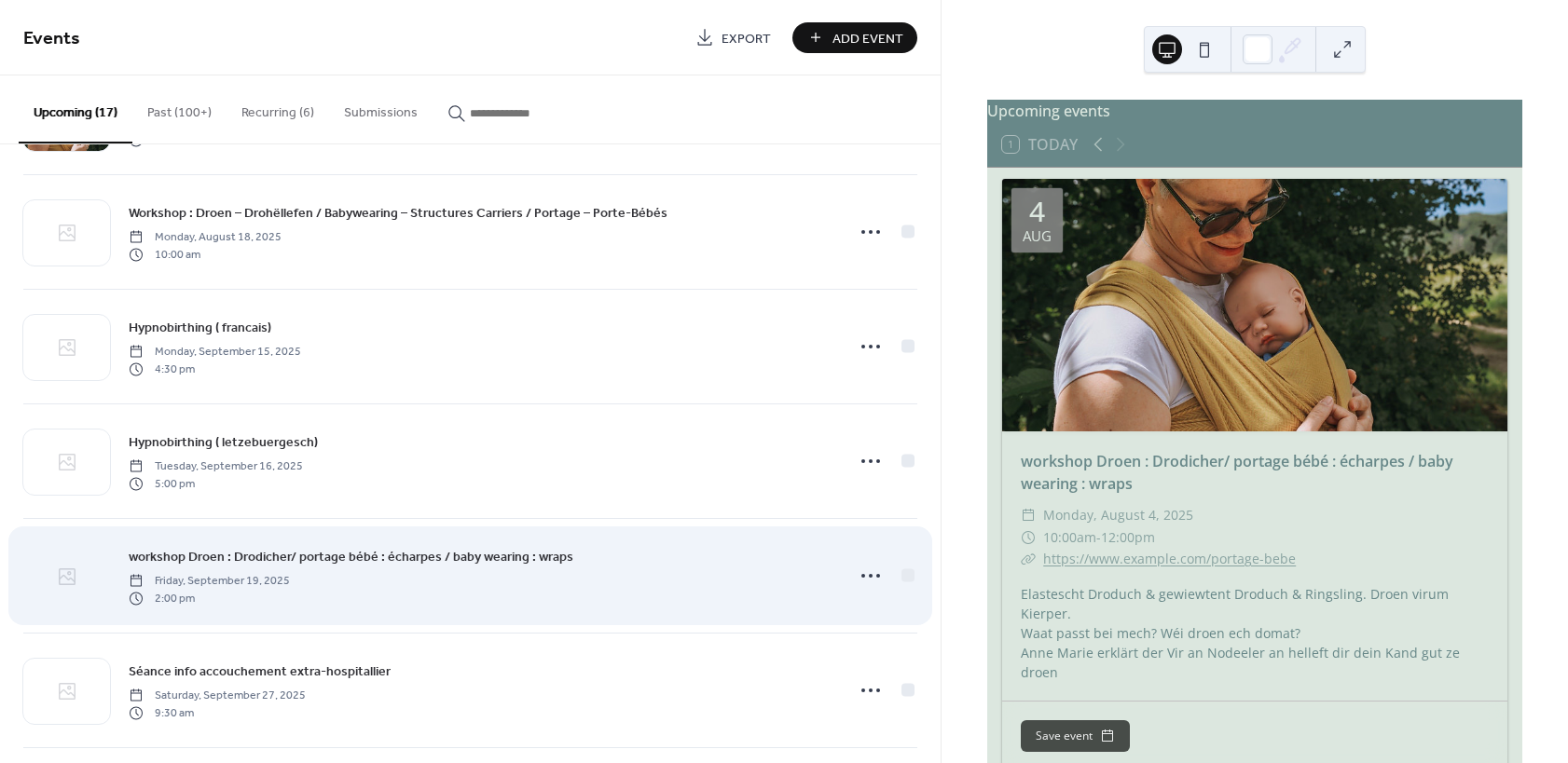 click at bounding box center (66, 577) 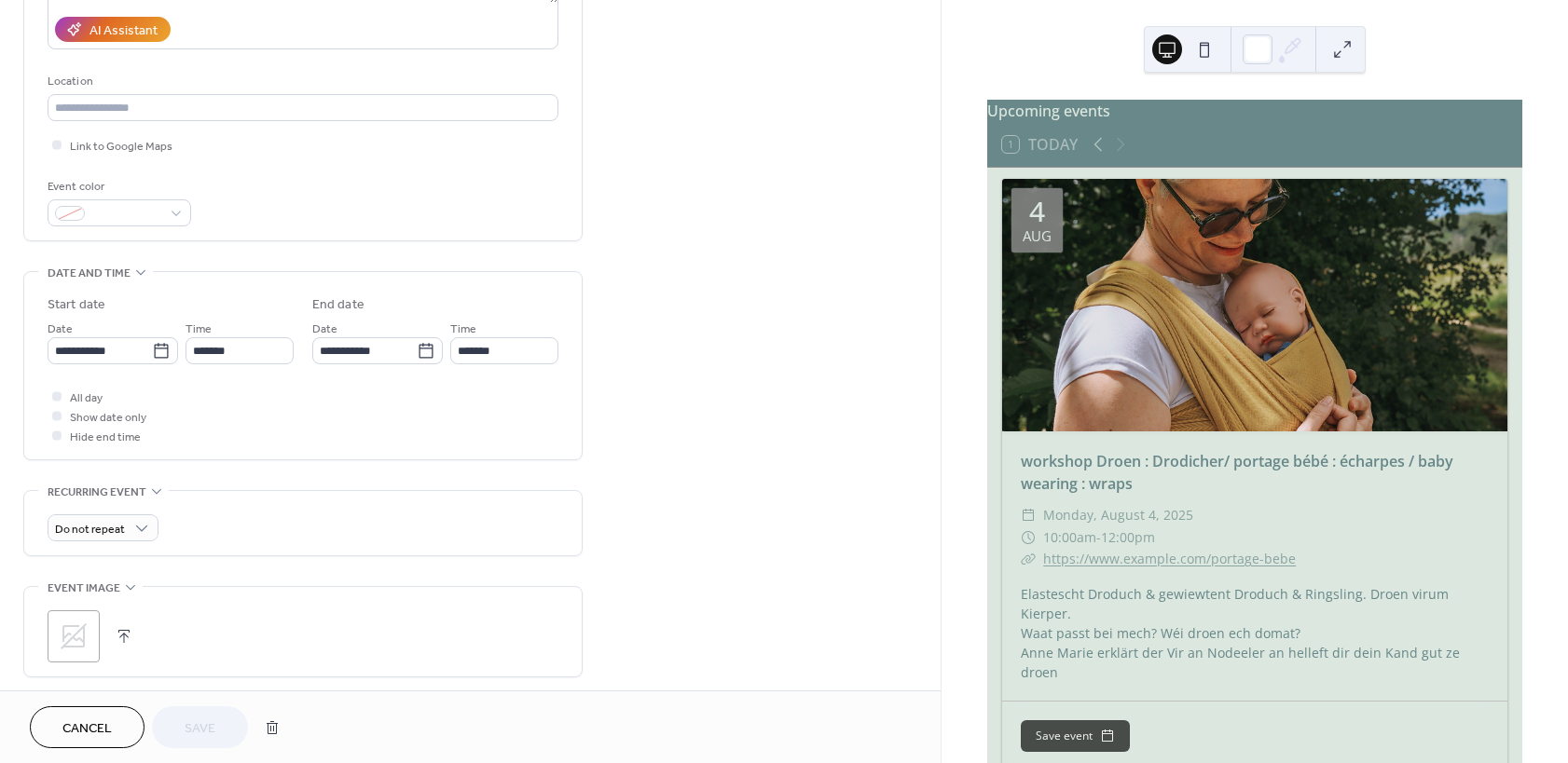scroll, scrollTop: 559, scrollLeft: 0, axis: vertical 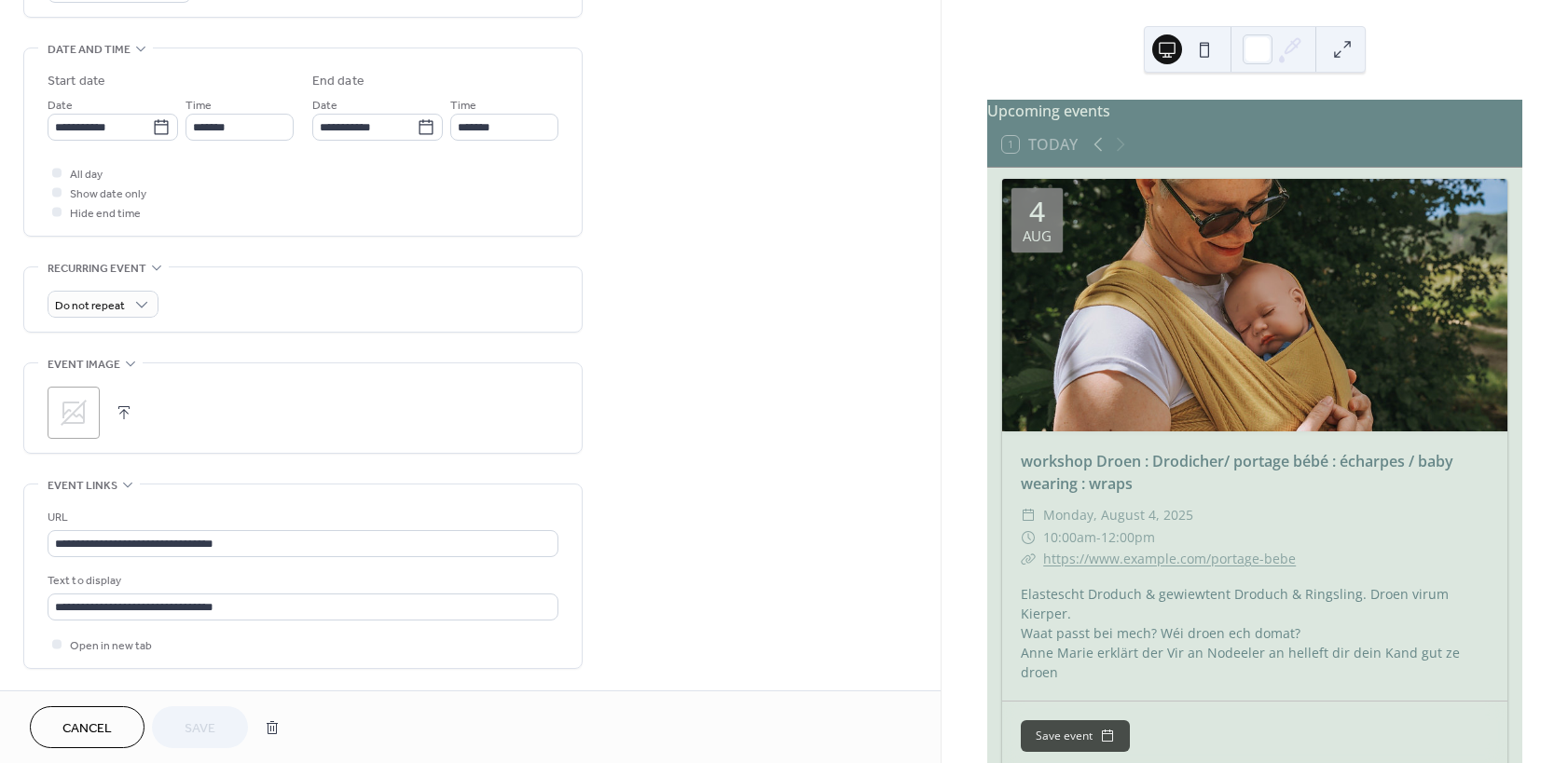 click 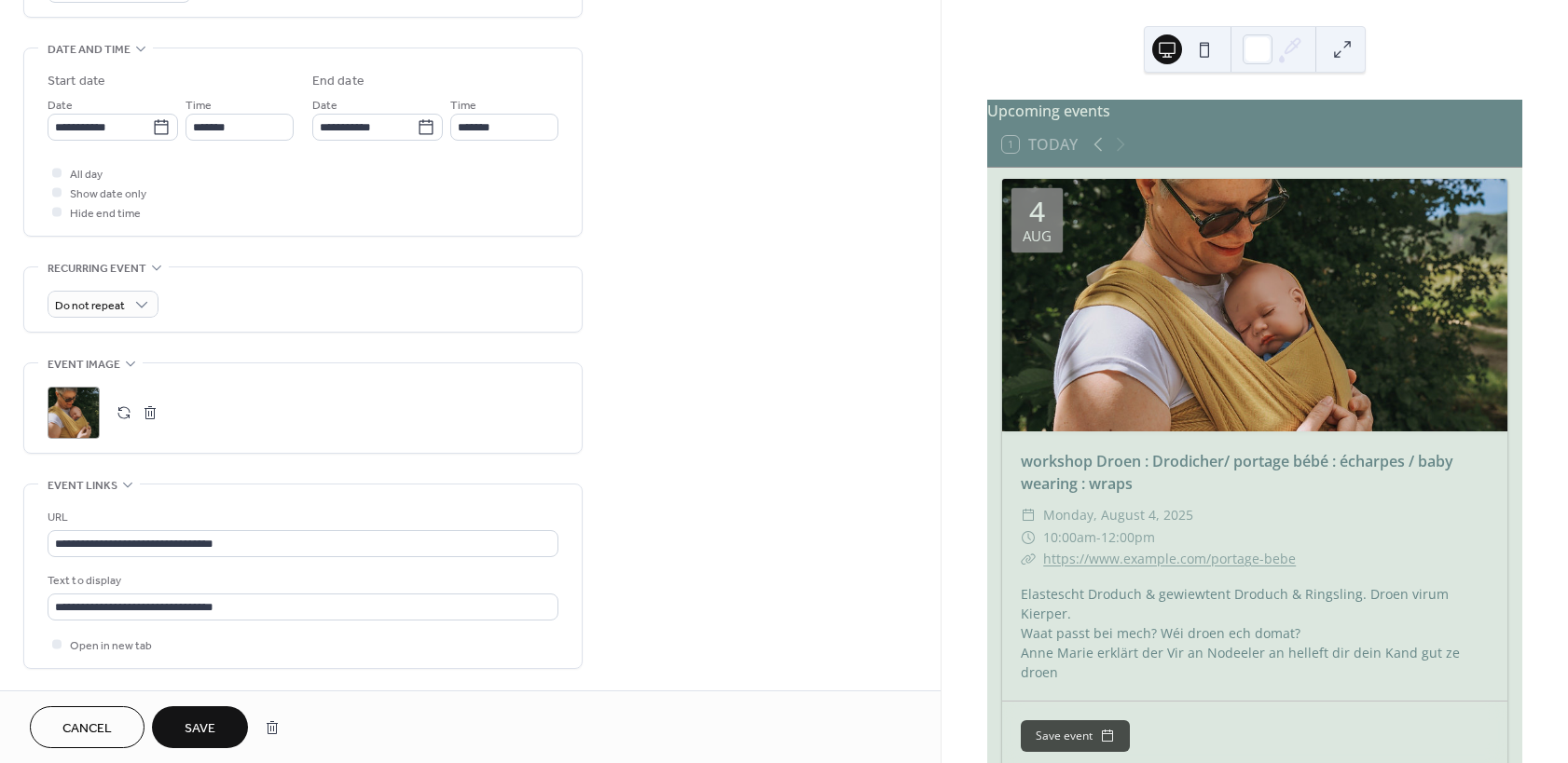 click on ";" at bounding box center (74, 413) 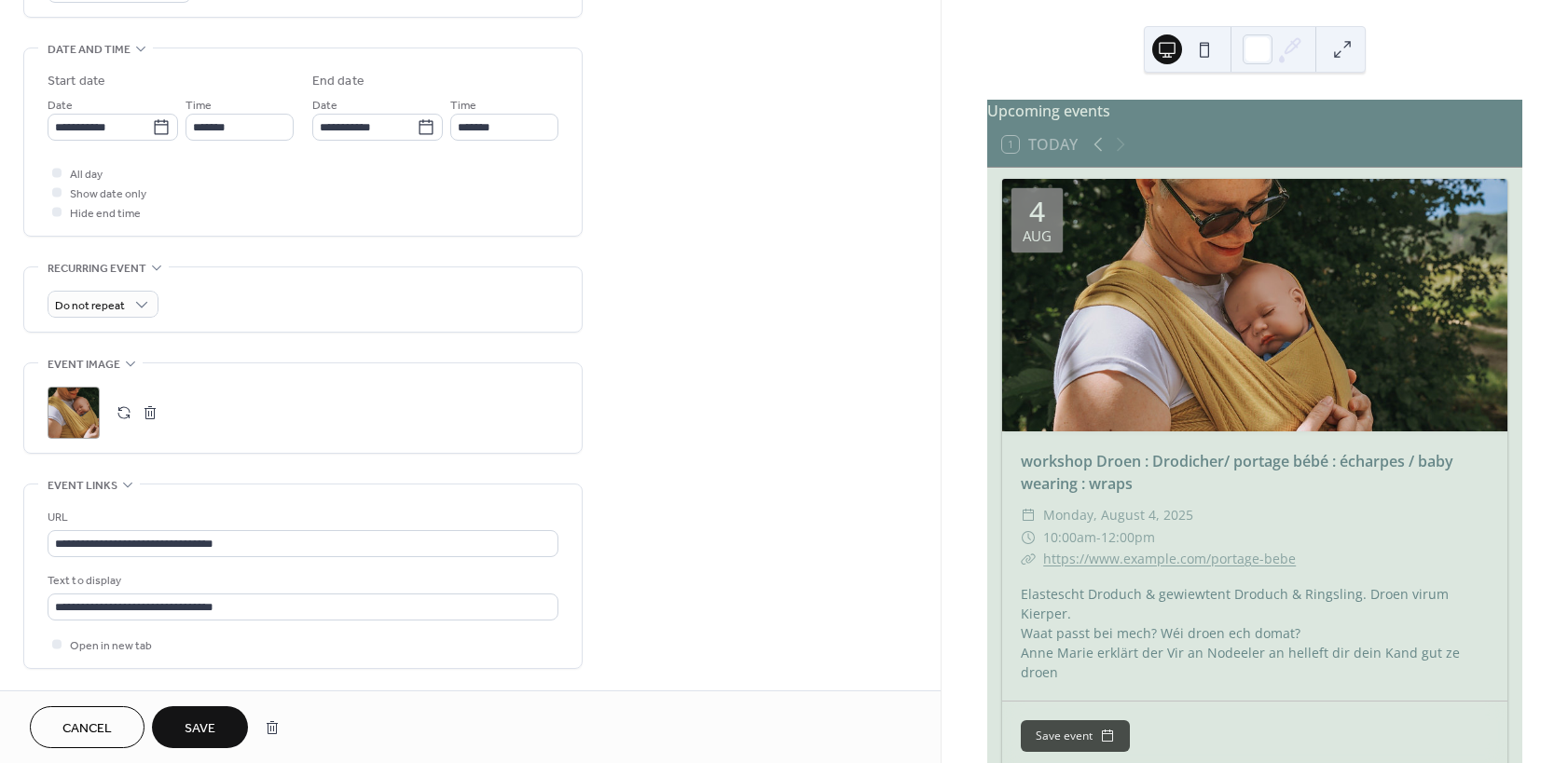 click on "Save" at bounding box center (199, 729) 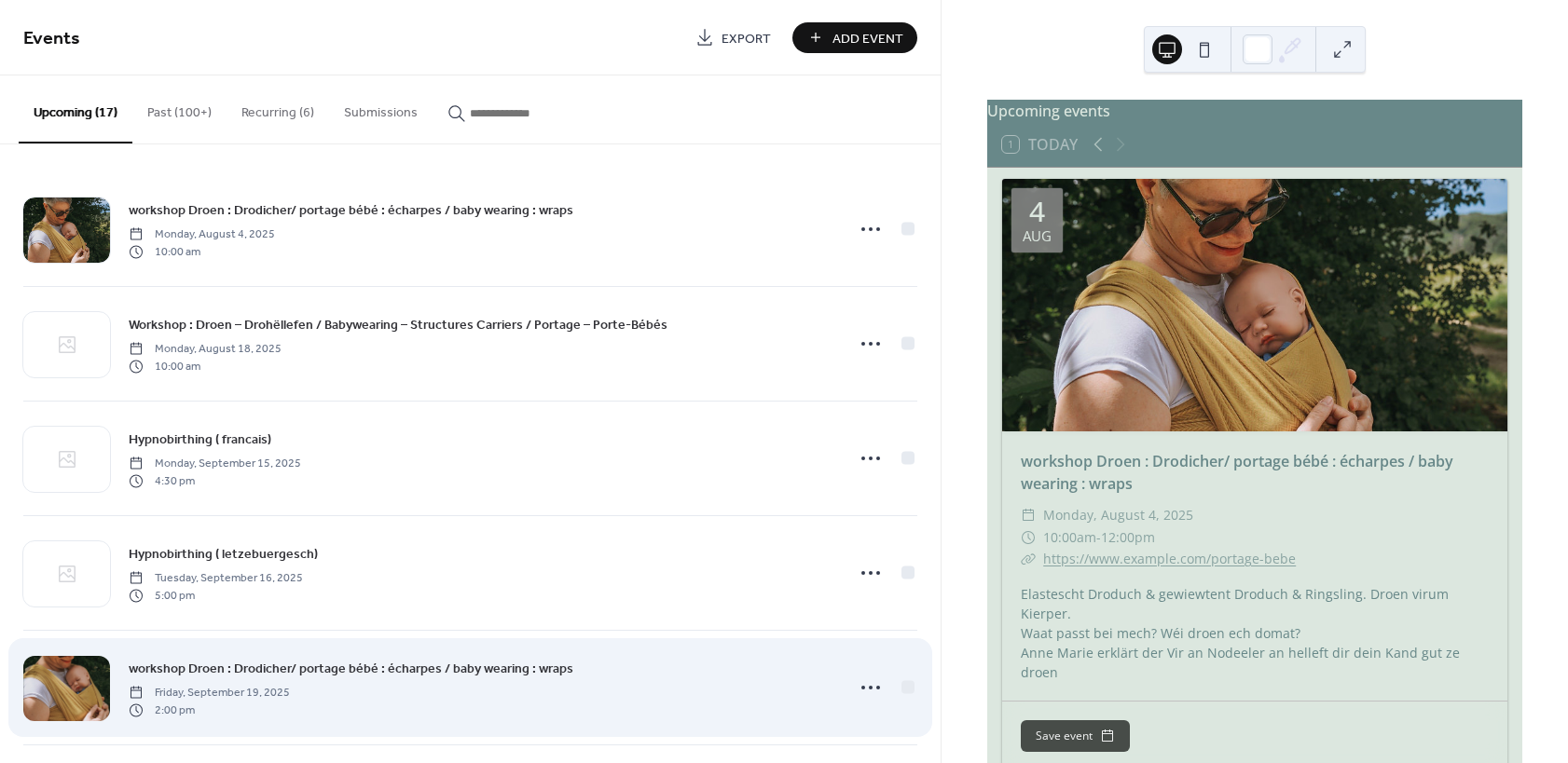 click at bounding box center (66, 688) 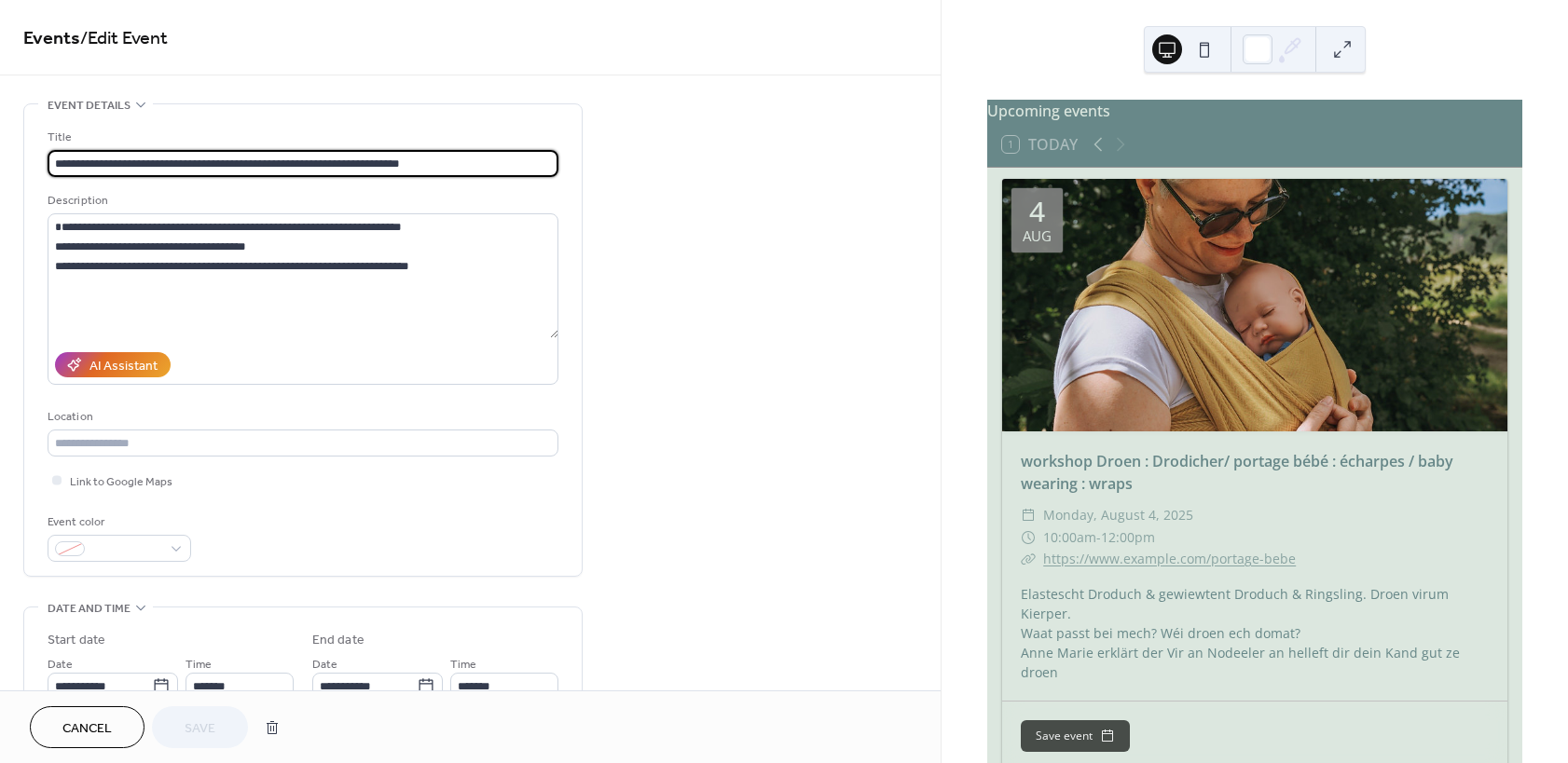 click on "Cancel" at bounding box center (87, 727) 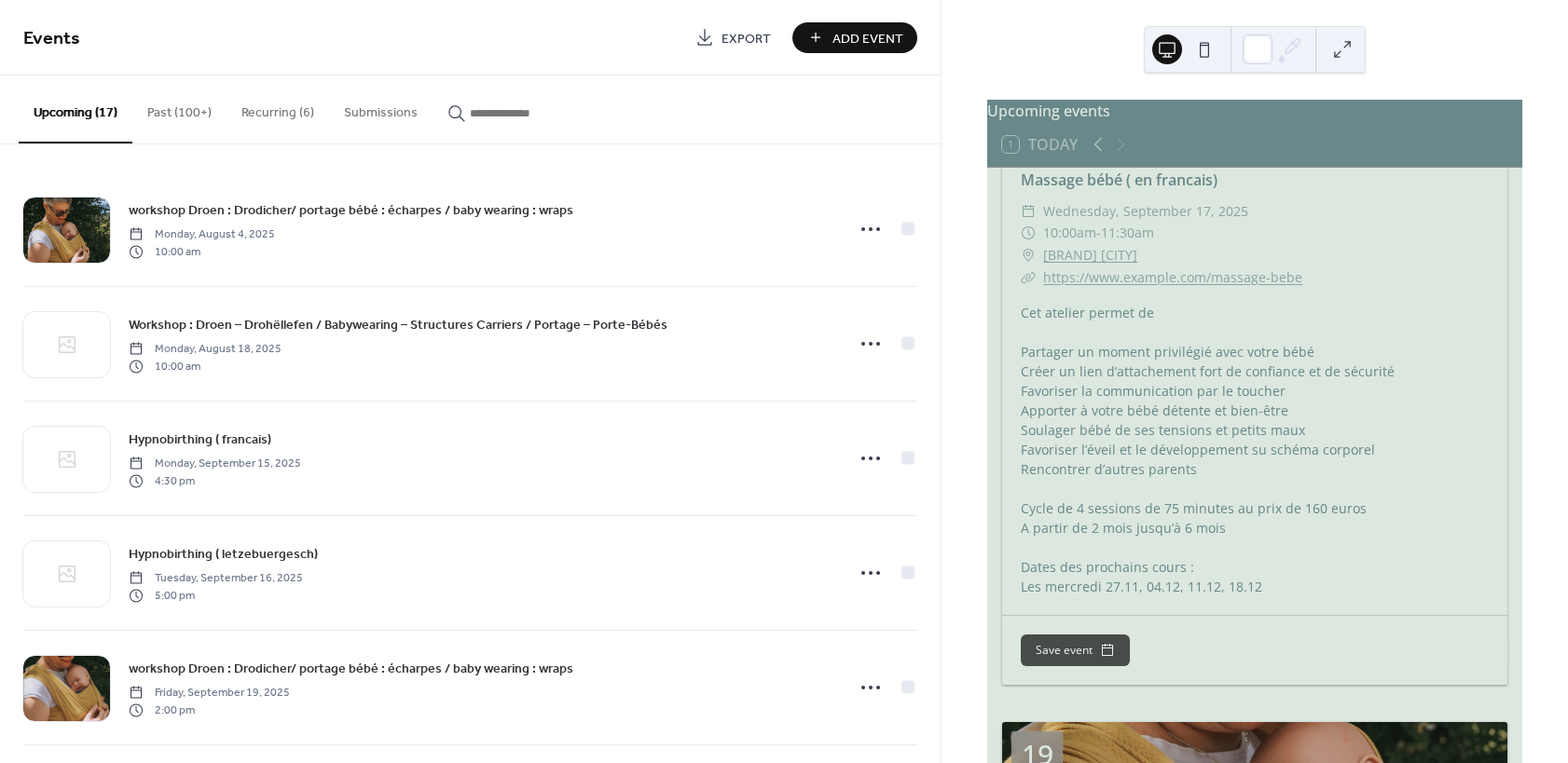 scroll, scrollTop: 3292, scrollLeft: 0, axis: vertical 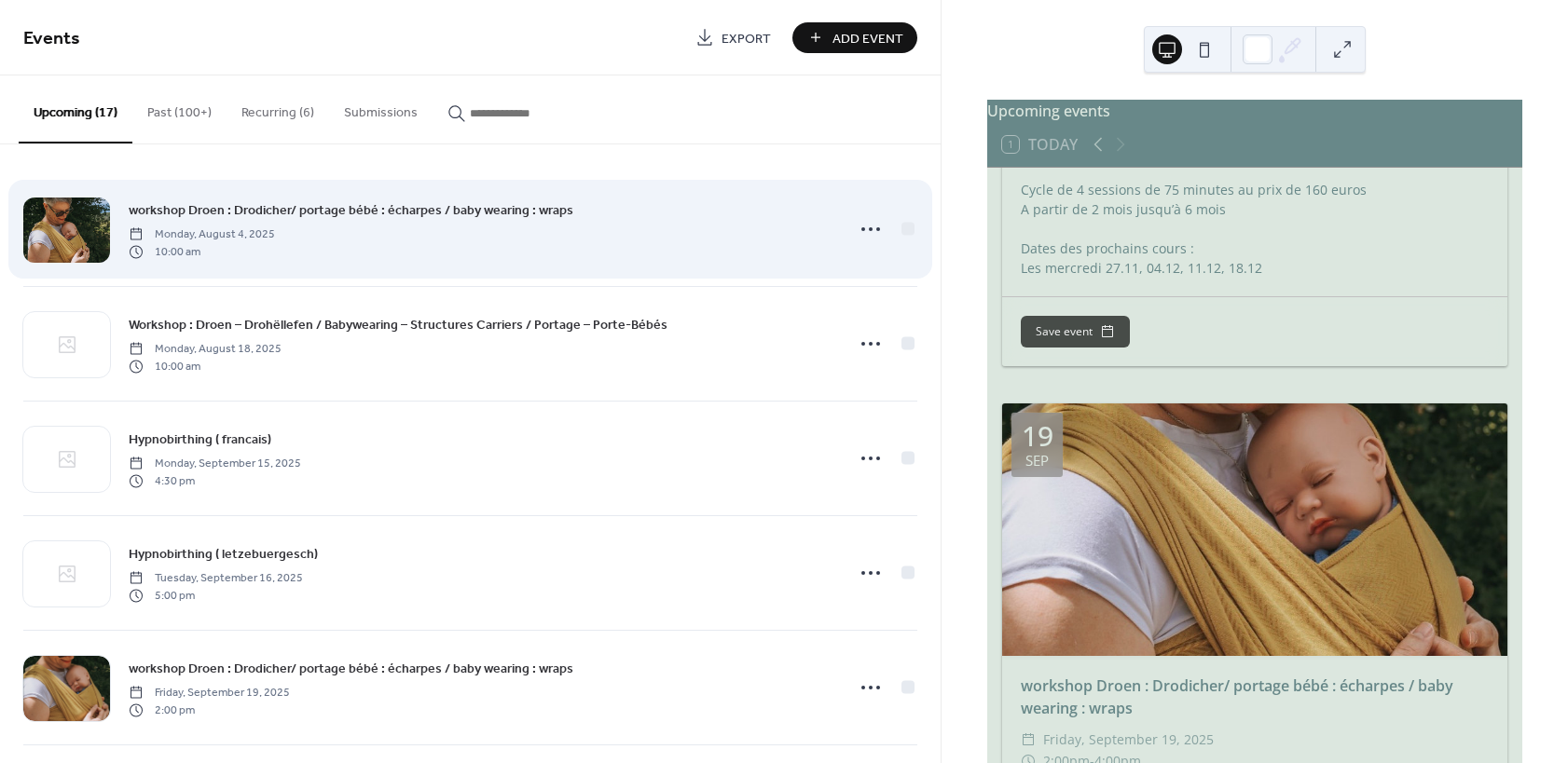 click at bounding box center [66, 230] 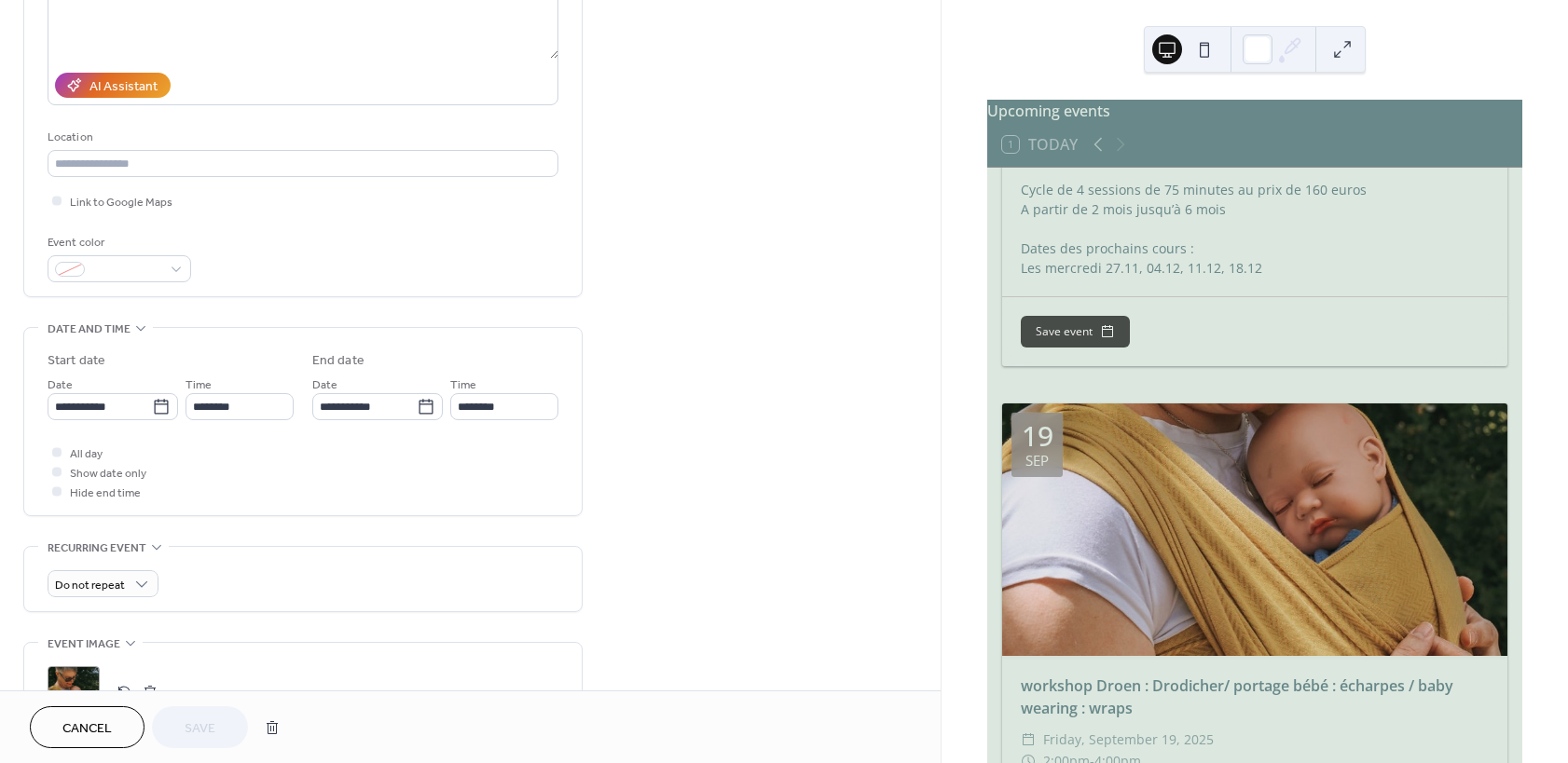 scroll, scrollTop: 503, scrollLeft: 0, axis: vertical 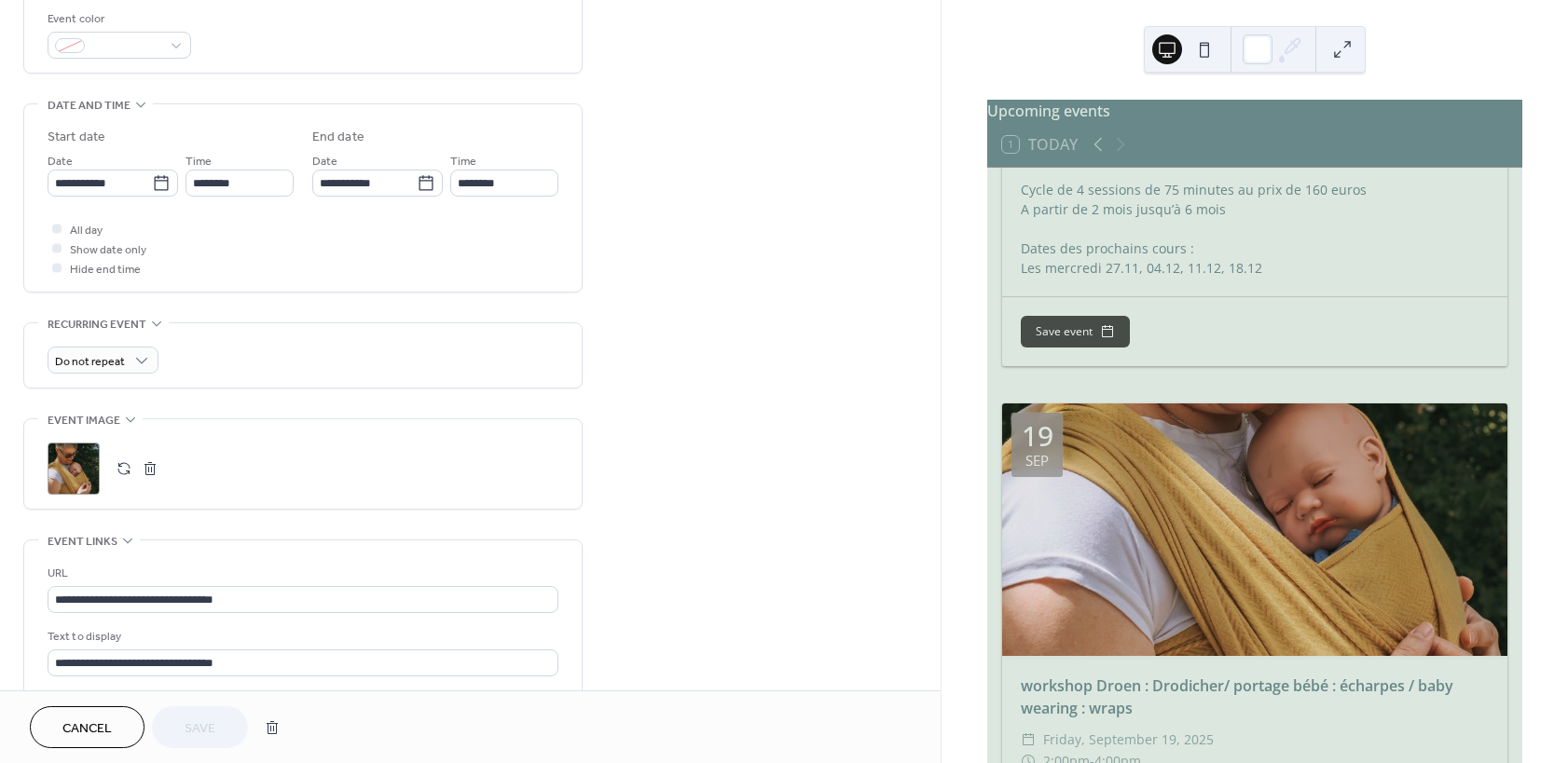 click at bounding box center (124, 469) 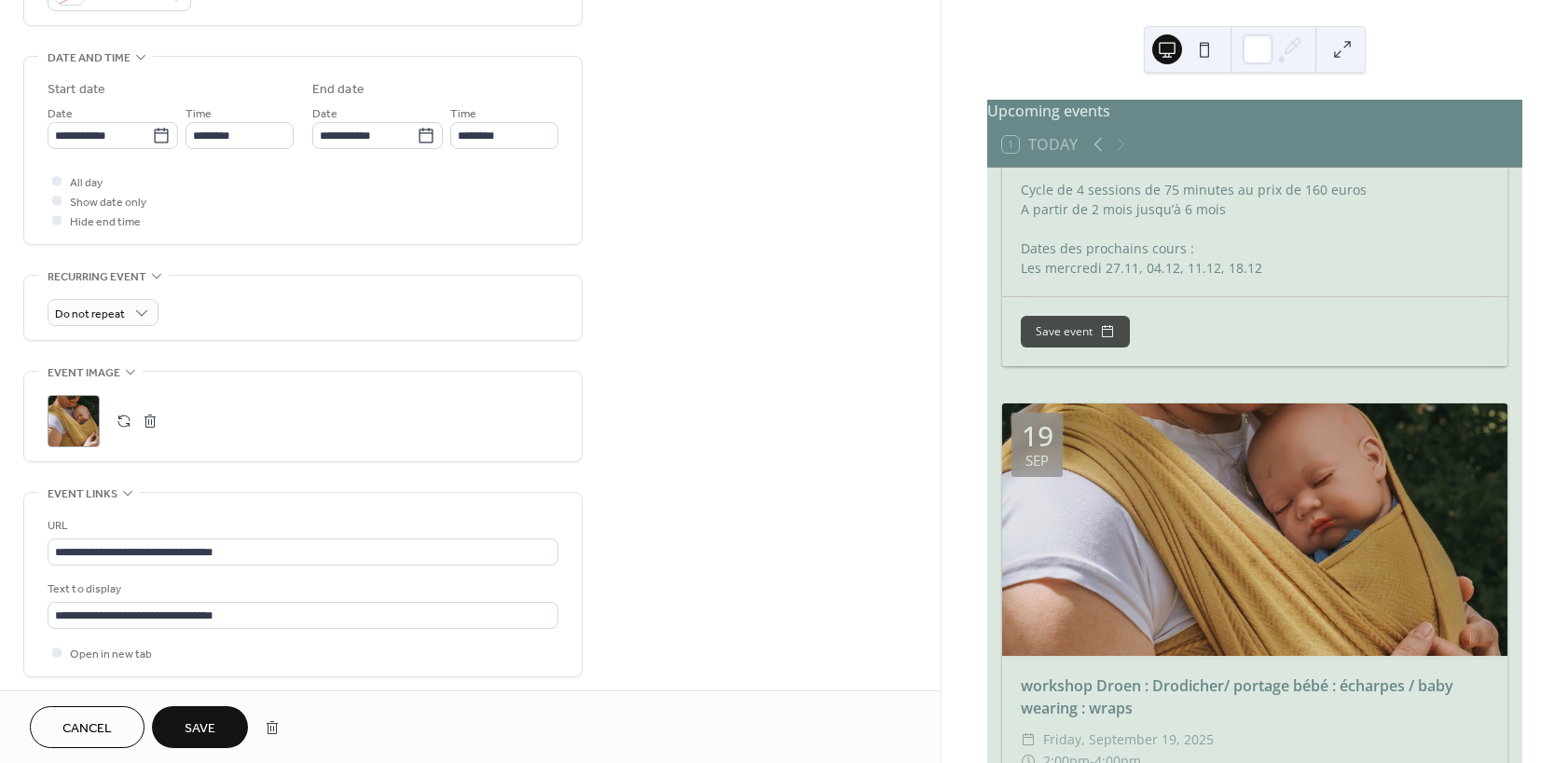 scroll, scrollTop: 705, scrollLeft: 0, axis: vertical 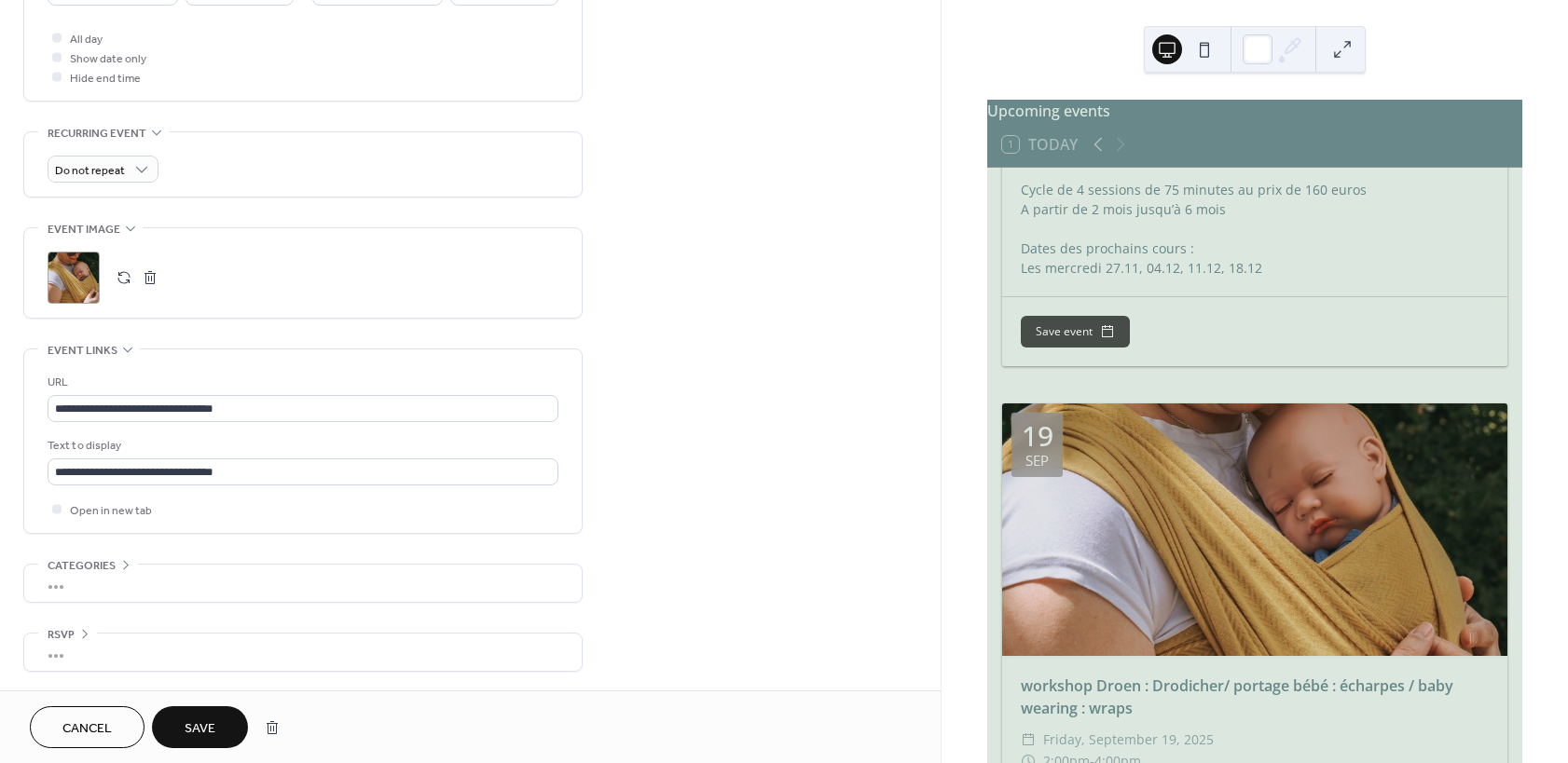 click on "Save" at bounding box center [199, 729] 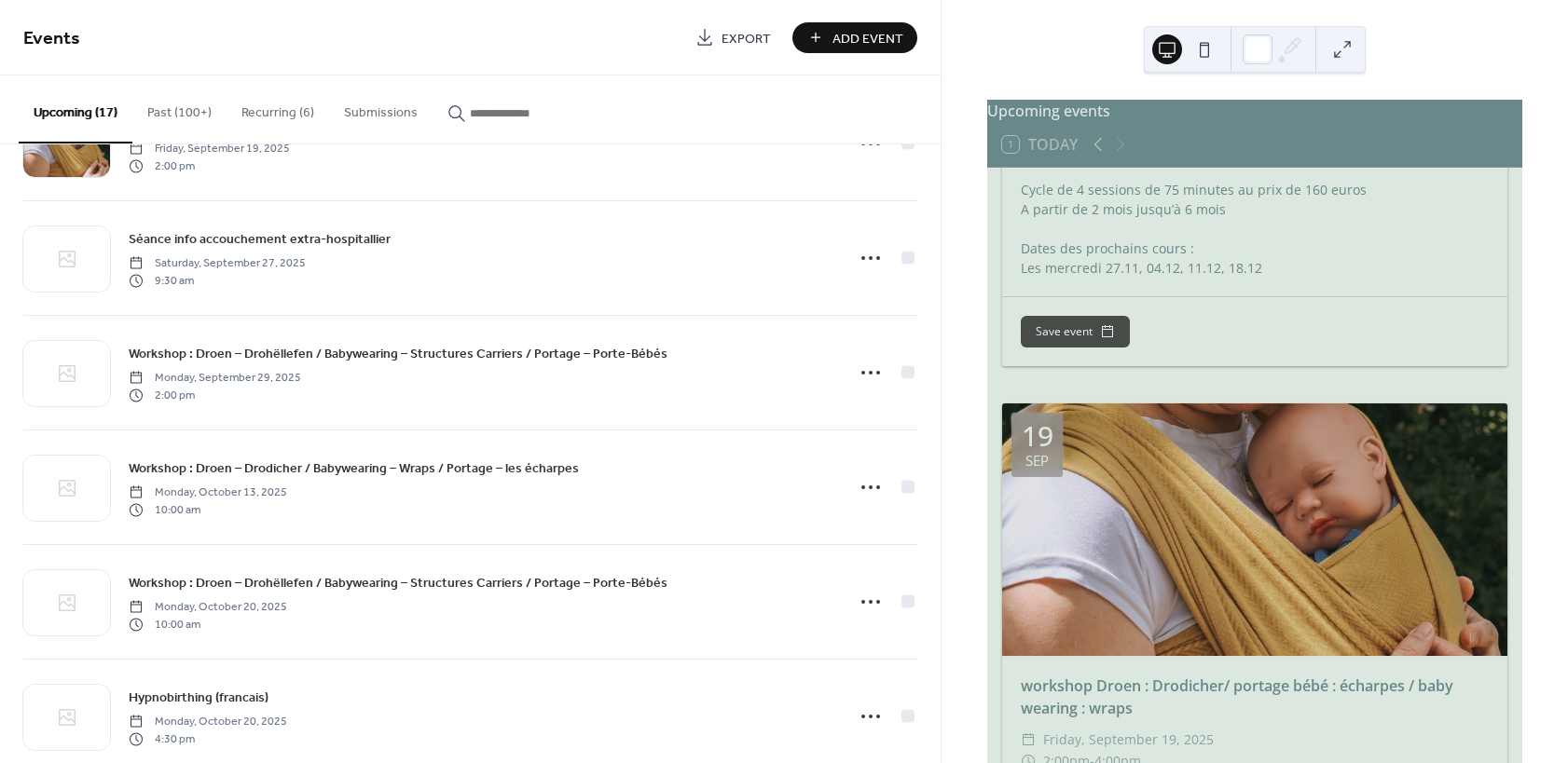 scroll, scrollTop: 559, scrollLeft: 0, axis: vertical 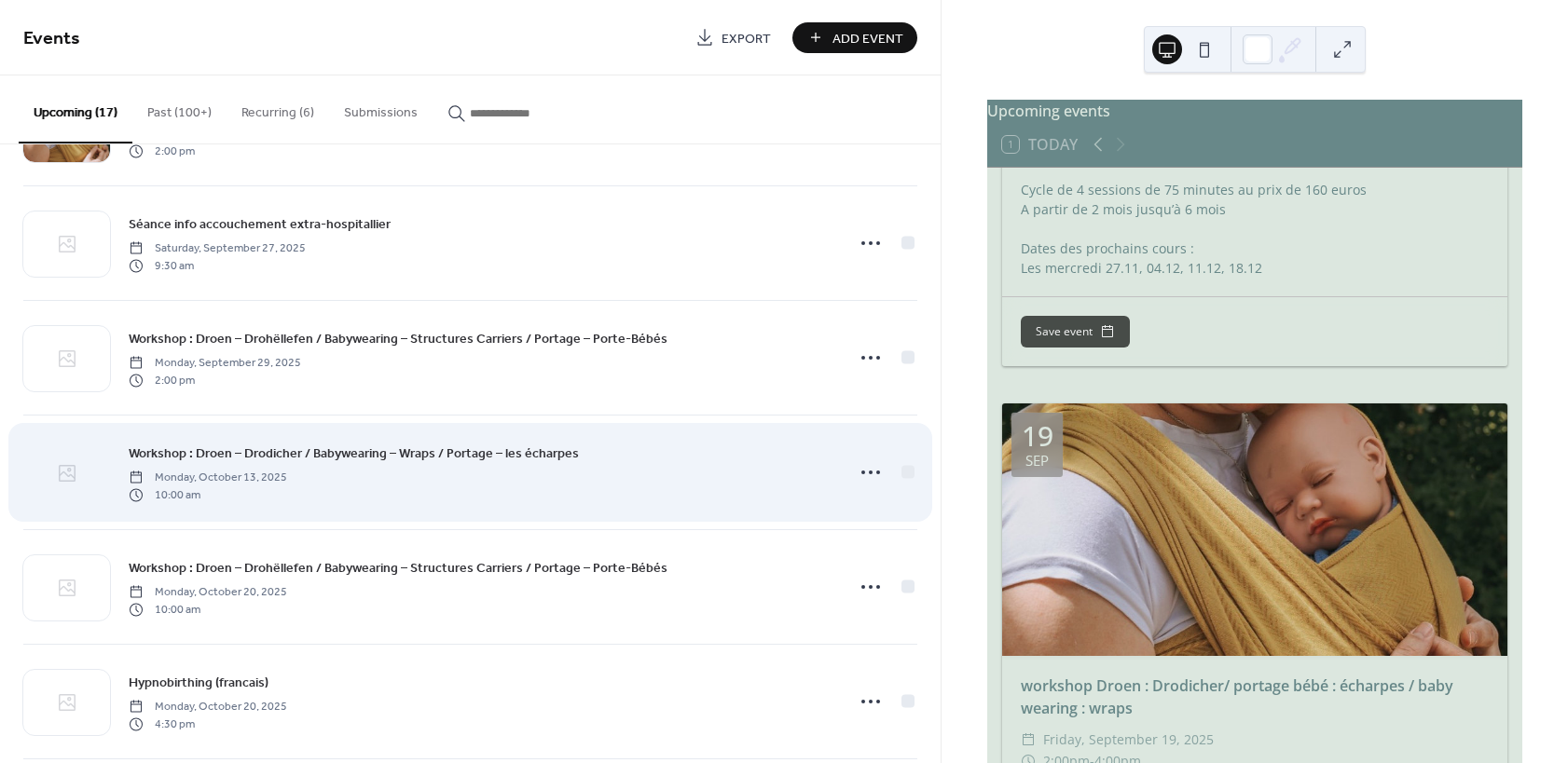 click at bounding box center (66, 473) 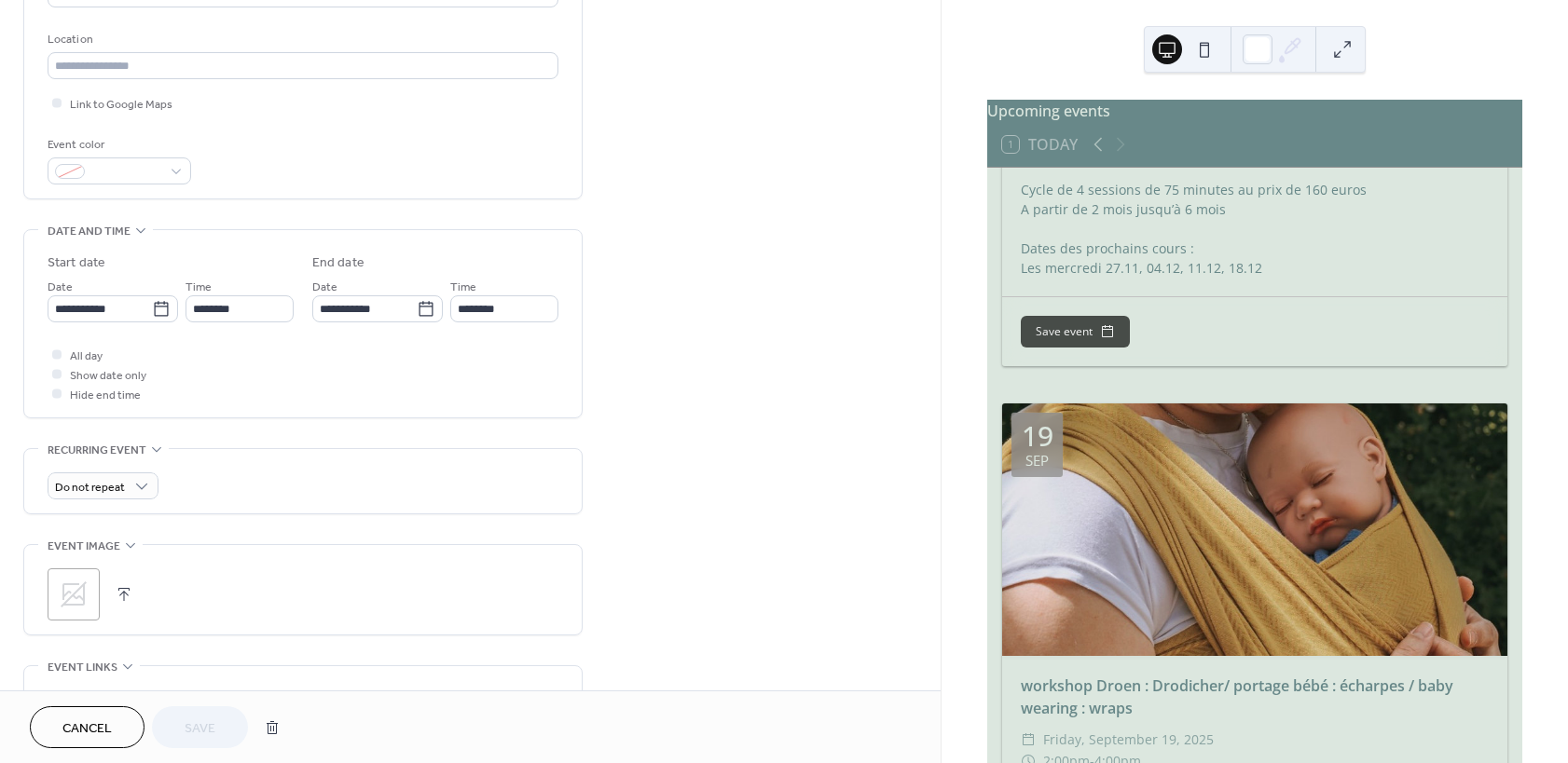 scroll, scrollTop: 391, scrollLeft: 0, axis: vertical 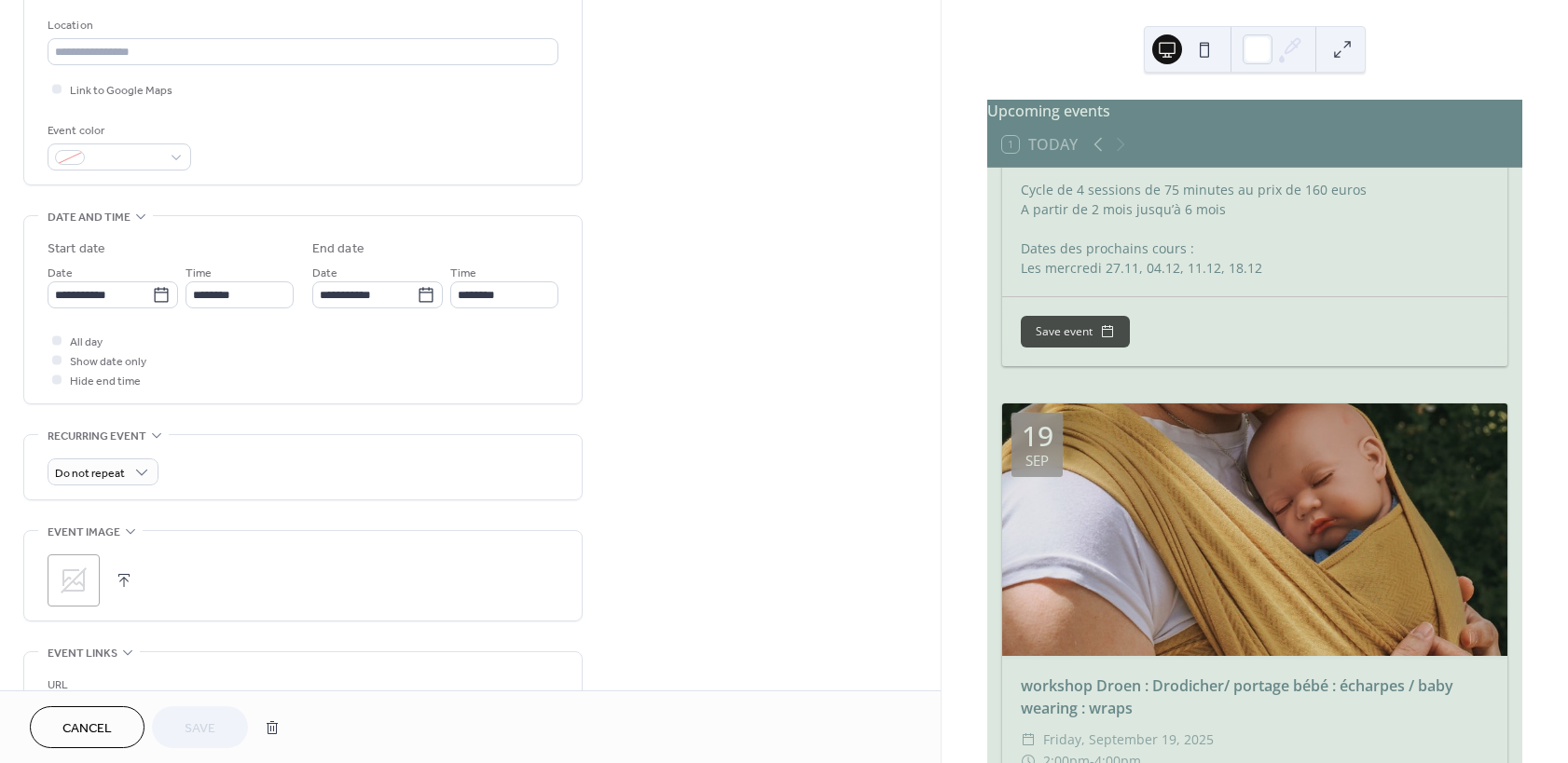 click at bounding box center [124, 580] 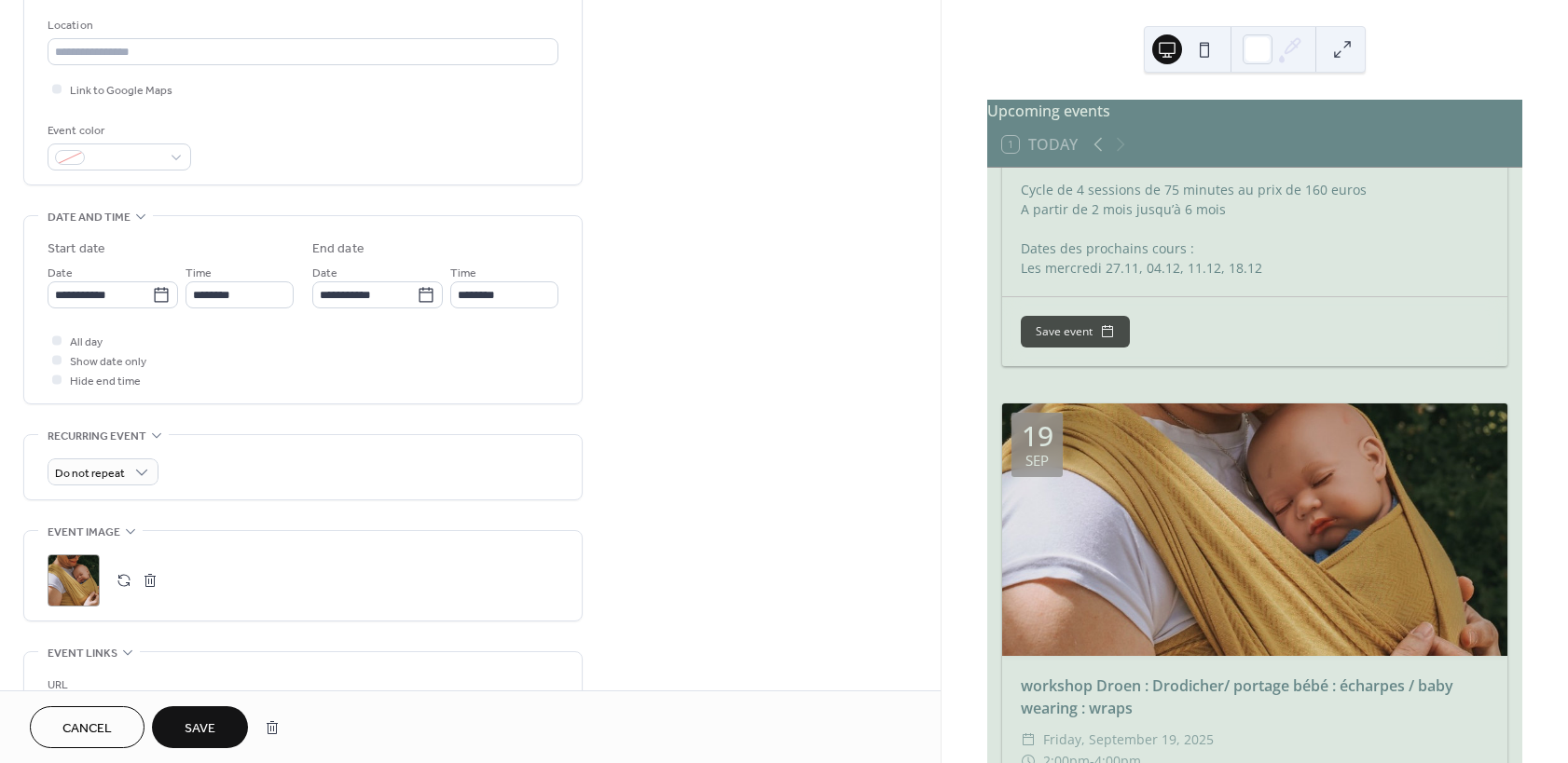 click on "Cancel" at bounding box center [87, 729] 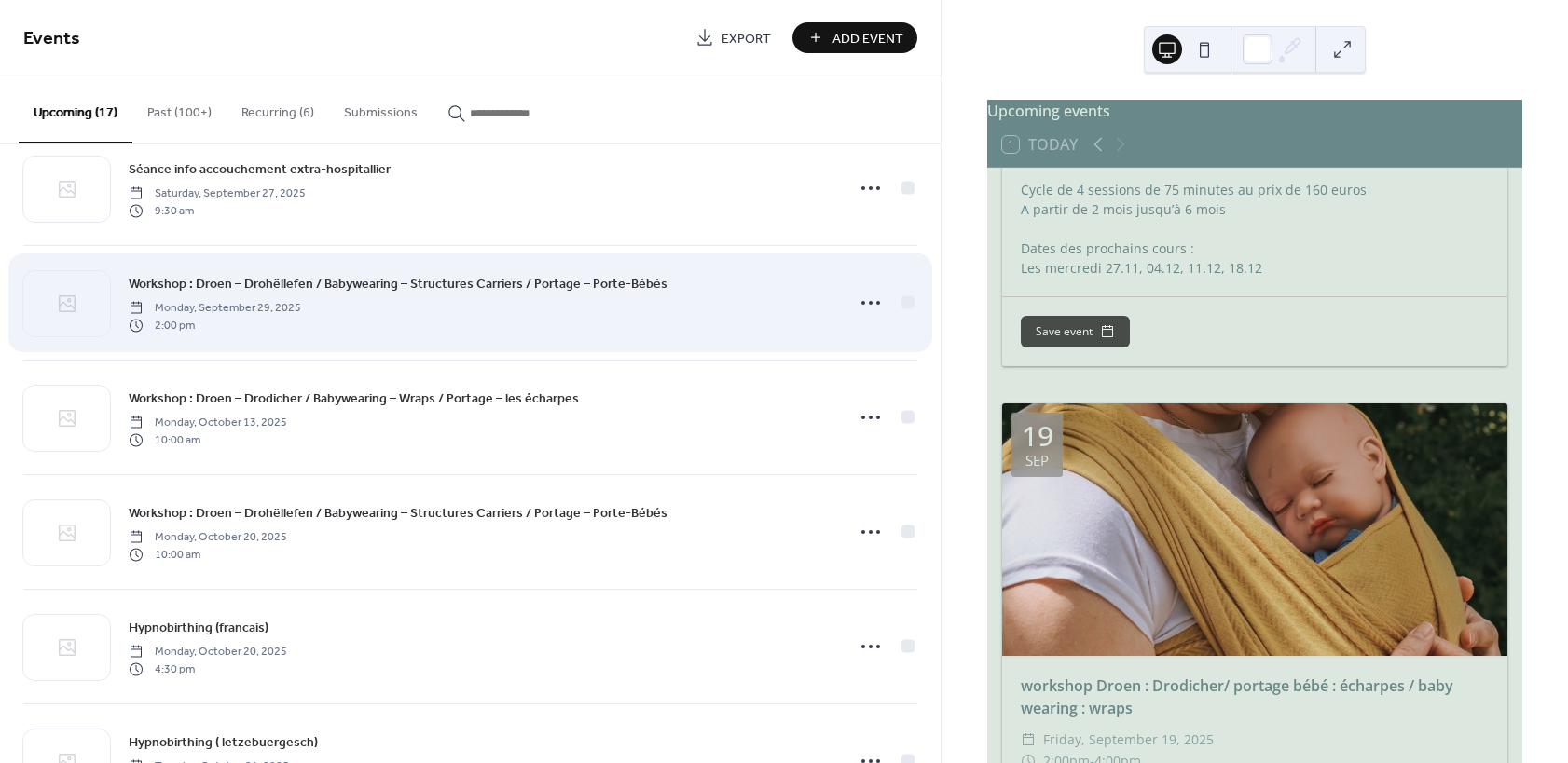 scroll, scrollTop: 615, scrollLeft: 0, axis: vertical 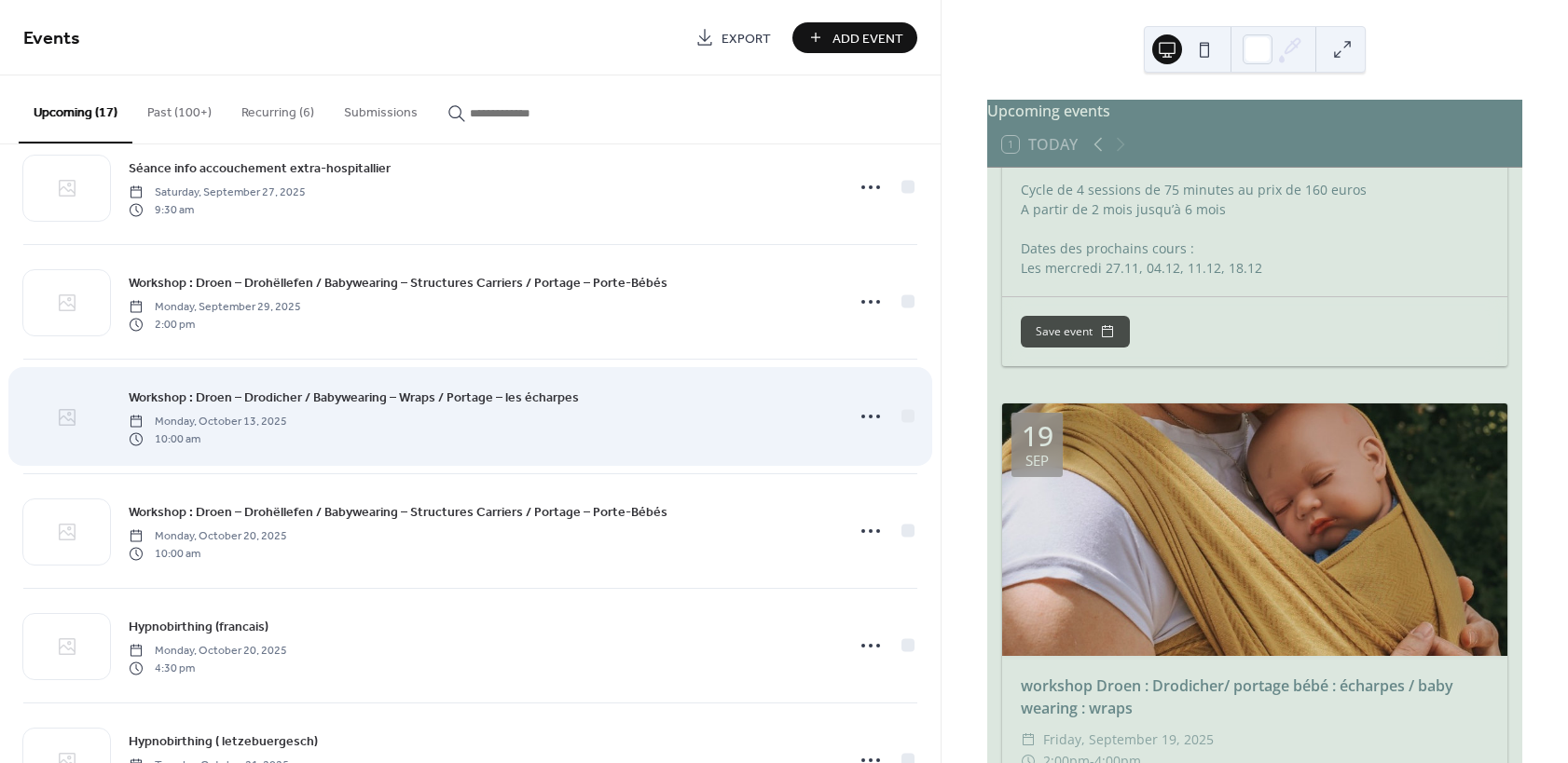 click 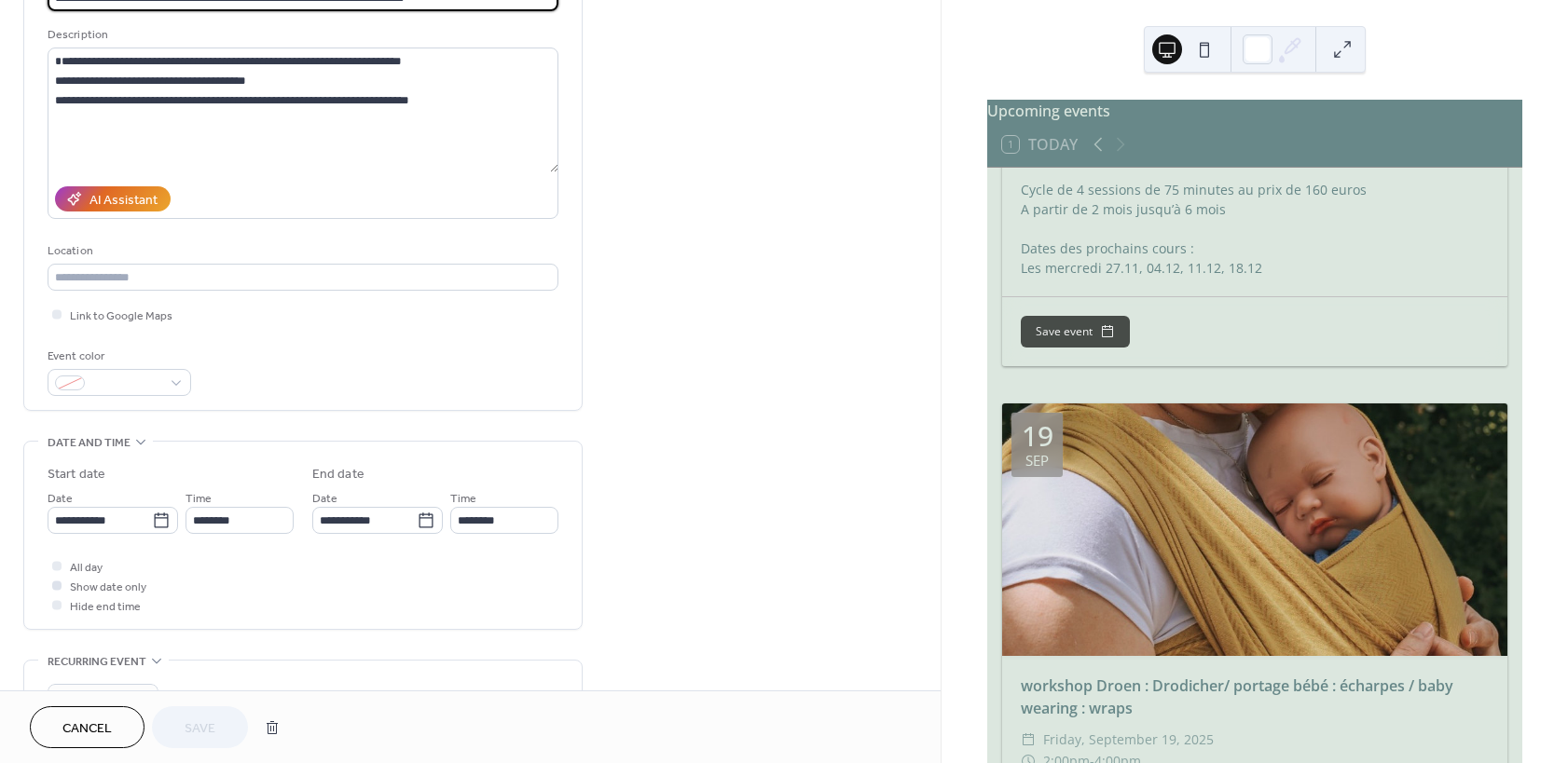 scroll, scrollTop: 335, scrollLeft: 0, axis: vertical 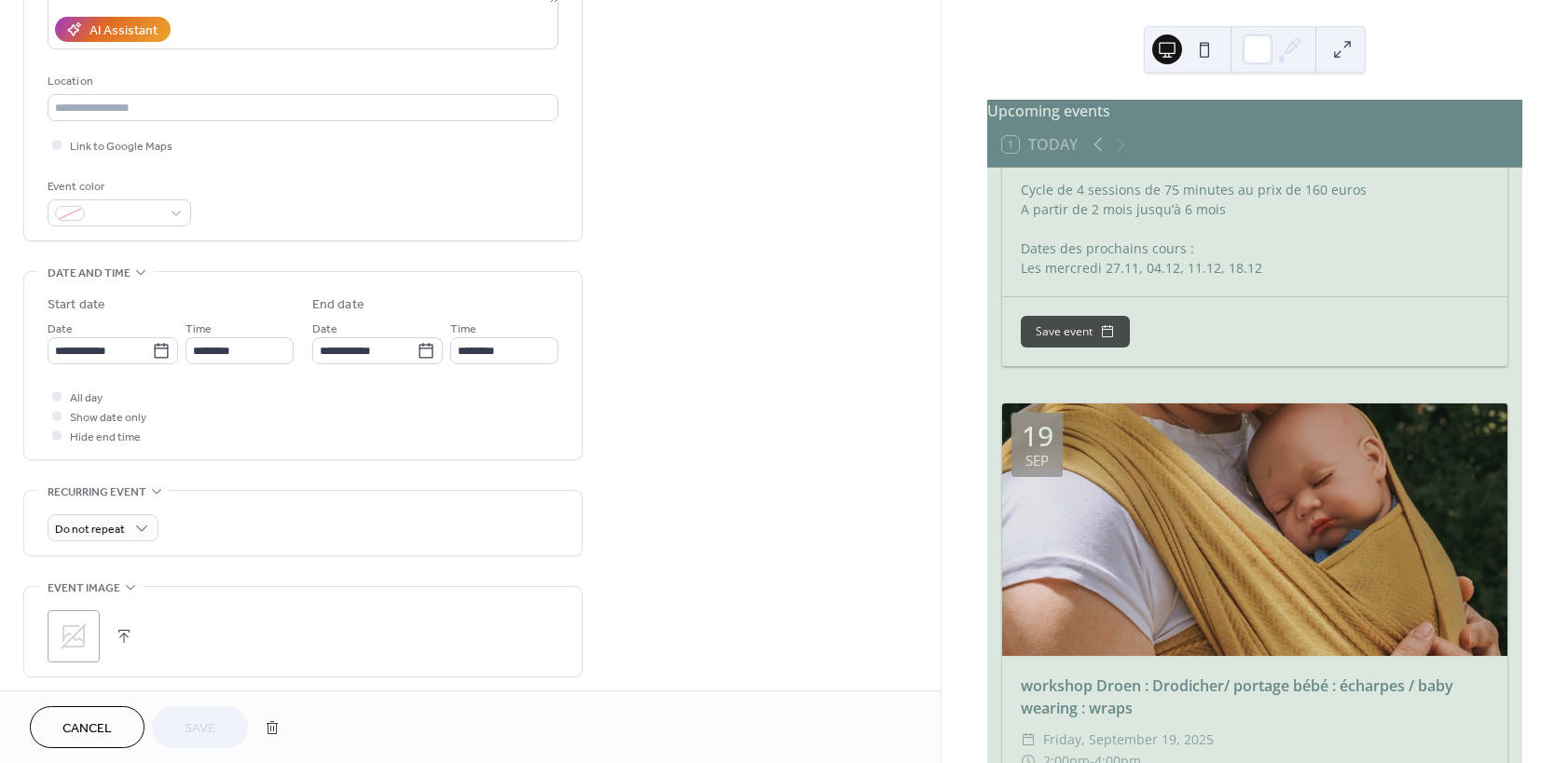 click 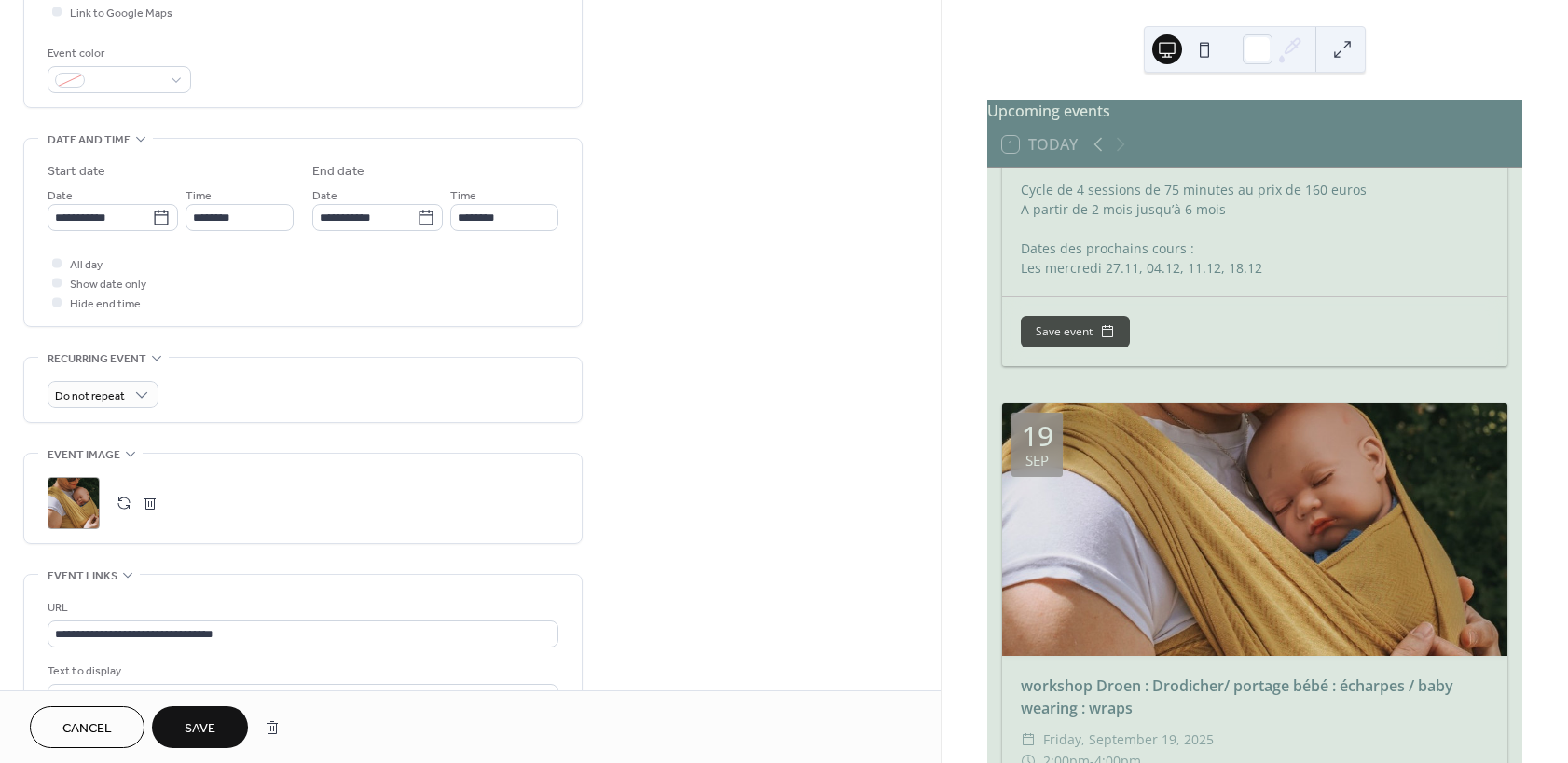 scroll, scrollTop: 615, scrollLeft: 0, axis: vertical 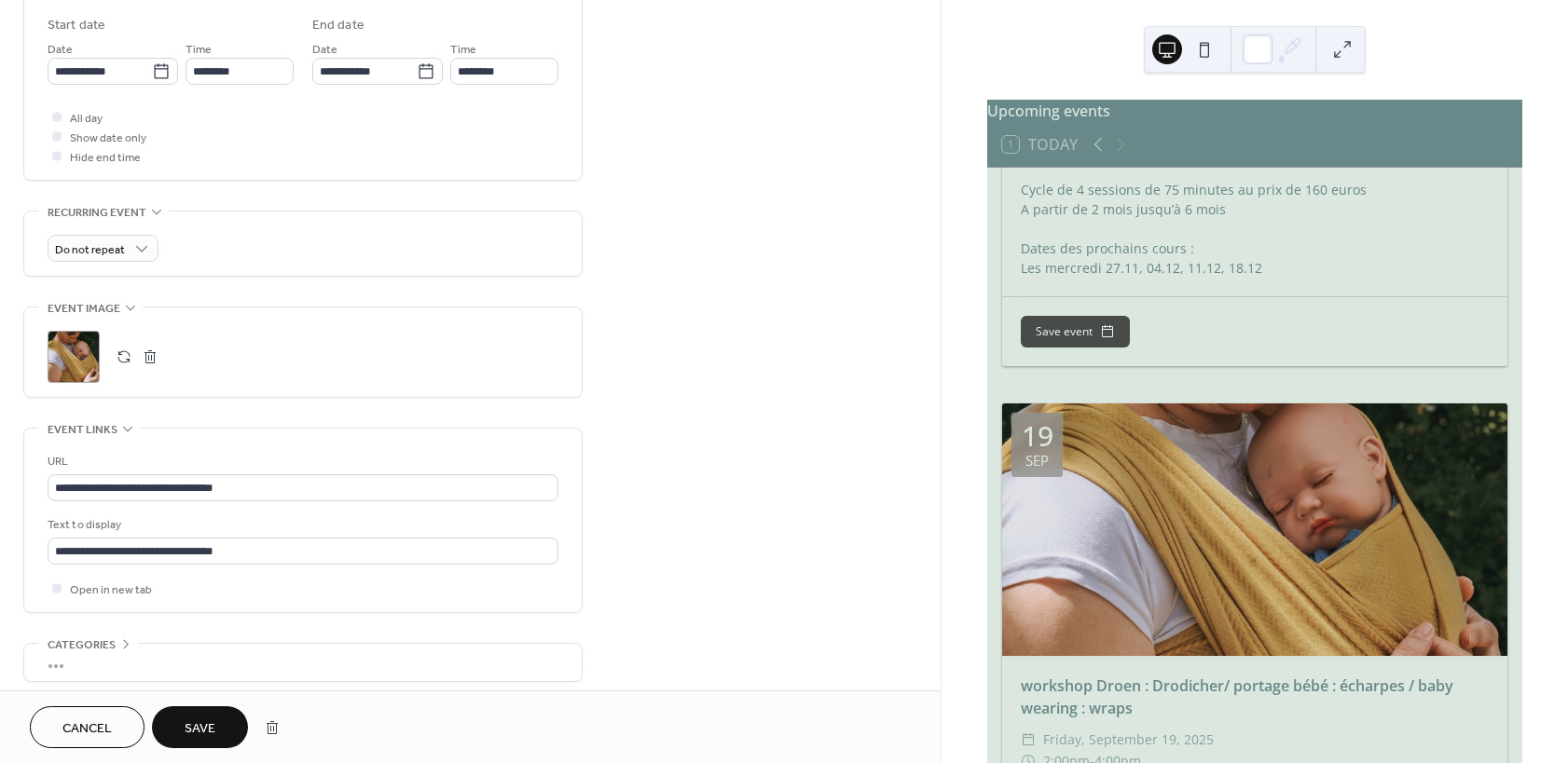 click on "Save" at bounding box center (199, 729) 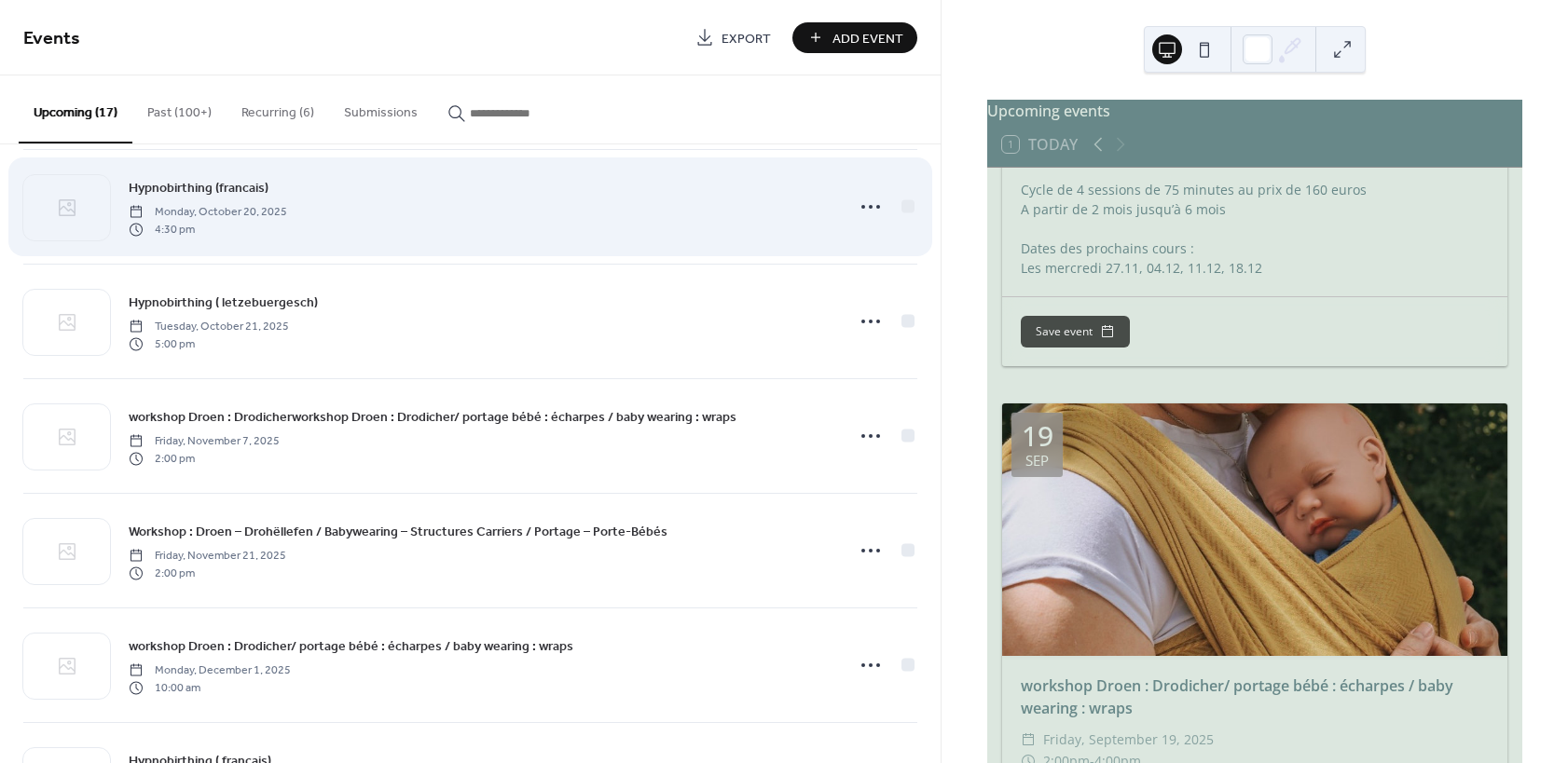 scroll, scrollTop: 1062, scrollLeft: 0, axis: vertical 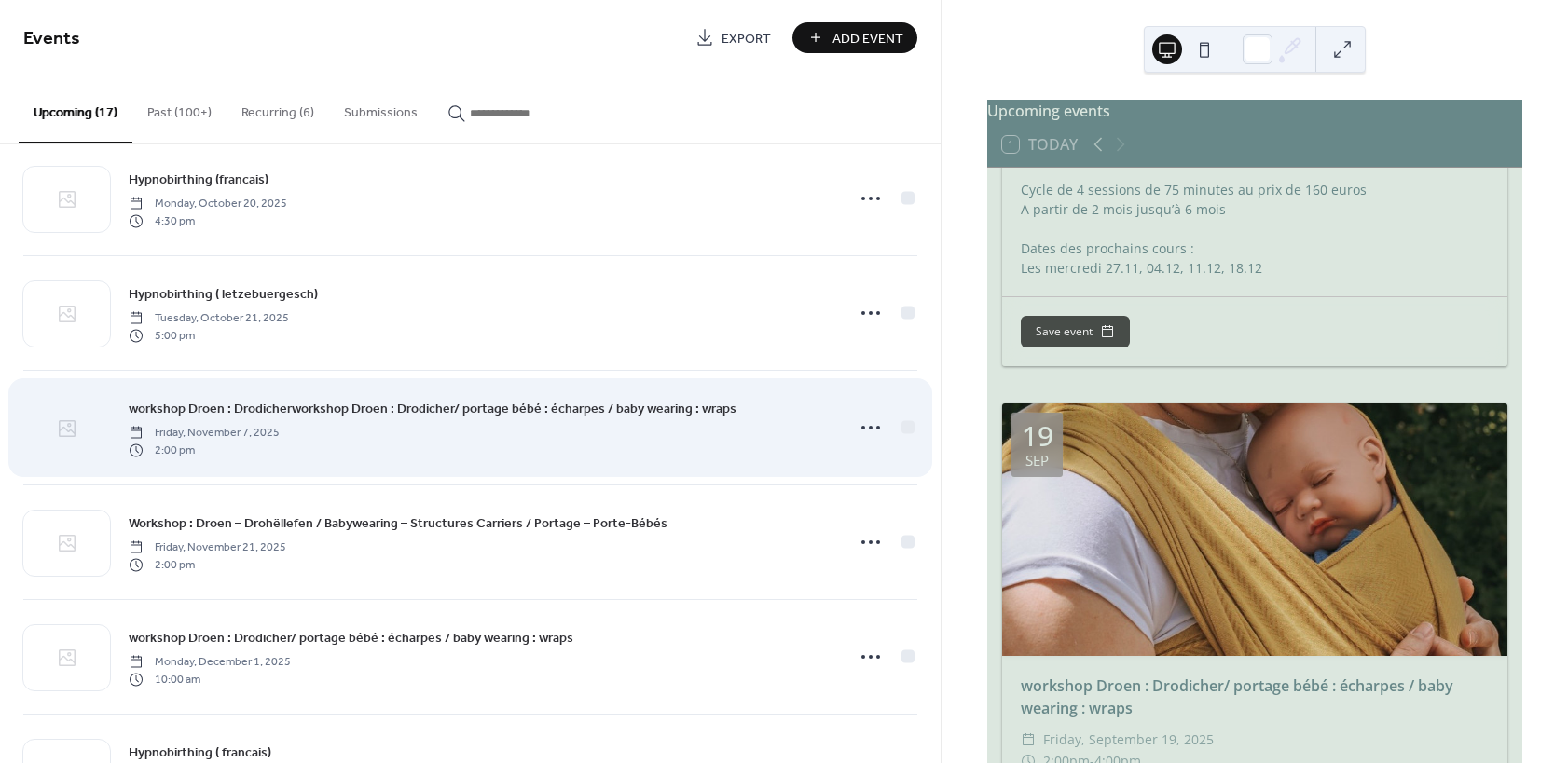 click 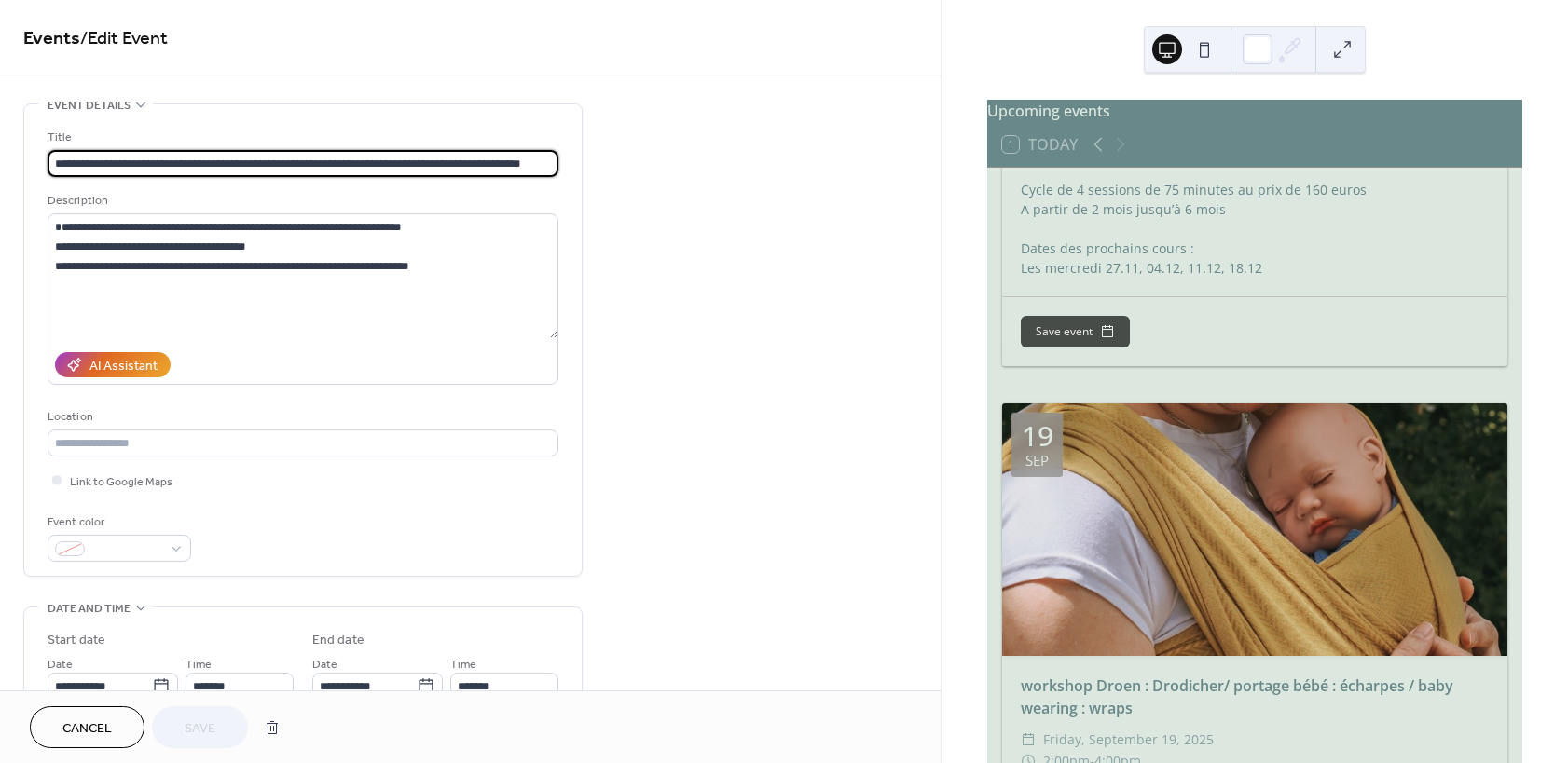scroll, scrollTop: 0, scrollLeft: 16, axis: horizontal 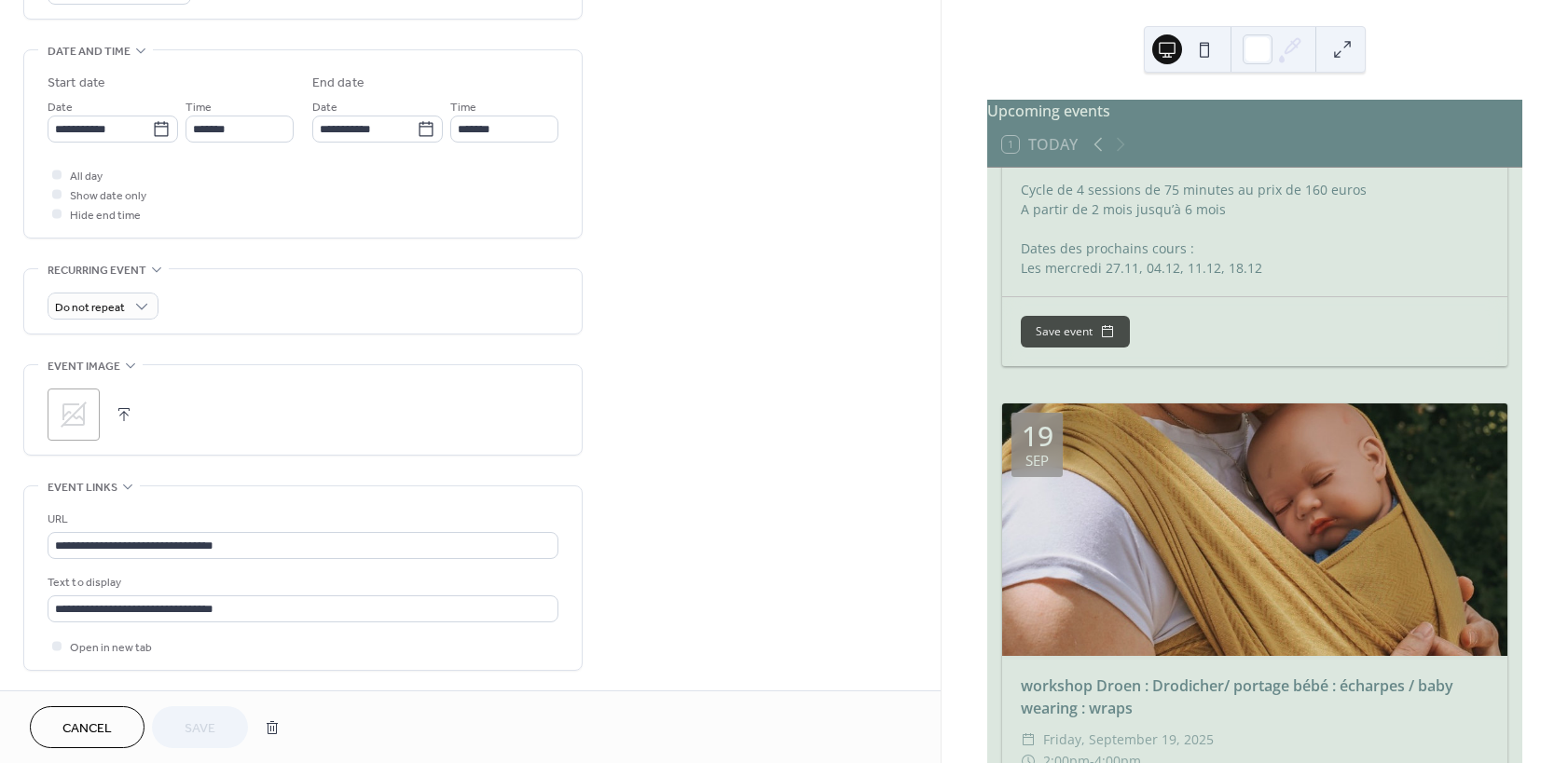 click 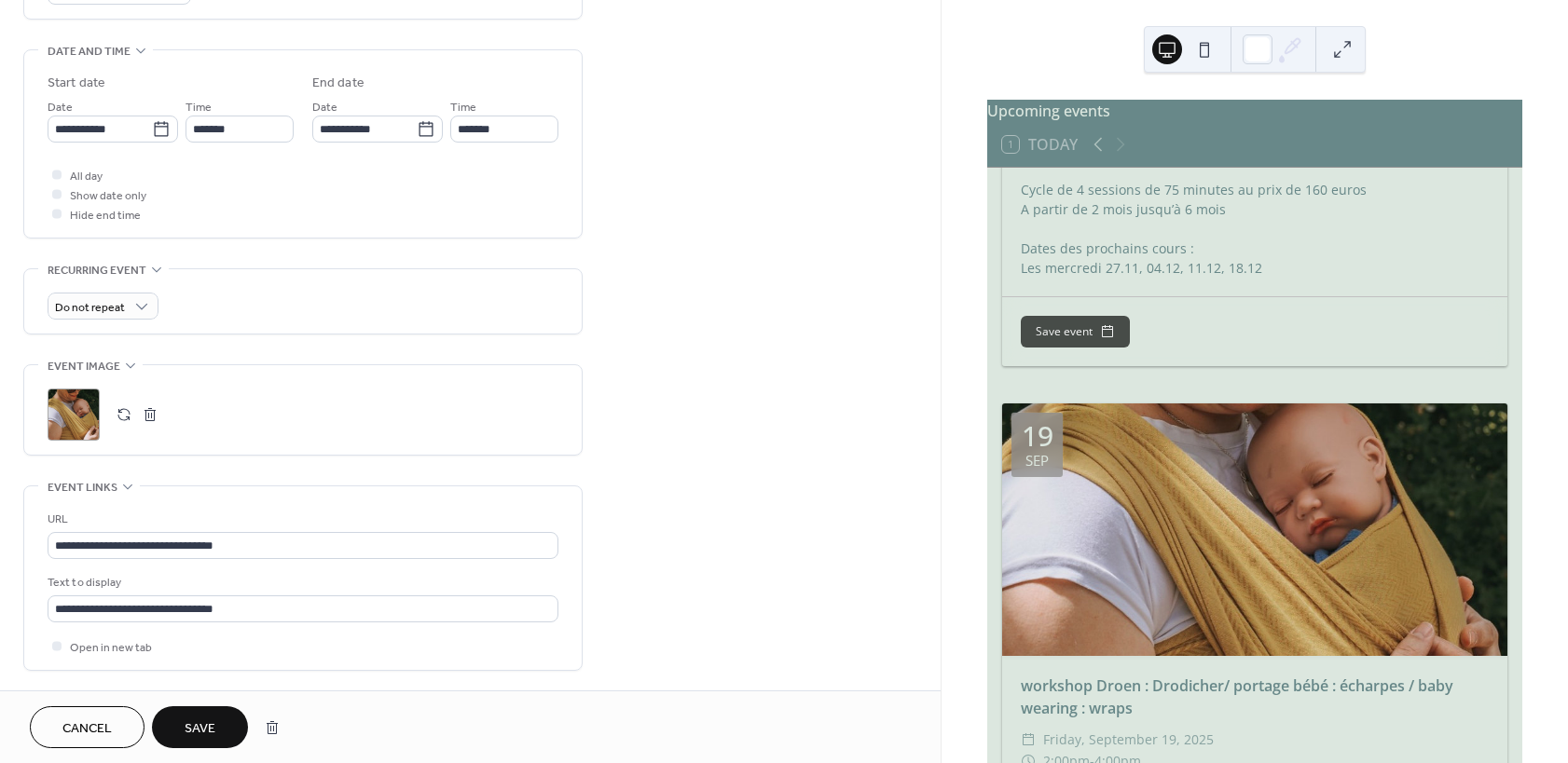 click on "Save" at bounding box center [199, 729] 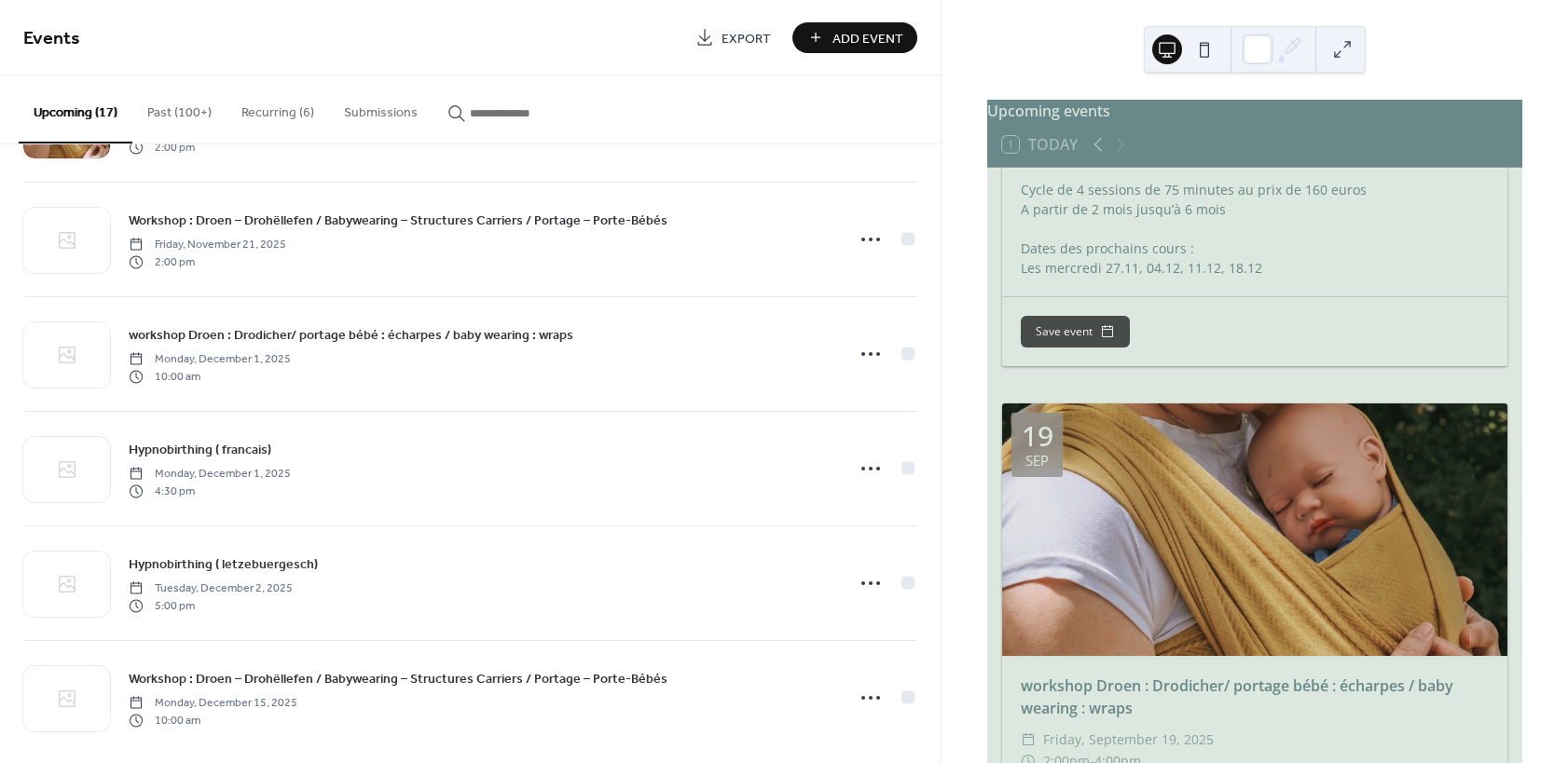 scroll, scrollTop: 1384, scrollLeft: 0, axis: vertical 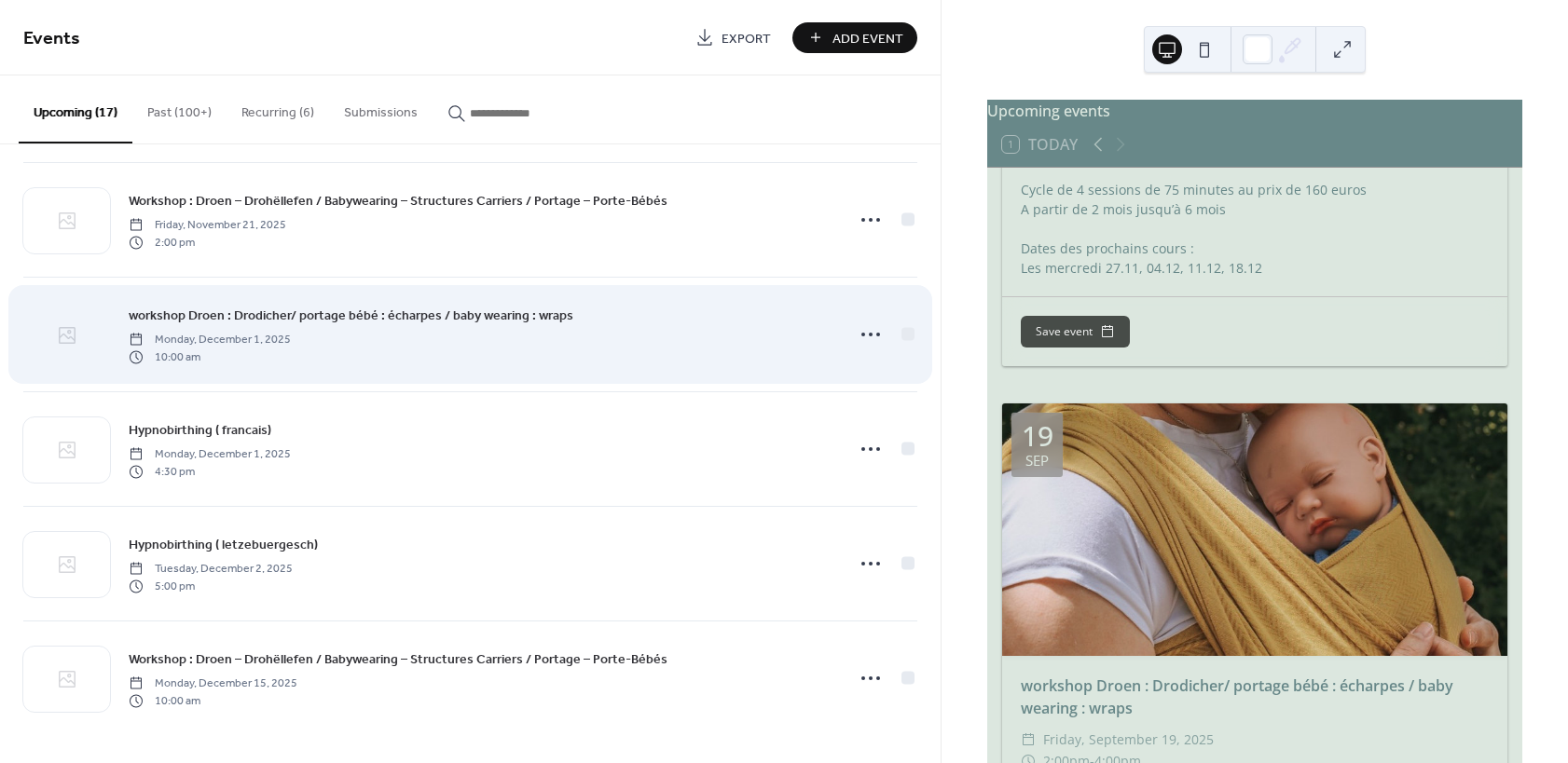 click 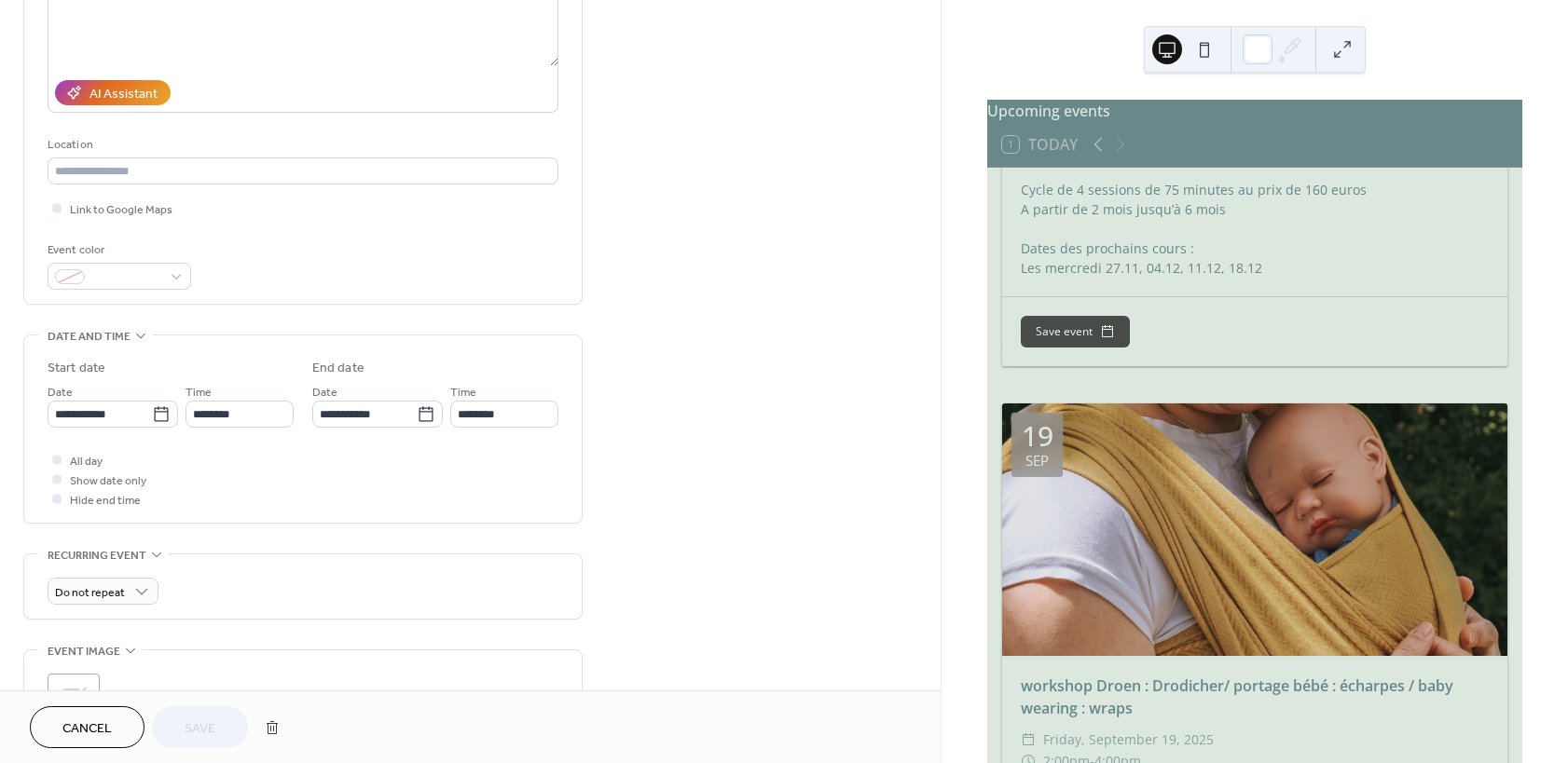 scroll, scrollTop: 335, scrollLeft: 0, axis: vertical 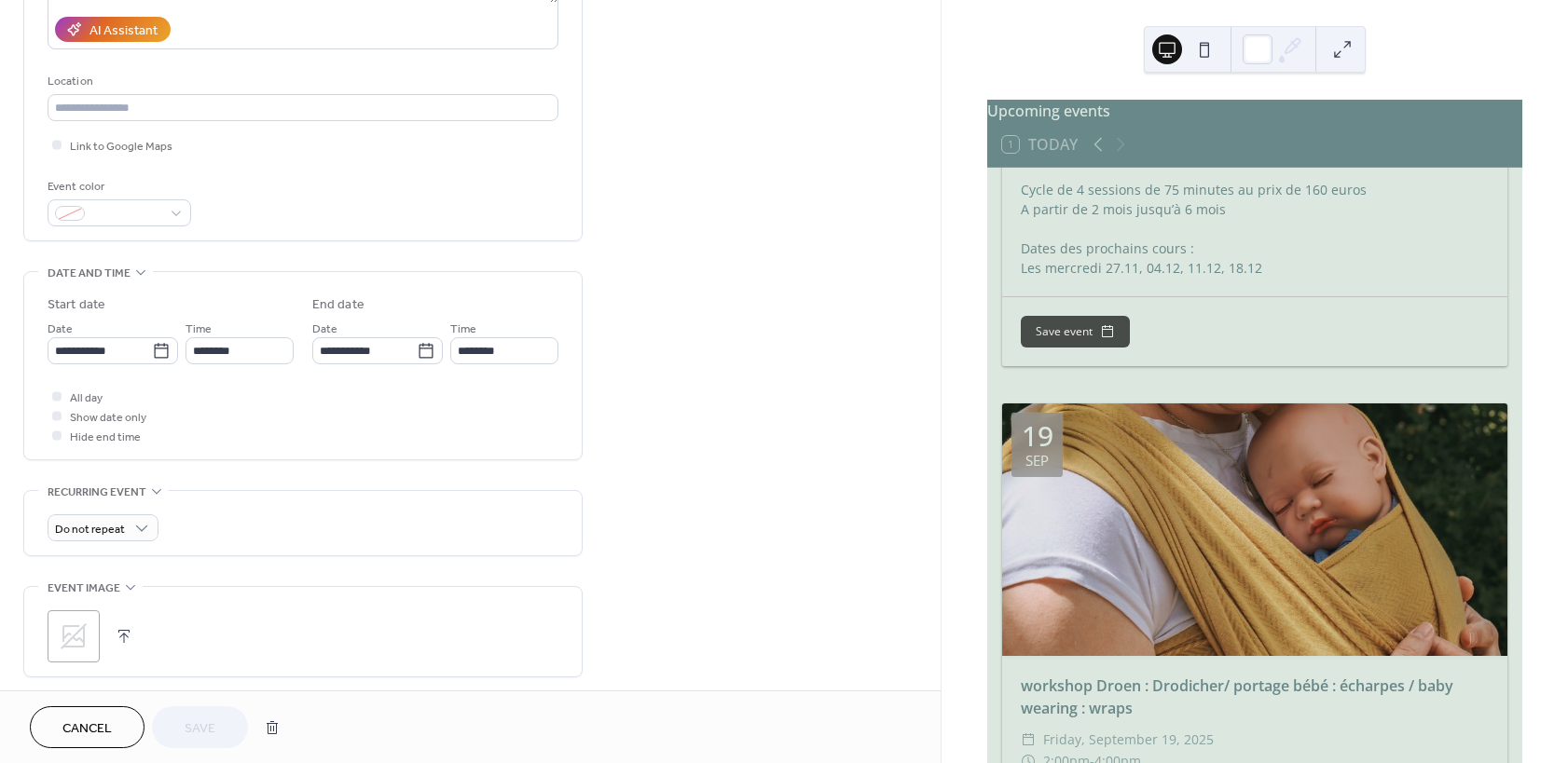 click 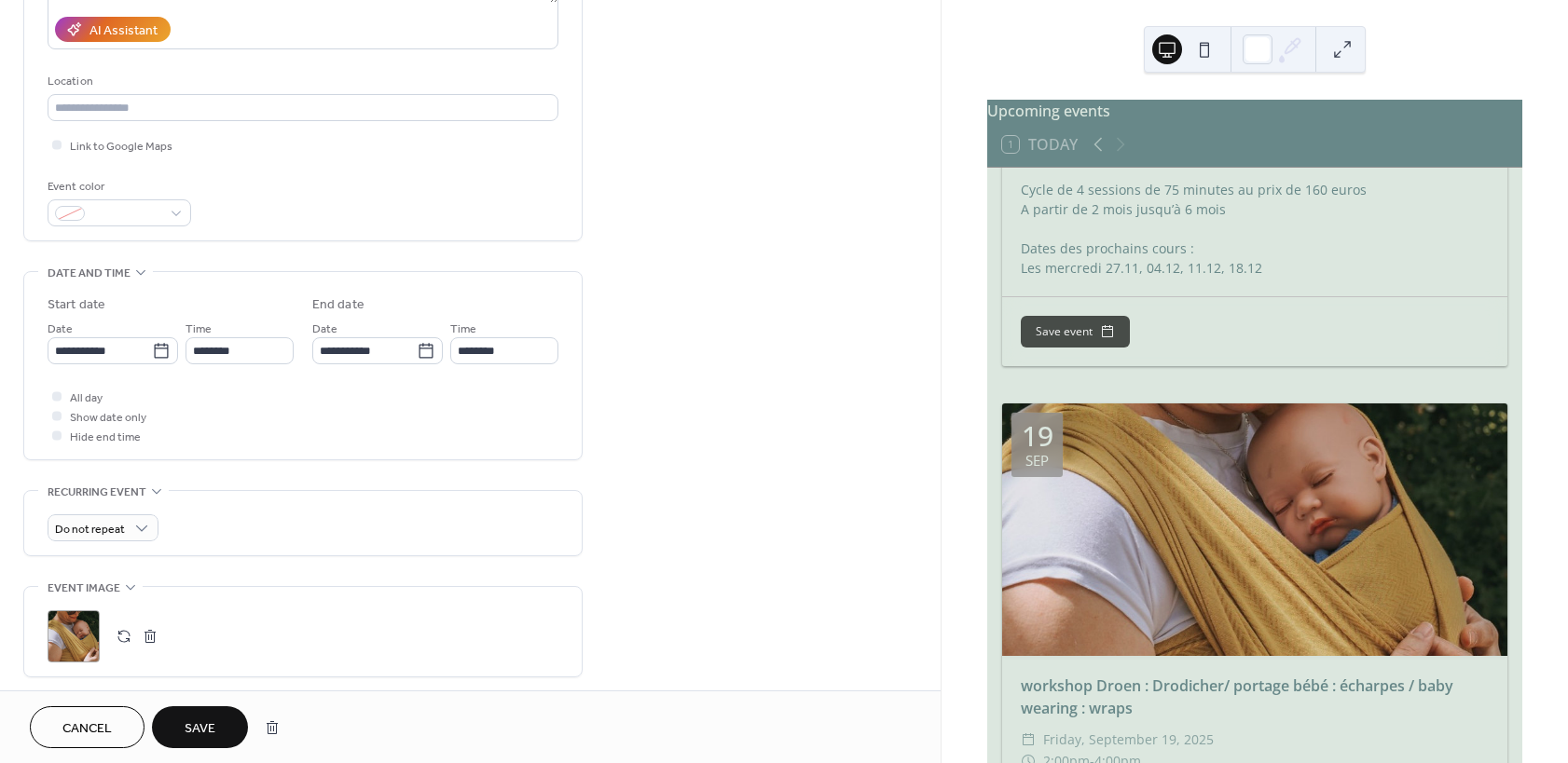 click on "Save" at bounding box center [199, 729] 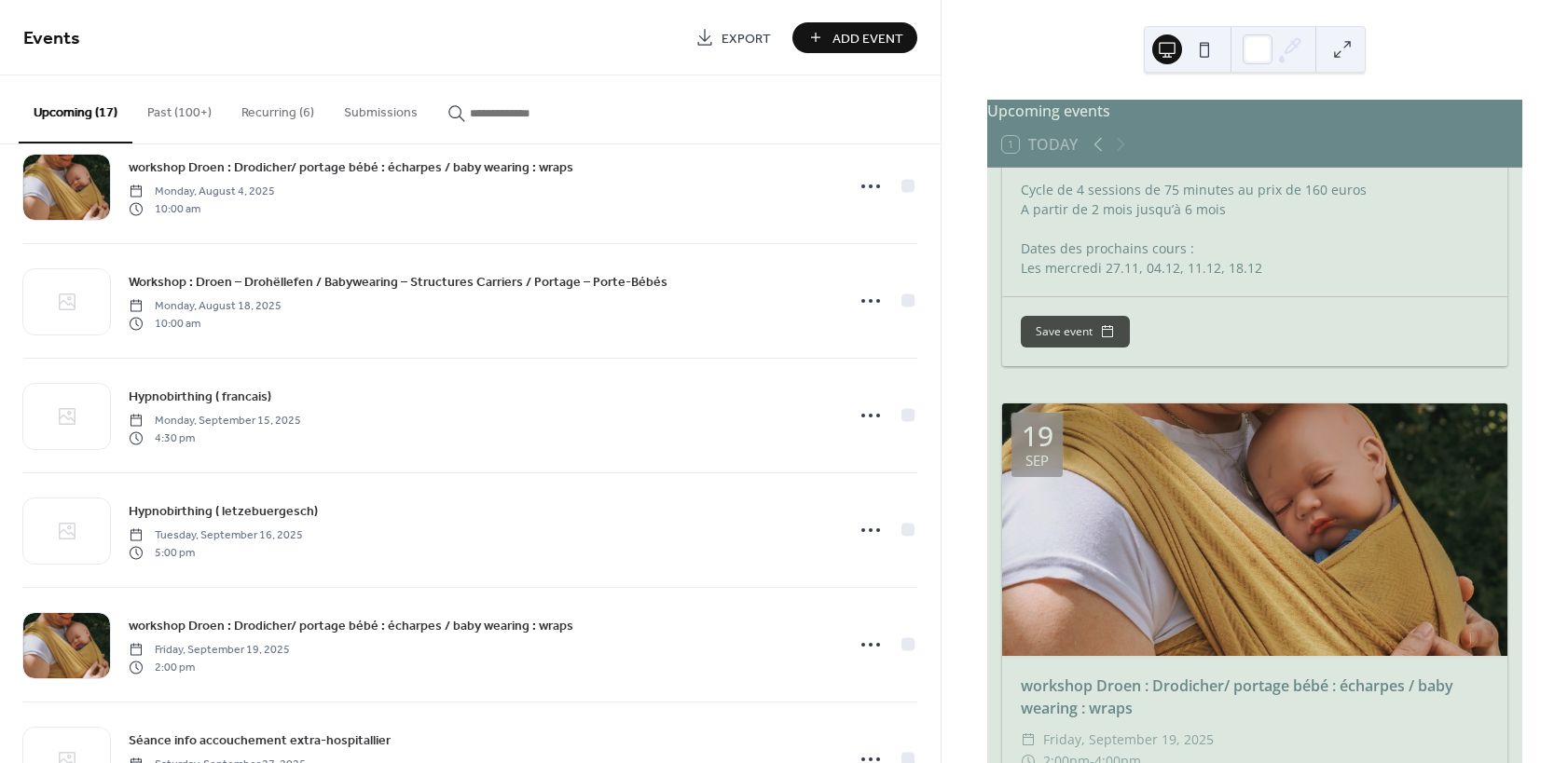 scroll, scrollTop: 0, scrollLeft: 0, axis: both 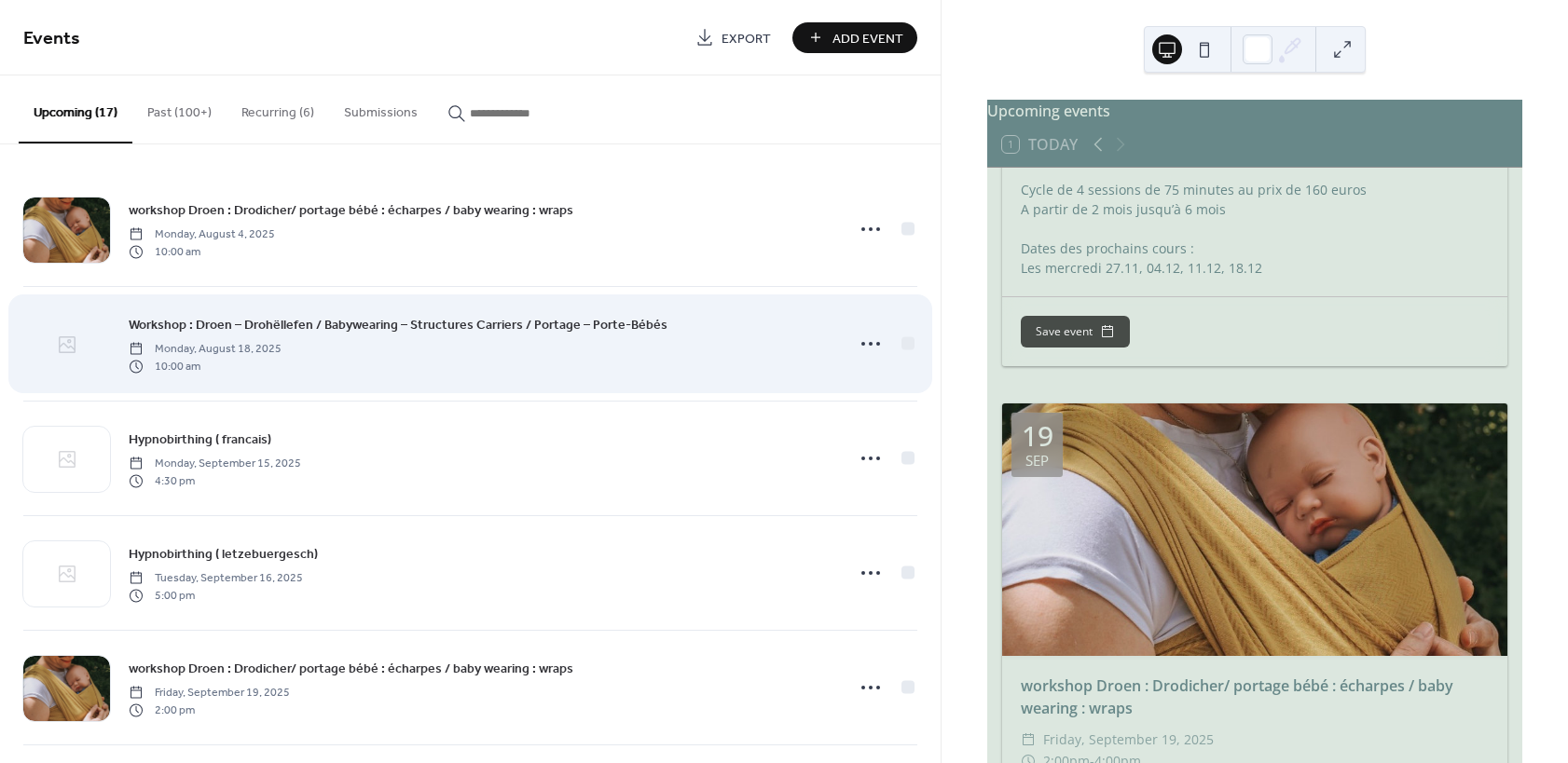 click at bounding box center [66, 345] 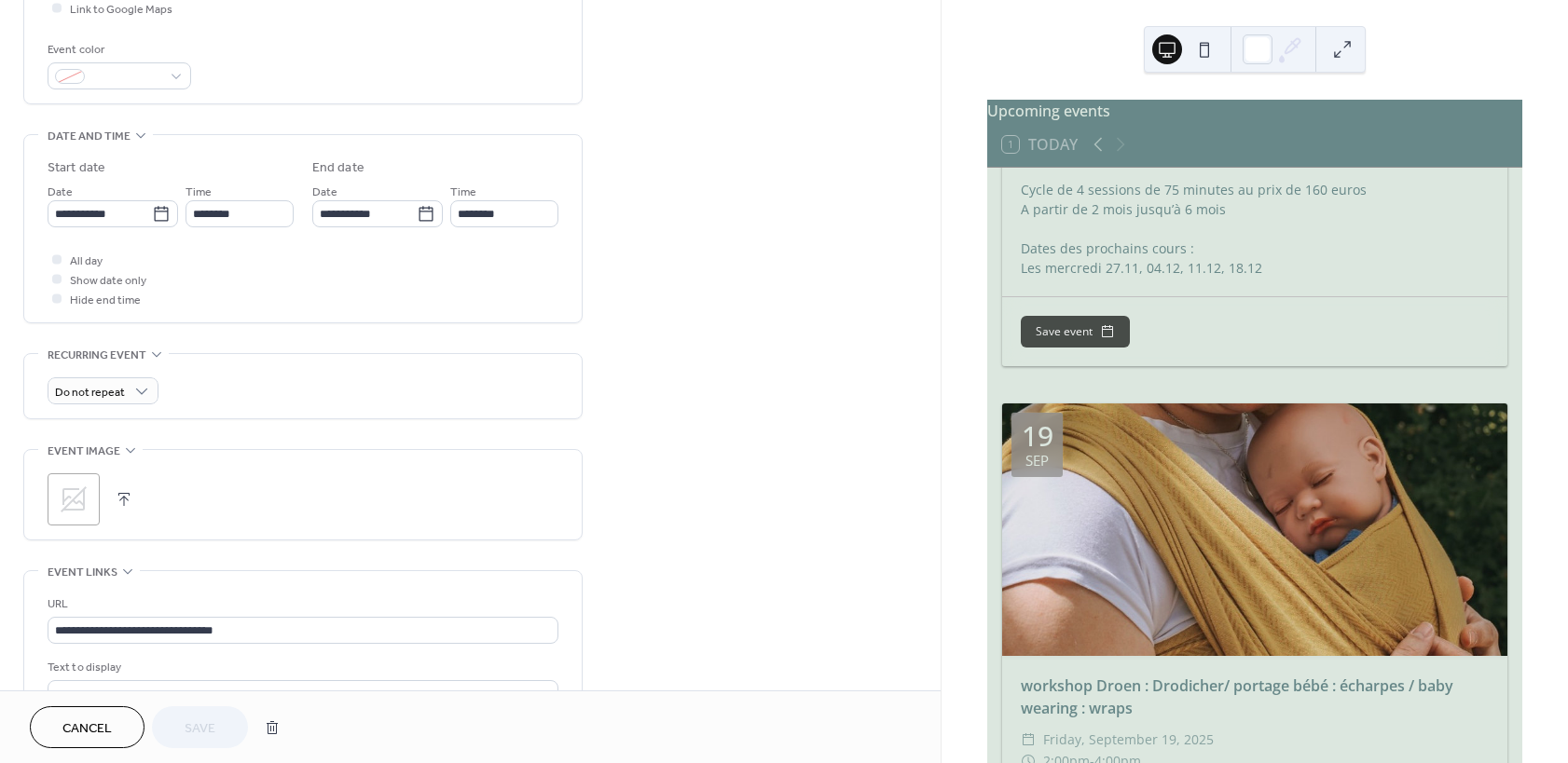 scroll, scrollTop: 503, scrollLeft: 0, axis: vertical 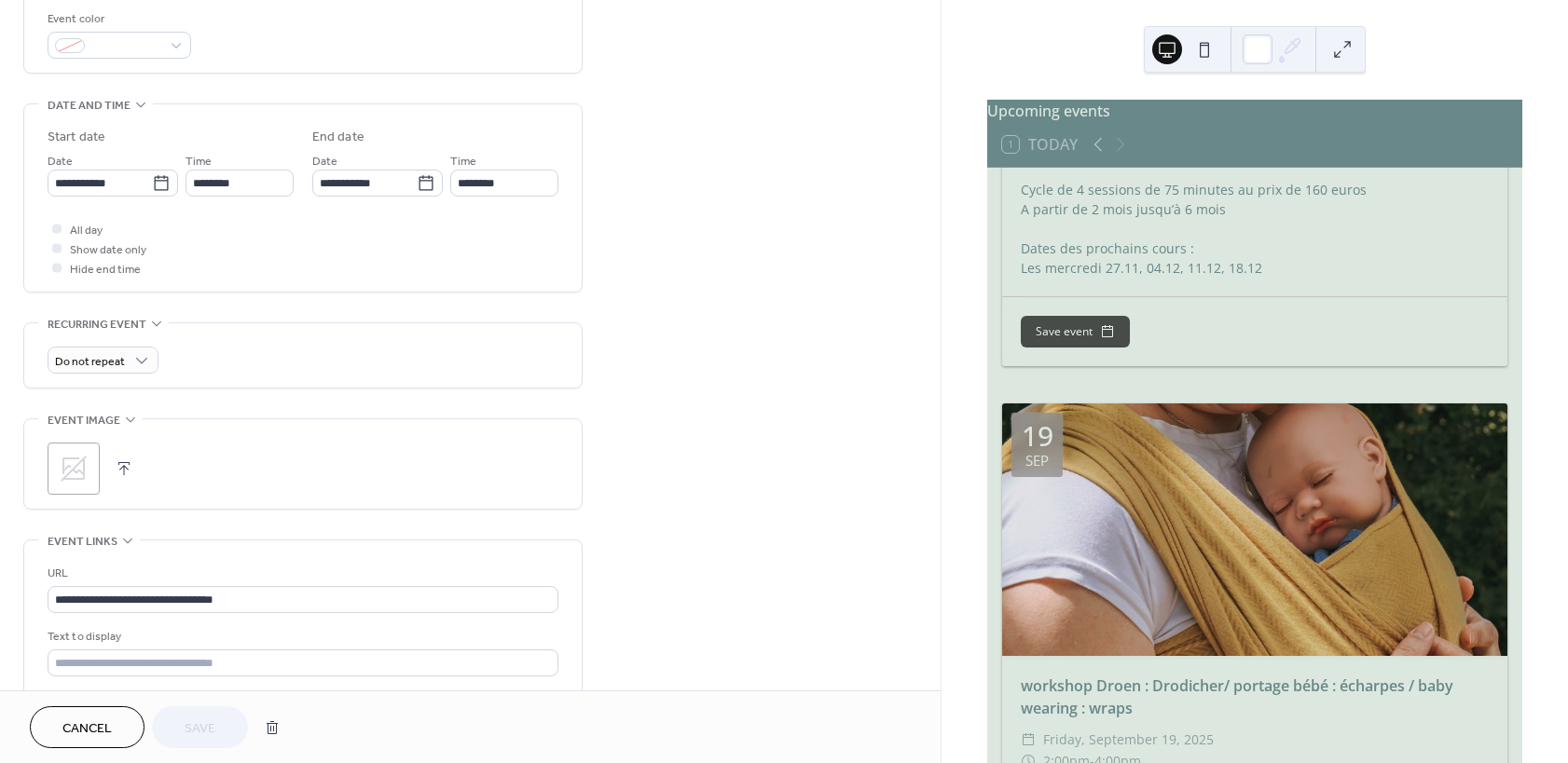 click 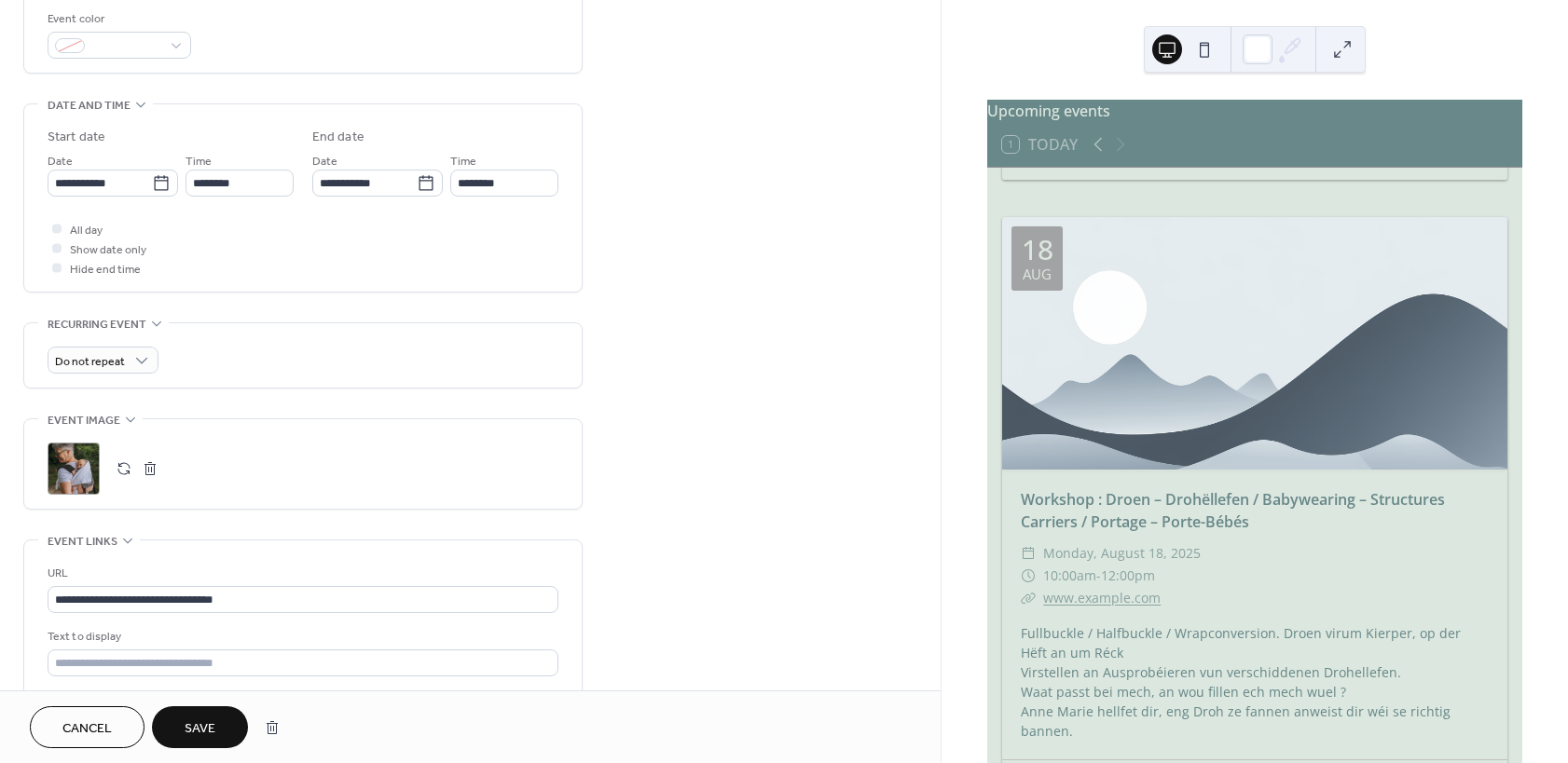 scroll, scrollTop: 637, scrollLeft: 0, axis: vertical 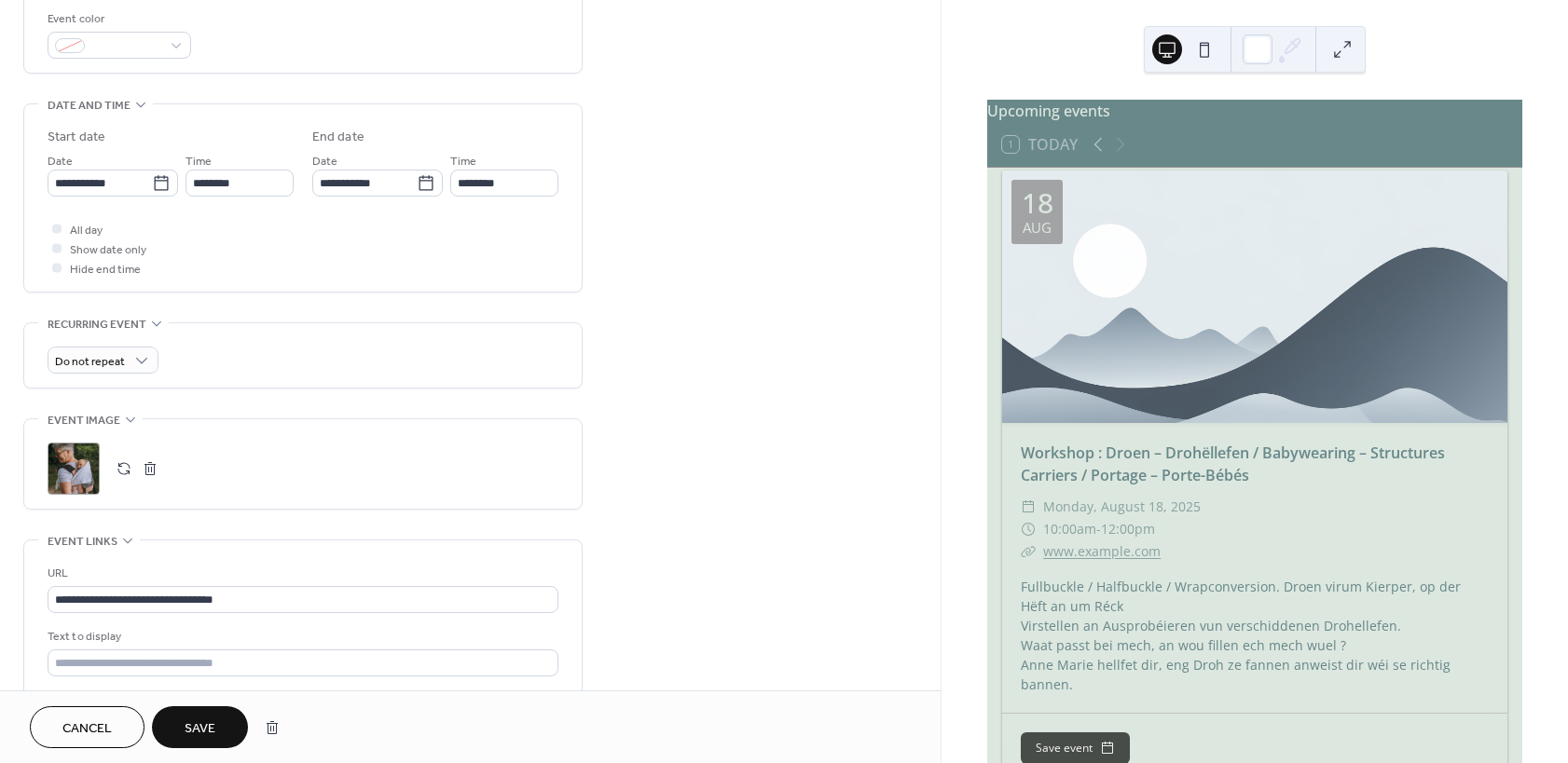 click on "Save" at bounding box center [199, 727] 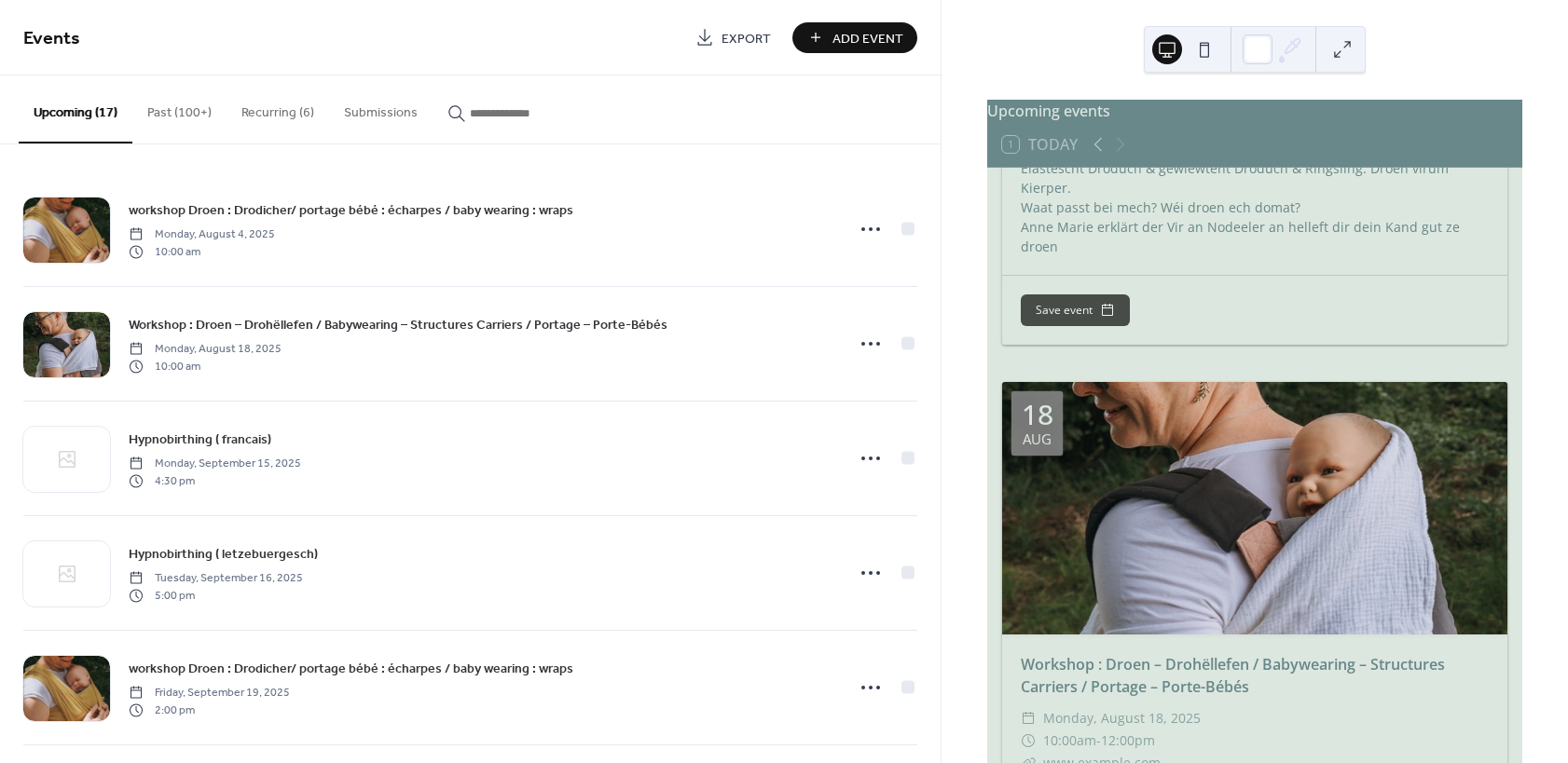 scroll, scrollTop: 425, scrollLeft: 0, axis: vertical 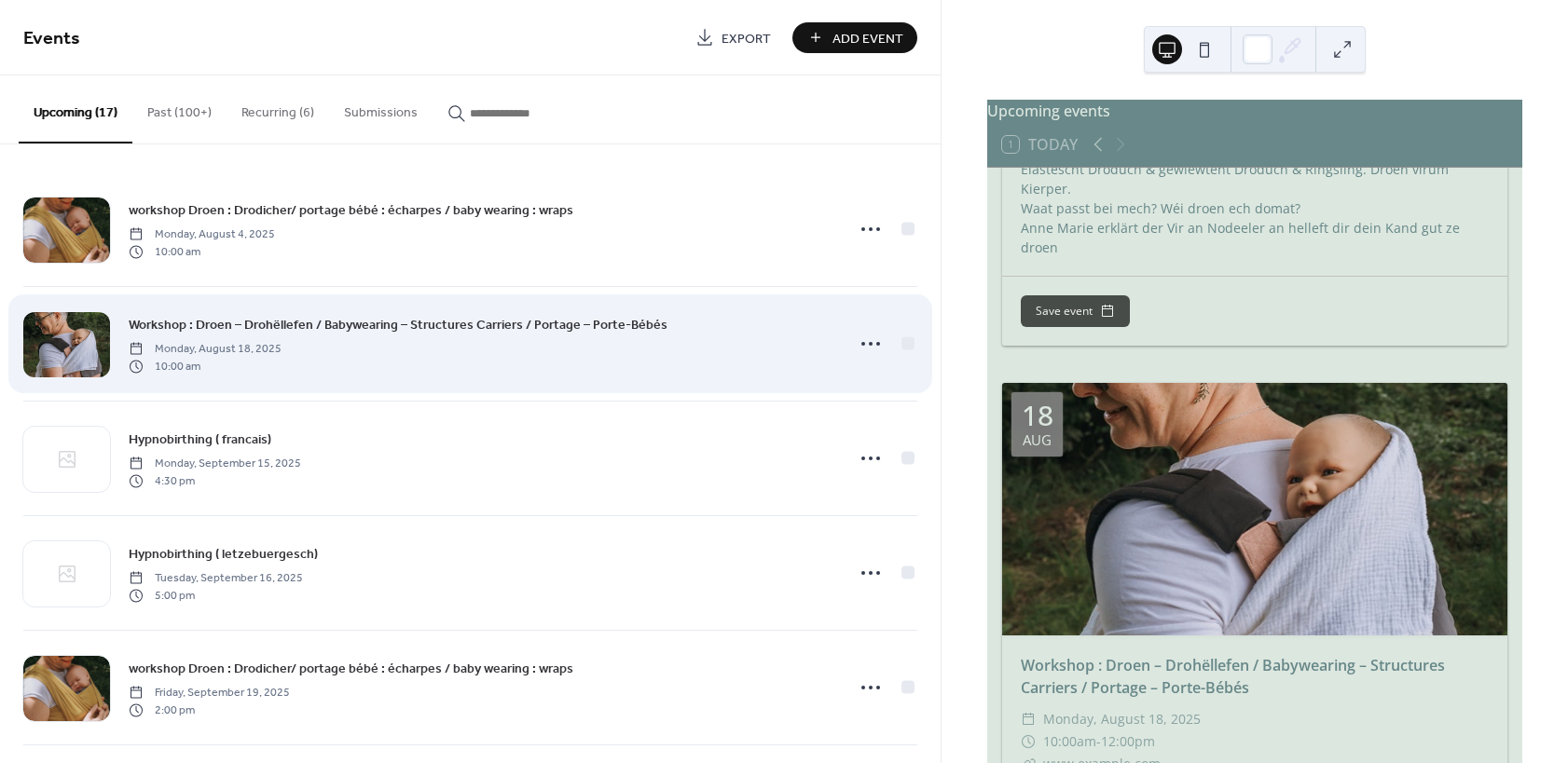 click at bounding box center (66, 345) 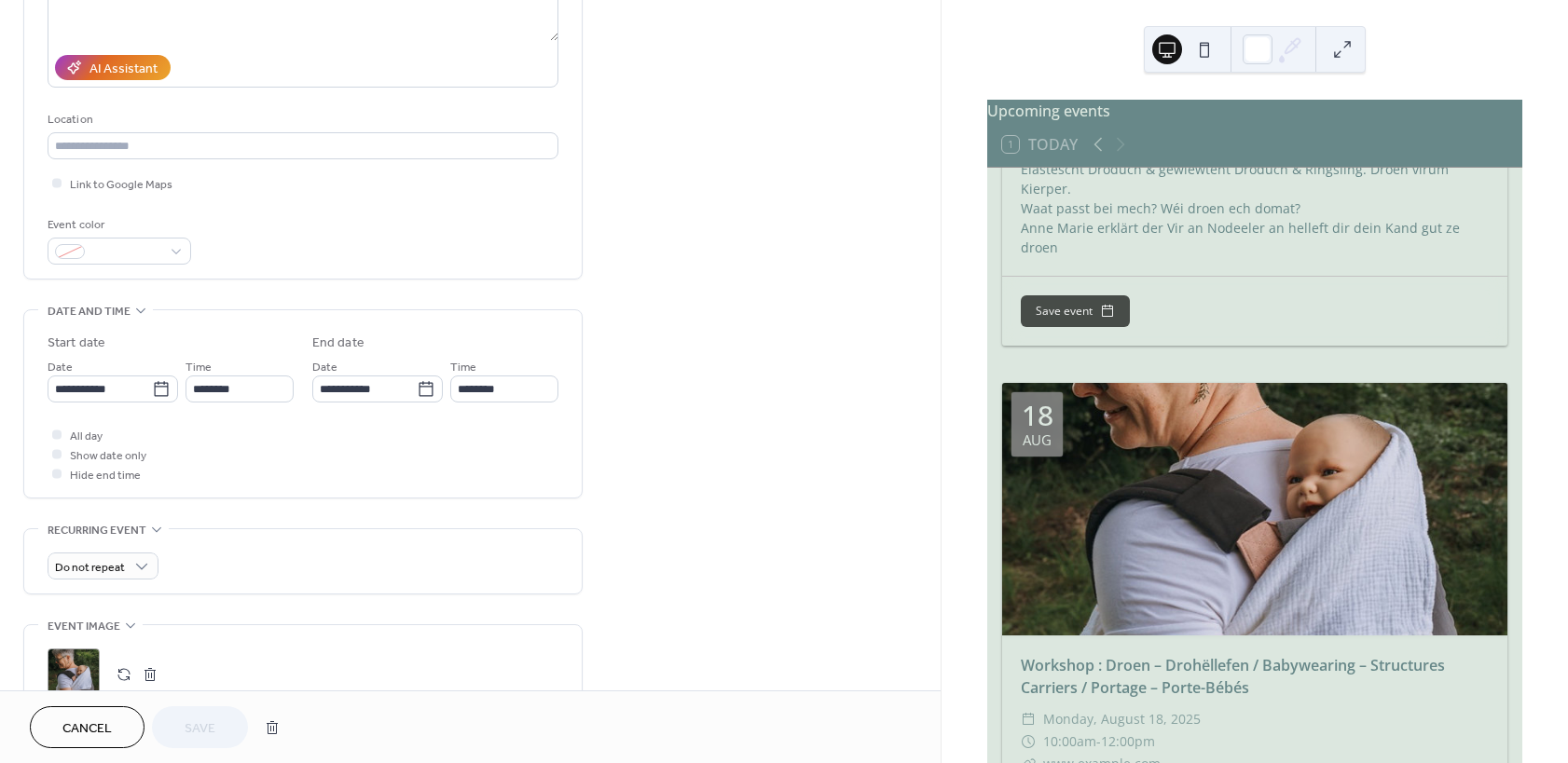 scroll, scrollTop: 335, scrollLeft: 0, axis: vertical 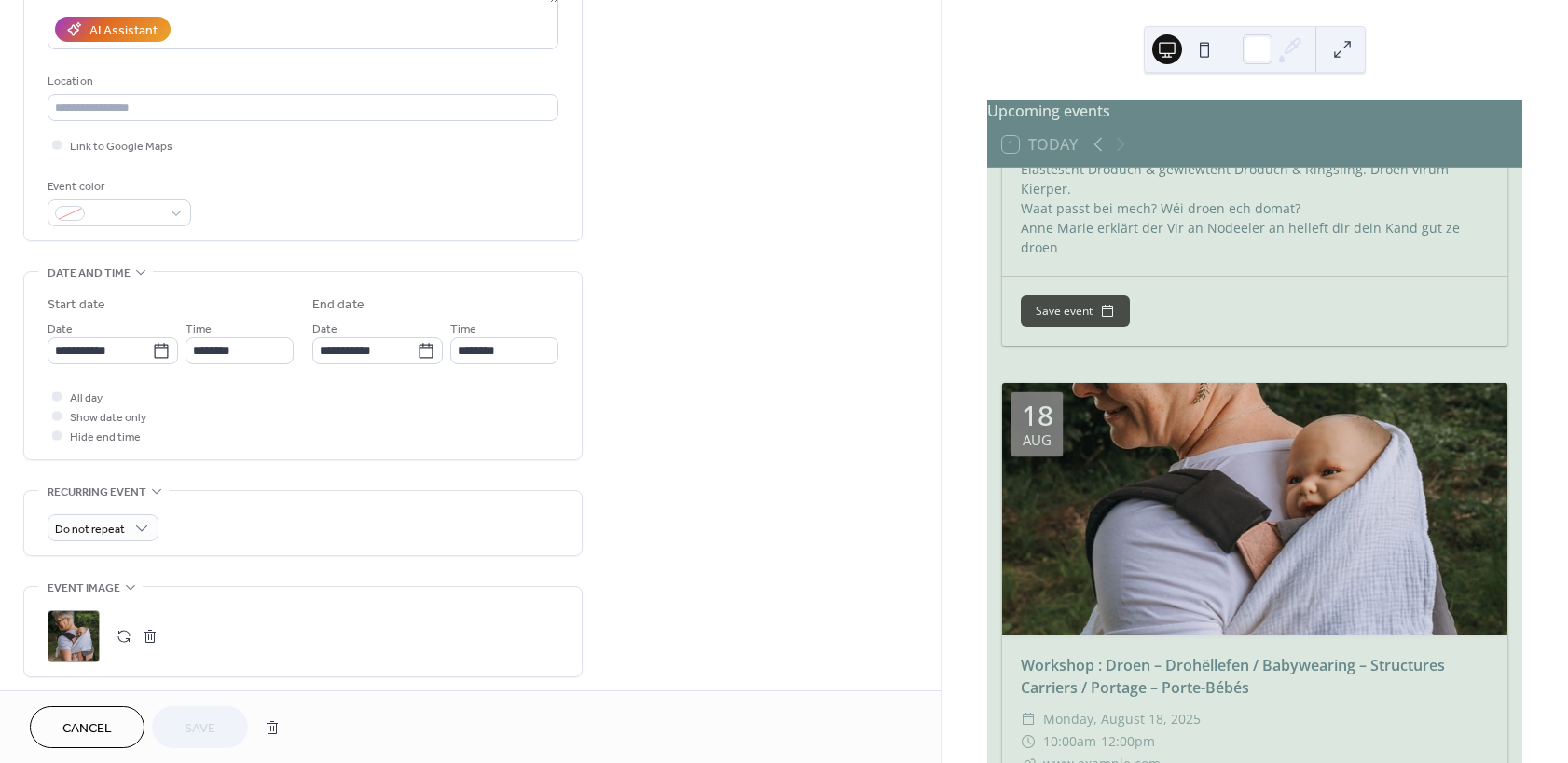 click on ";" at bounding box center [74, 636] 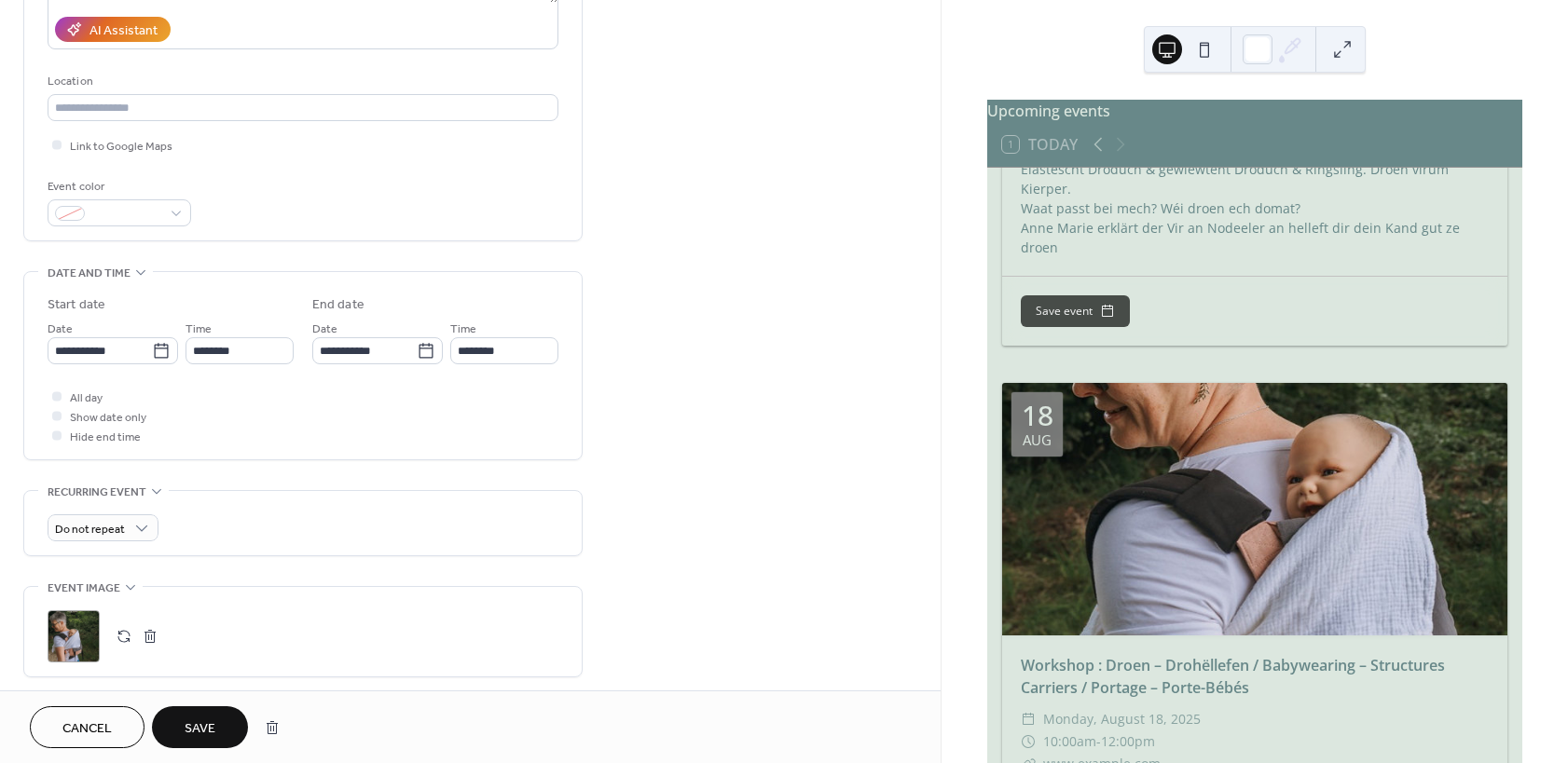 click on "Save" at bounding box center (199, 729) 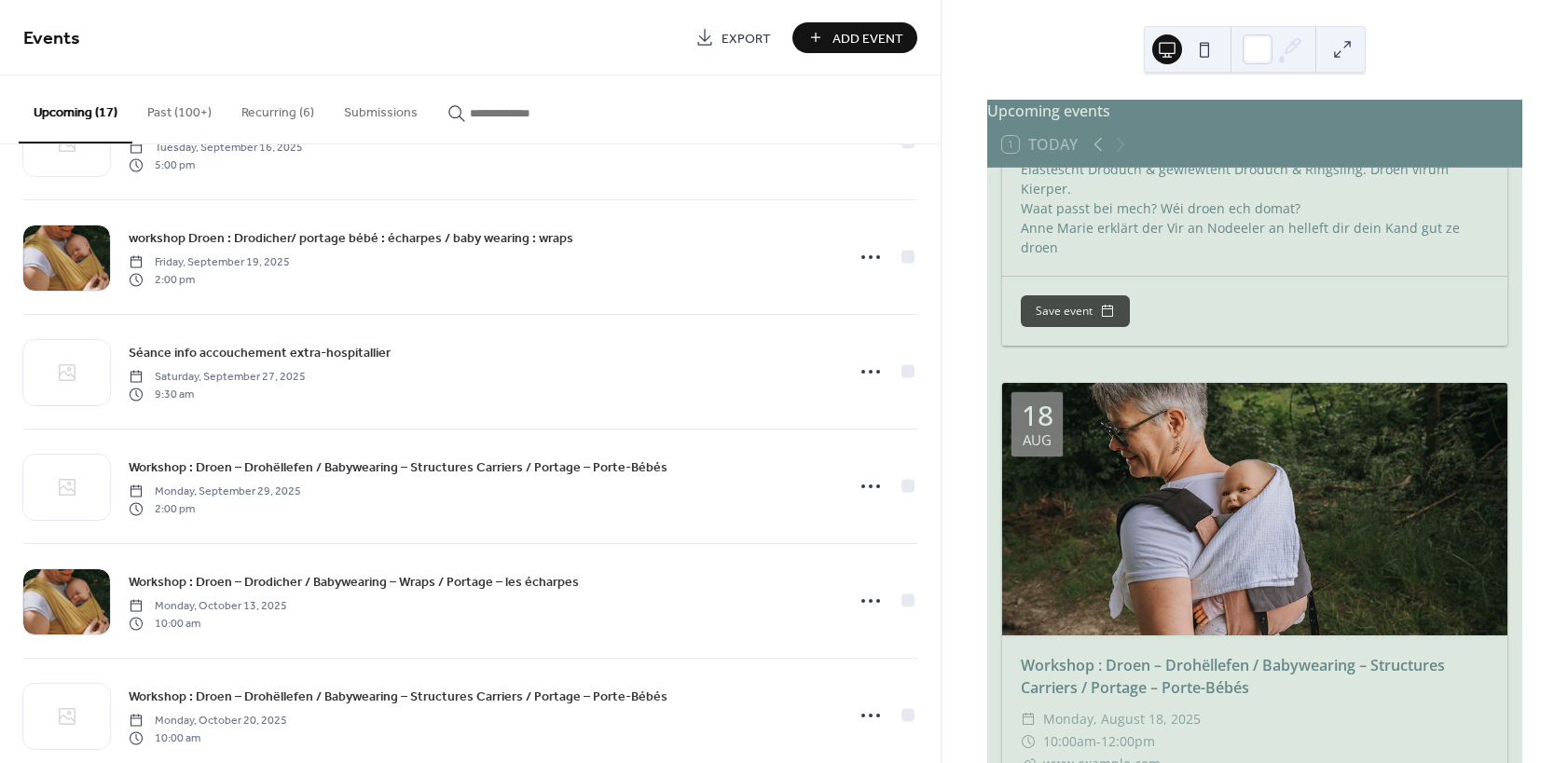scroll, scrollTop: 447, scrollLeft: 0, axis: vertical 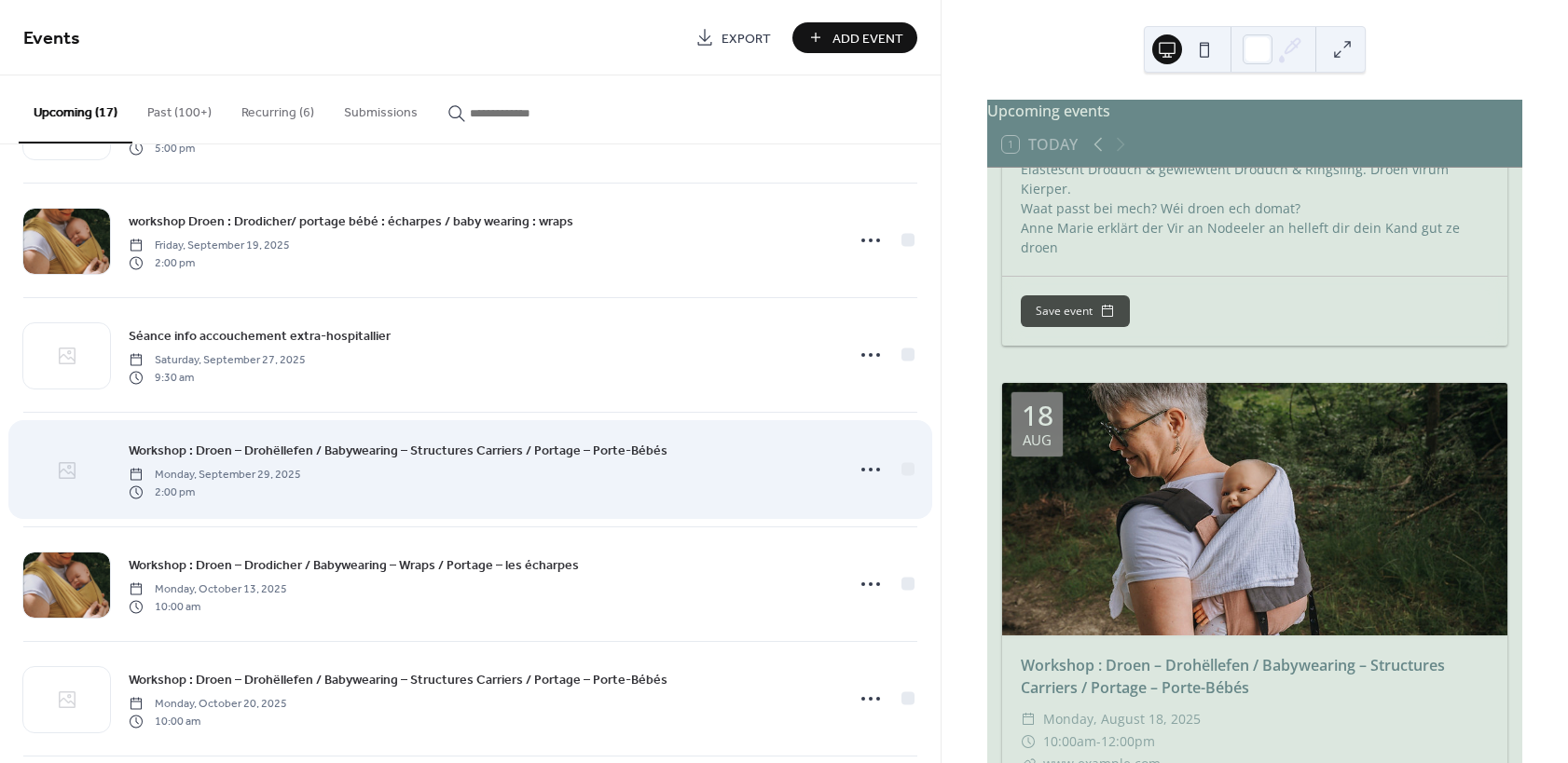 click 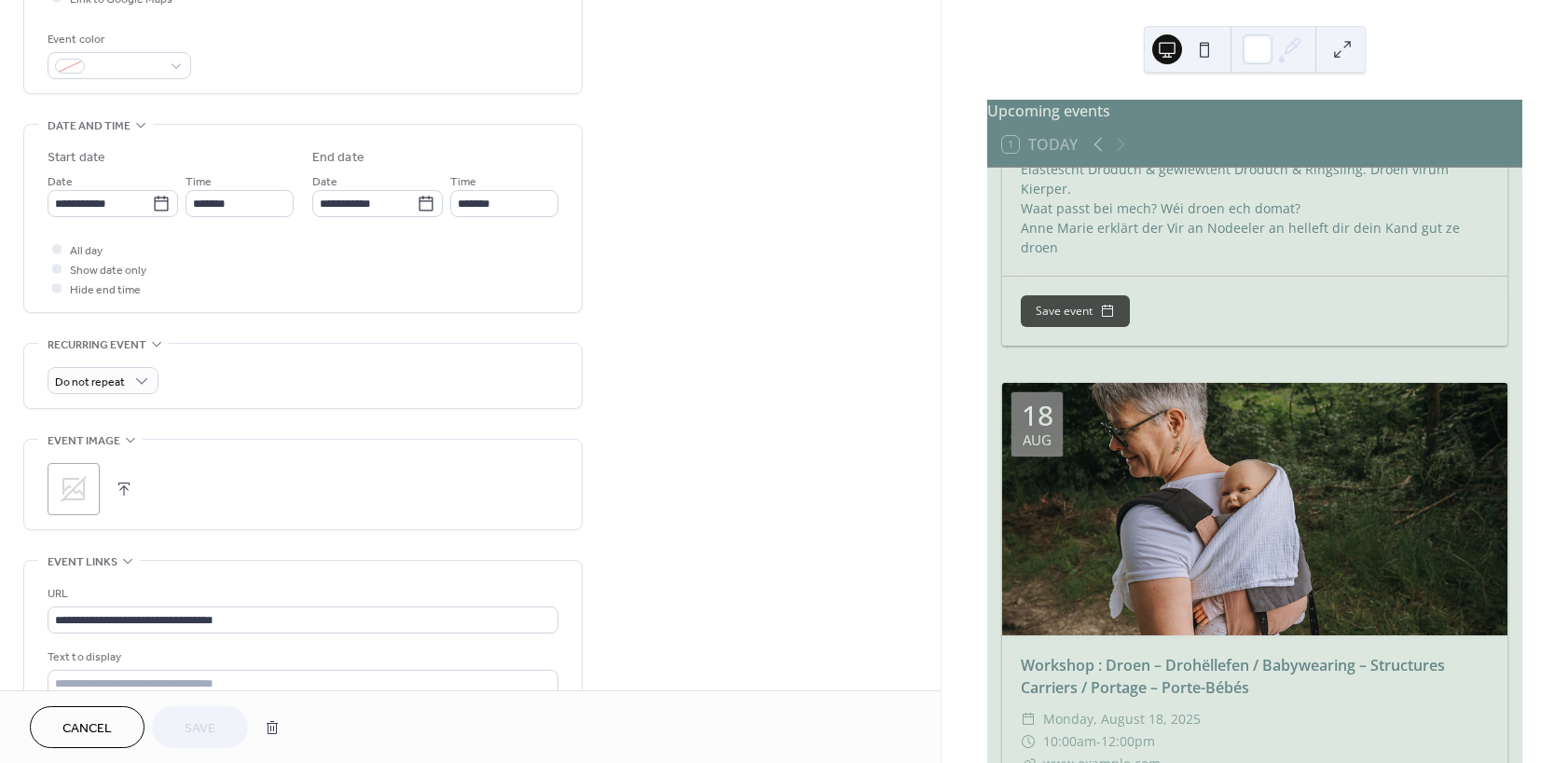 scroll, scrollTop: 559, scrollLeft: 0, axis: vertical 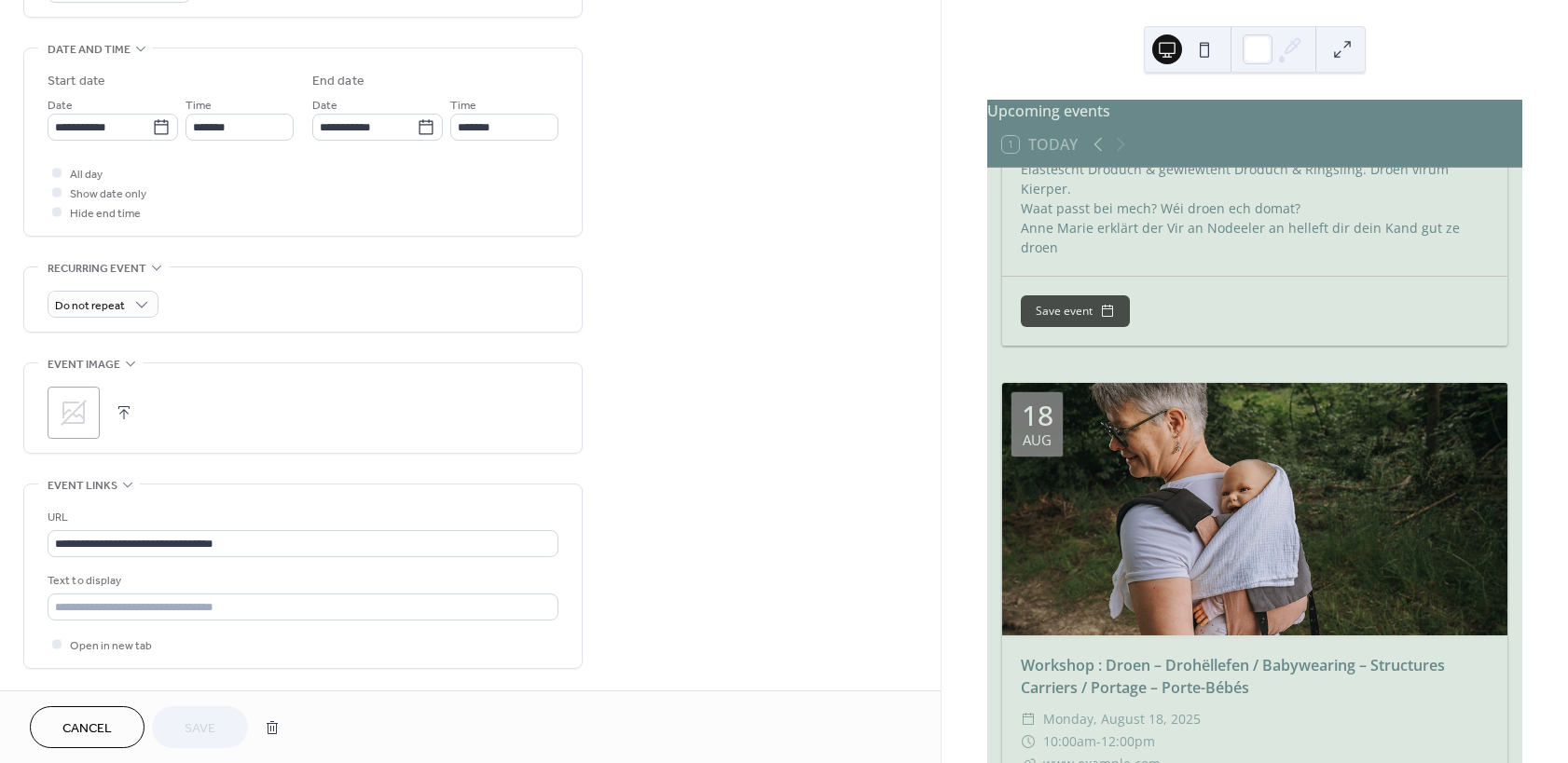 click on ";" at bounding box center [74, 413] 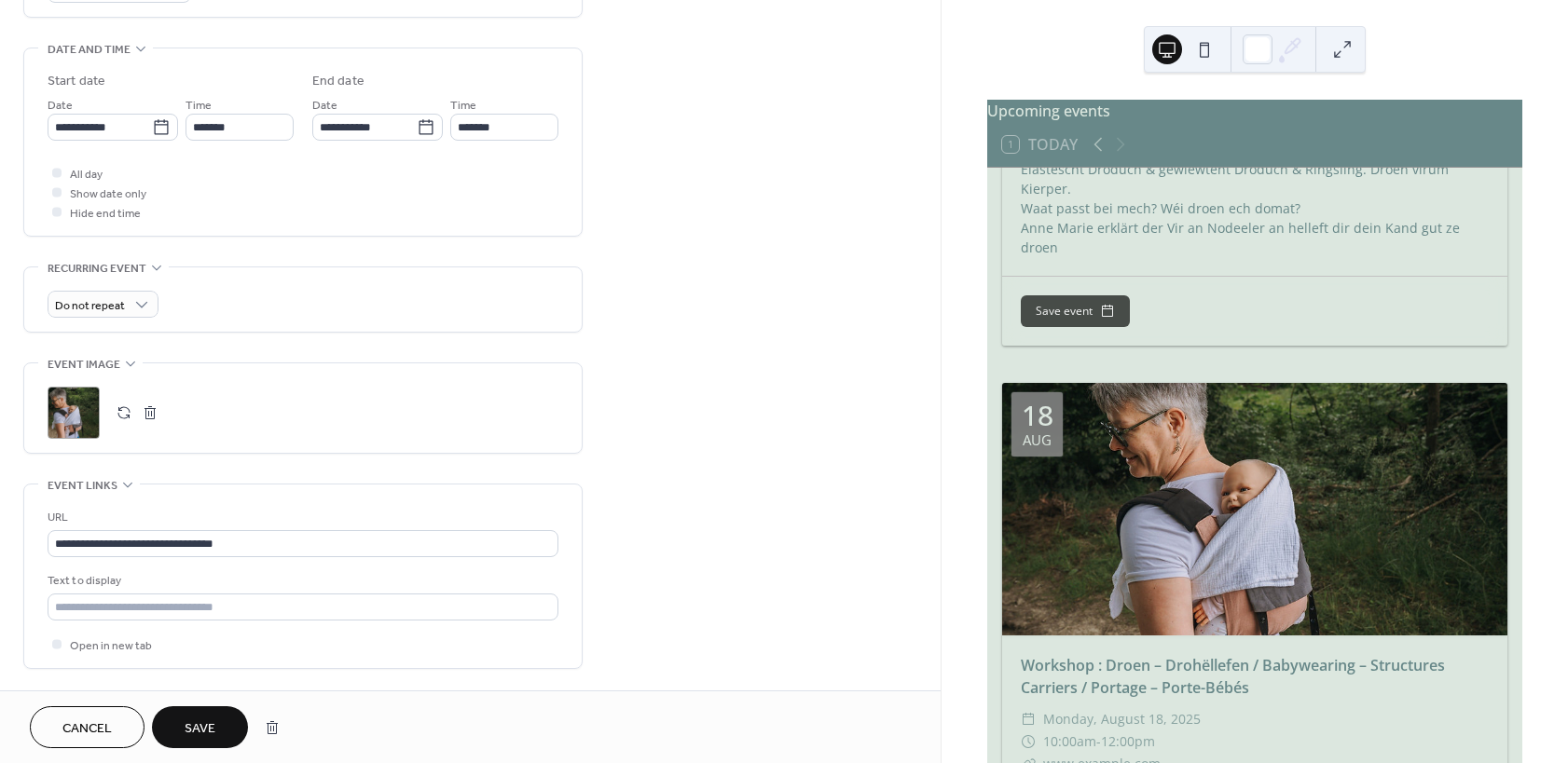 click on "Save" at bounding box center (199, 729) 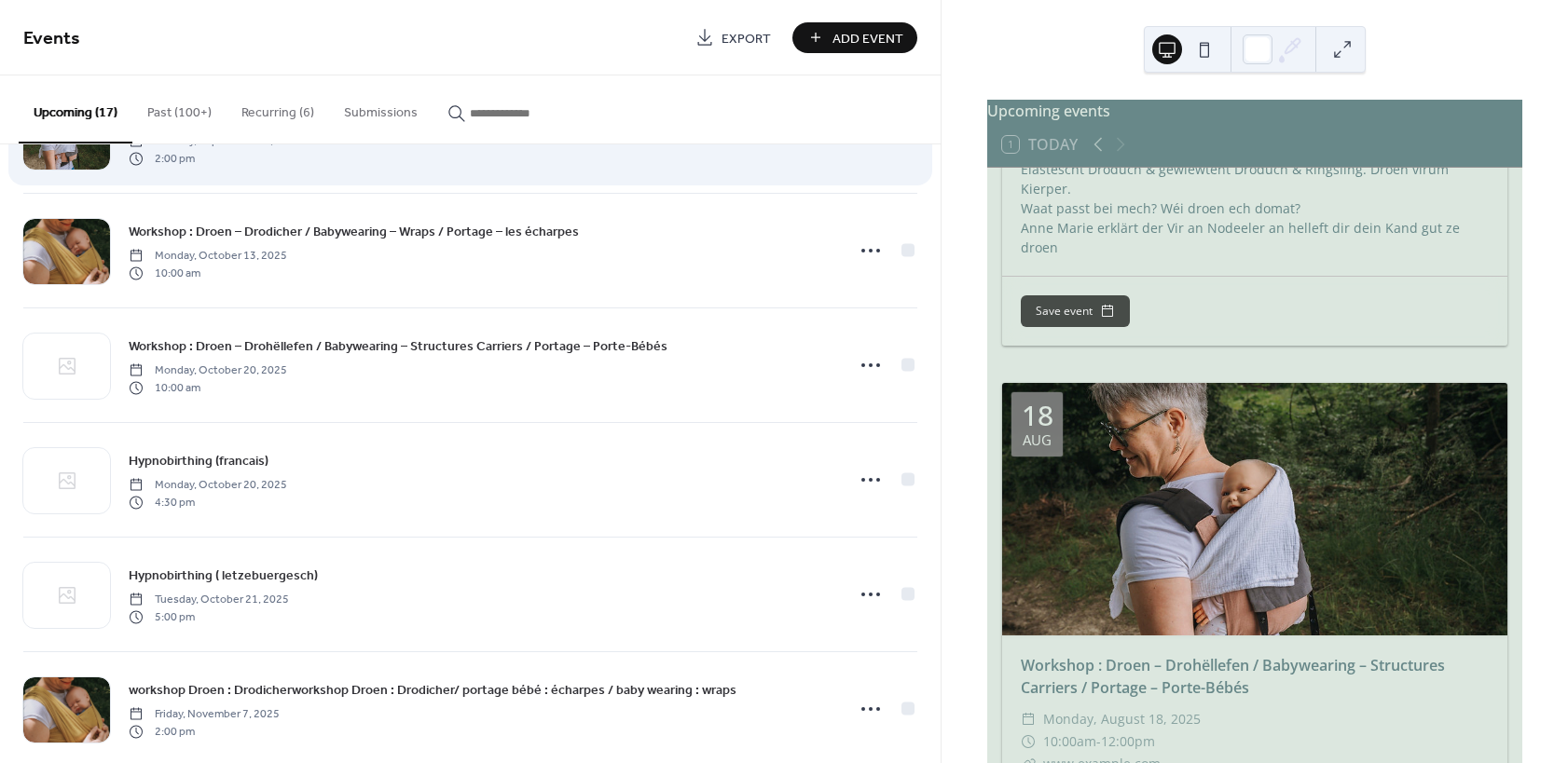 scroll, scrollTop: 783, scrollLeft: 0, axis: vertical 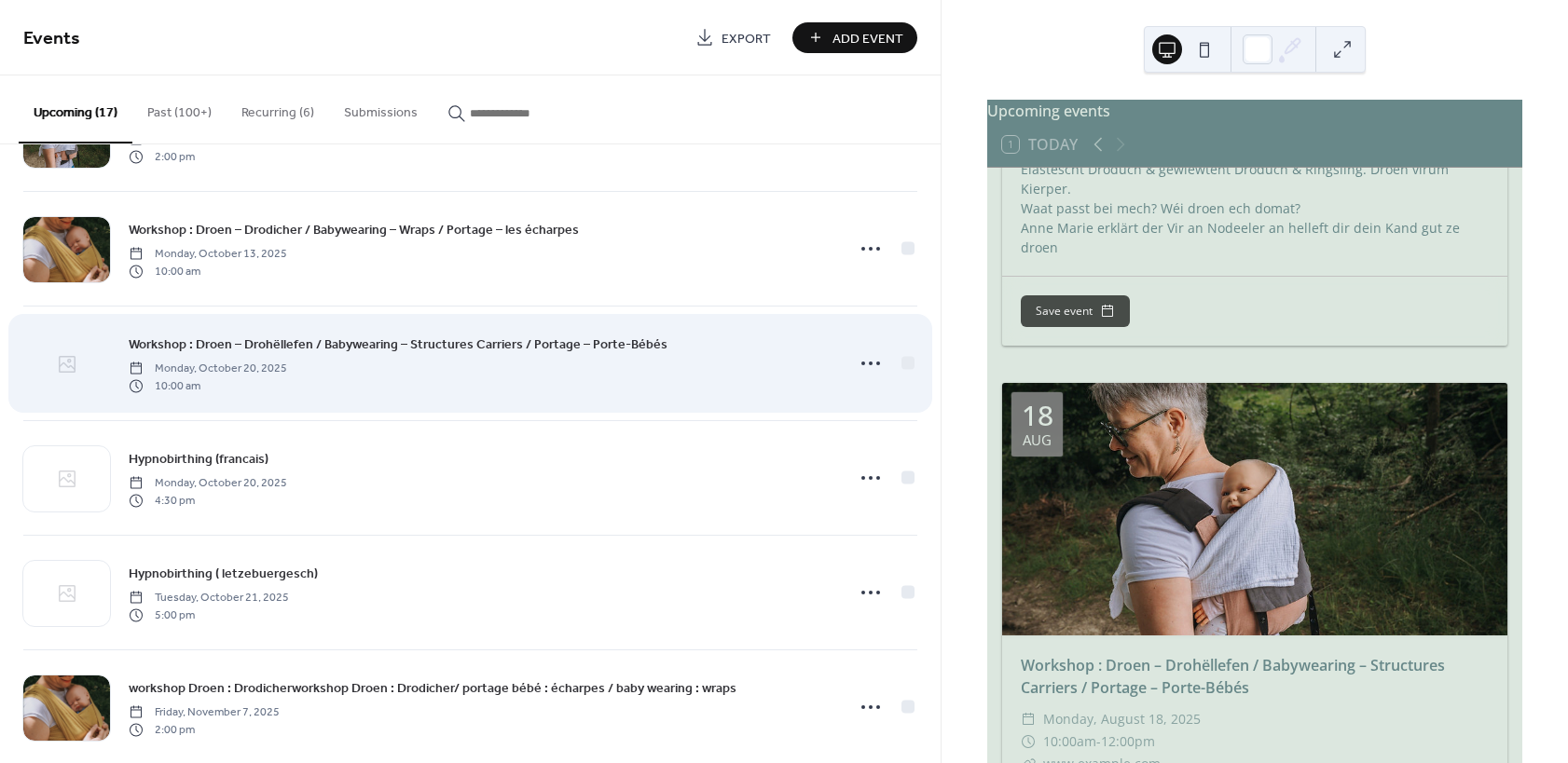 click at bounding box center (66, 364) 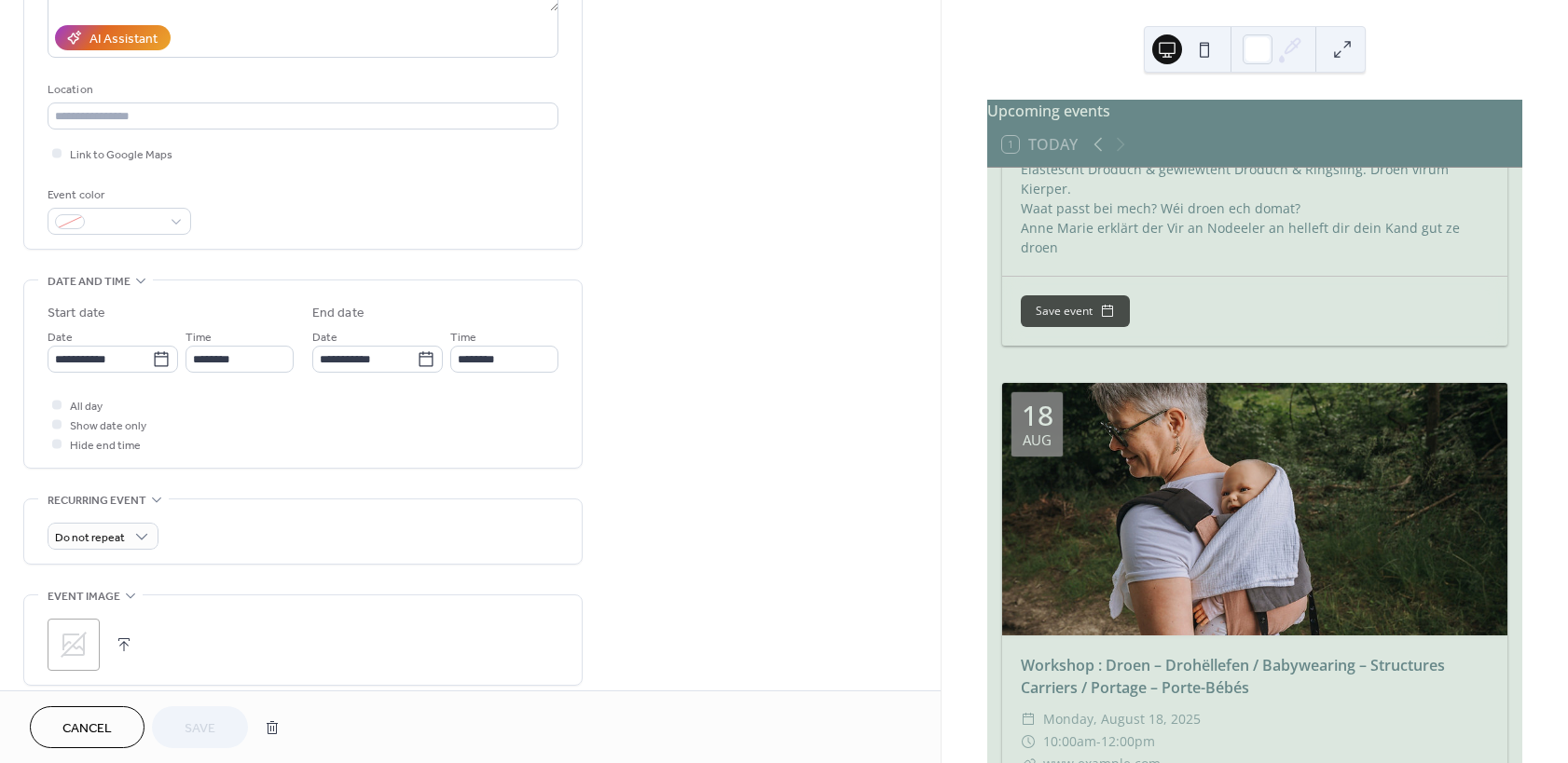 scroll, scrollTop: 335, scrollLeft: 0, axis: vertical 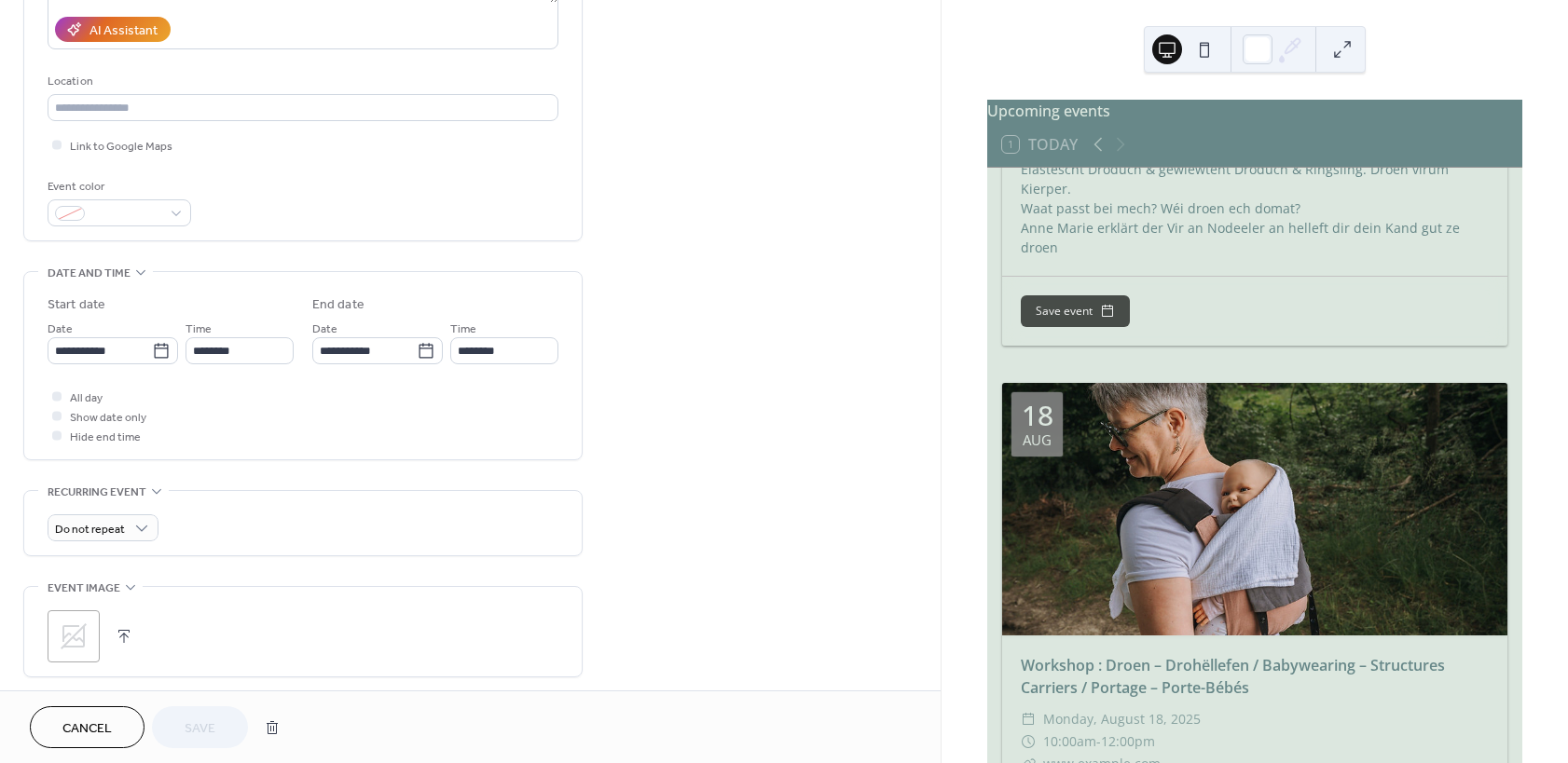 click on ";" at bounding box center (74, 636) 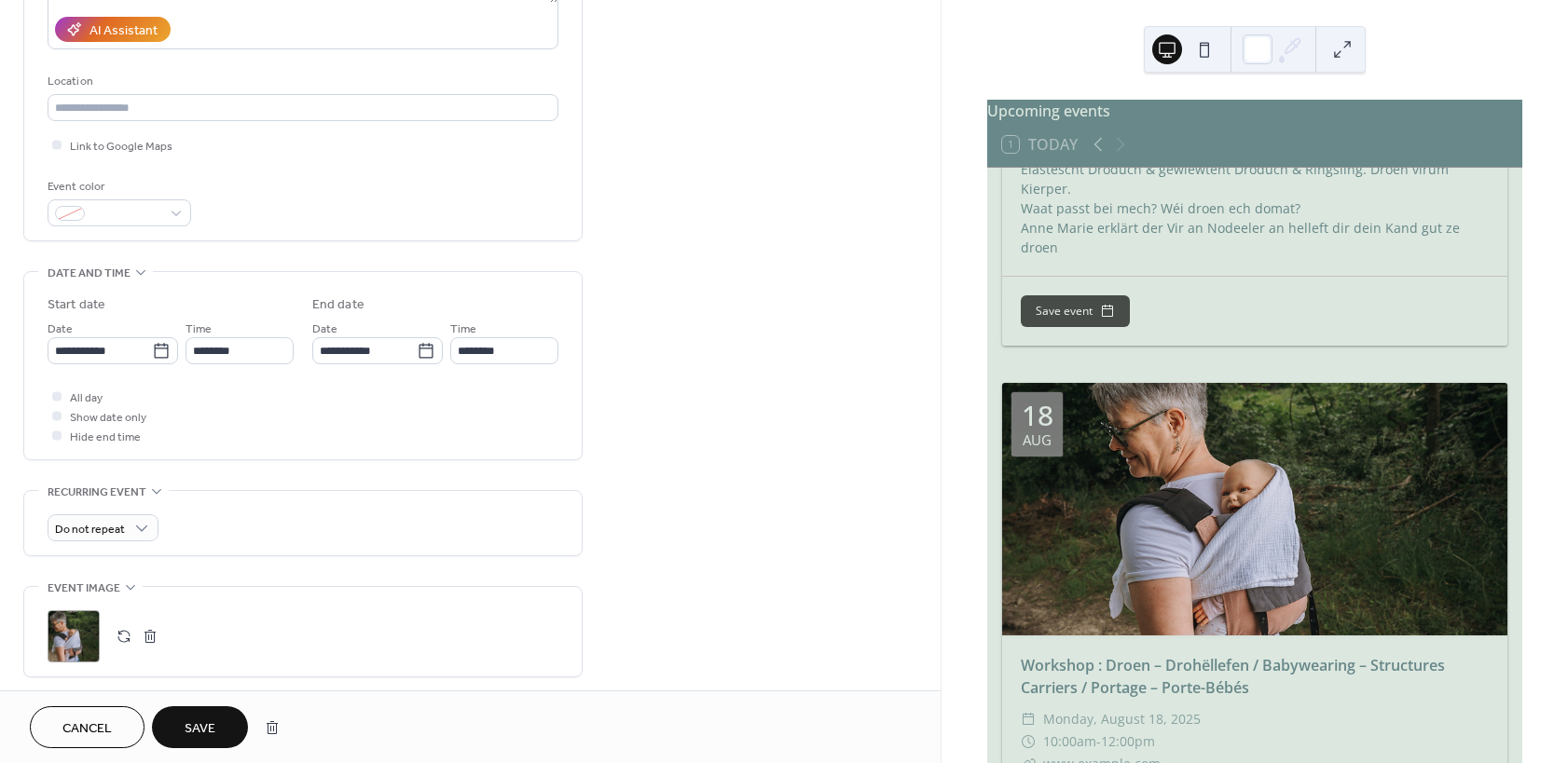 click on "Save" at bounding box center (199, 727) 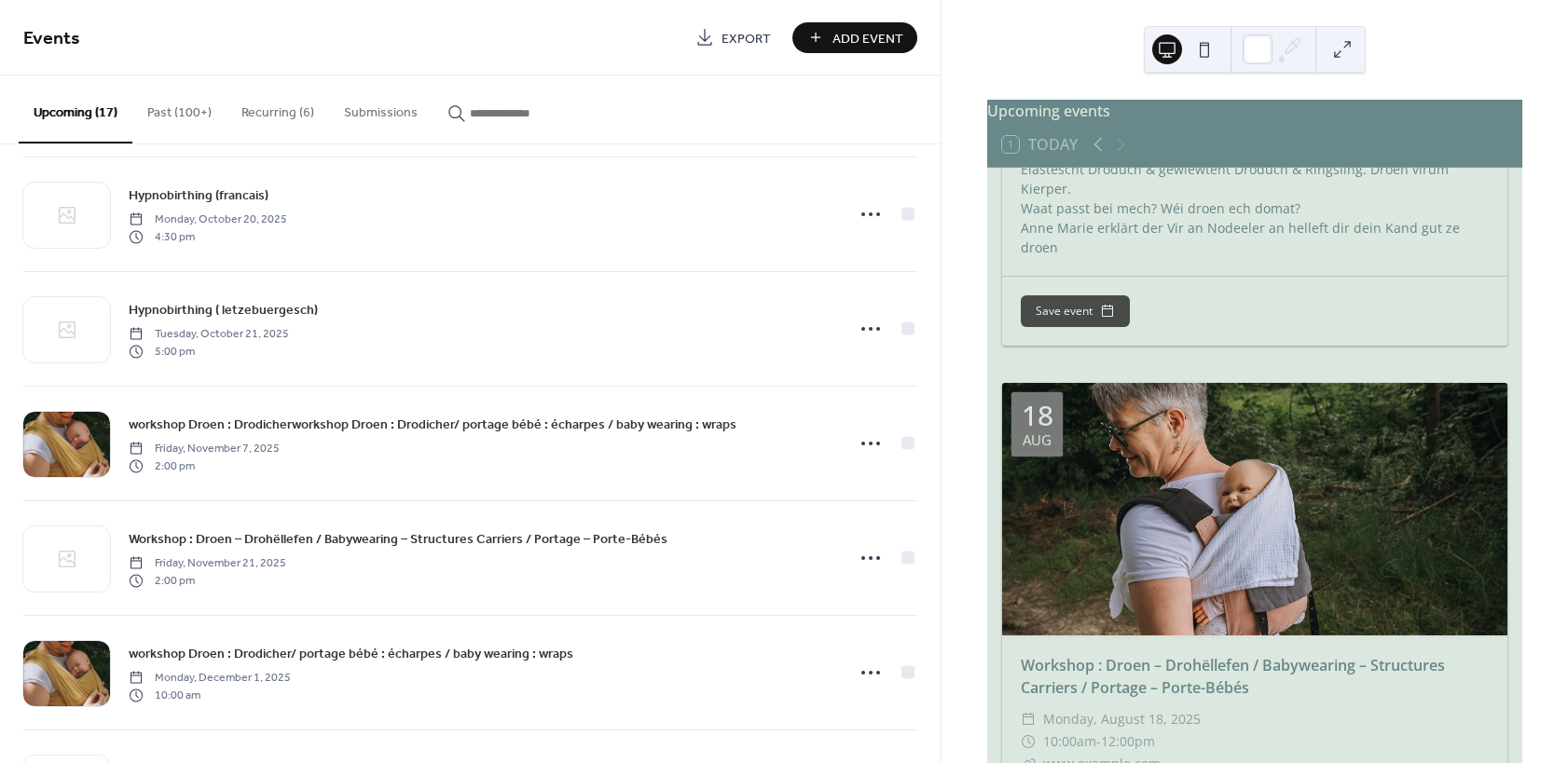 scroll, scrollTop: 1118, scrollLeft: 0, axis: vertical 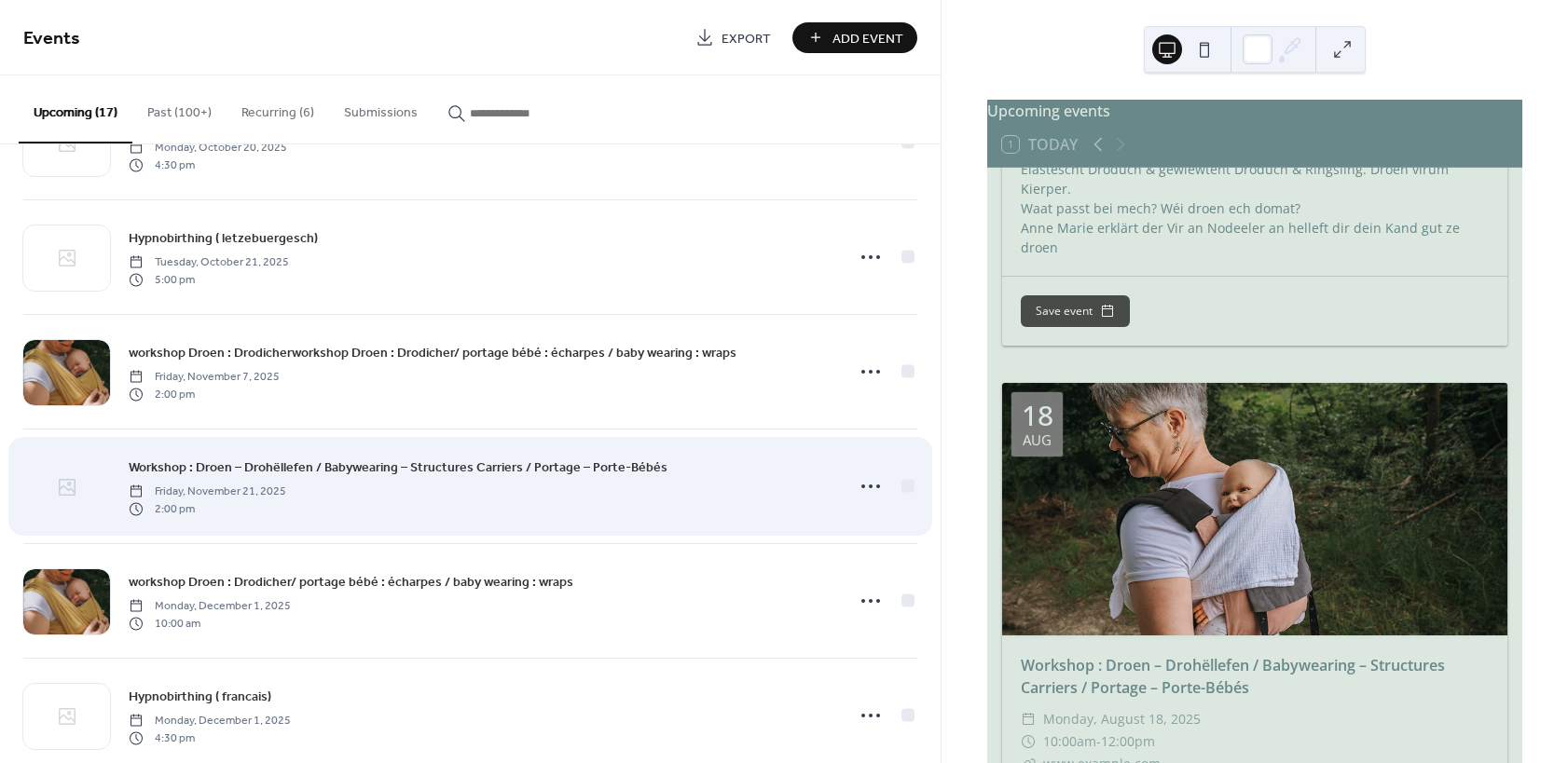 click at bounding box center (66, 487) 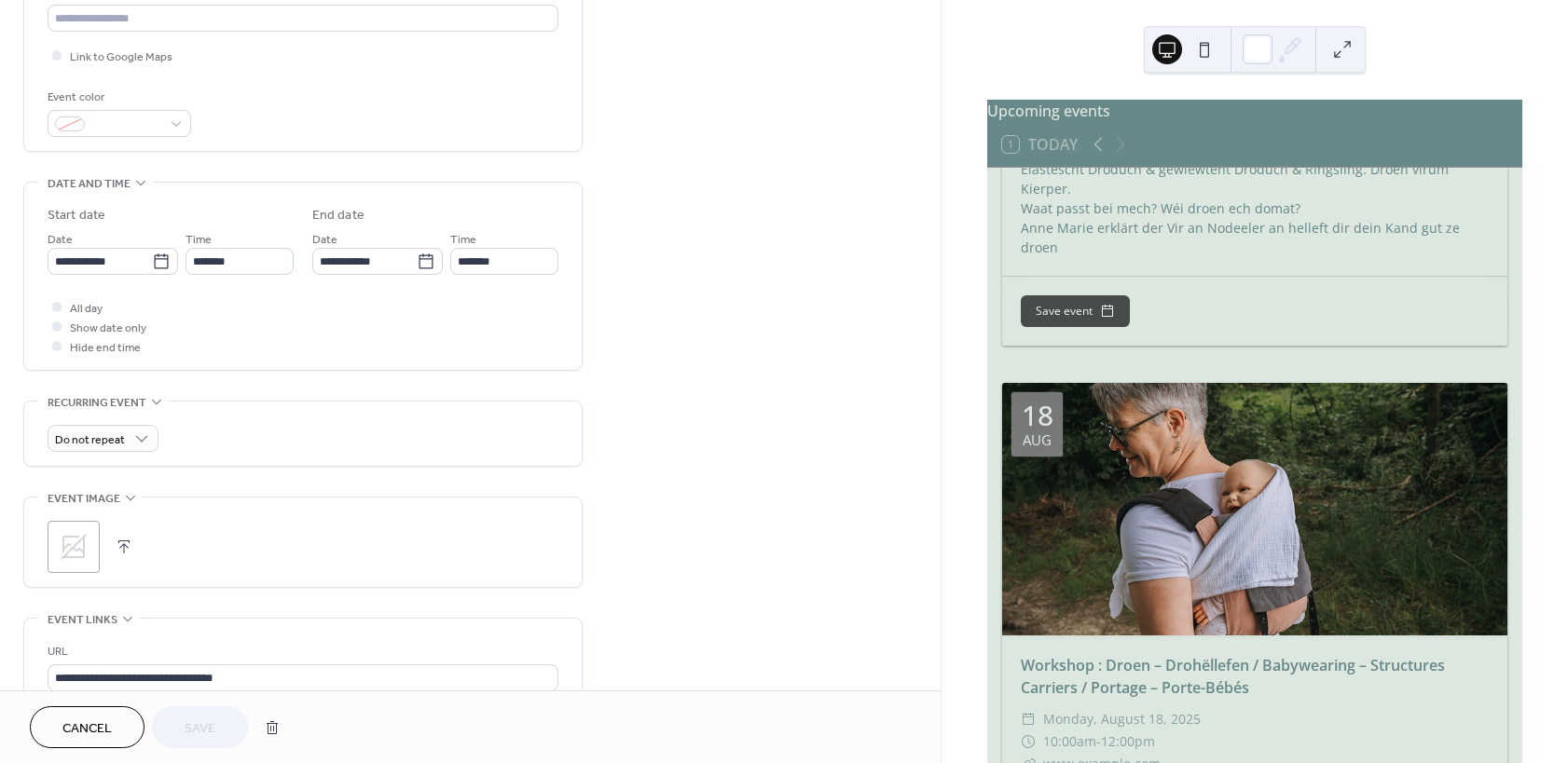 scroll, scrollTop: 447, scrollLeft: 0, axis: vertical 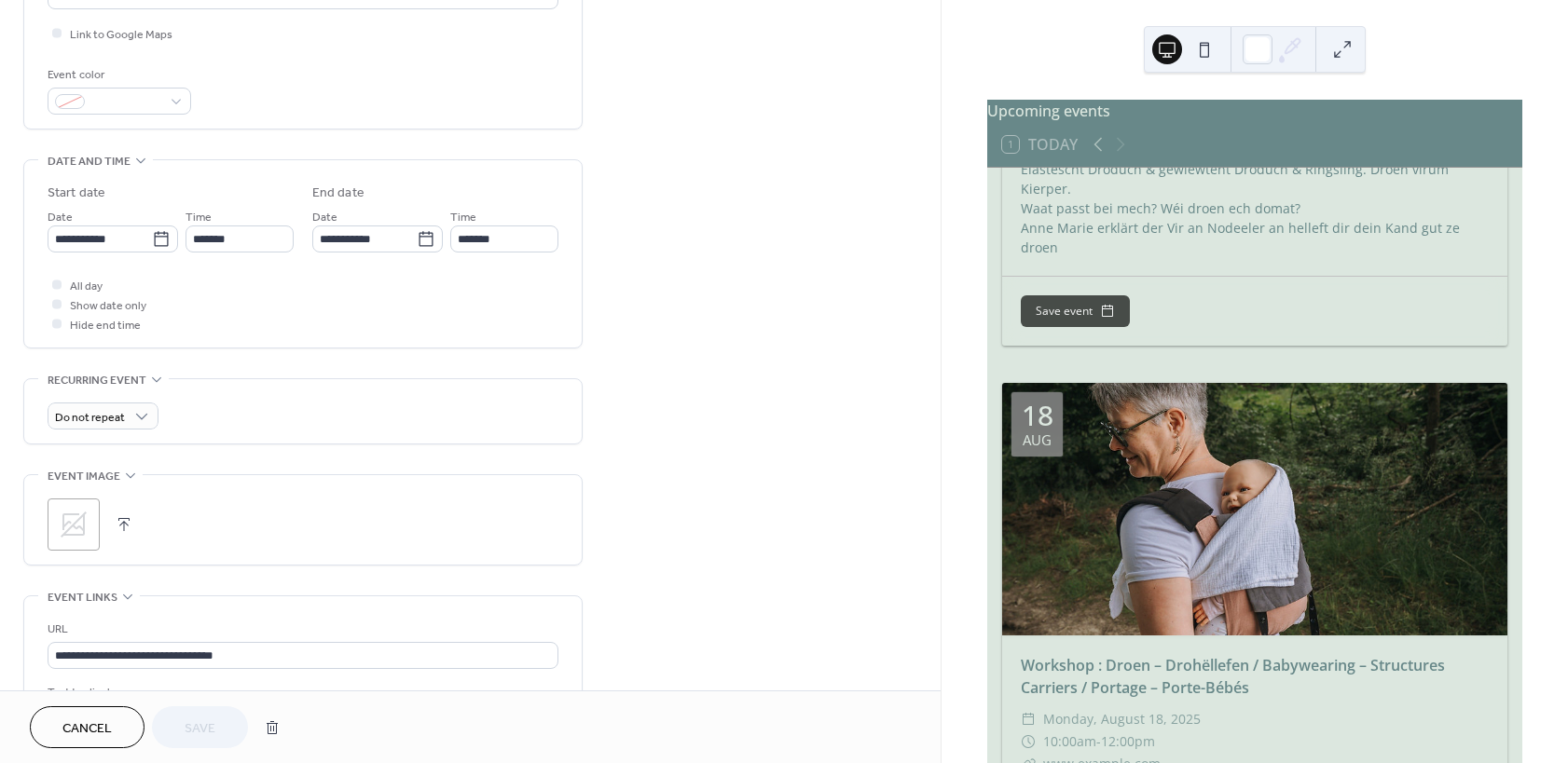 click 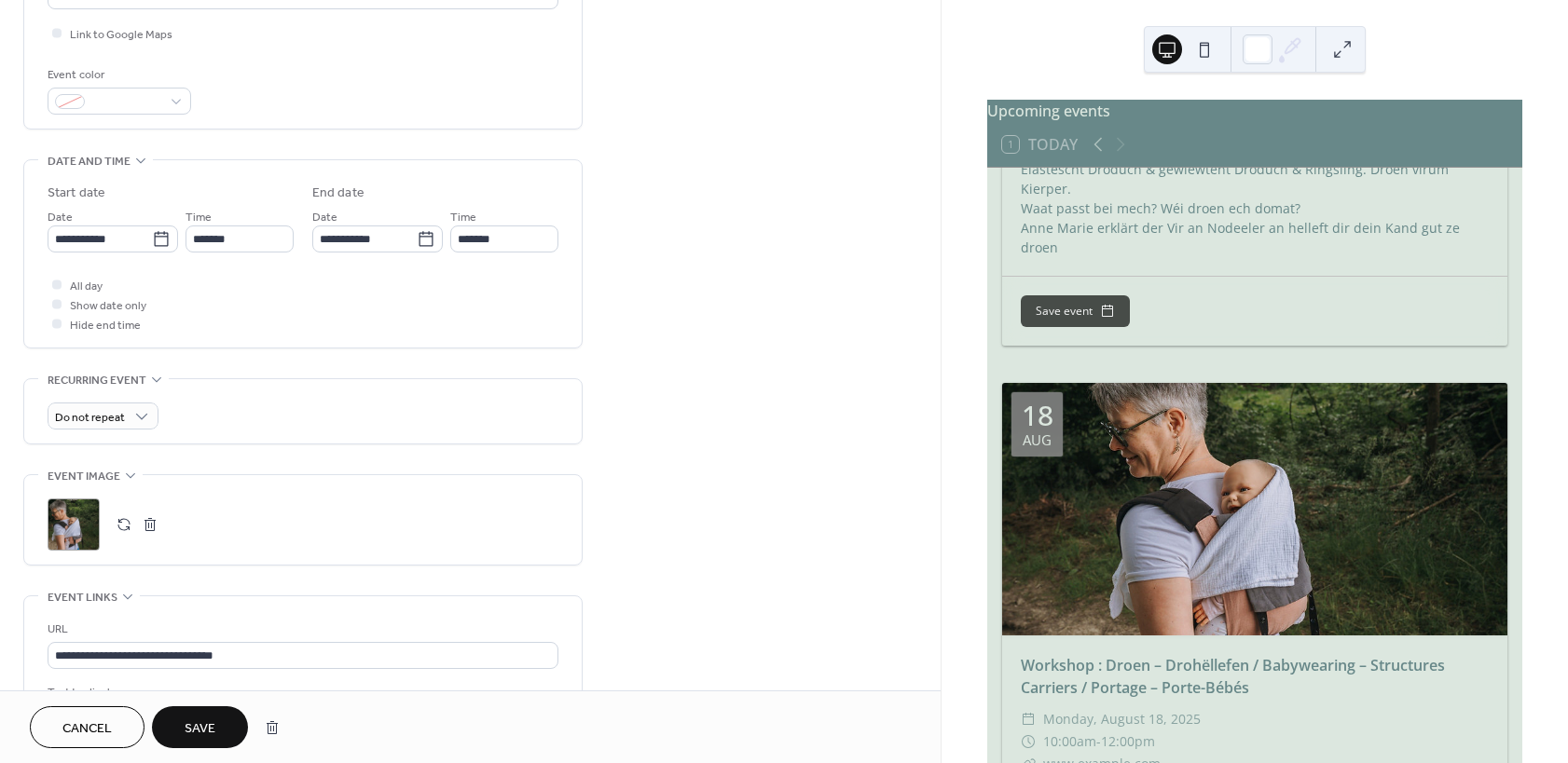 click on "Save" at bounding box center [199, 729] 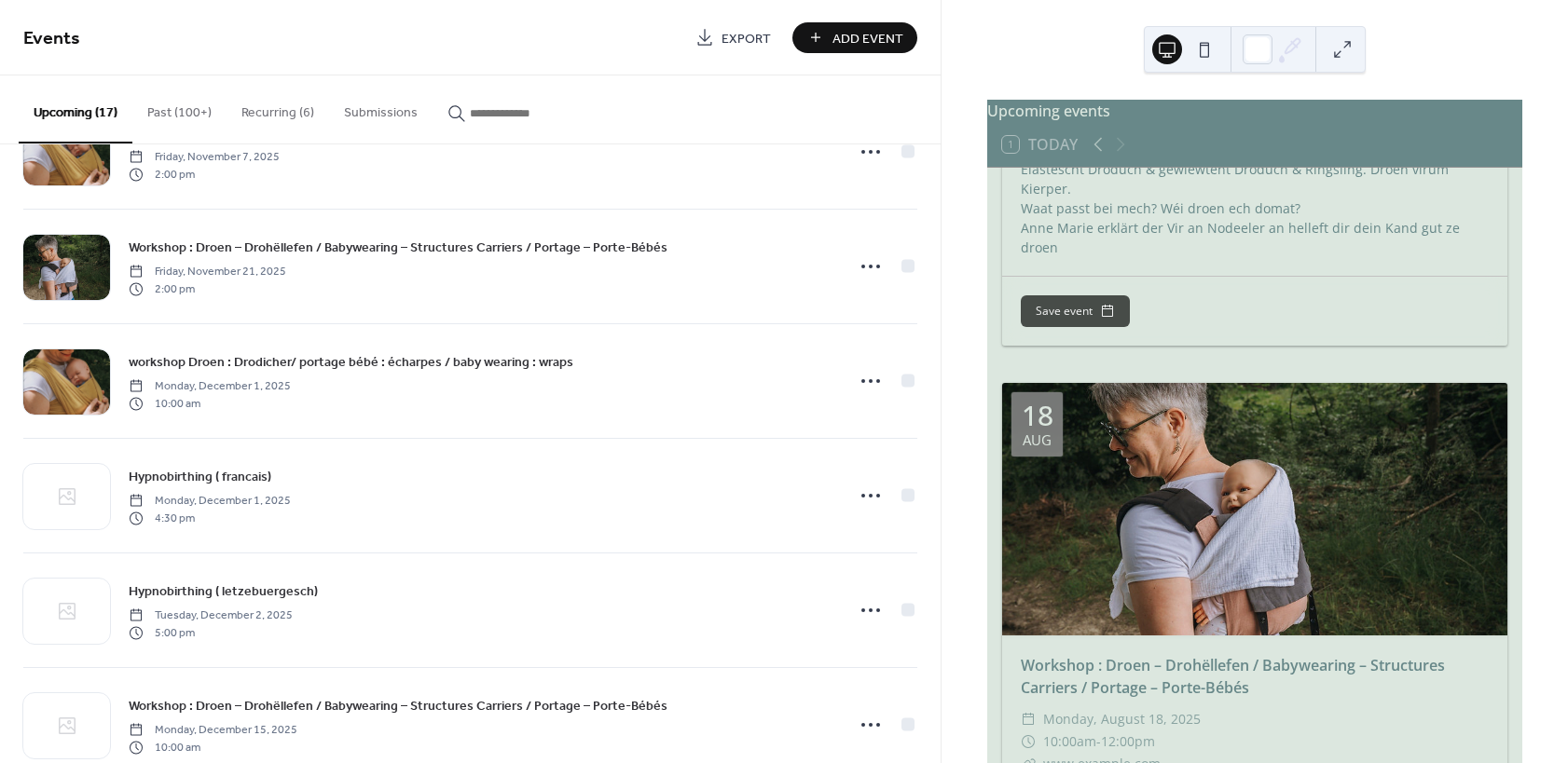 scroll, scrollTop: 1384, scrollLeft: 0, axis: vertical 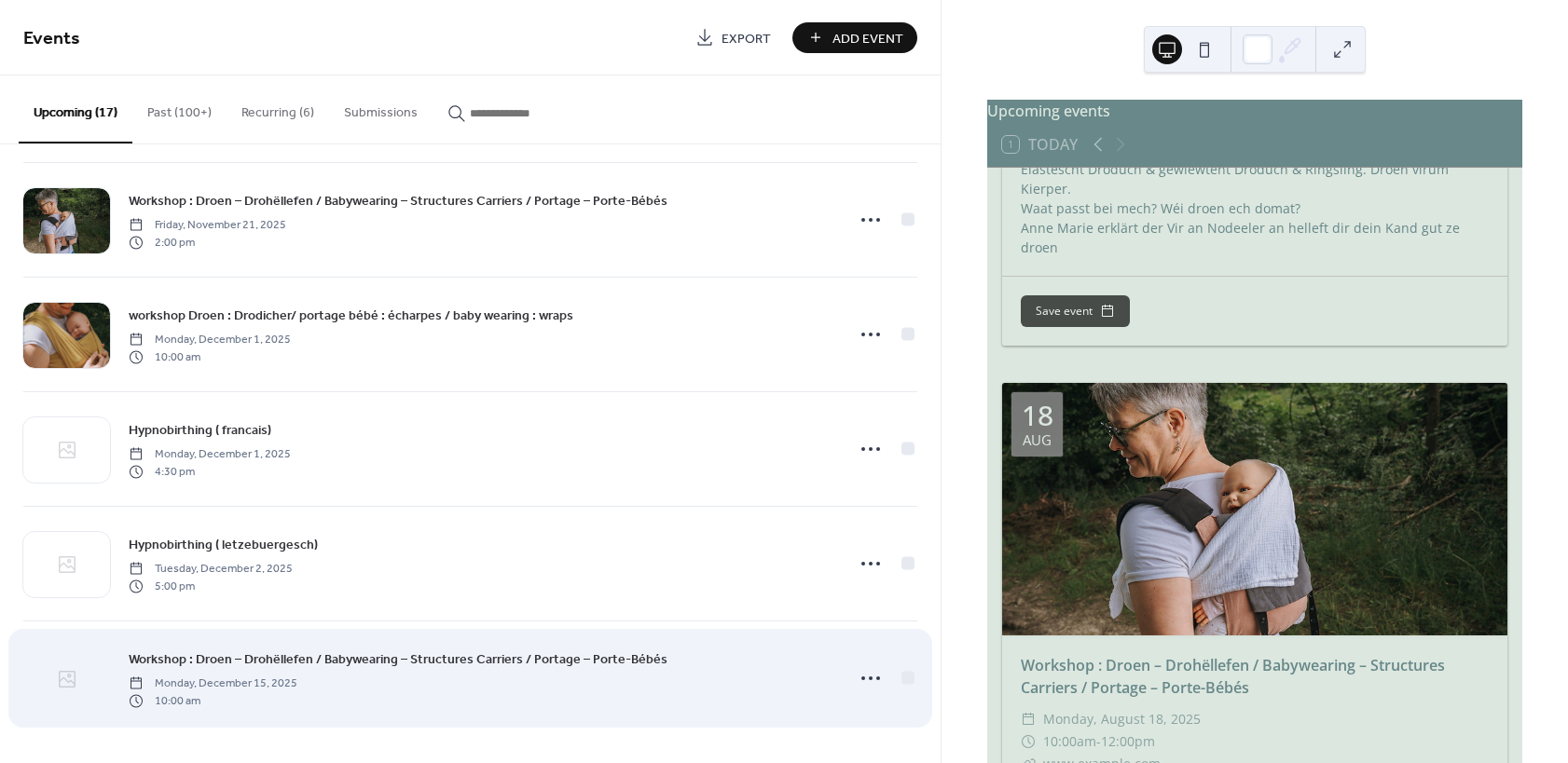 click at bounding box center [66, 679] 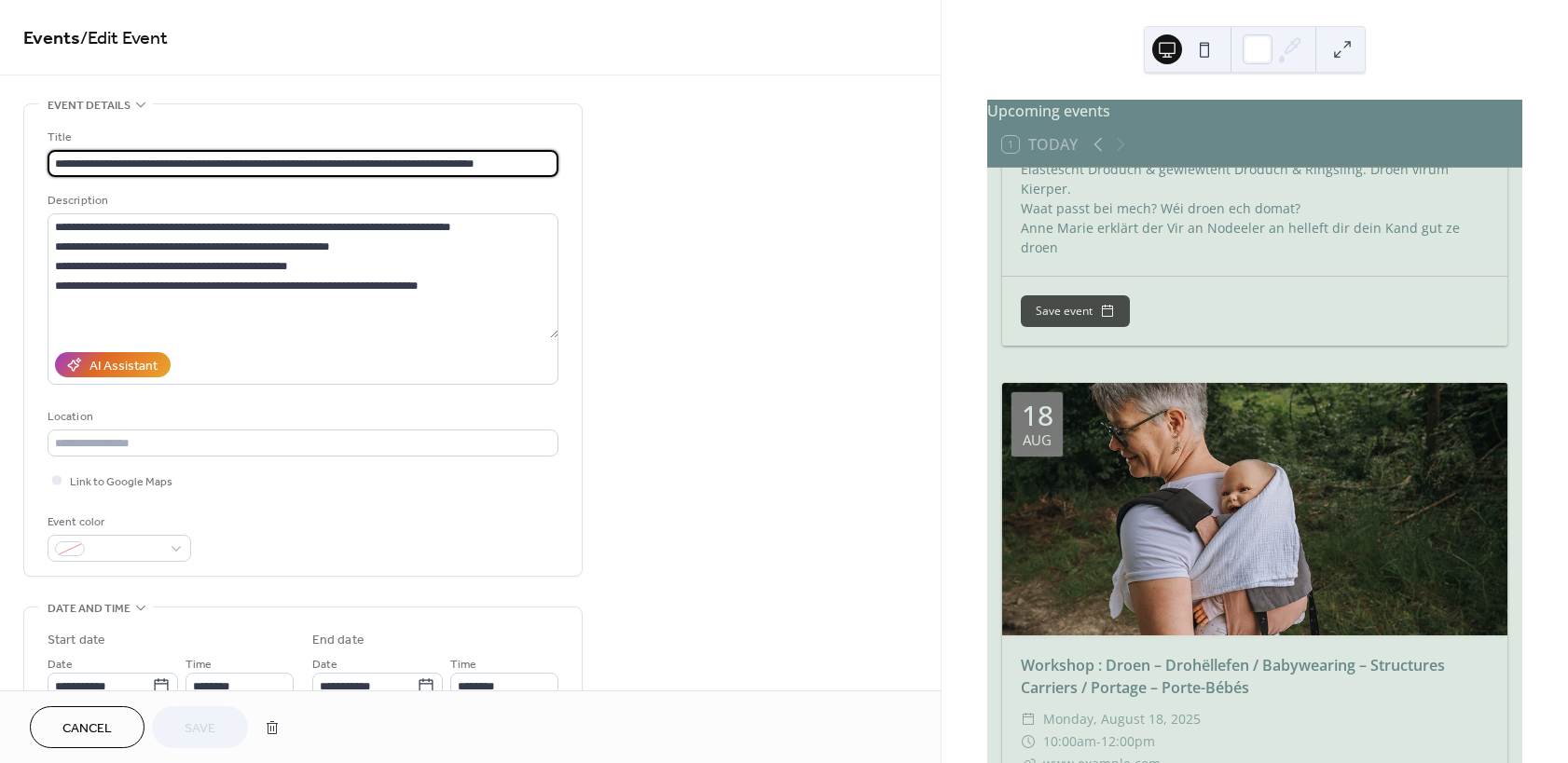 scroll, scrollTop: 335, scrollLeft: 0, axis: vertical 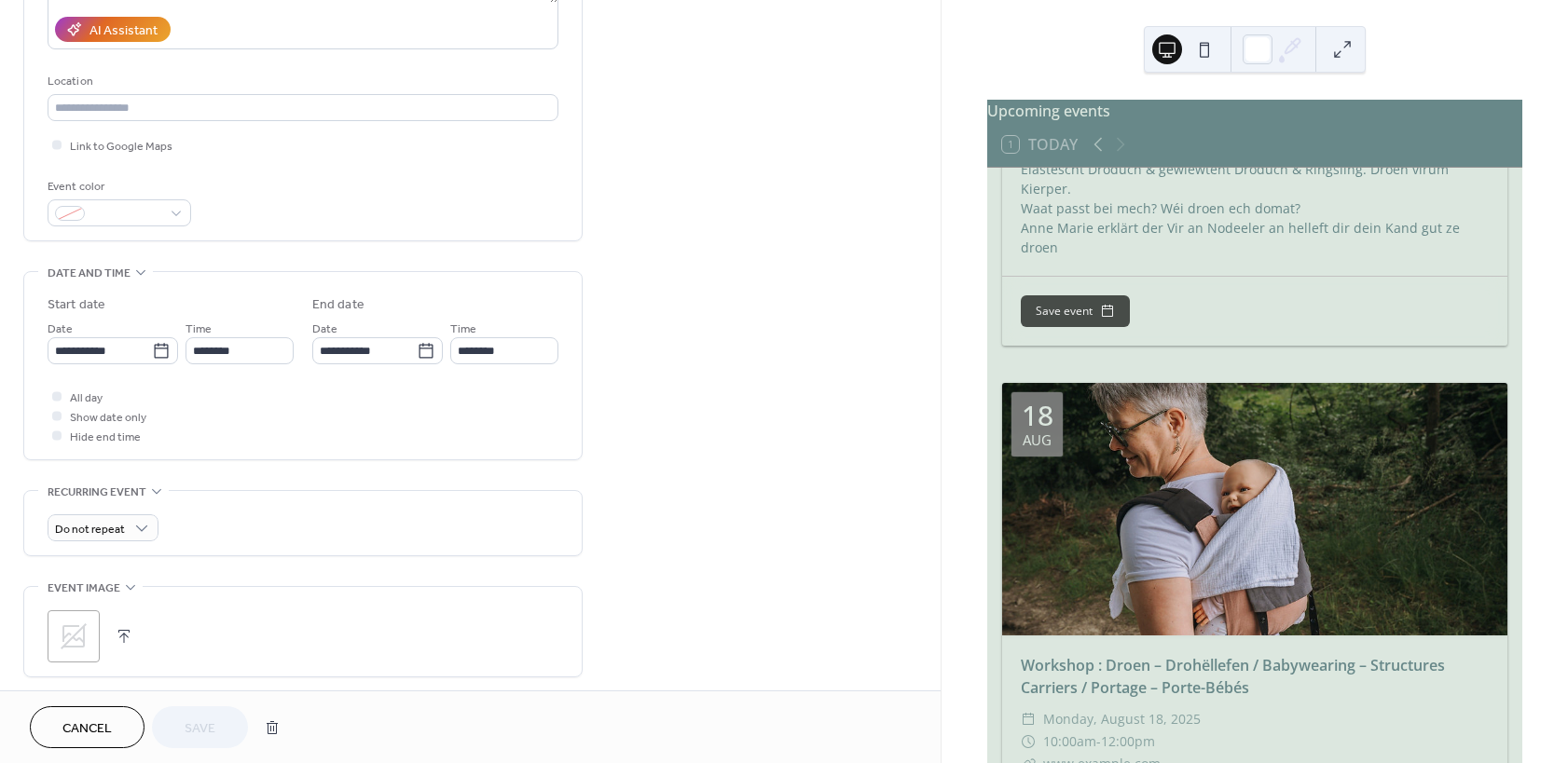 click 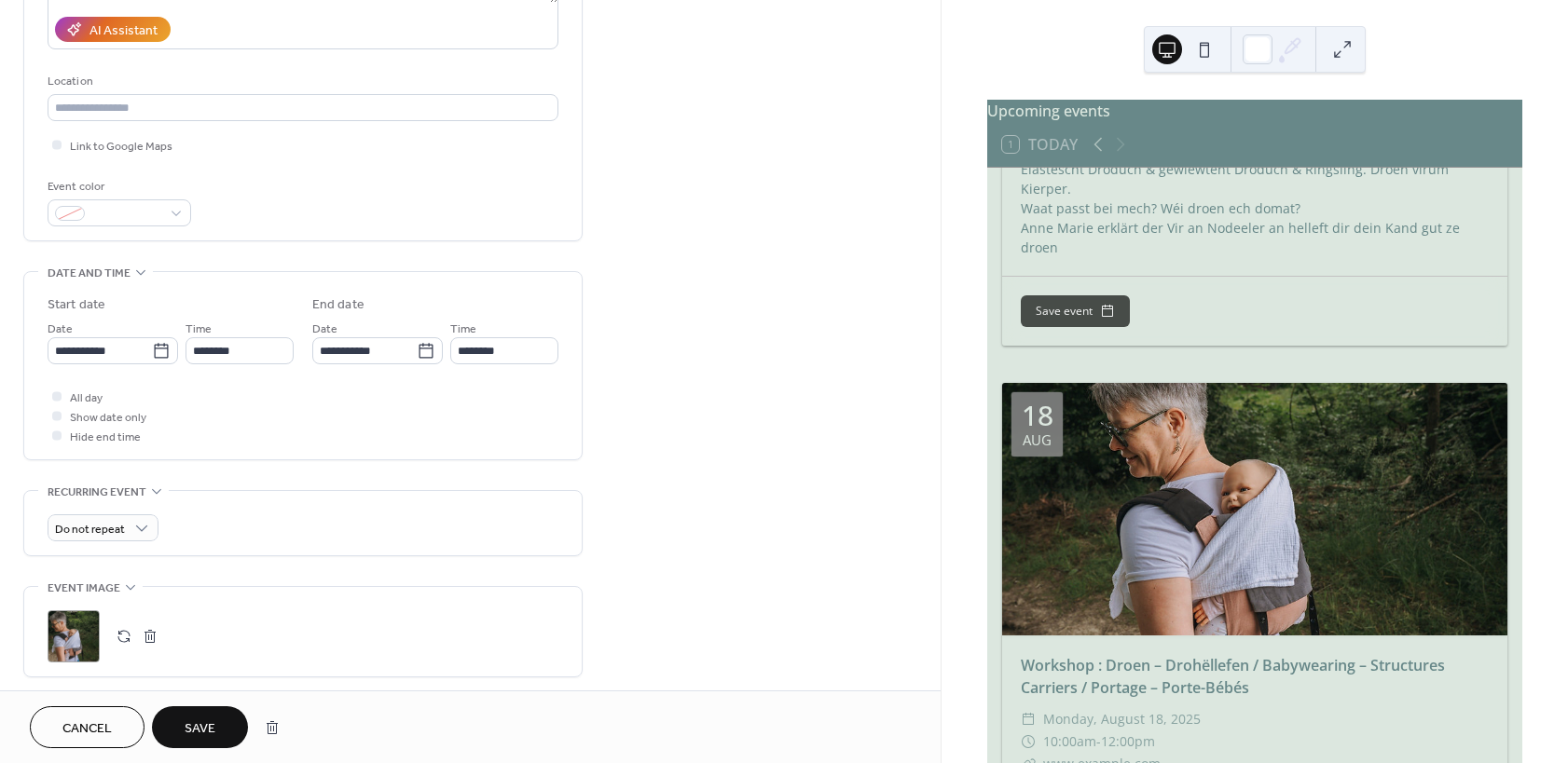 click on "Save" at bounding box center [199, 727] 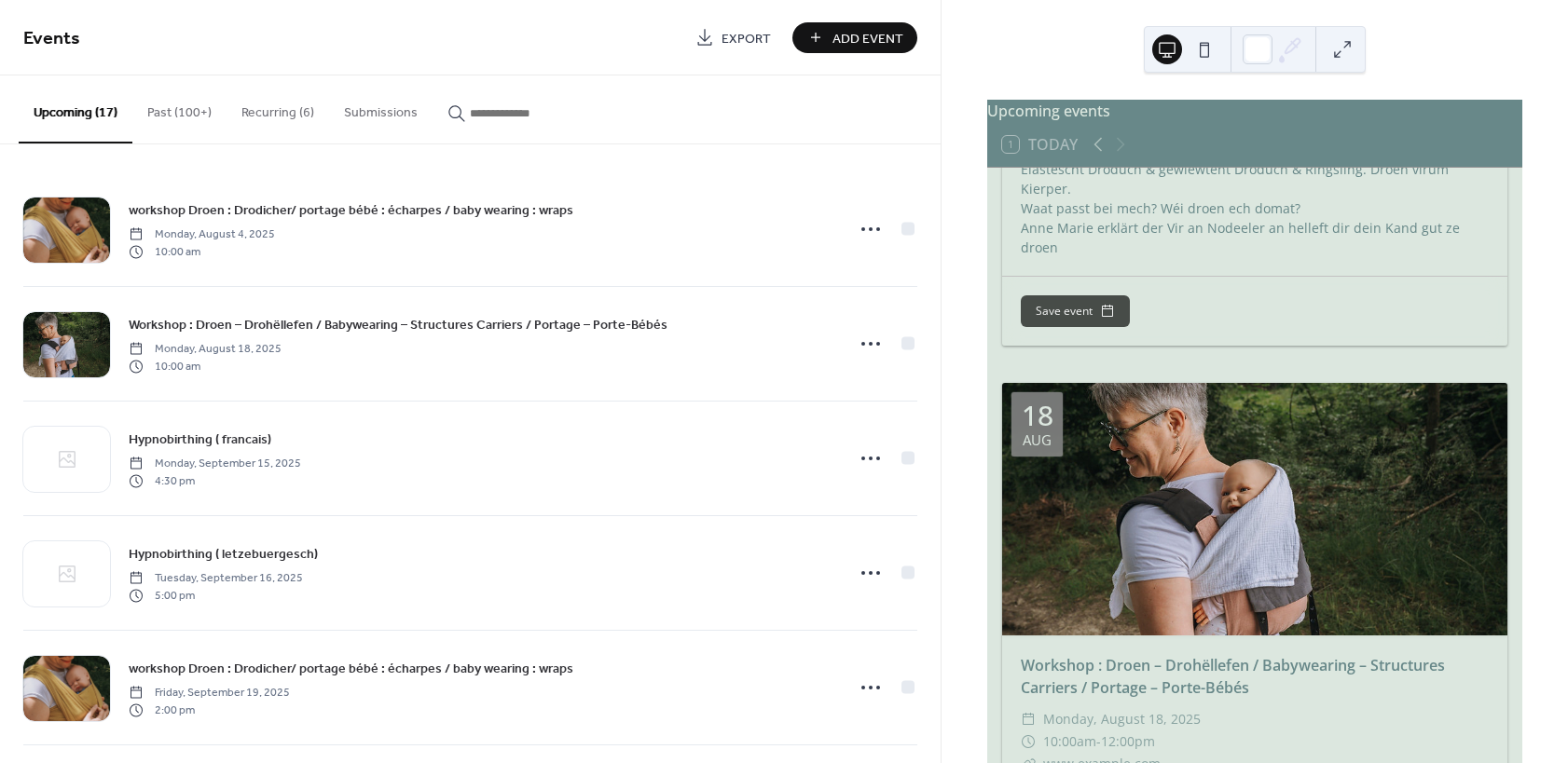 click at bounding box center (1204, 49) 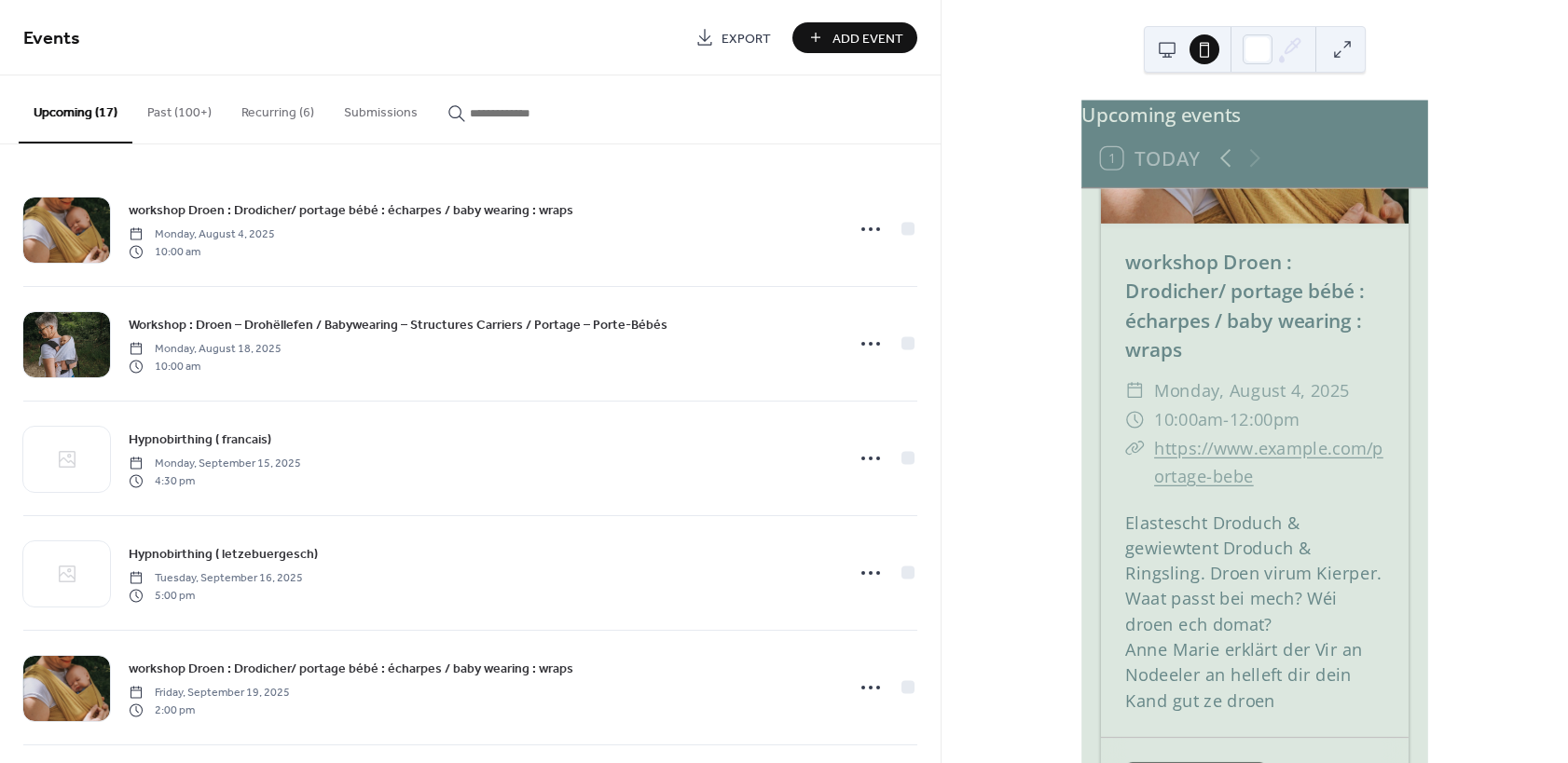 scroll, scrollTop: 0, scrollLeft: 0, axis: both 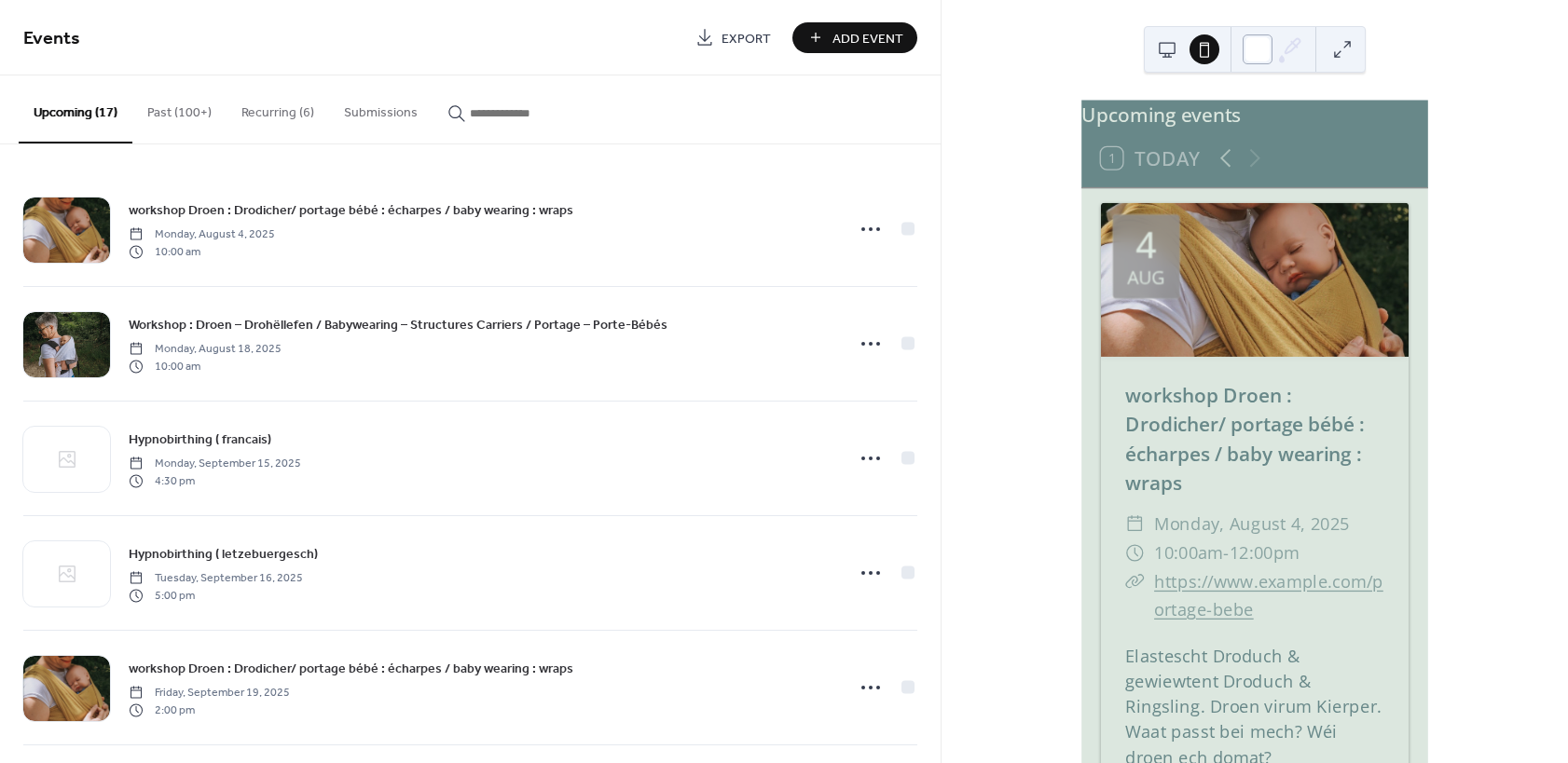 click at bounding box center [1258, 49] 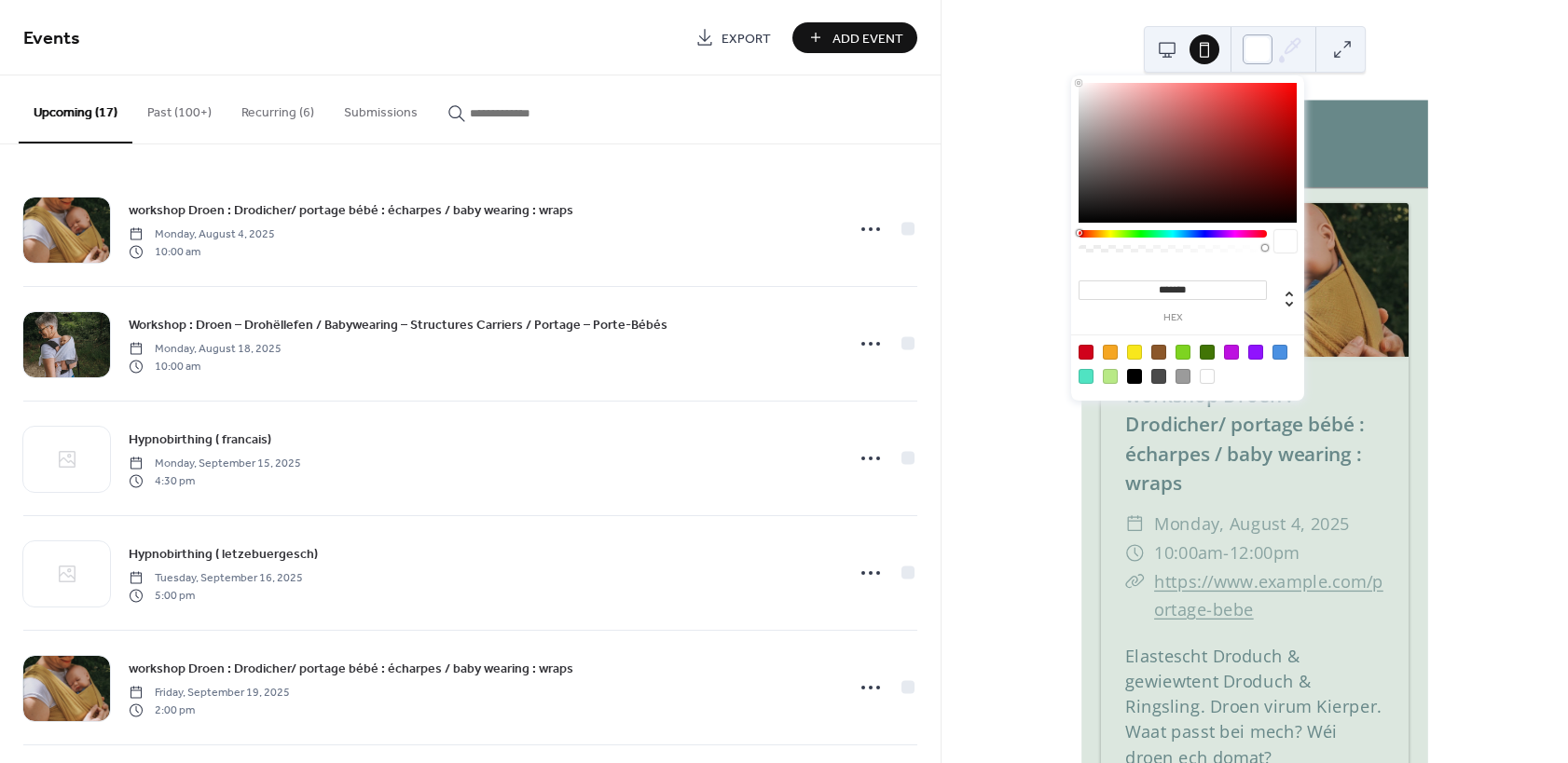 click at bounding box center [1258, 49] 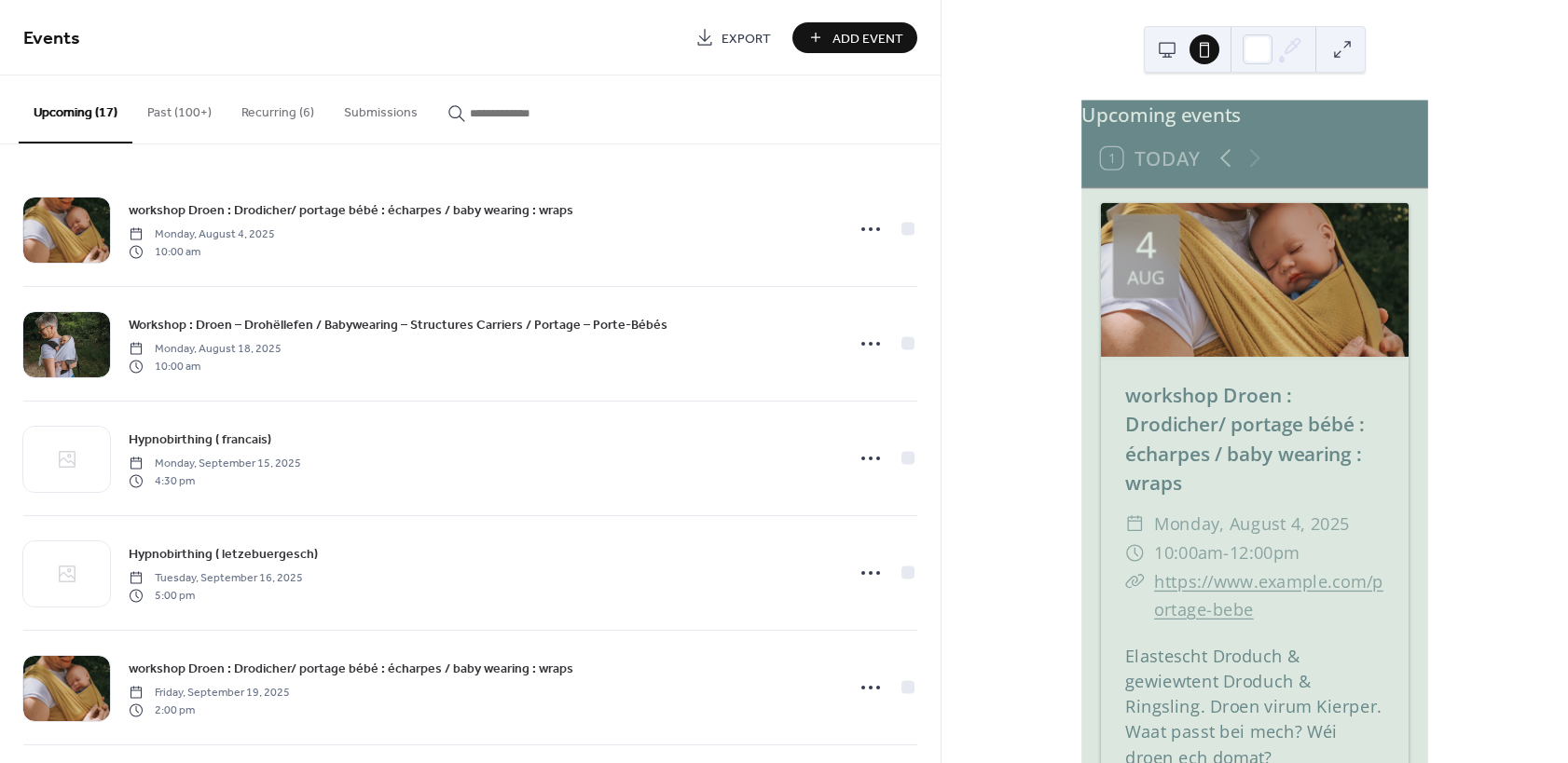 click at bounding box center (1342, 49) 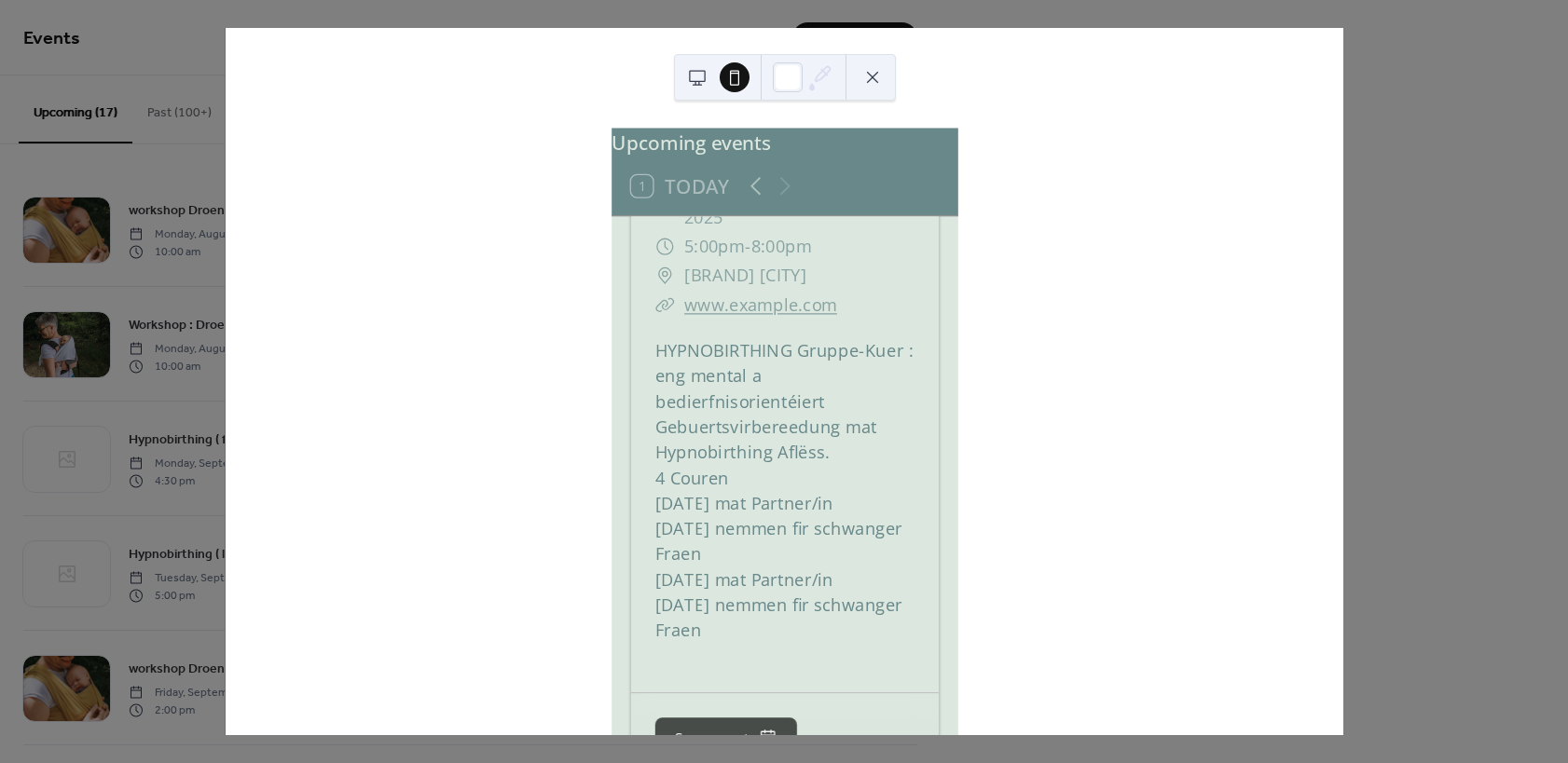 scroll, scrollTop: 2229, scrollLeft: 0, axis: vertical 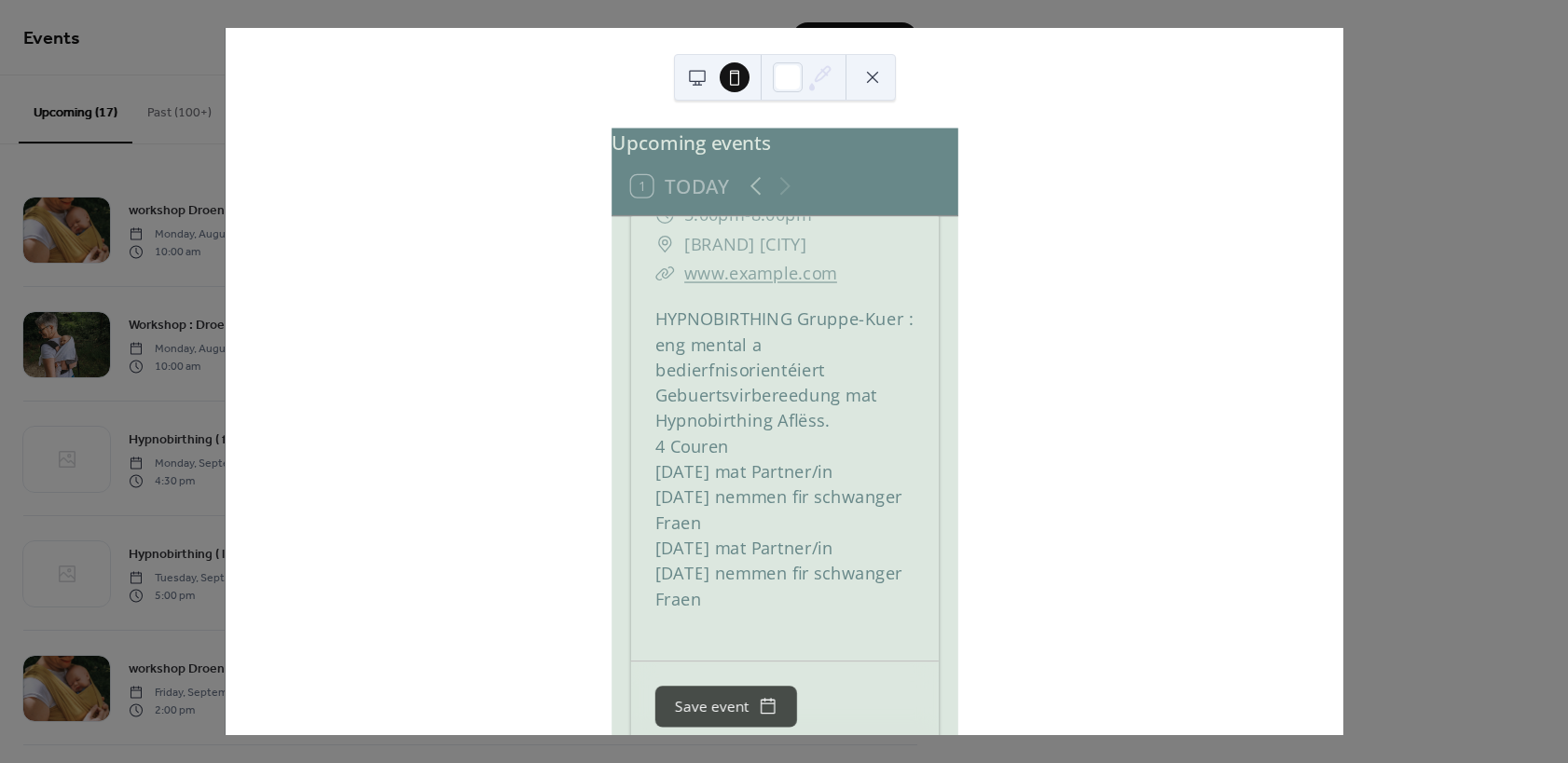 click at bounding box center (873, 77) 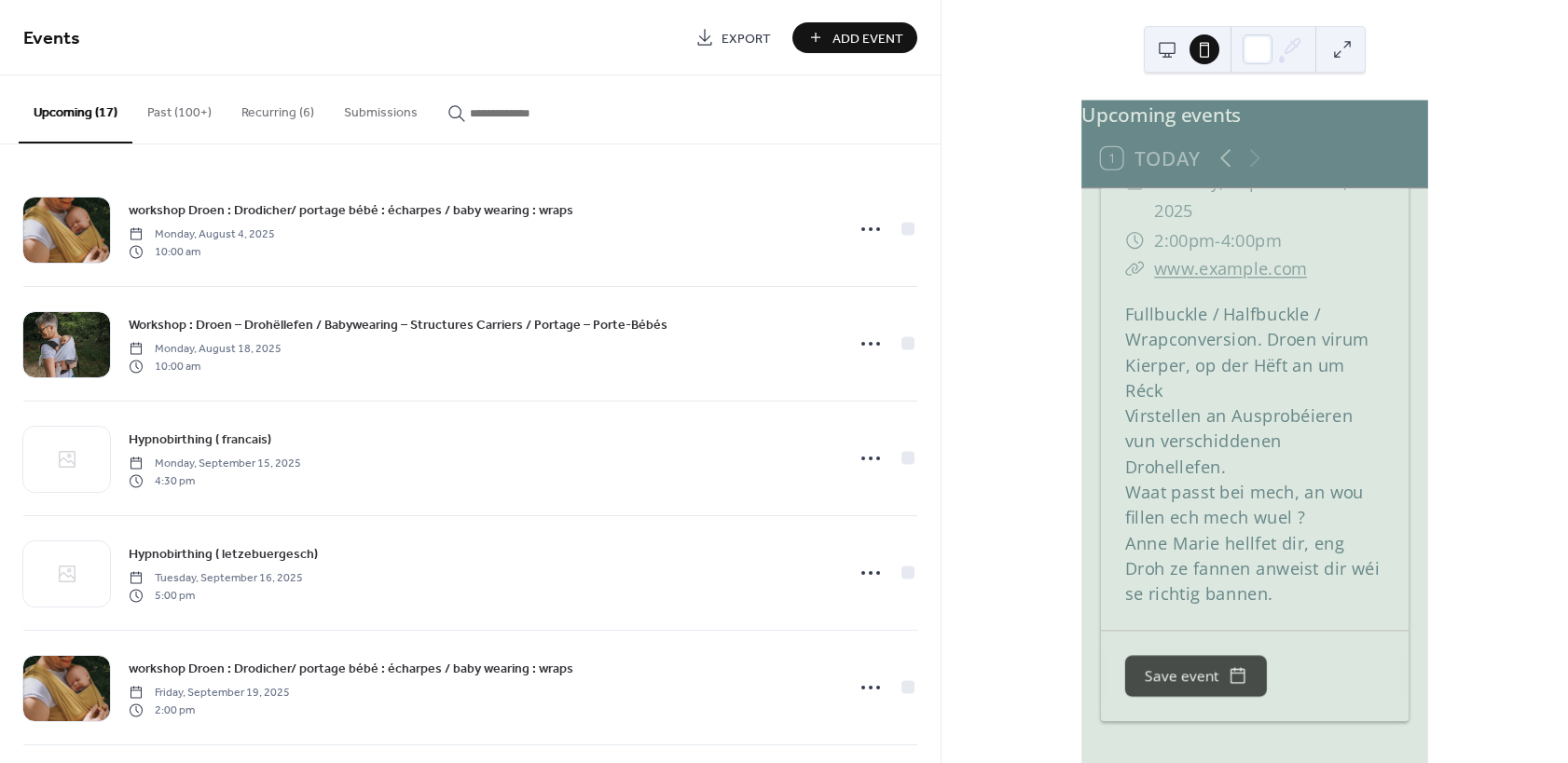scroll, scrollTop: 6585, scrollLeft: 0, axis: vertical 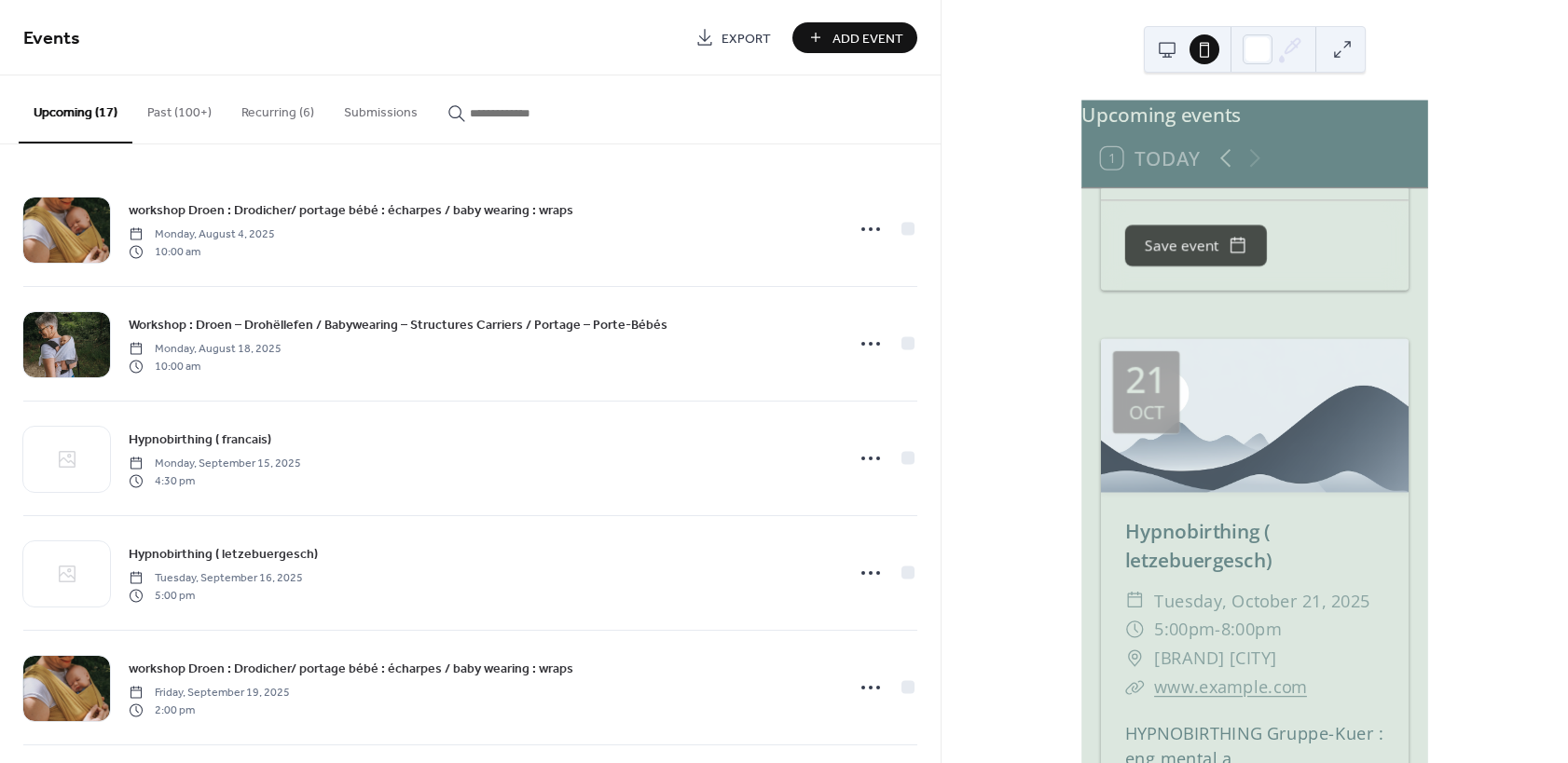 click at bounding box center [1167, 49] 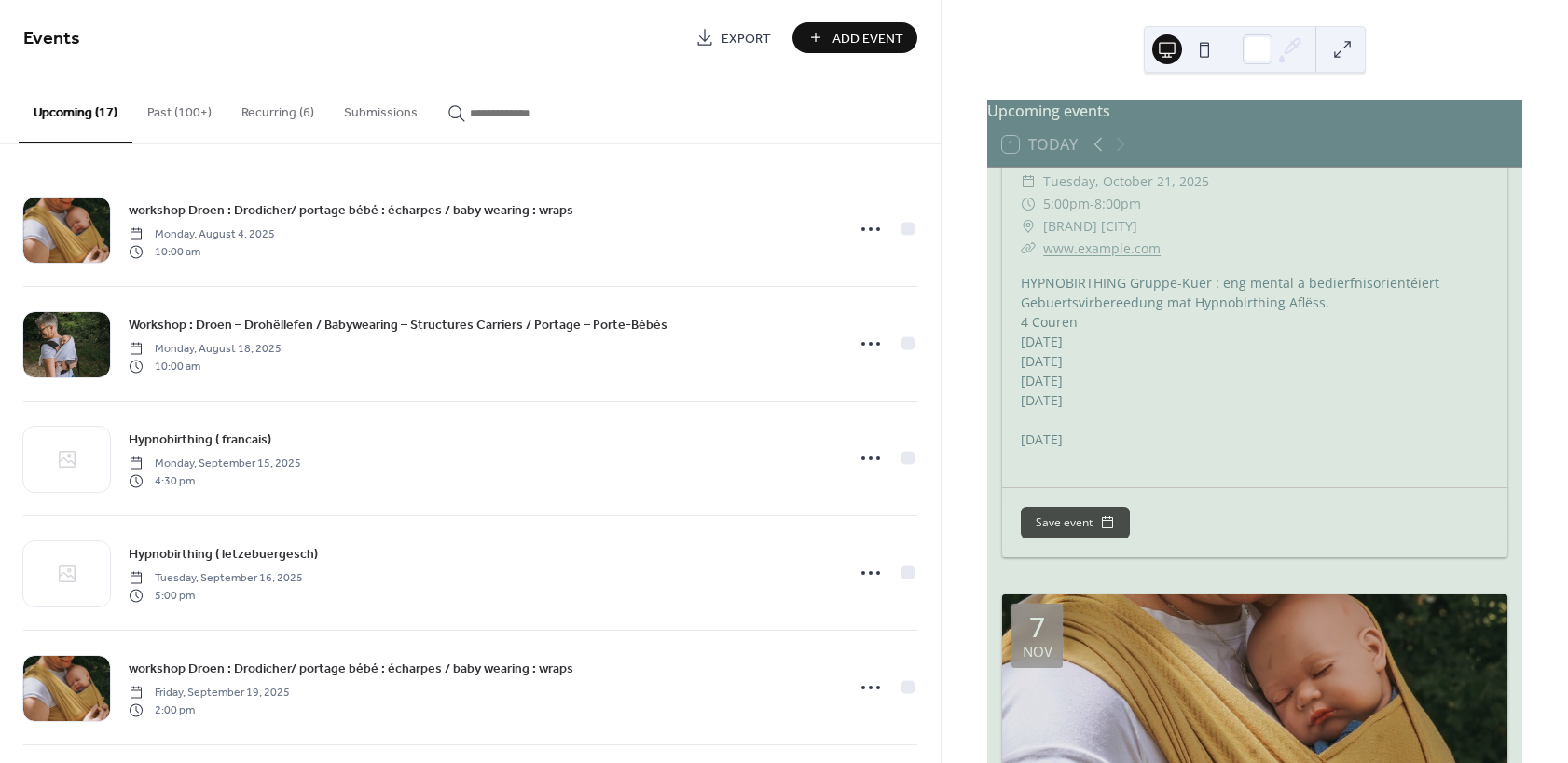 scroll, scrollTop: 10171, scrollLeft: 0, axis: vertical 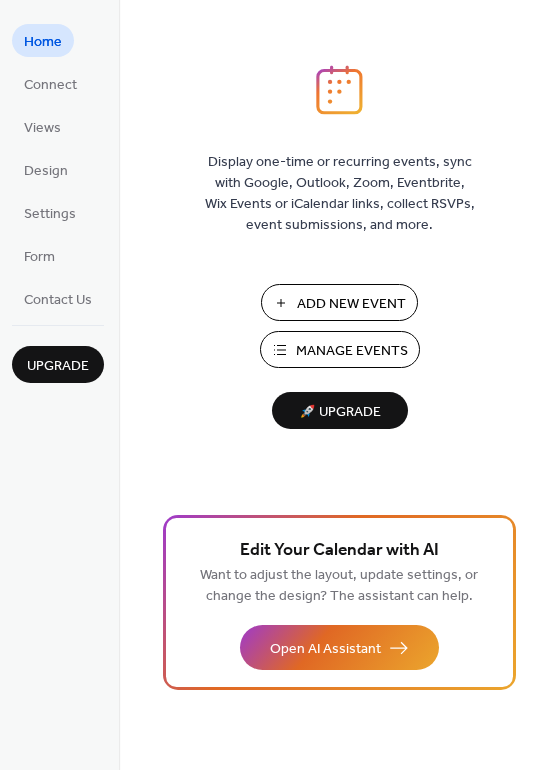 click on "Manage Events" at bounding box center [352, 351] 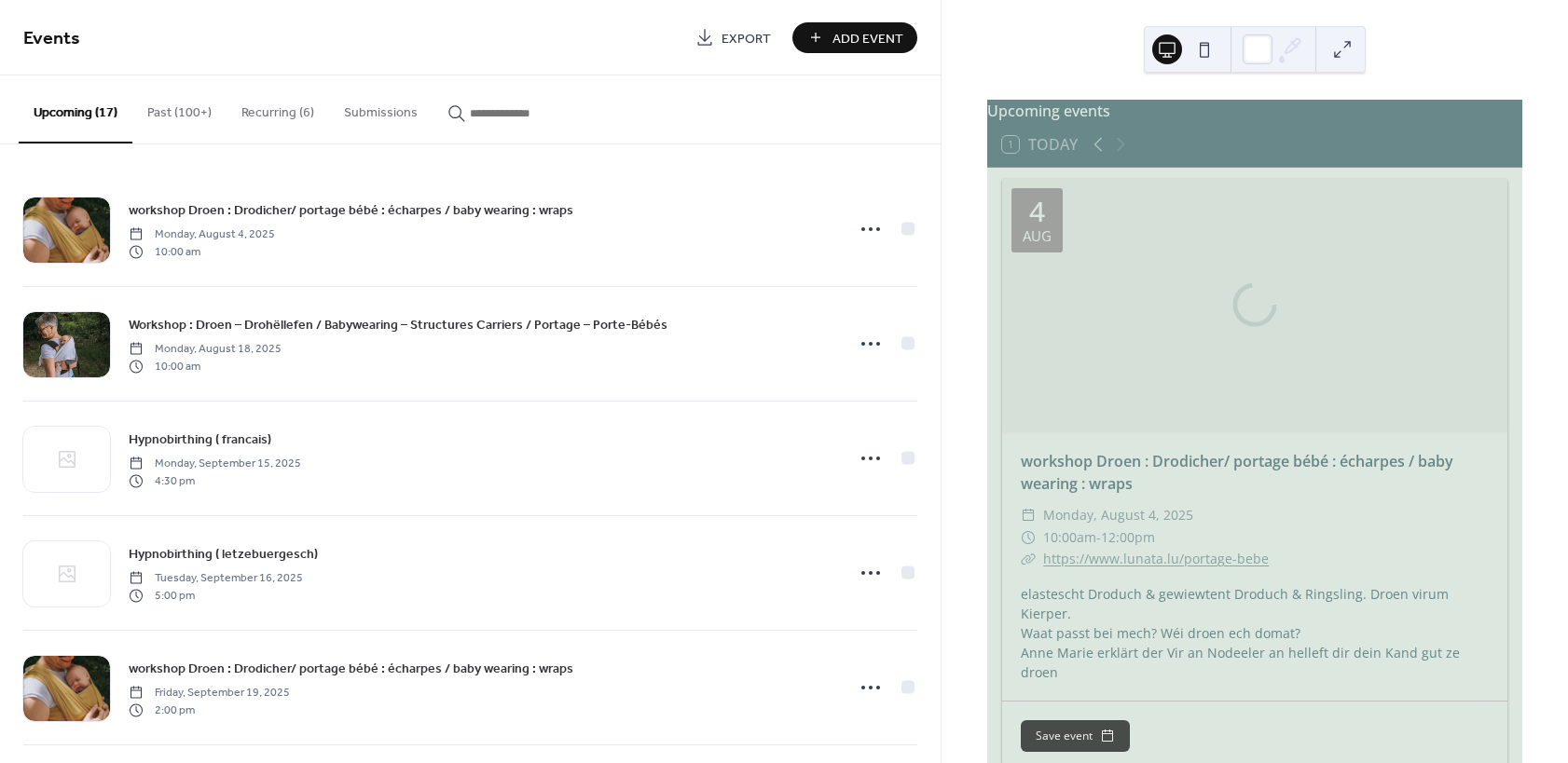 scroll, scrollTop: 0, scrollLeft: 0, axis: both 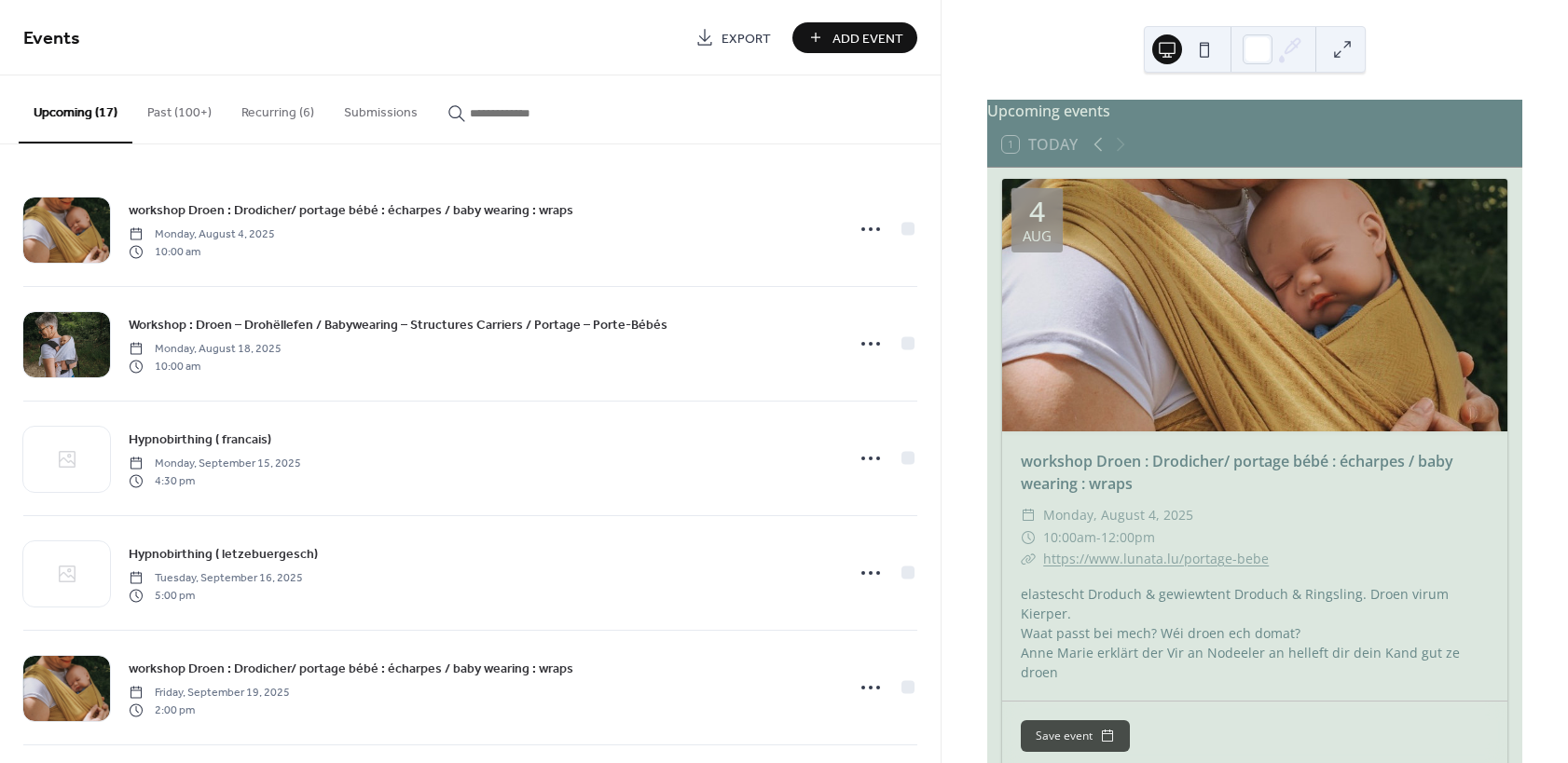 click on "Past (100+)" at bounding box center (179, 108) 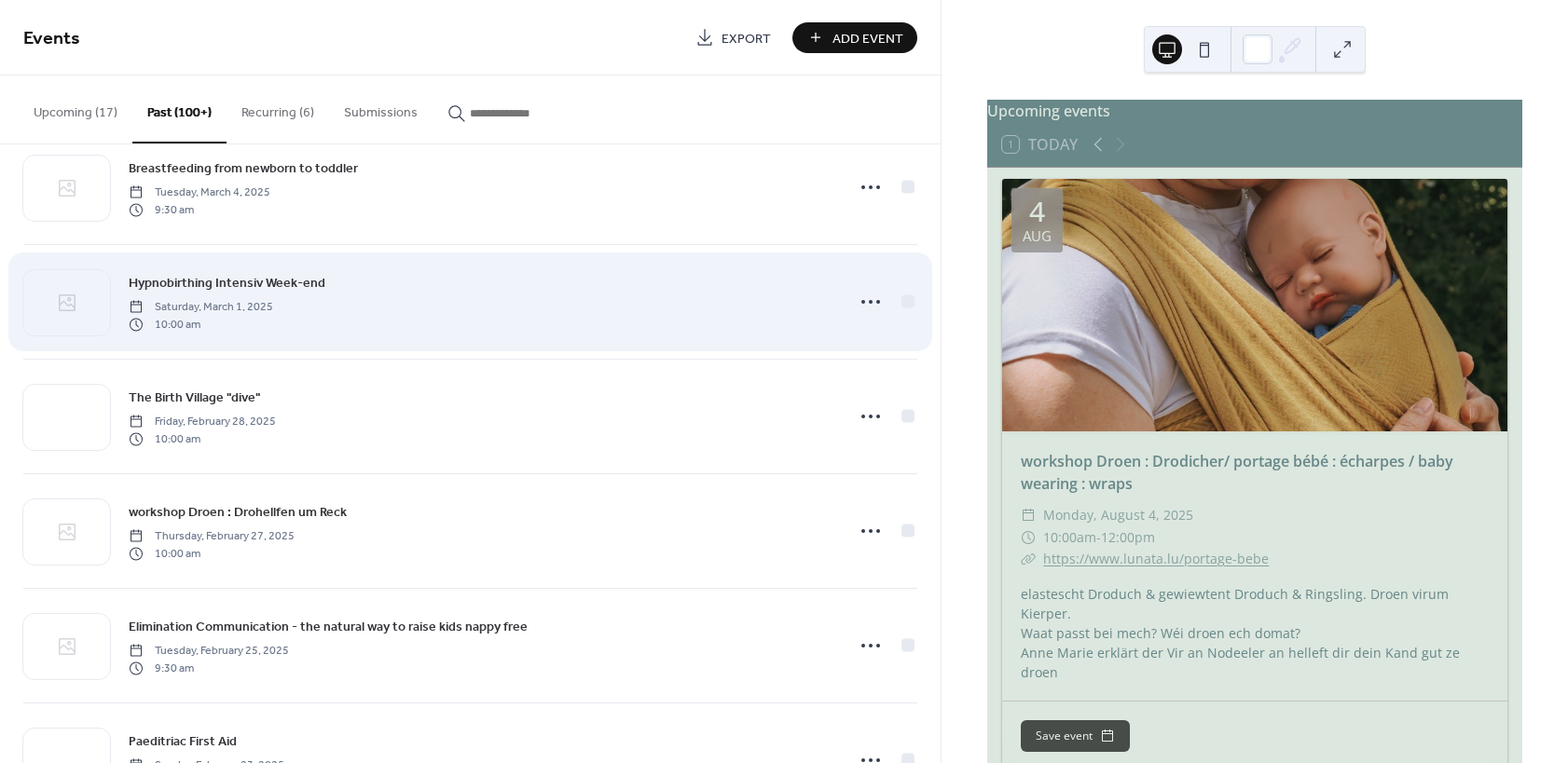 scroll, scrollTop: 4691, scrollLeft: 0, axis: vertical 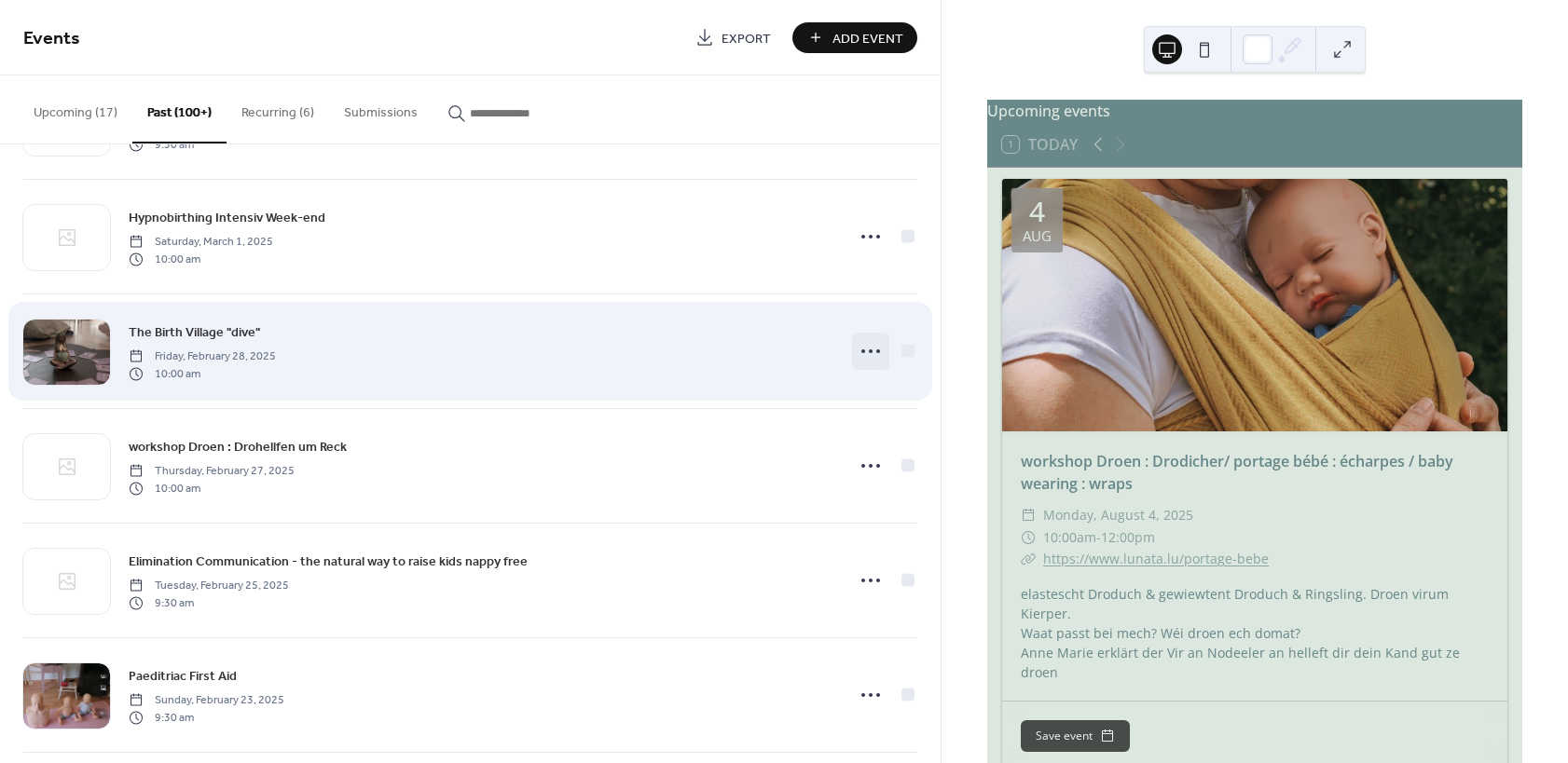 click 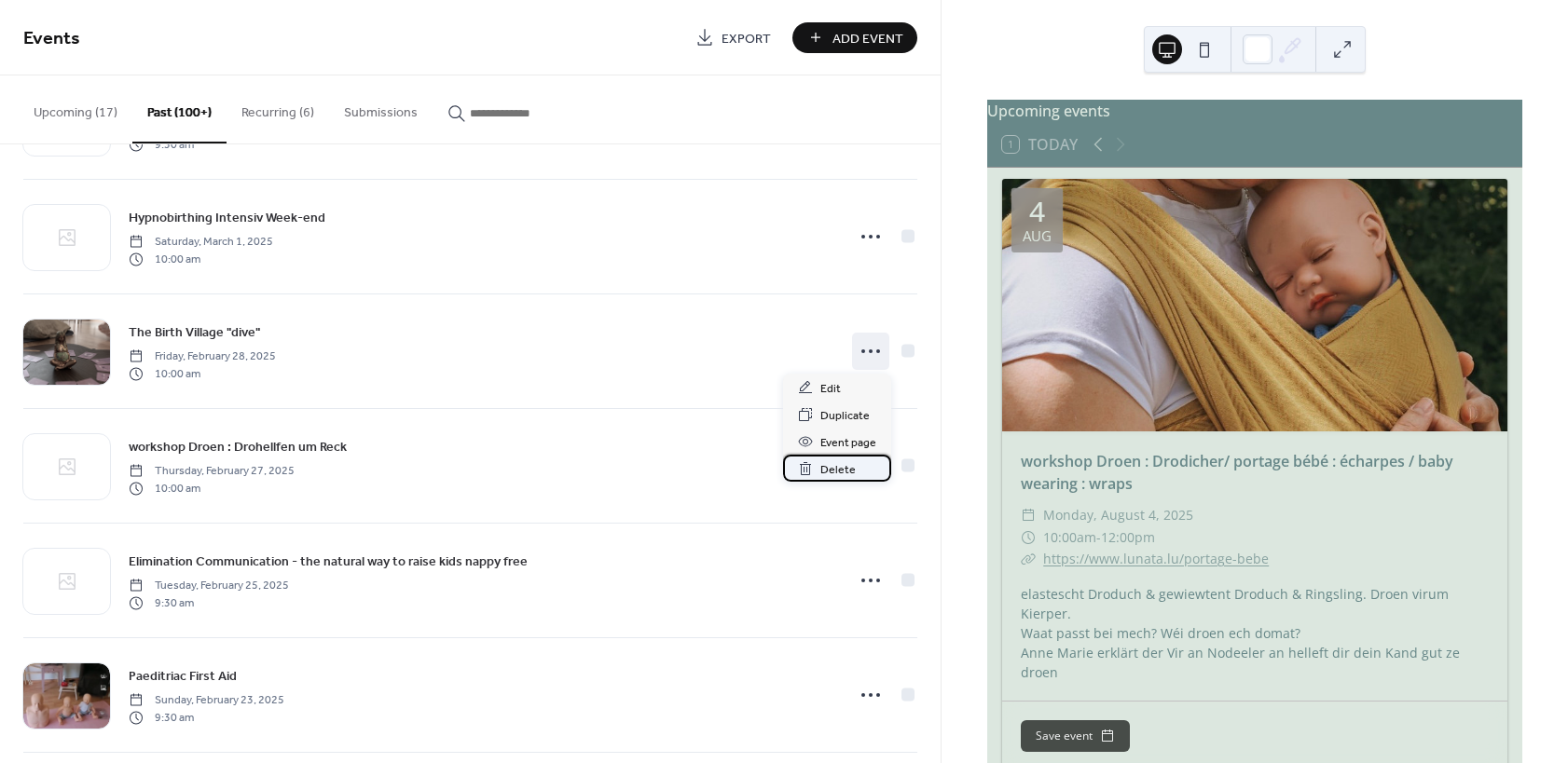 click on "Delete" at bounding box center (838, 470) 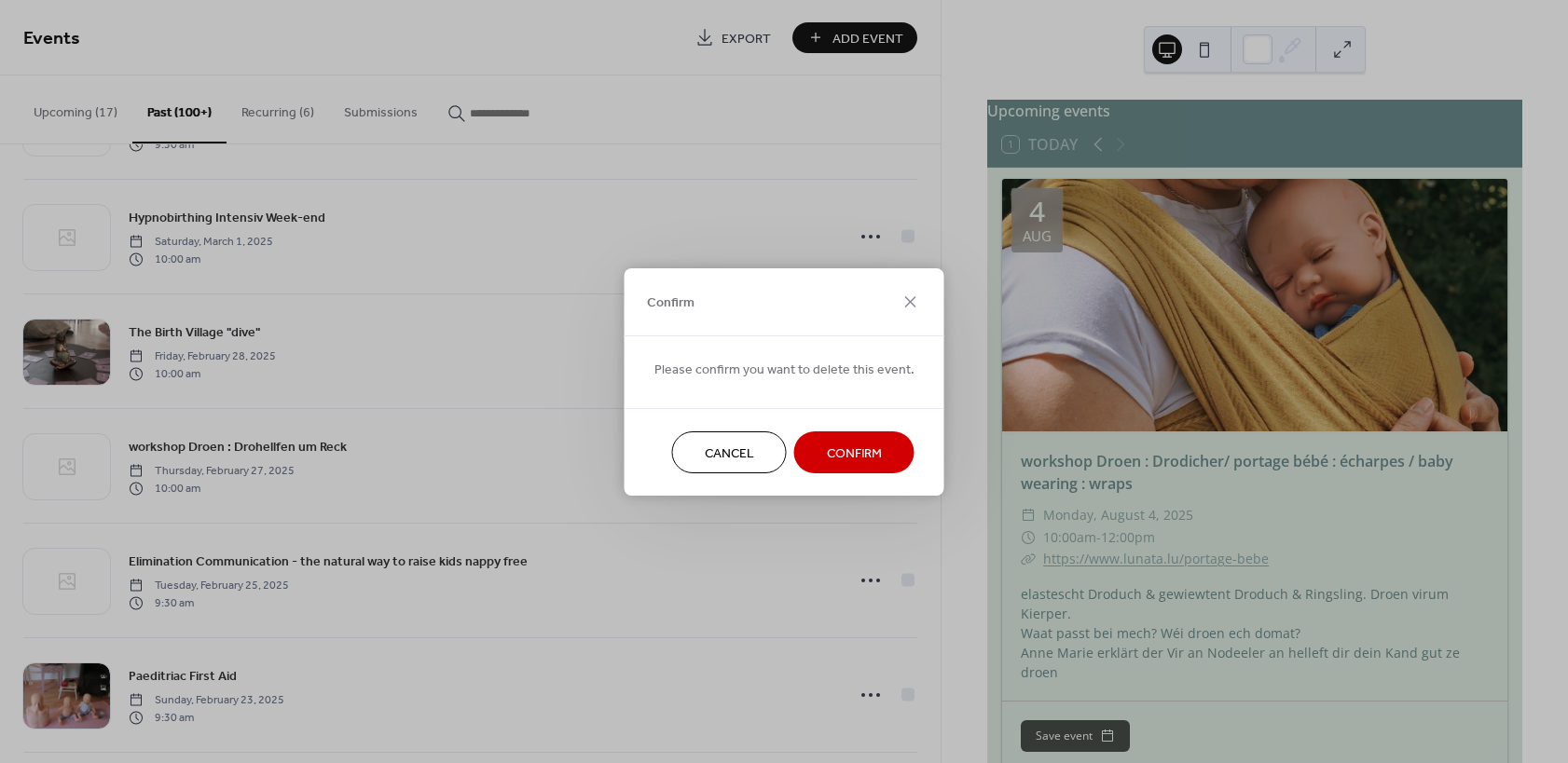 click on "Confirm" at bounding box center (854, 453) 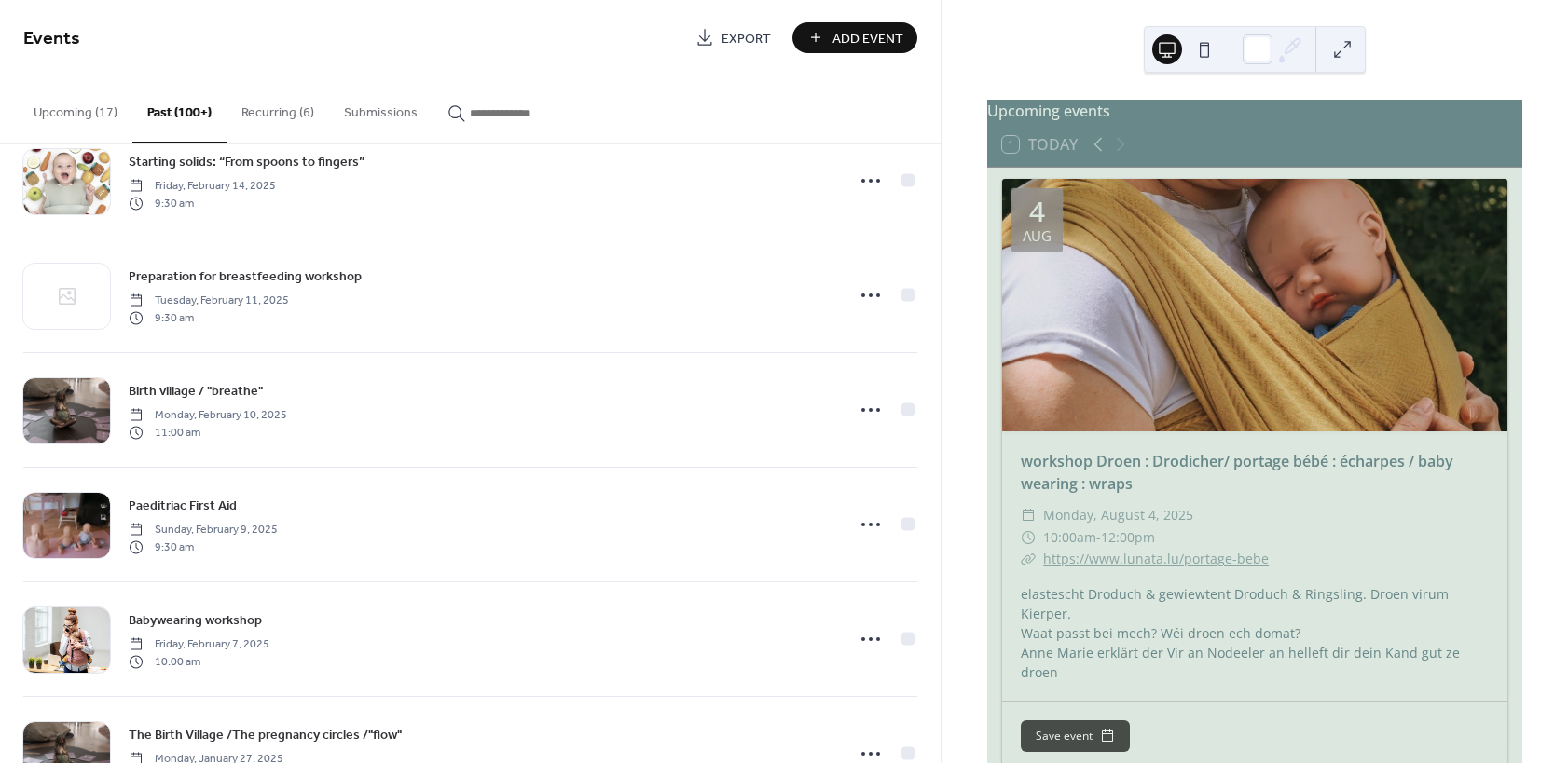 scroll, scrollTop: 5219, scrollLeft: 0, axis: vertical 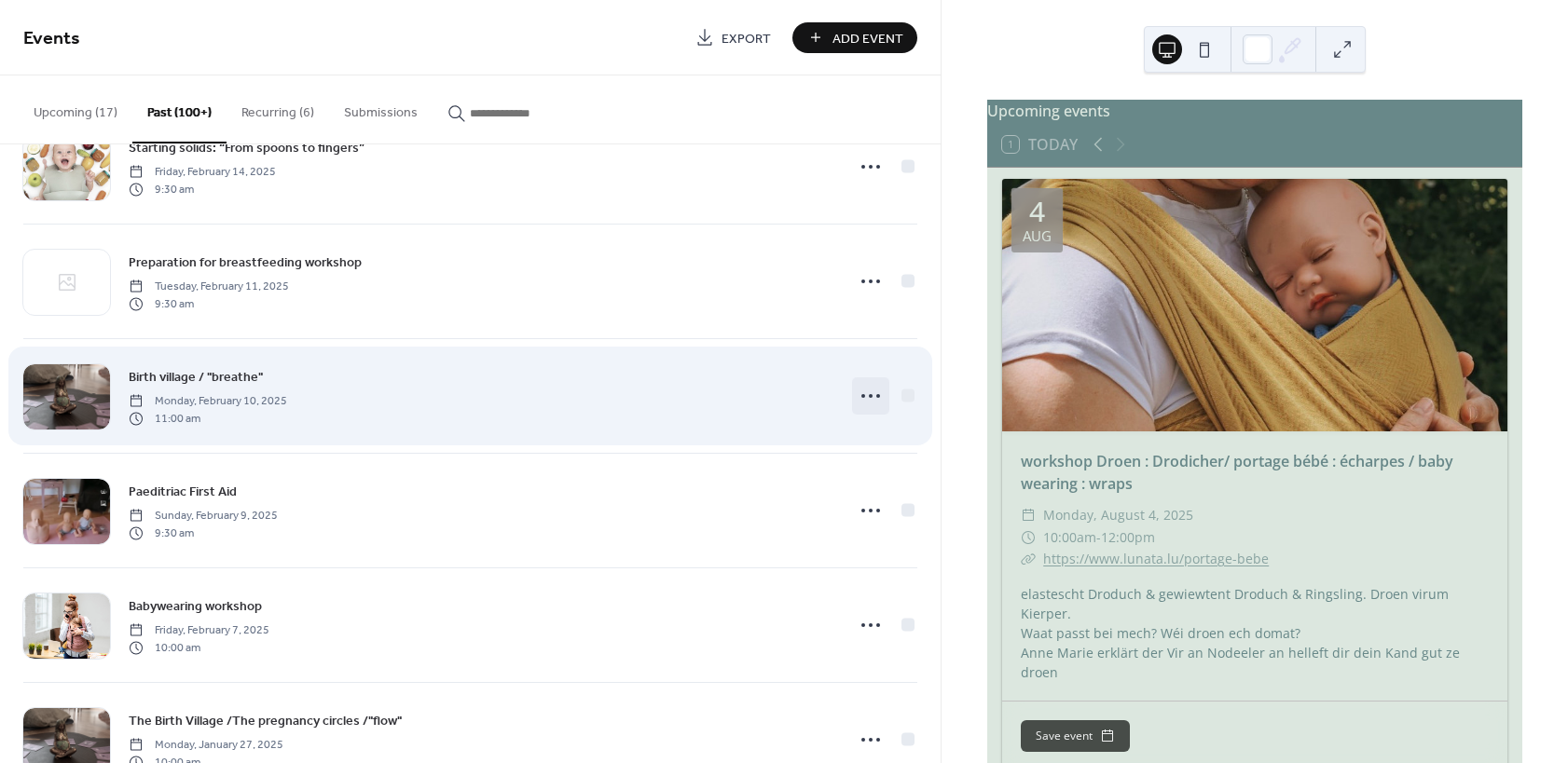 click 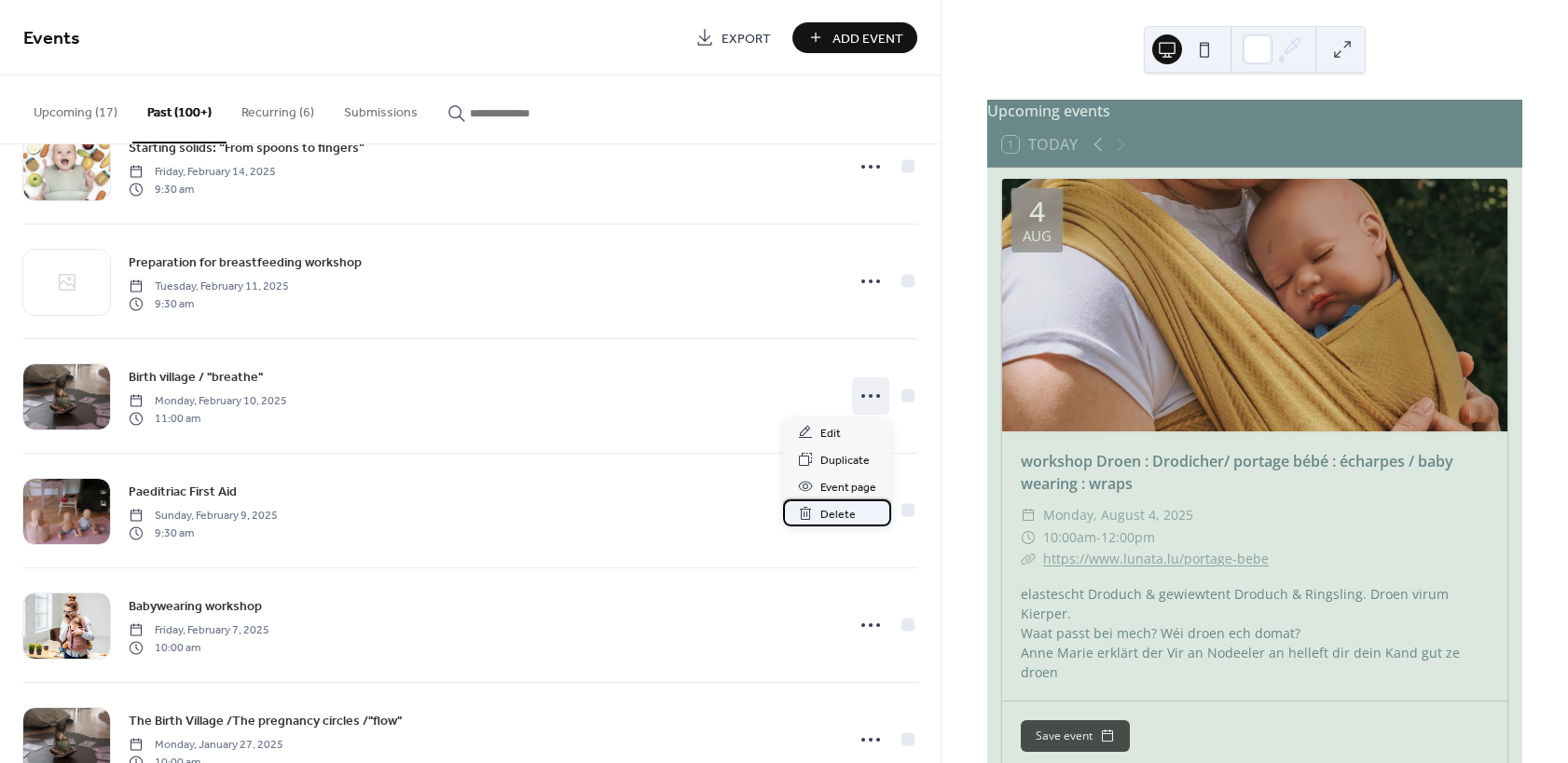 click on "Delete" at bounding box center (838, 514) 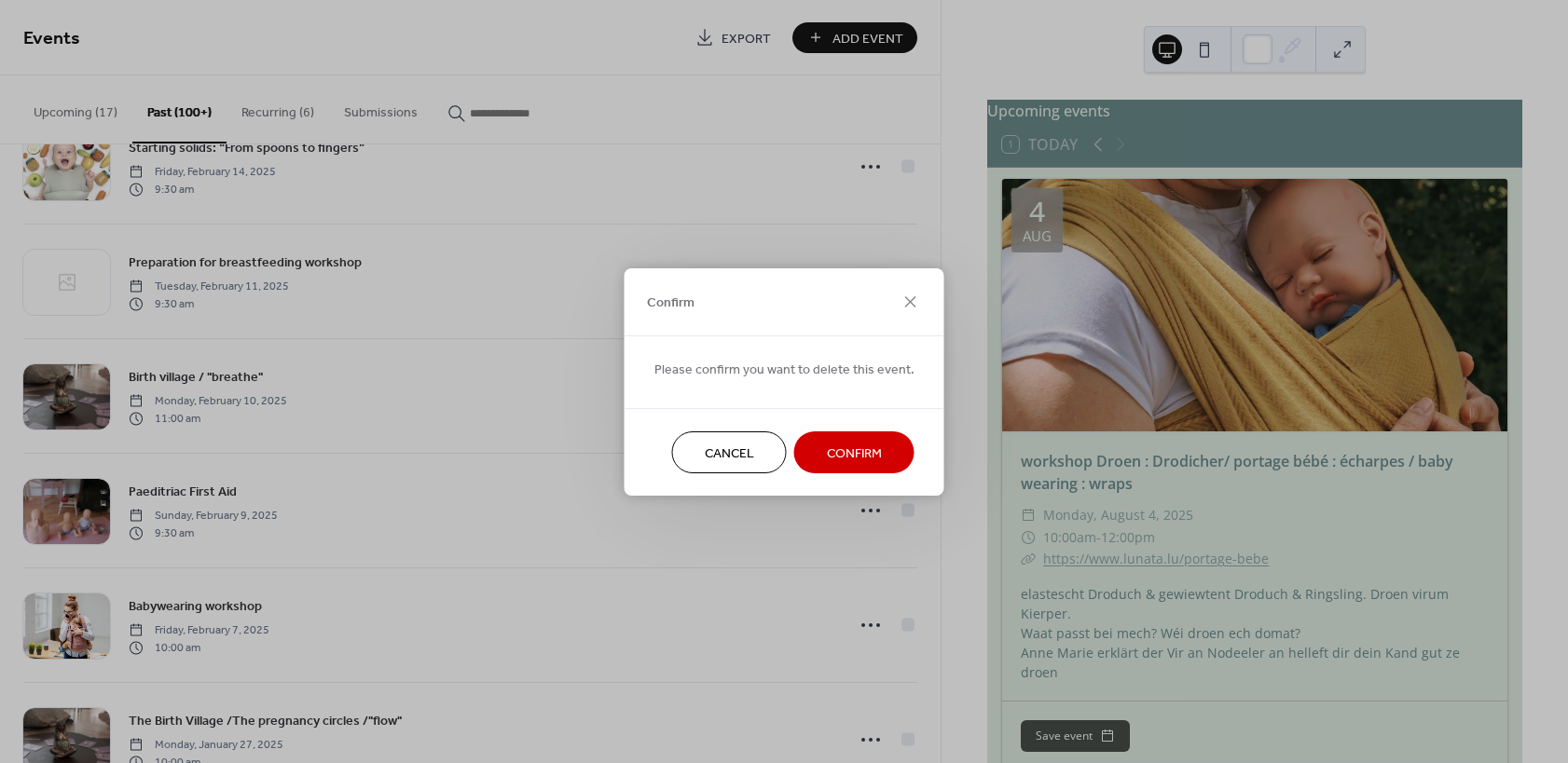 click on "Confirm" at bounding box center (854, 452) 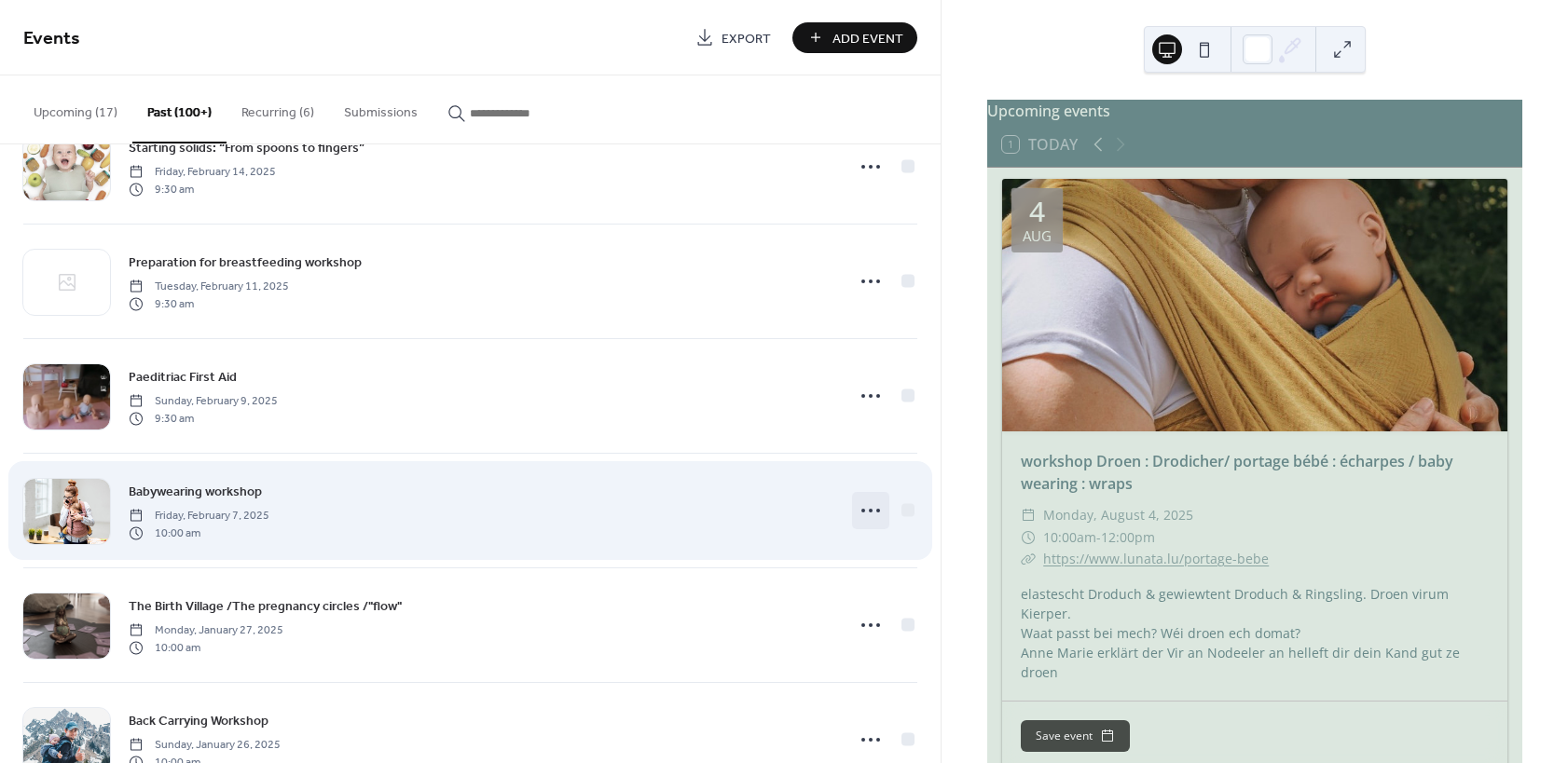 click 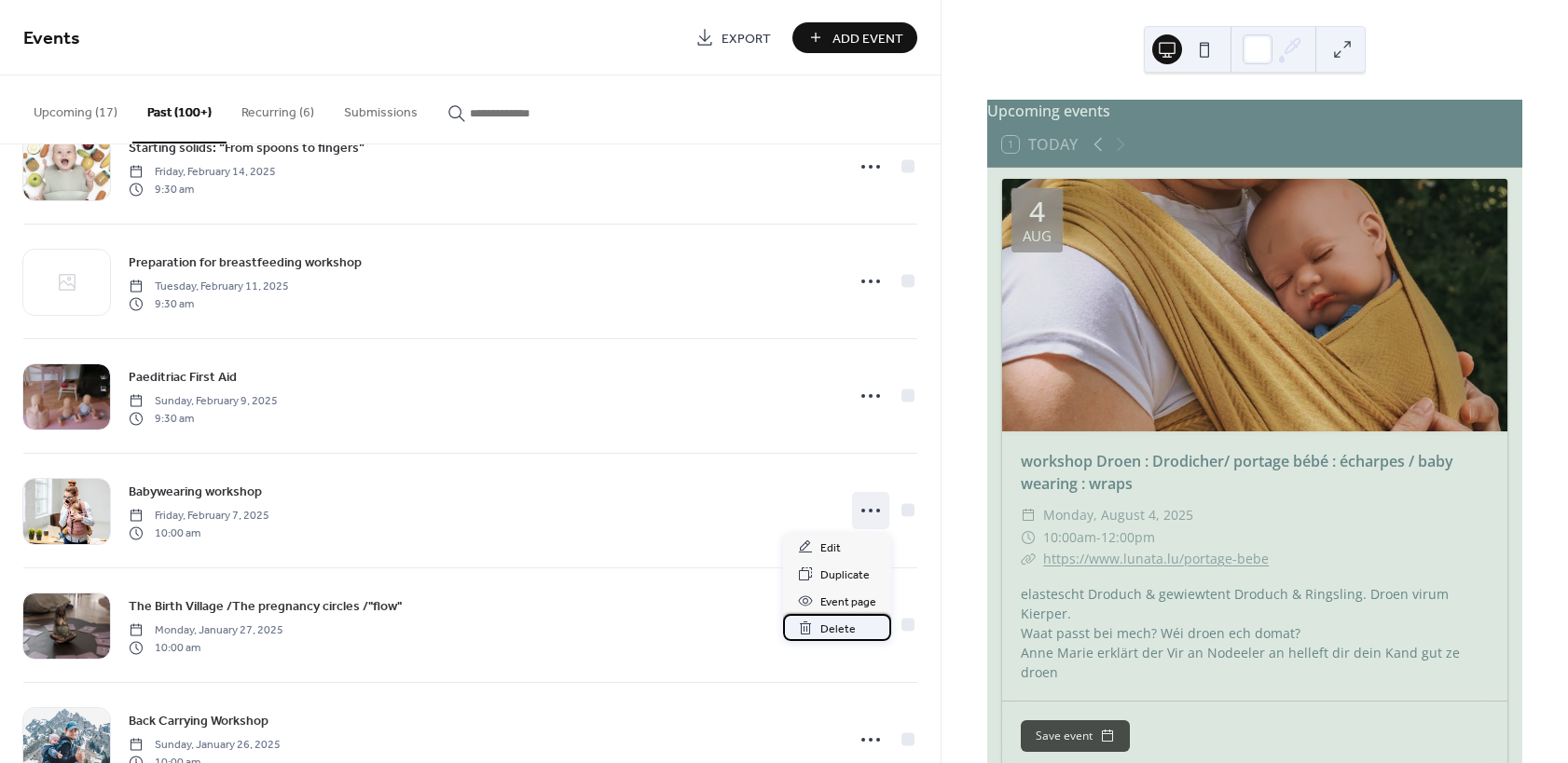 click on "Delete" at bounding box center [838, 629] 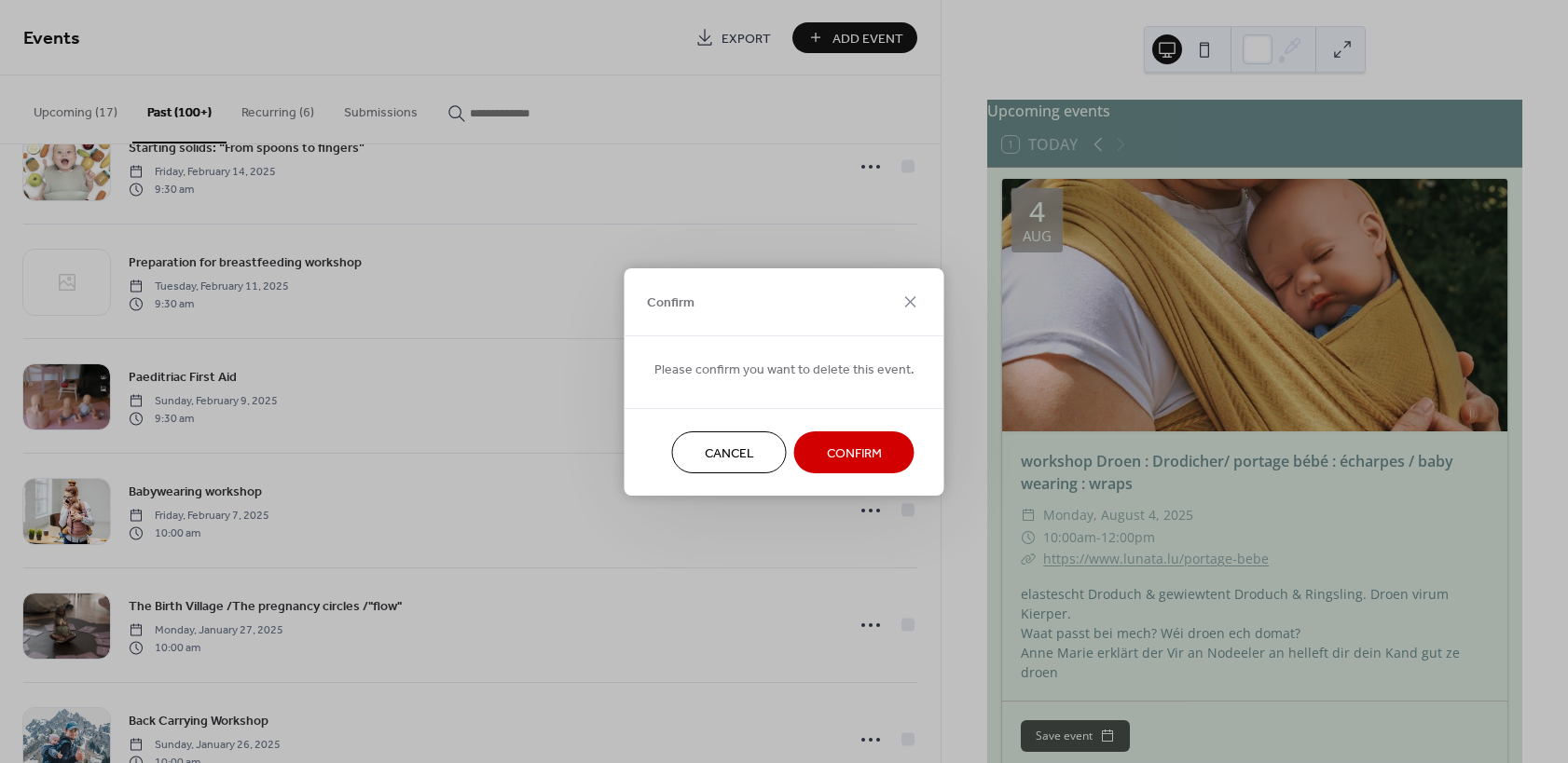 click on "Confirm" at bounding box center (854, 453) 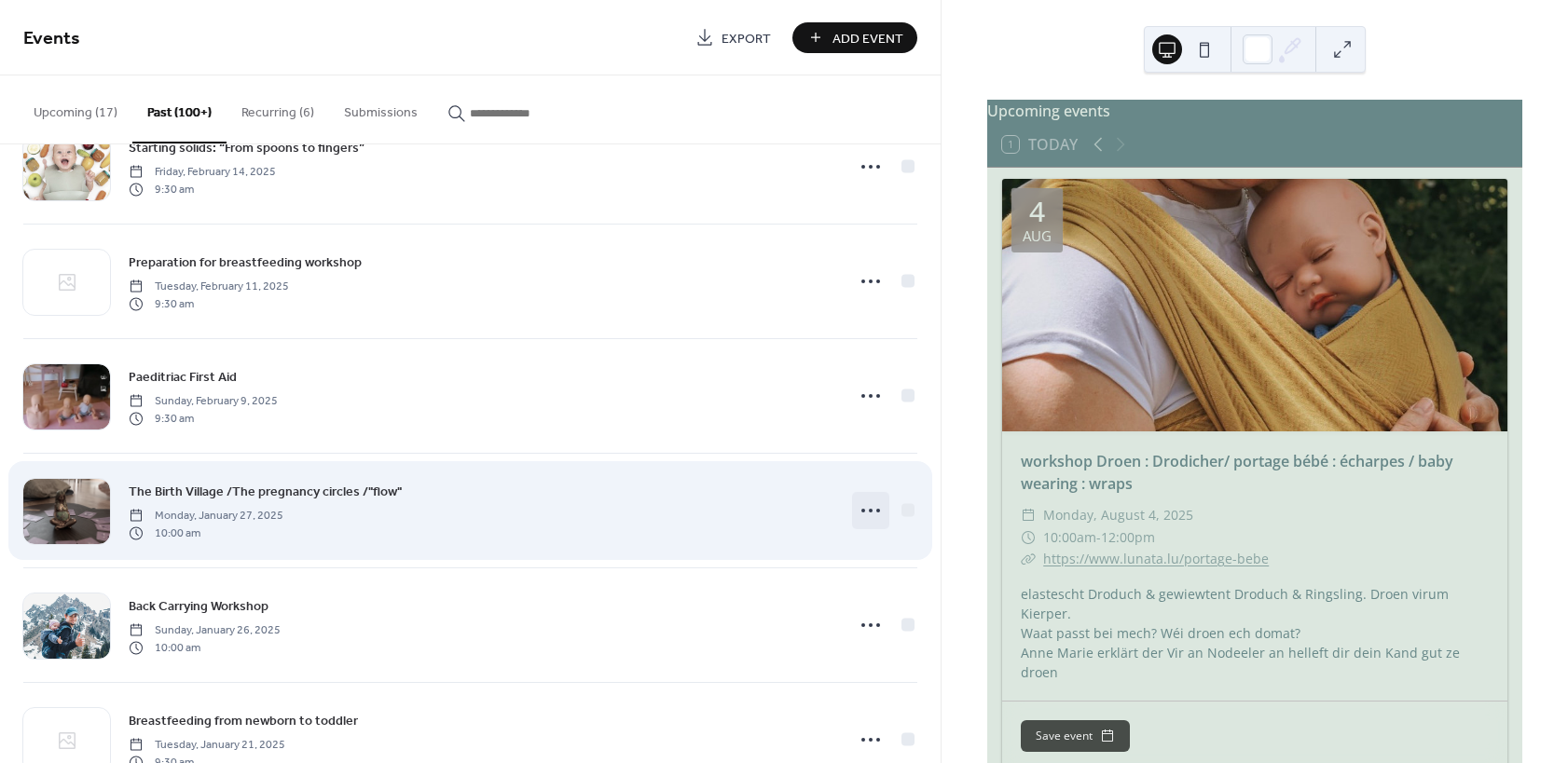 click 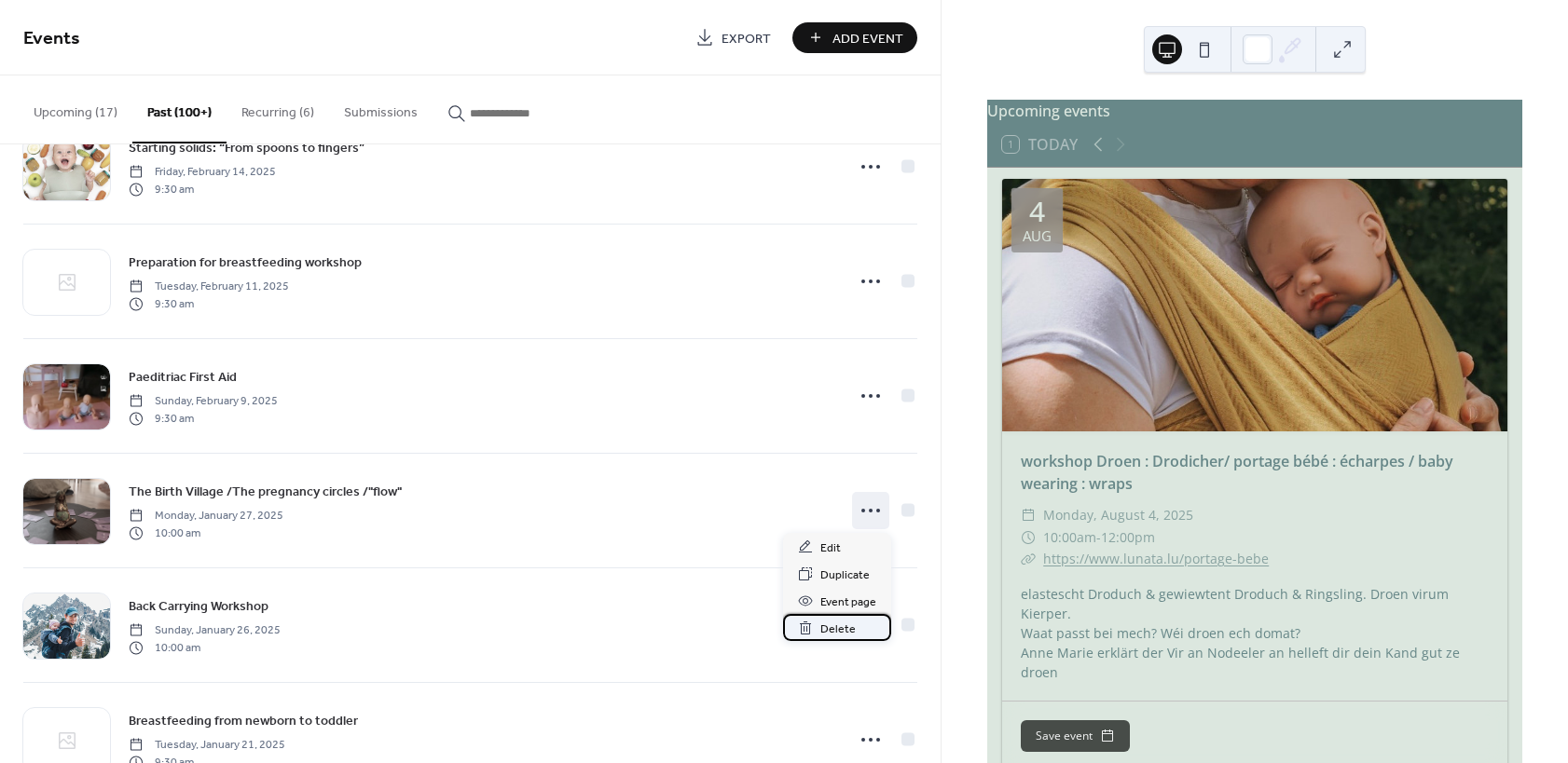 click on "Delete" at bounding box center [838, 629] 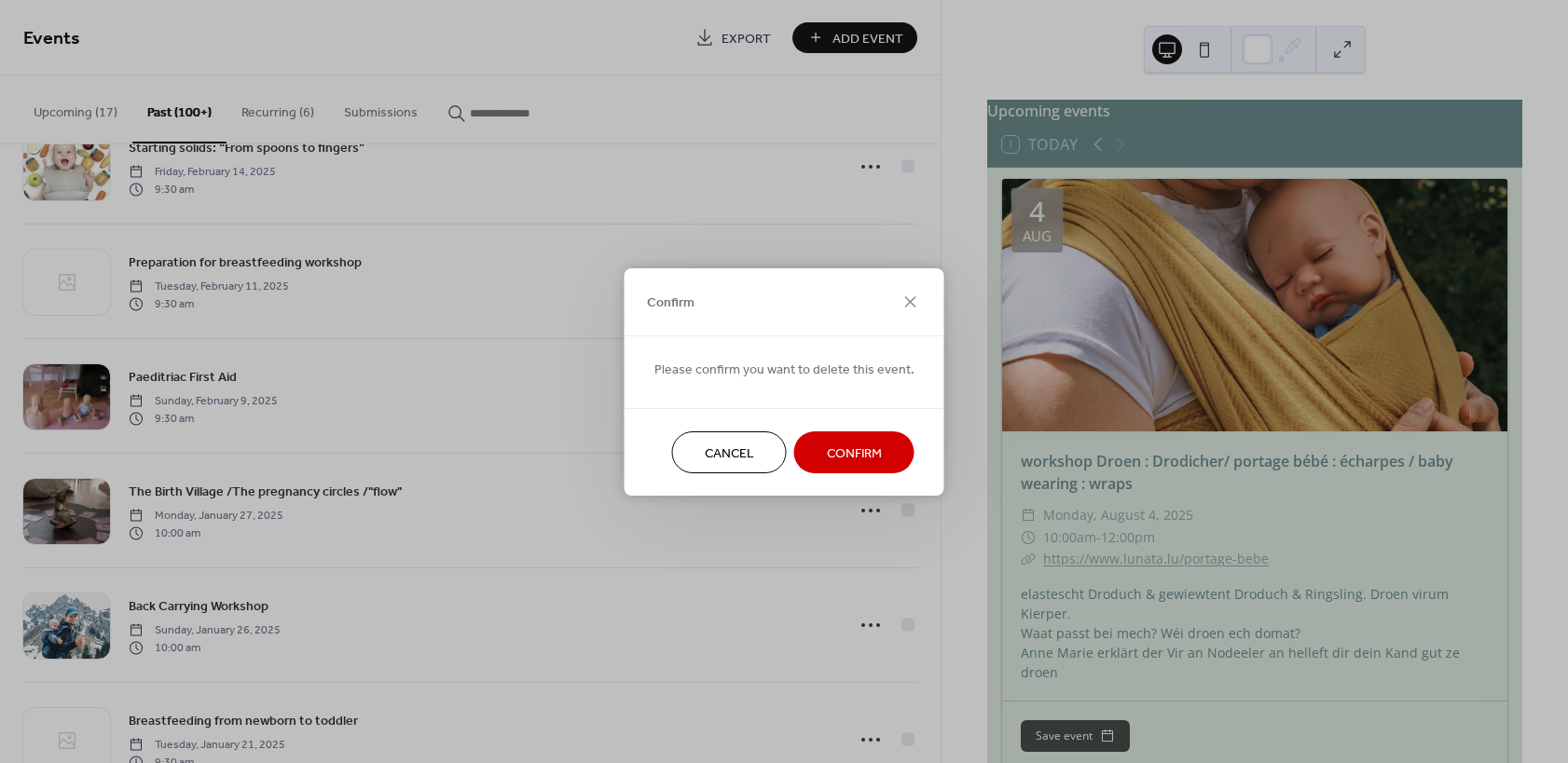 click on "Confirm" at bounding box center [854, 453] 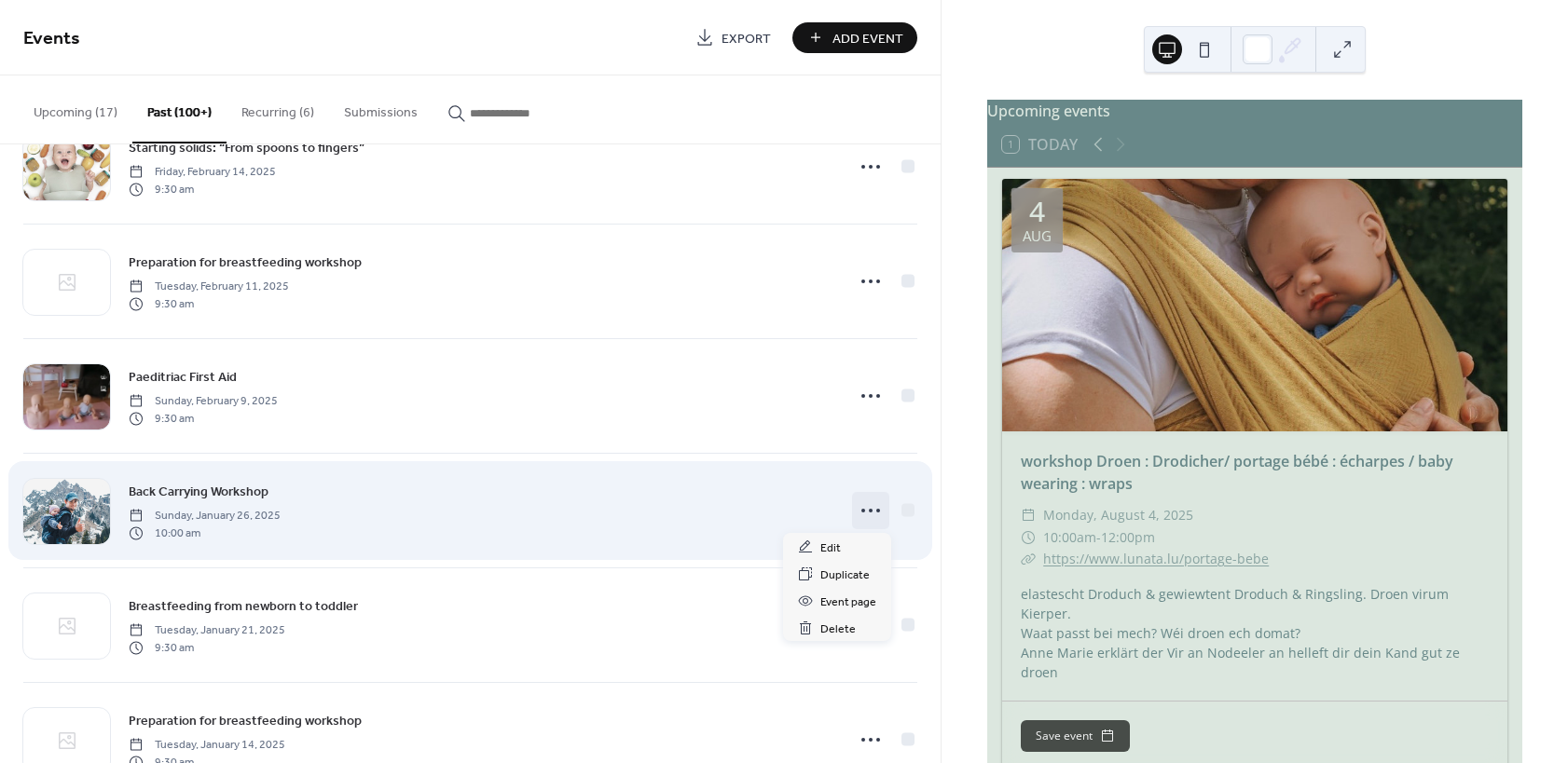 click 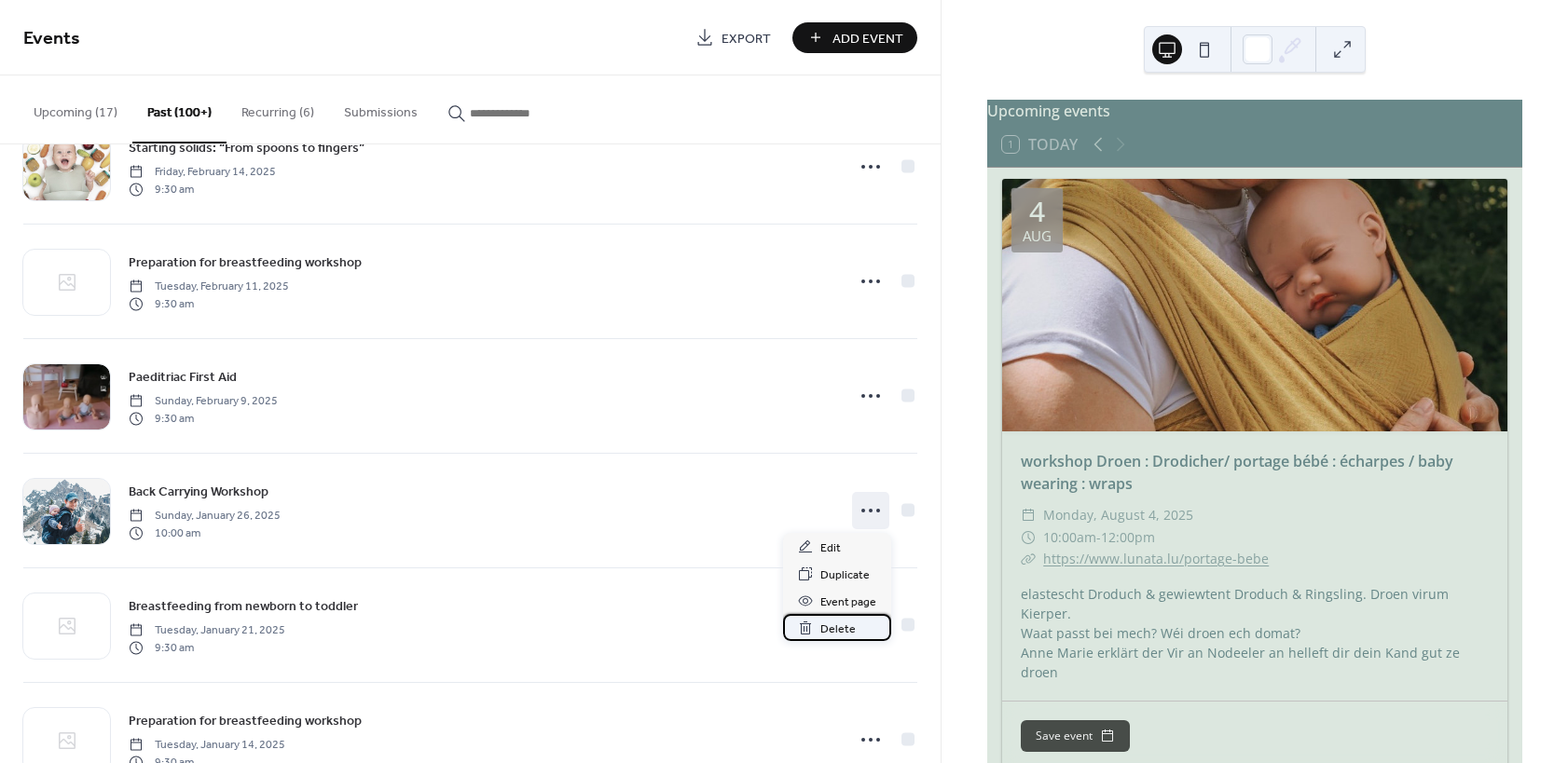 click on "Delete" at bounding box center [838, 629] 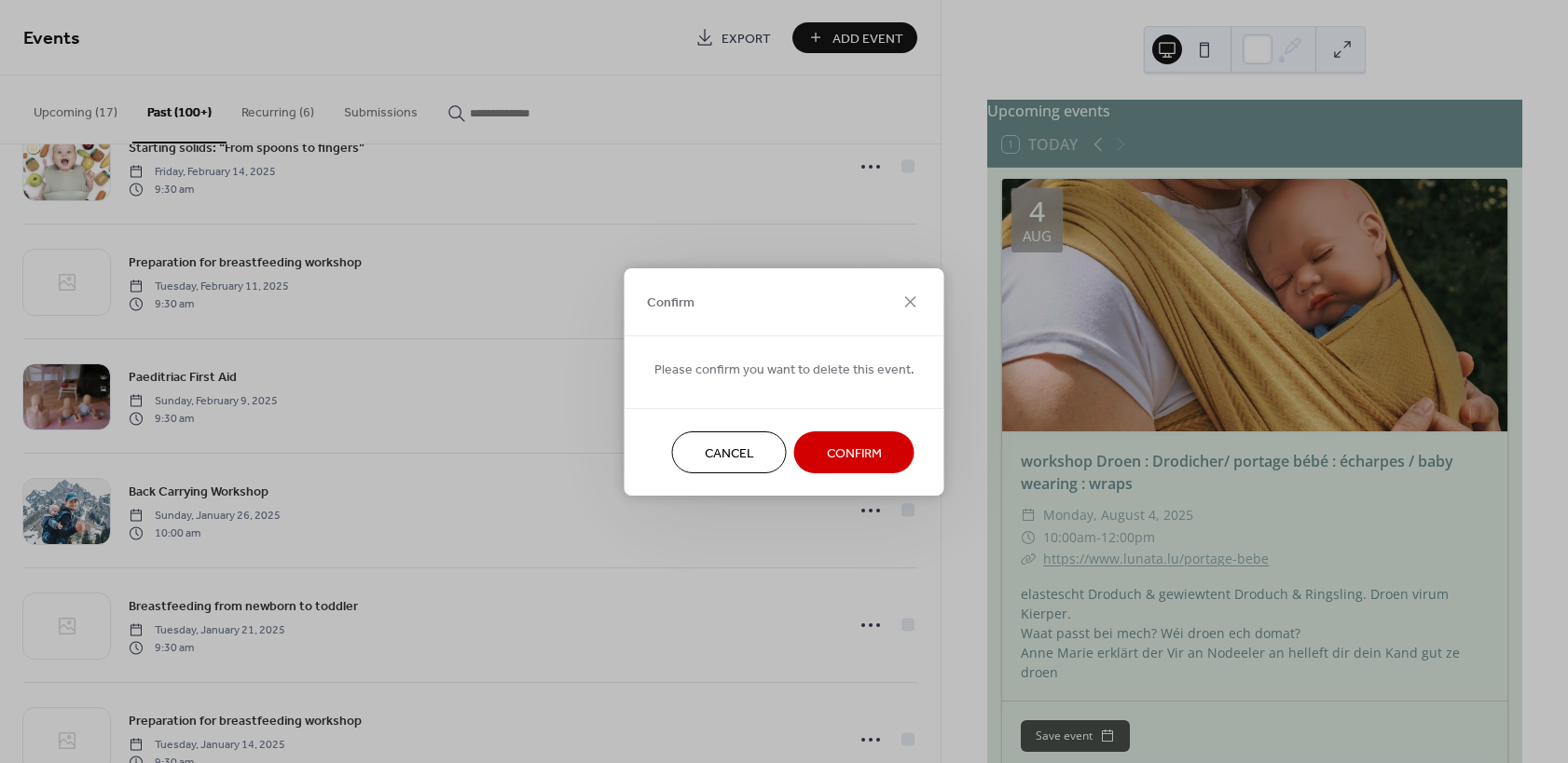 click on "Confirm" at bounding box center (854, 453) 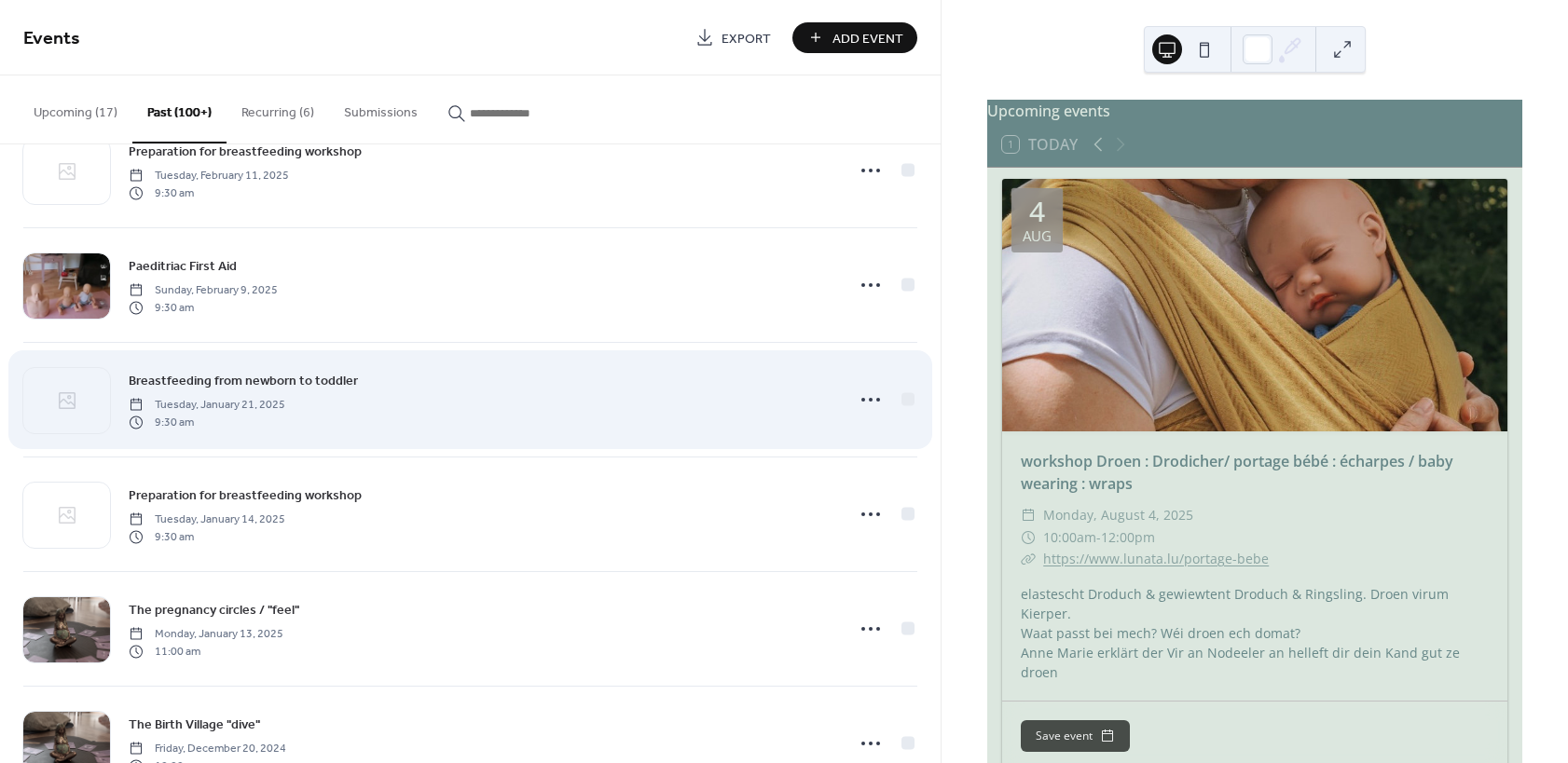scroll, scrollTop: 5387, scrollLeft: 0, axis: vertical 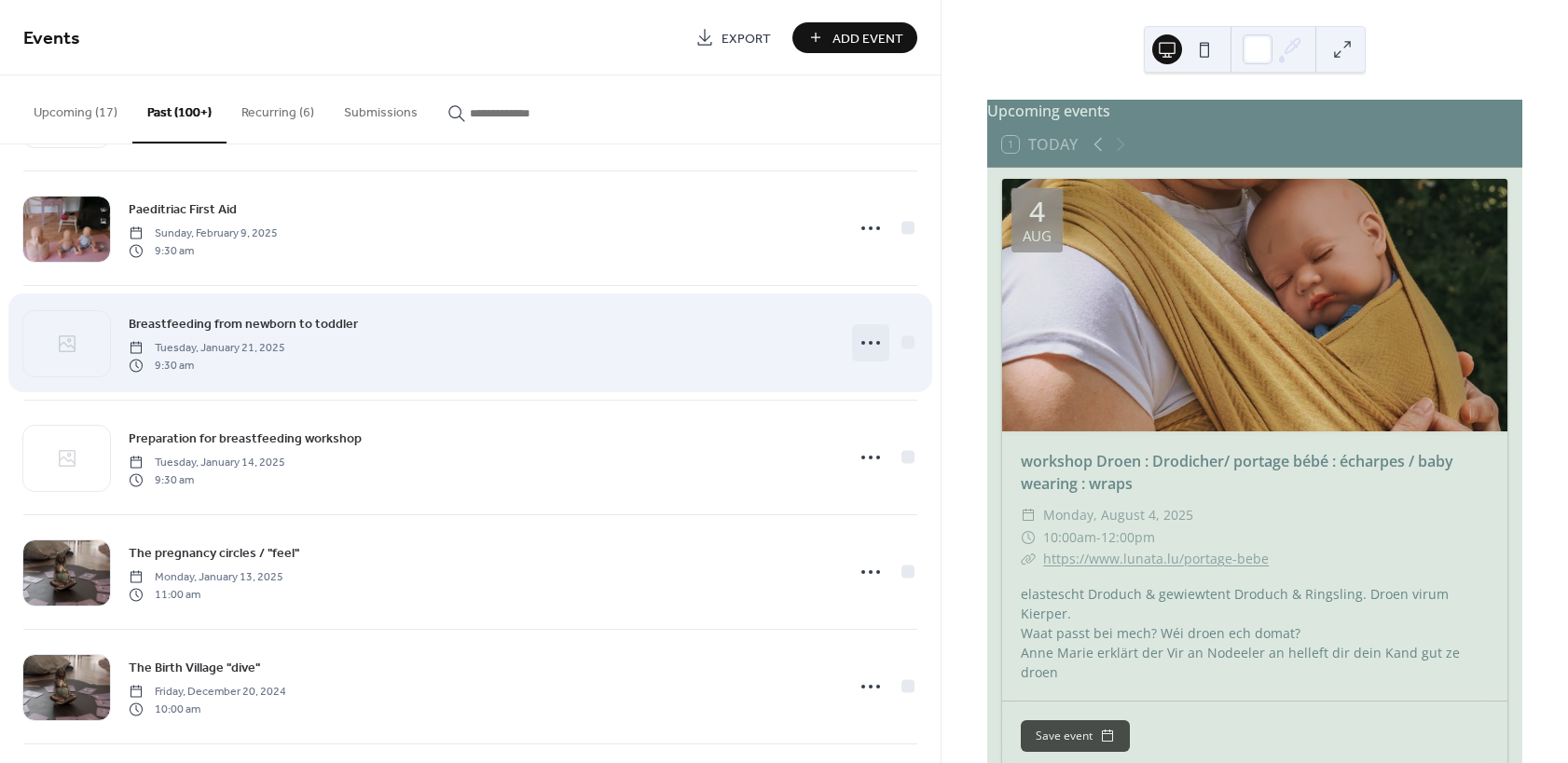 click 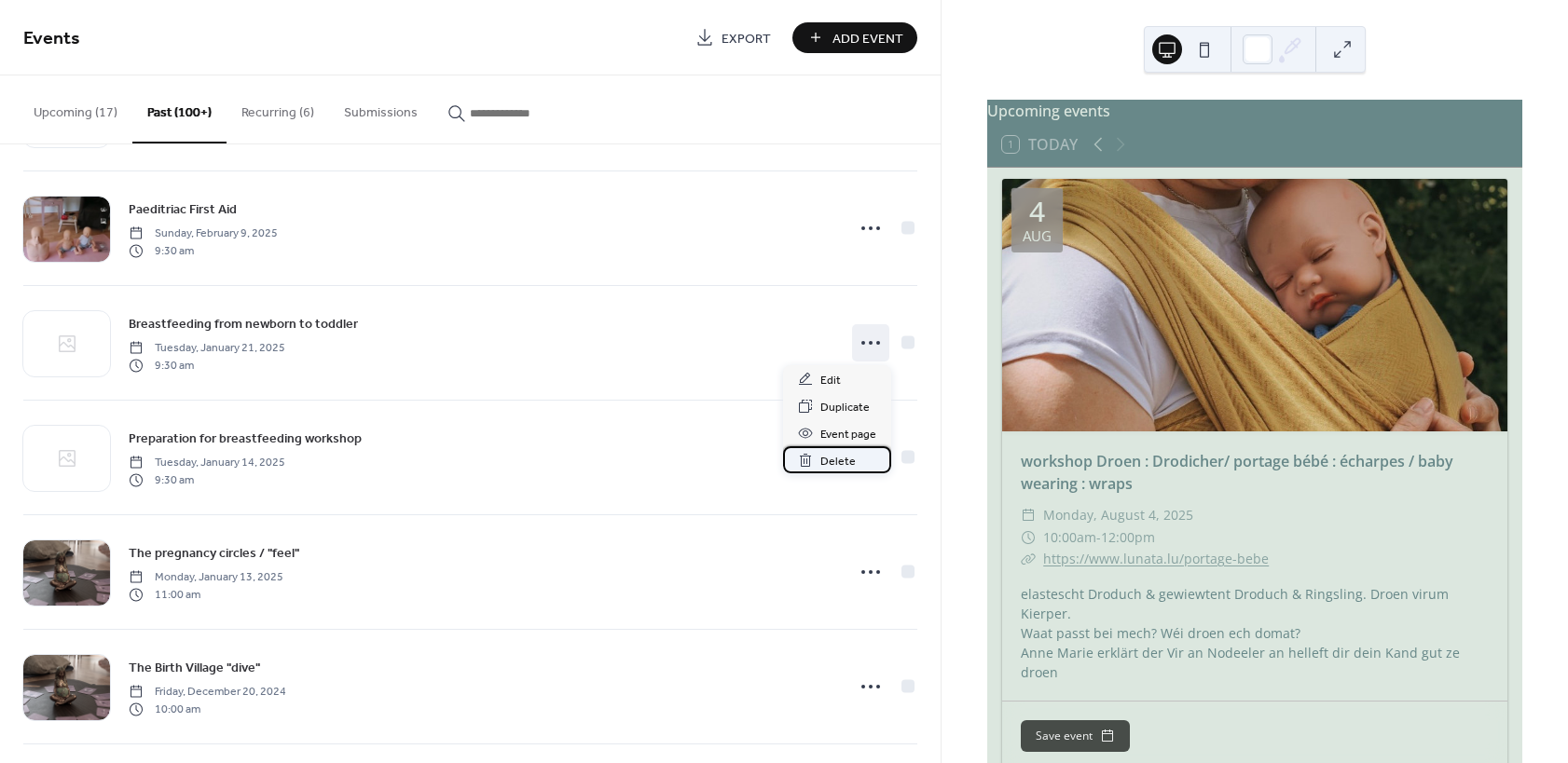 click on "Delete" at bounding box center [838, 461] 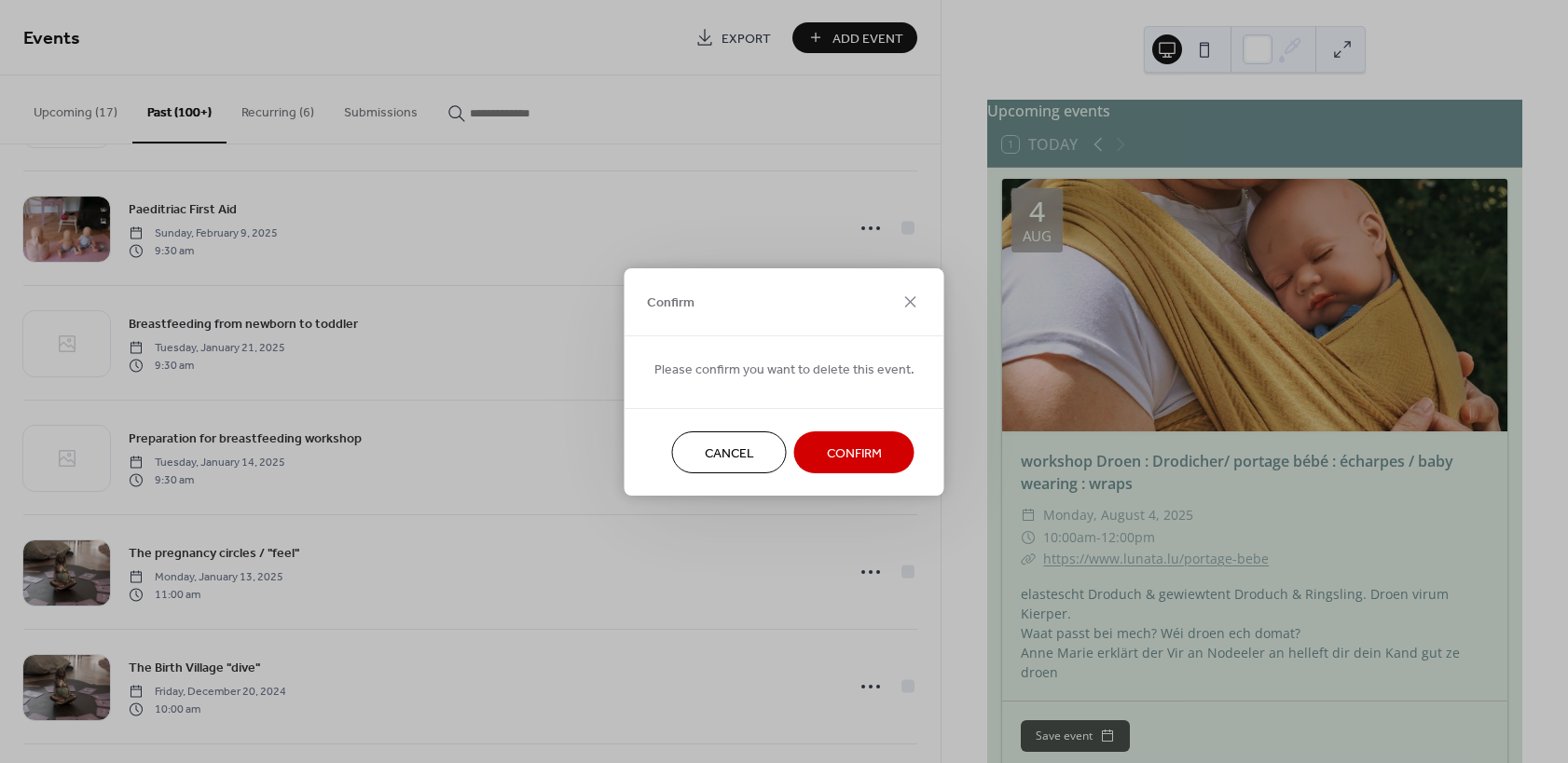 click on "Confirm" at bounding box center [854, 453] 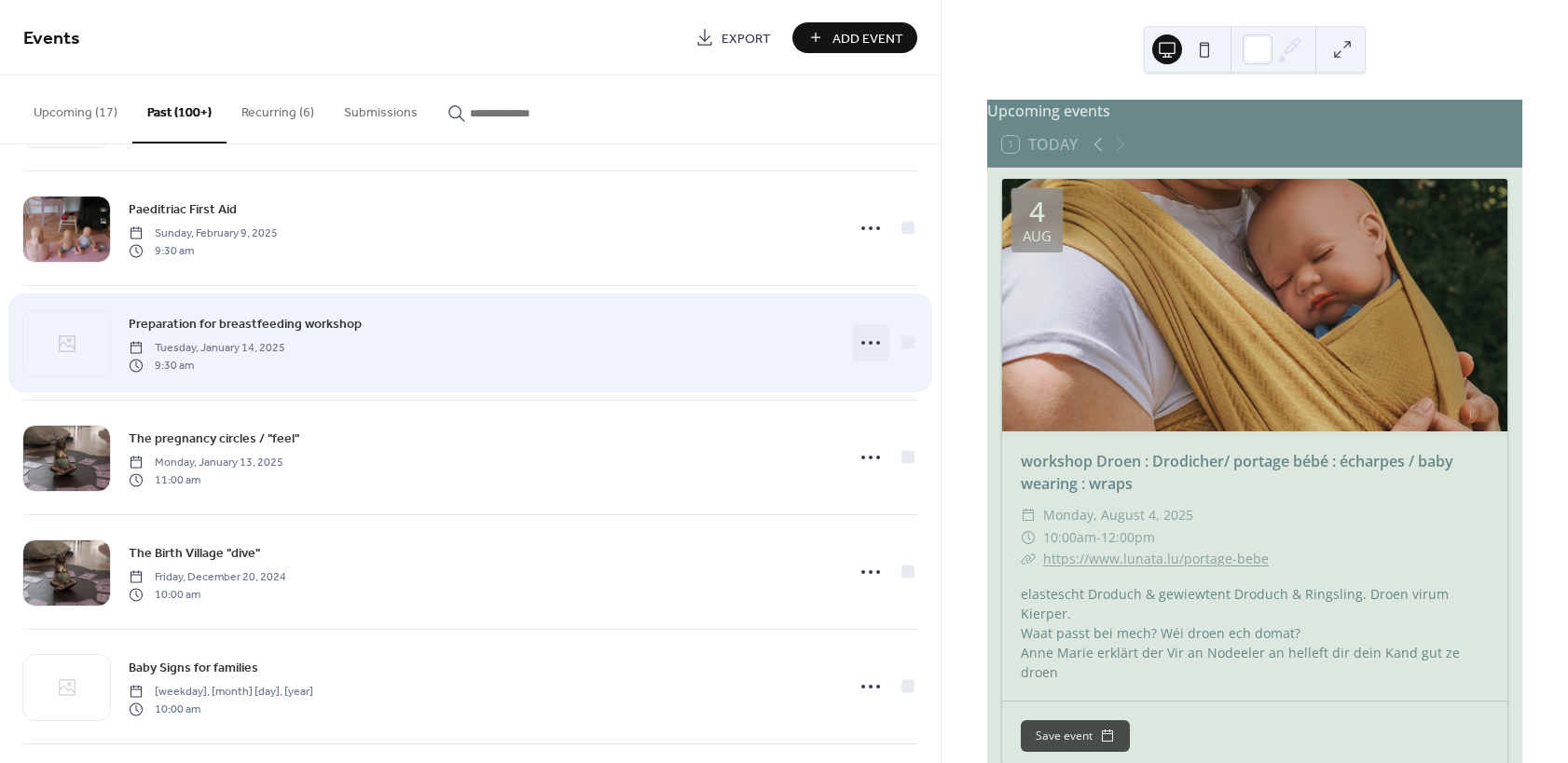 click 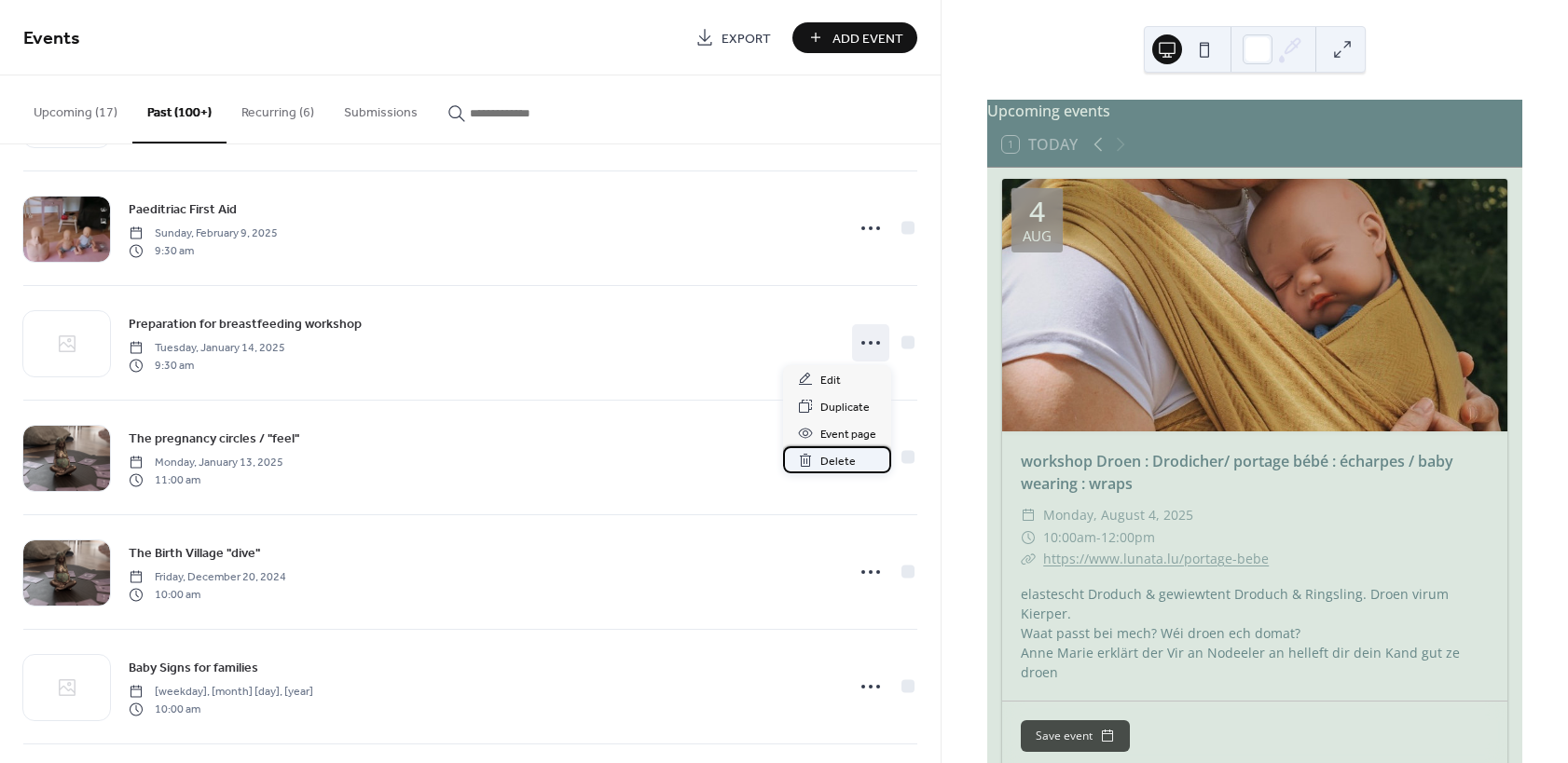 click on "Delete" at bounding box center (838, 461) 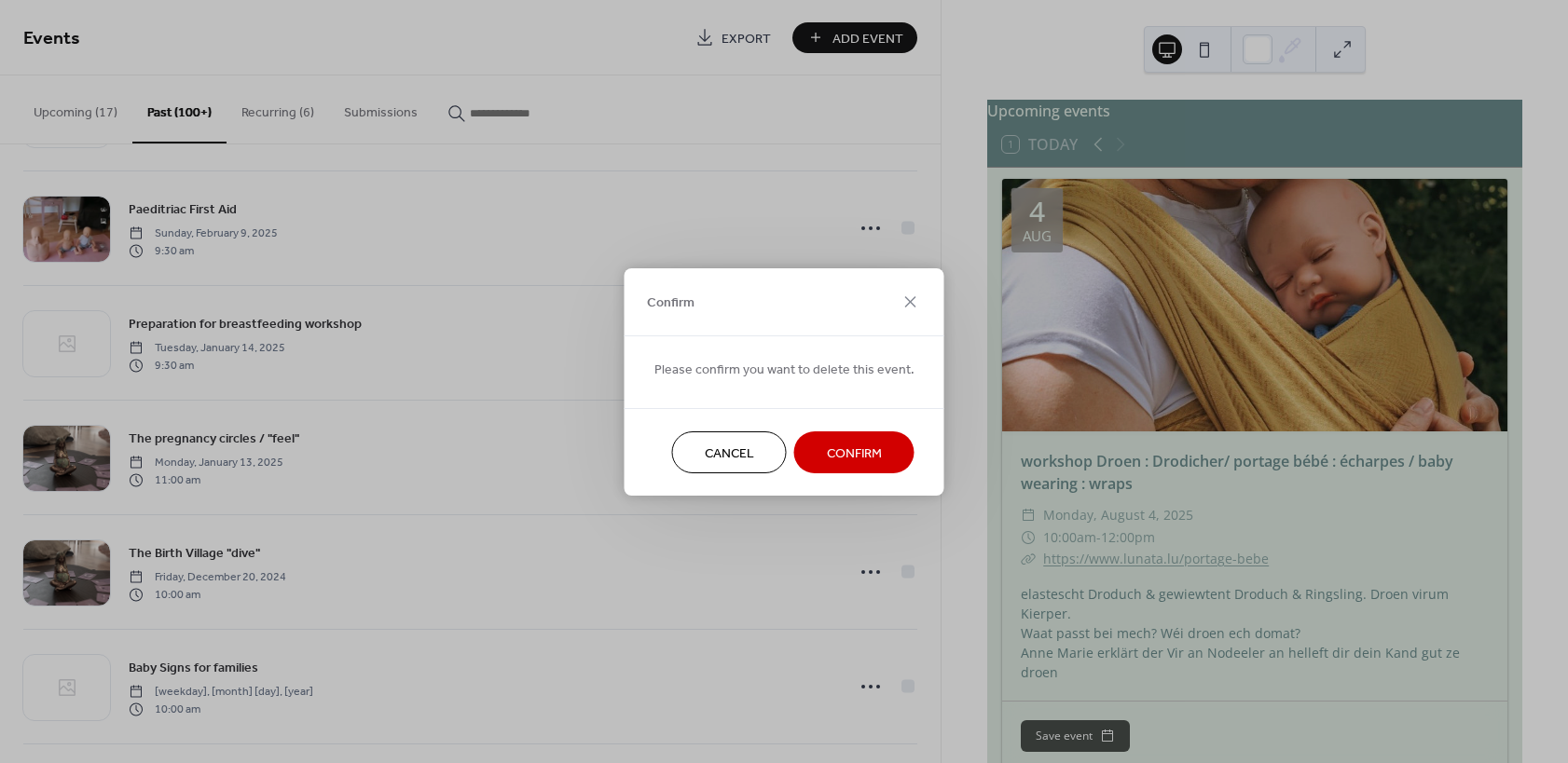 click on "Confirm" at bounding box center (854, 453) 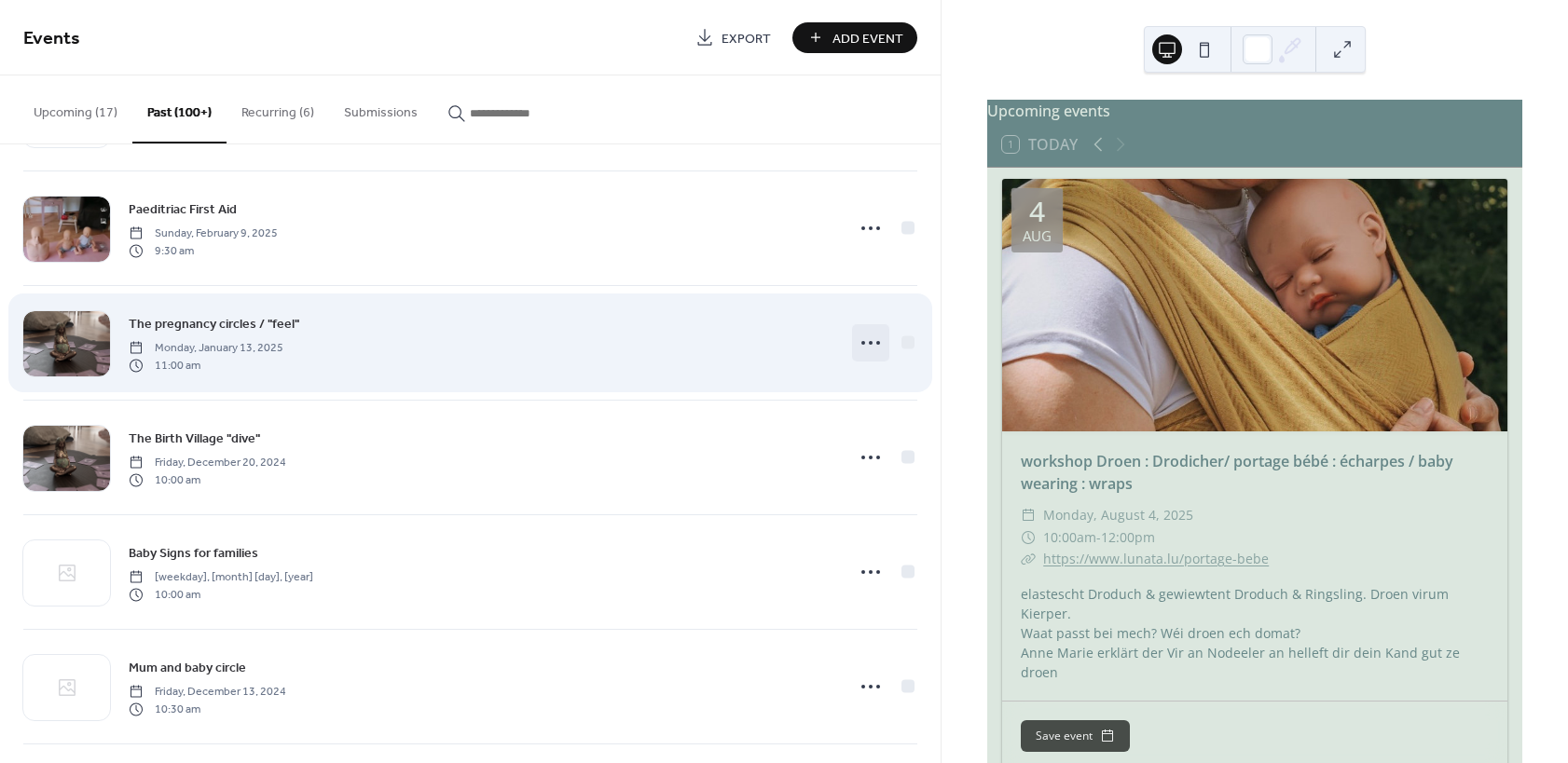 click 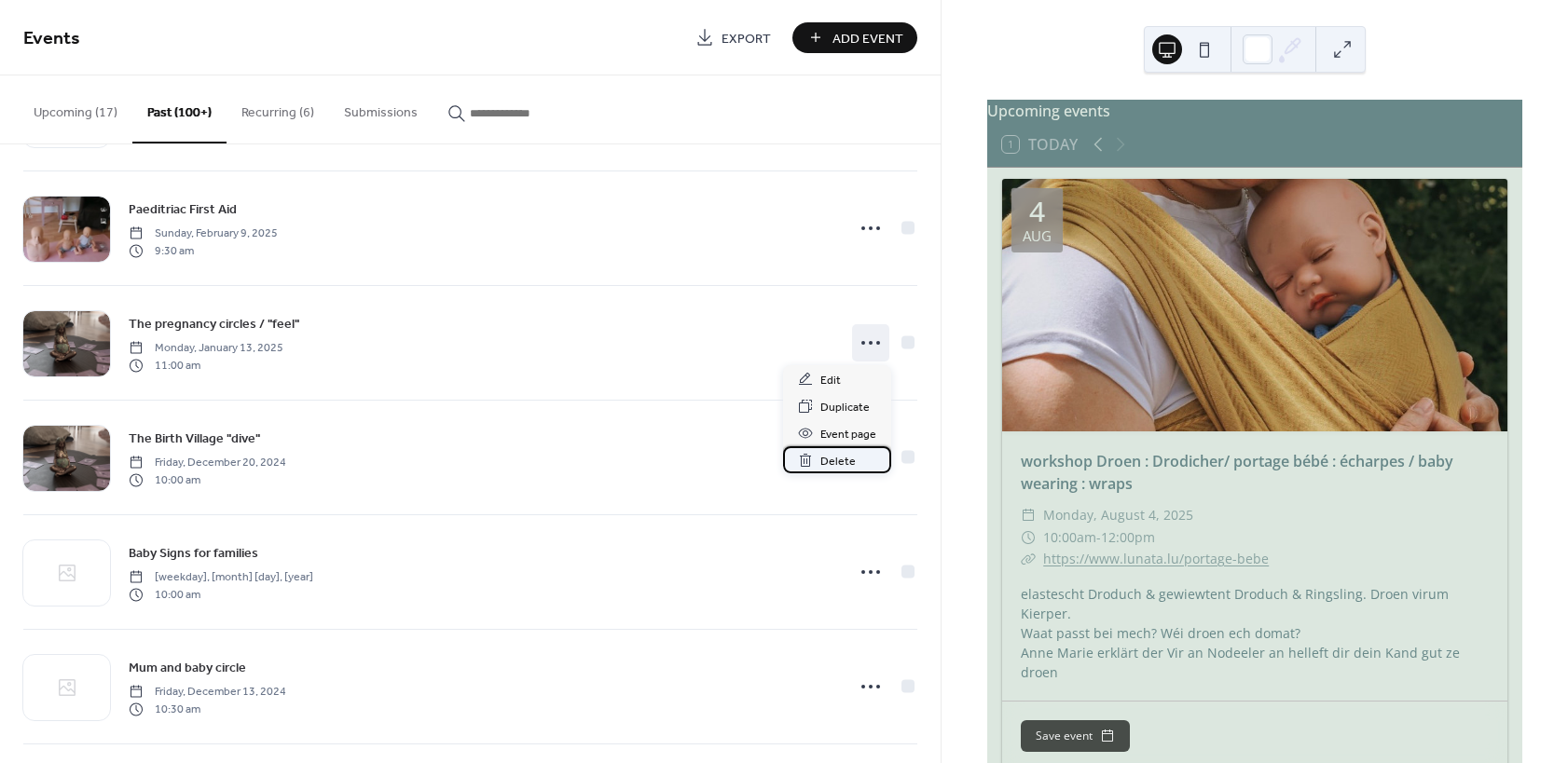 click on "Delete" at bounding box center [838, 461] 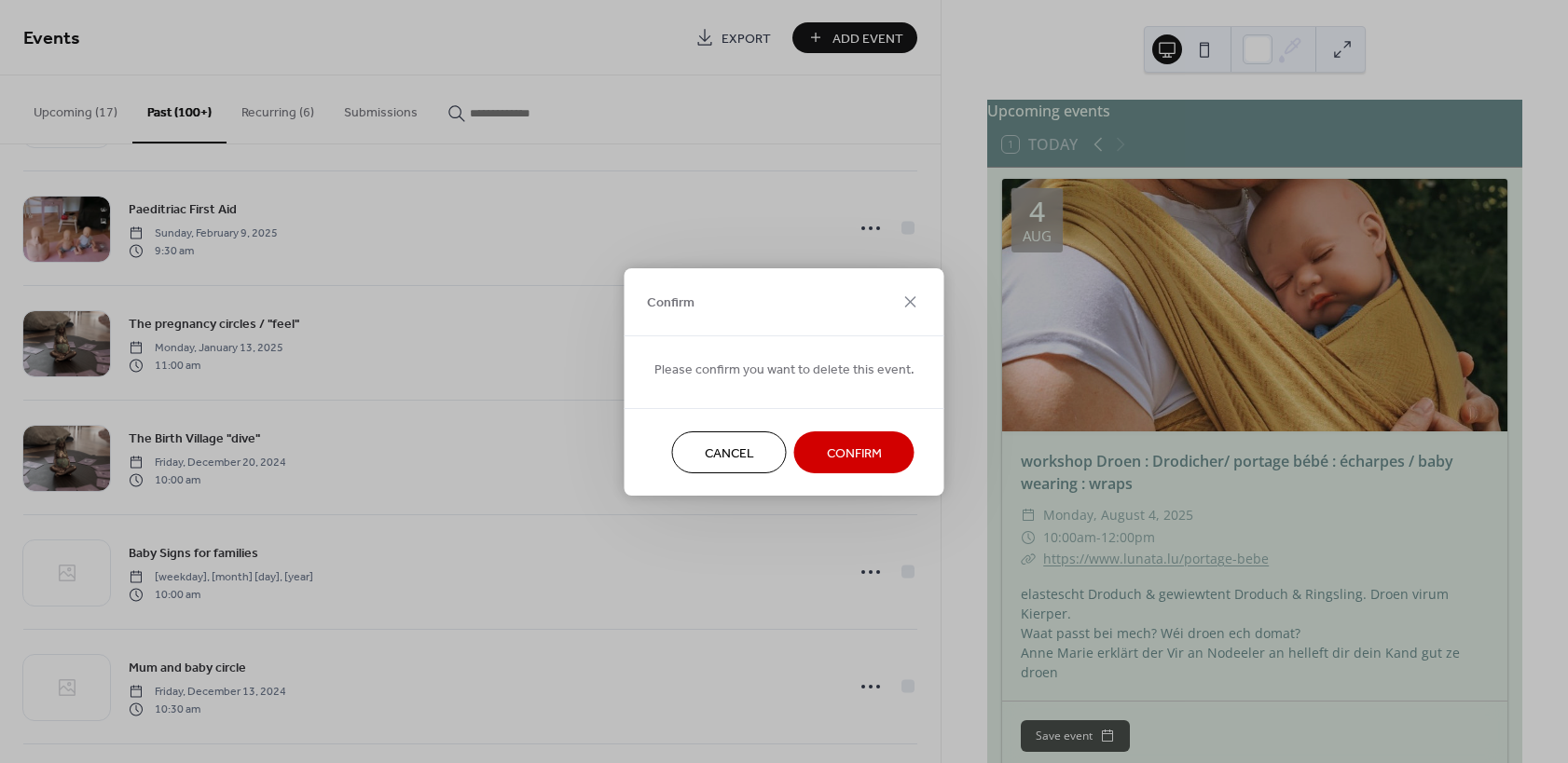 click on "Confirm" at bounding box center (854, 453) 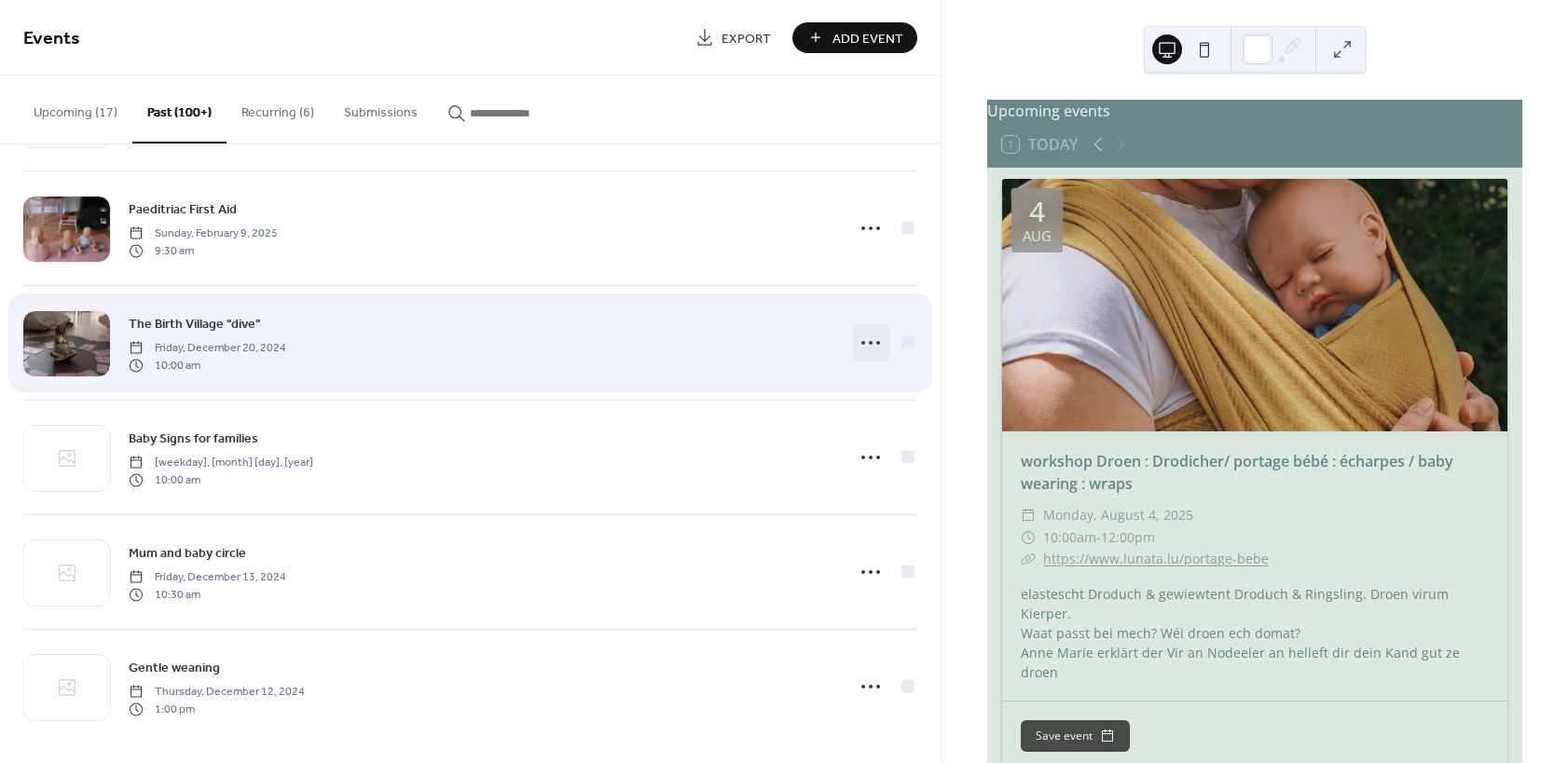 click 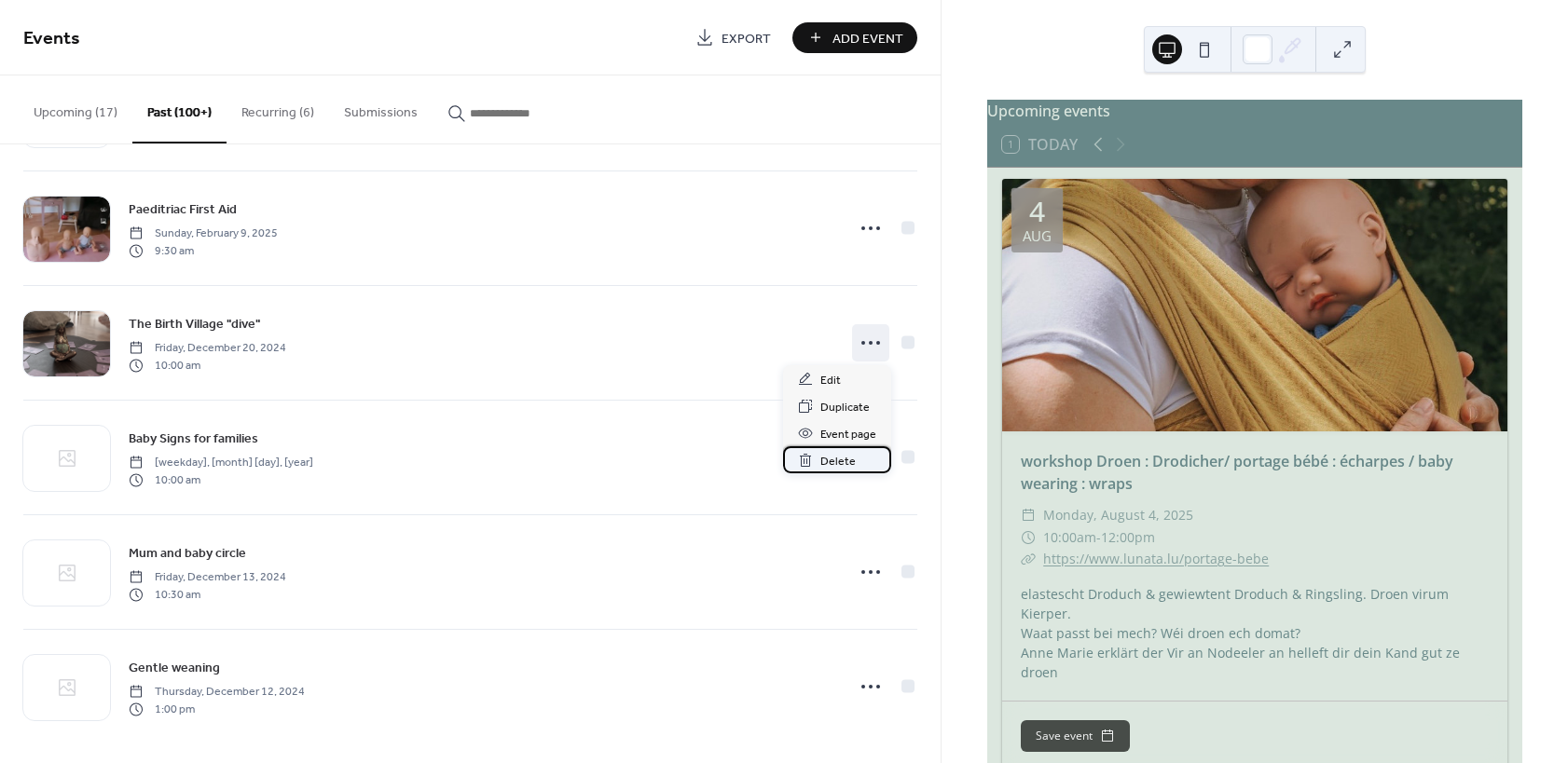click on "Delete" at bounding box center [838, 461] 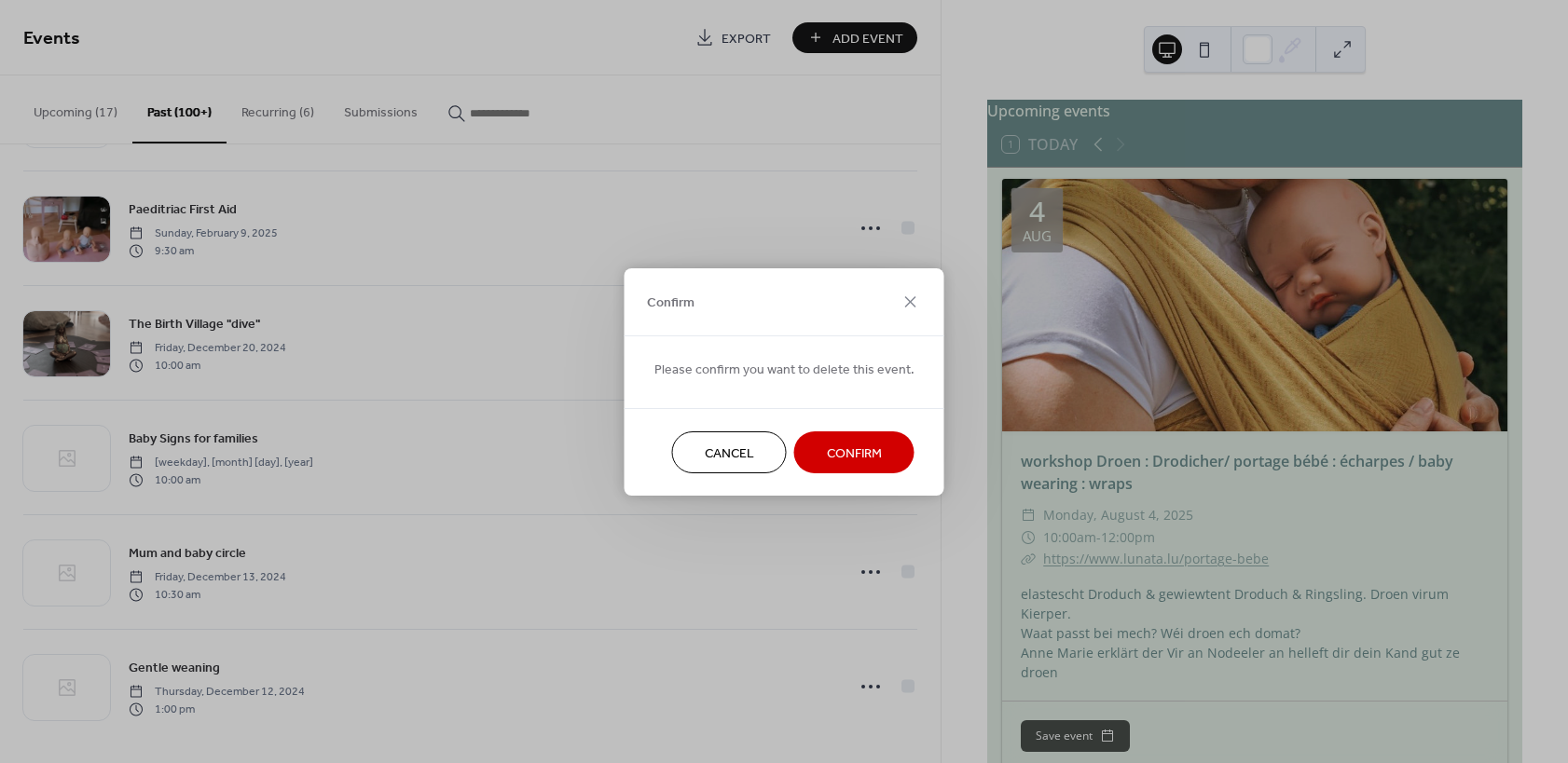 drag, startPoint x: 851, startPoint y: 427, endPoint x: 851, endPoint y: 440, distance: 13 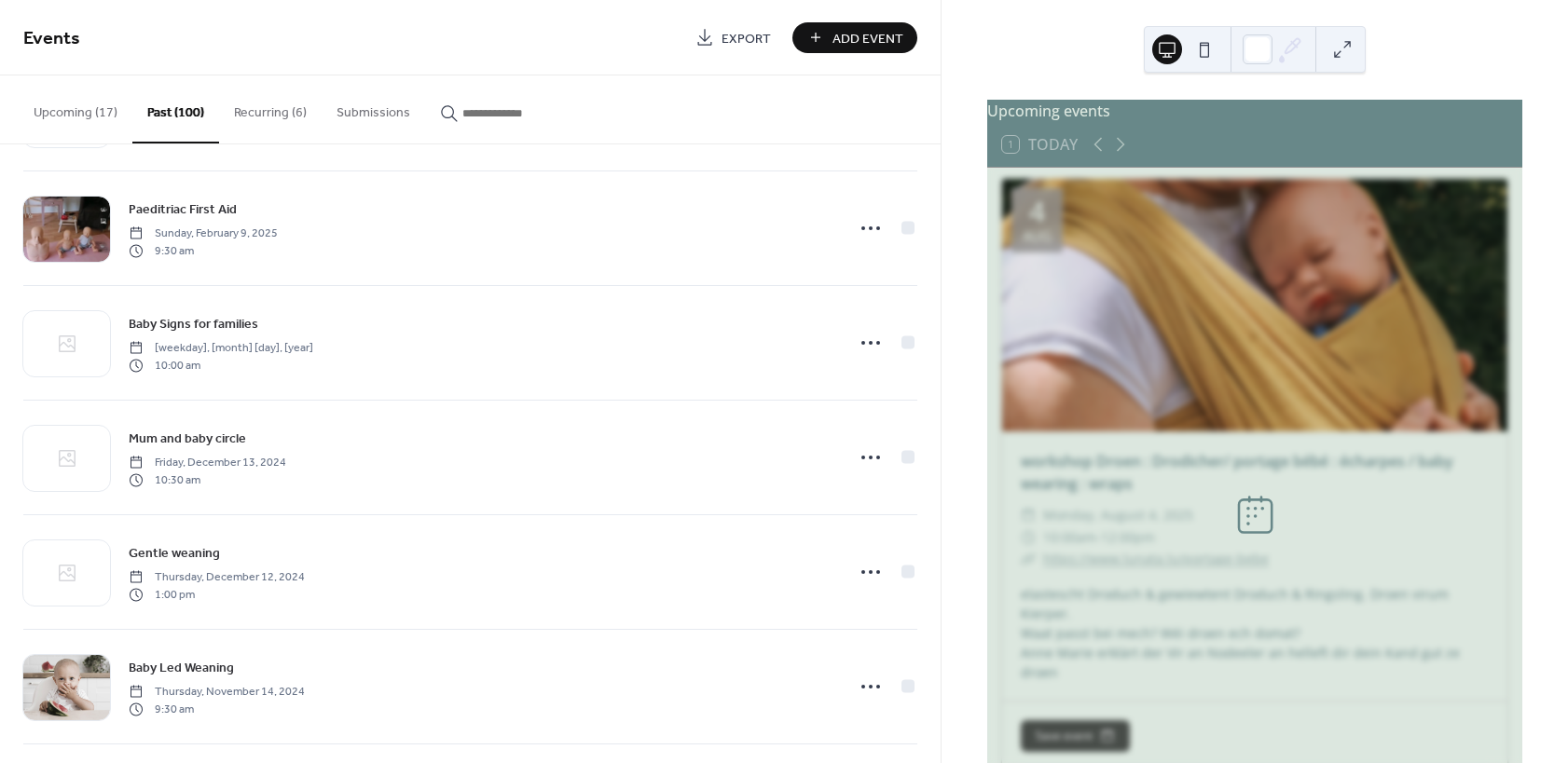 scroll, scrollTop: 5280, scrollLeft: 0, axis: vertical 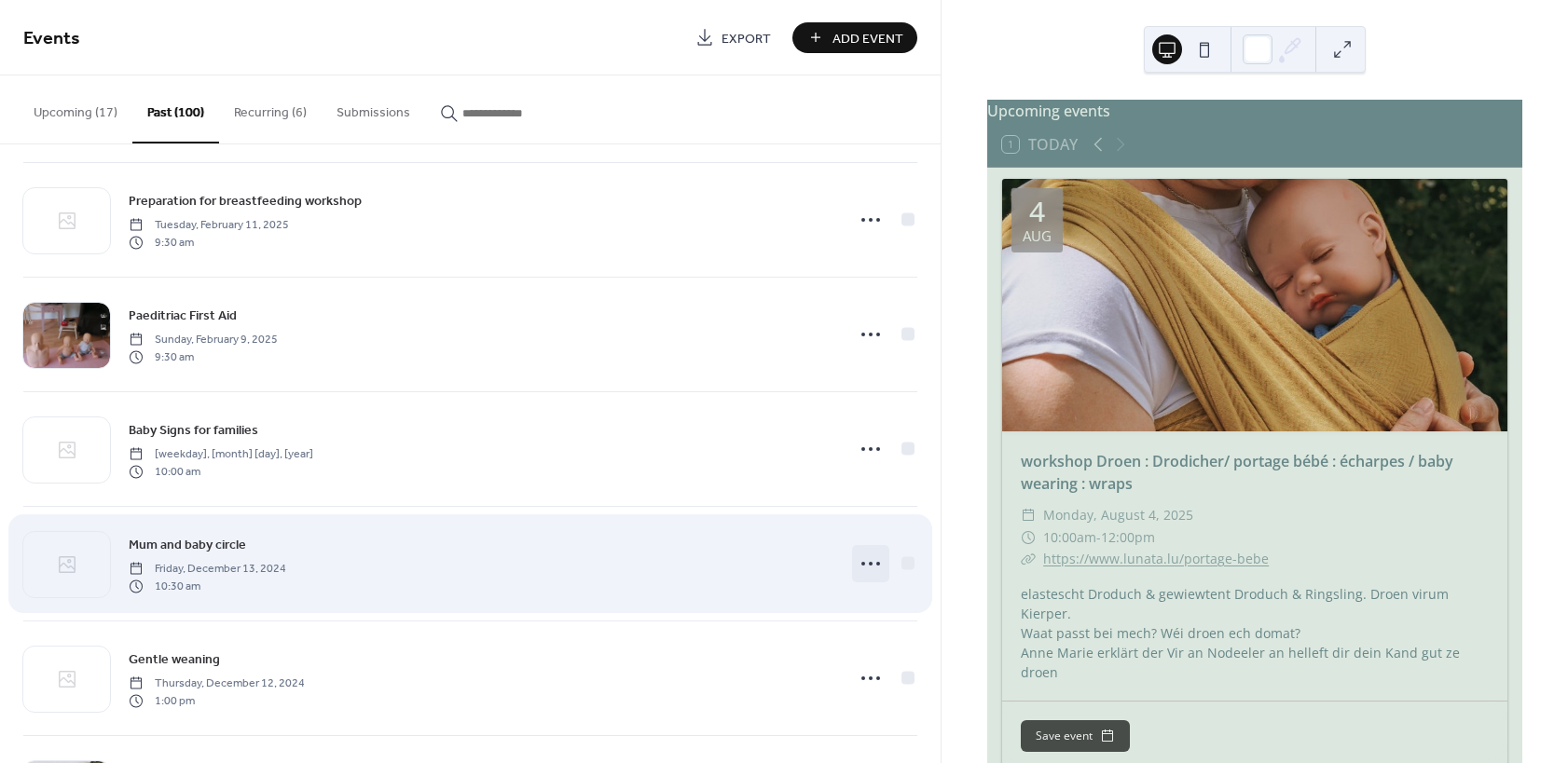 click 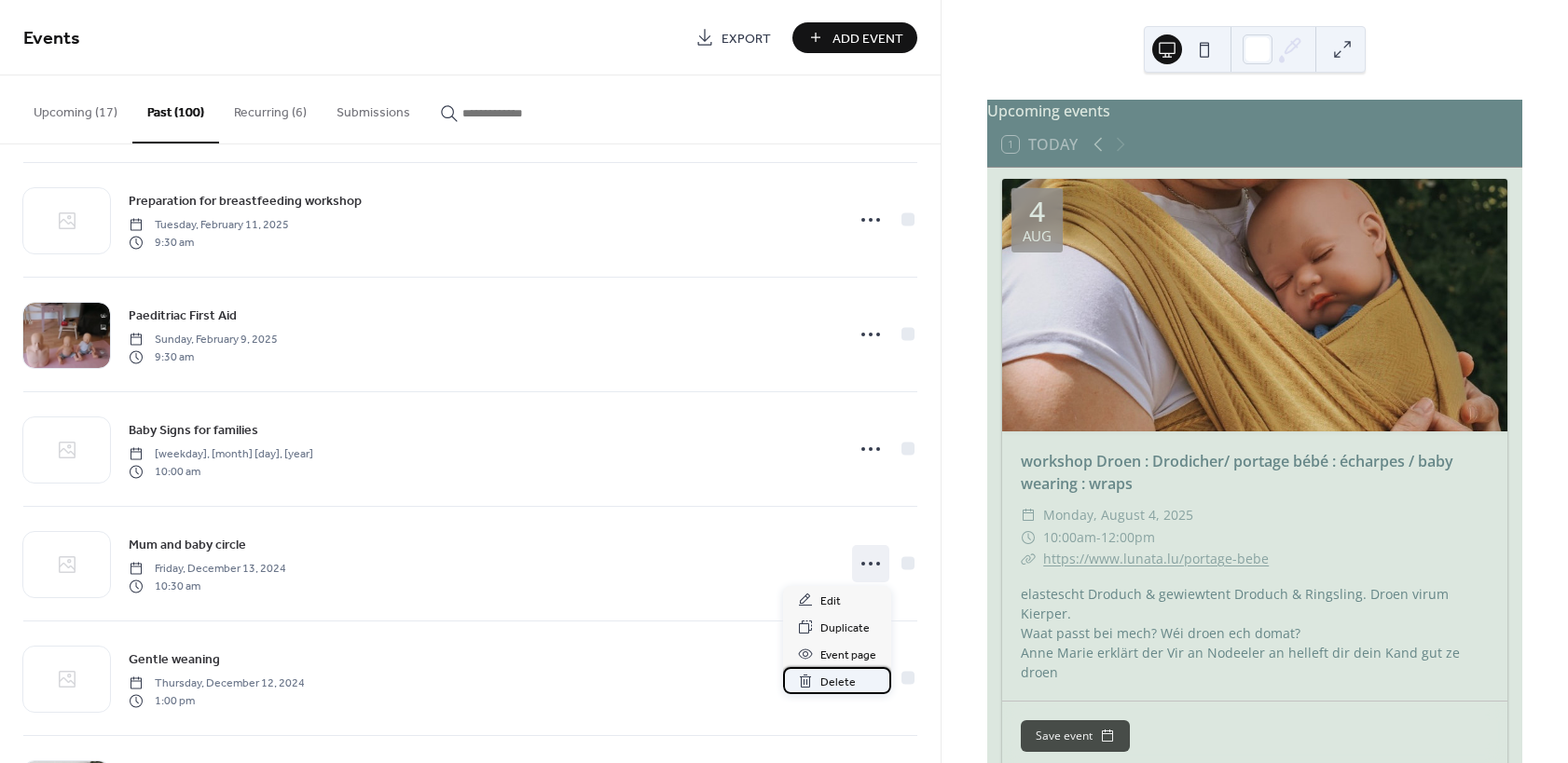 click on "Delete" at bounding box center [838, 682] 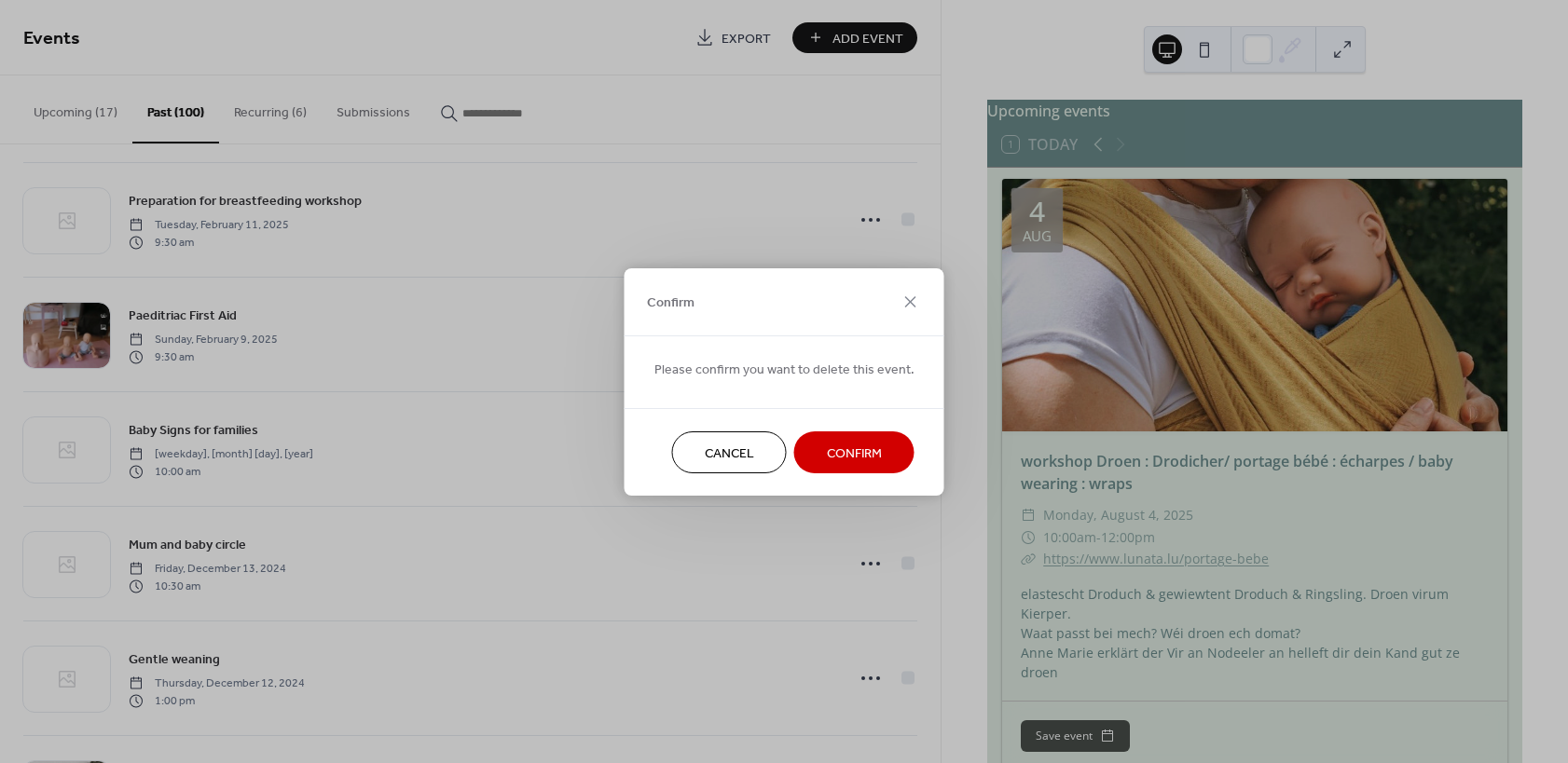 click on "Confirm" at bounding box center (854, 453) 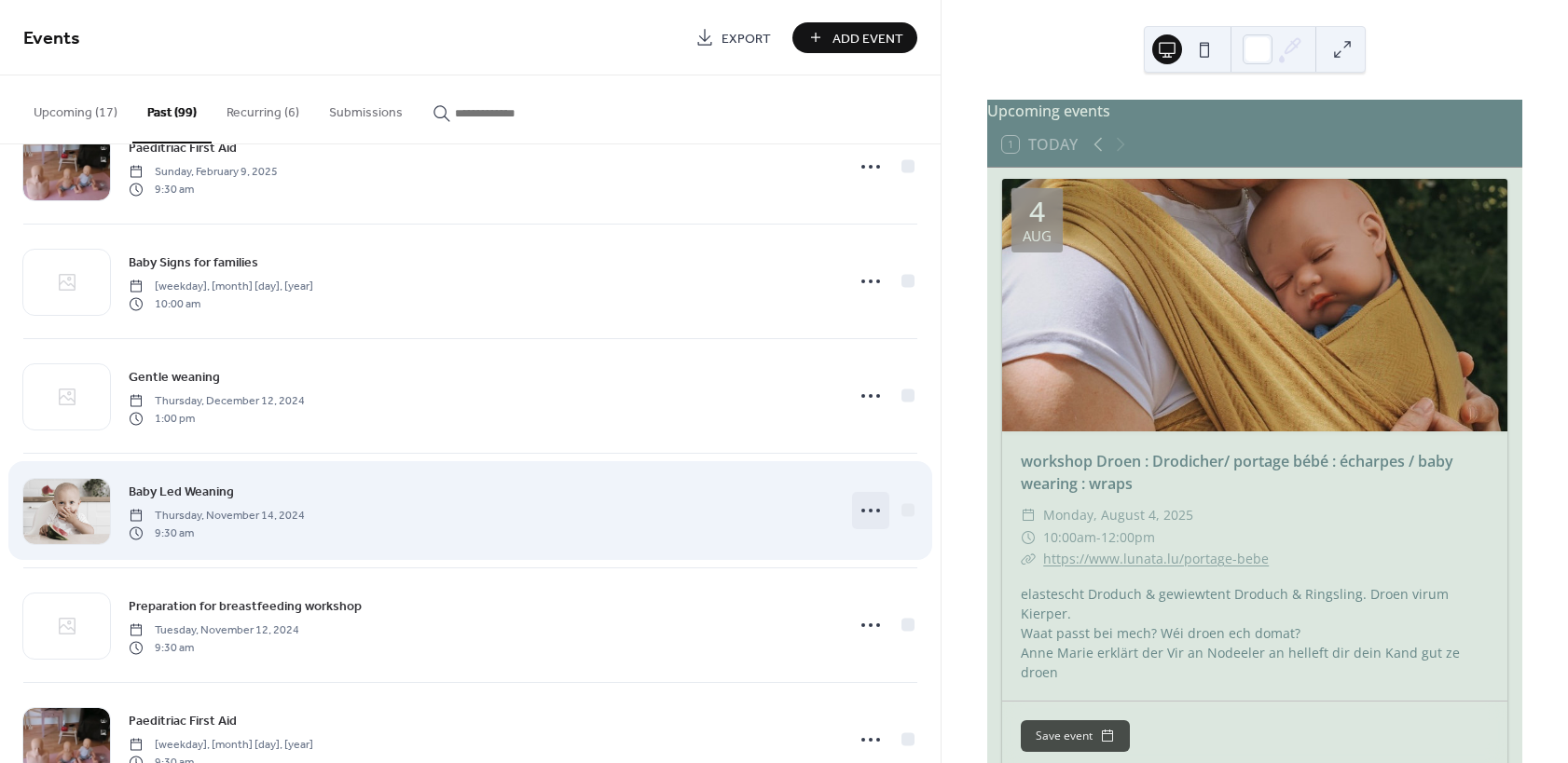 scroll, scrollTop: 5504, scrollLeft: 0, axis: vertical 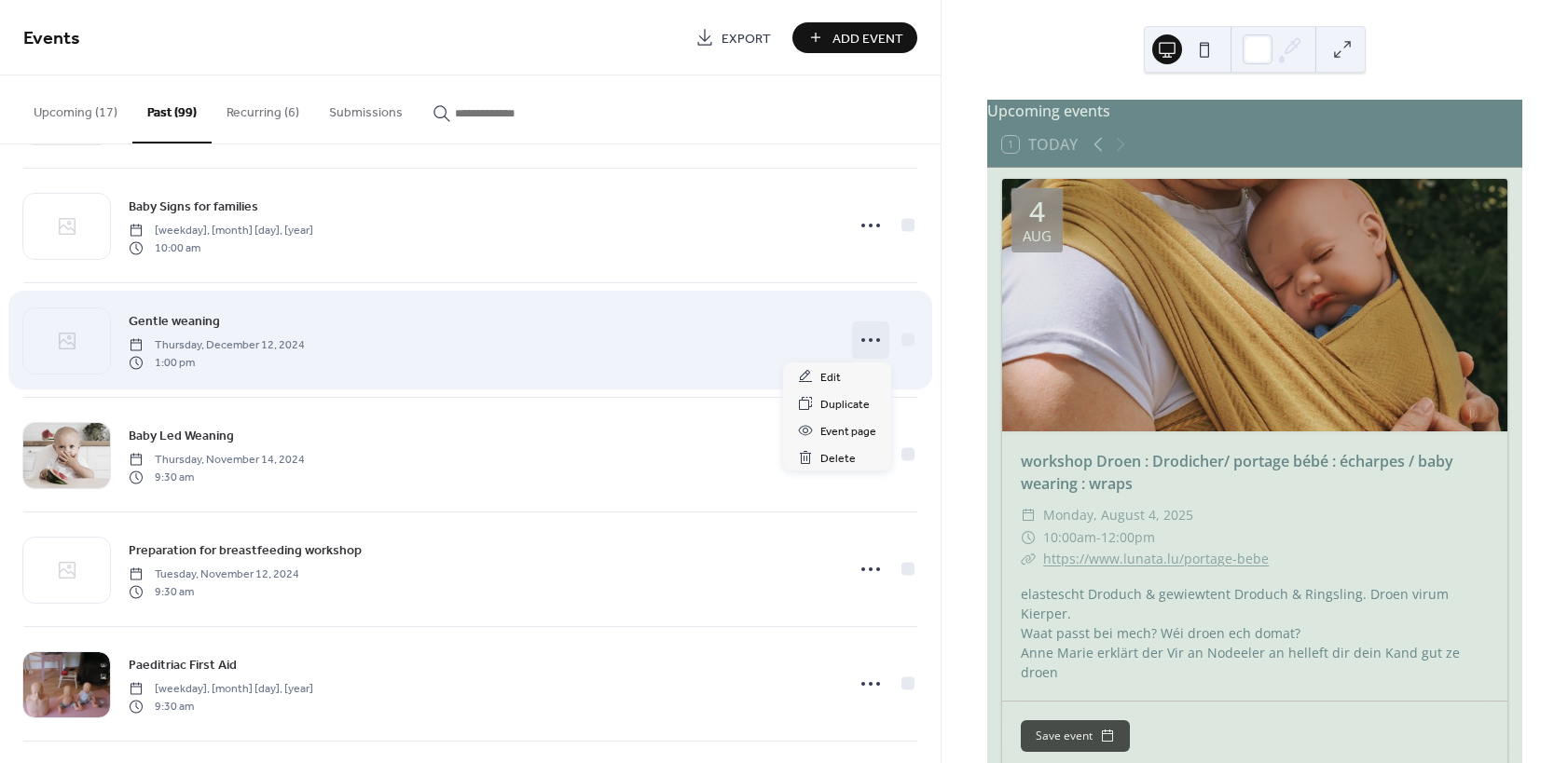 click 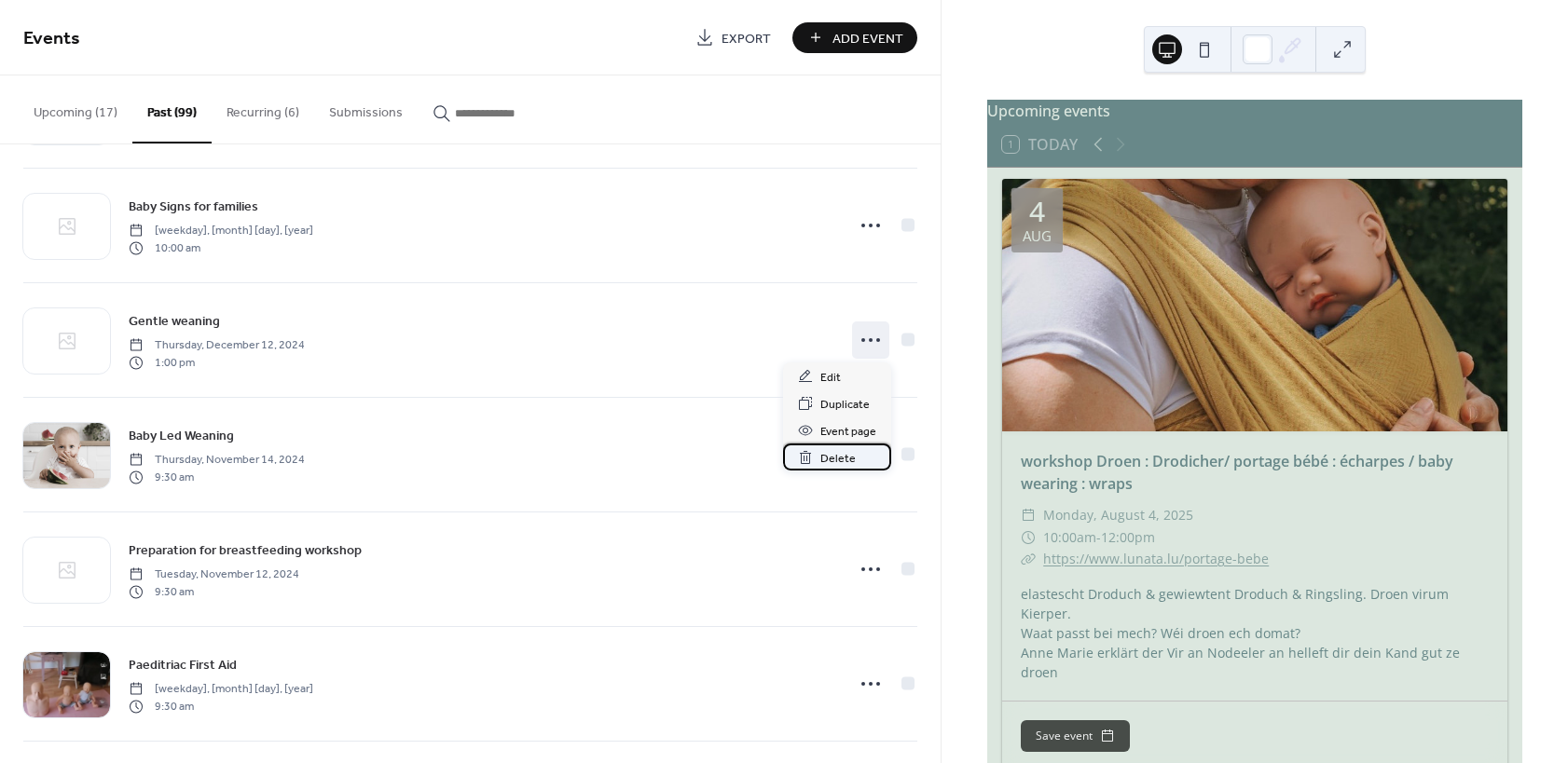 click on "Delete" at bounding box center (838, 458) 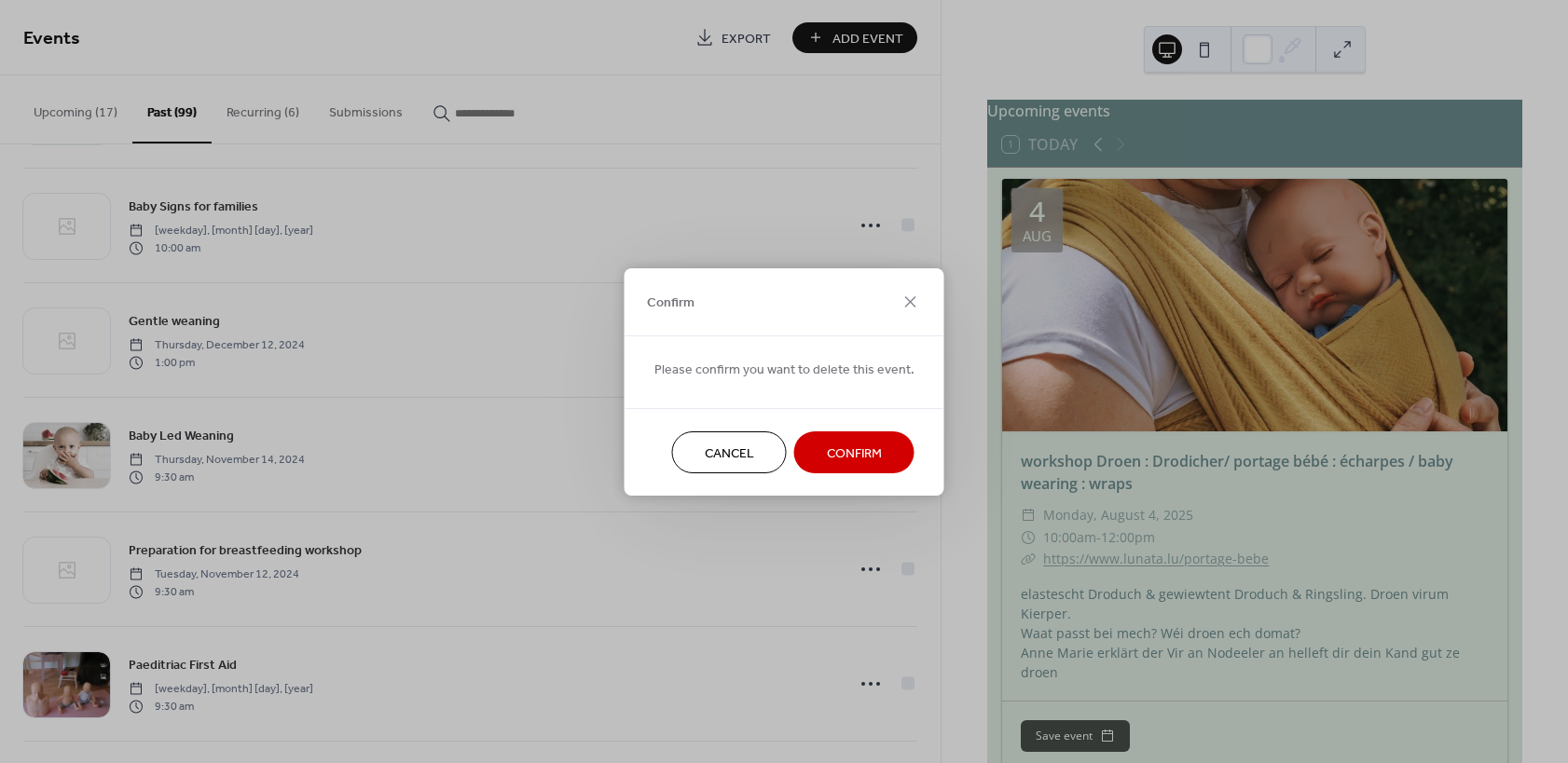 click on "Confirm" at bounding box center (854, 453) 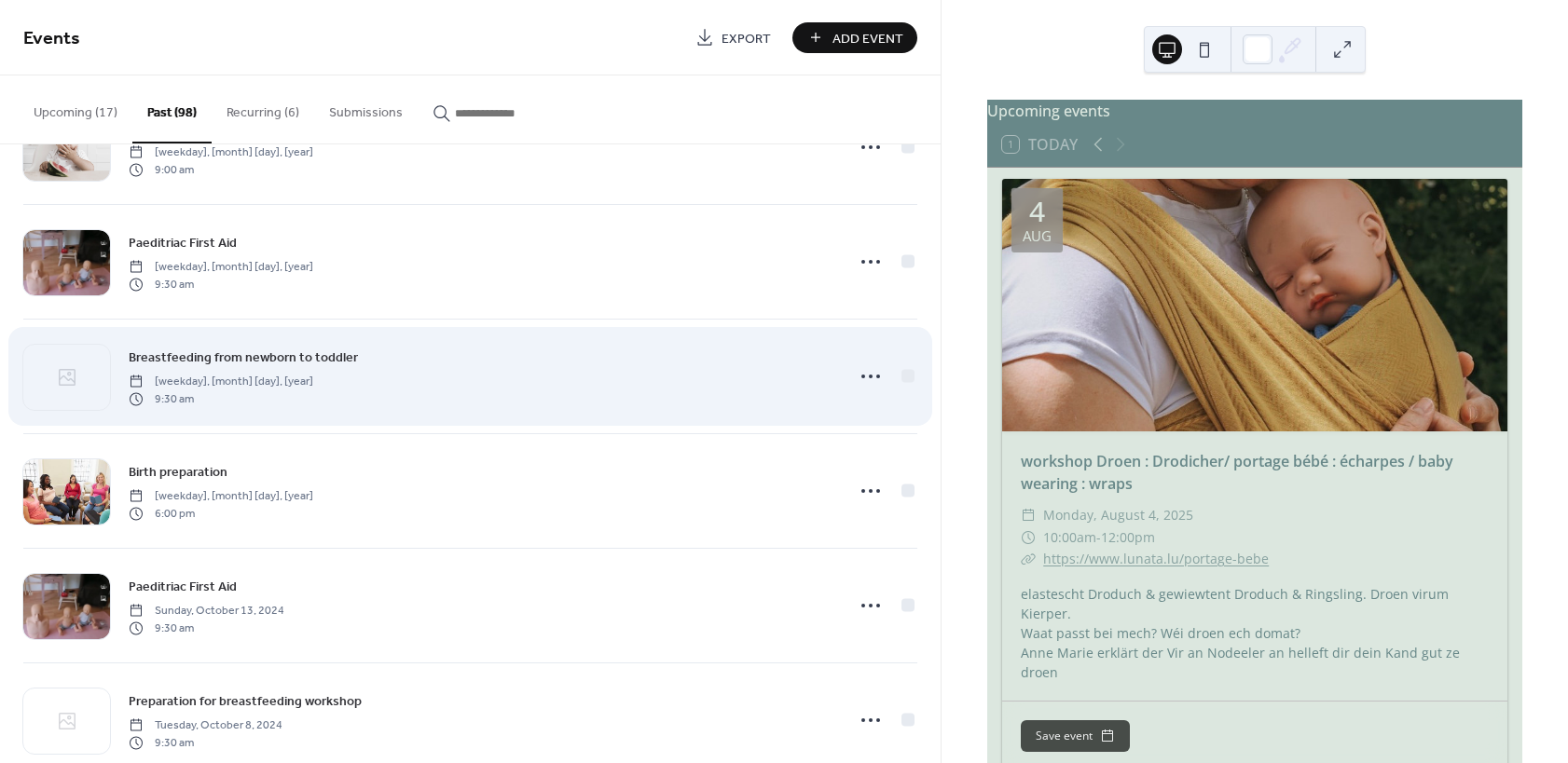 scroll, scrollTop: 6175, scrollLeft: 0, axis: vertical 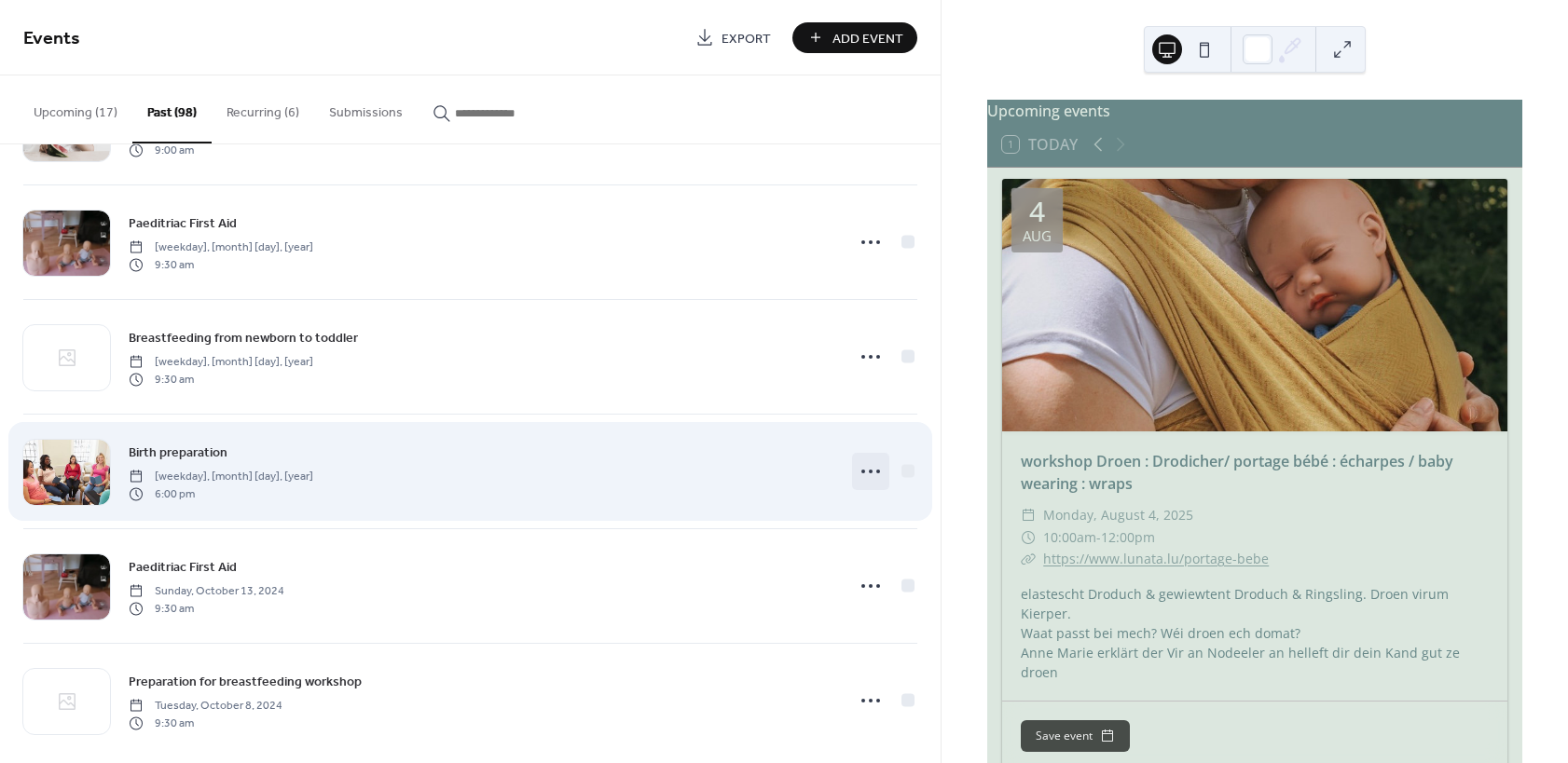 click 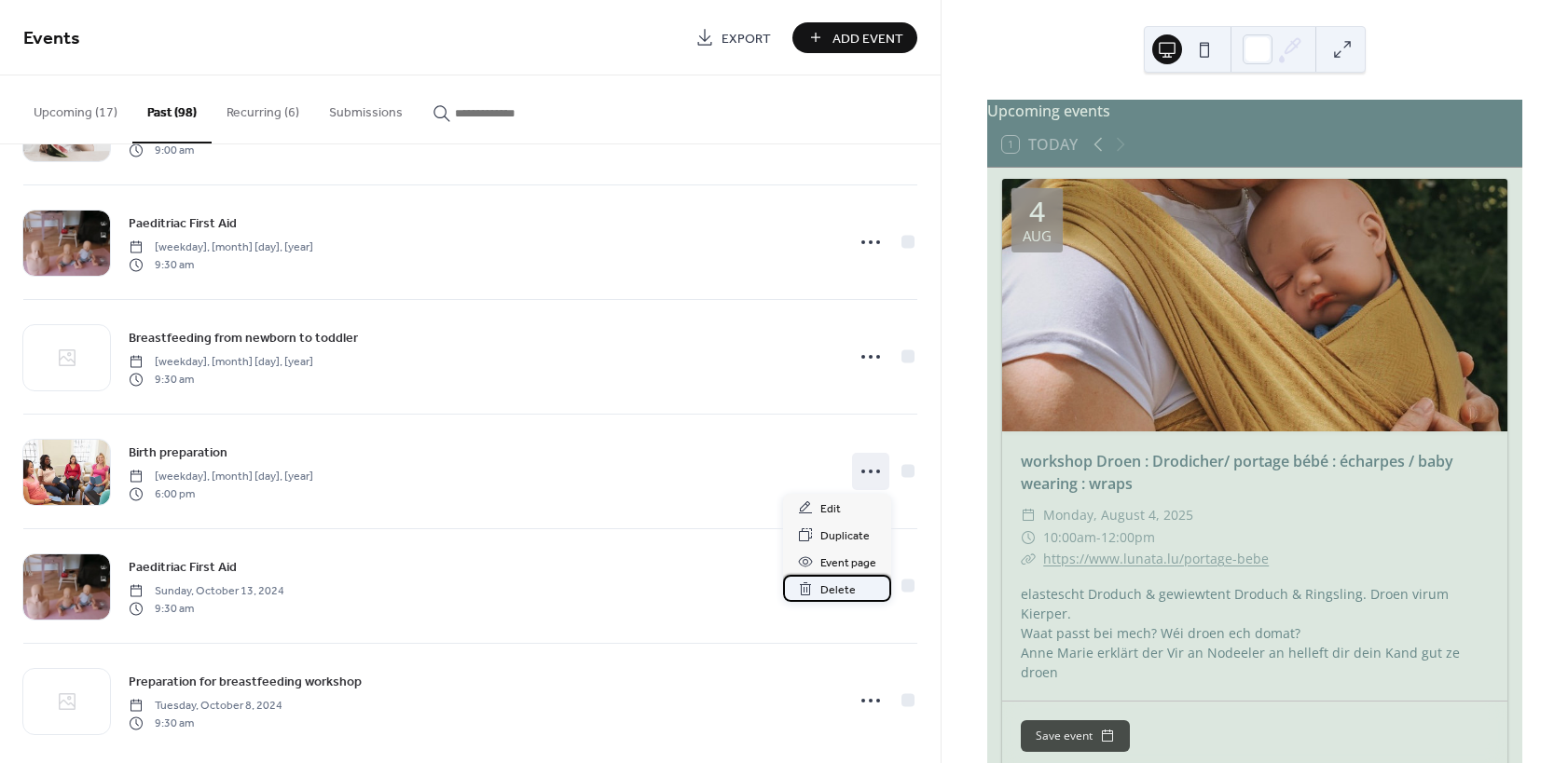 click on "Delete" at bounding box center (838, 590) 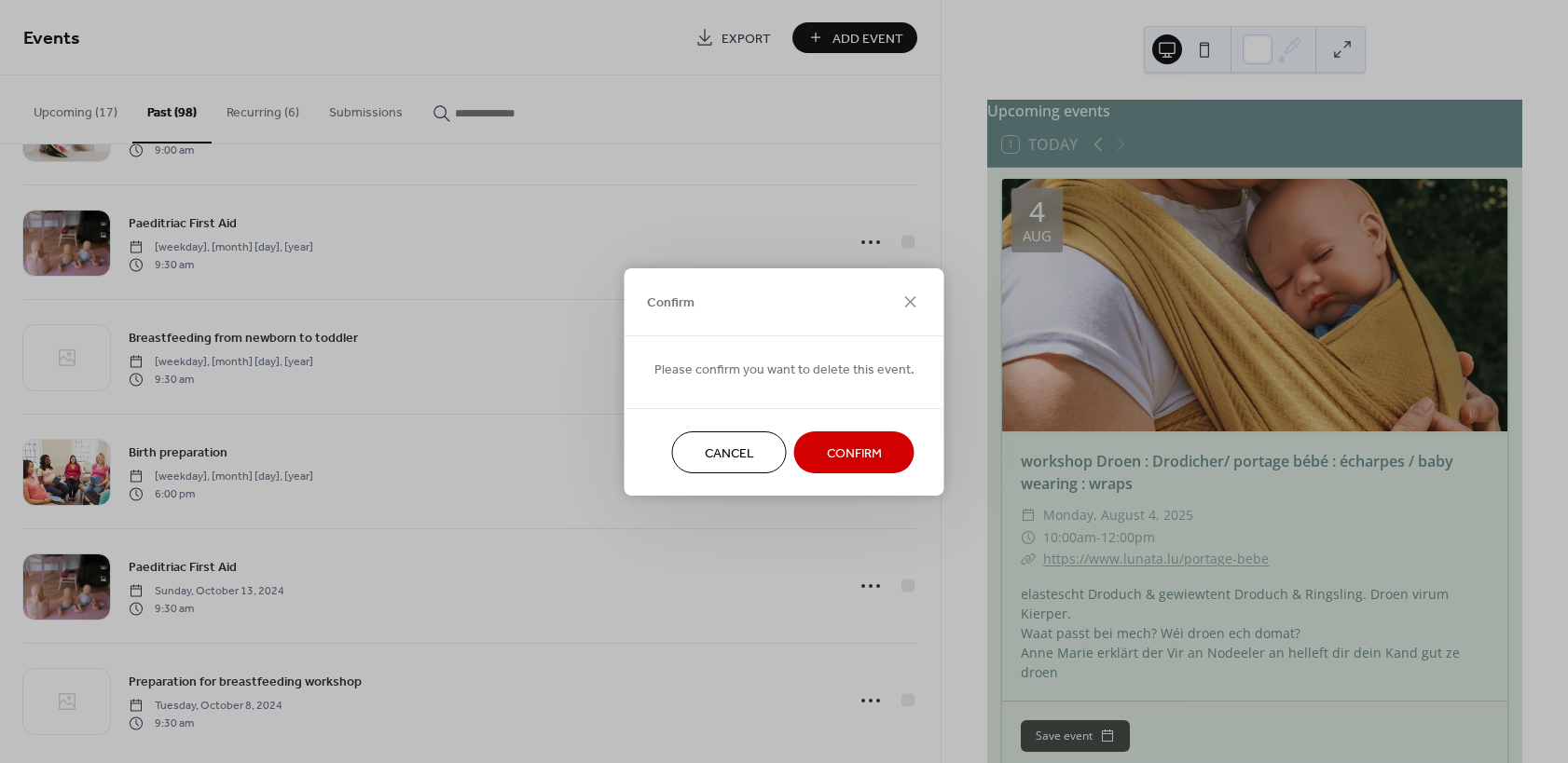 click on "Confirm" at bounding box center [854, 453] 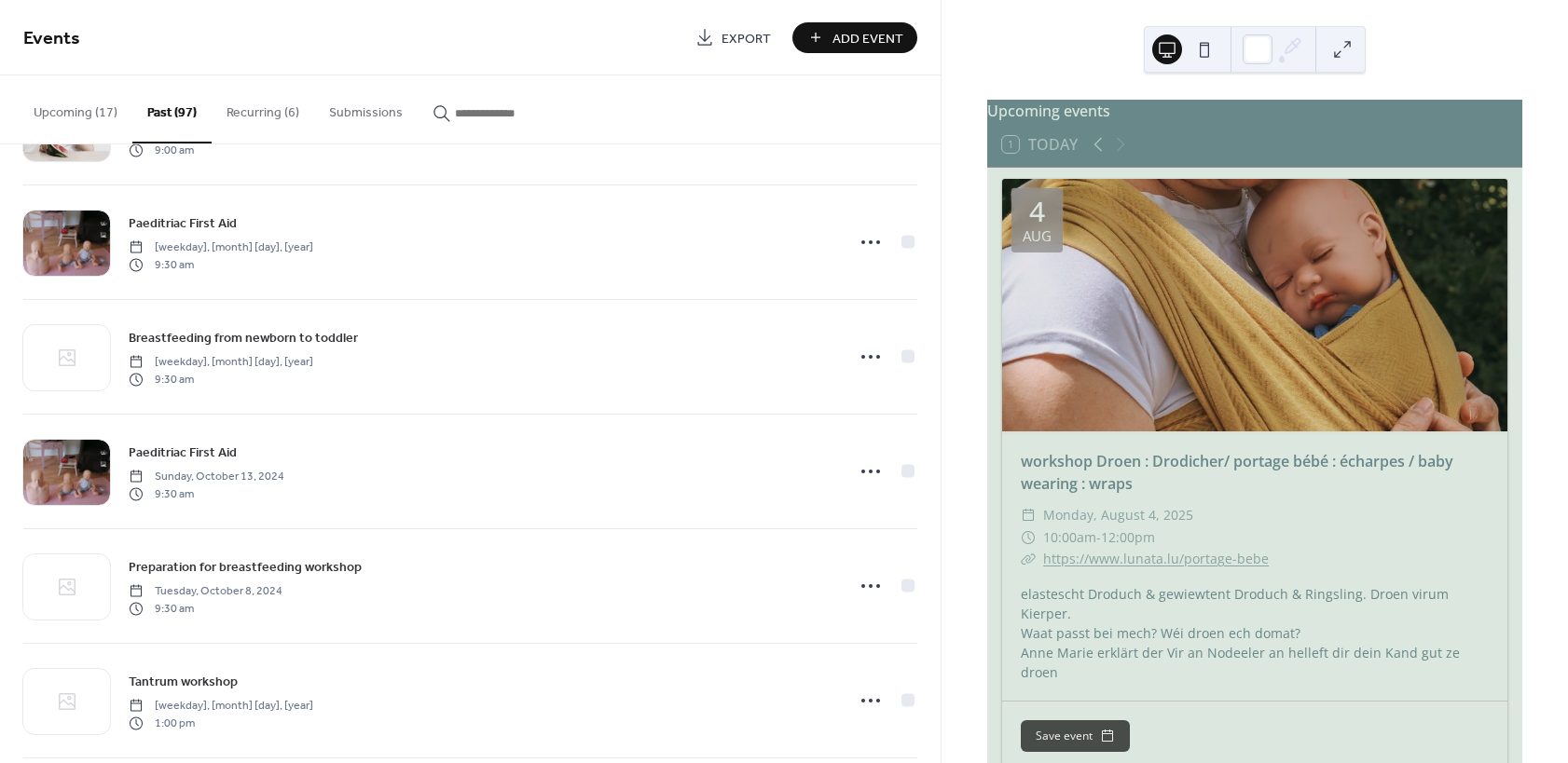 scroll, scrollTop: 6083, scrollLeft: 0, axis: vertical 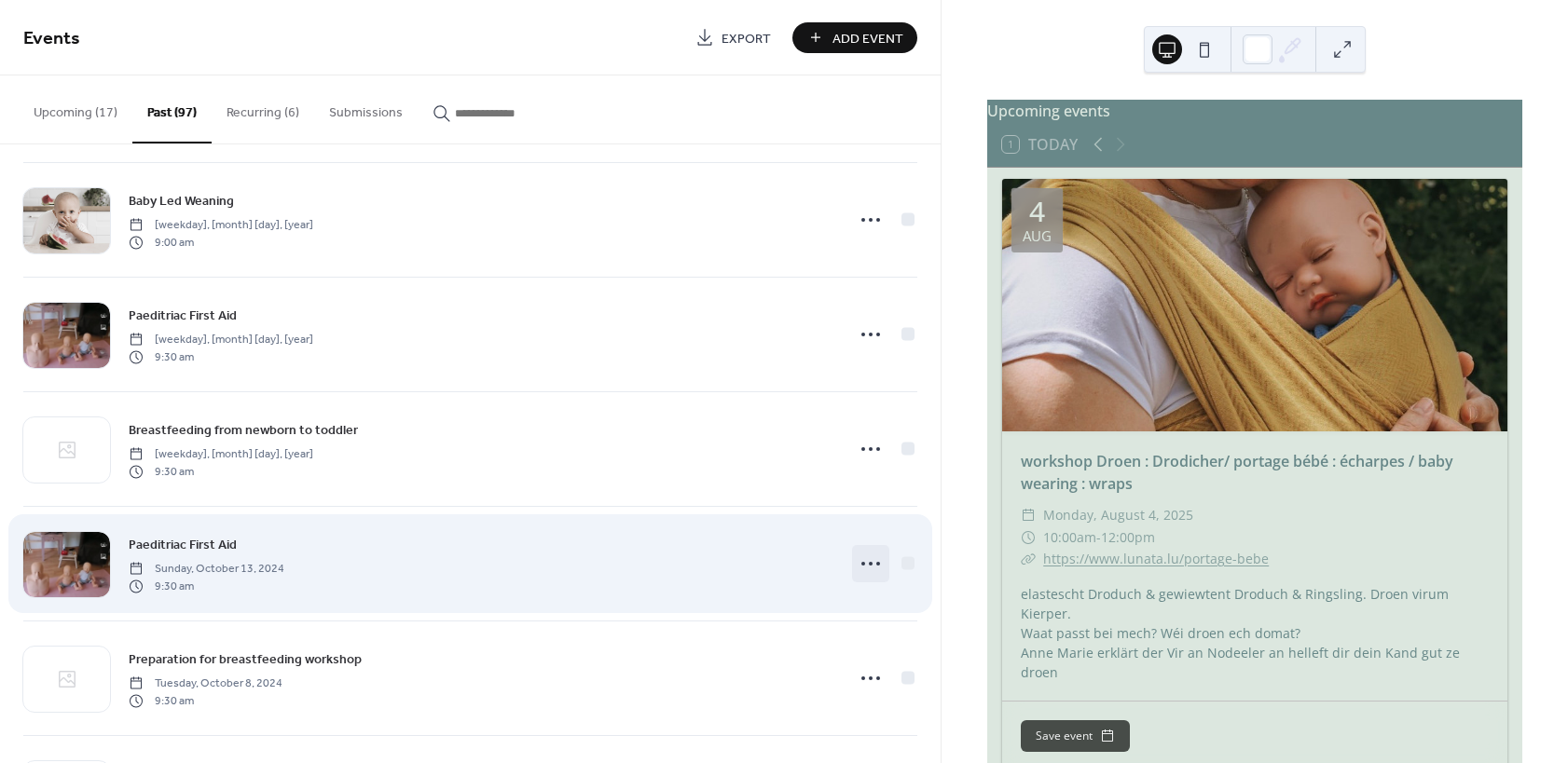 click 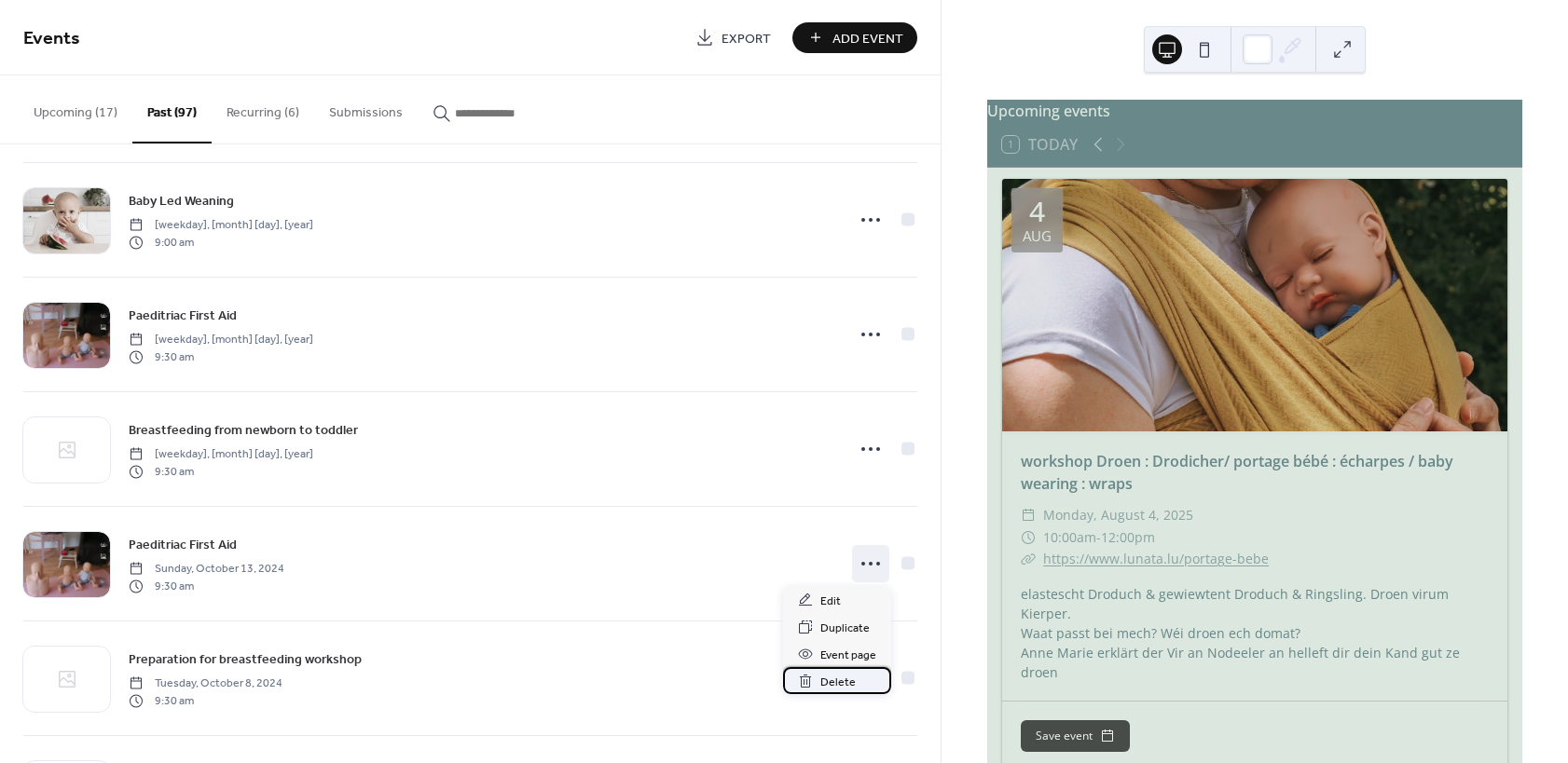click on "Delete" at bounding box center [838, 682] 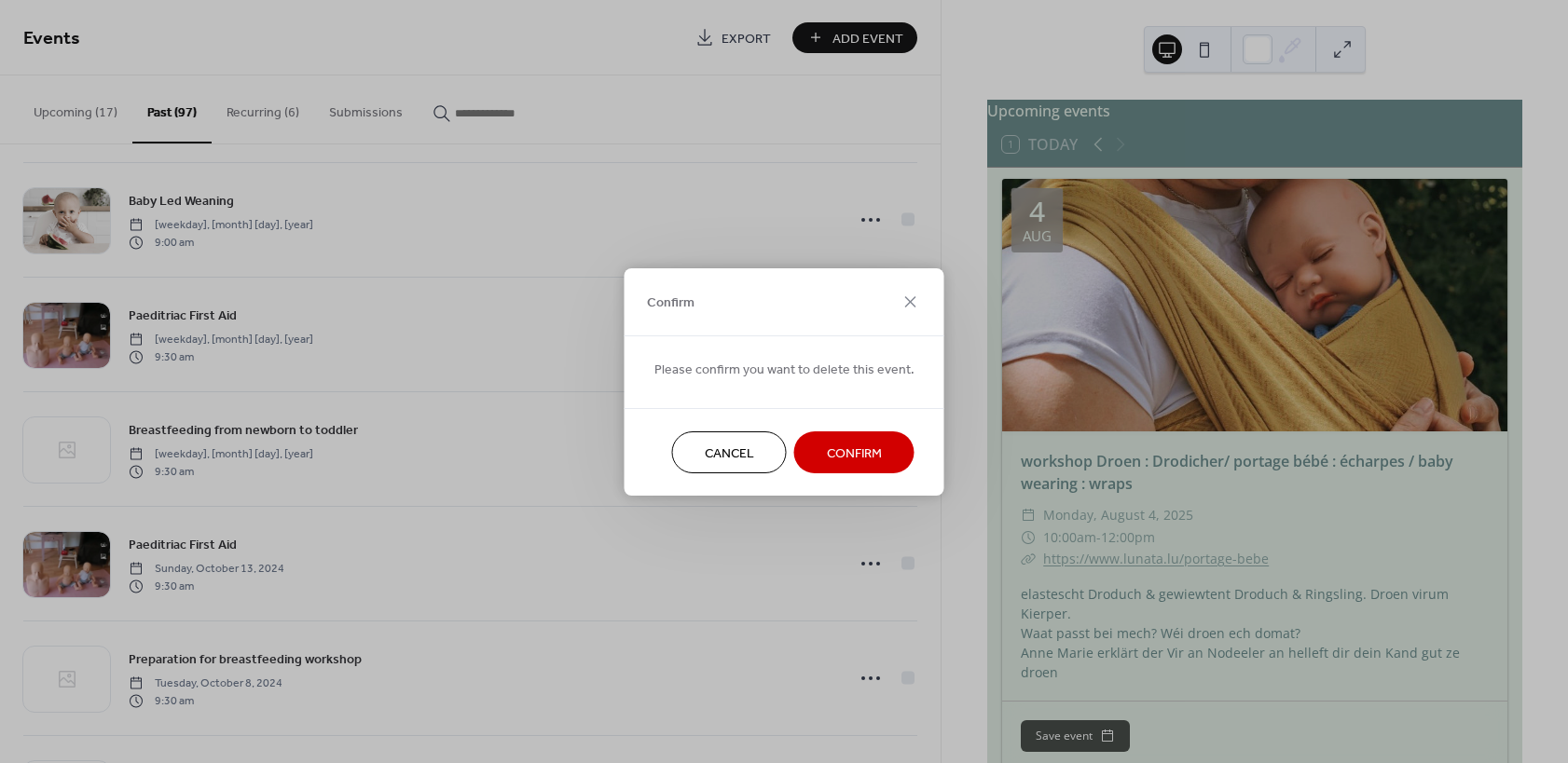 click on "Confirm" at bounding box center (854, 453) 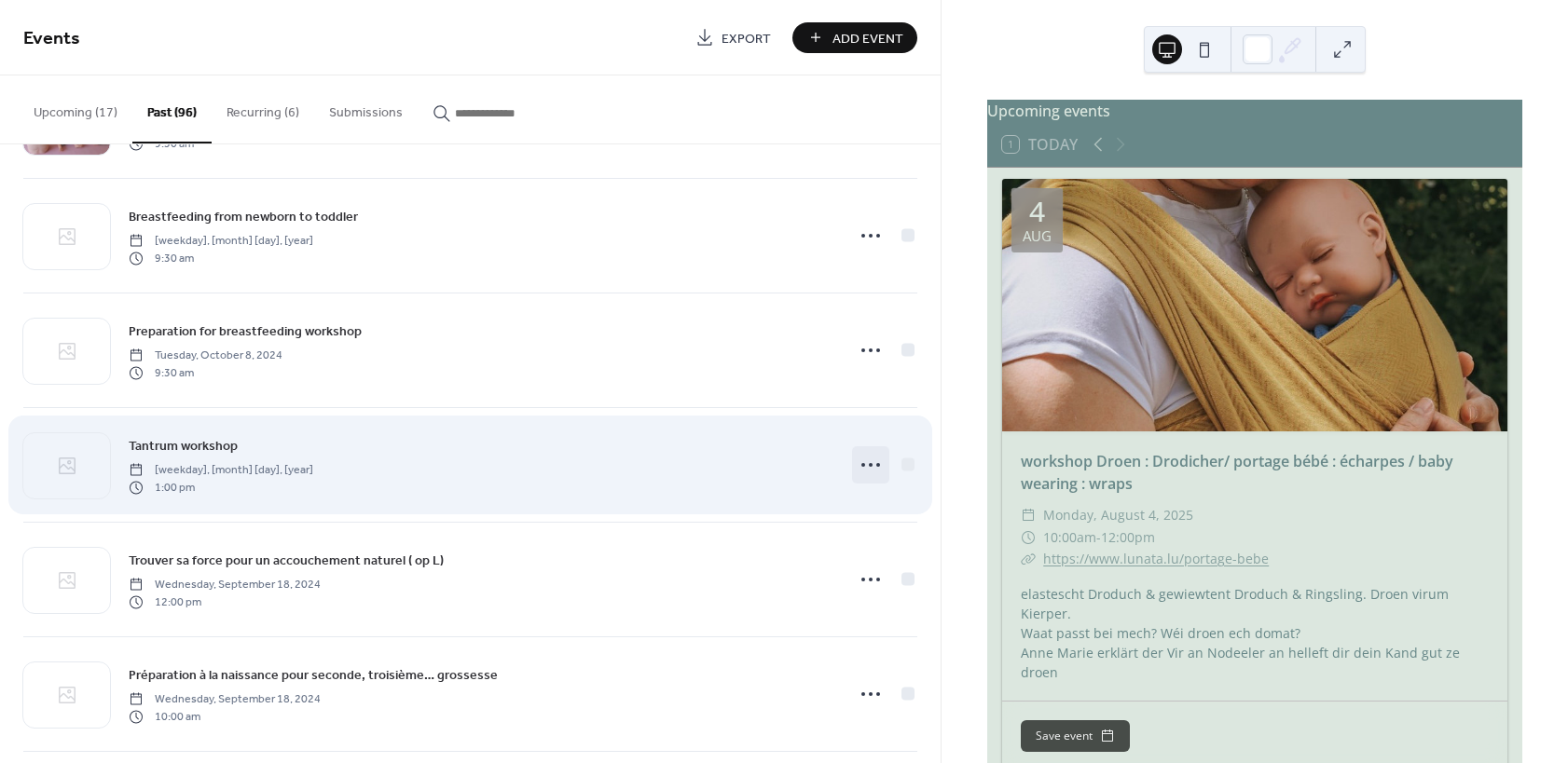 scroll, scrollTop: 6306, scrollLeft: 0, axis: vertical 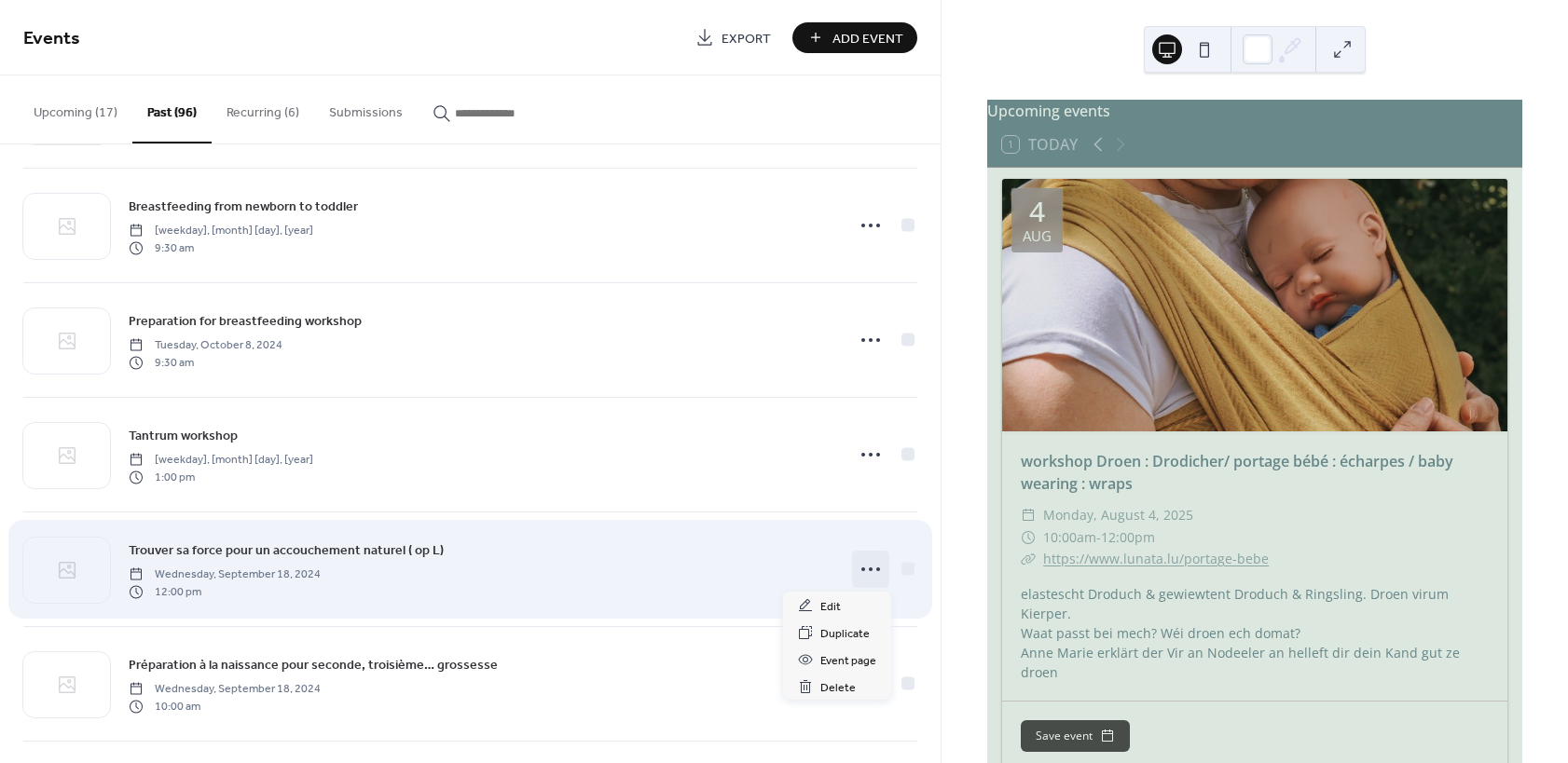 click 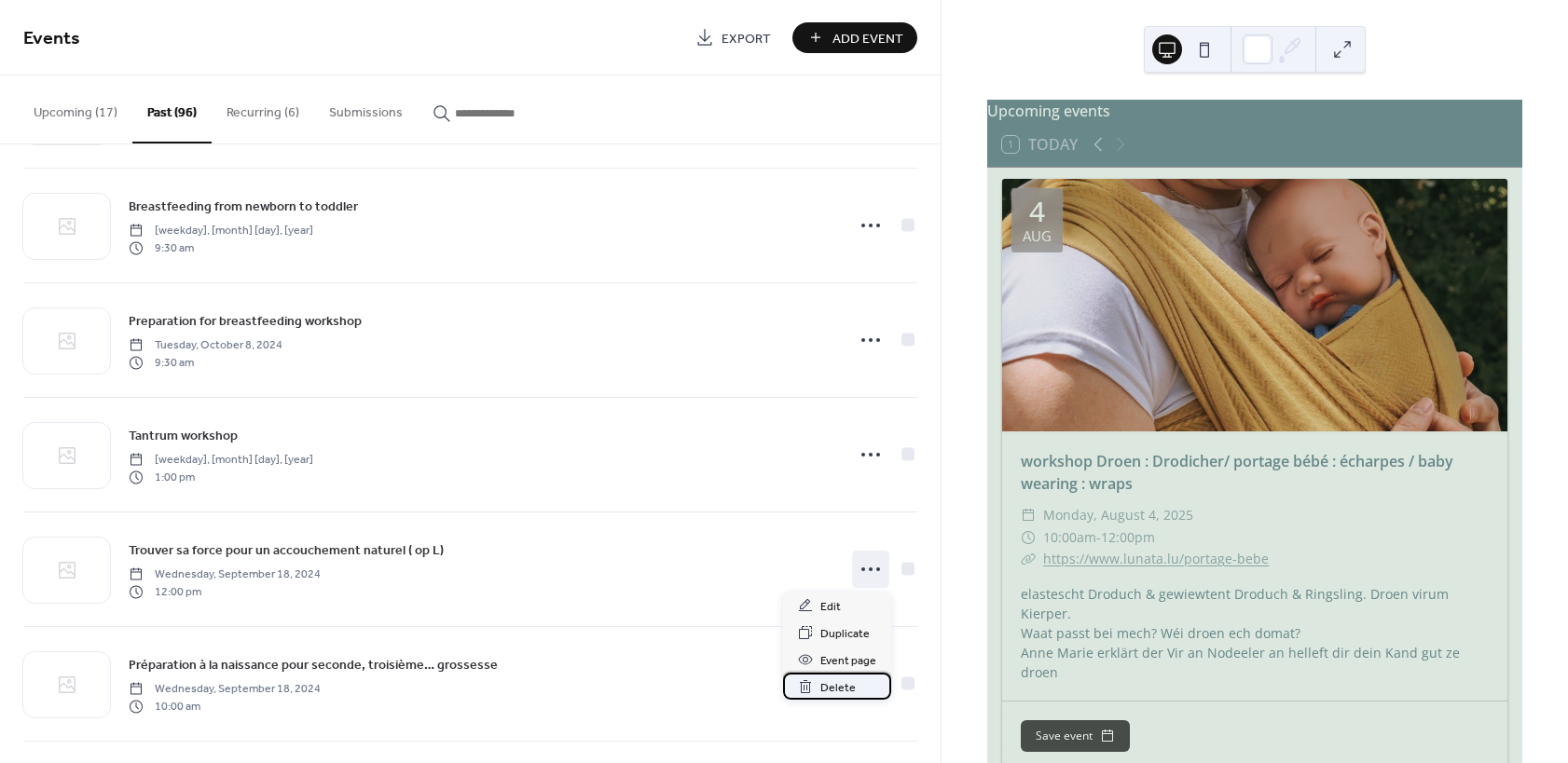 click on "Delete" at bounding box center (838, 688) 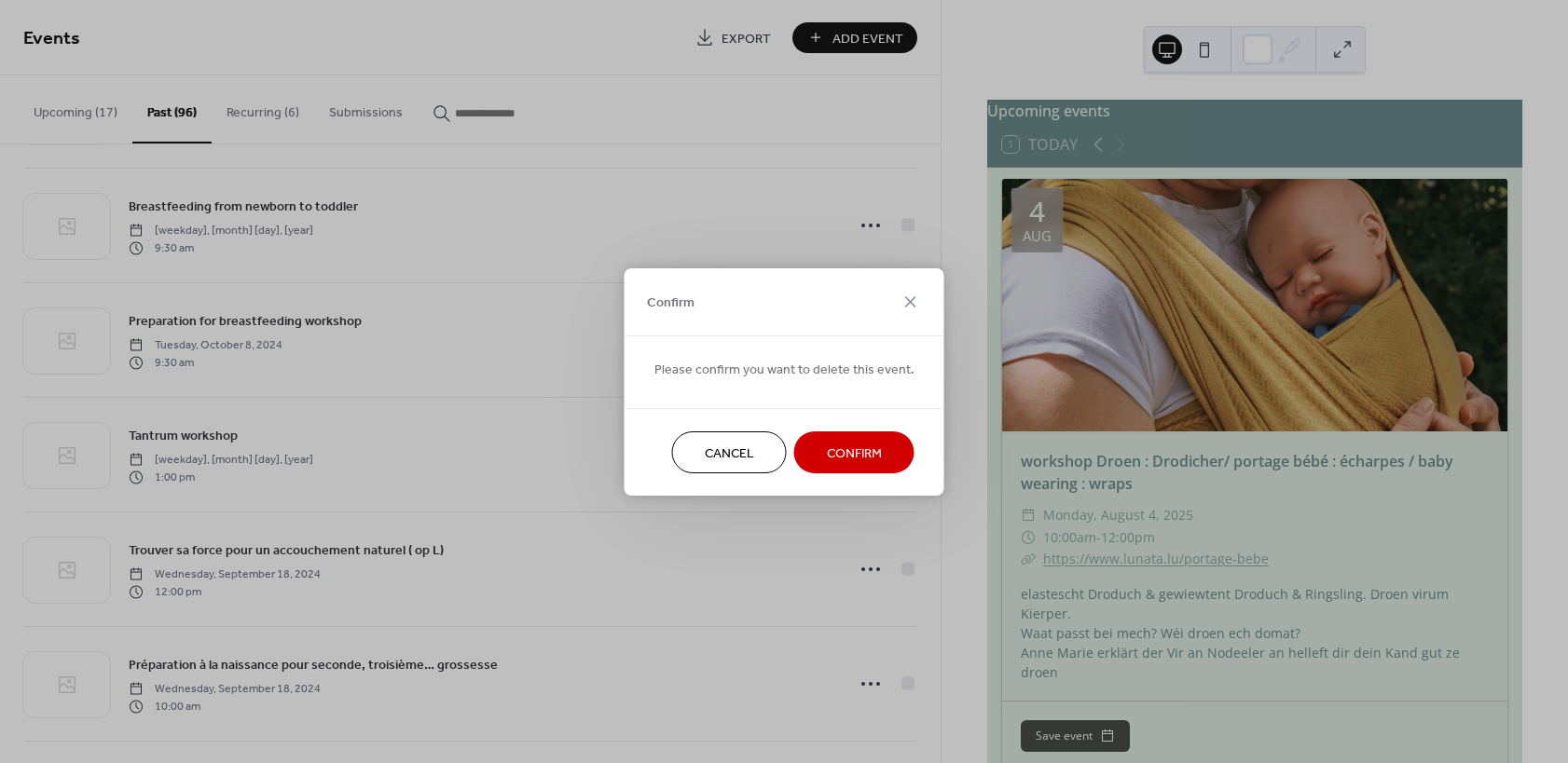 click on "Confirm" at bounding box center [854, 452] 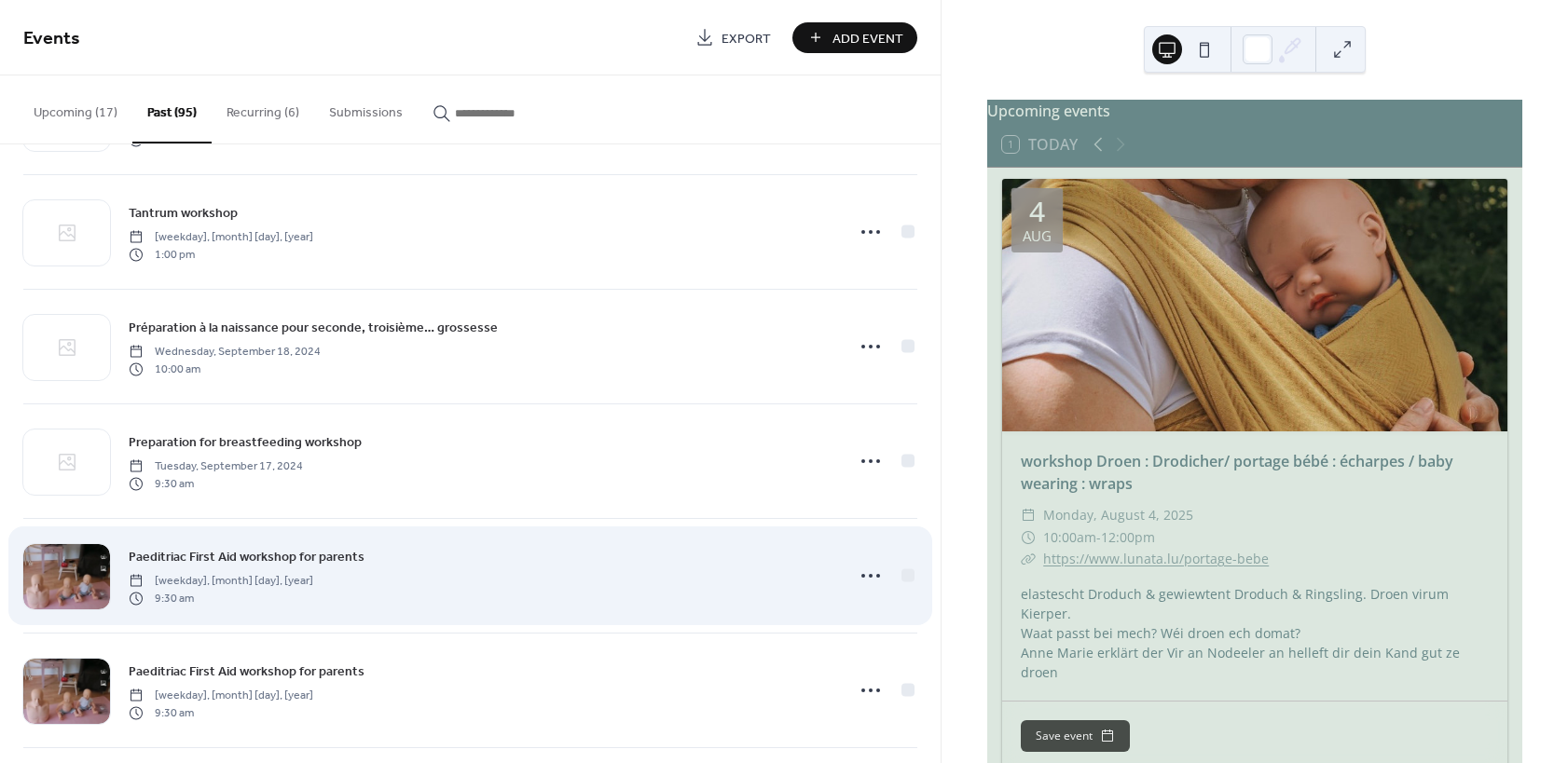 scroll, scrollTop: 6530, scrollLeft: 0, axis: vertical 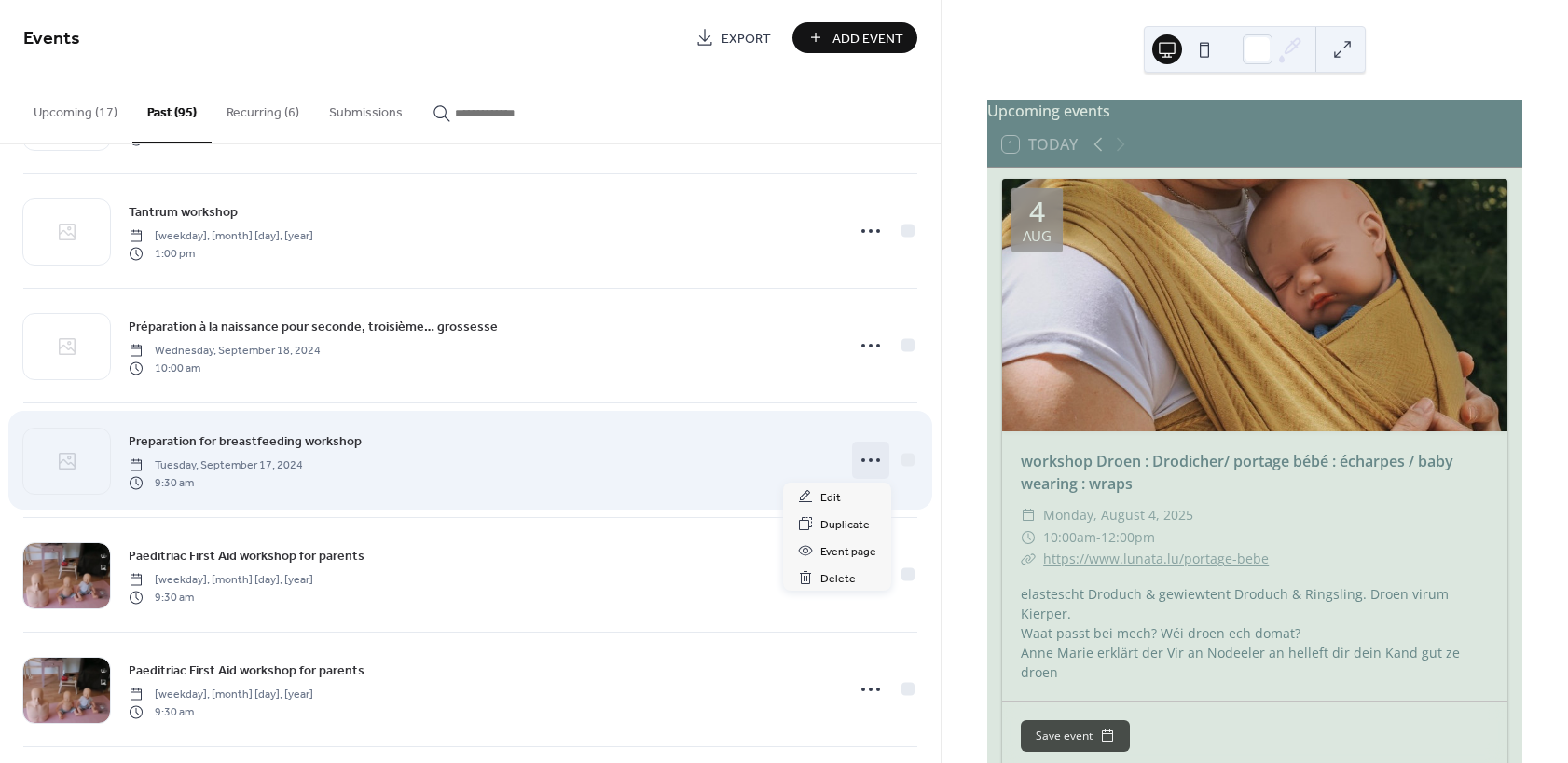 click 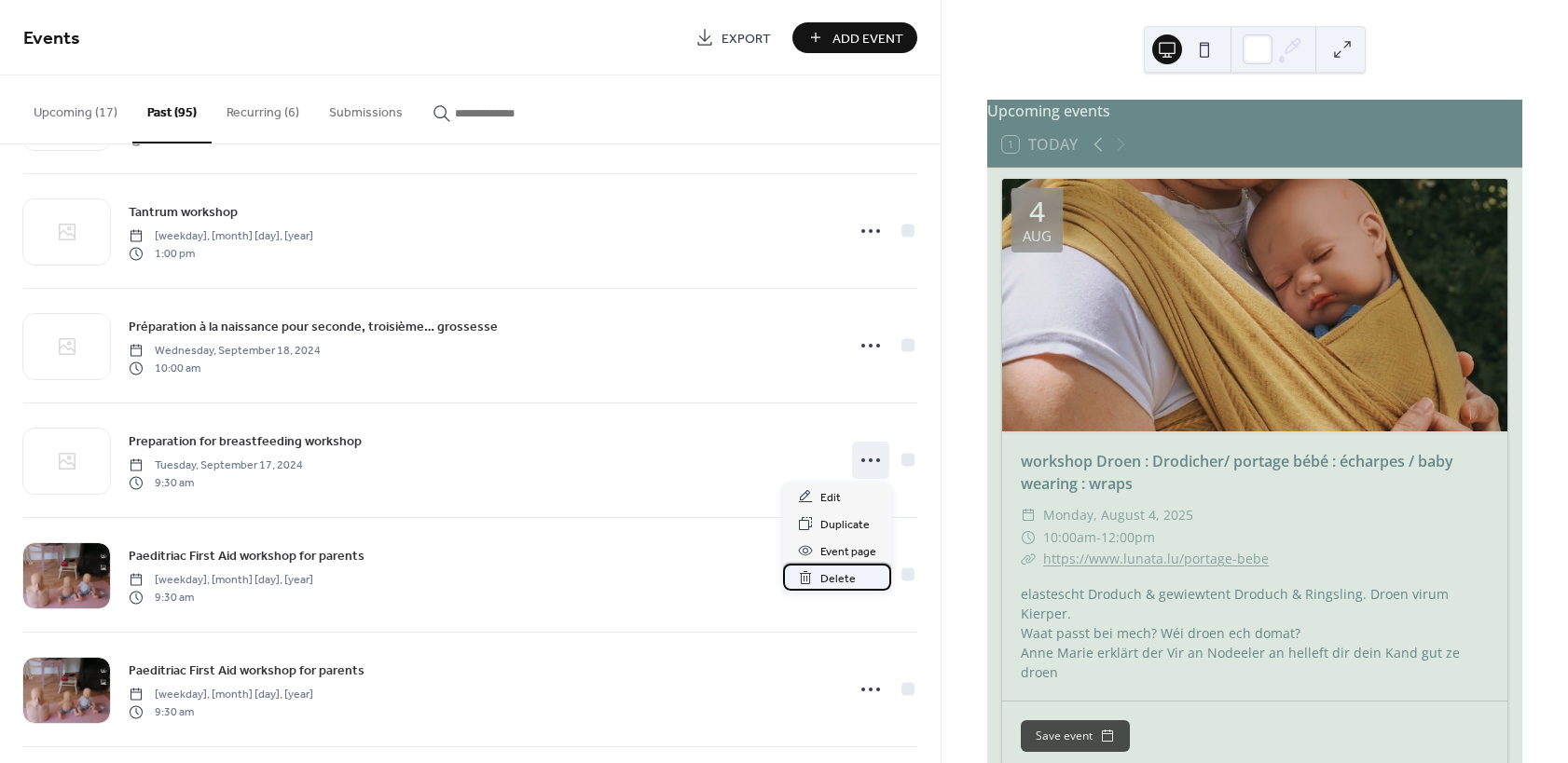 click on "Delete" at bounding box center [838, 579] 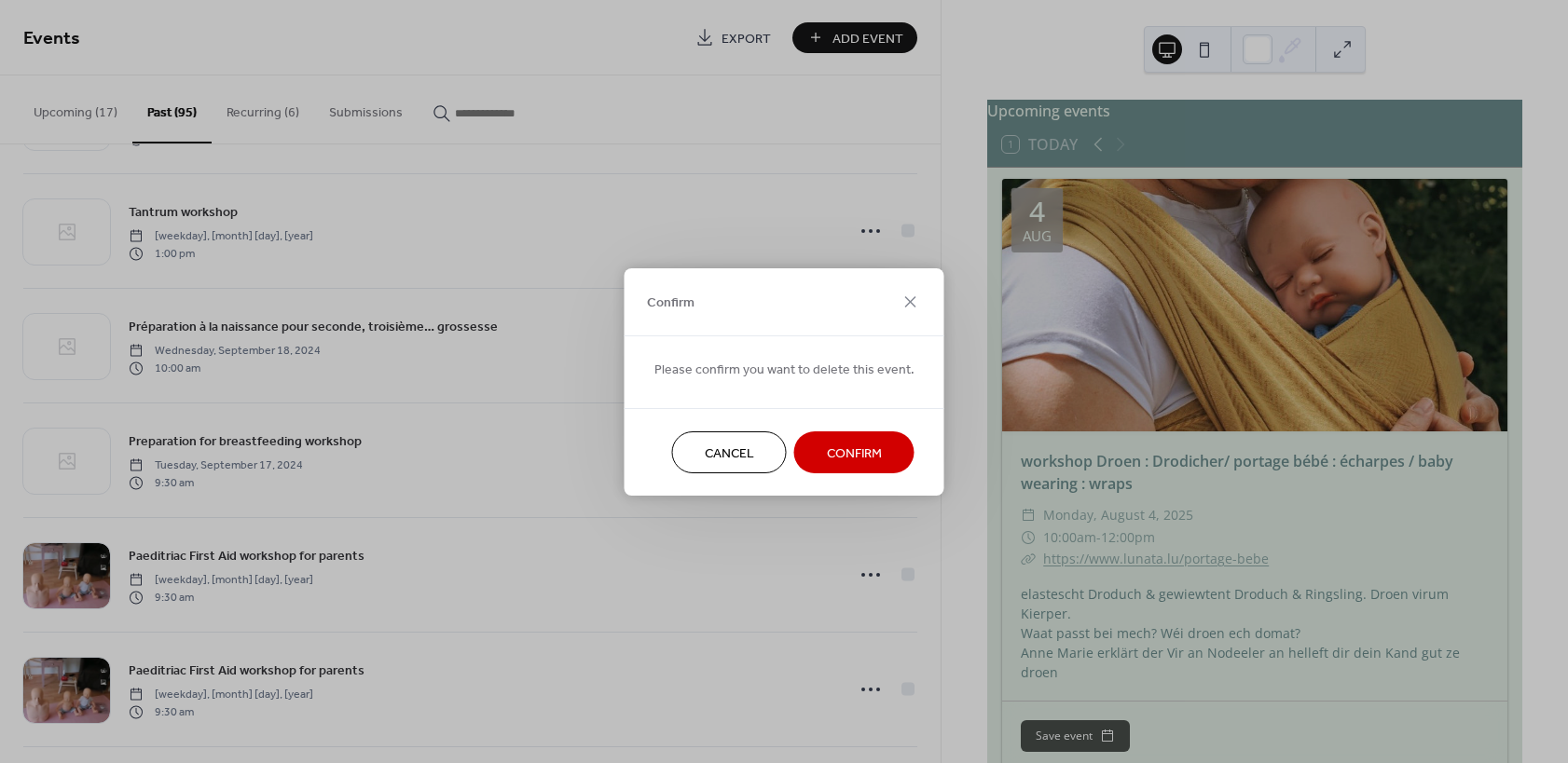click on "Confirm" at bounding box center (854, 453) 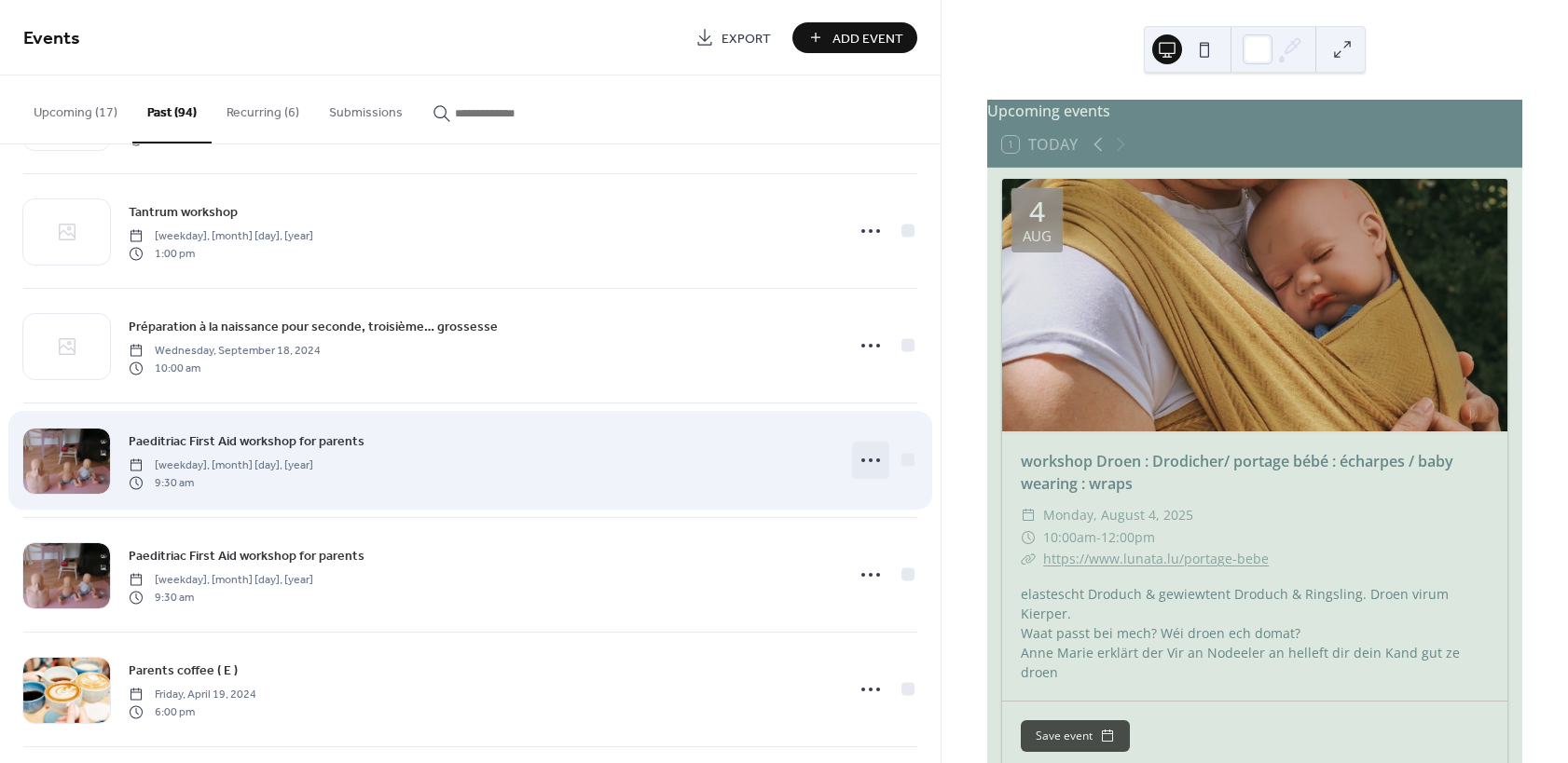 click 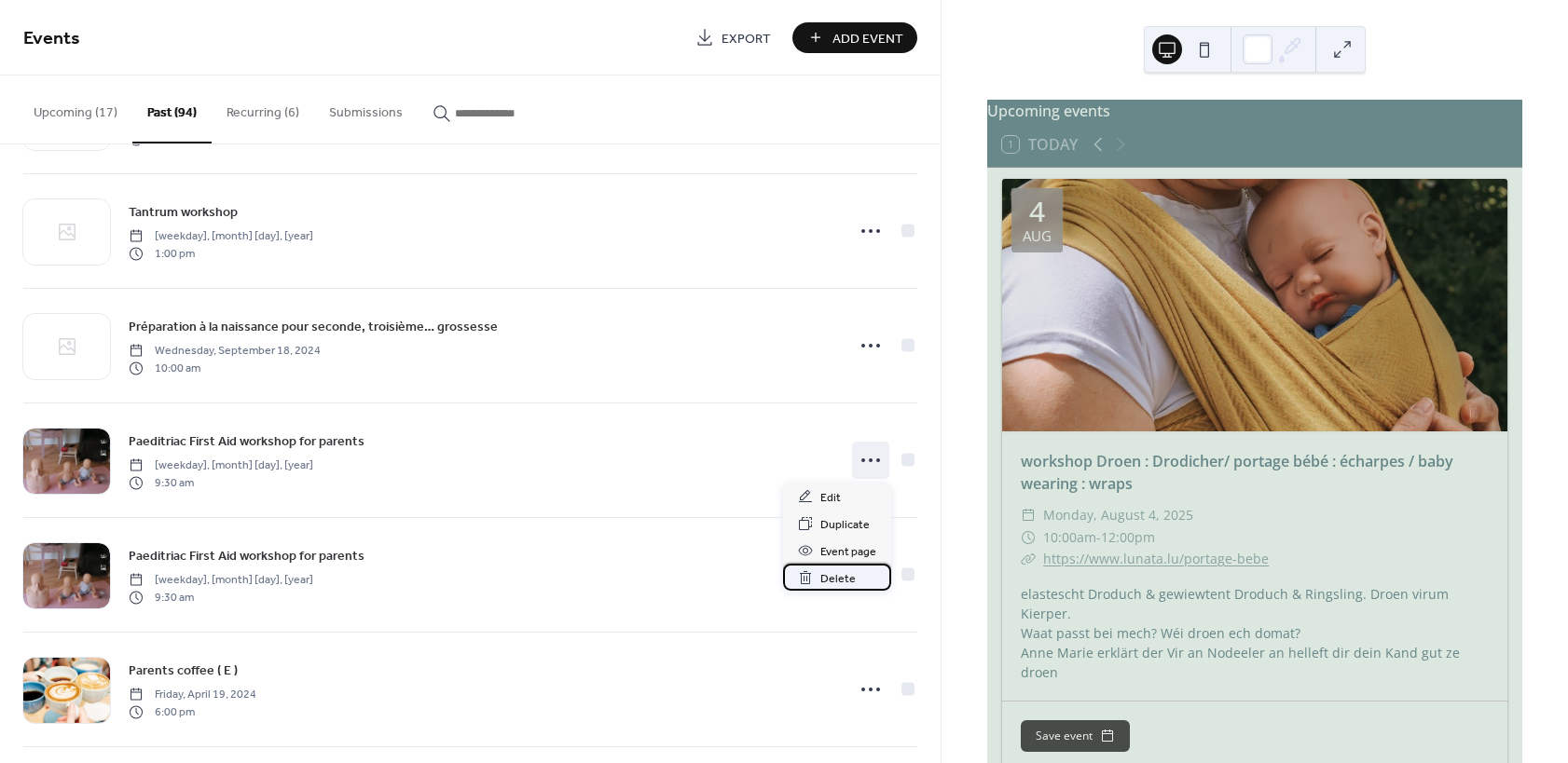 click on "Delete" at bounding box center [838, 579] 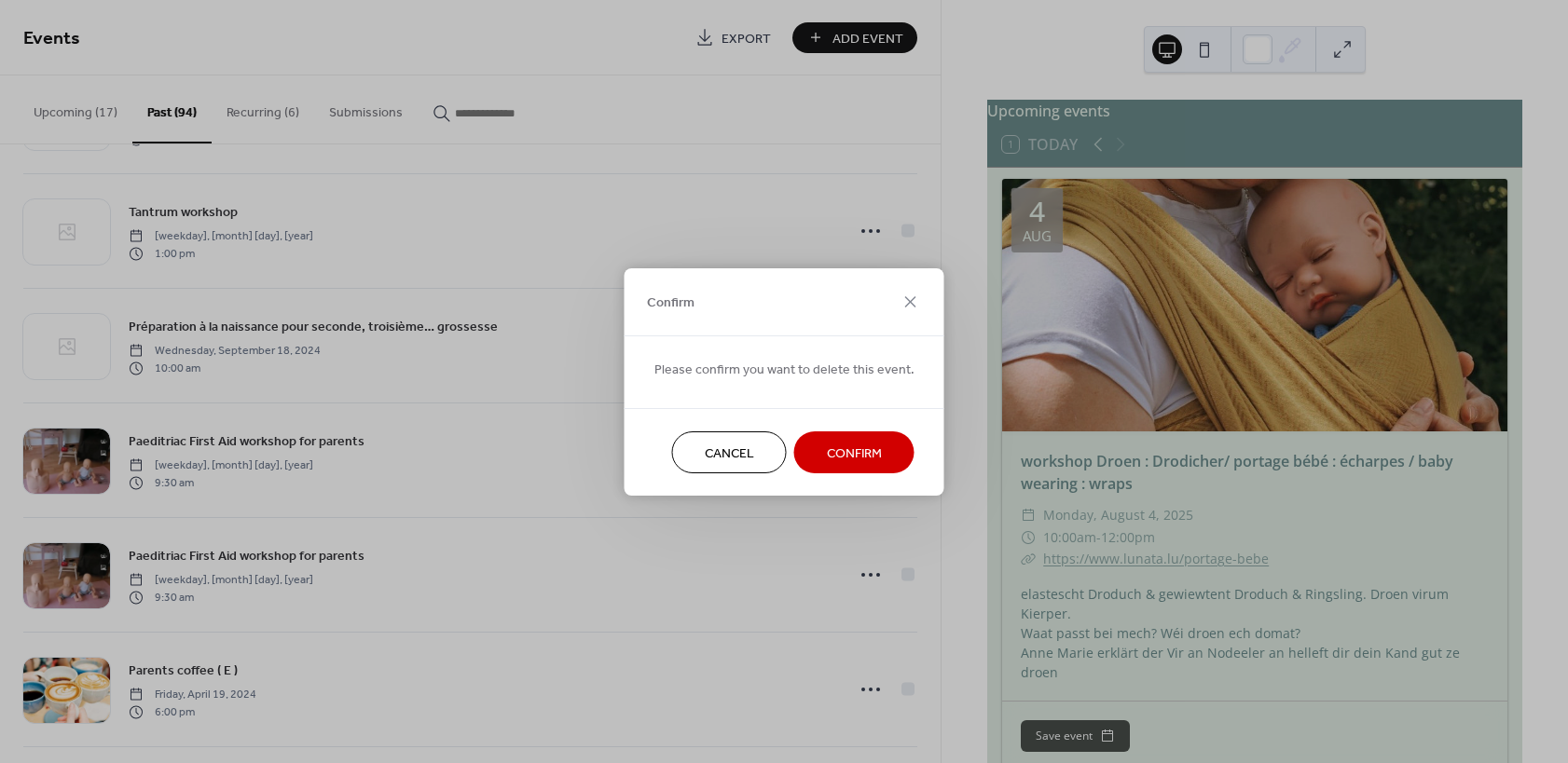 click on "Confirm" at bounding box center (854, 452) 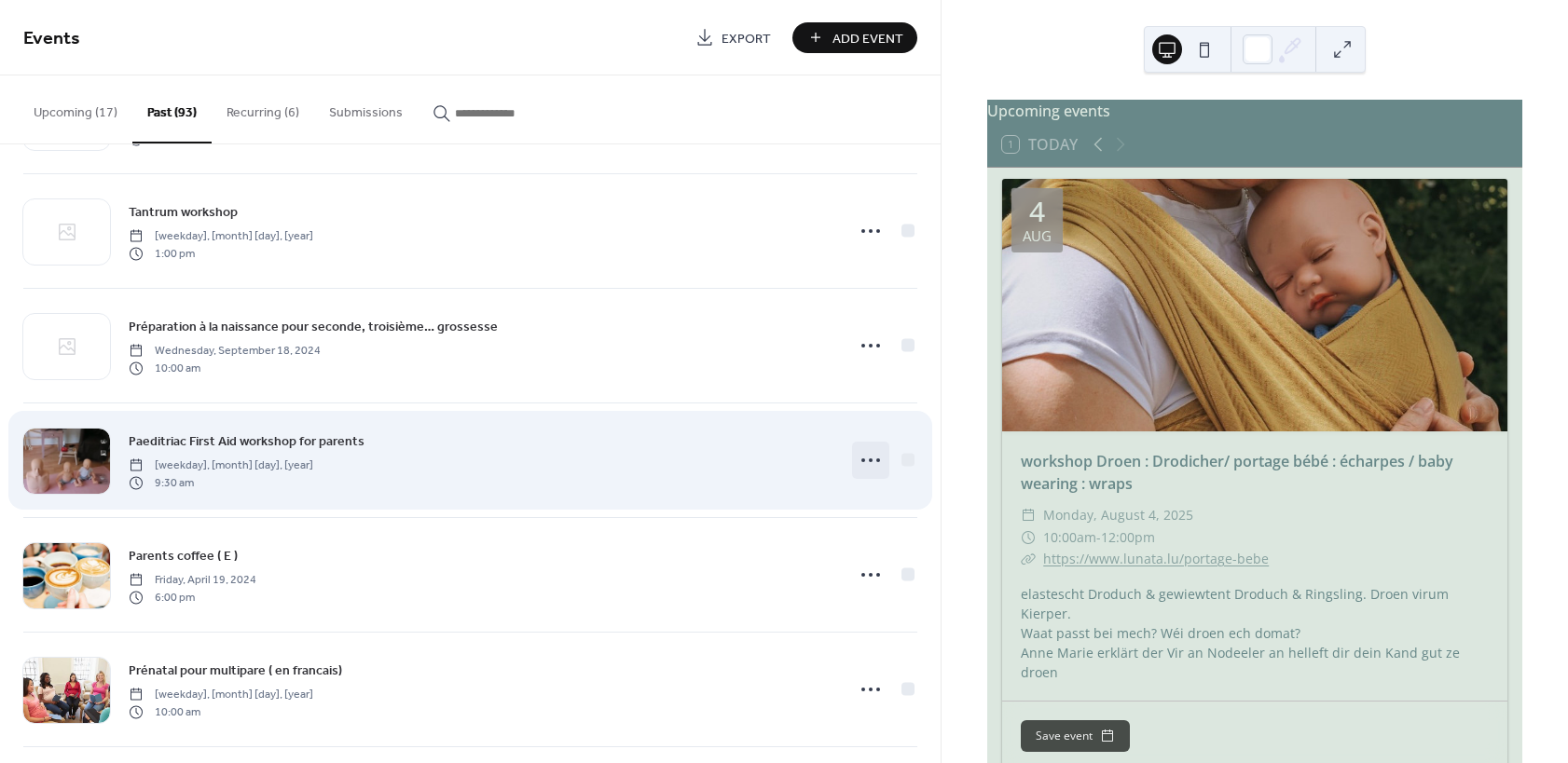 click 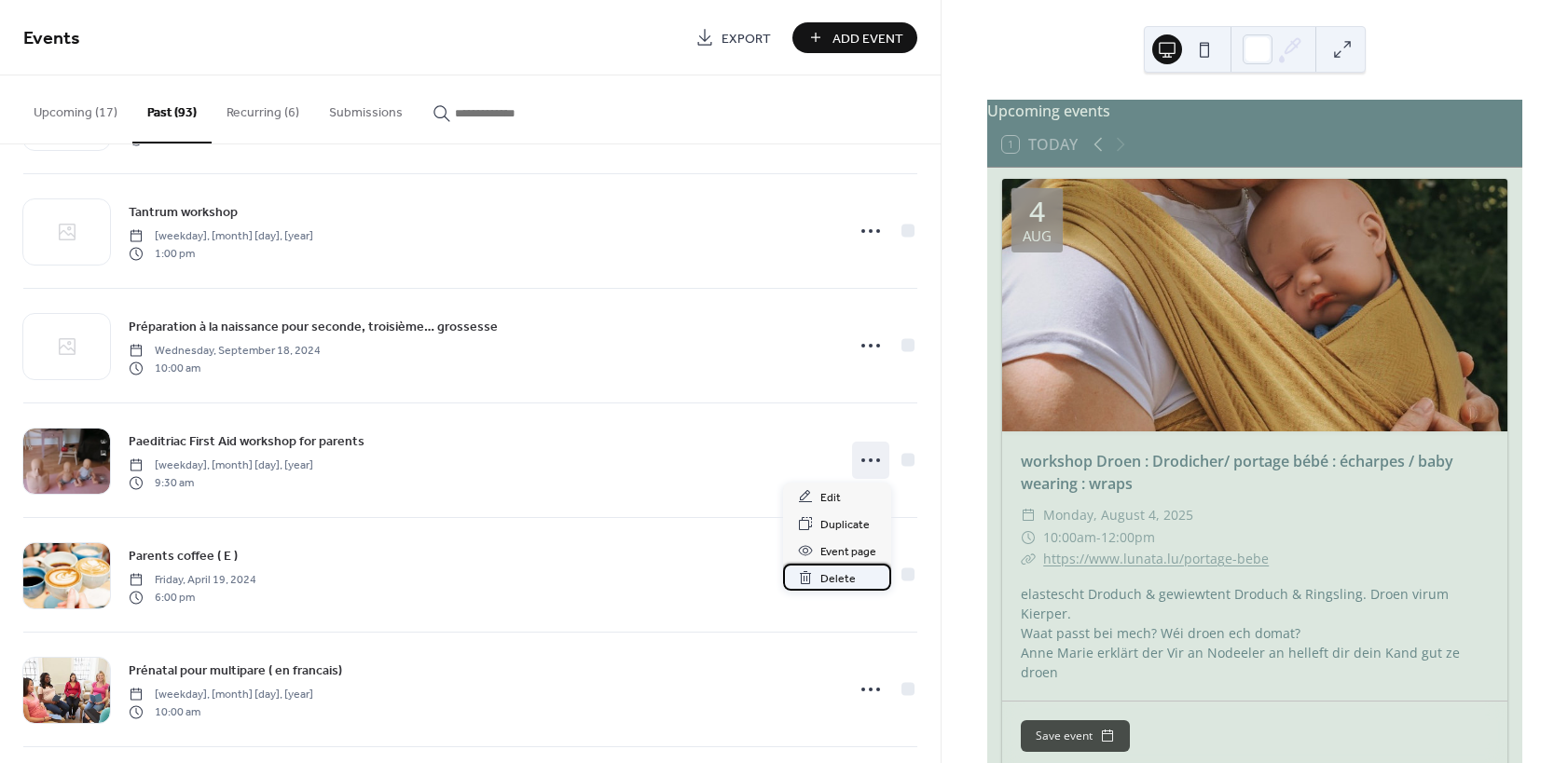click on "Delete" at bounding box center [838, 579] 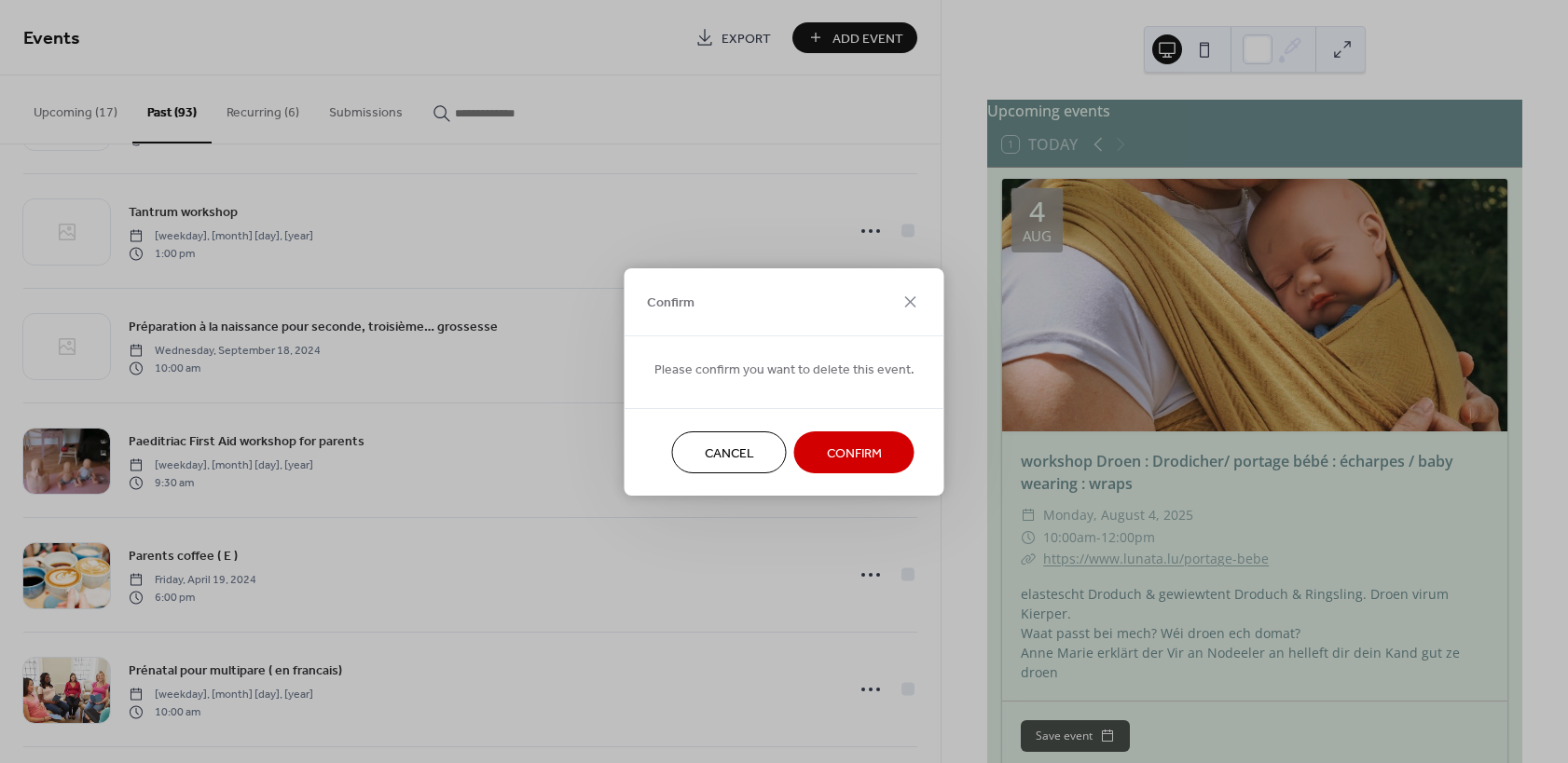 click on "Confirm" at bounding box center (854, 452) 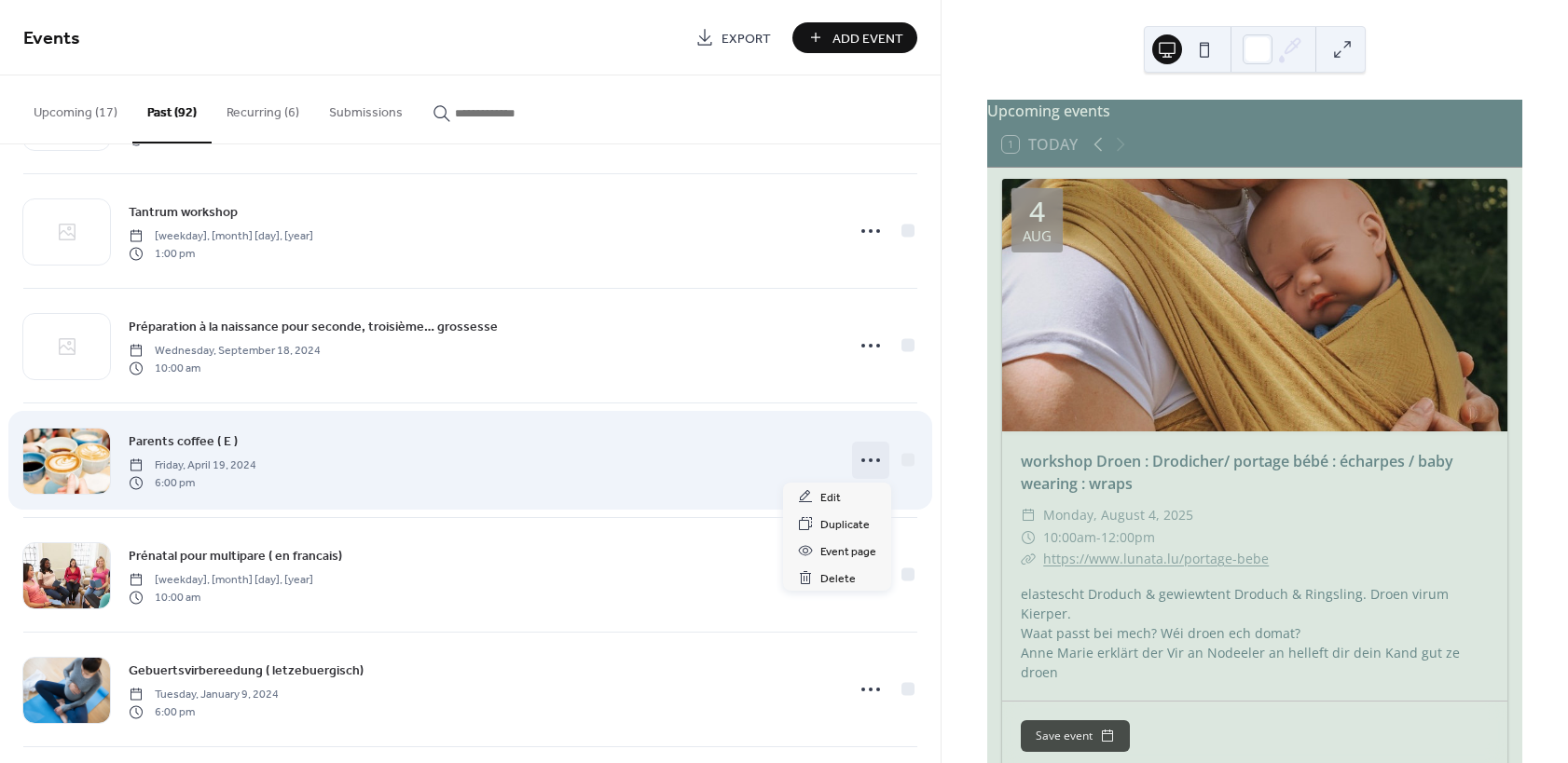 click 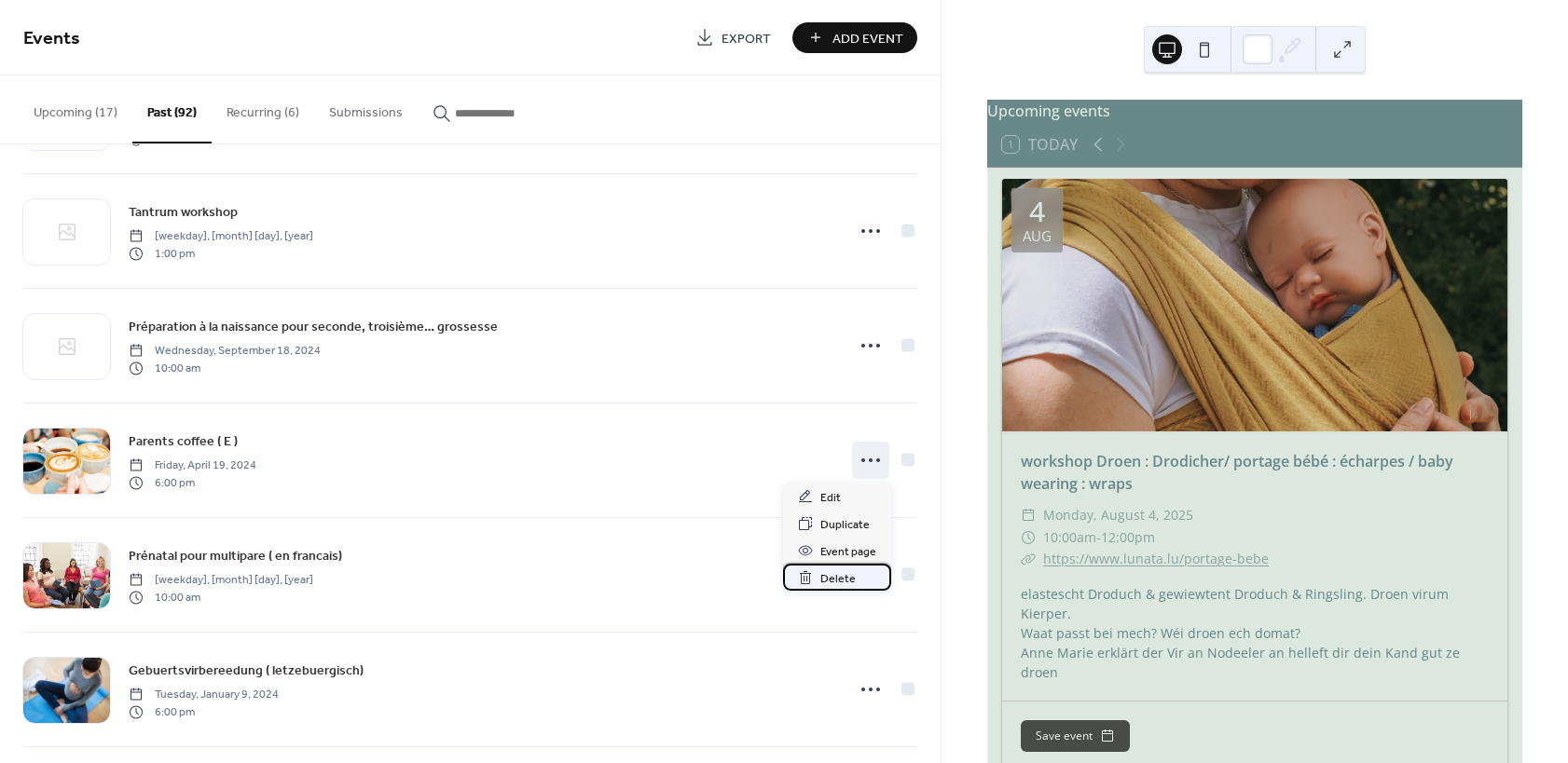 click on "Delete" at bounding box center [838, 579] 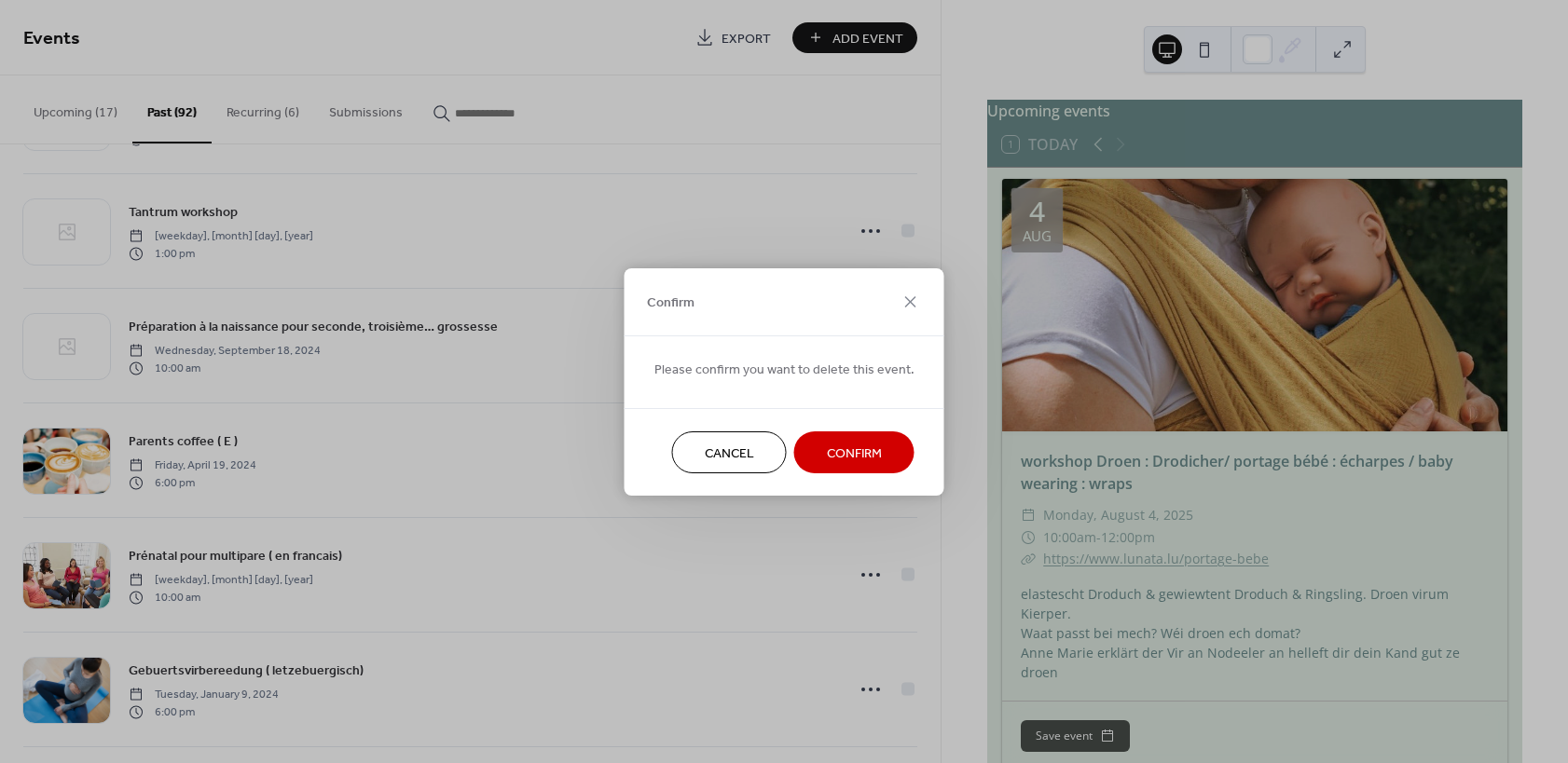 click on "Confirm" at bounding box center (854, 453) 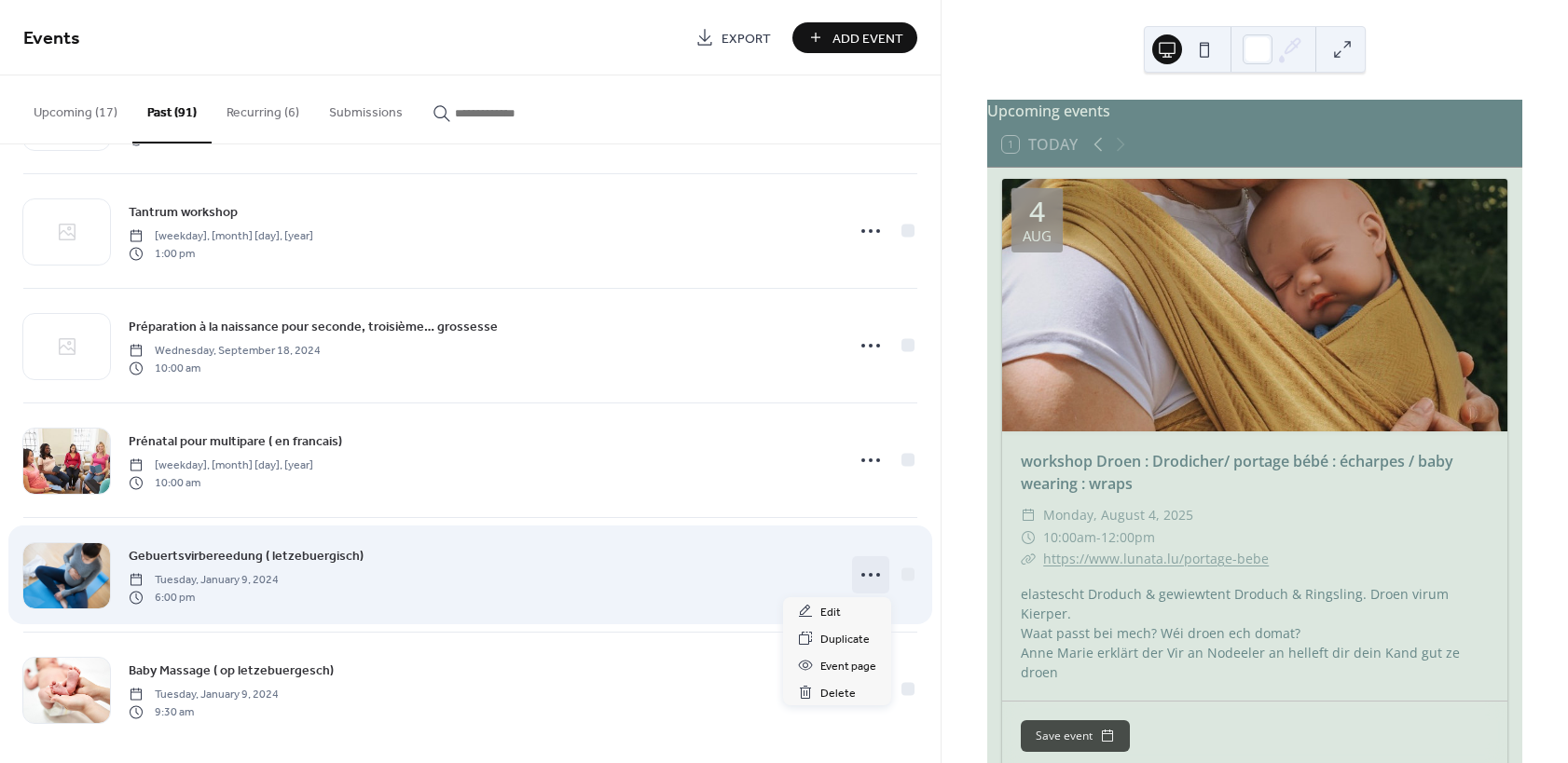 click 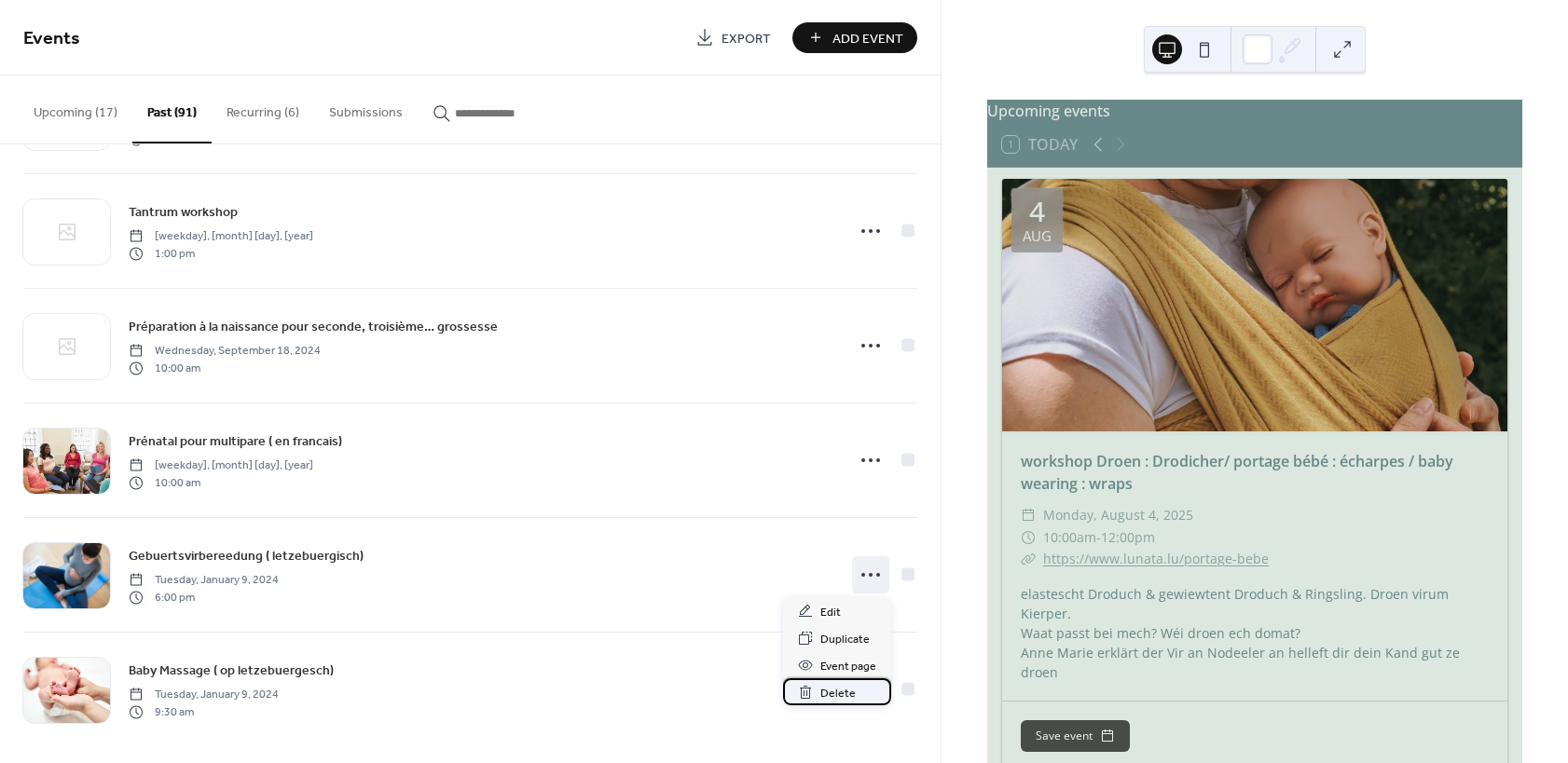click on "Delete" at bounding box center (838, 693) 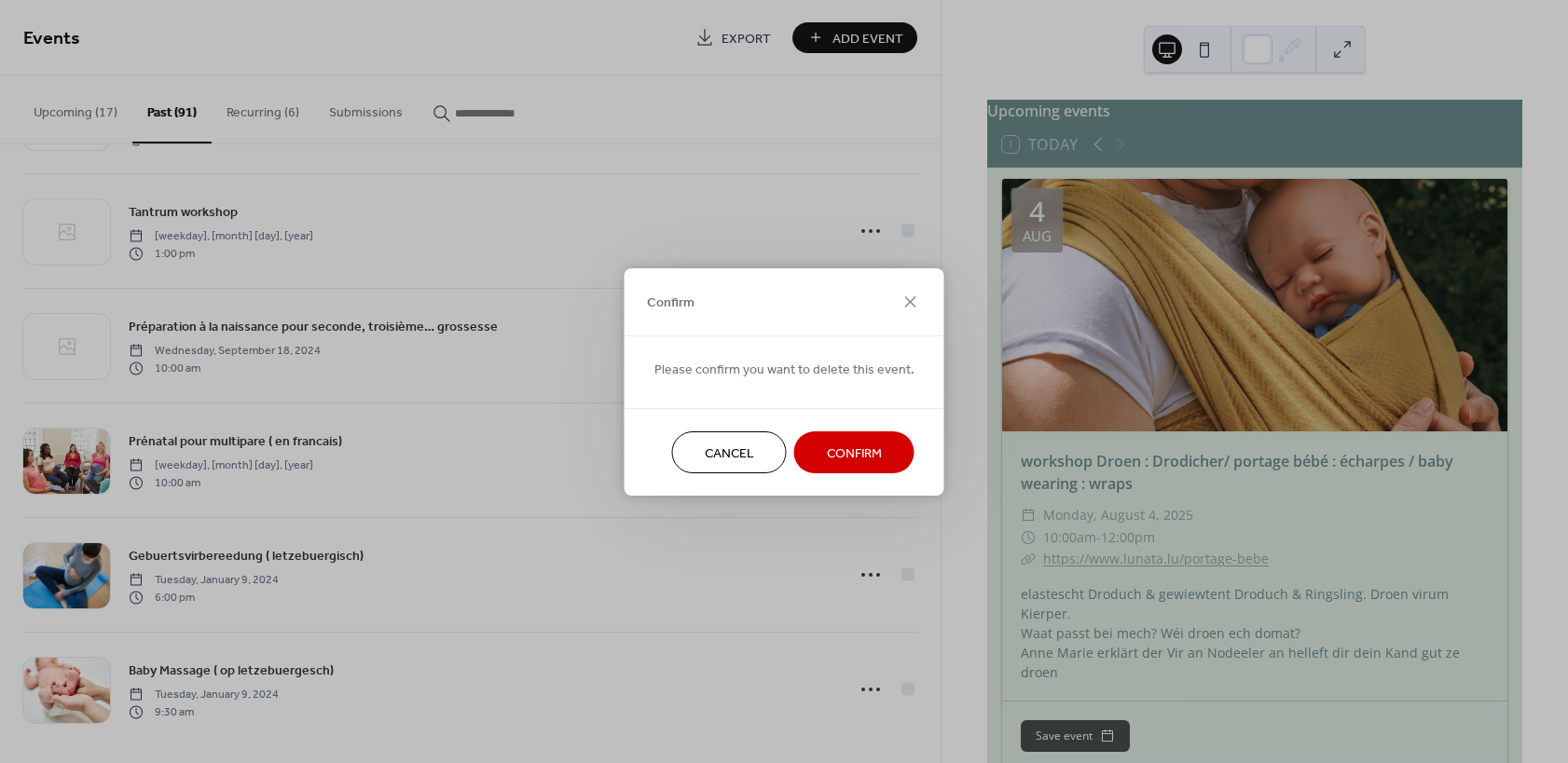 click on "Confirm" at bounding box center [854, 453] 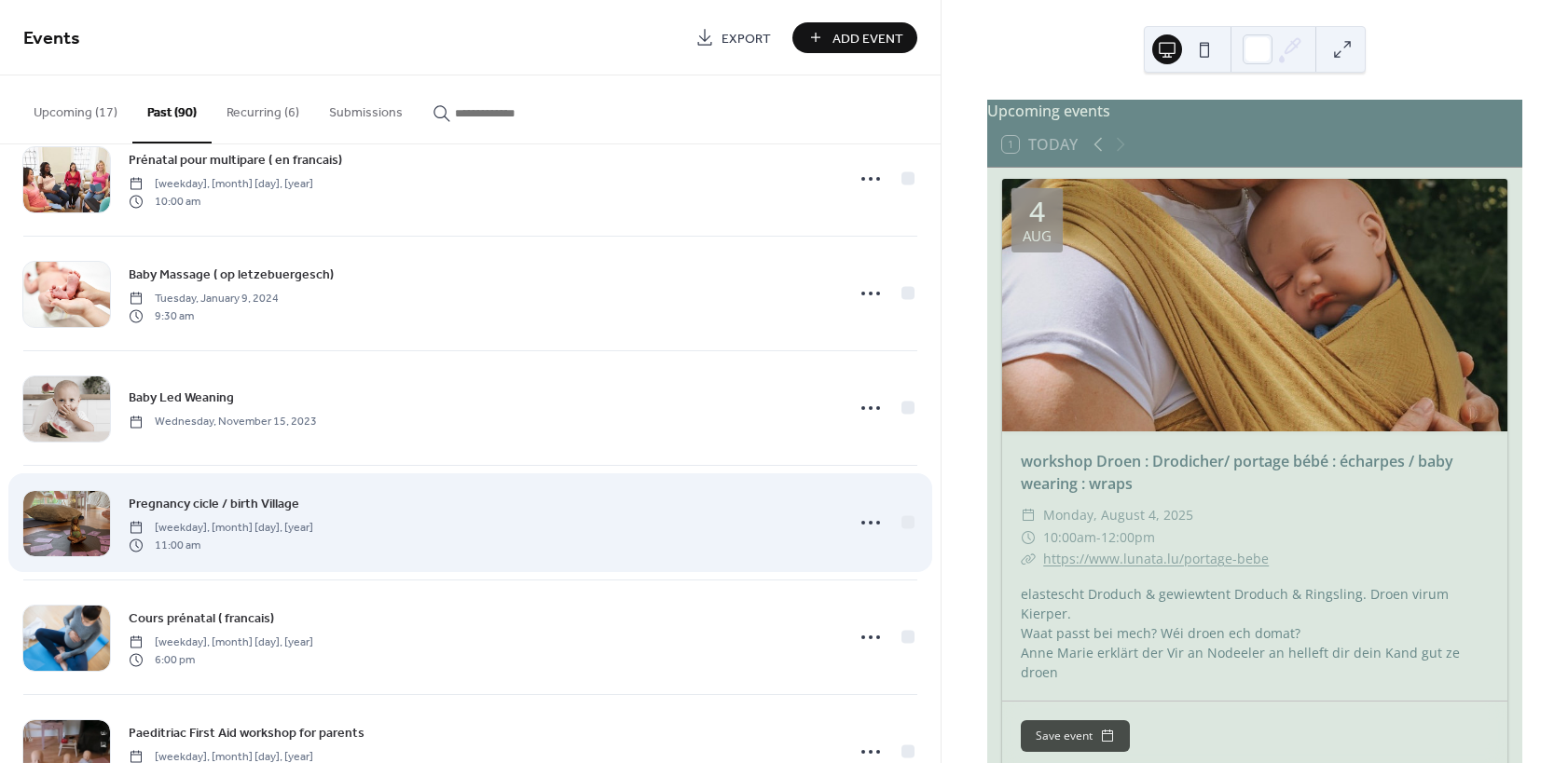 scroll, scrollTop: 6818, scrollLeft: 0, axis: vertical 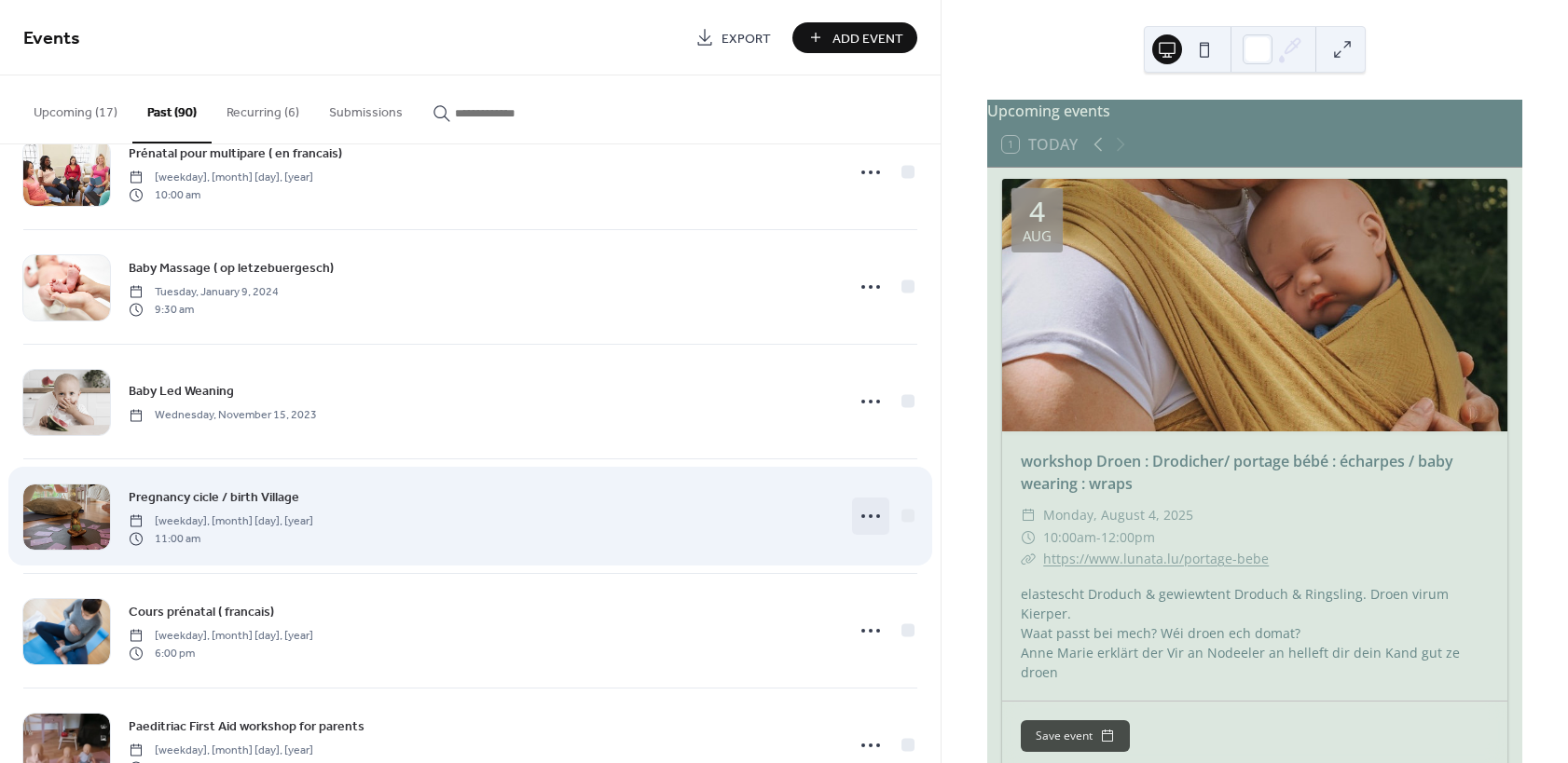 click 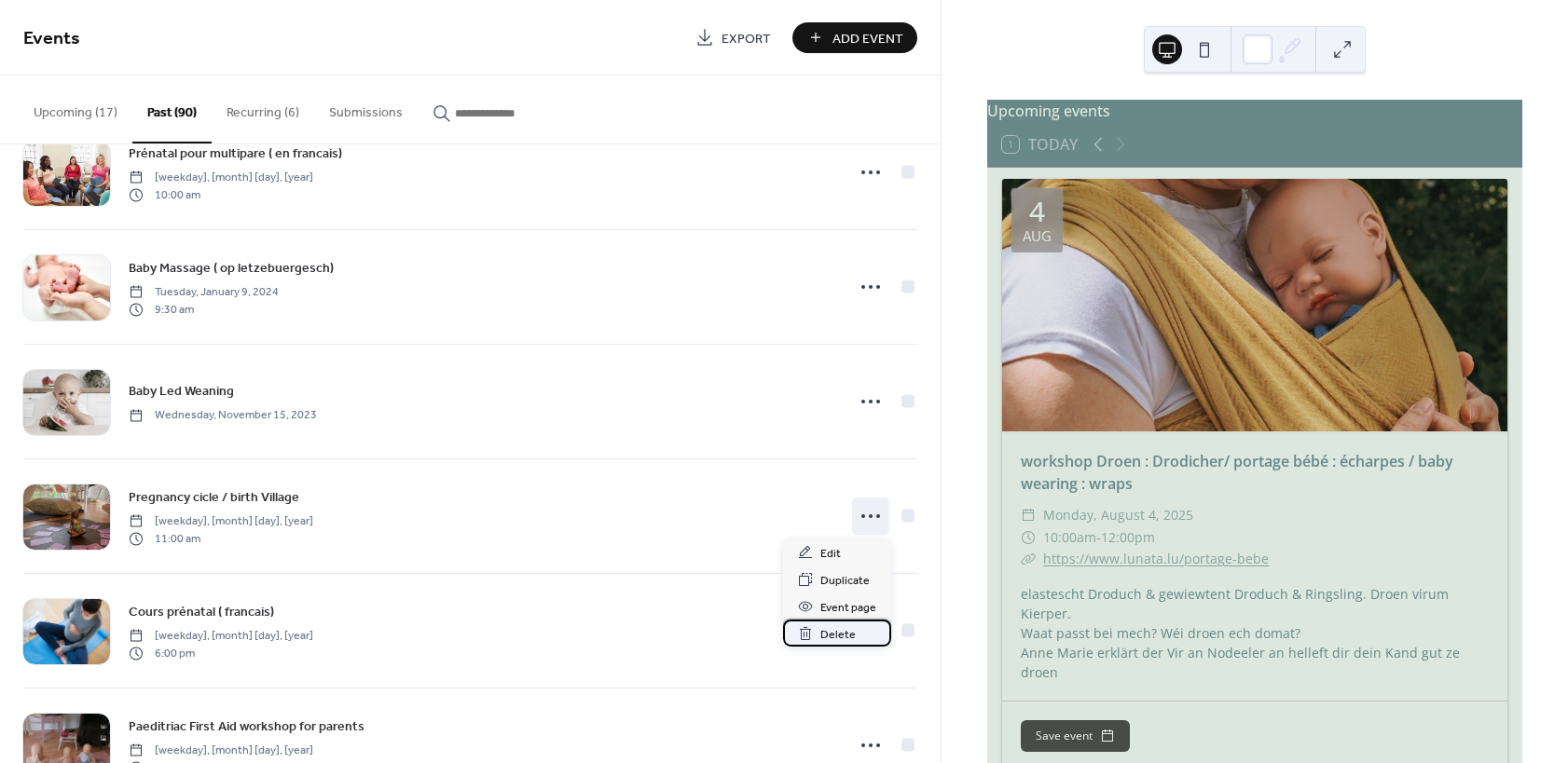 click on "Delete" at bounding box center (838, 634) 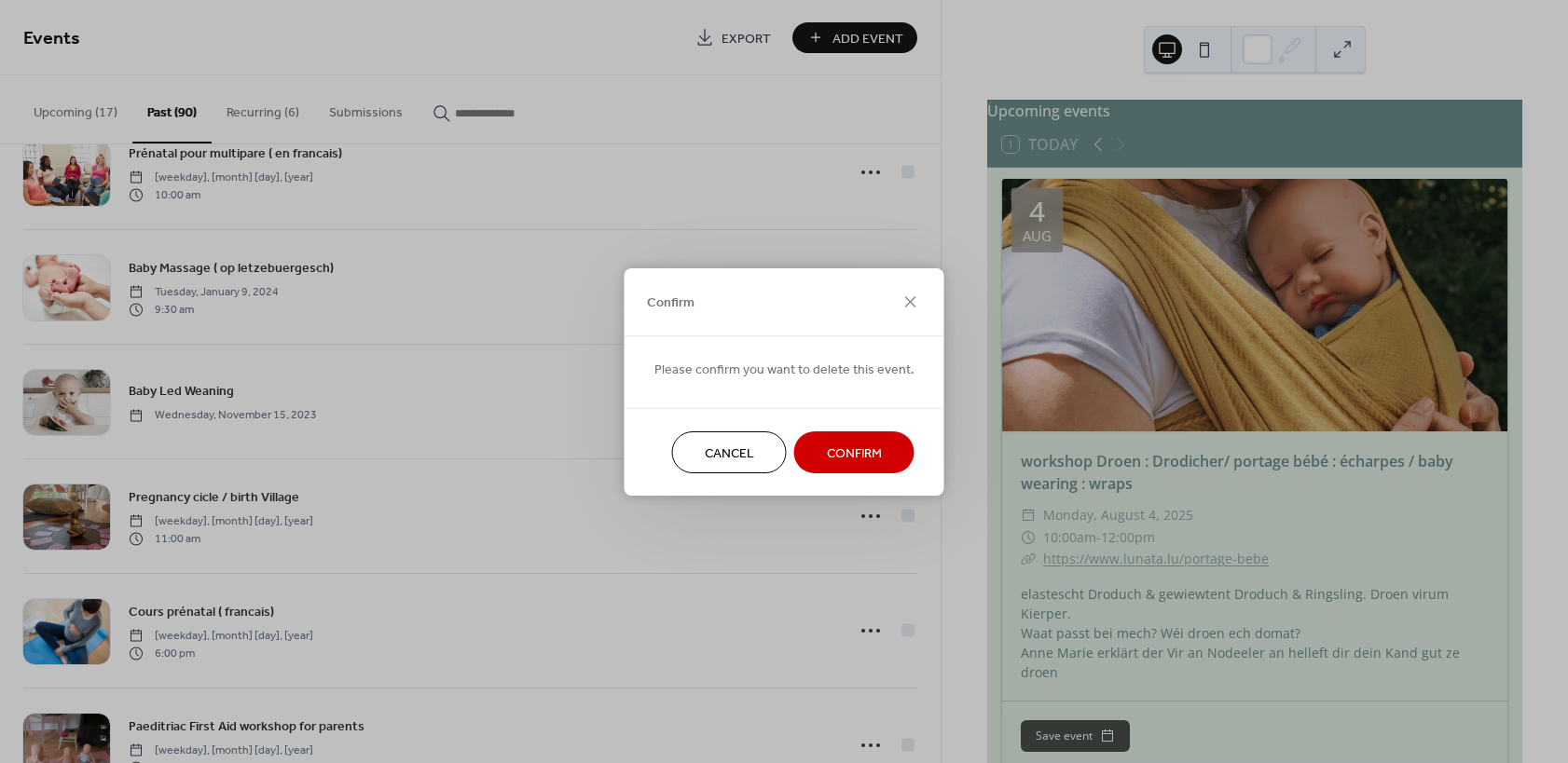 click on "Confirm" at bounding box center [854, 453] 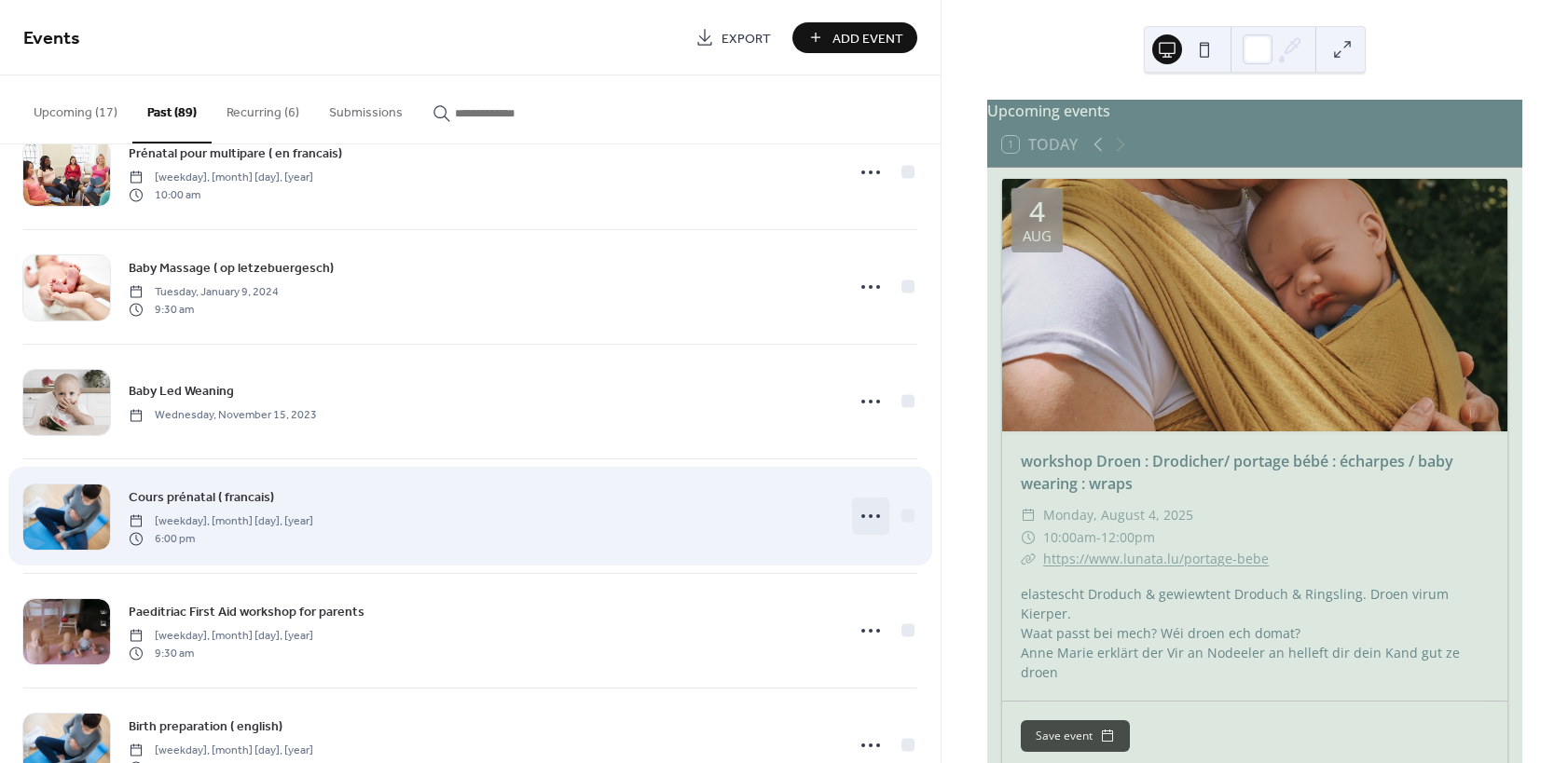 click 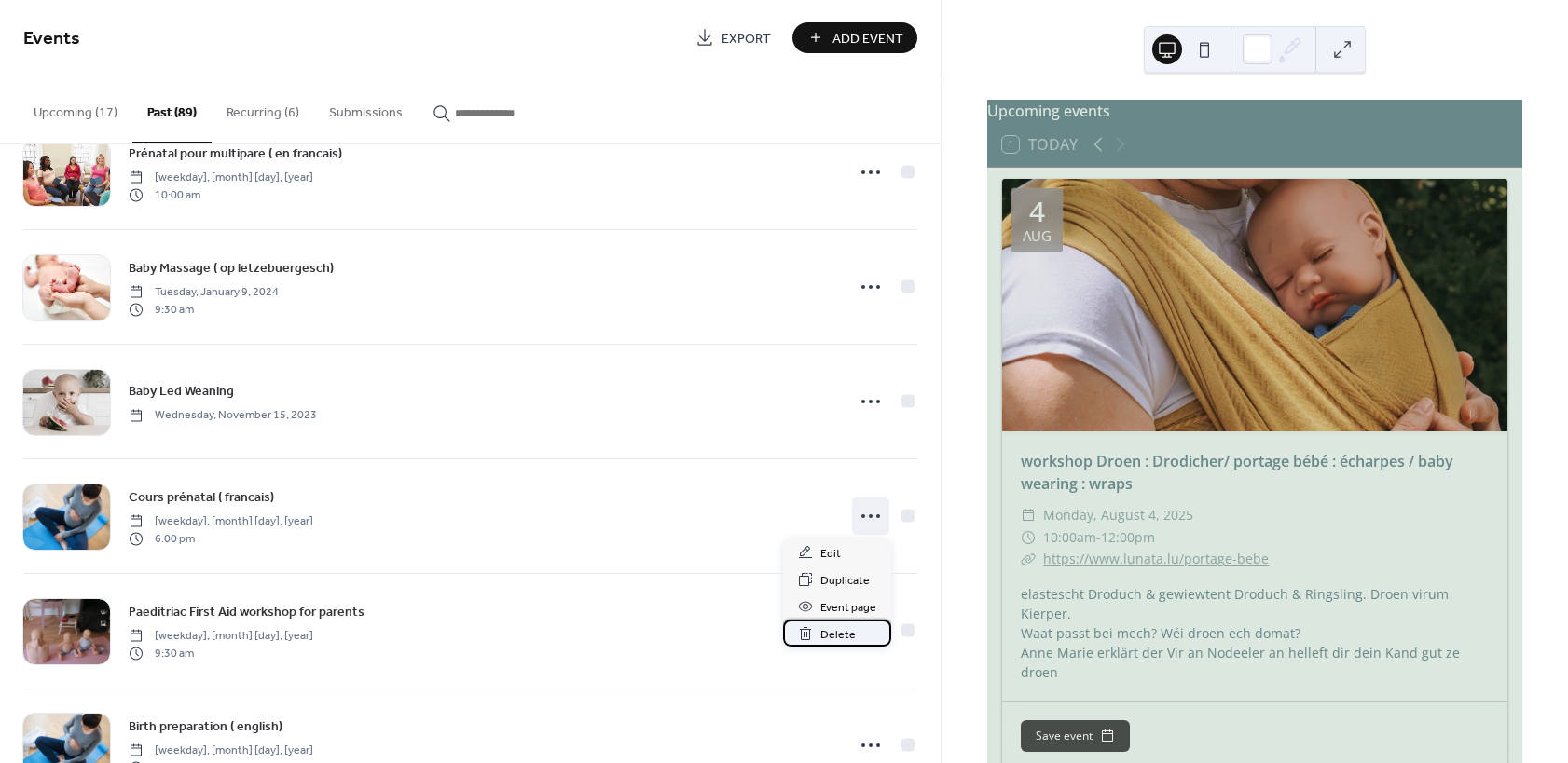click on "Delete" at bounding box center (837, 633) 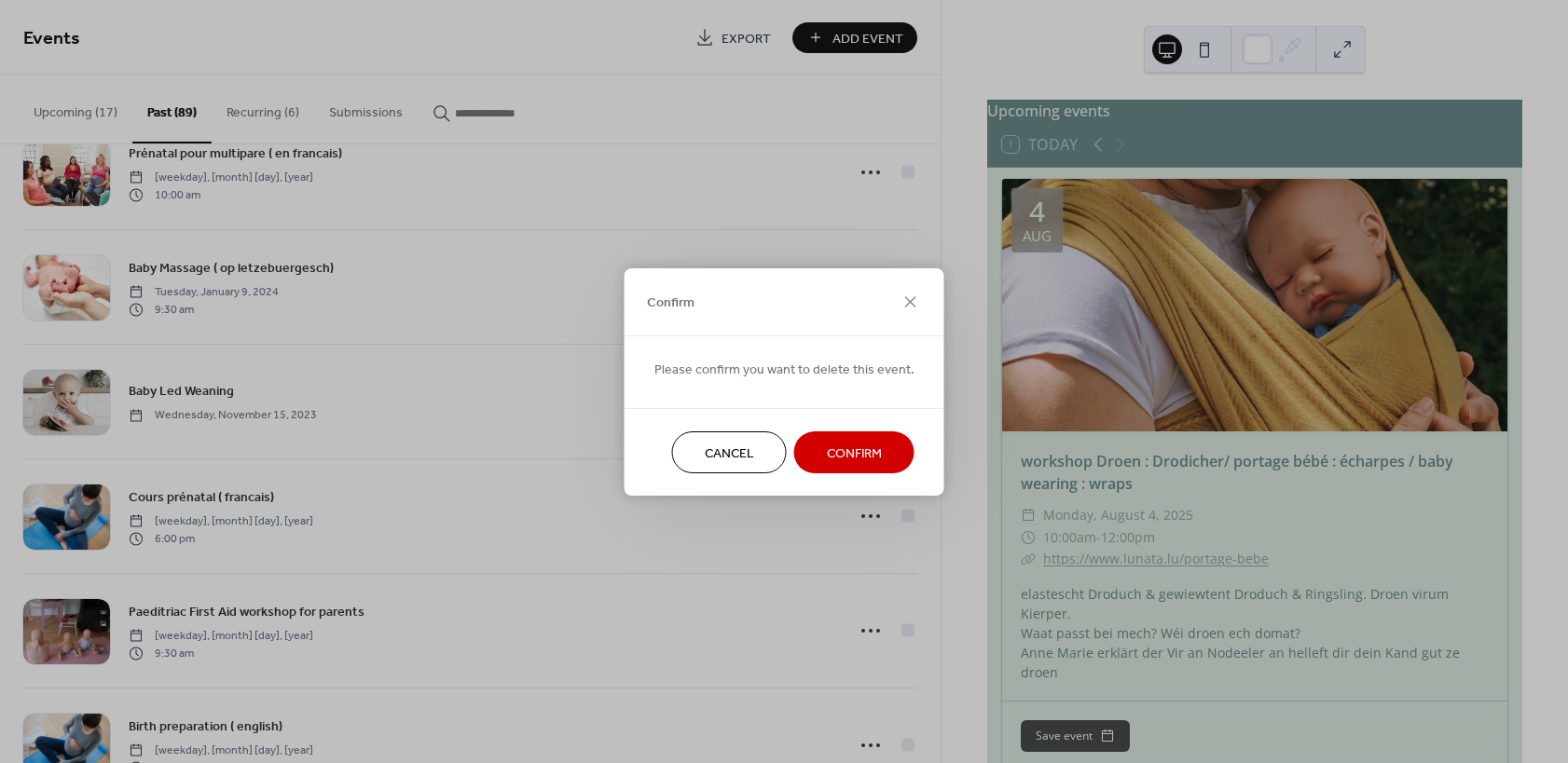 click on "Confirm" at bounding box center (854, 453) 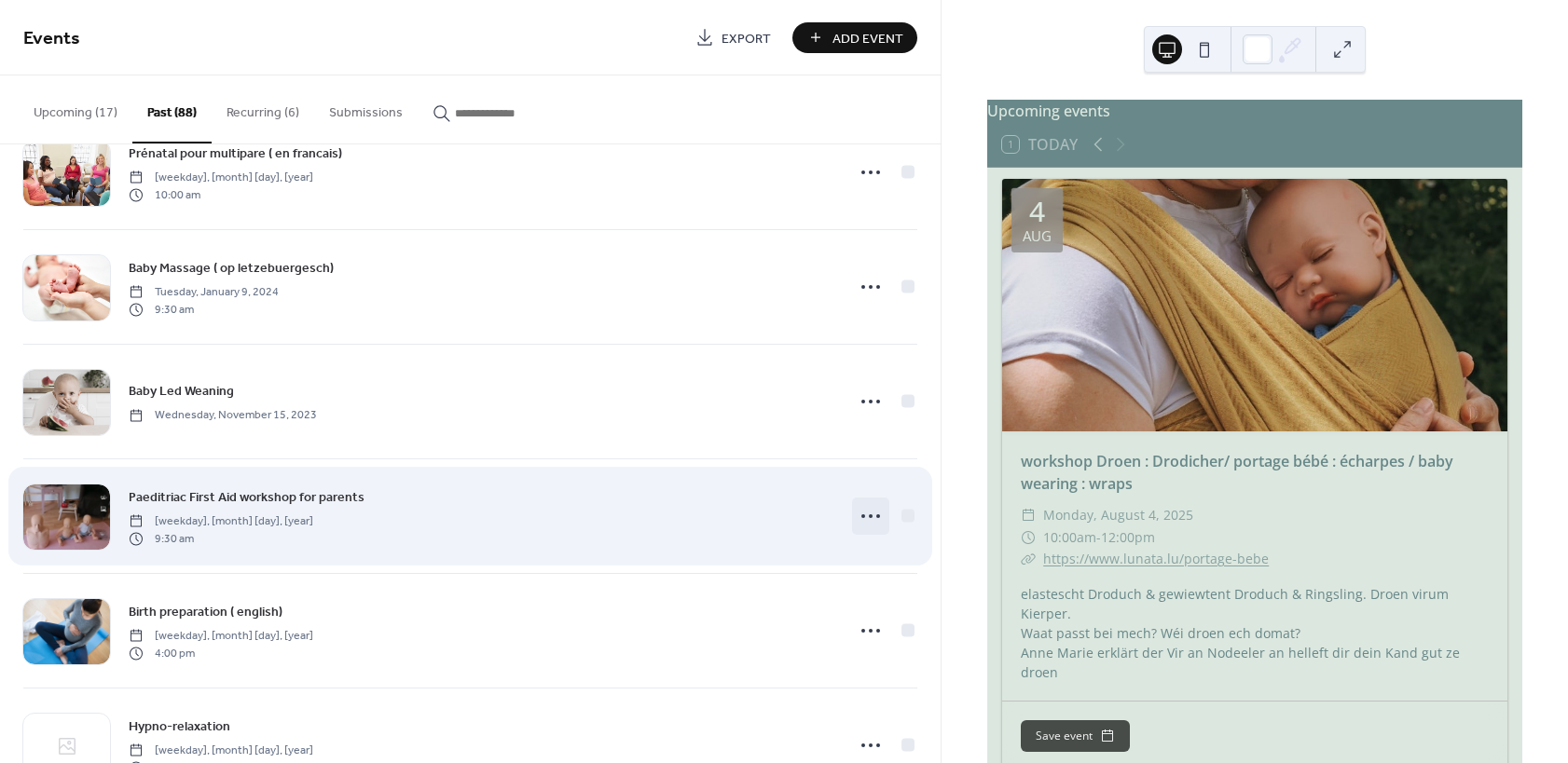 click 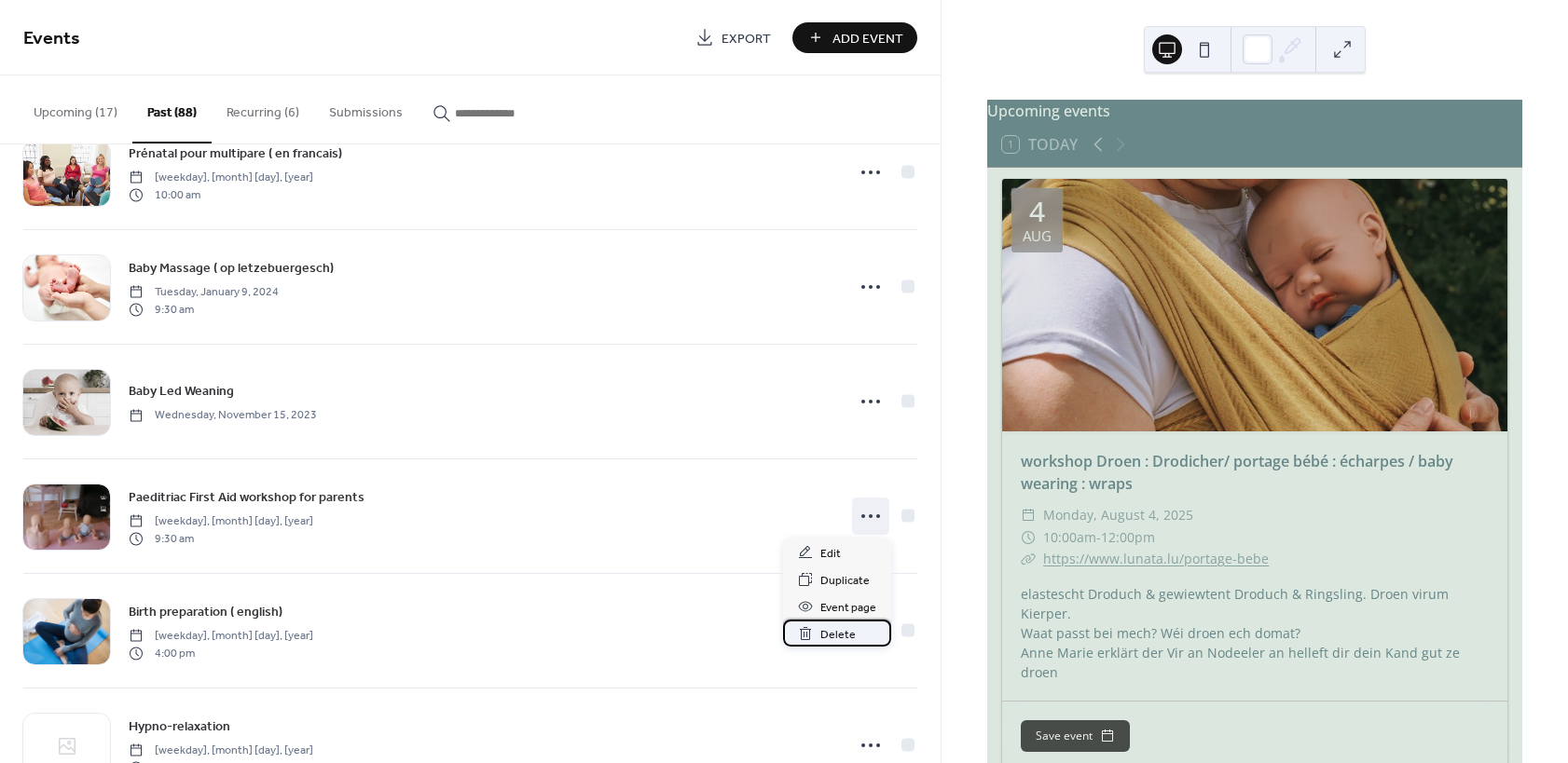 click on "Delete" at bounding box center (838, 634) 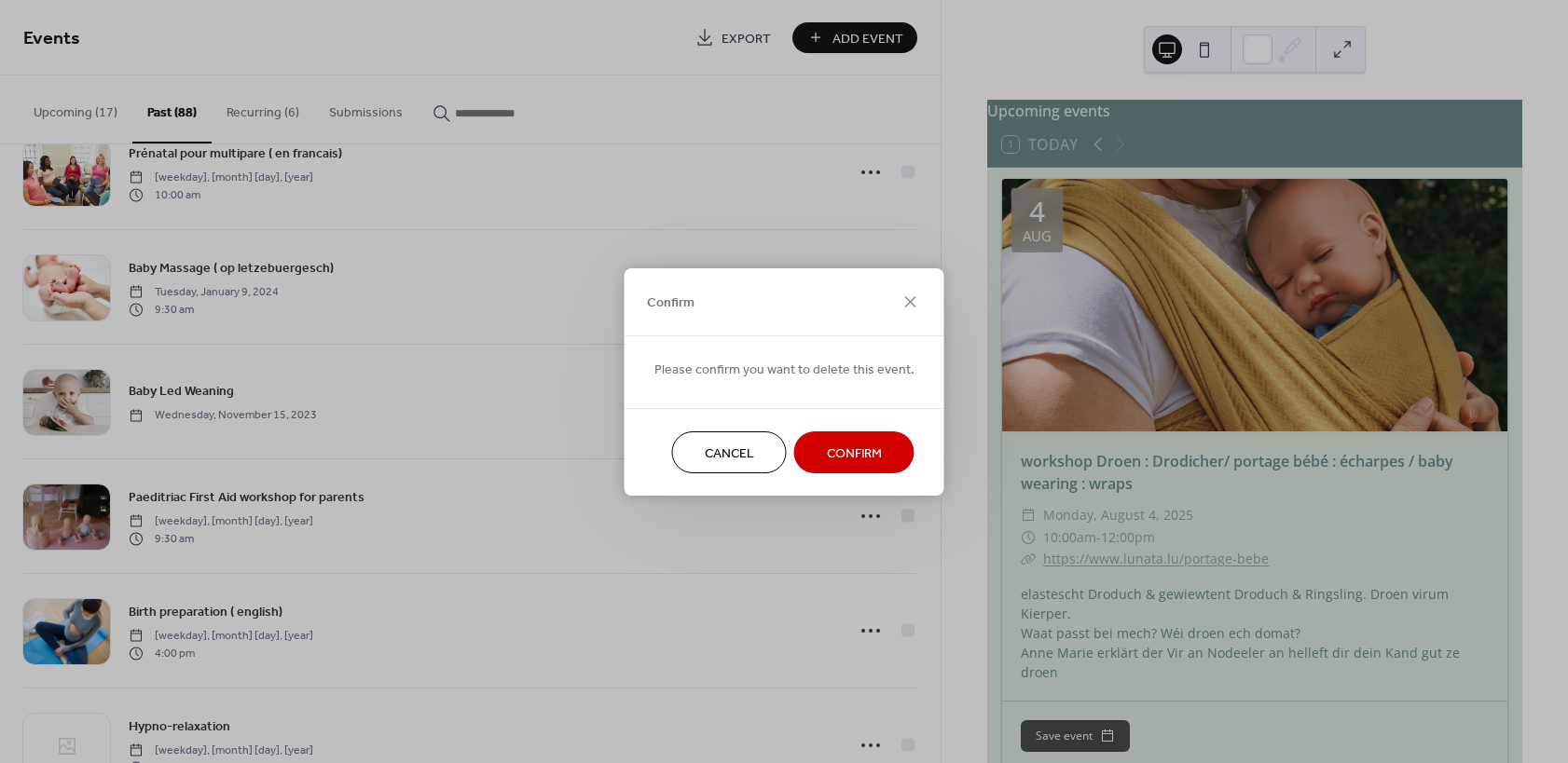 click on "Confirm" at bounding box center (854, 453) 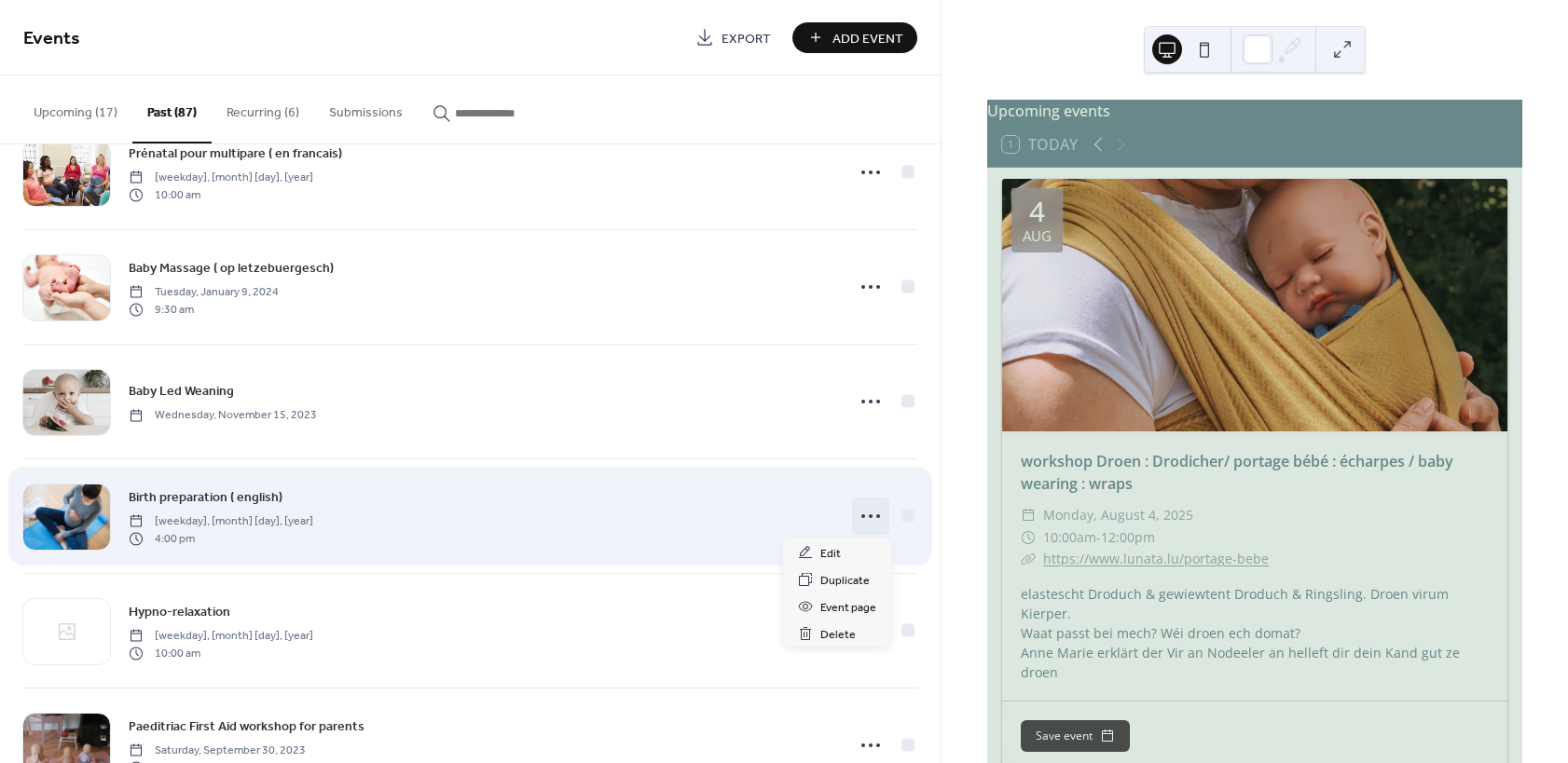click 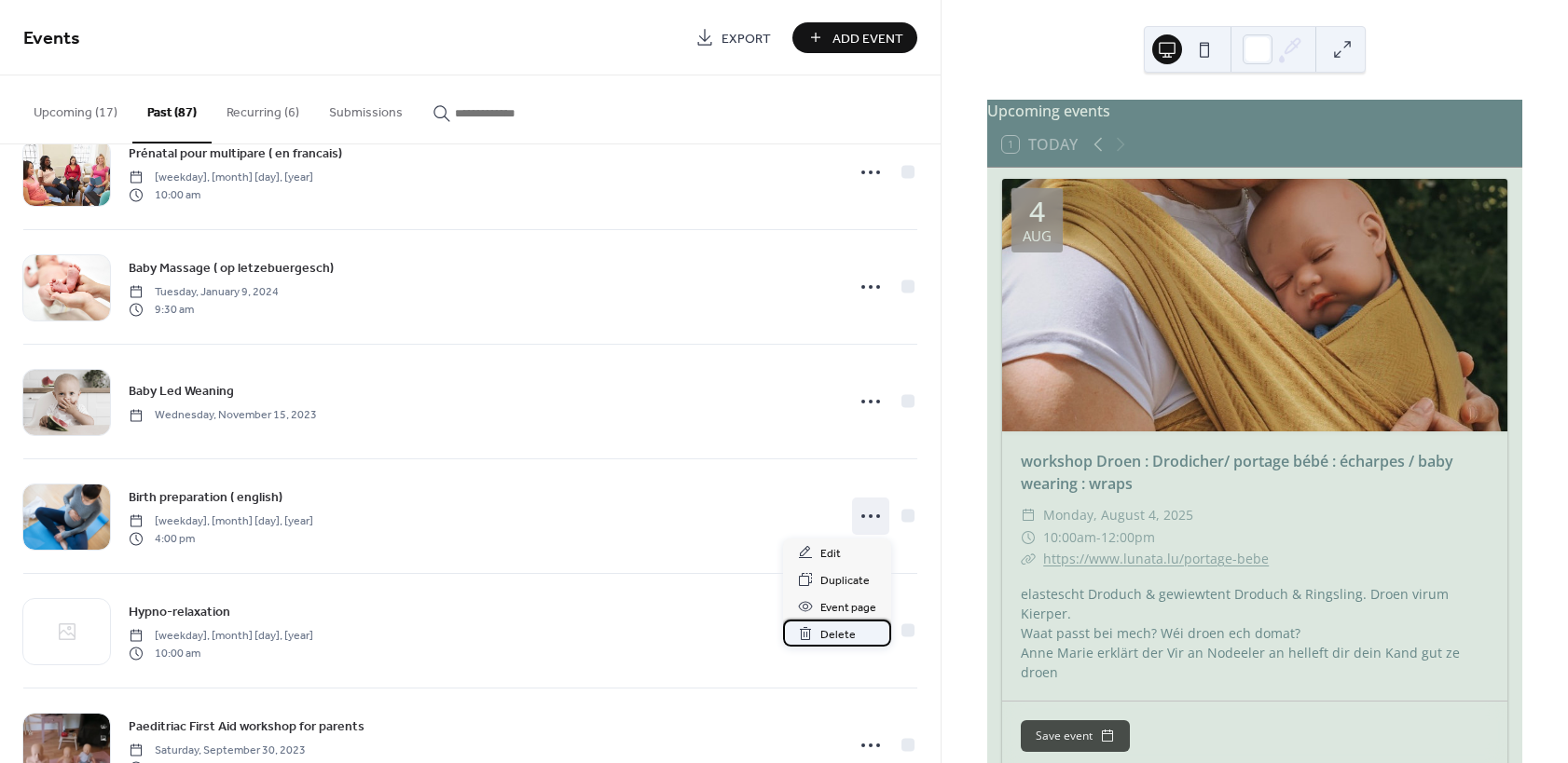click on "Delete" at bounding box center (838, 634) 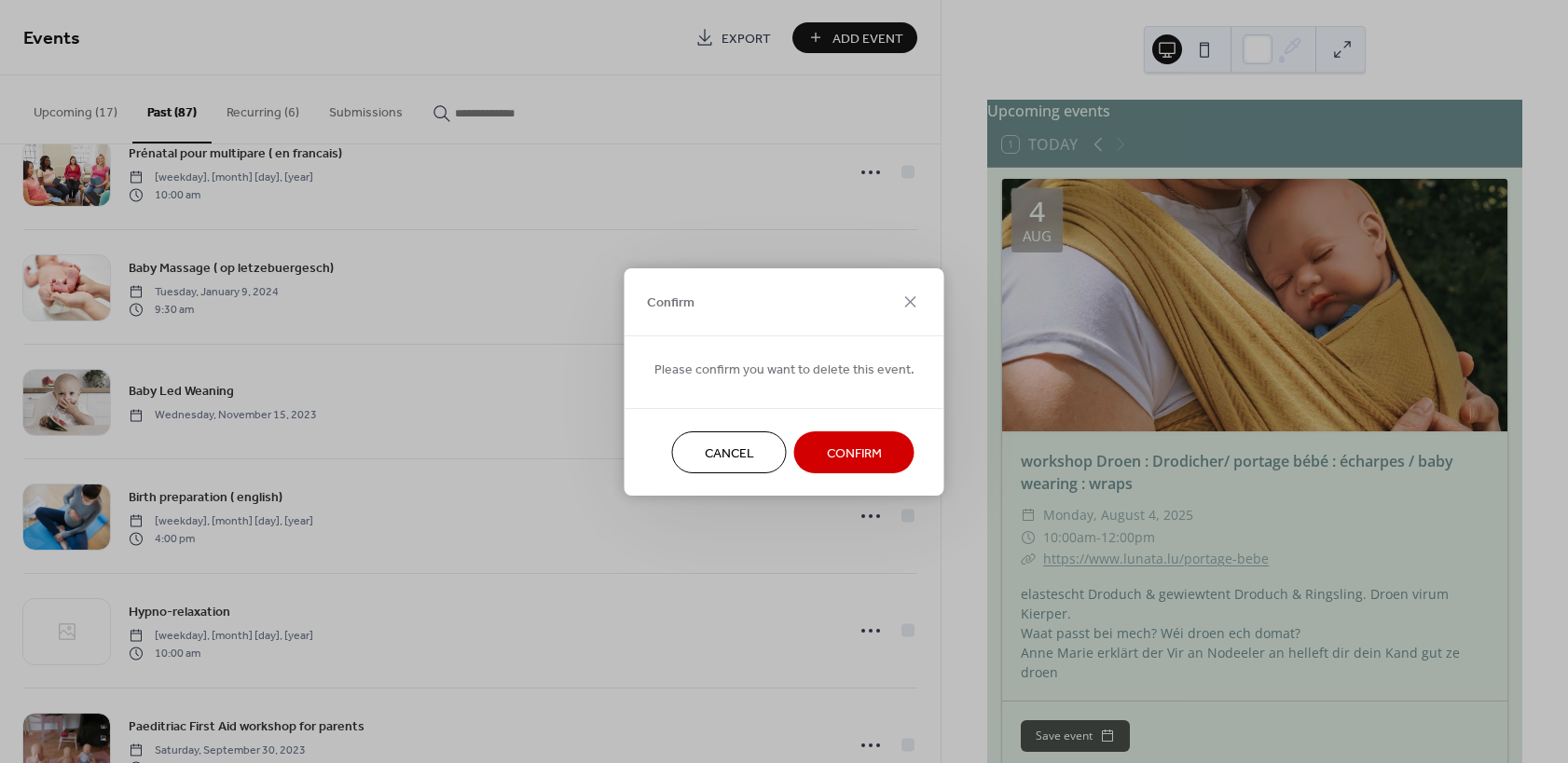click on "Confirm" at bounding box center [854, 453] 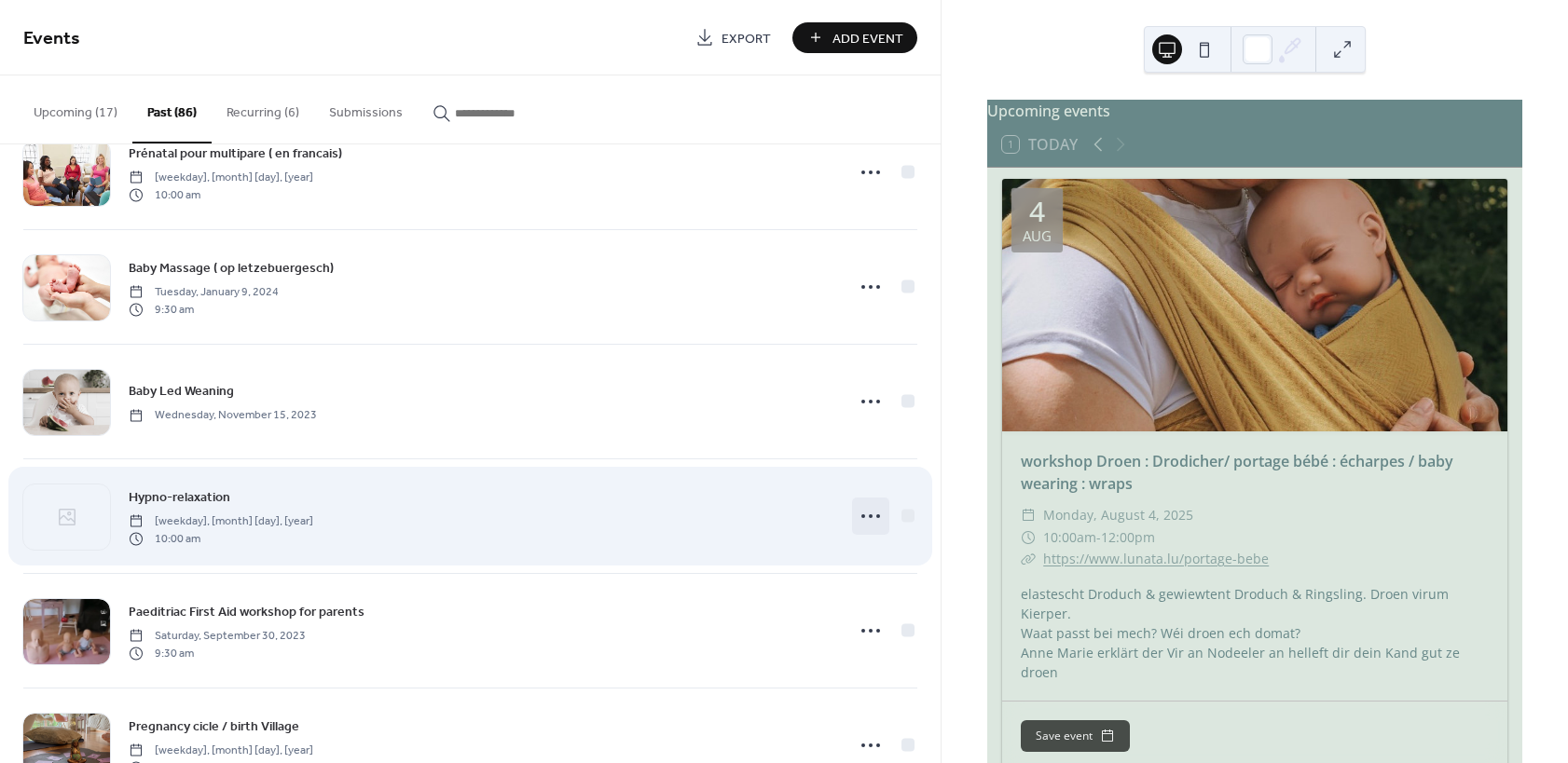 click 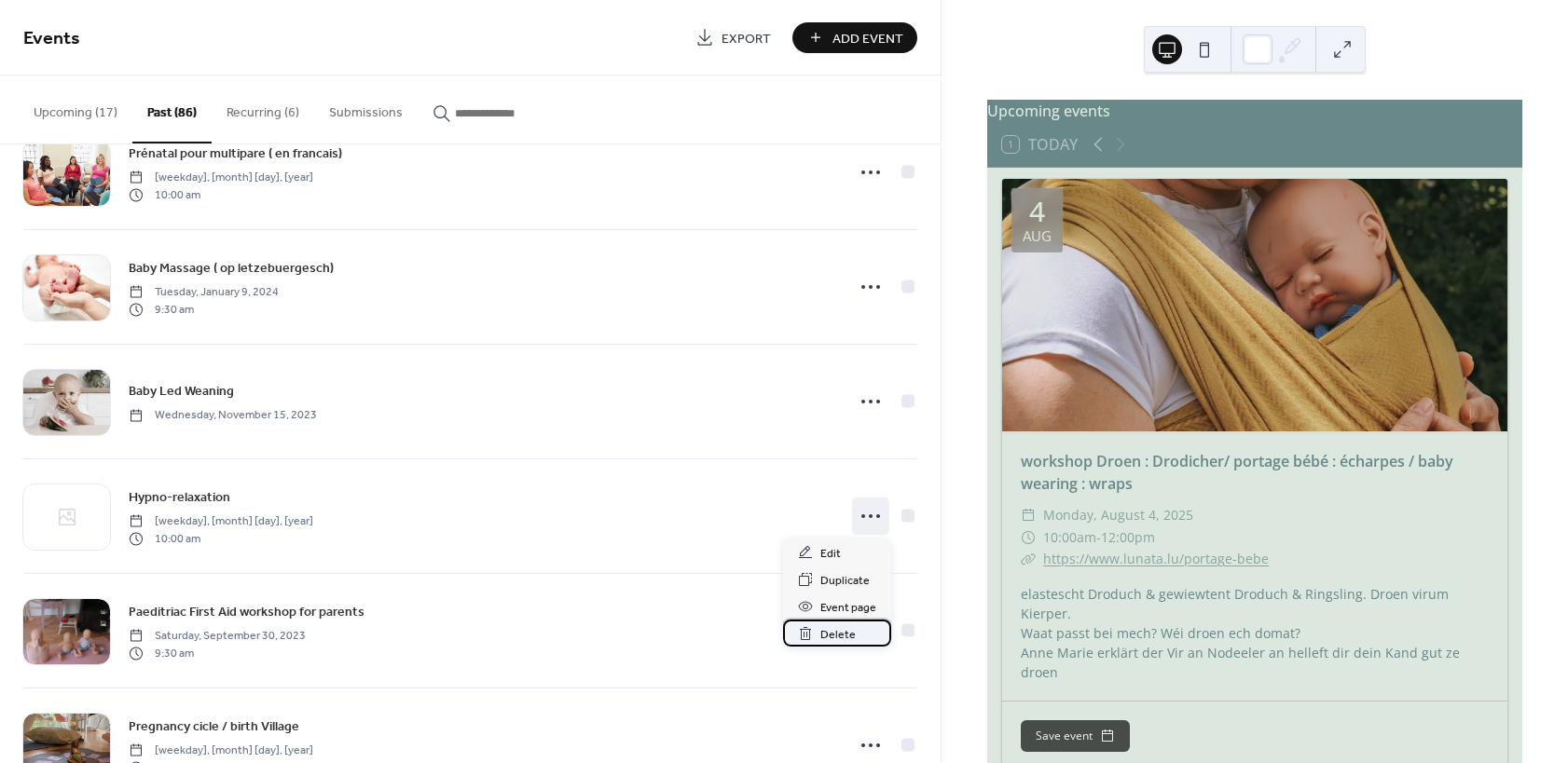click on "Delete" at bounding box center [838, 634] 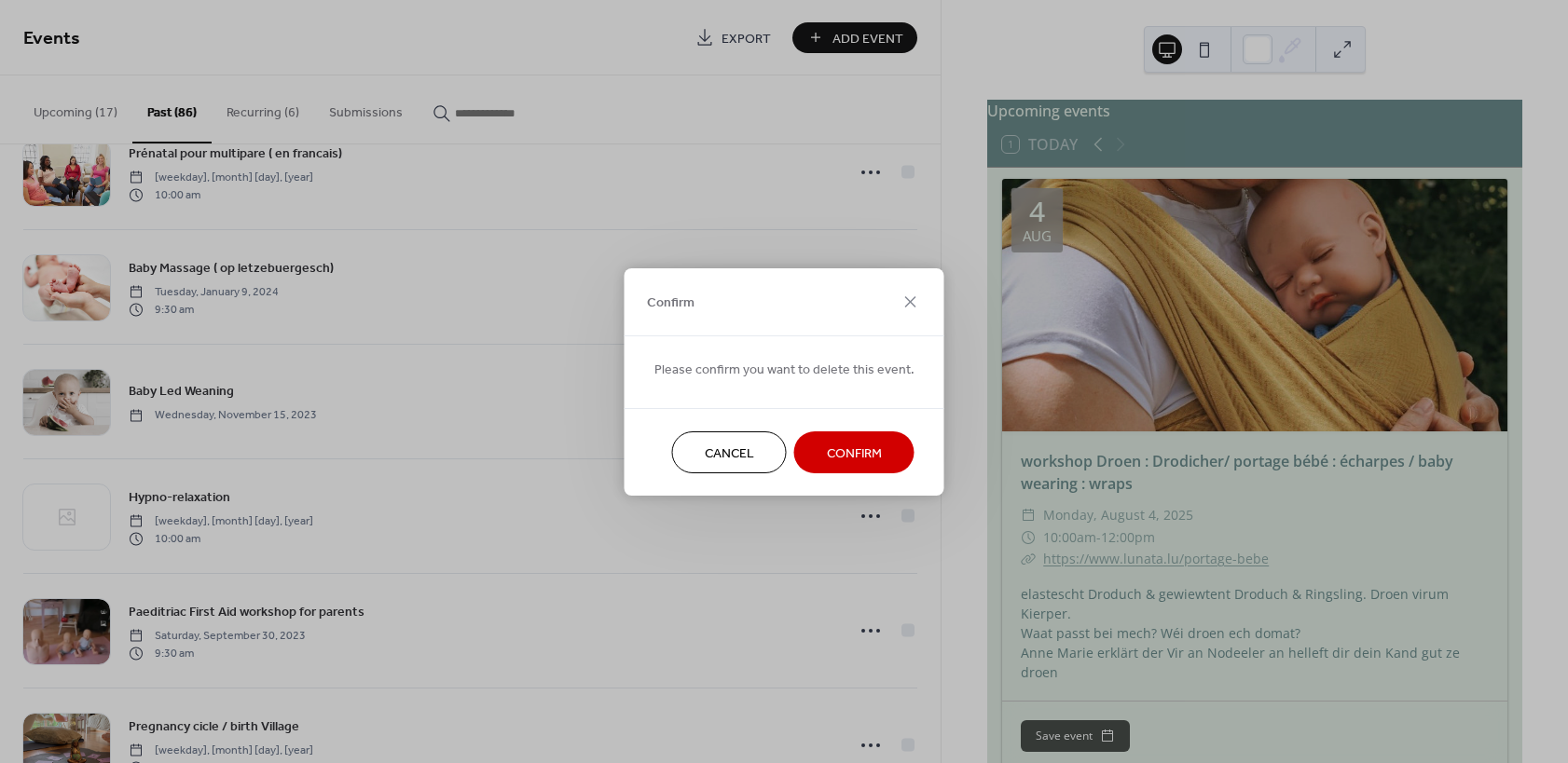 click on "Confirm" at bounding box center [854, 453] 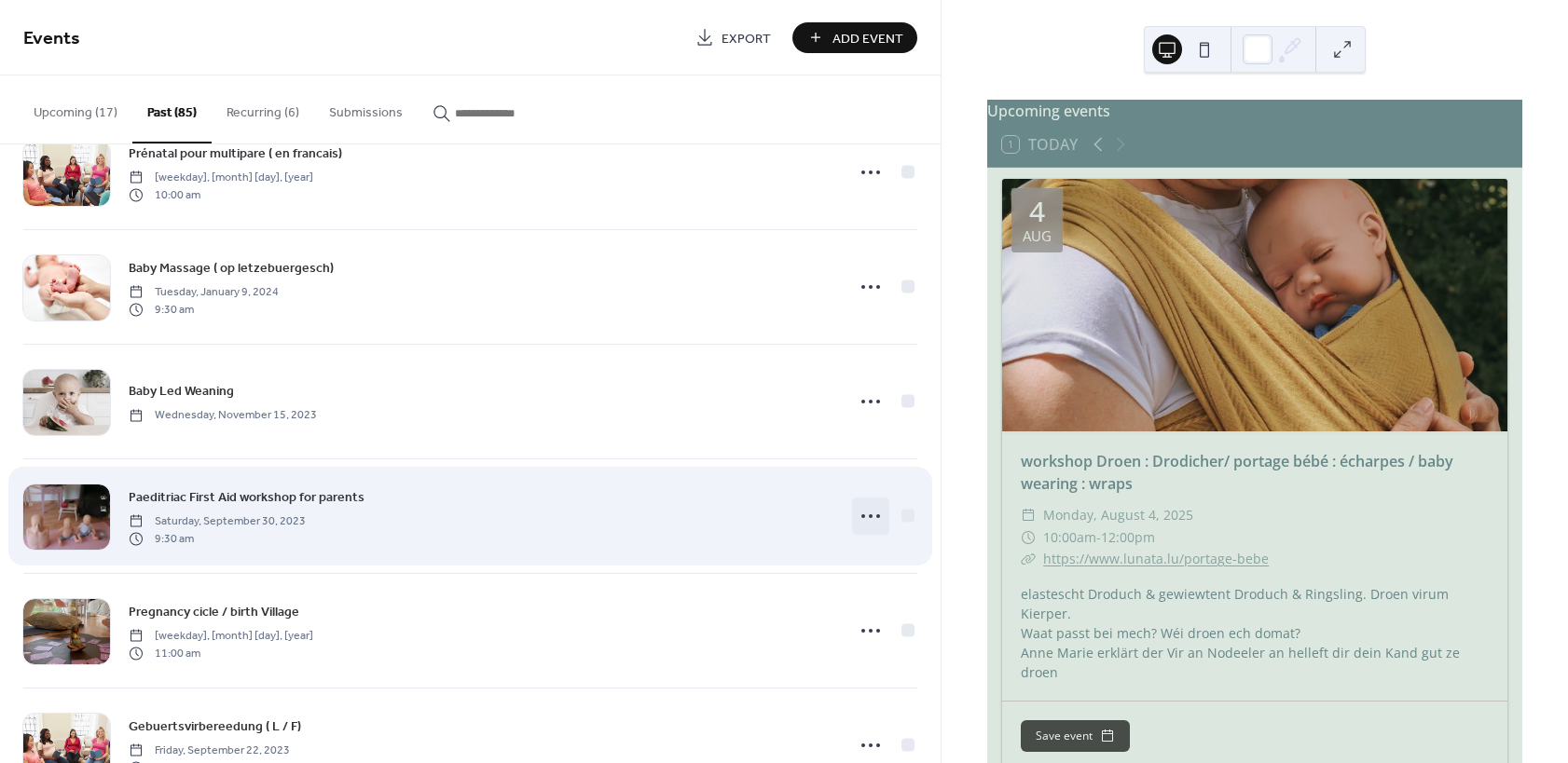click 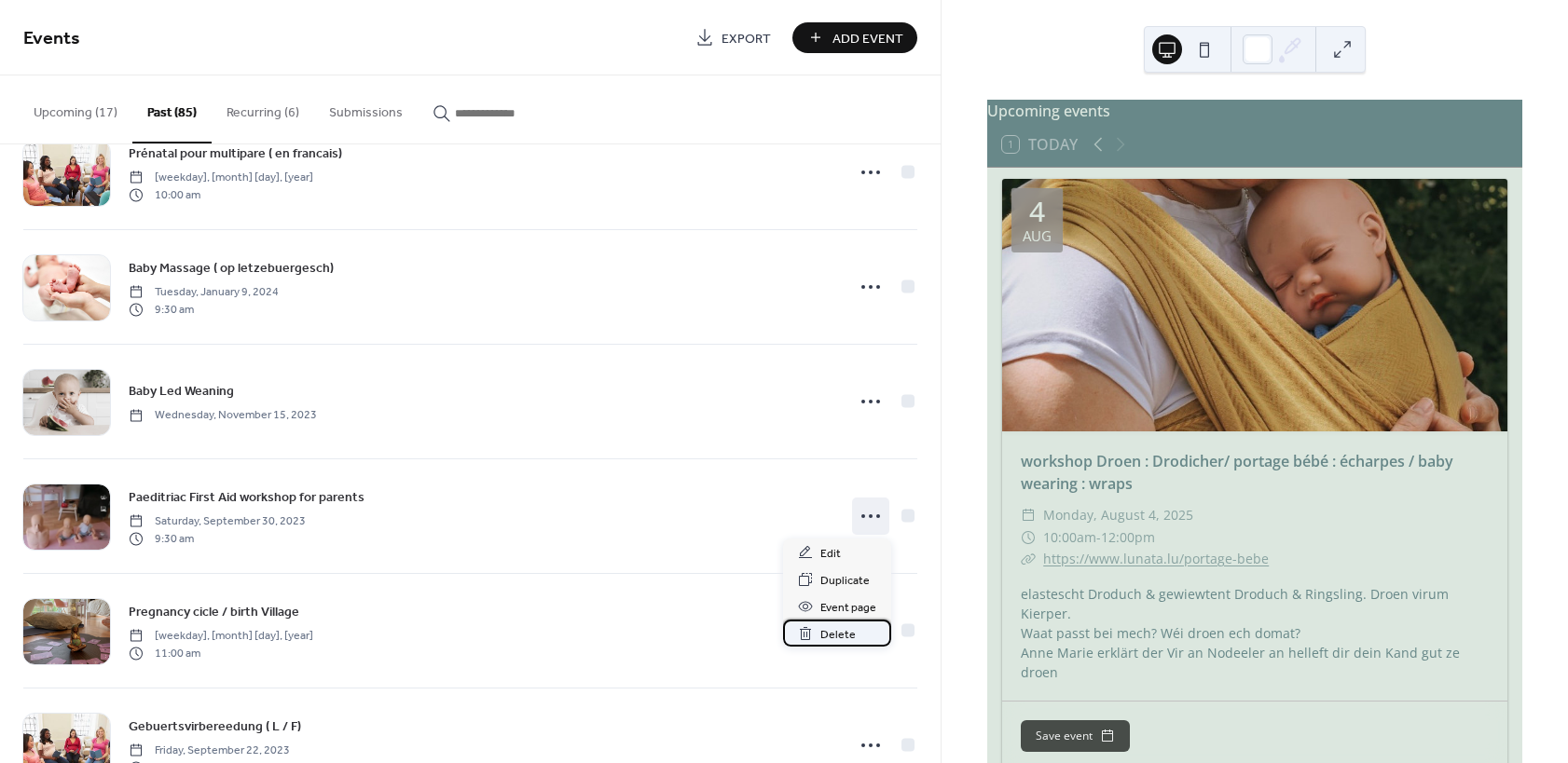 click on "Delete" at bounding box center (838, 634) 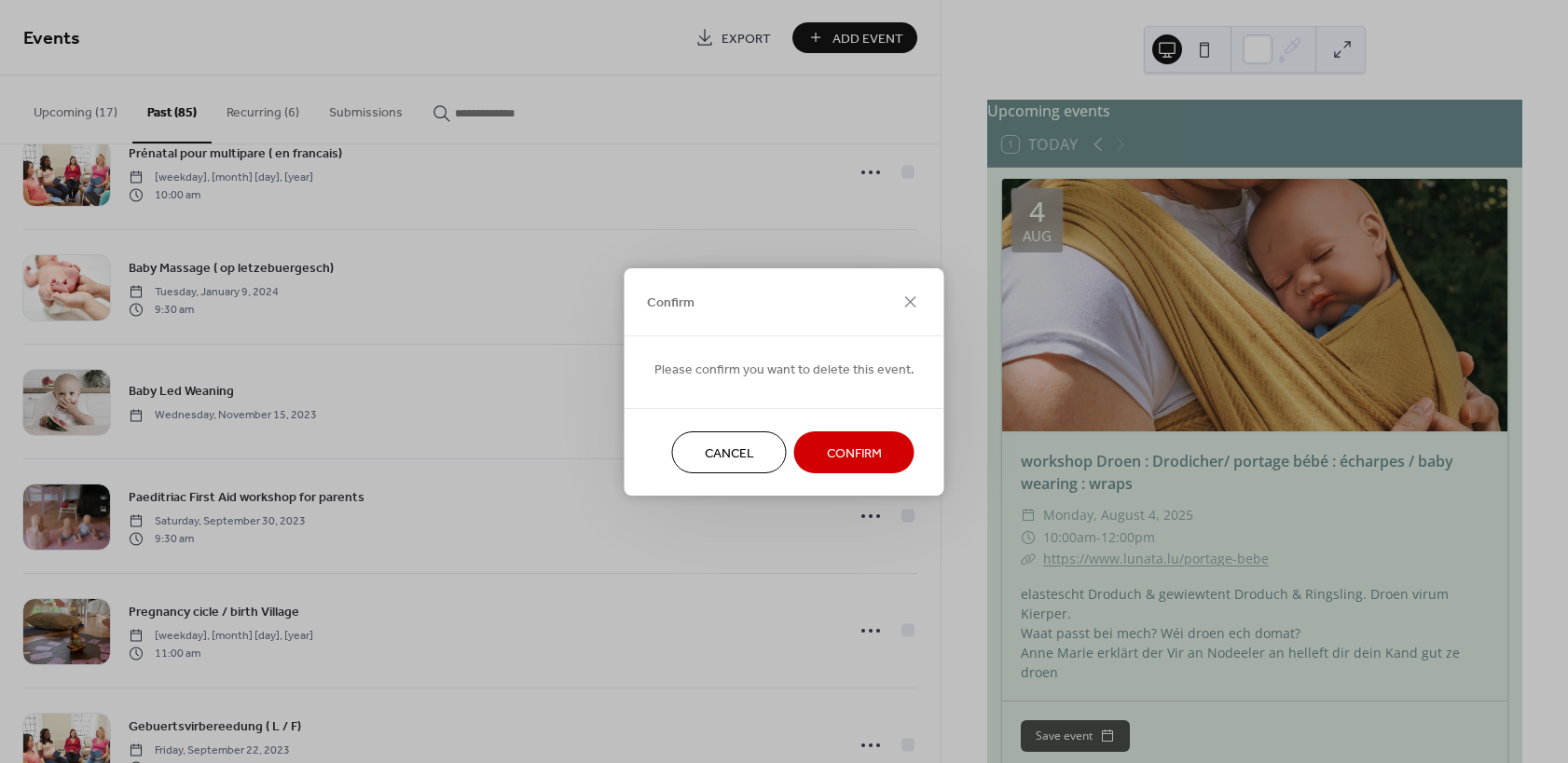 click on "Confirm" at bounding box center (854, 453) 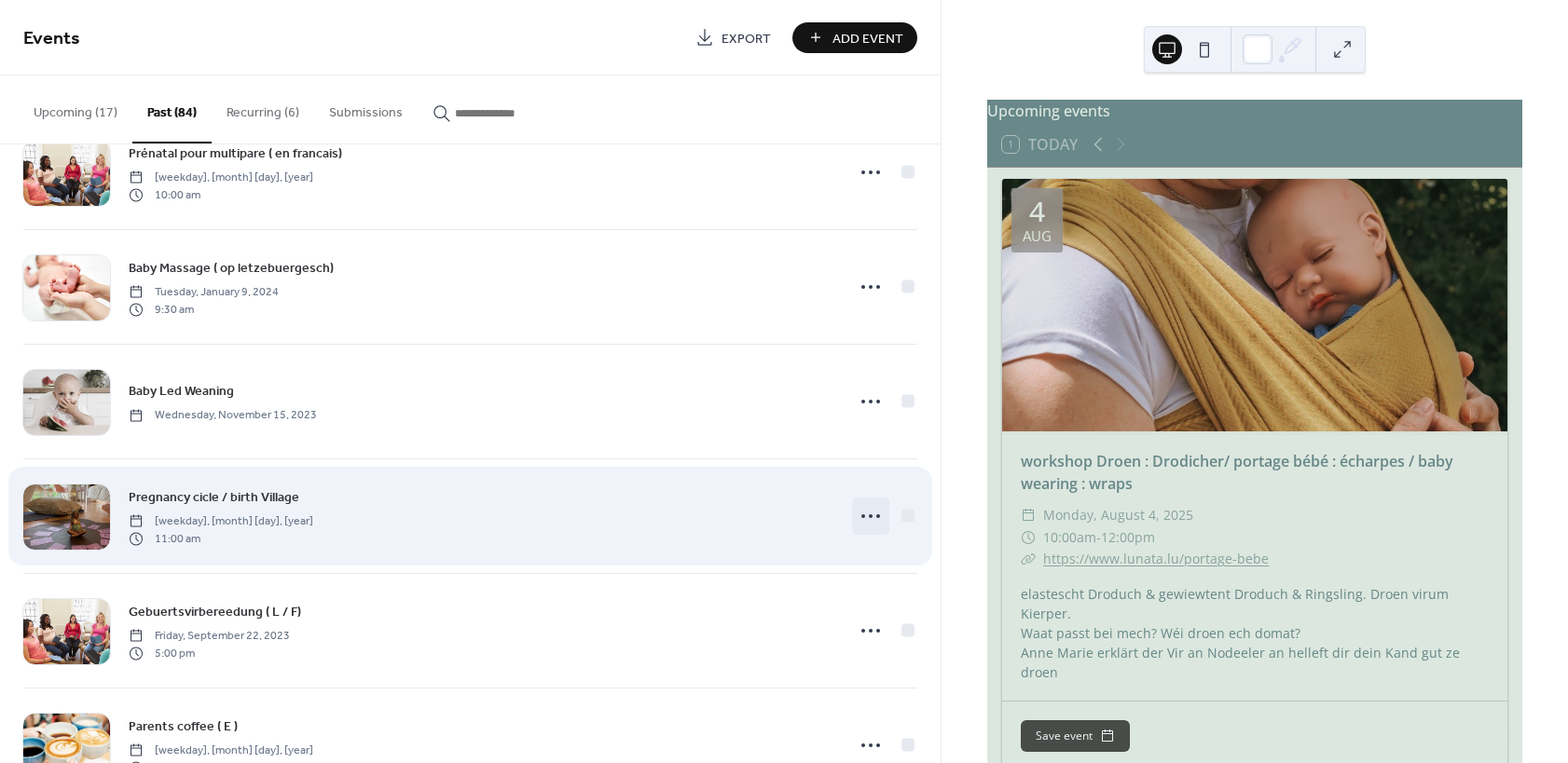 click 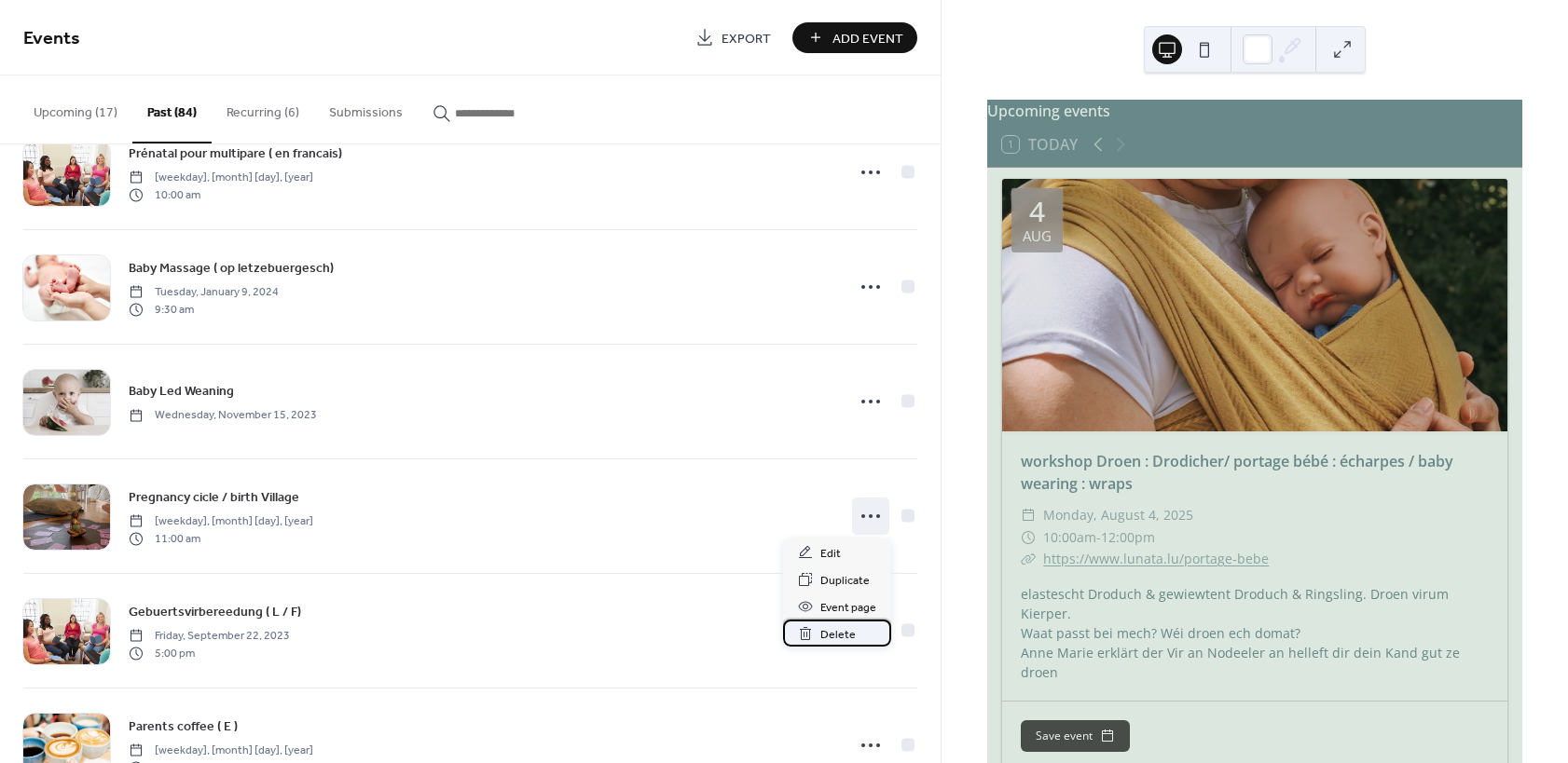 click on "Delete" at bounding box center (838, 634) 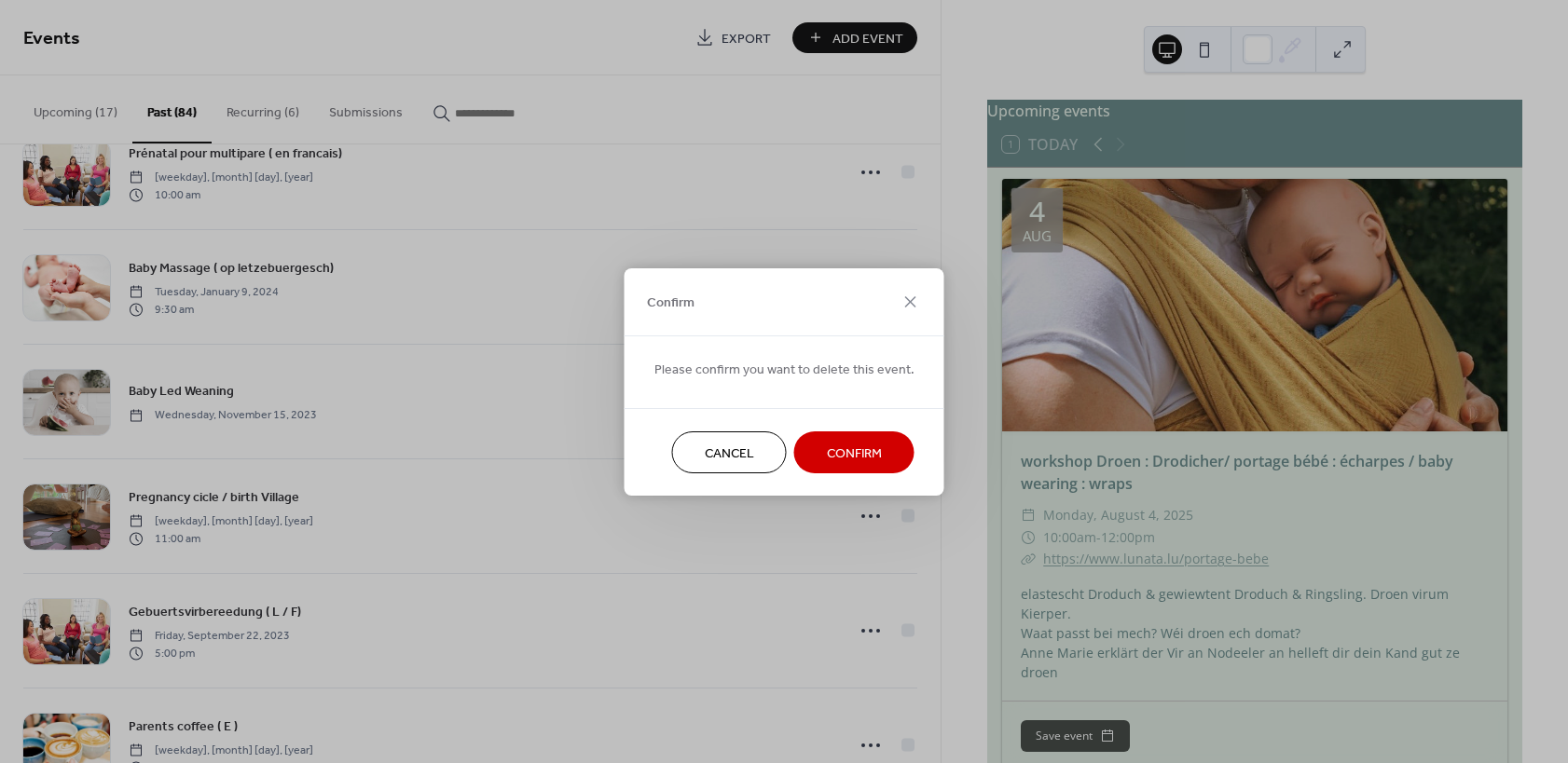 click on "Confirm" at bounding box center (854, 453) 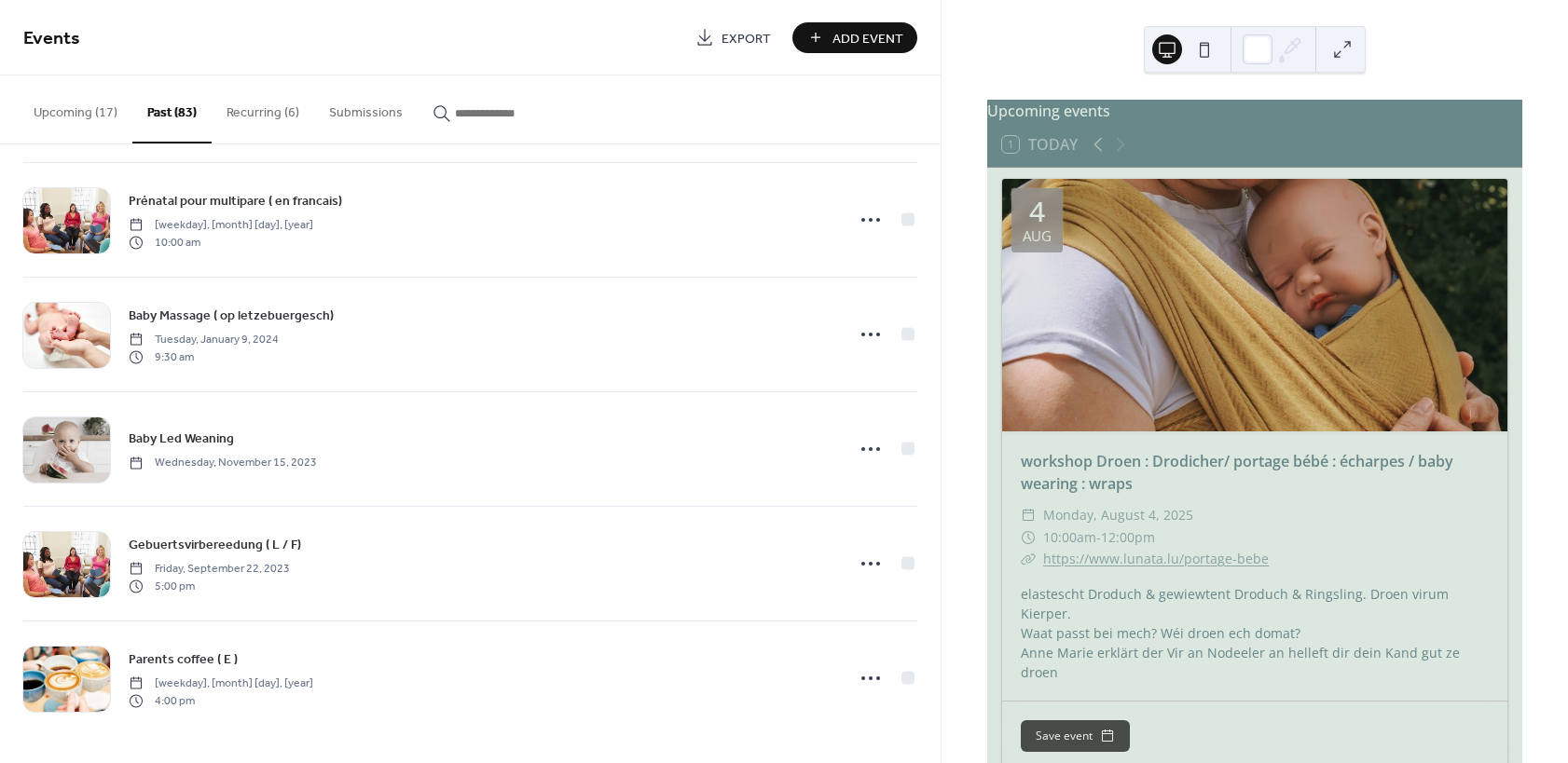 scroll, scrollTop: 6770, scrollLeft: 0, axis: vertical 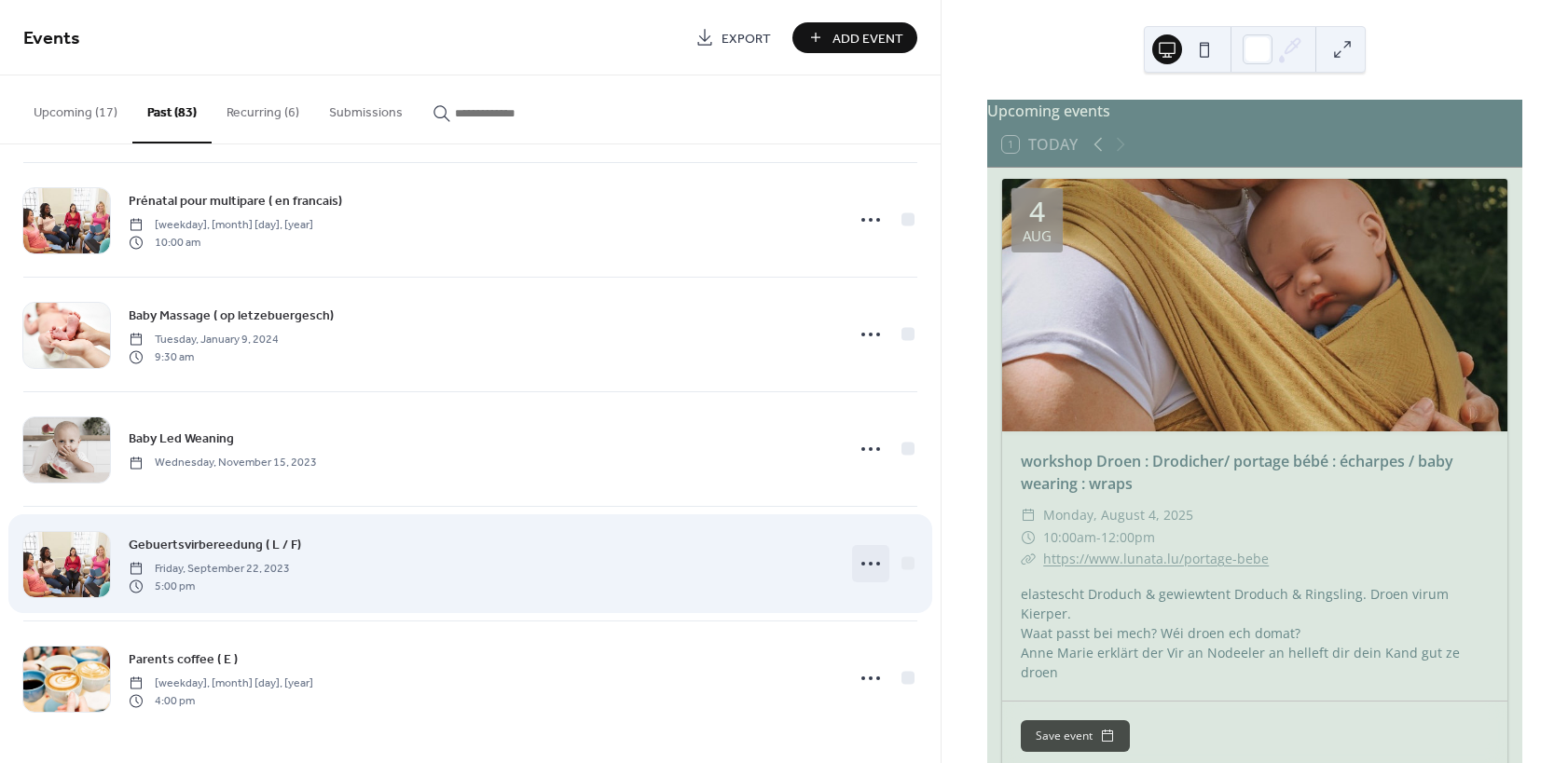 click 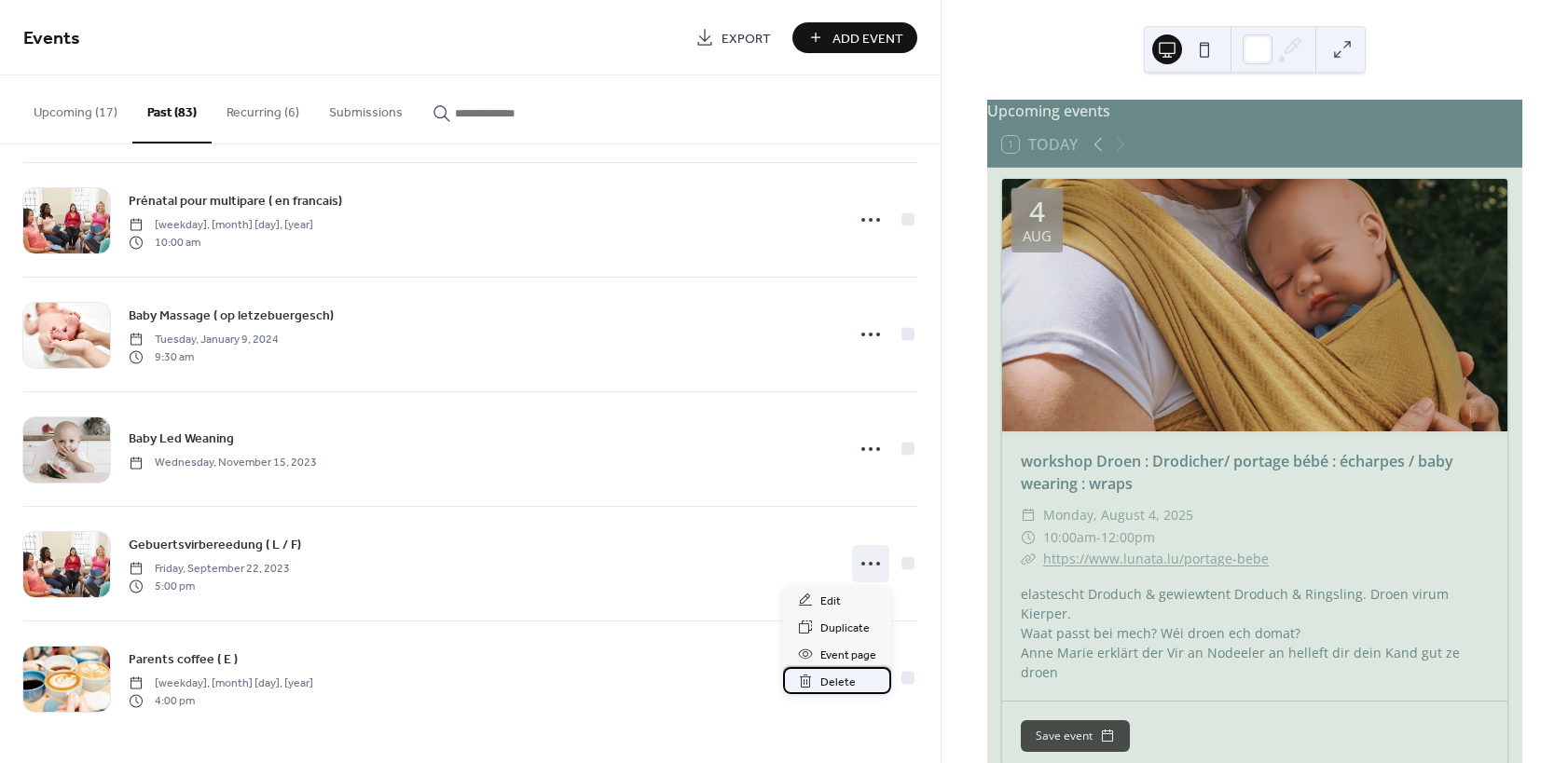 click on "Delete" at bounding box center (838, 682) 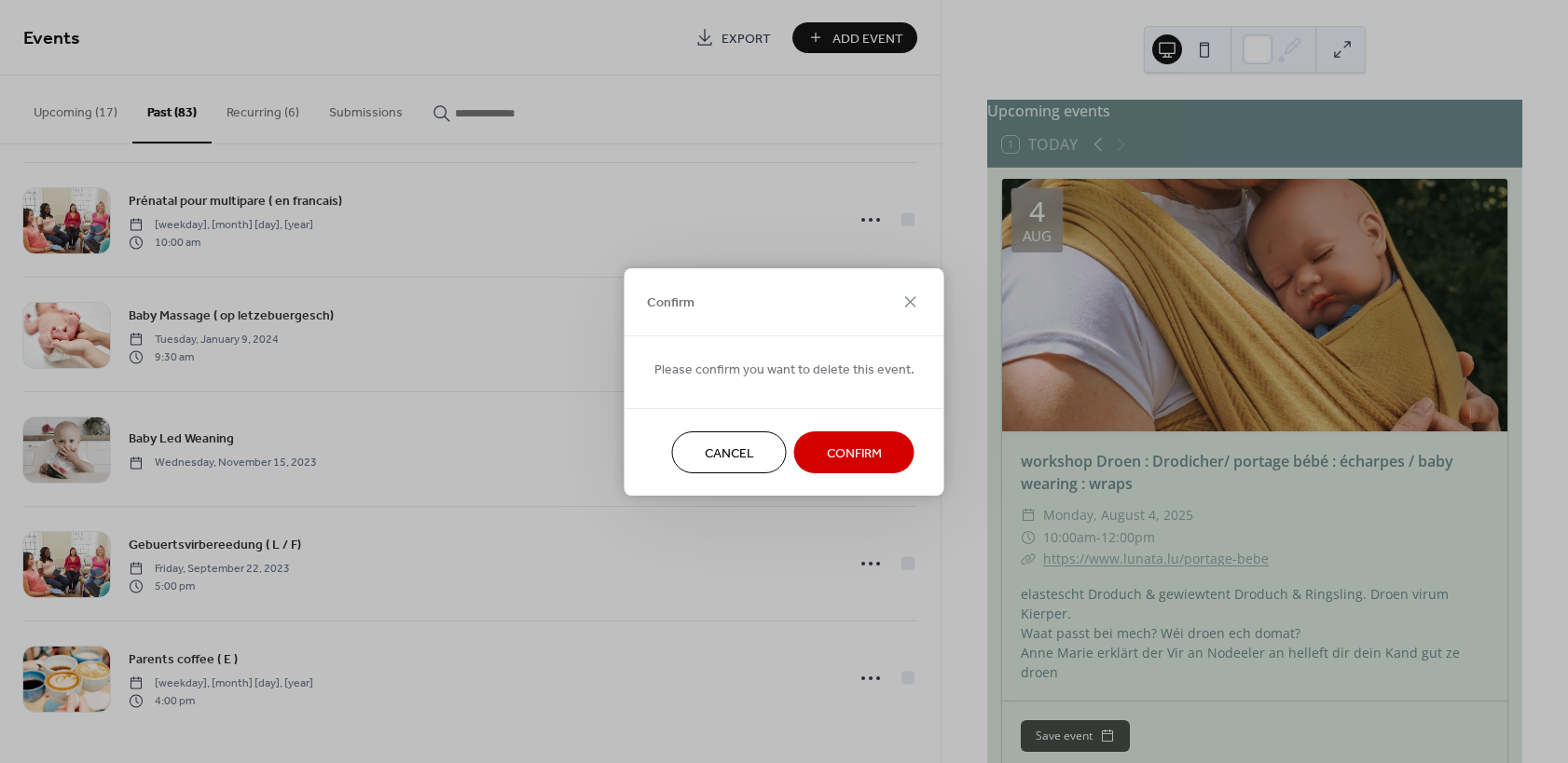 click on "Confirm" at bounding box center (854, 453) 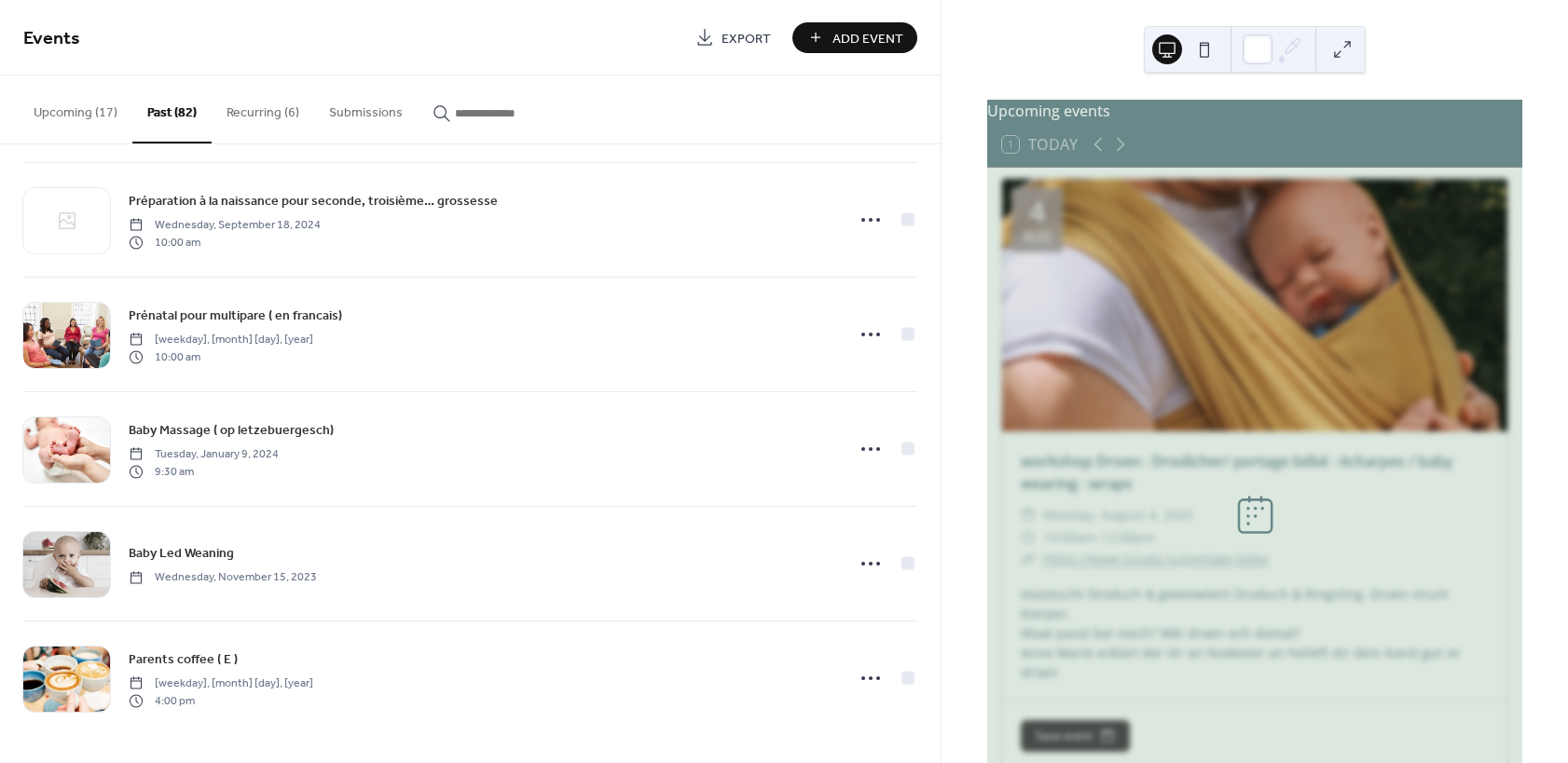 scroll, scrollTop: 6656, scrollLeft: 0, axis: vertical 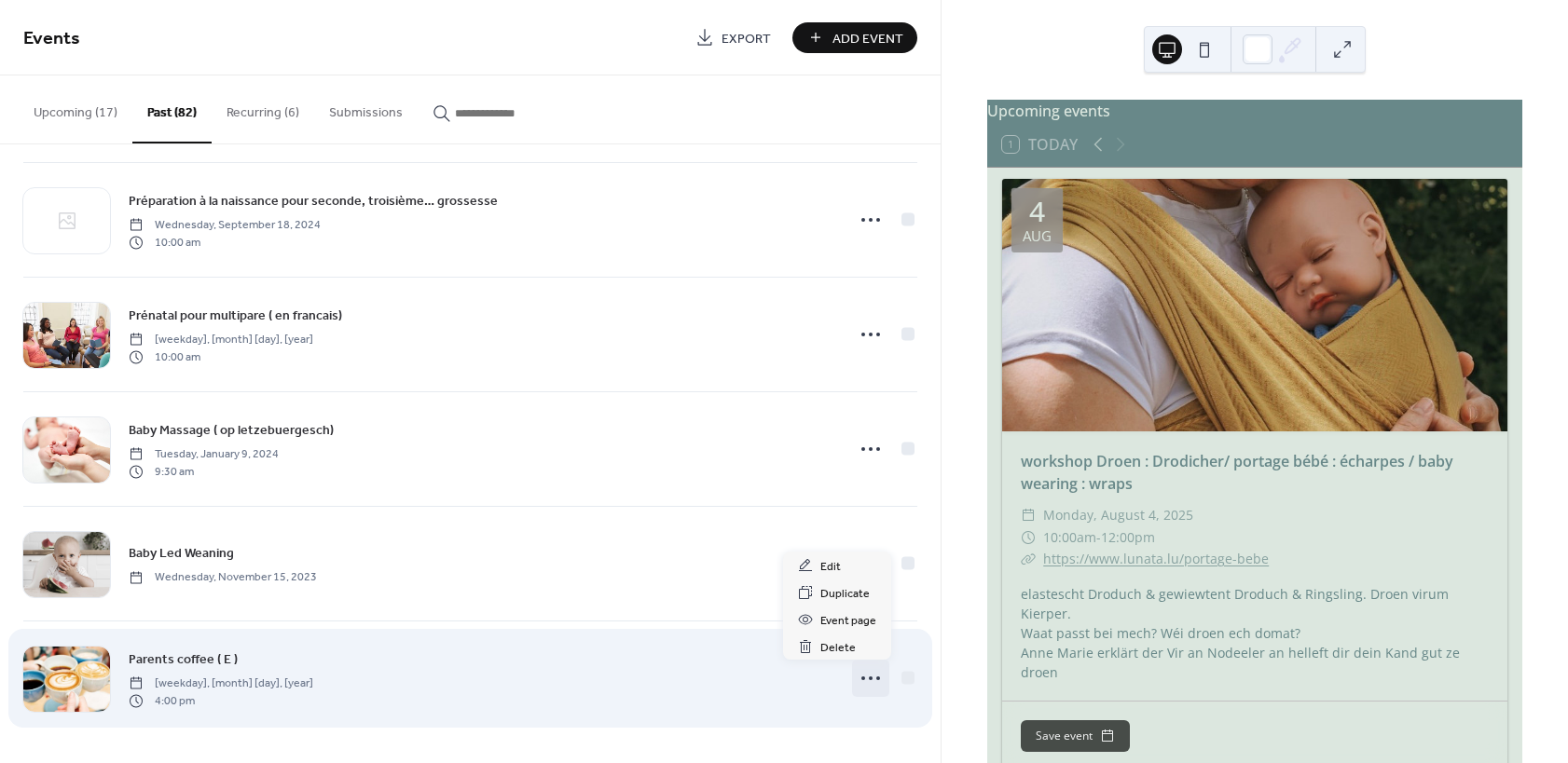 click 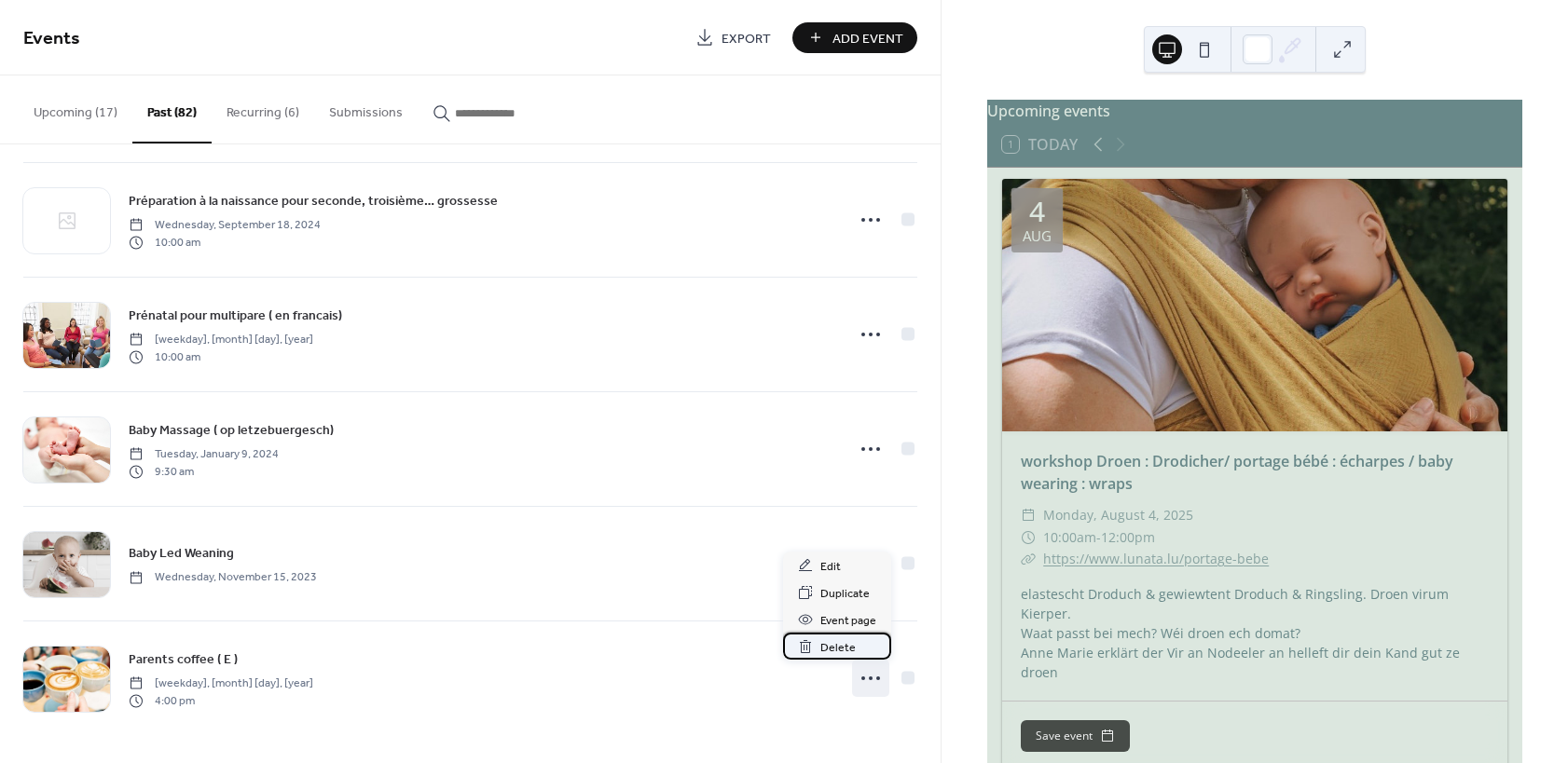 click on "Delete" at bounding box center [837, 646] 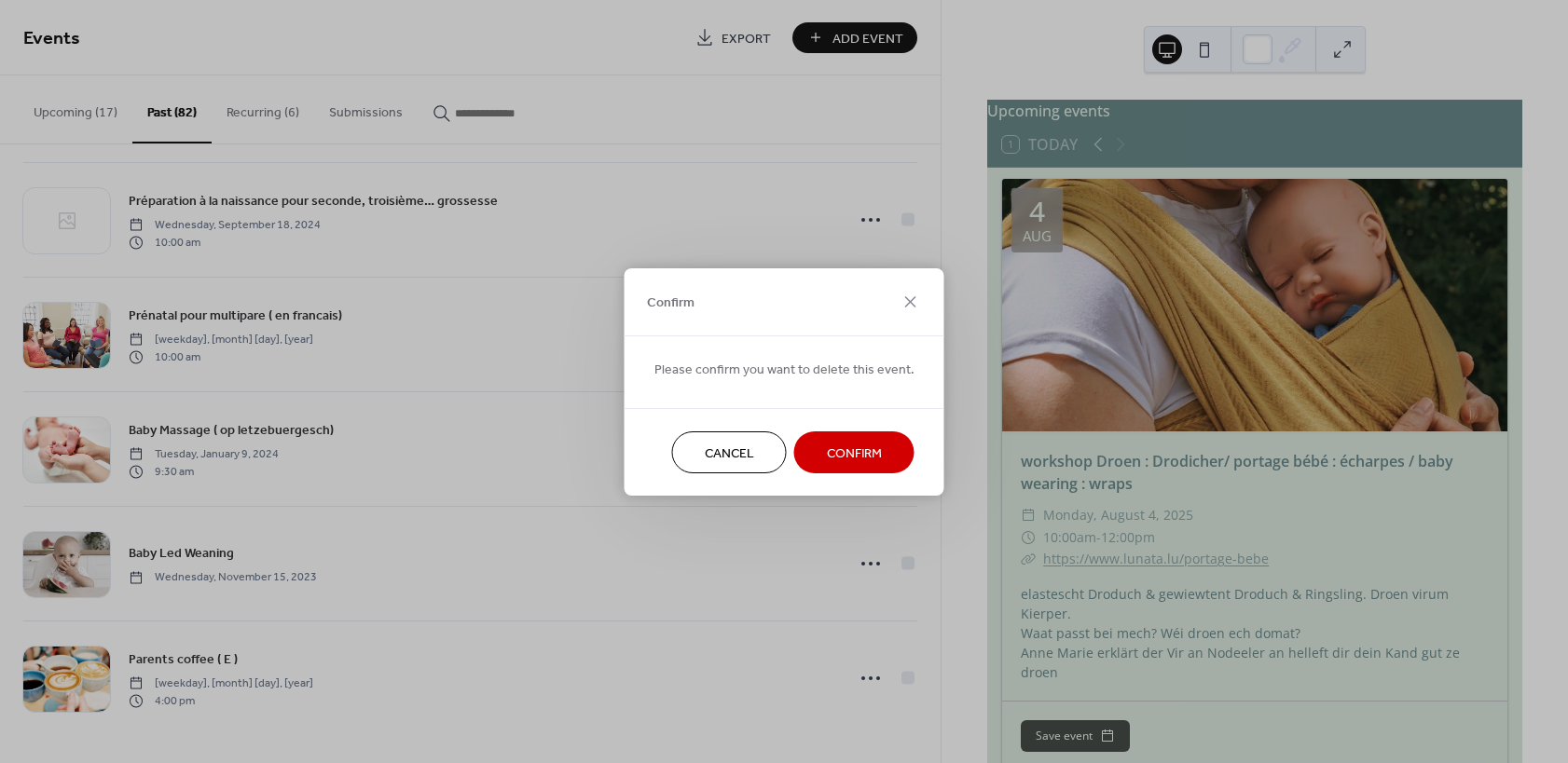 click on "Confirm" at bounding box center [854, 453] 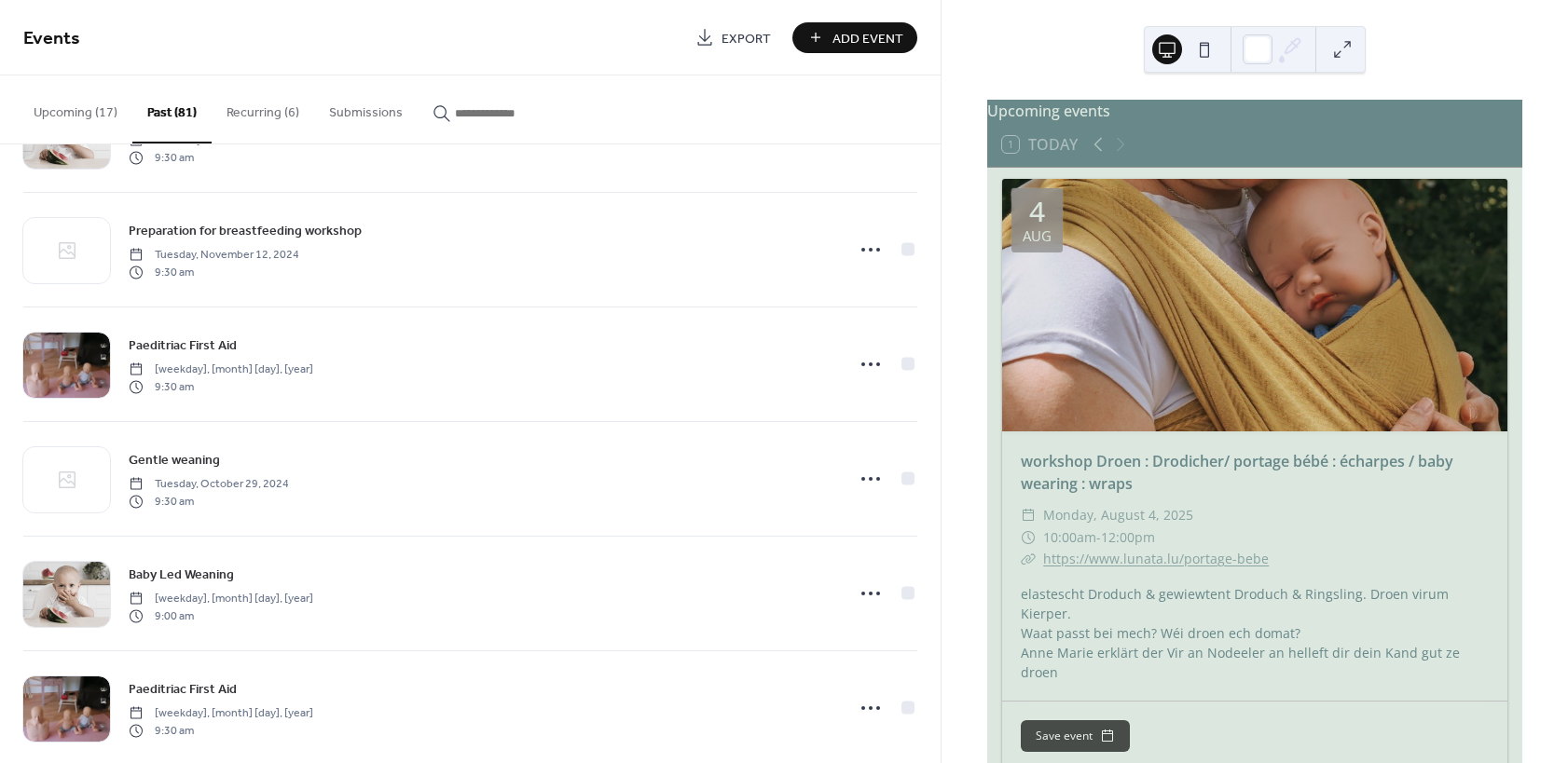 scroll, scrollTop: 5647, scrollLeft: 0, axis: vertical 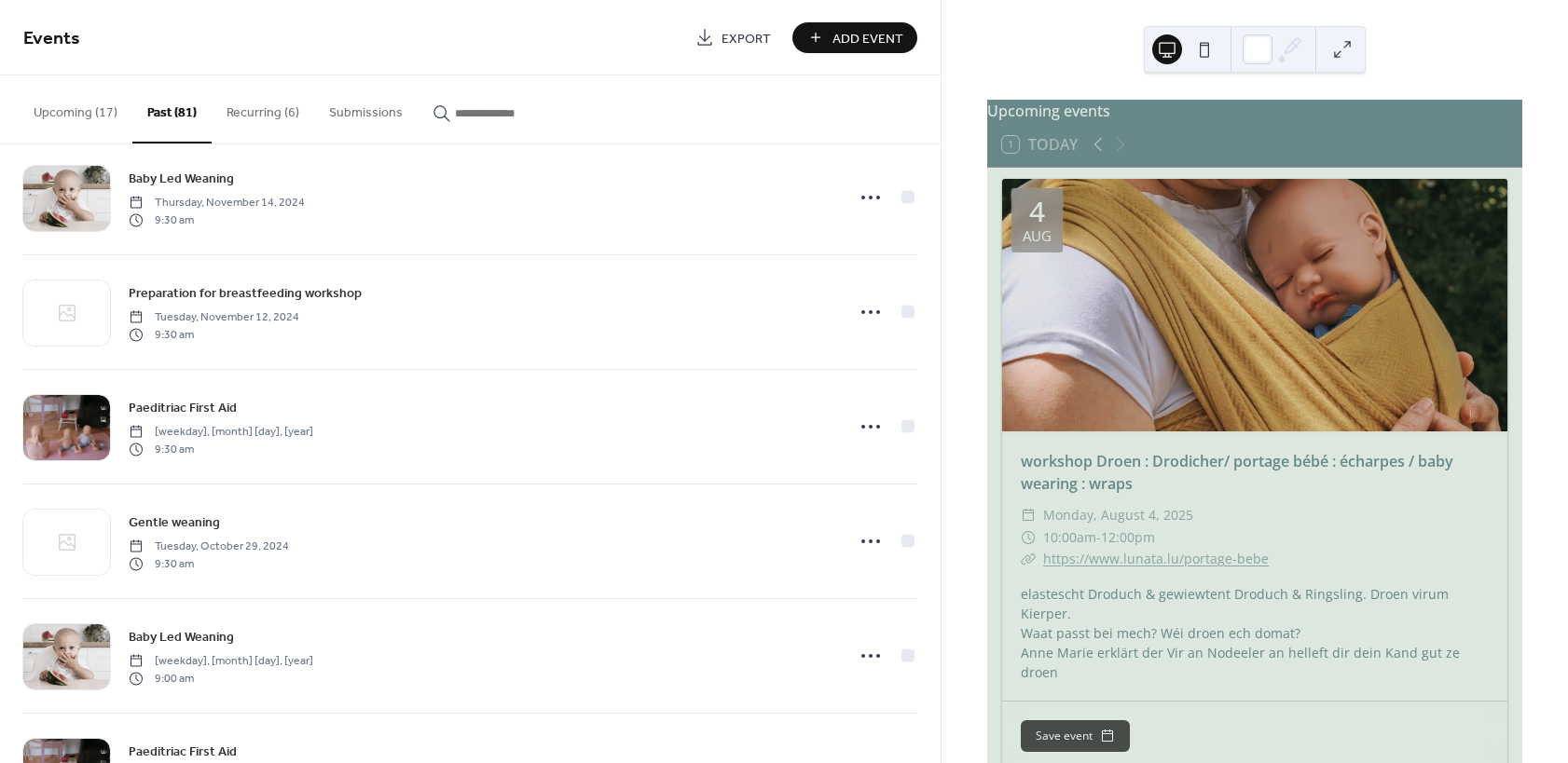 click on "Upcoming events 1 Today 4 Aug workshop Droen : Drodicher/ portage bébé : écharpes / baby wearing : wraps ​ Monday, August 4, 2025 ​ 10:00am - 12:00pm ​ https://www.lunata.lu/portage-bebe  elastescht Droduch & gewiewtent Droduch & Ringsling. Droen virum Kierper. Waat passt bei mech? Wéi droen ech domat? Anne Marie erklärt der Vir an Nodeeler an helleft dir dein Kand gut ze droen Save event 18 Aug Workshop : Droen – Drohëllefen / Babywearing – Structures Carriers / Portage – Porte-Bébés ​ Monday, August 18, 2025 ​ 10:00am - 12:00pm ​ www.lunata.lu Fullbuckle / Halfbuckle / Wrapconversion. Droen virum Kierper, op der Hëft an um Réck Virstellen an Ausprobéieren  vun verschiddenen Drohellefen. Waat passt bei mech, an wou fillen ech mech wuel ? Anne Marie hellfet dir, eng Droh ze fannen anweist dir wéi se richtig bannen.  Save event 15 Sep Hypnobirthing ( francais) ​ Monday, September 15, 2025 ​ 4:30pm - 7:30pm ​ Luanta Bertrange ​ www.lunata.lu Cours collectif HYPNOBIRTHING :" at bounding box center [1255, 381] 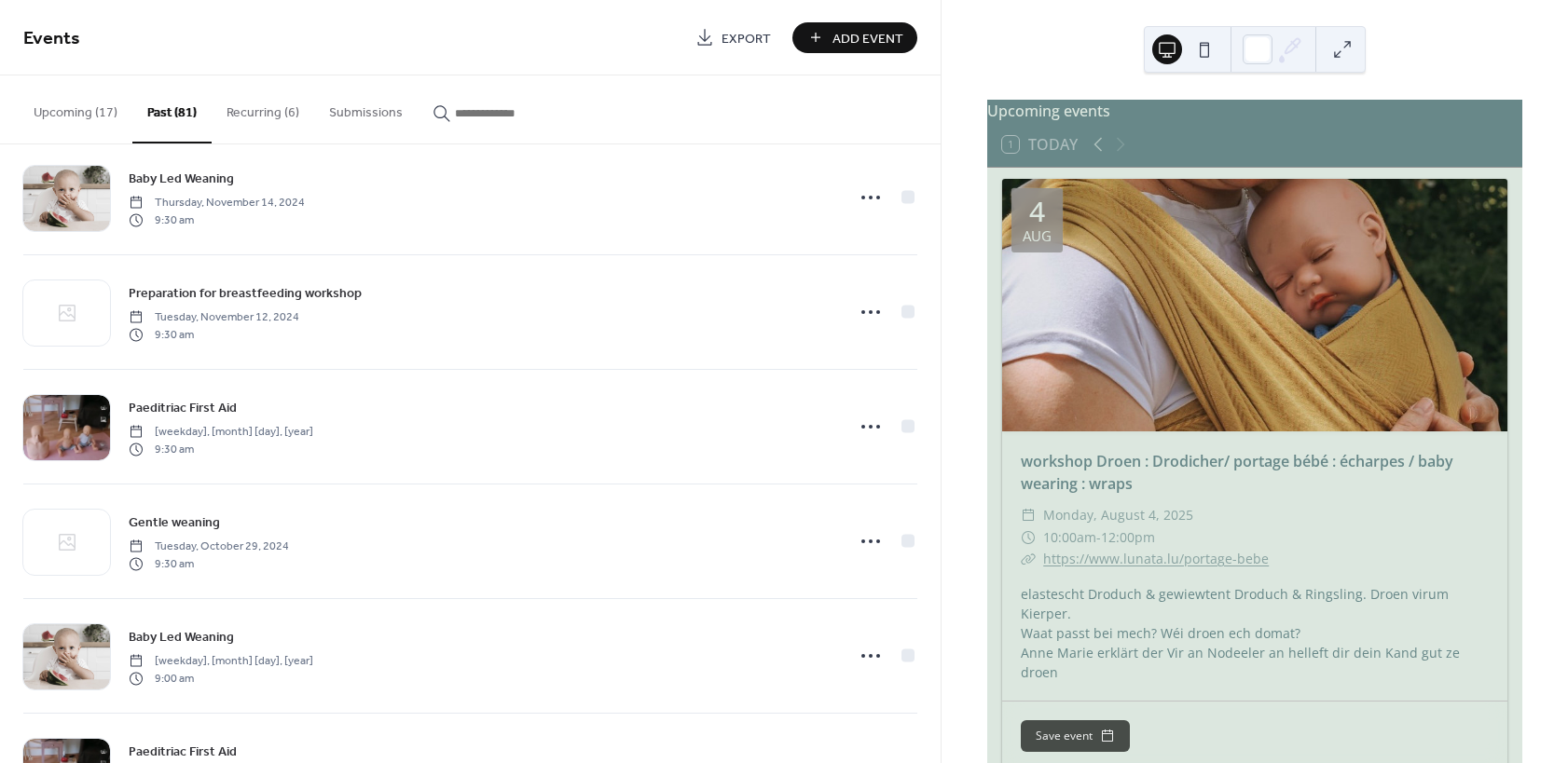 click on "Upcoming (17)" at bounding box center (76, 108) 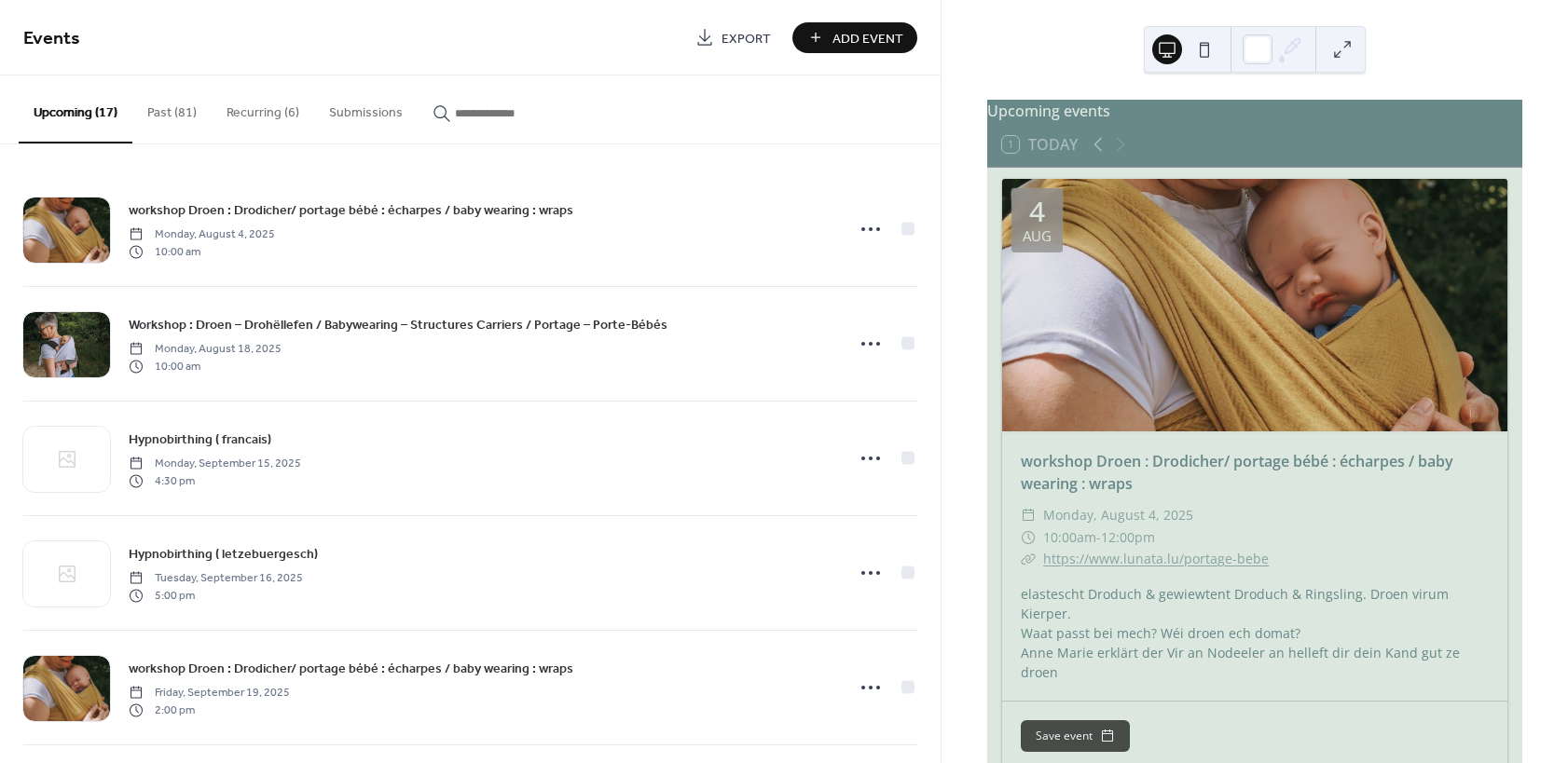 click on "Upcoming (17)" at bounding box center (76, 109) 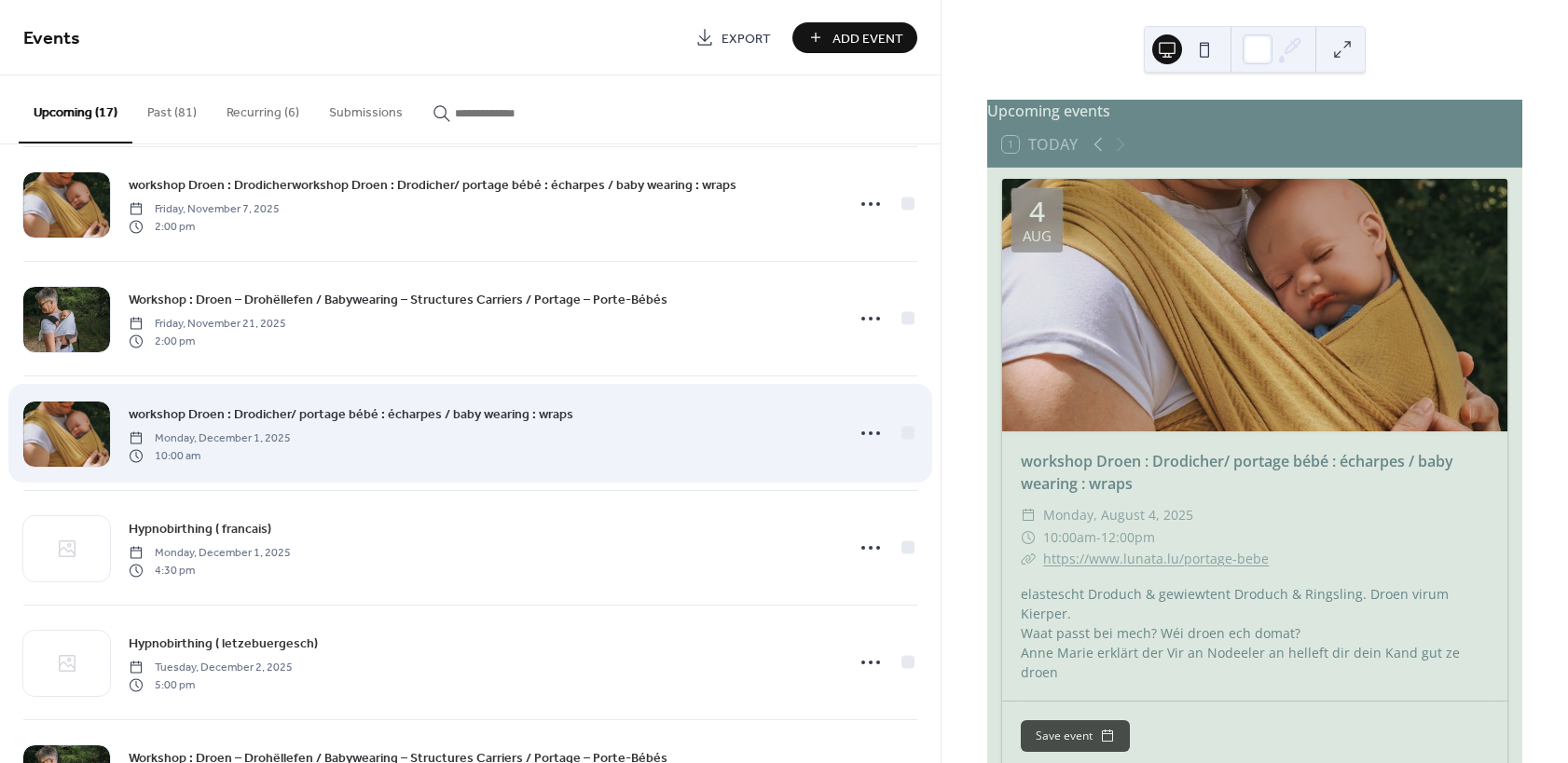 scroll, scrollTop: 1384, scrollLeft: 0, axis: vertical 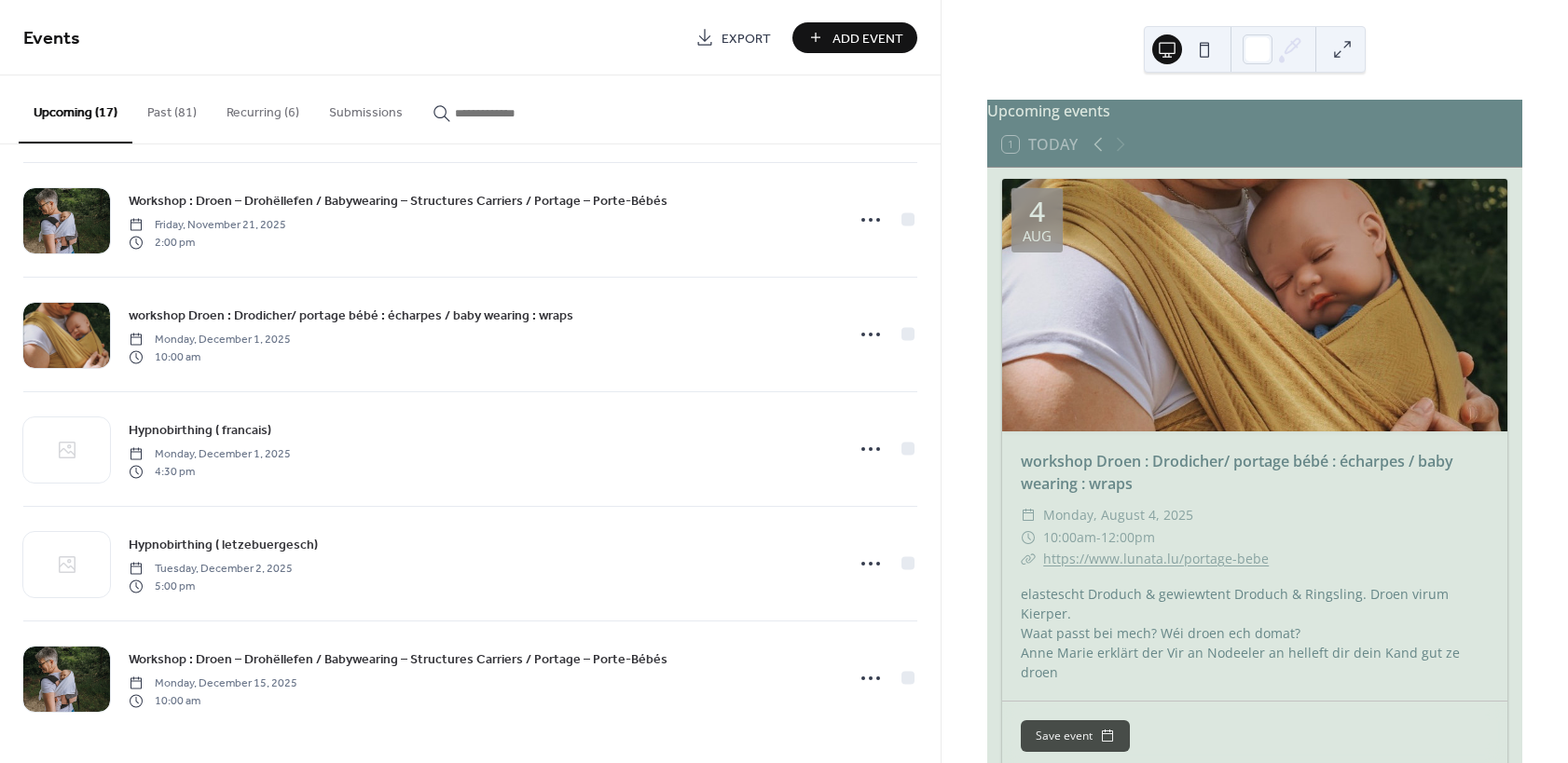 click on "Events Export Add Event" at bounding box center (470, 37) 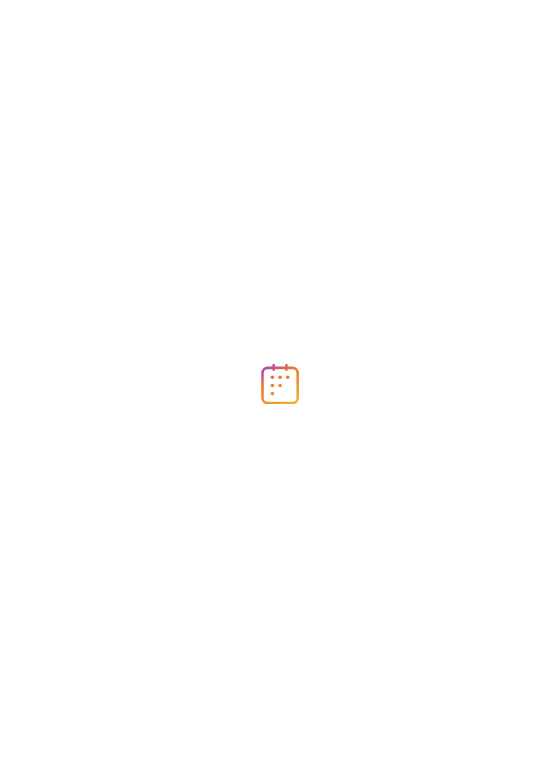 scroll, scrollTop: 0, scrollLeft: 0, axis: both 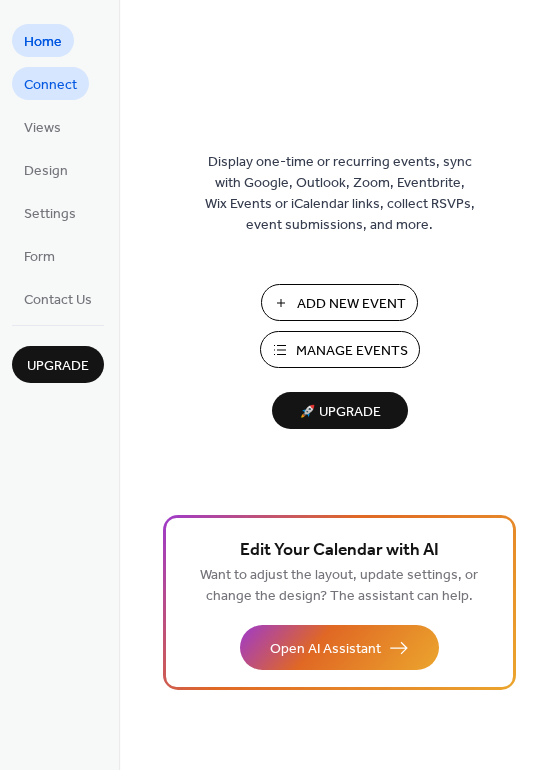 click on "Connect" at bounding box center [50, 85] 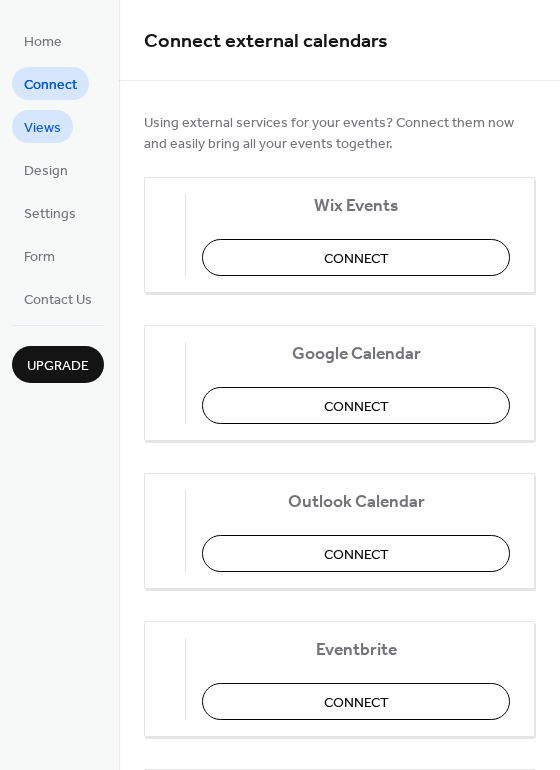 click on "Views" at bounding box center (42, 128) 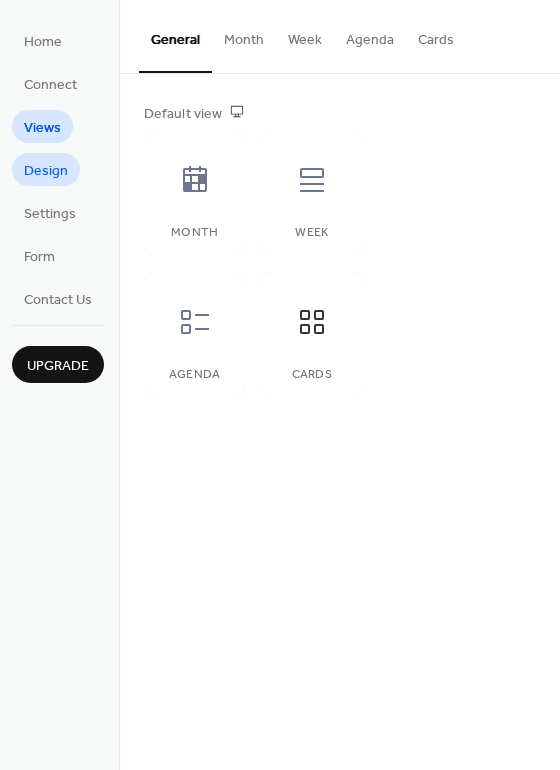 click on "Design" at bounding box center [46, 171] 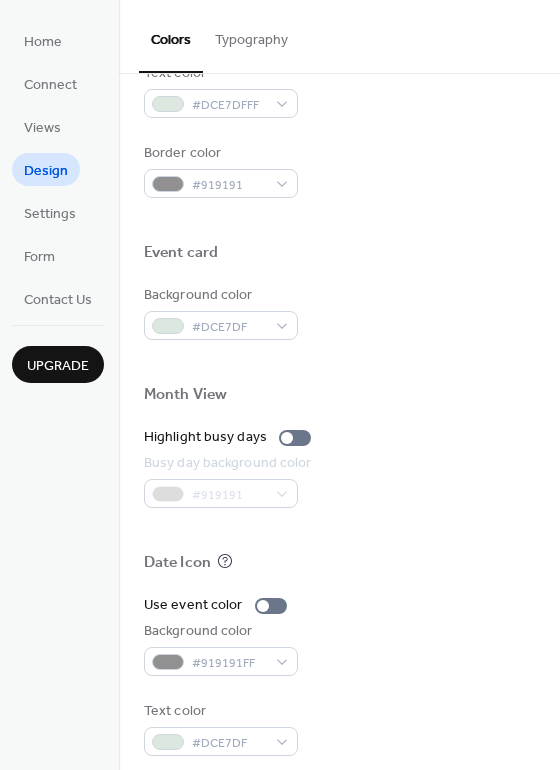 scroll, scrollTop: 856, scrollLeft: 0, axis: vertical 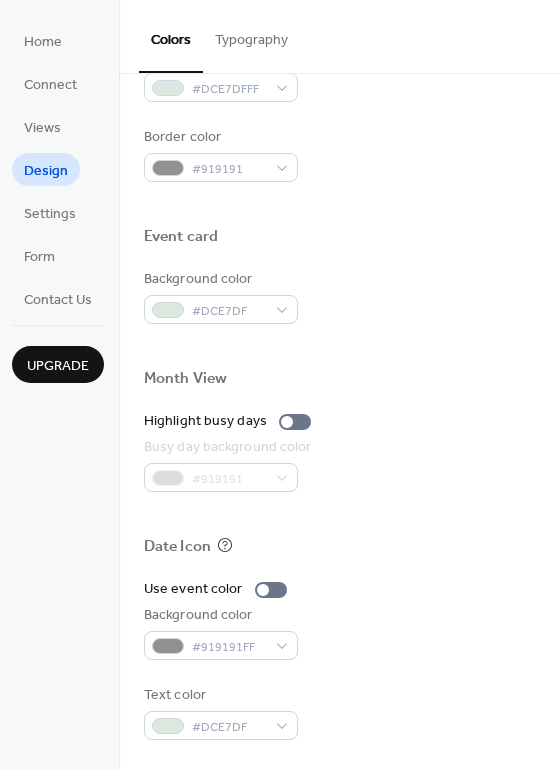 click on "Typography" at bounding box center [251, 35] 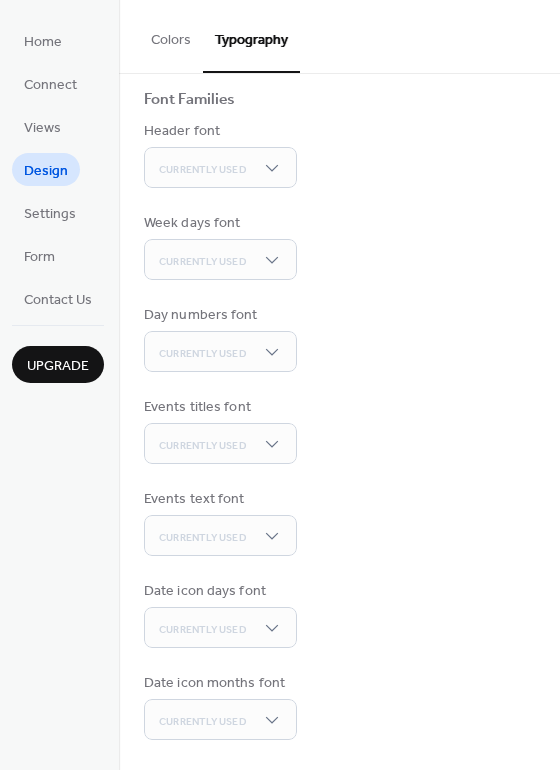 scroll, scrollTop: 138, scrollLeft: 0, axis: vertical 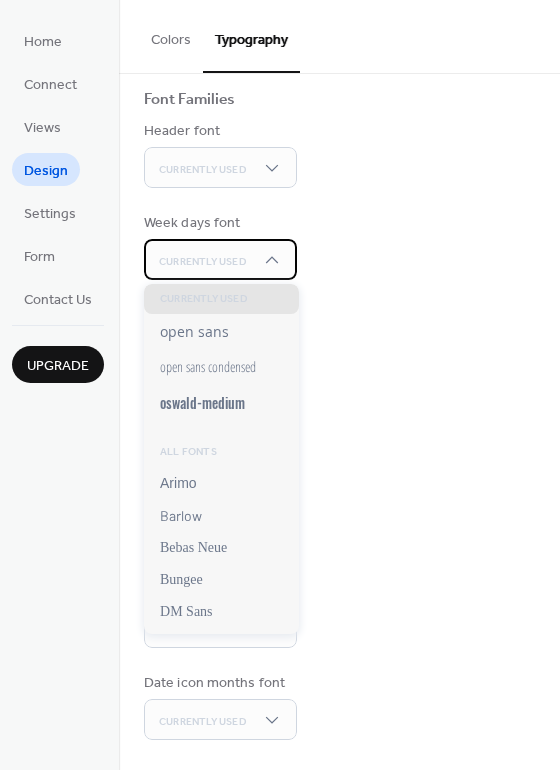 click 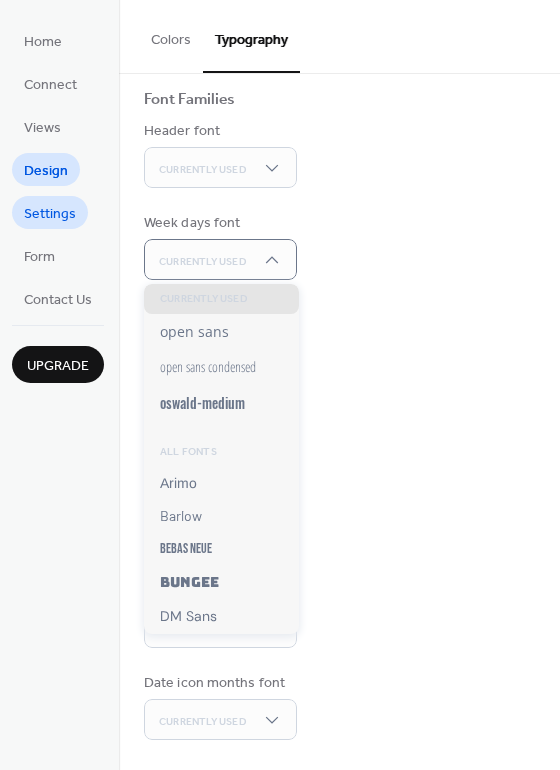 click on "Settings" at bounding box center (50, 214) 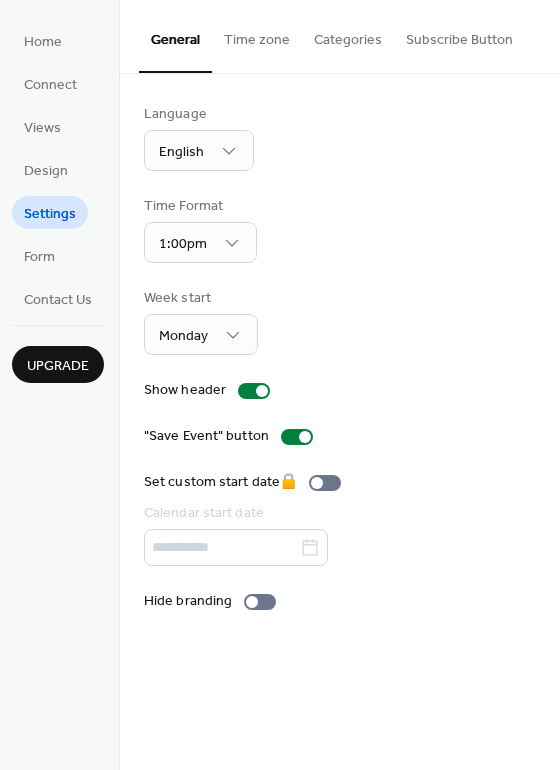 click on "Time zone" at bounding box center (257, 35) 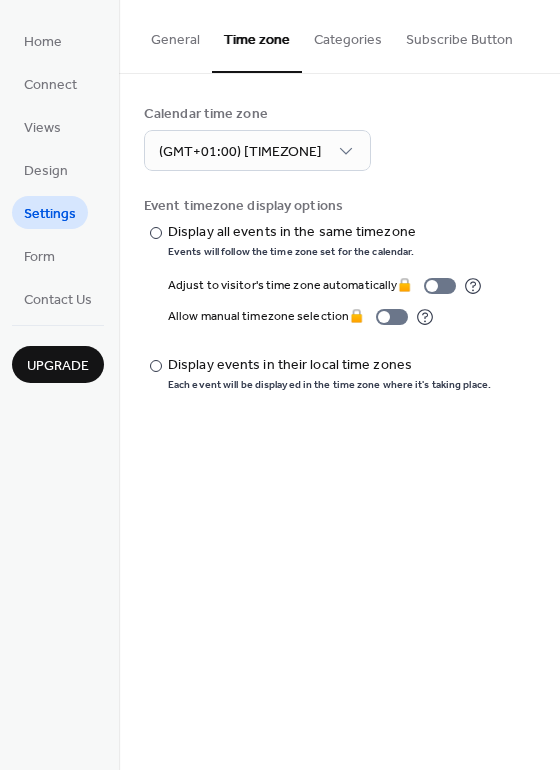 click on "Categories" at bounding box center (348, 35) 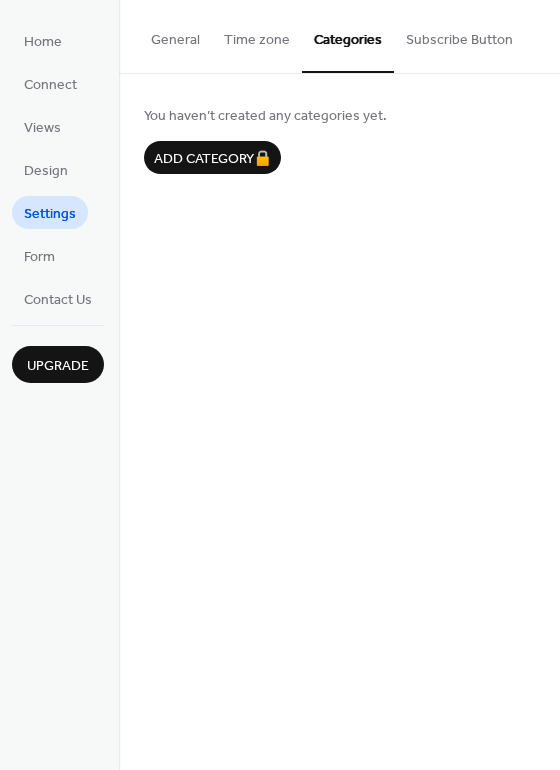 click on "Subscribe Button" at bounding box center (459, 35) 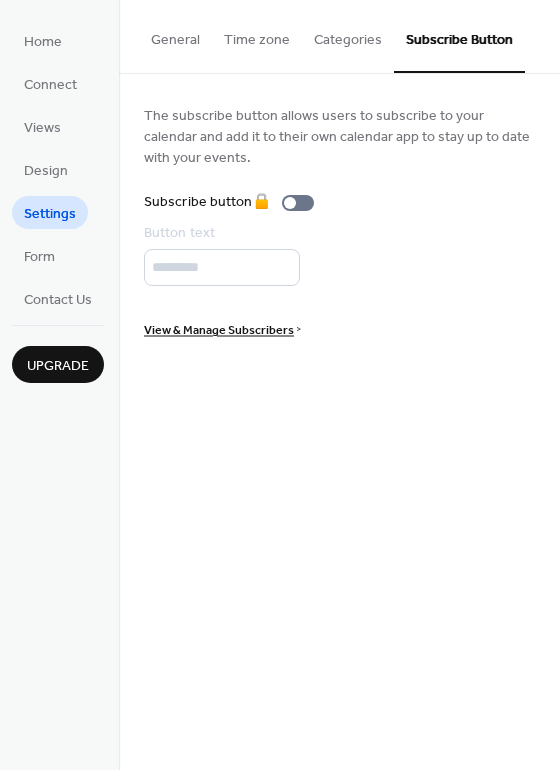 click on "Categories" at bounding box center (348, 35) 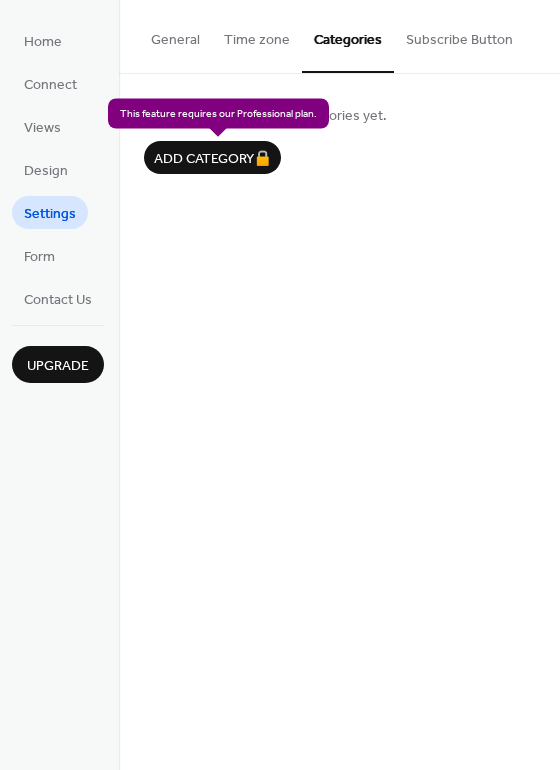 click on "Add category  🔒" at bounding box center [212, 157] 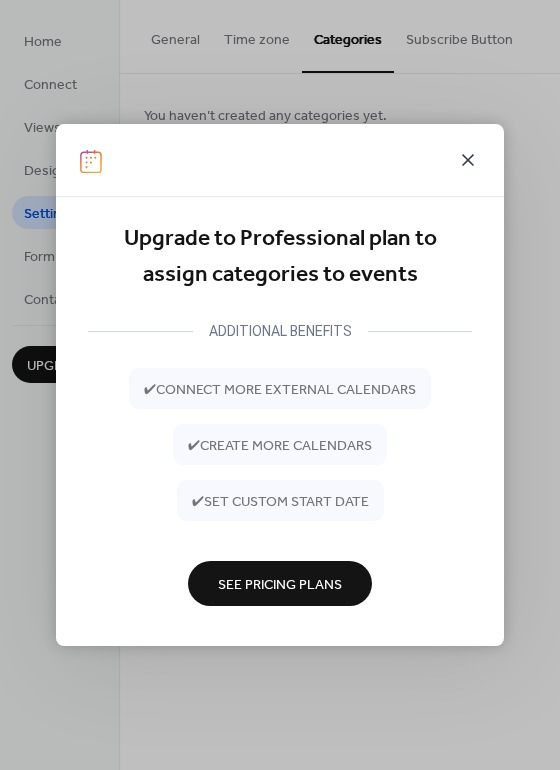 click 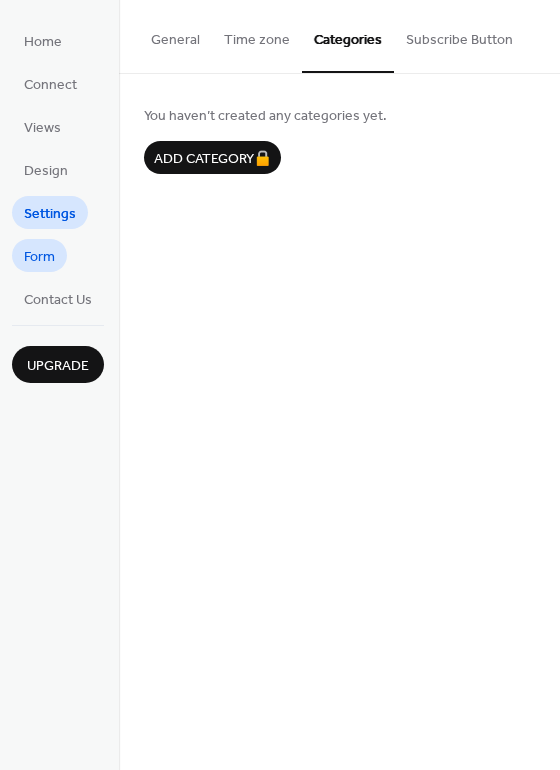 click on "Form" at bounding box center (39, 257) 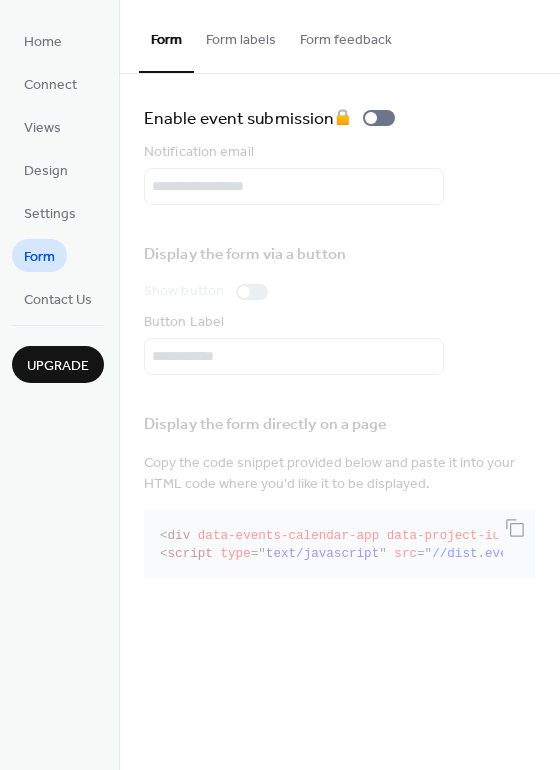 click on "Form labels" at bounding box center [241, 35] 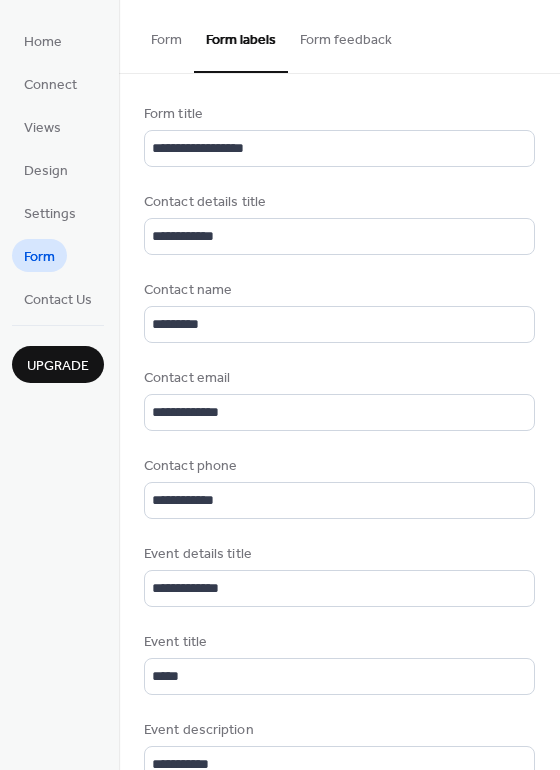 click on "Form feedback" at bounding box center (346, 35) 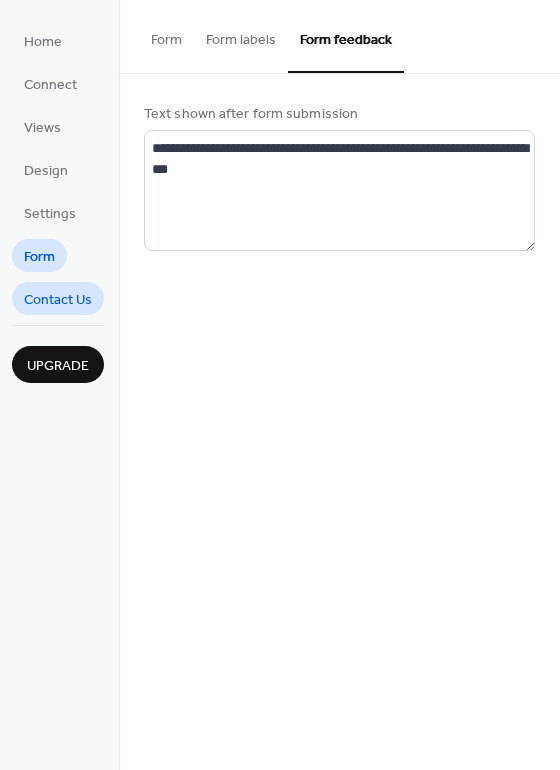 click on "Contact Us" at bounding box center [58, 300] 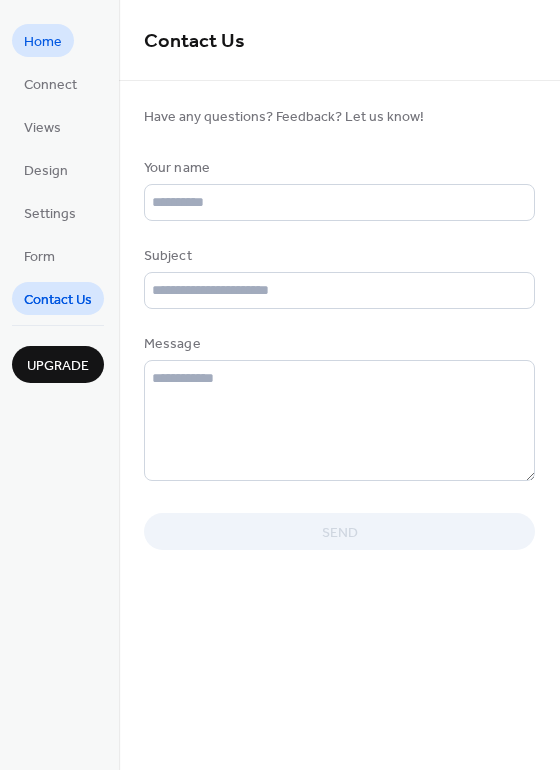 click on "Home" at bounding box center (43, 42) 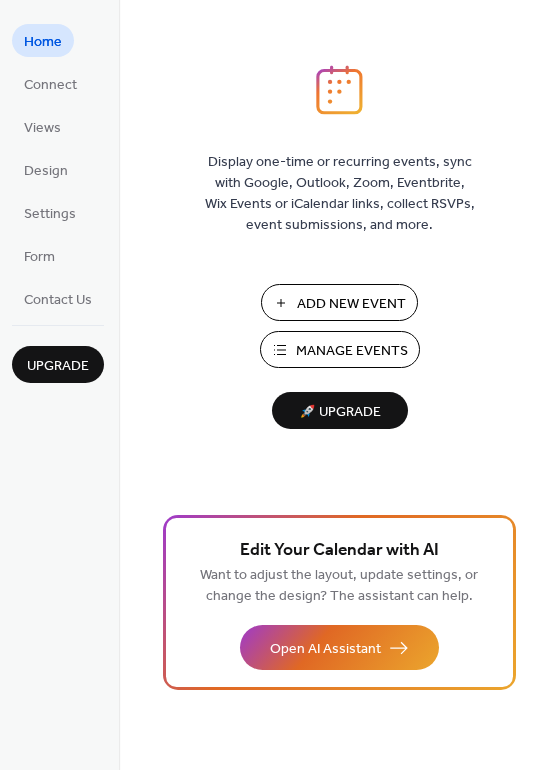 click on "Manage Events" at bounding box center [352, 351] 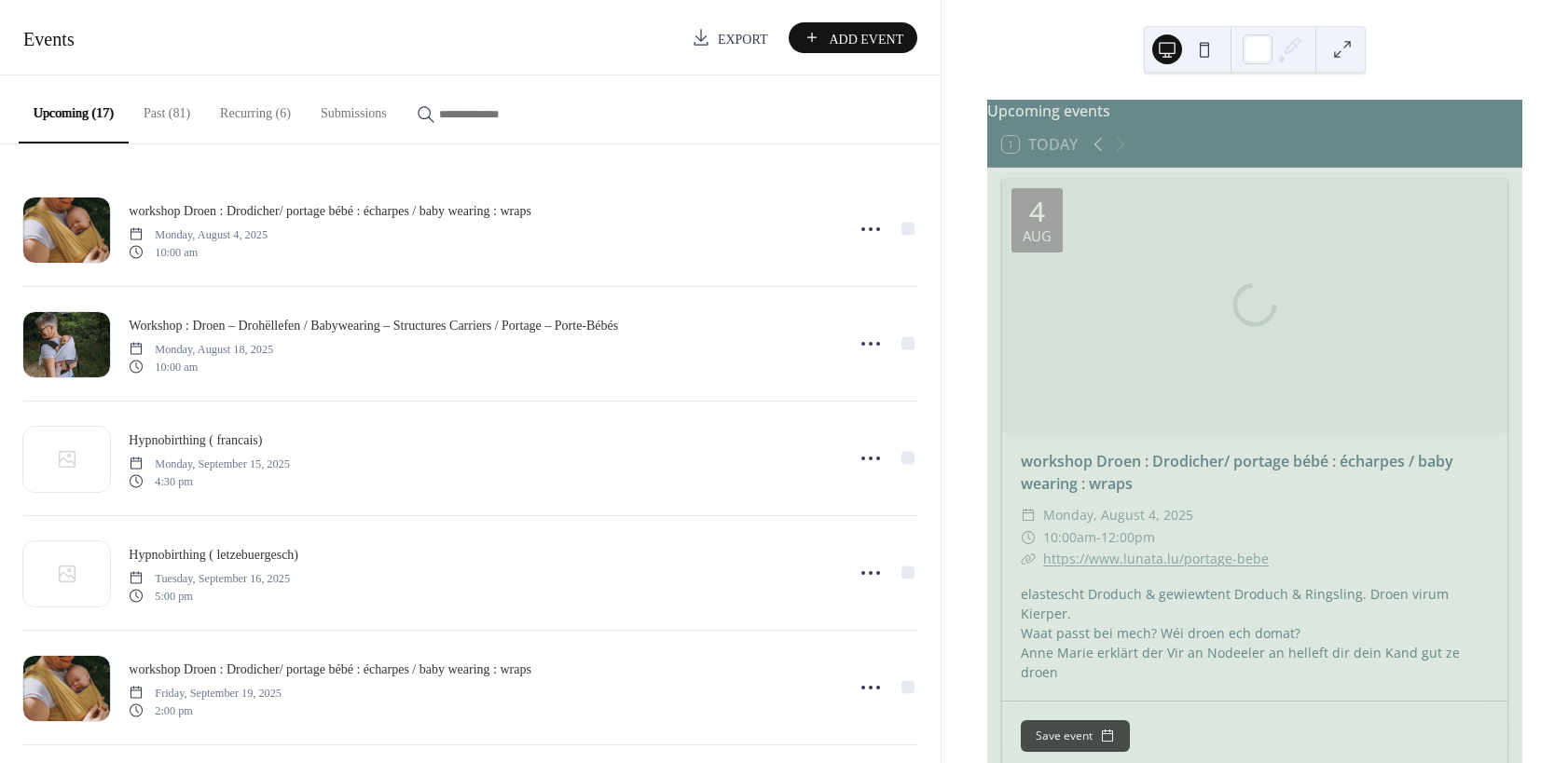 scroll, scrollTop: 0, scrollLeft: 0, axis: both 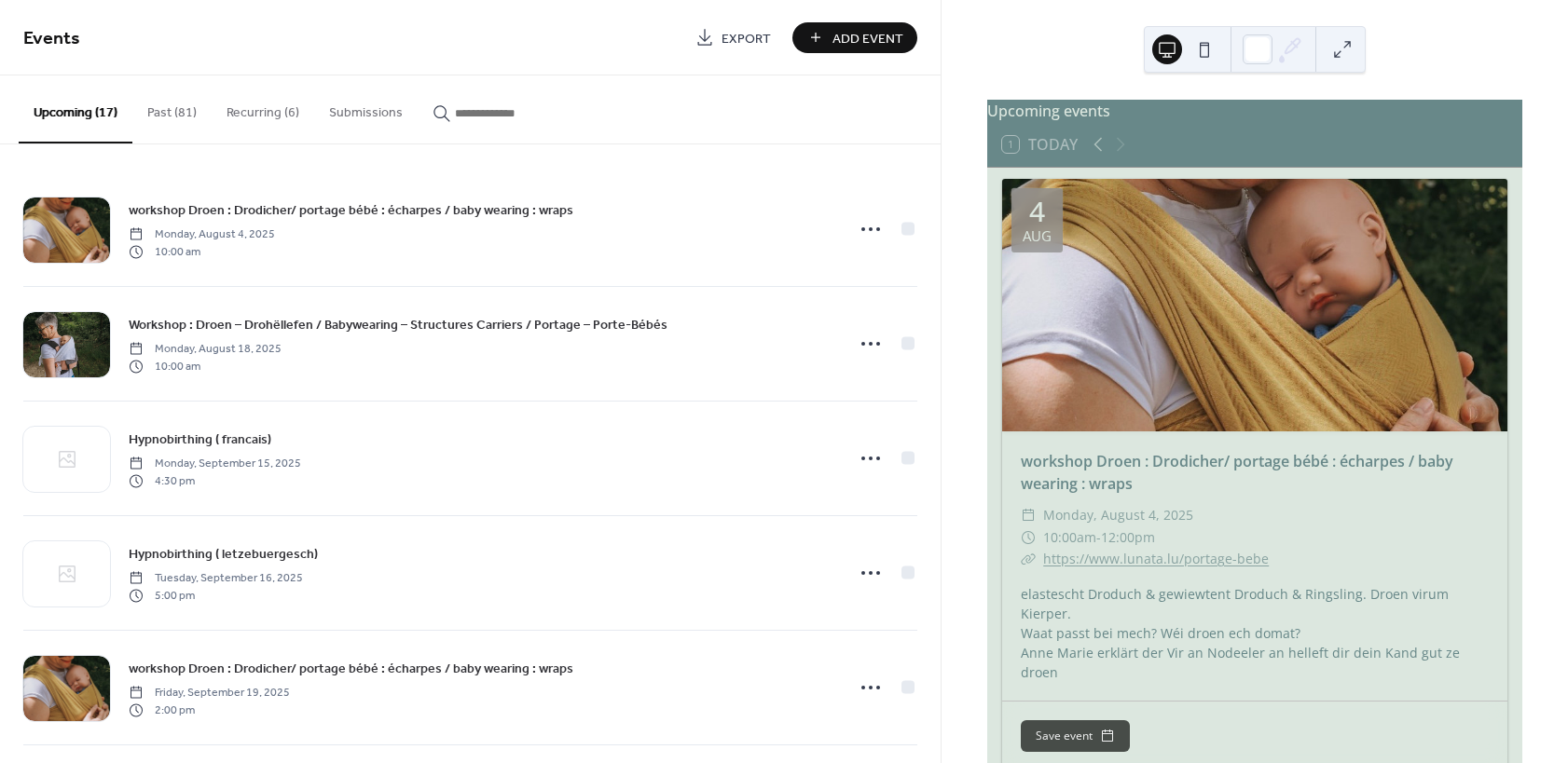 click on "1 Today" at bounding box center (1039, 144) 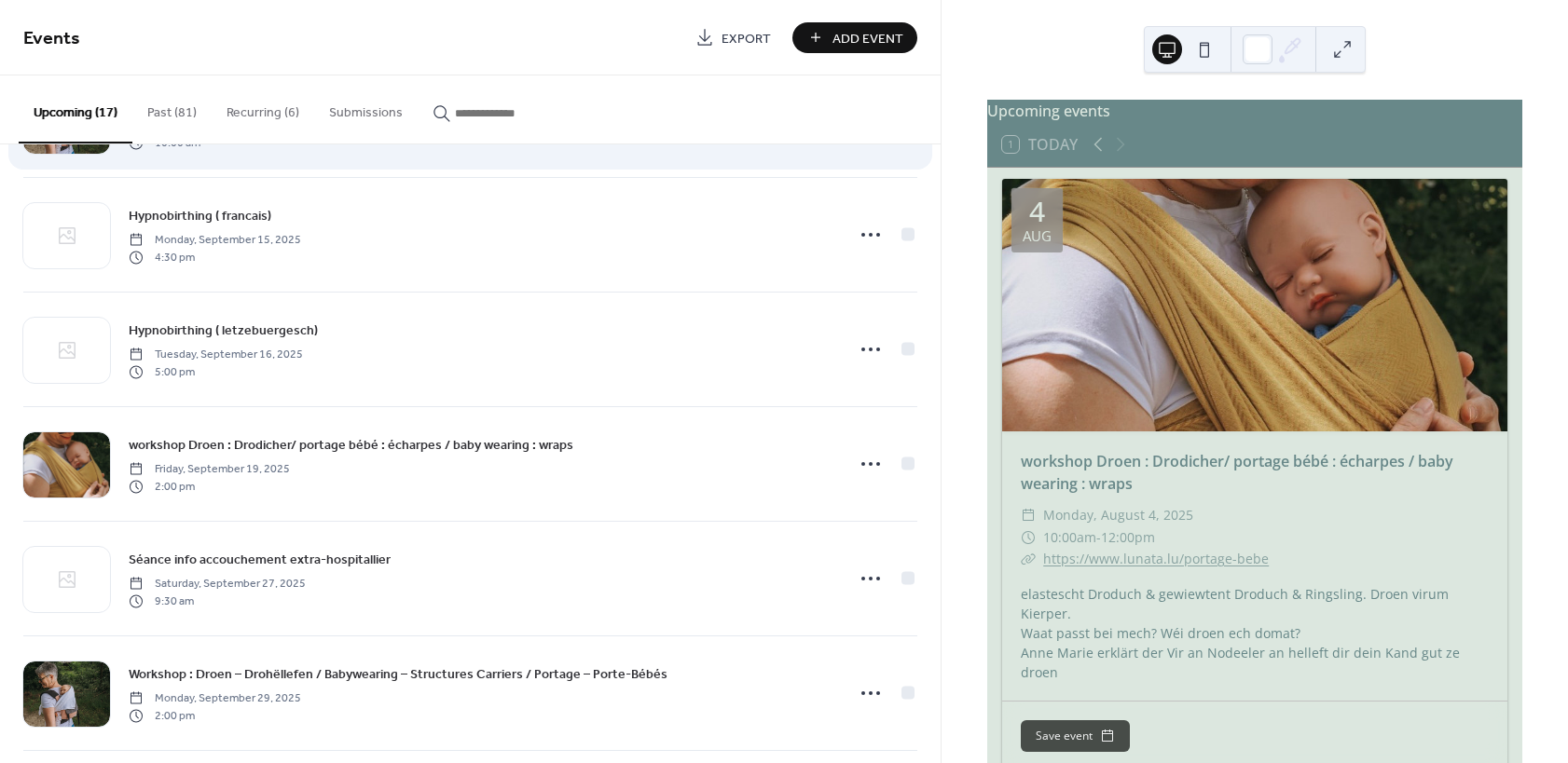 scroll, scrollTop: 0, scrollLeft: 0, axis: both 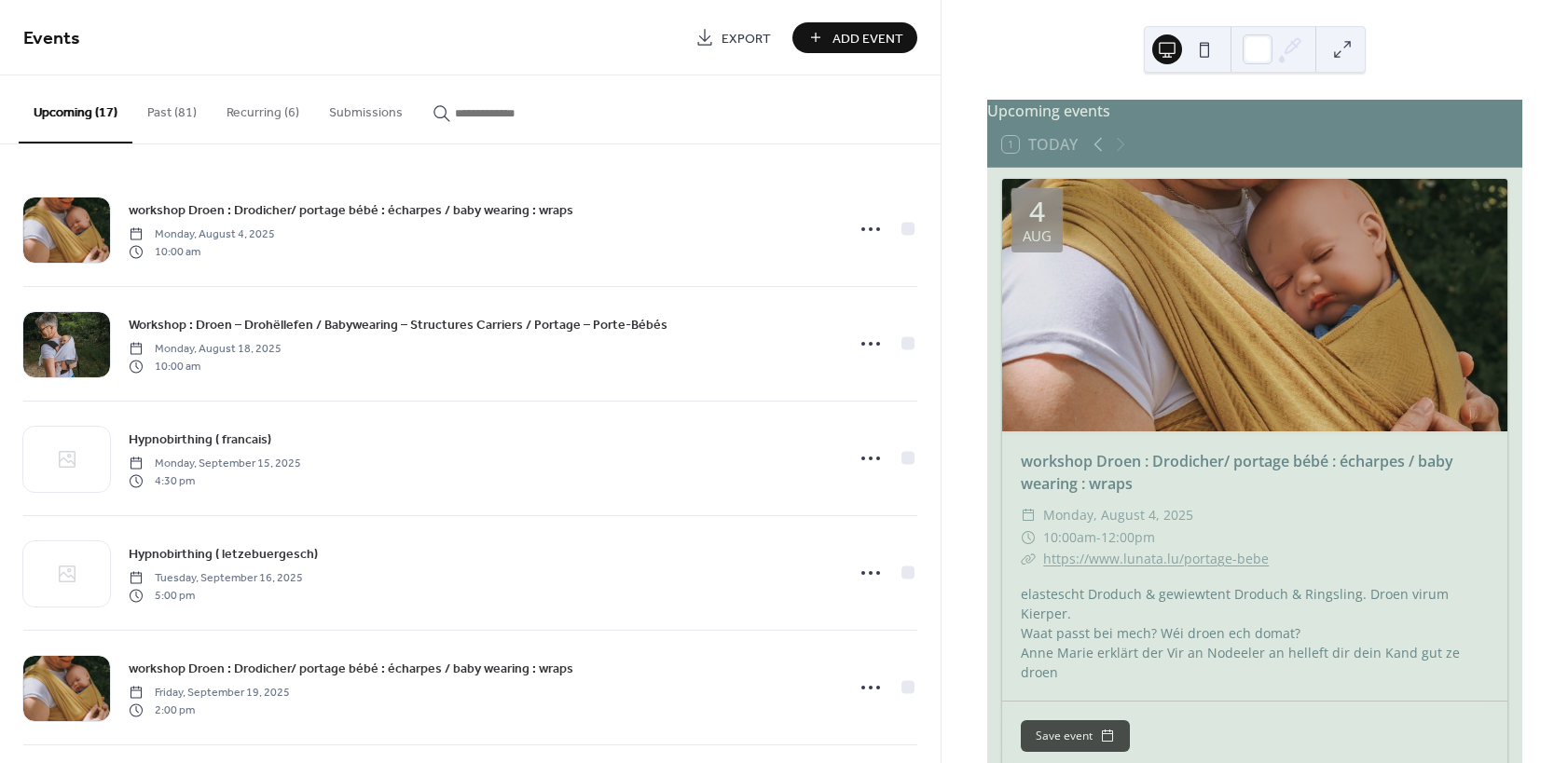 click on "Past (81)" at bounding box center (172, 108) 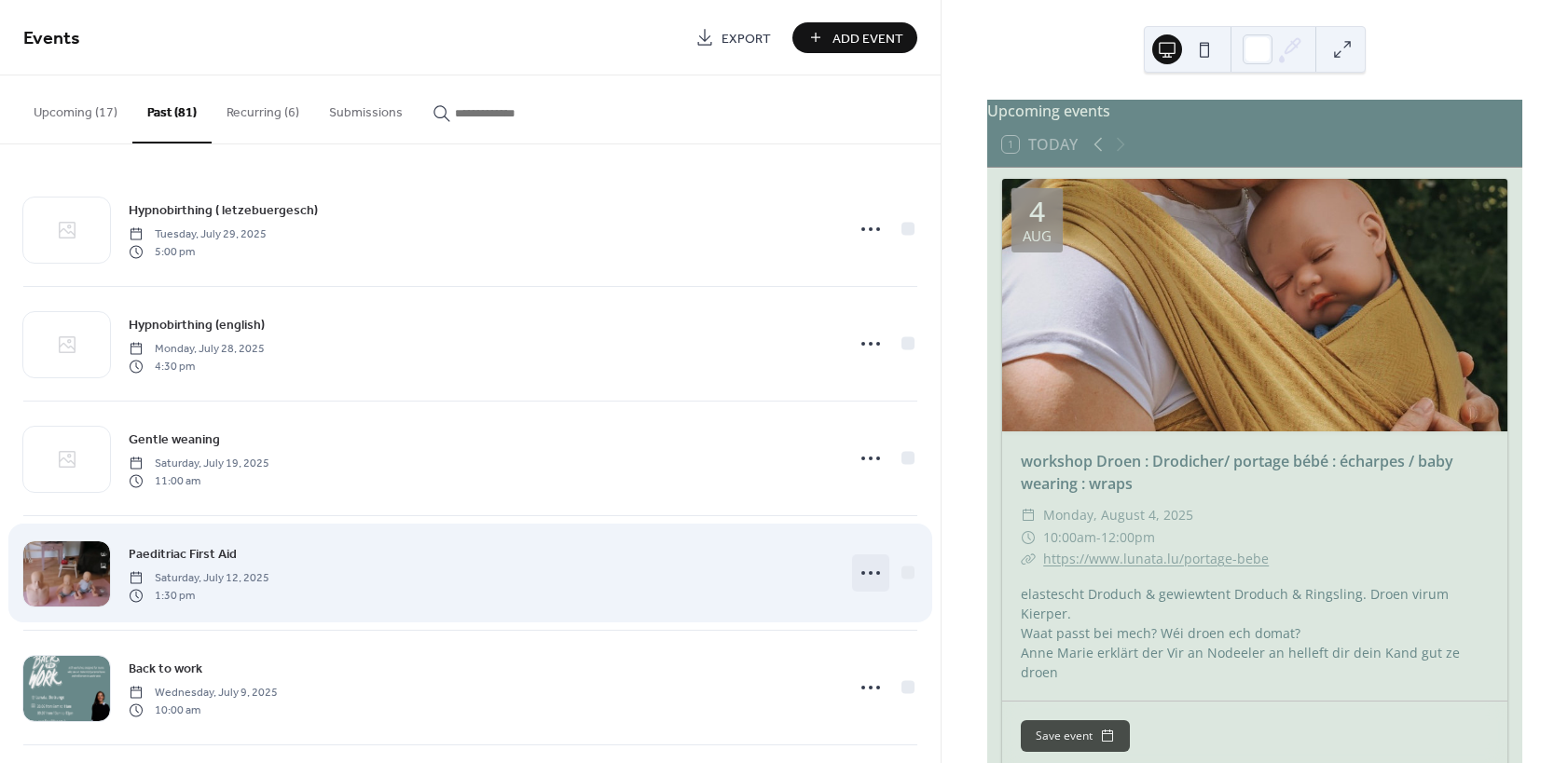 click 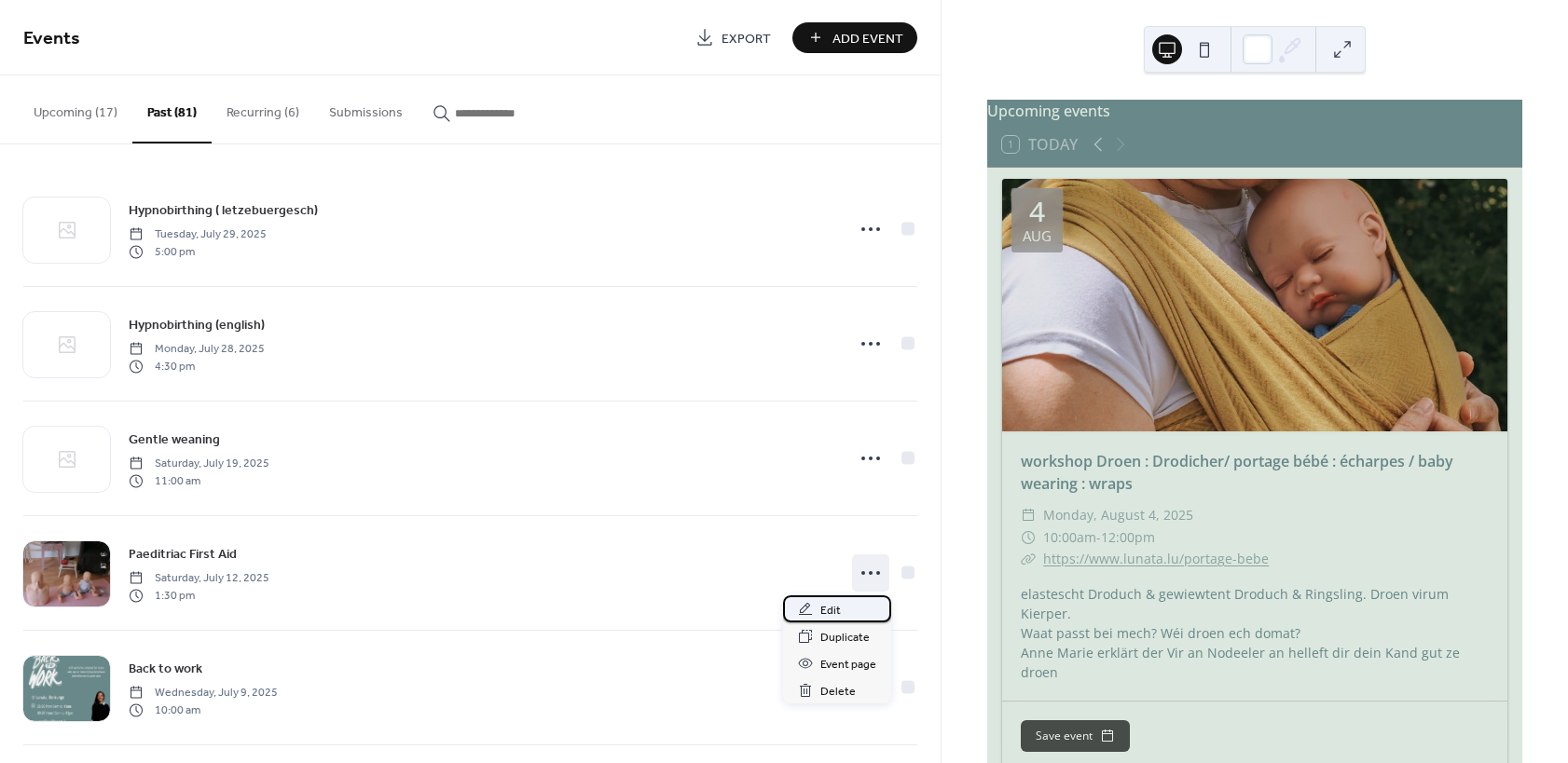 click on "Edit" at bounding box center [831, 610] 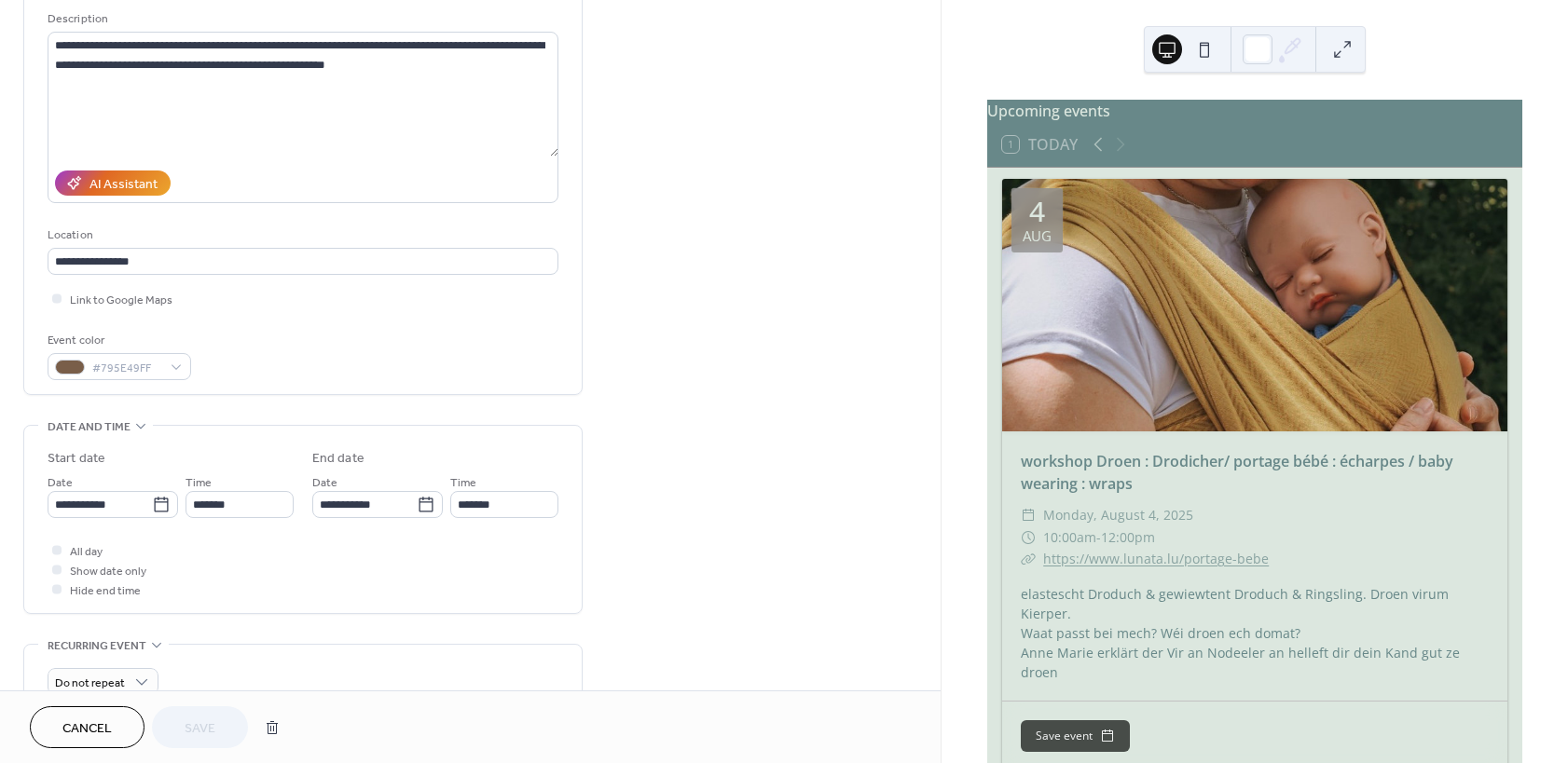 scroll, scrollTop: 224, scrollLeft: 0, axis: vertical 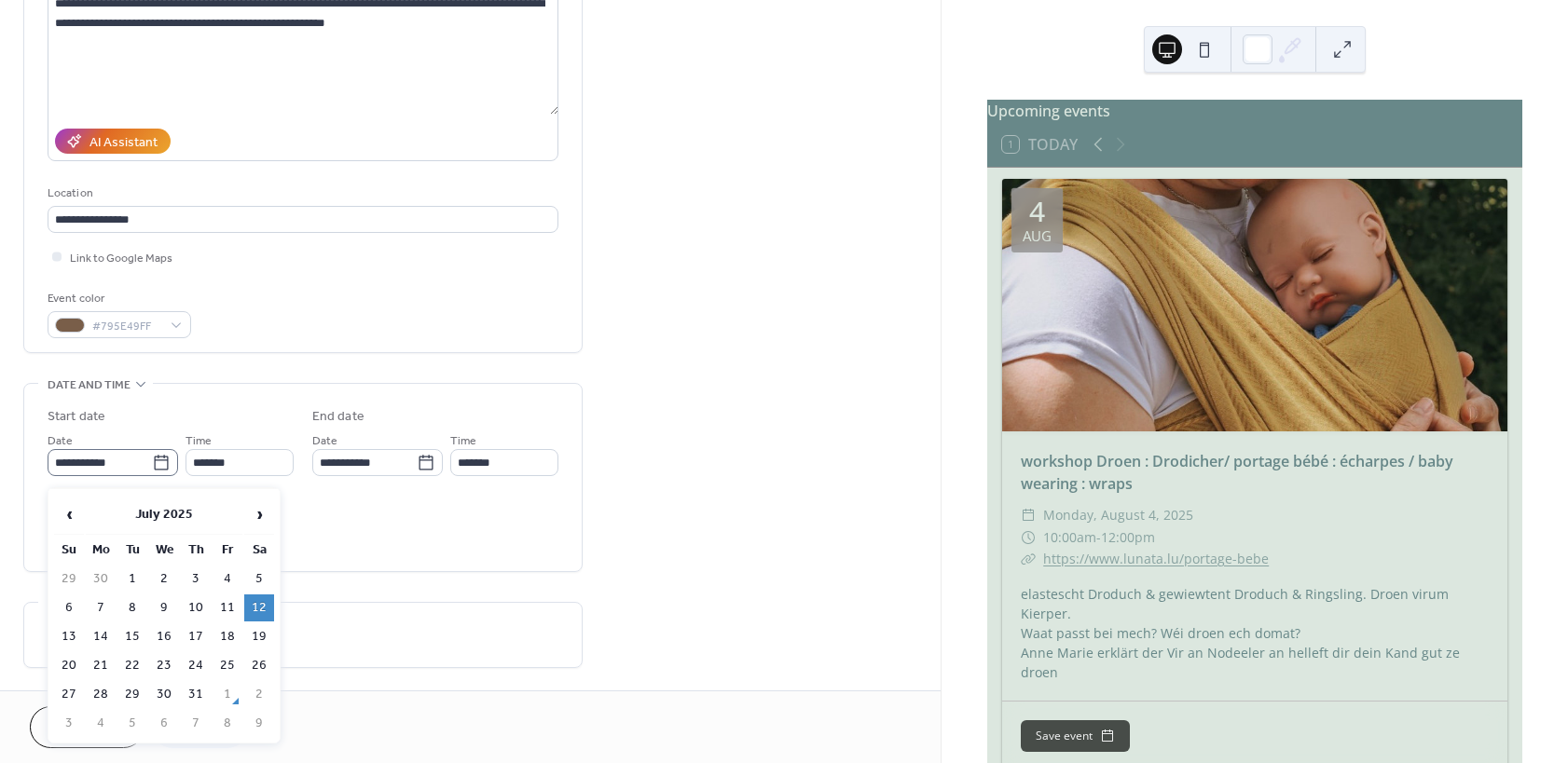 click 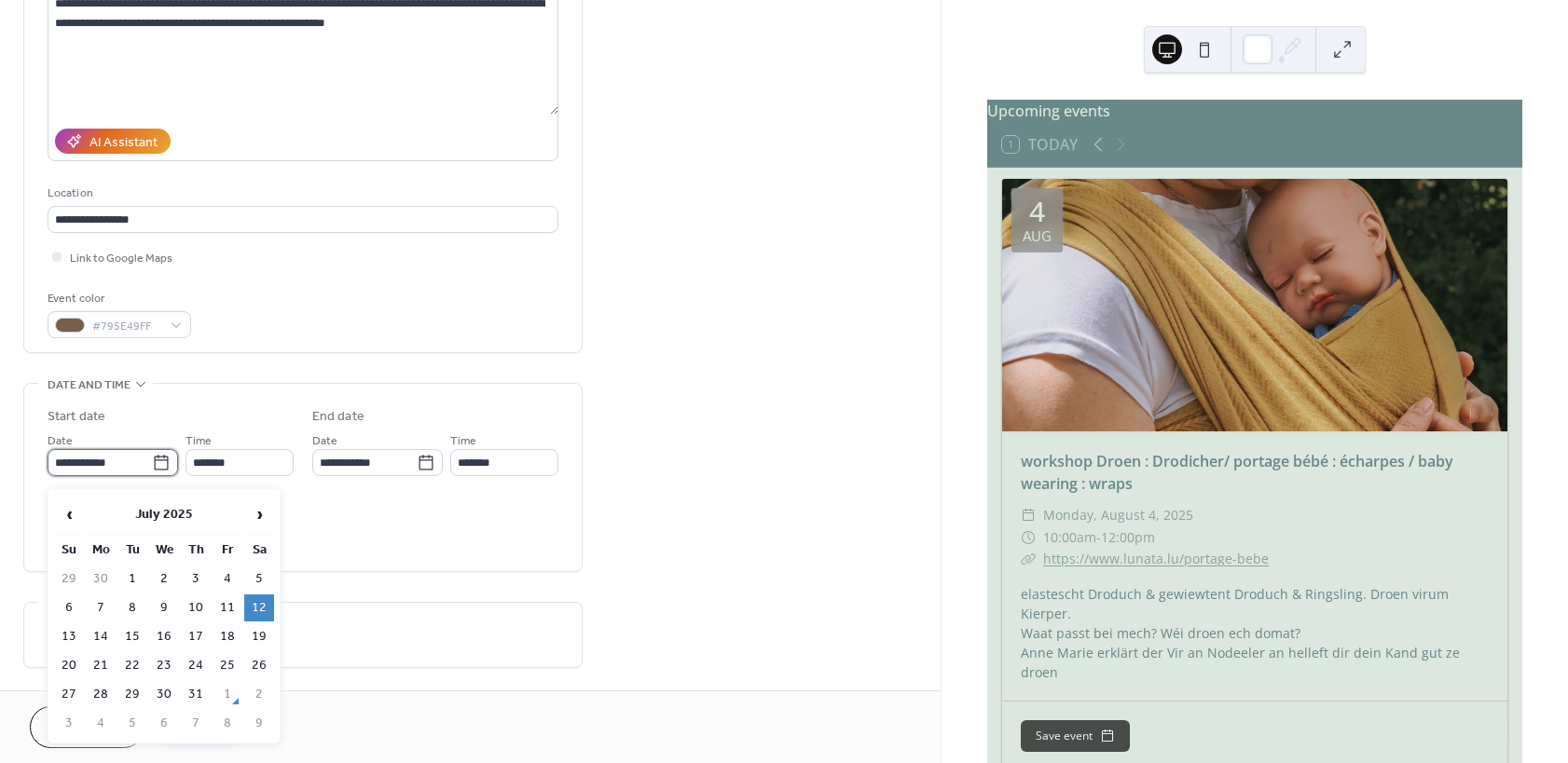 click on "**********" at bounding box center (100, 462) 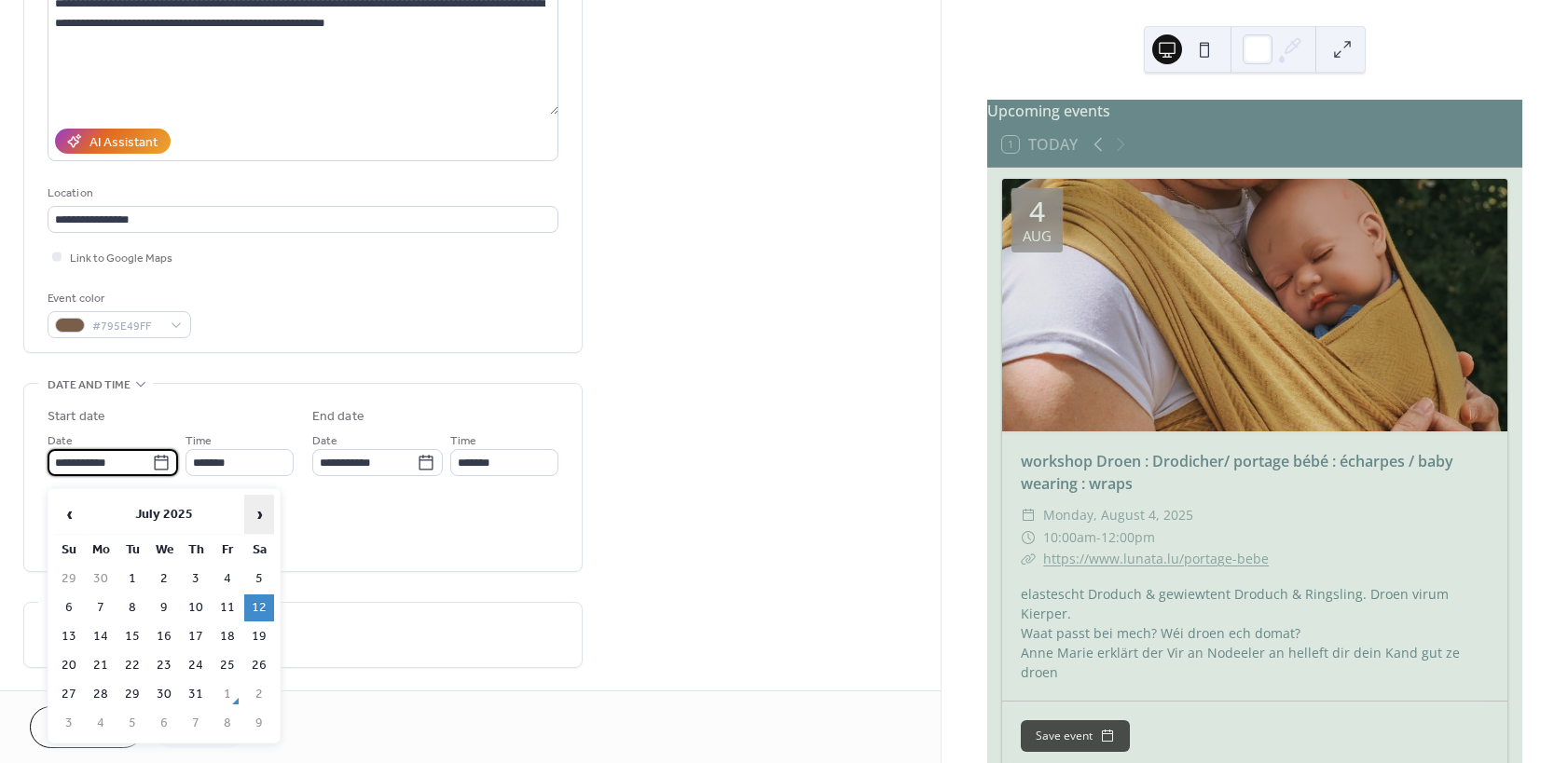 click on "›" at bounding box center (259, 514) 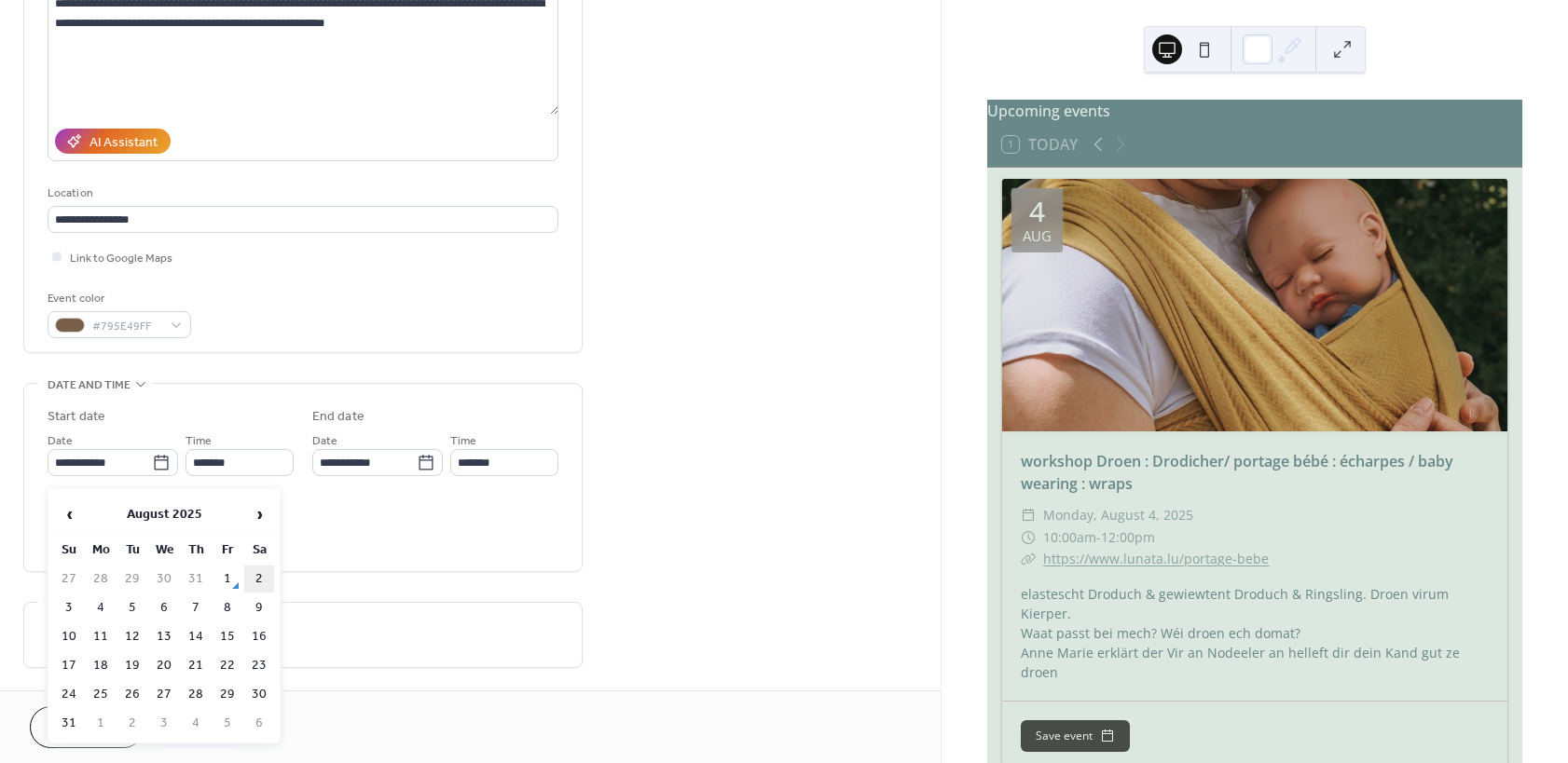 click on "2" at bounding box center (259, 579) 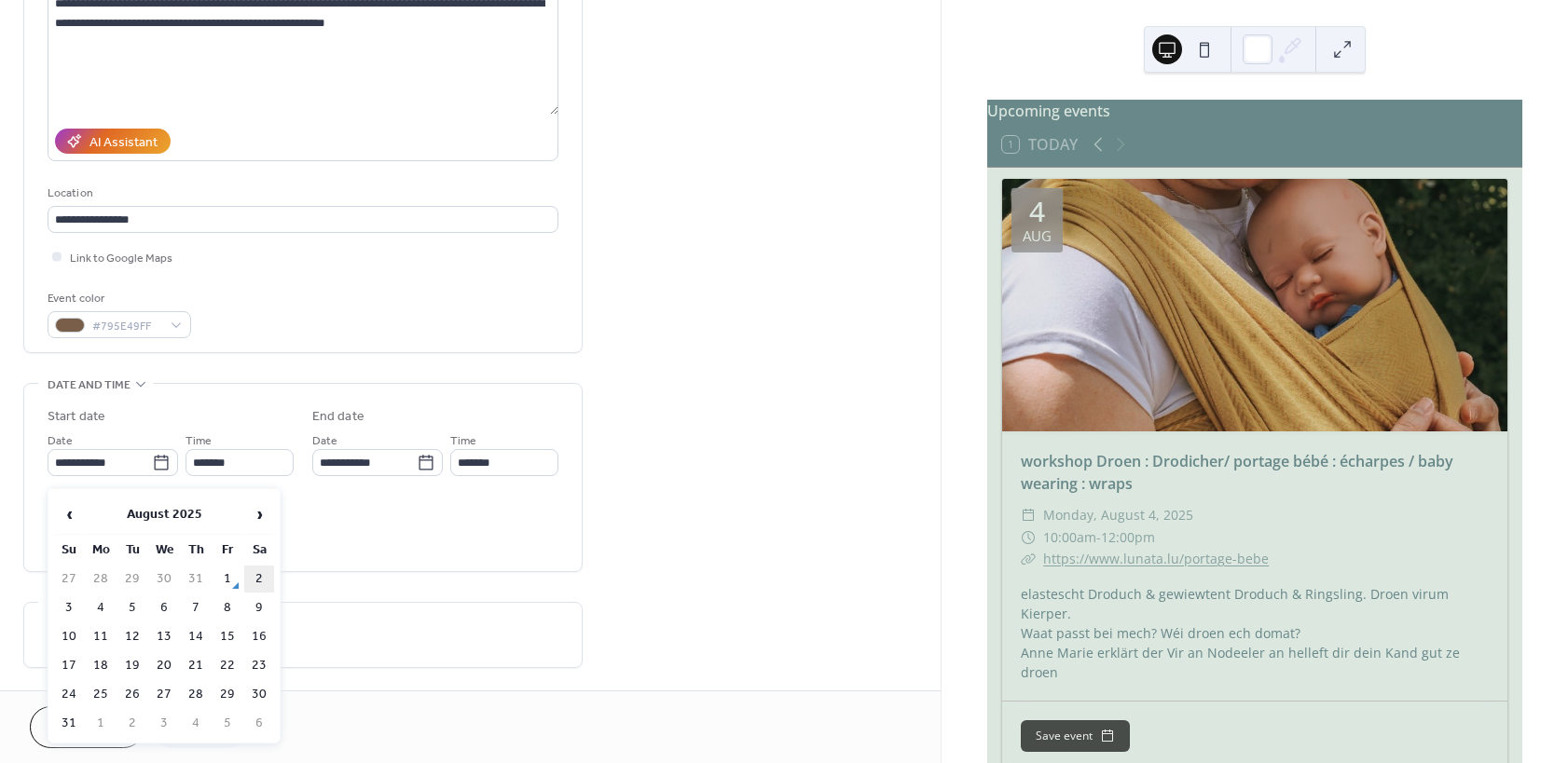 type on "**********" 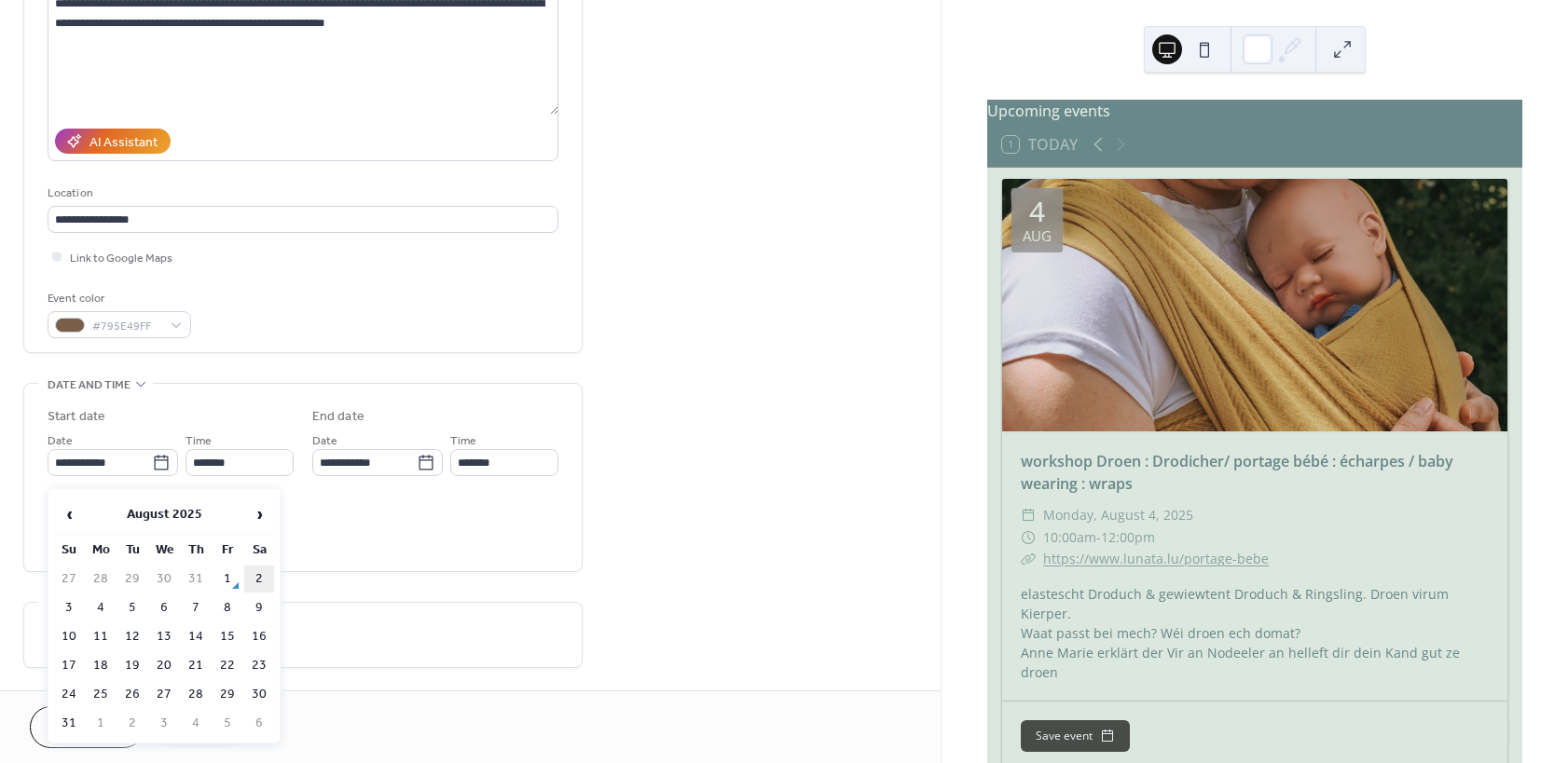 type on "**********" 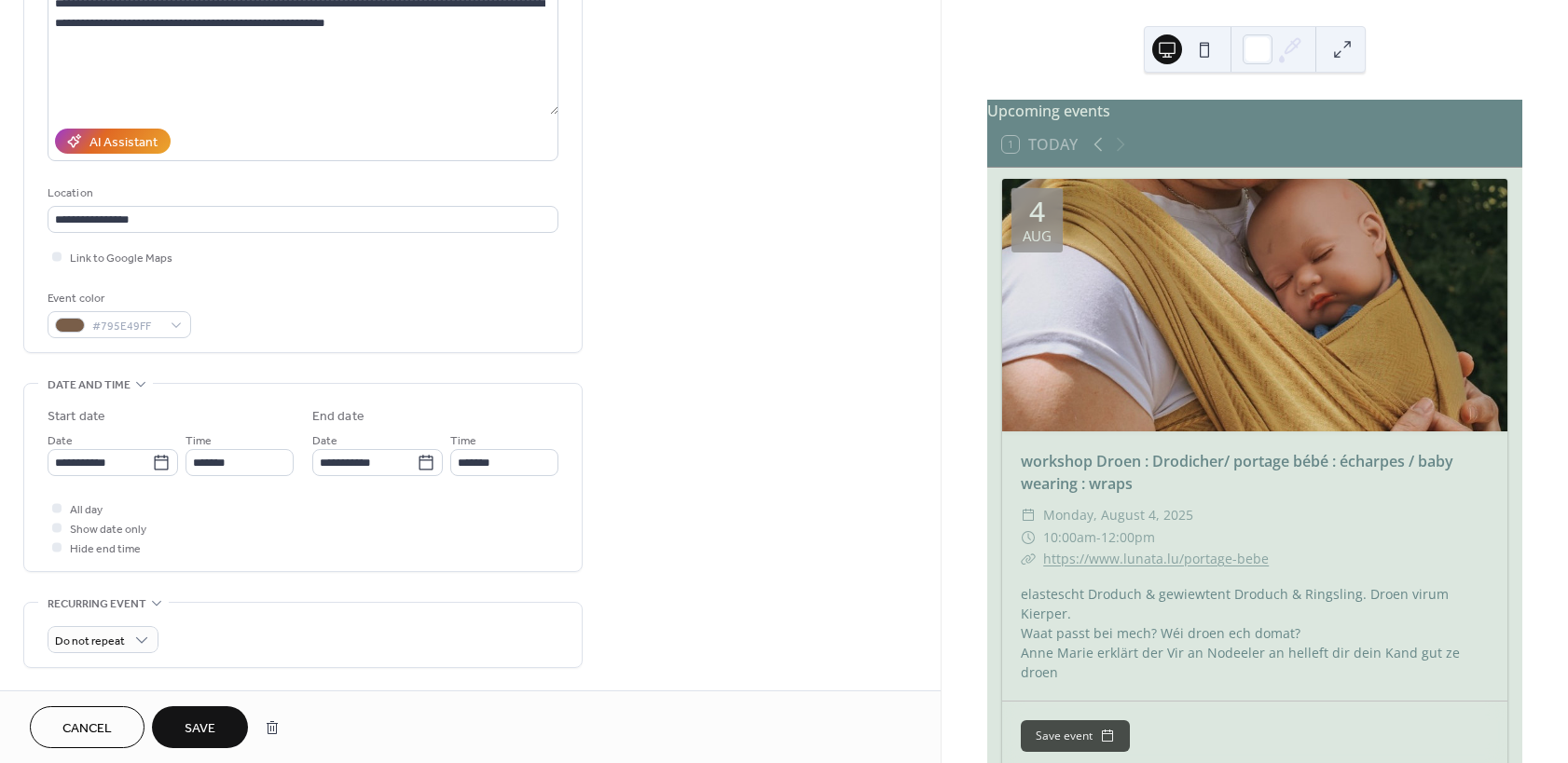 click on "Save" at bounding box center (199, 729) 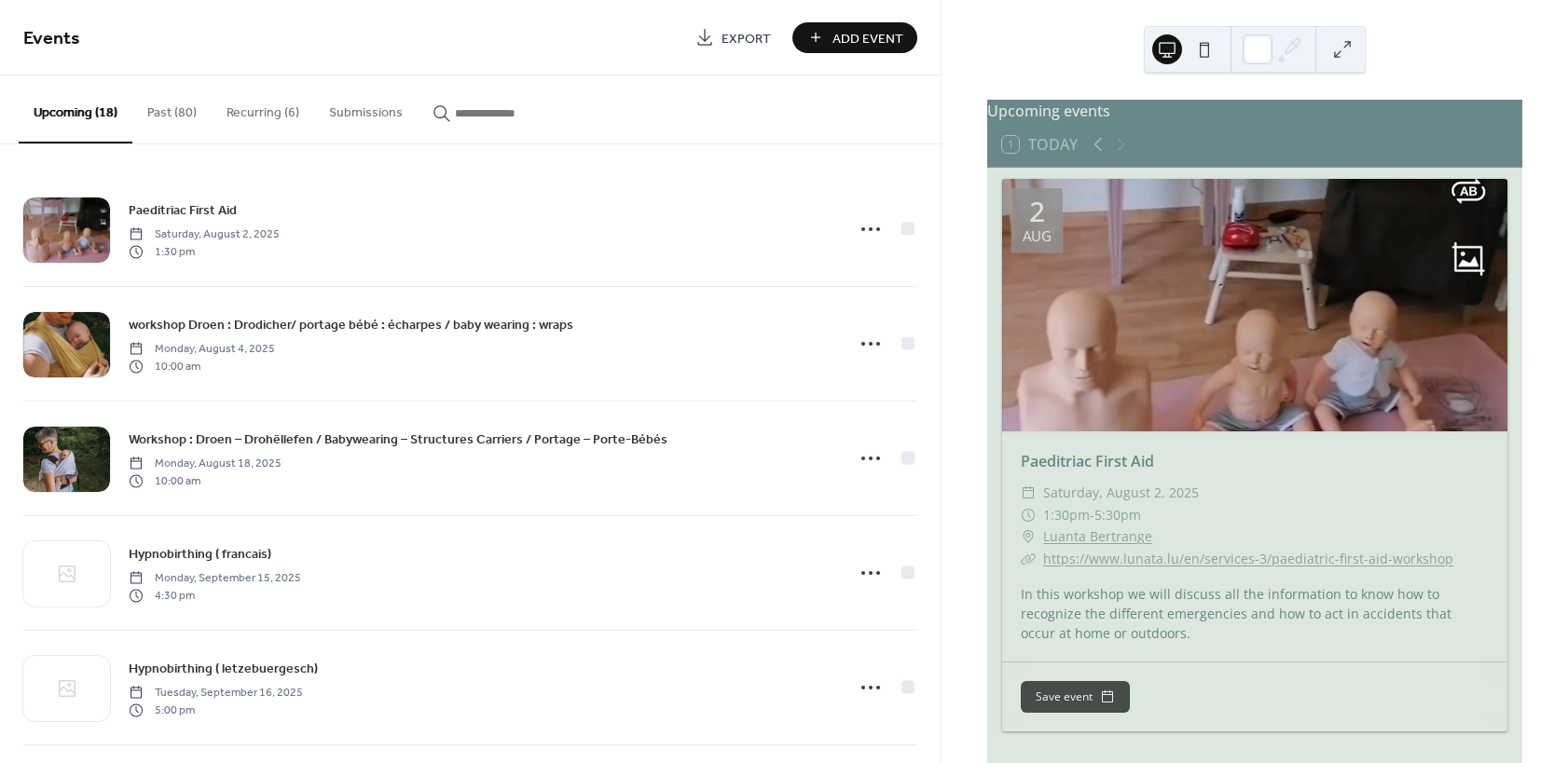 click on "Past (80)" at bounding box center (172, 108) 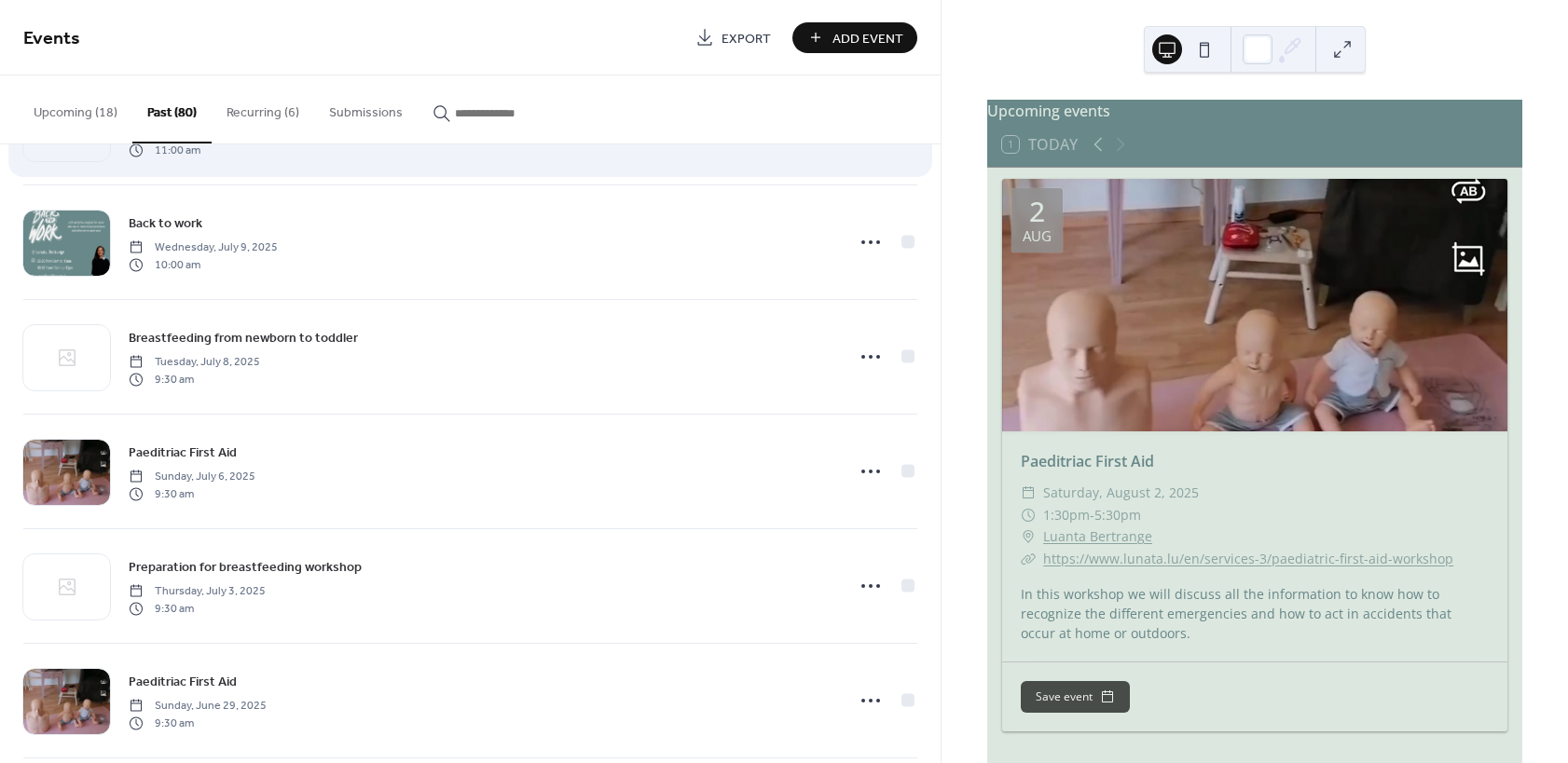 scroll, scrollTop: 335, scrollLeft: 0, axis: vertical 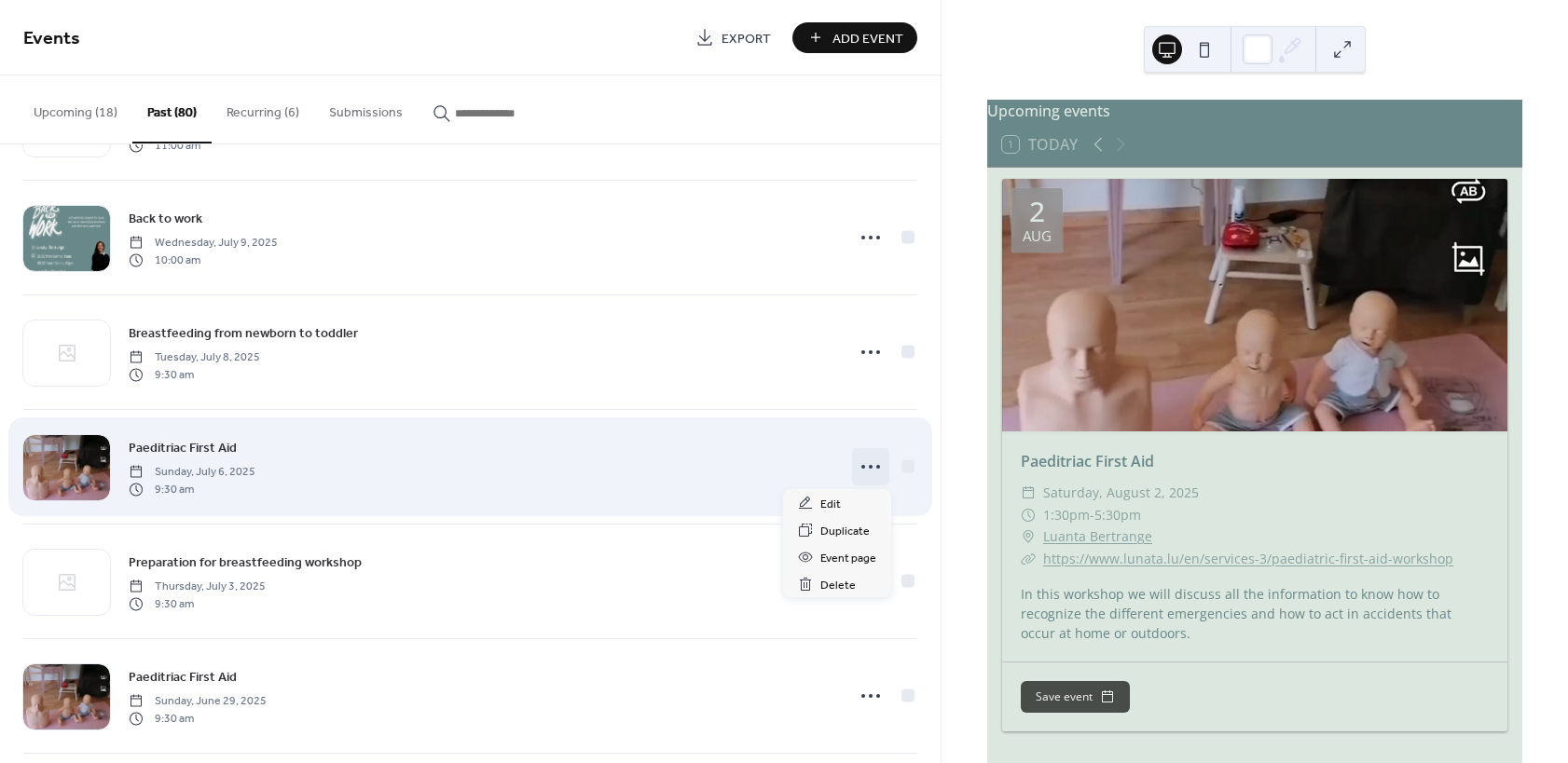 click 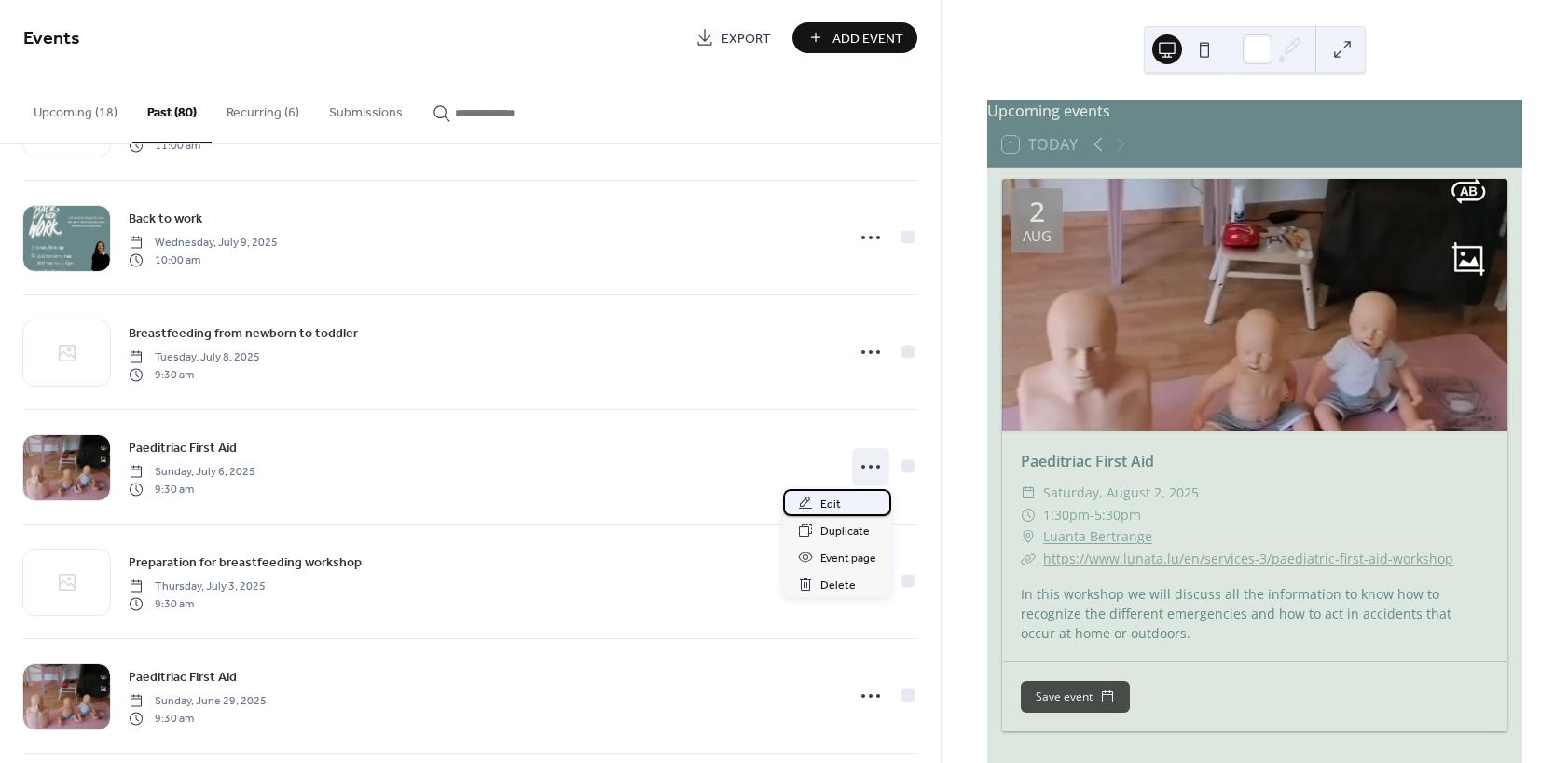 click on "Edit" at bounding box center (831, 504) 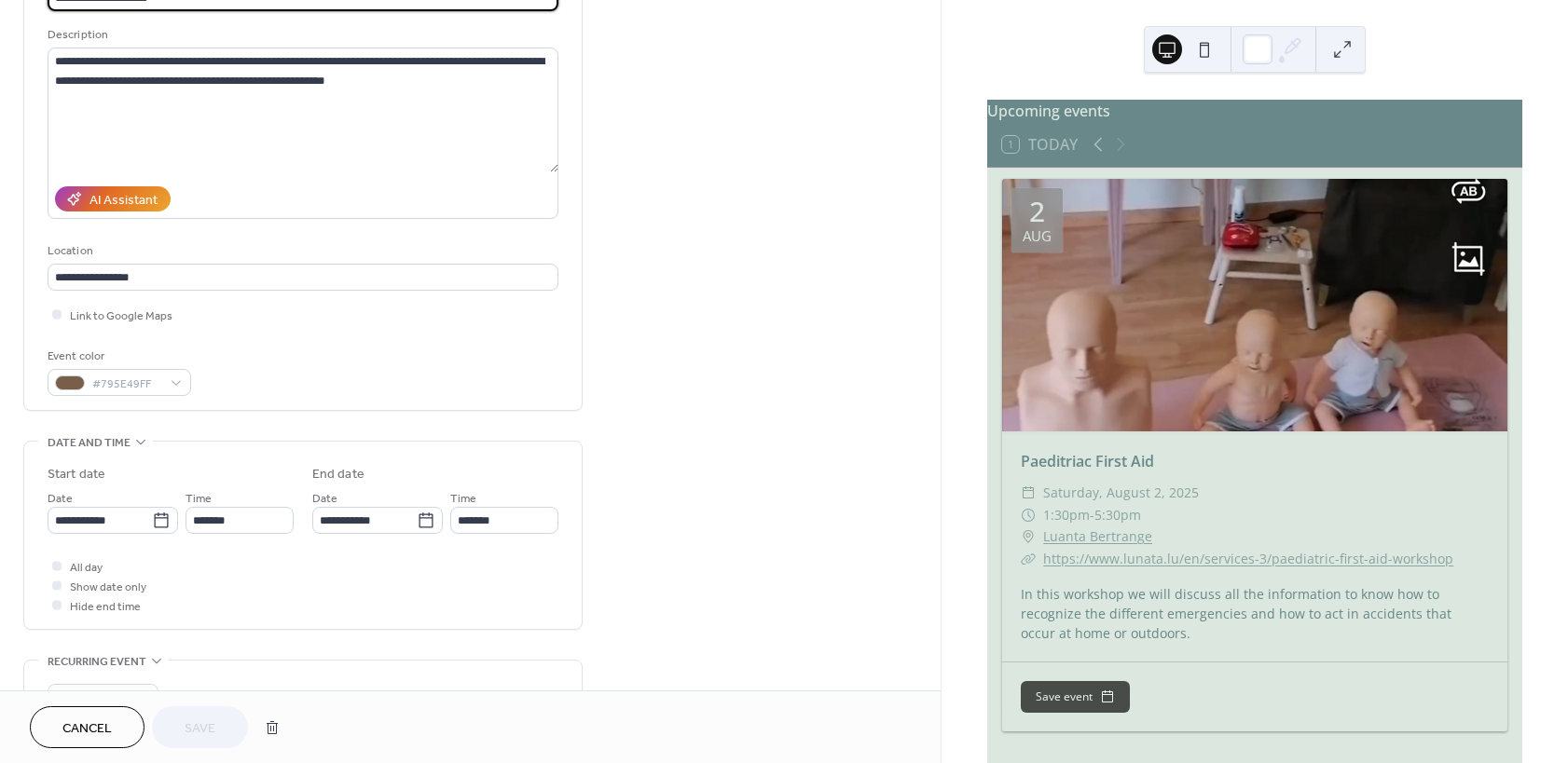 scroll, scrollTop: 168, scrollLeft: 0, axis: vertical 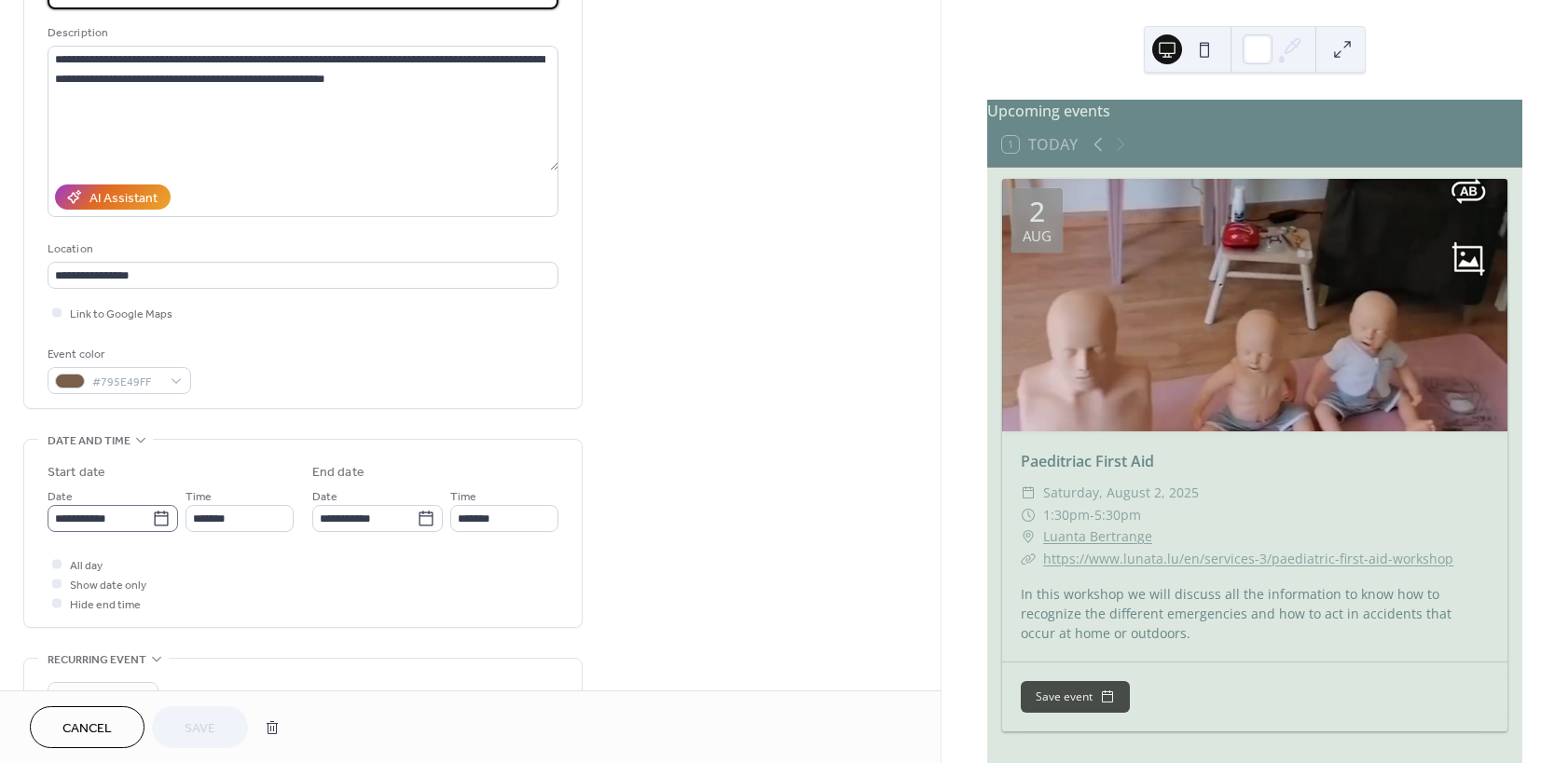 click 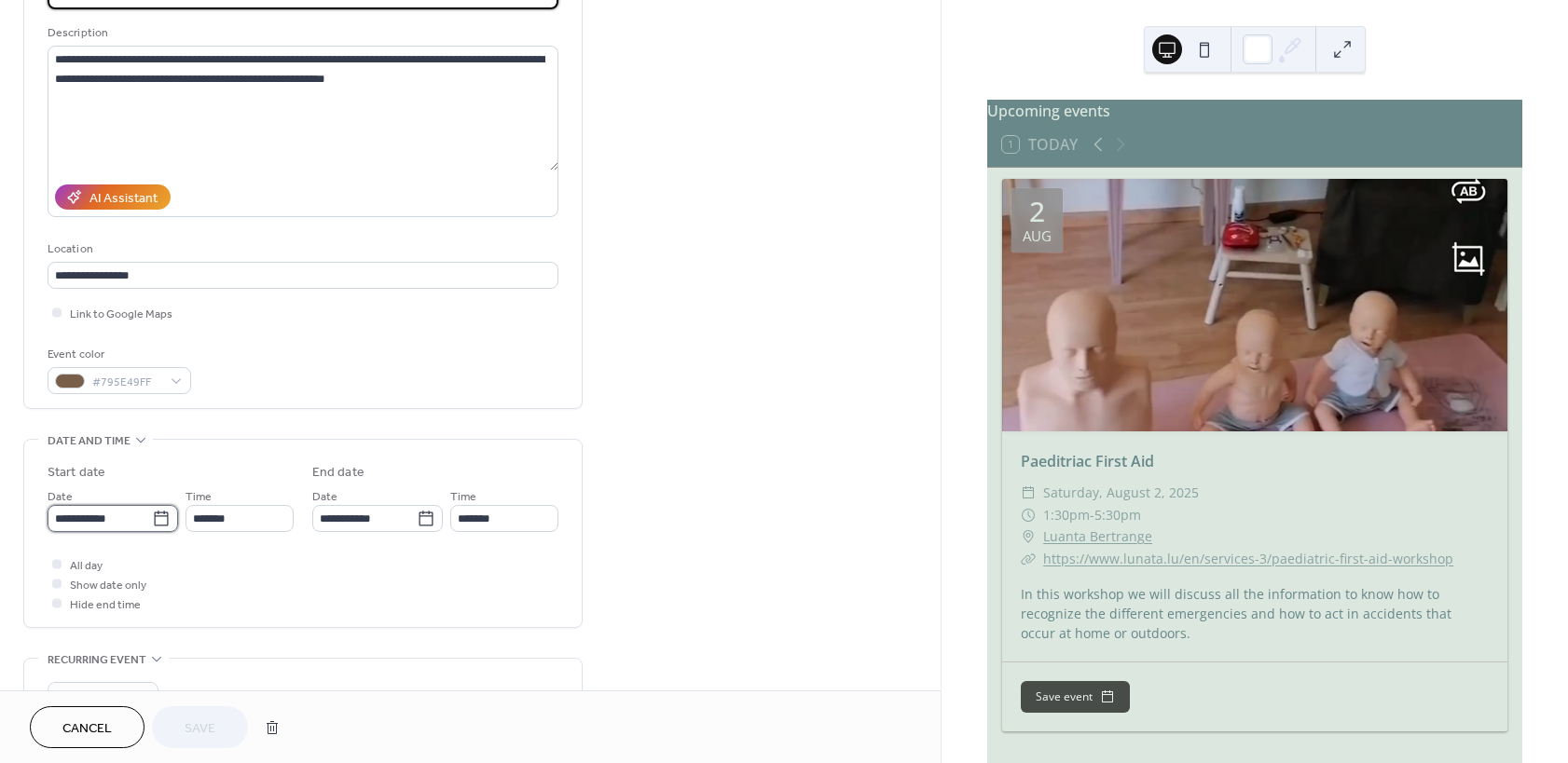 click on "**********" at bounding box center [100, 518] 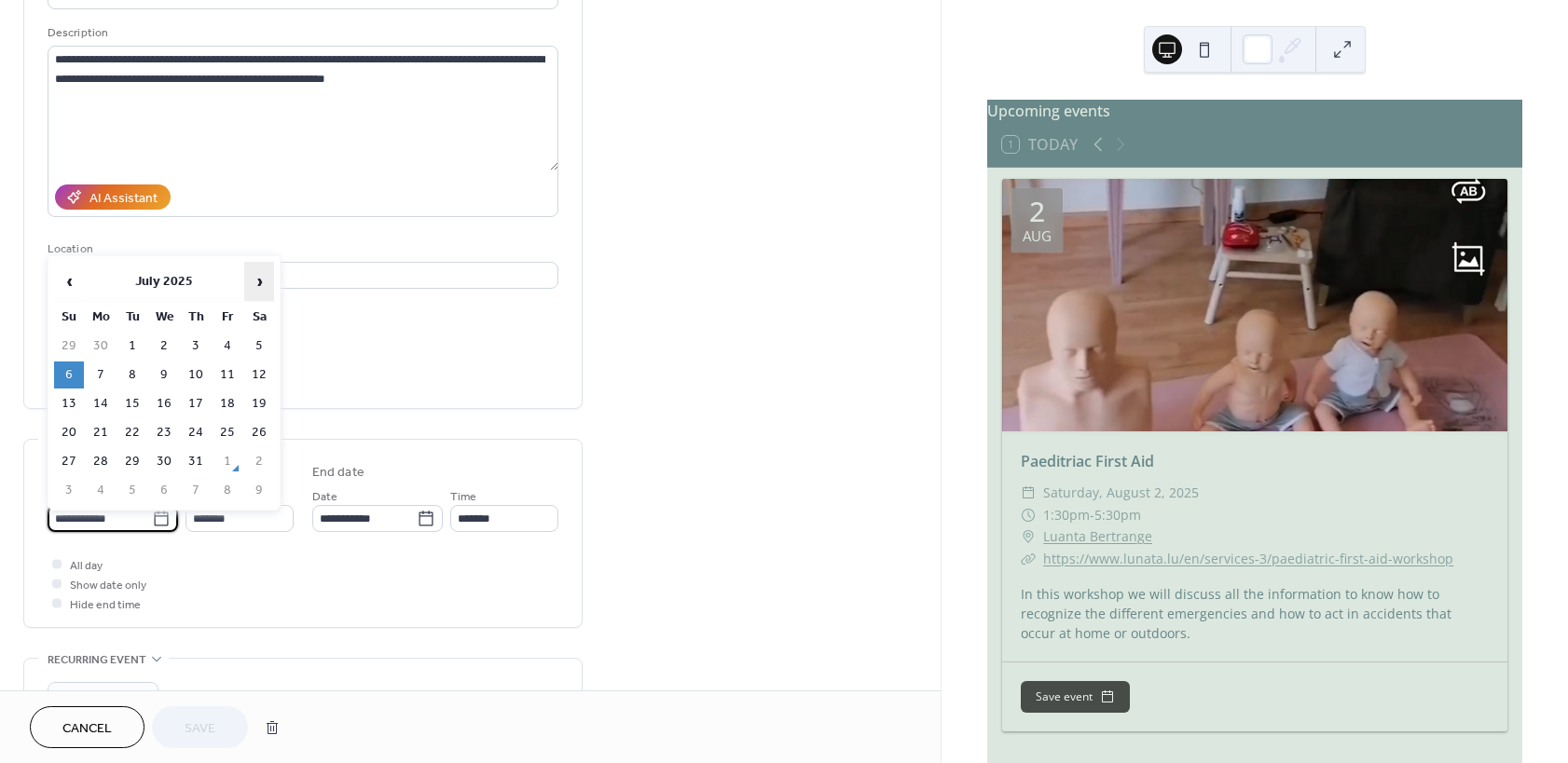 click on "›" at bounding box center (259, 281) 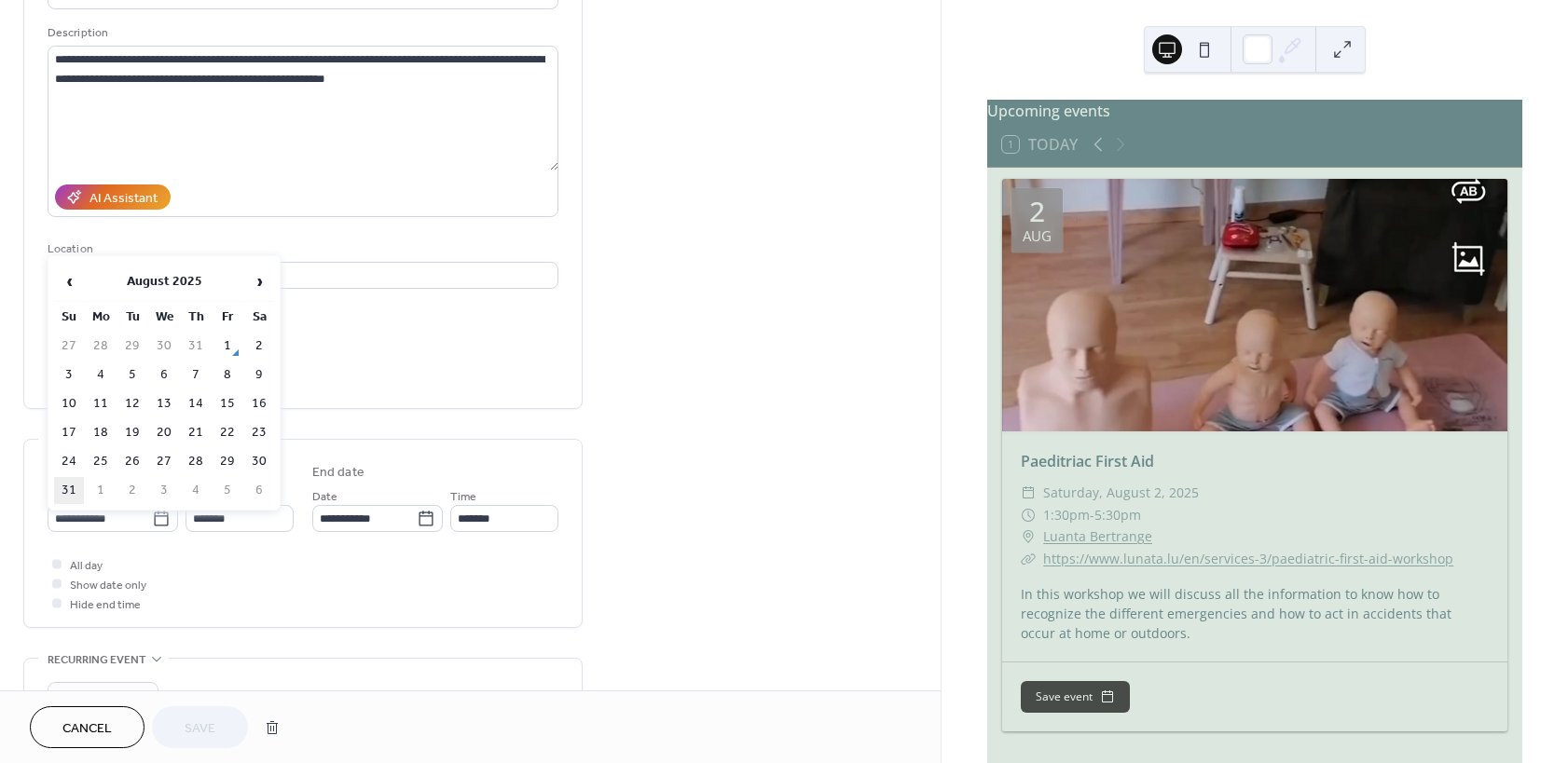 click on "31" at bounding box center (69, 490) 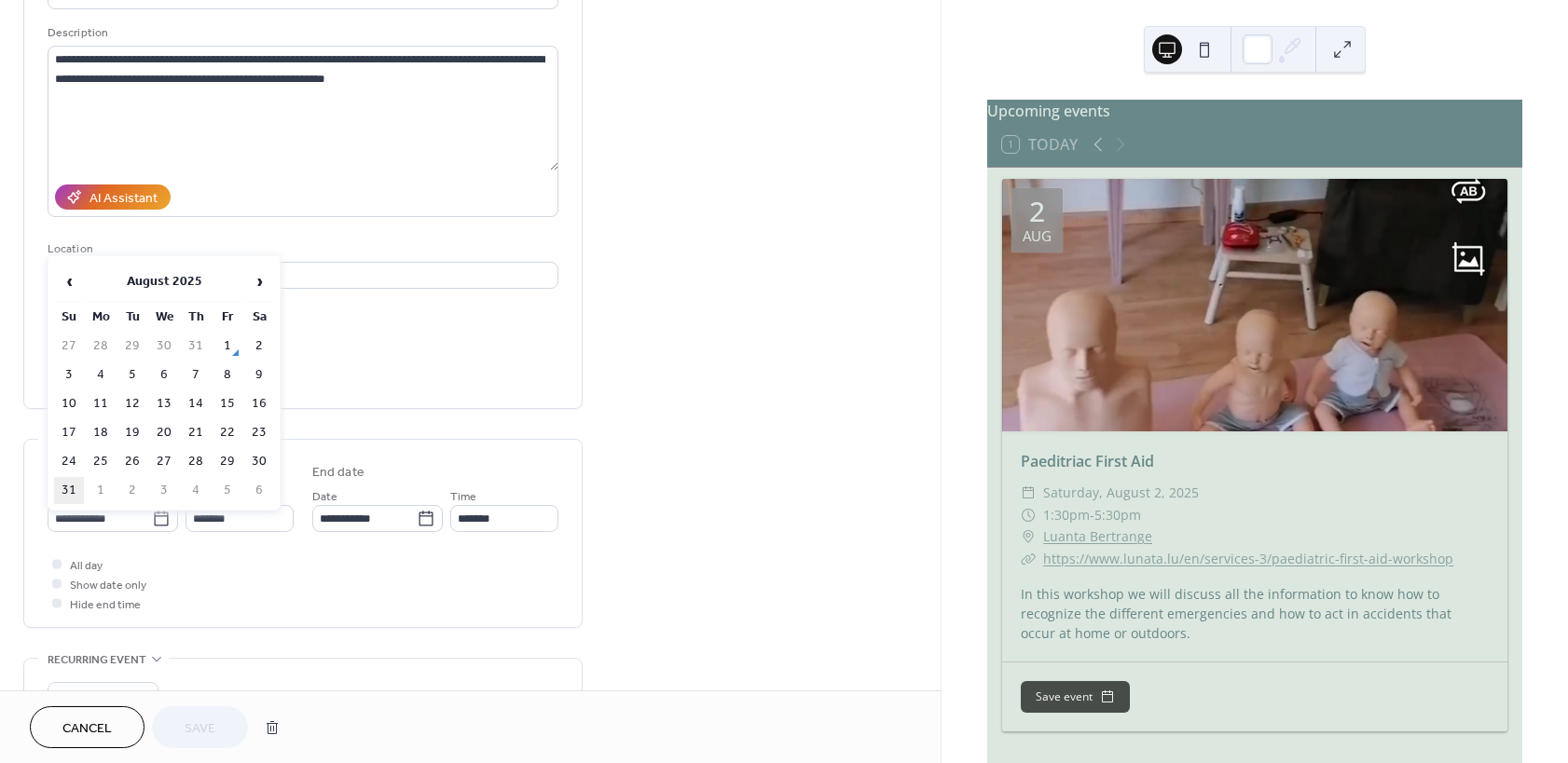 type on "**********" 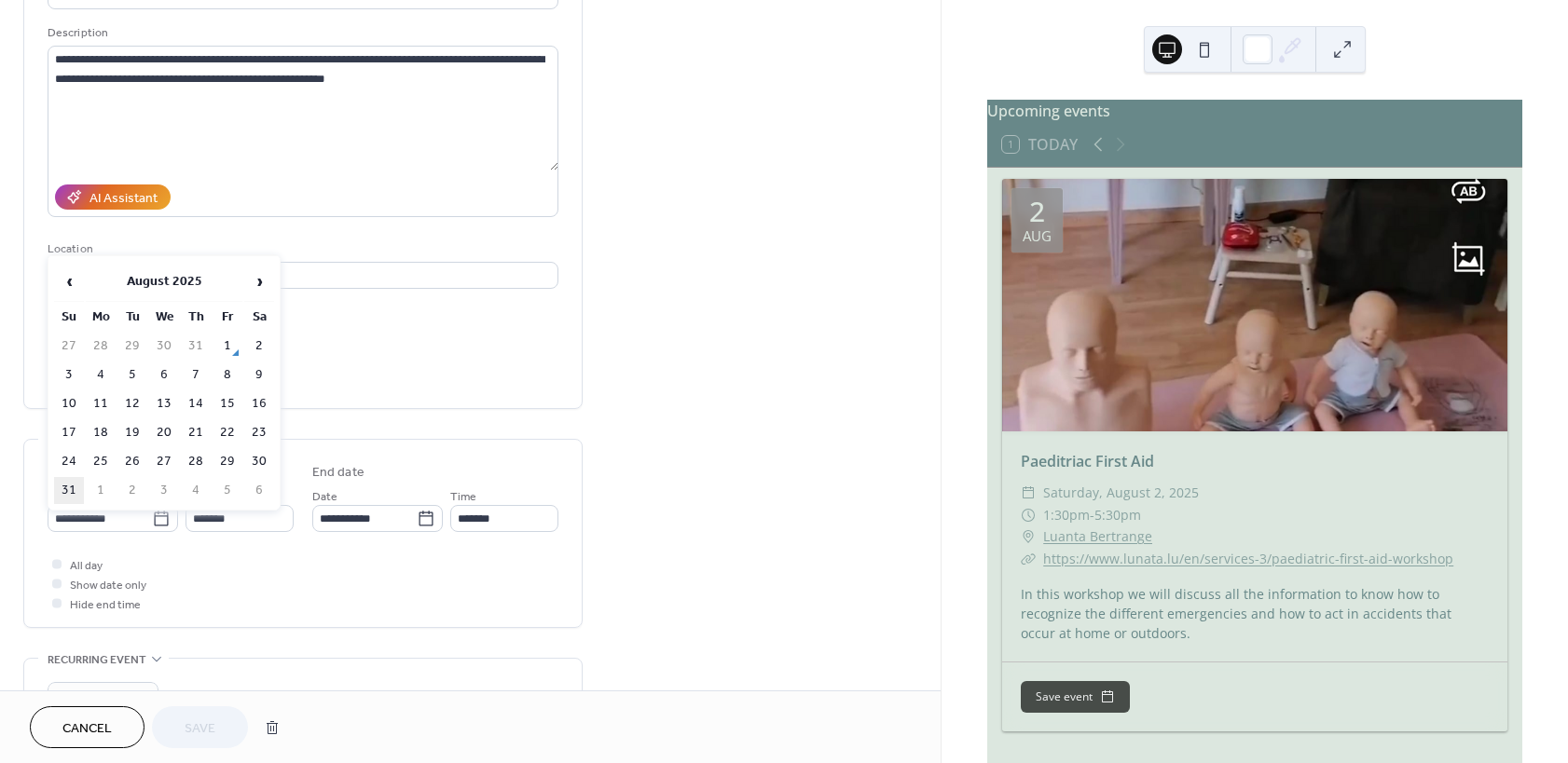 type on "**********" 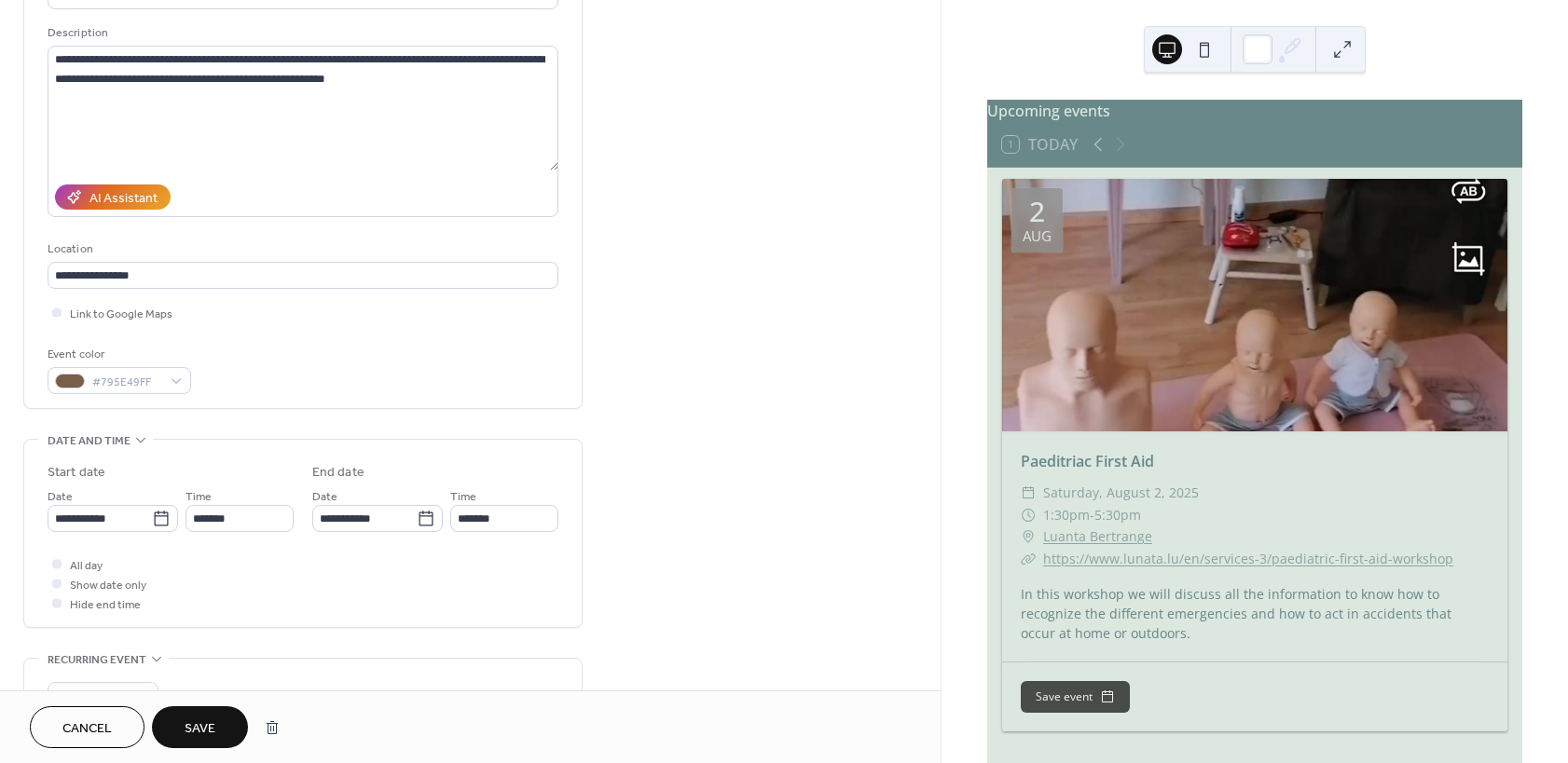 click on "Save" at bounding box center [199, 729] 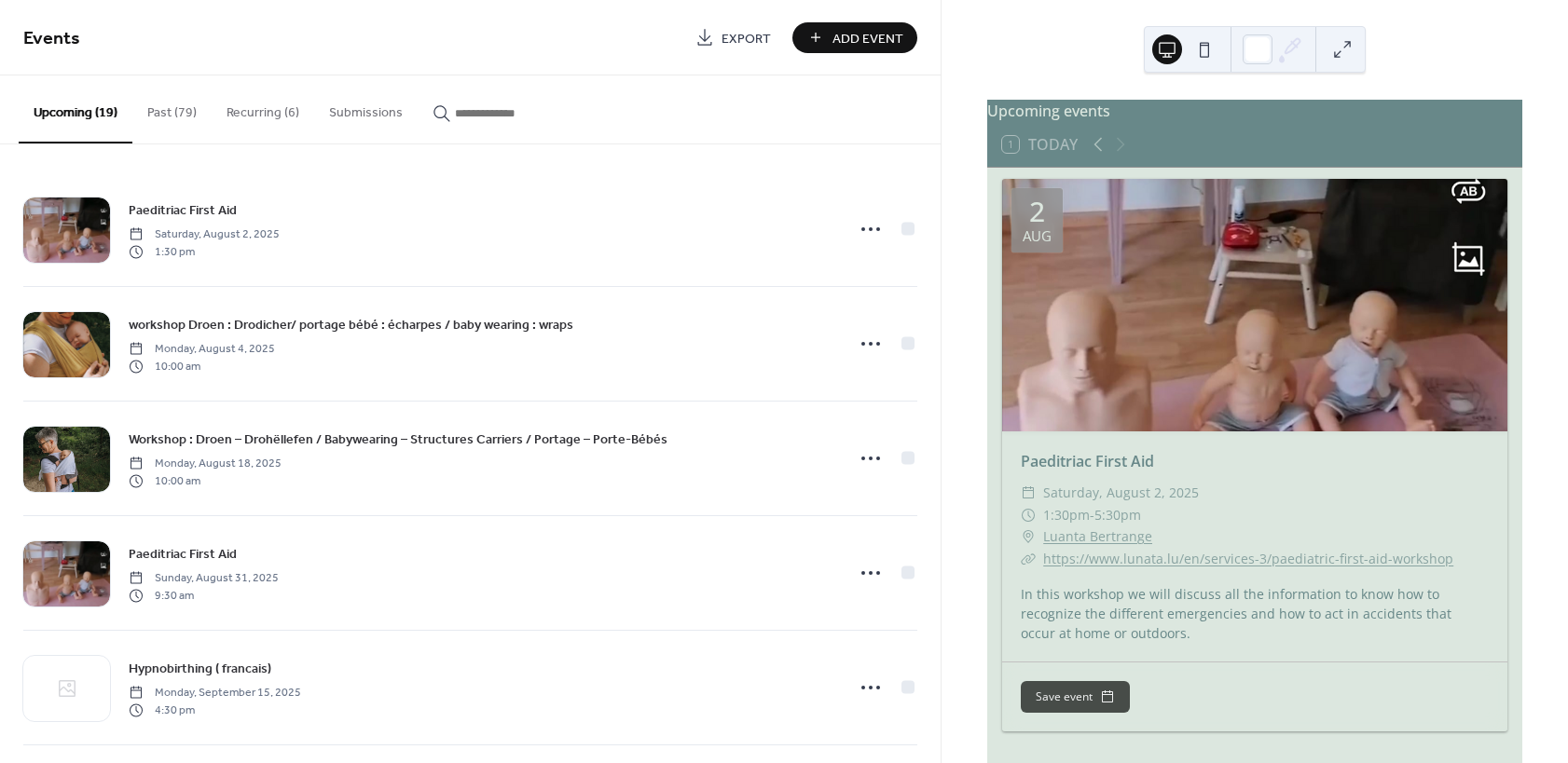 click on "Past (79)" at bounding box center (172, 108) 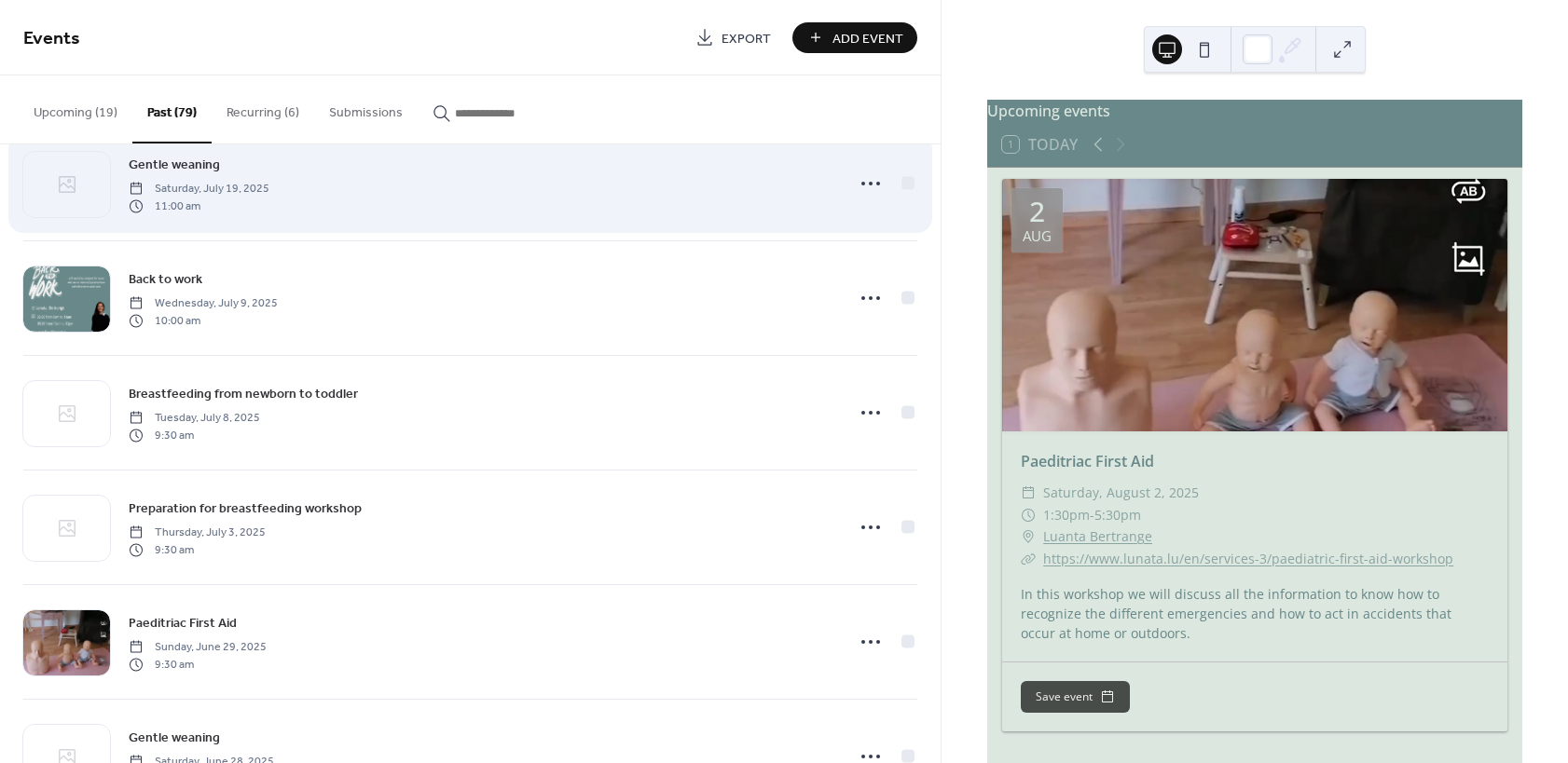 scroll, scrollTop: 335, scrollLeft: 0, axis: vertical 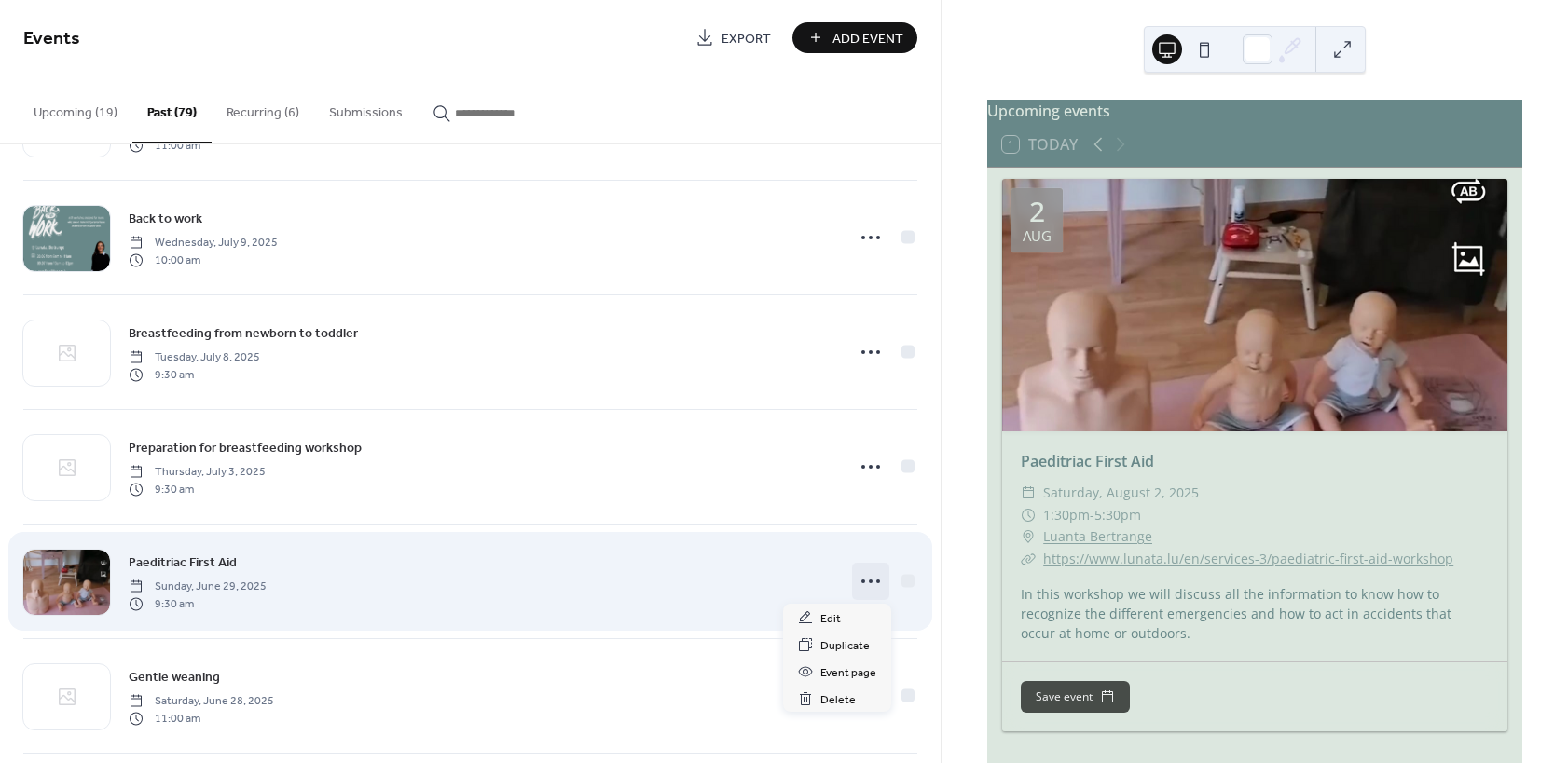 click 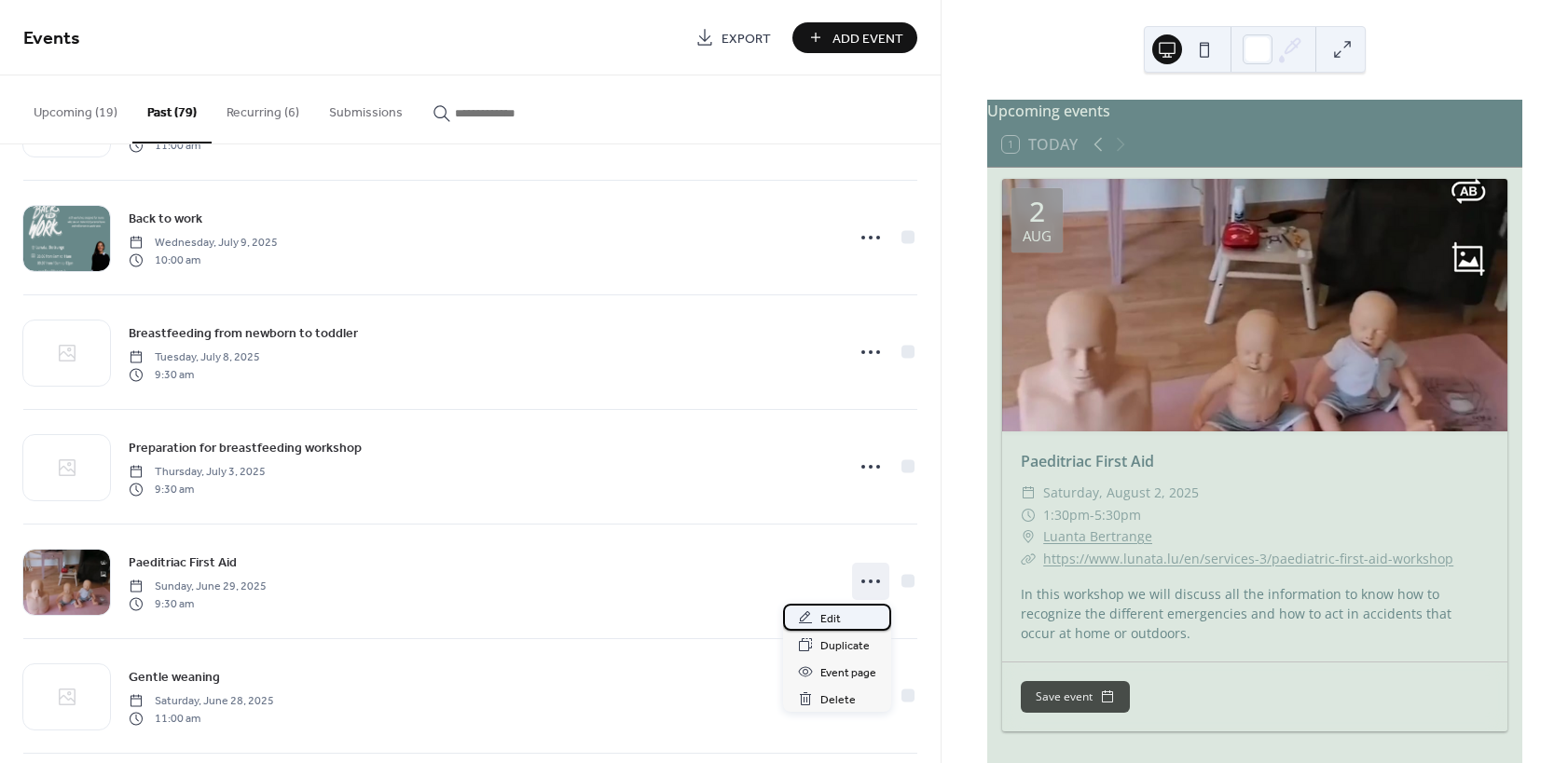 click on "Edit" at bounding box center (831, 619) 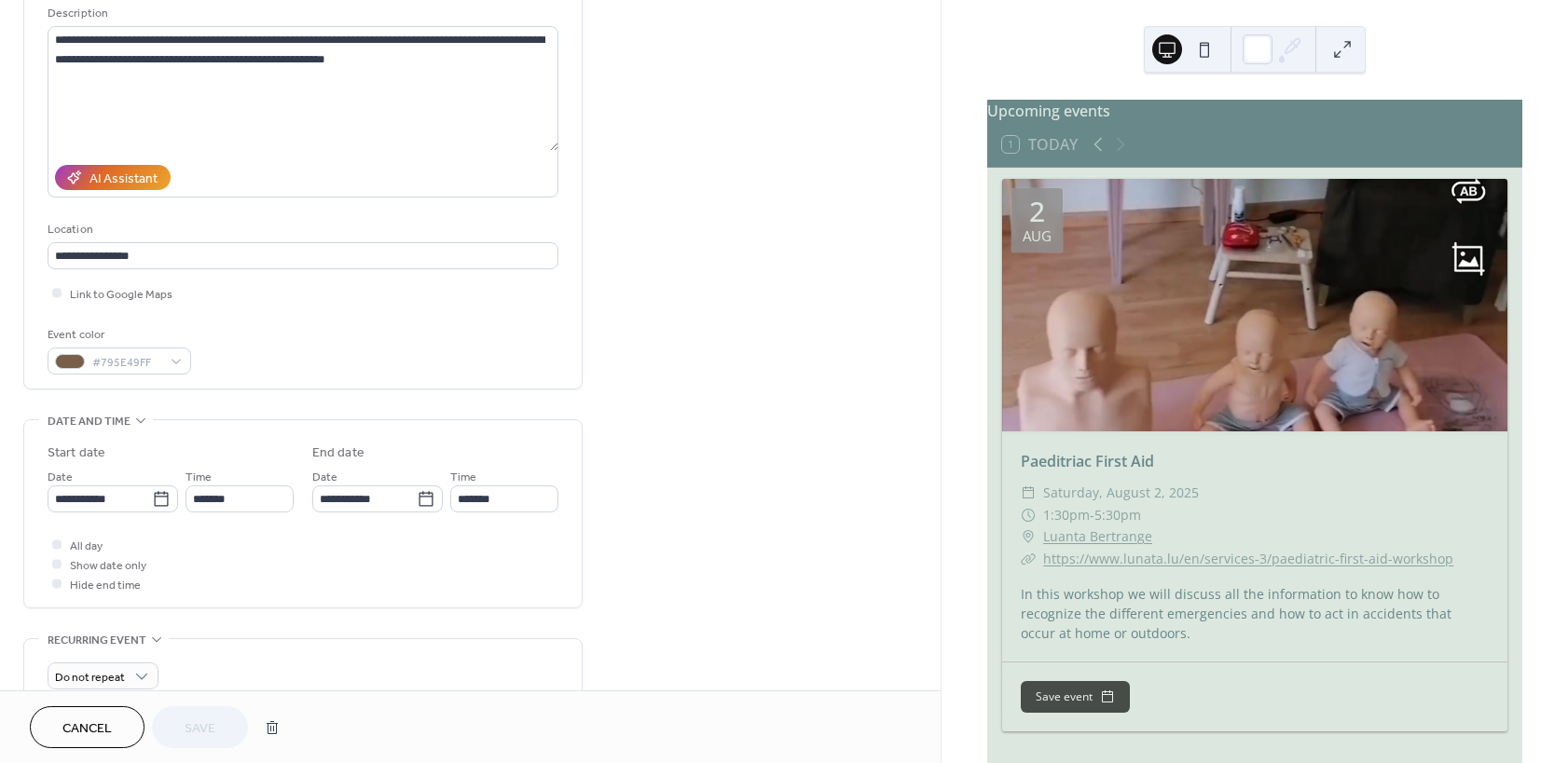 scroll, scrollTop: 224, scrollLeft: 0, axis: vertical 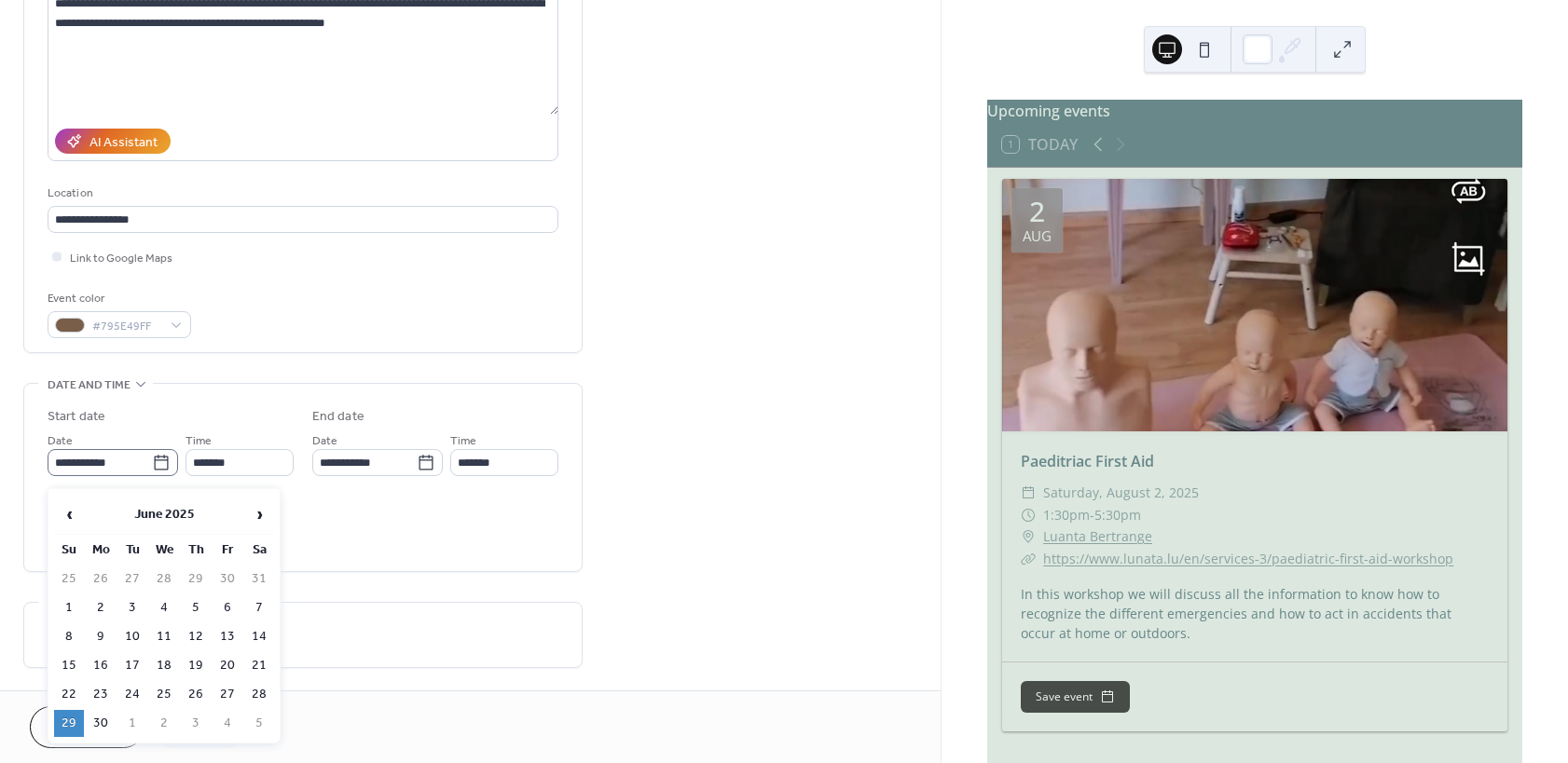 click 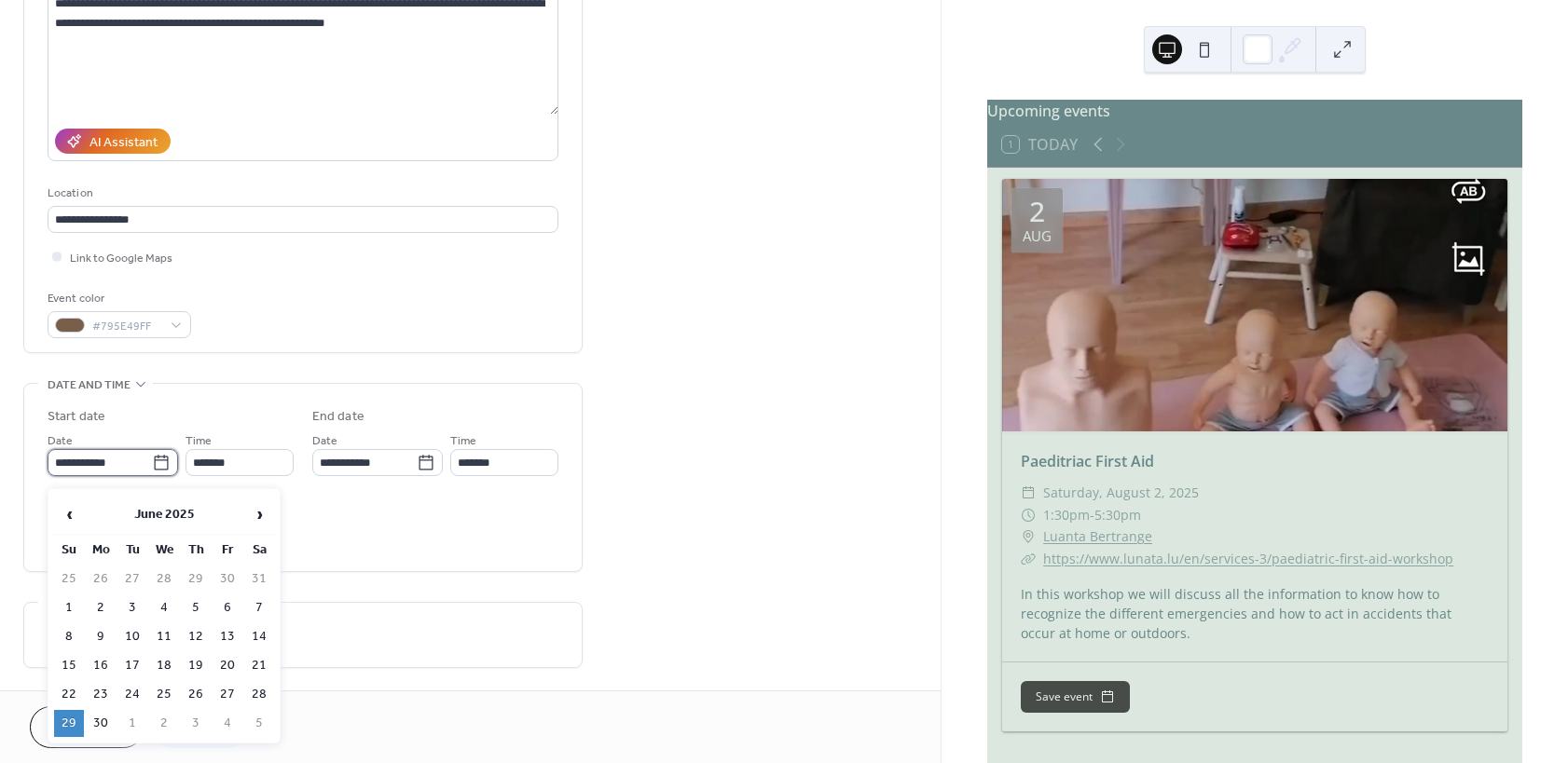 click on "**********" at bounding box center (100, 462) 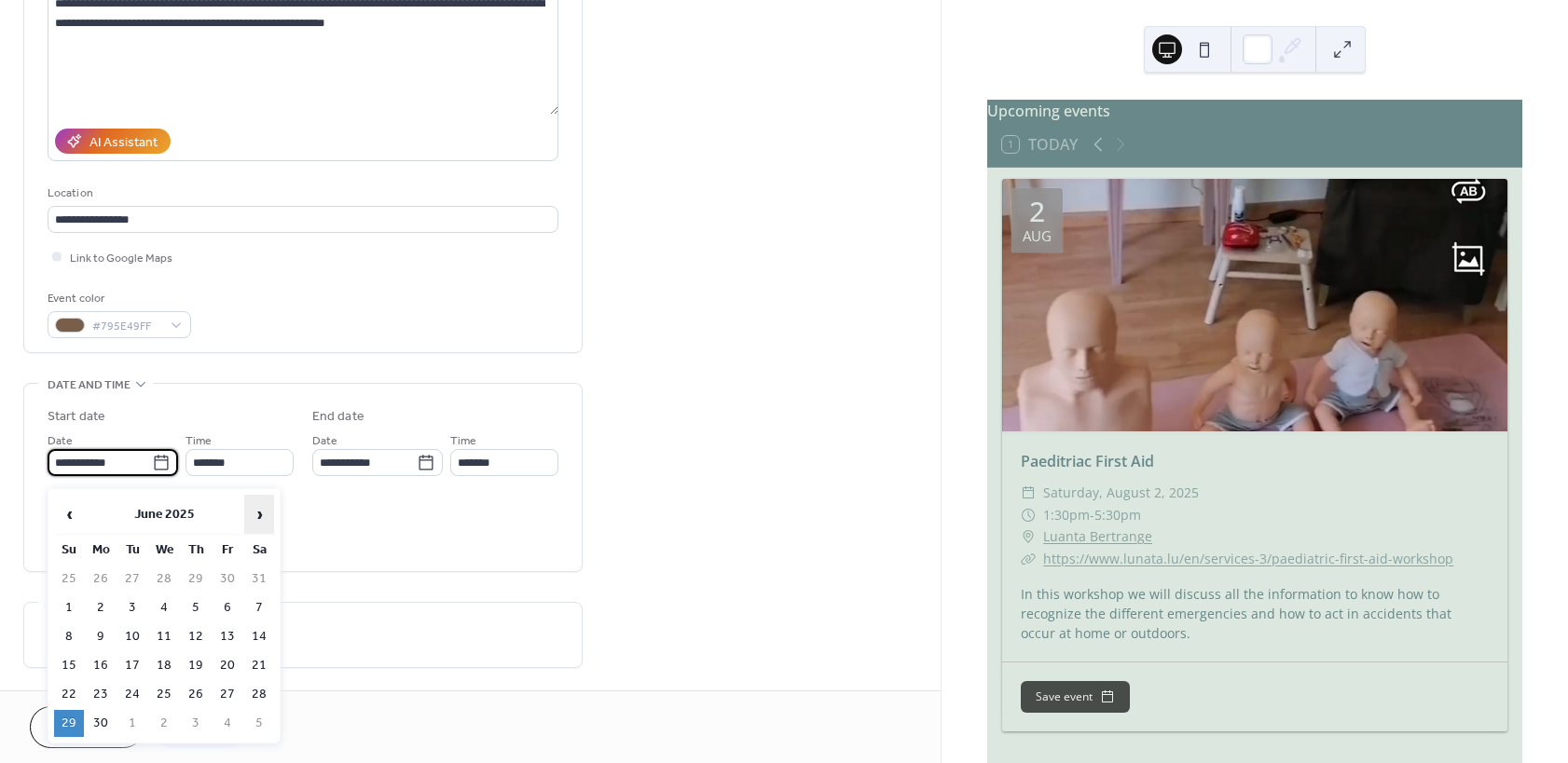 click on "›" at bounding box center [259, 514] 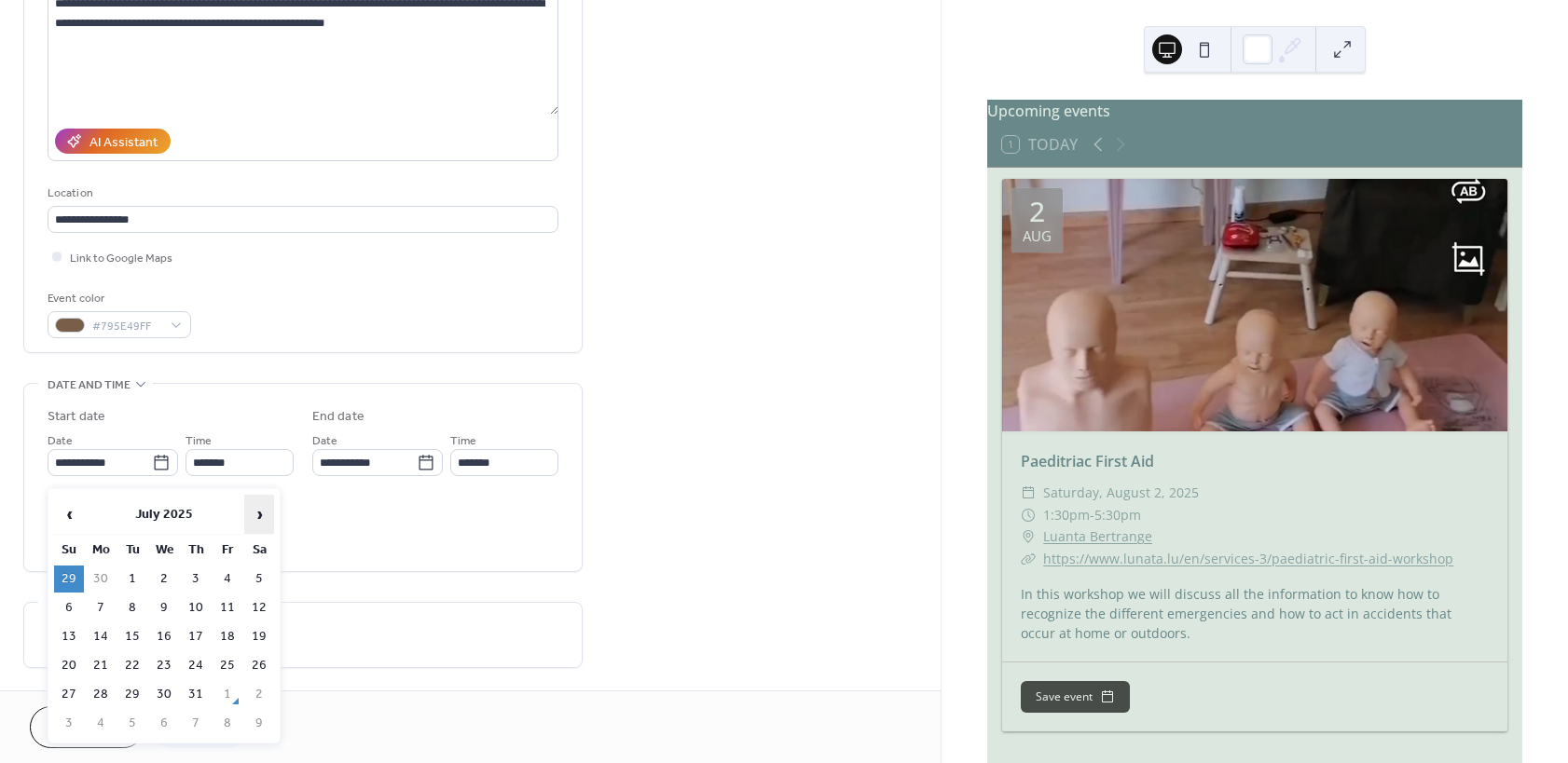 click on "›" at bounding box center [259, 514] 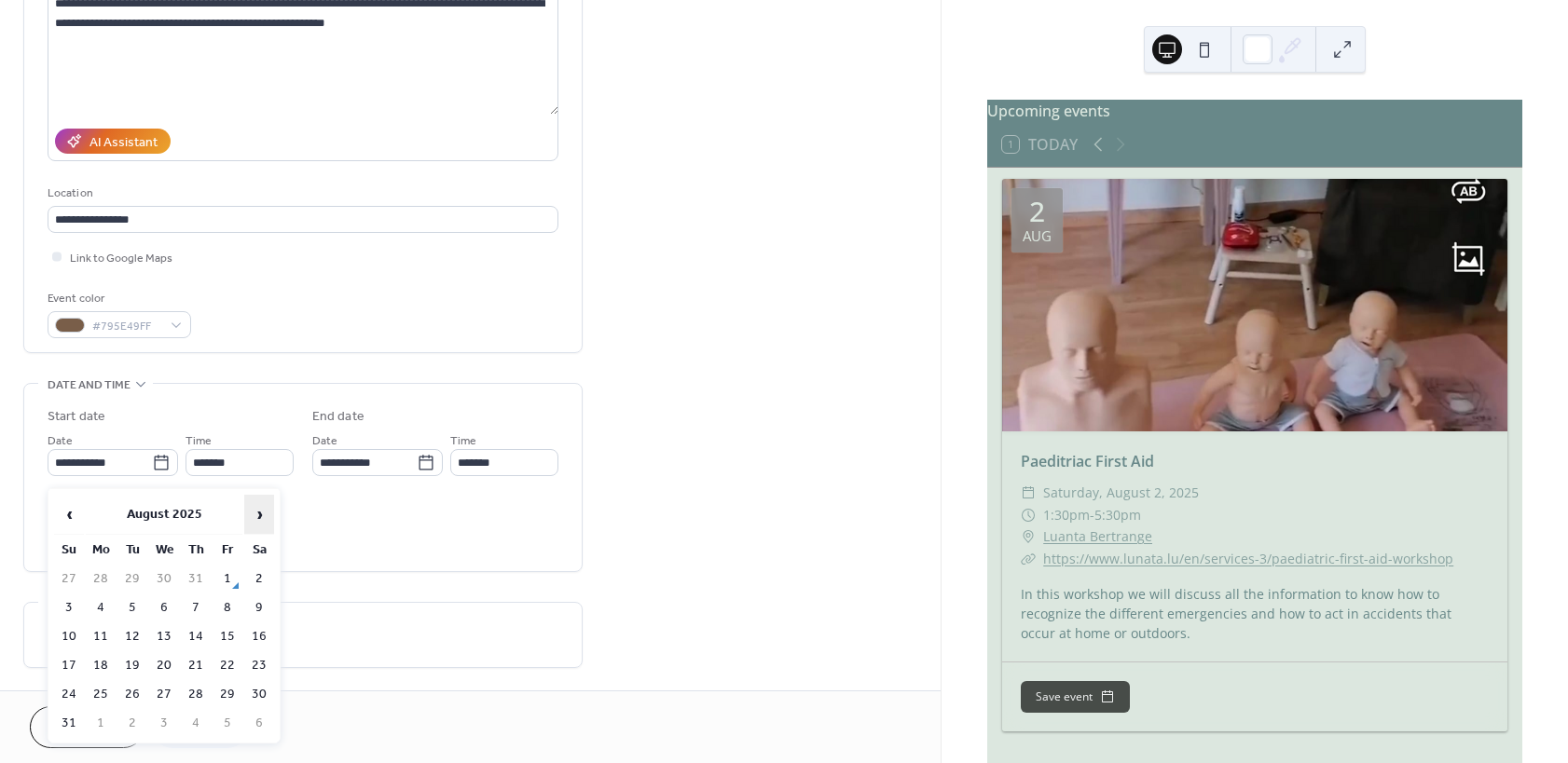 click on "›" at bounding box center (259, 514) 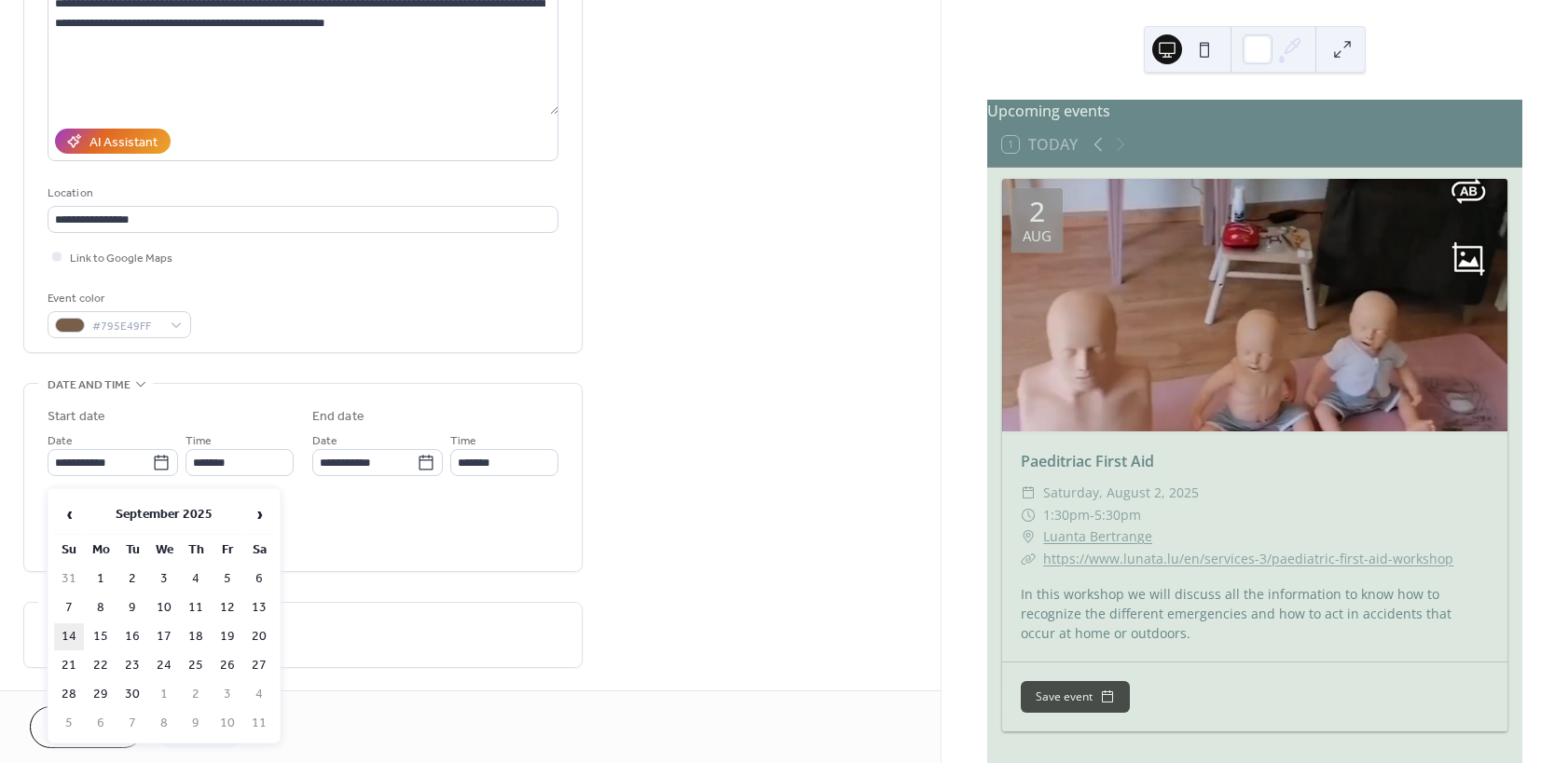 click on "14" at bounding box center (69, 636) 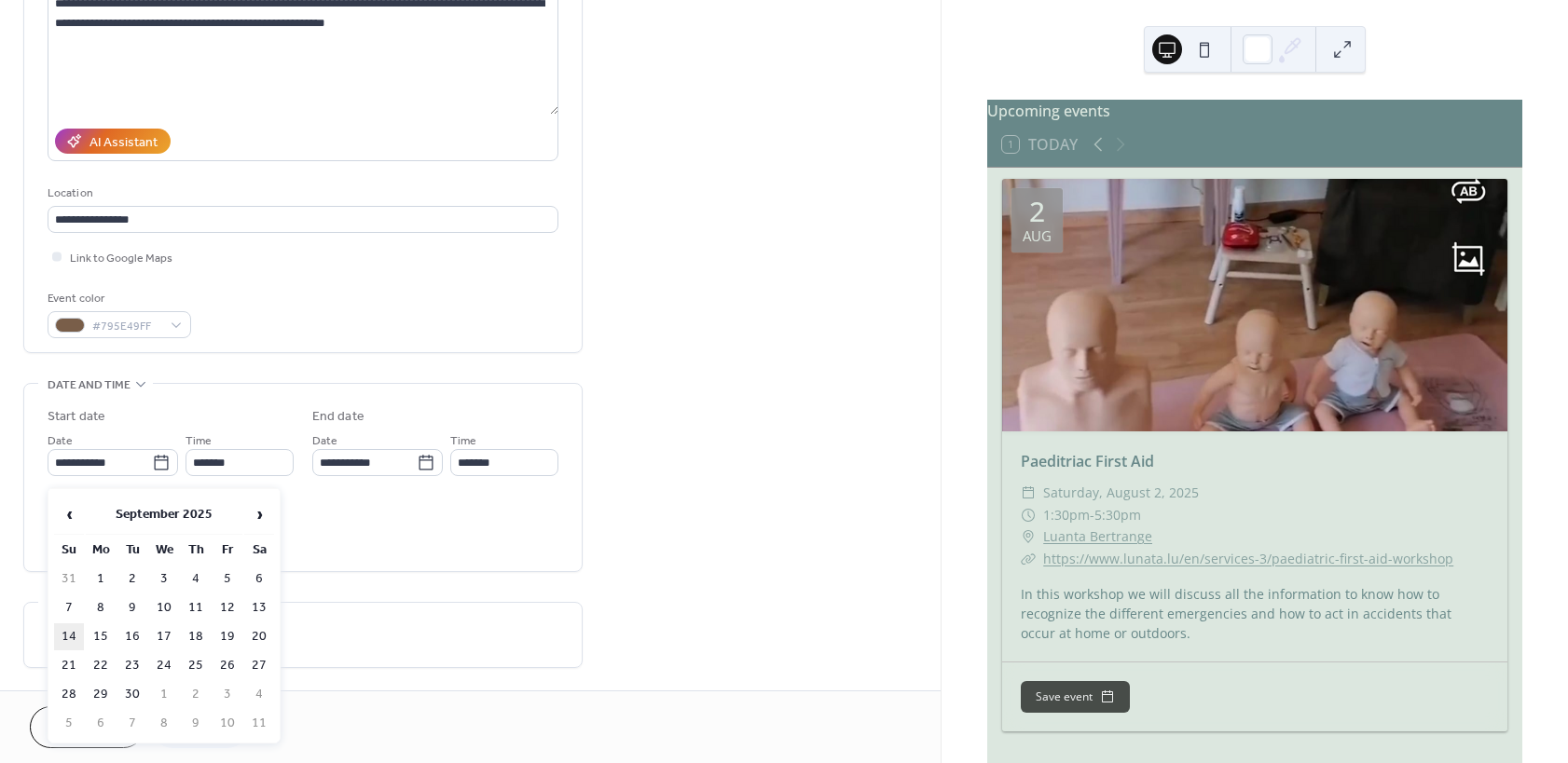type on "**********" 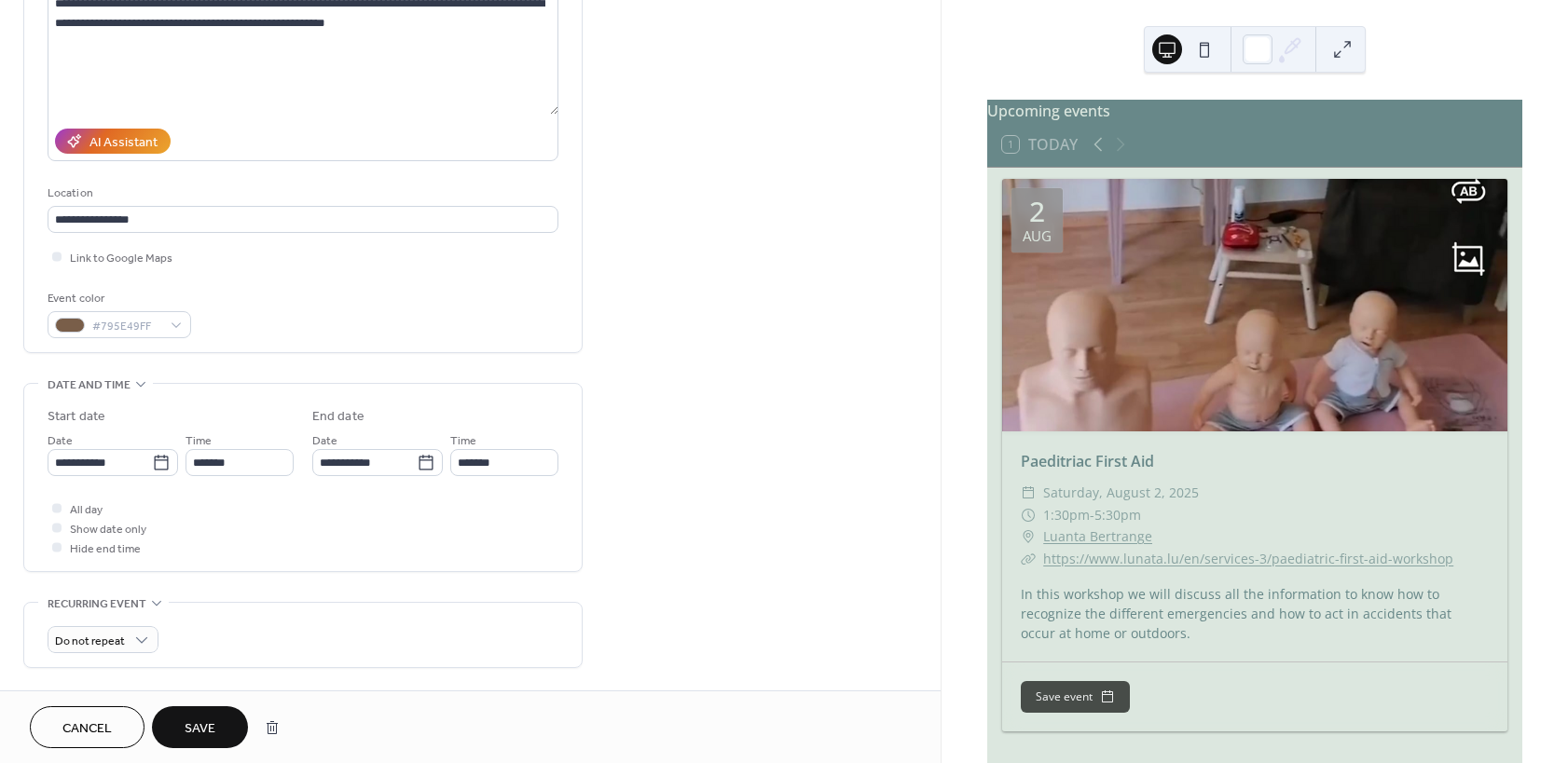 click on "Save" at bounding box center (199, 729) 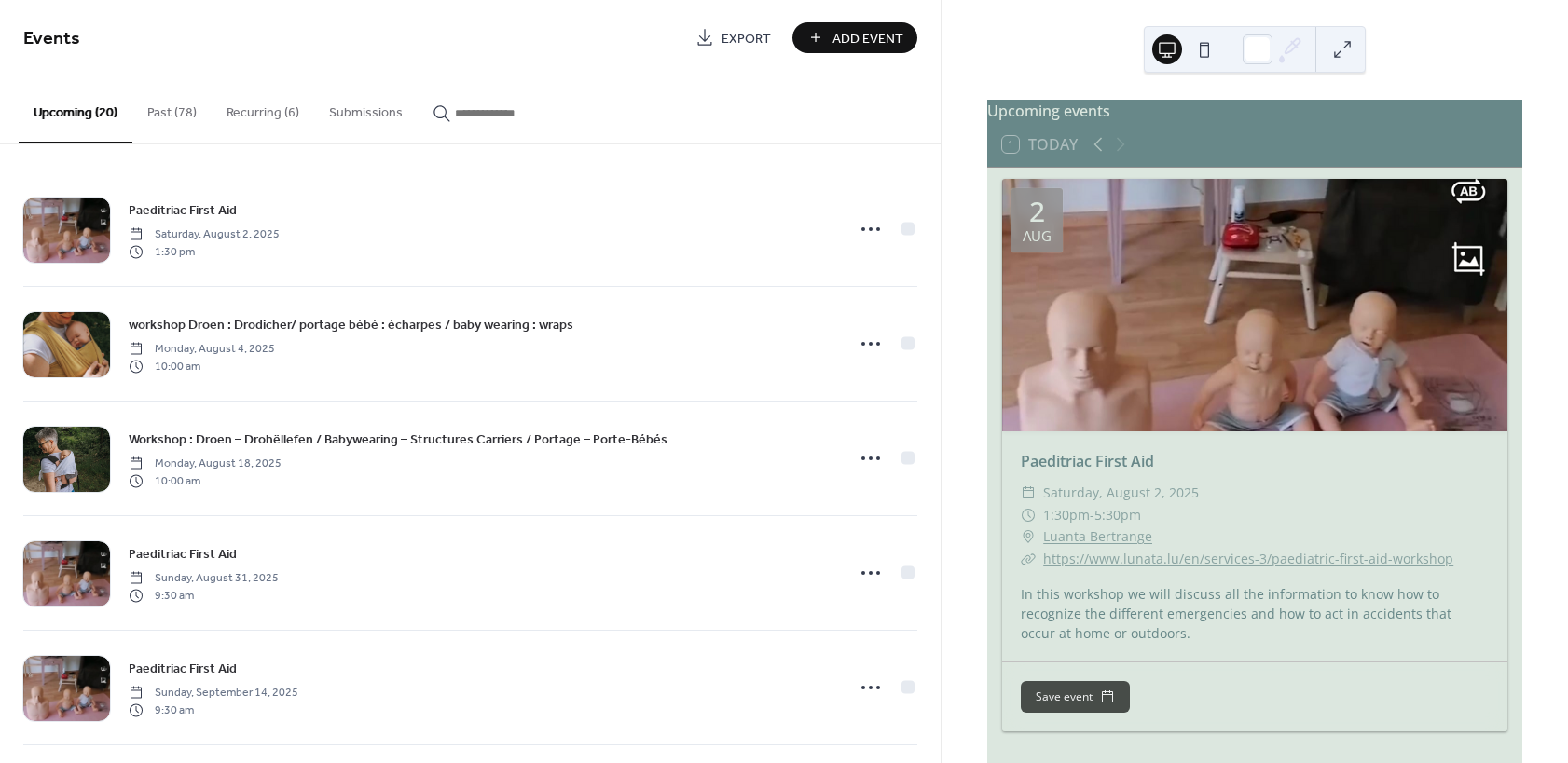click on "Past (78)" at bounding box center (172, 108) 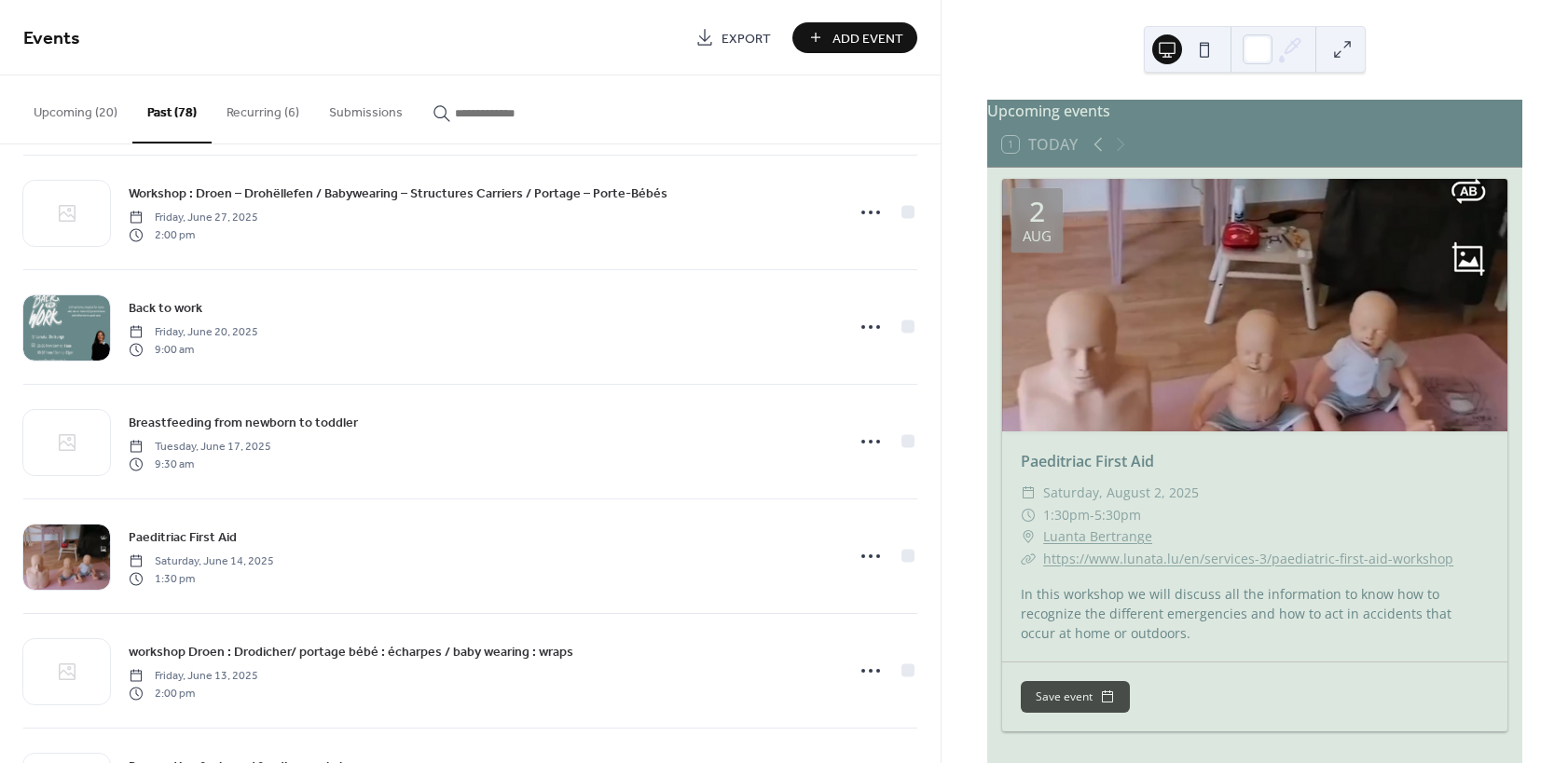 scroll, scrollTop: 838, scrollLeft: 0, axis: vertical 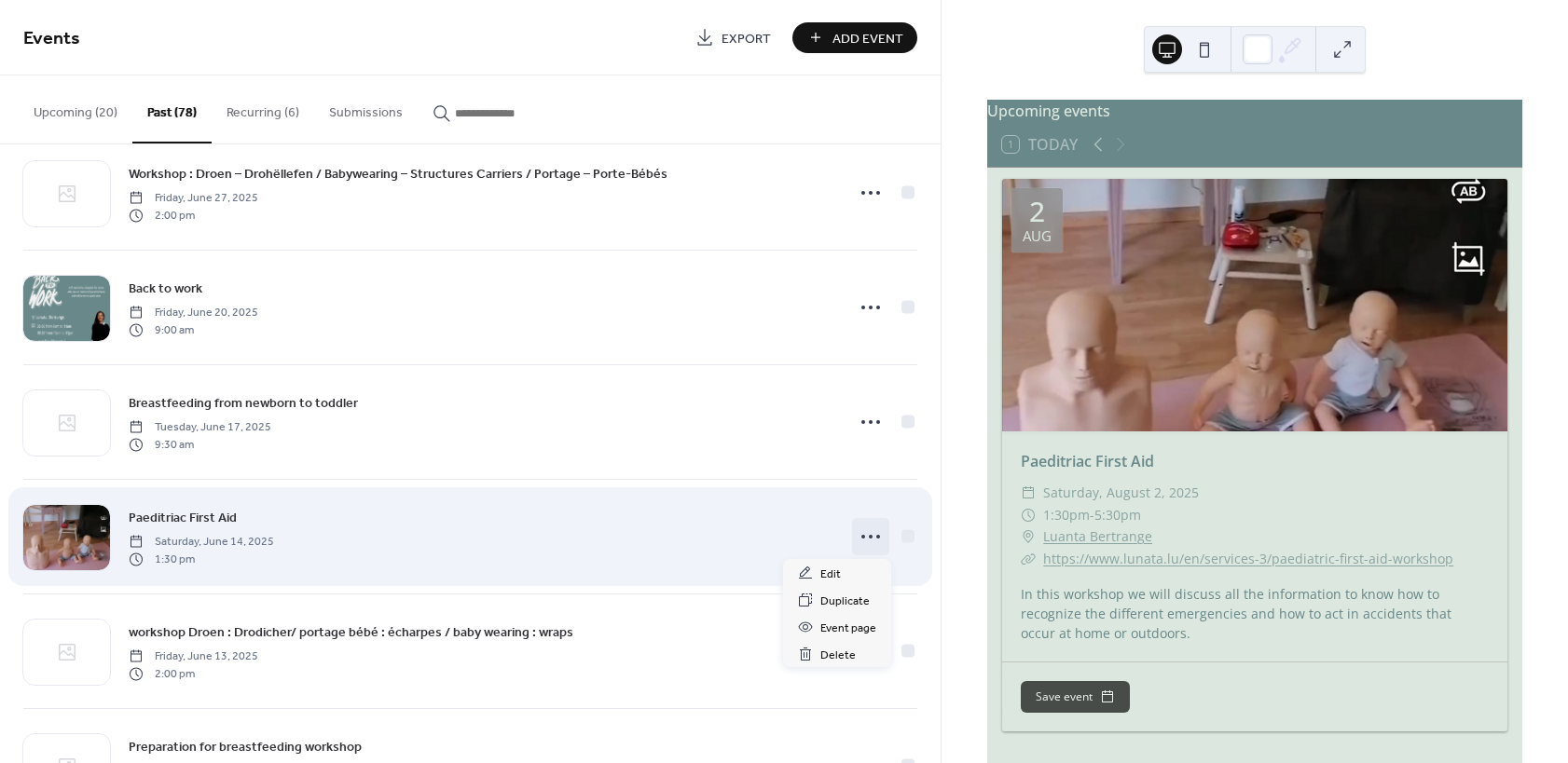 click 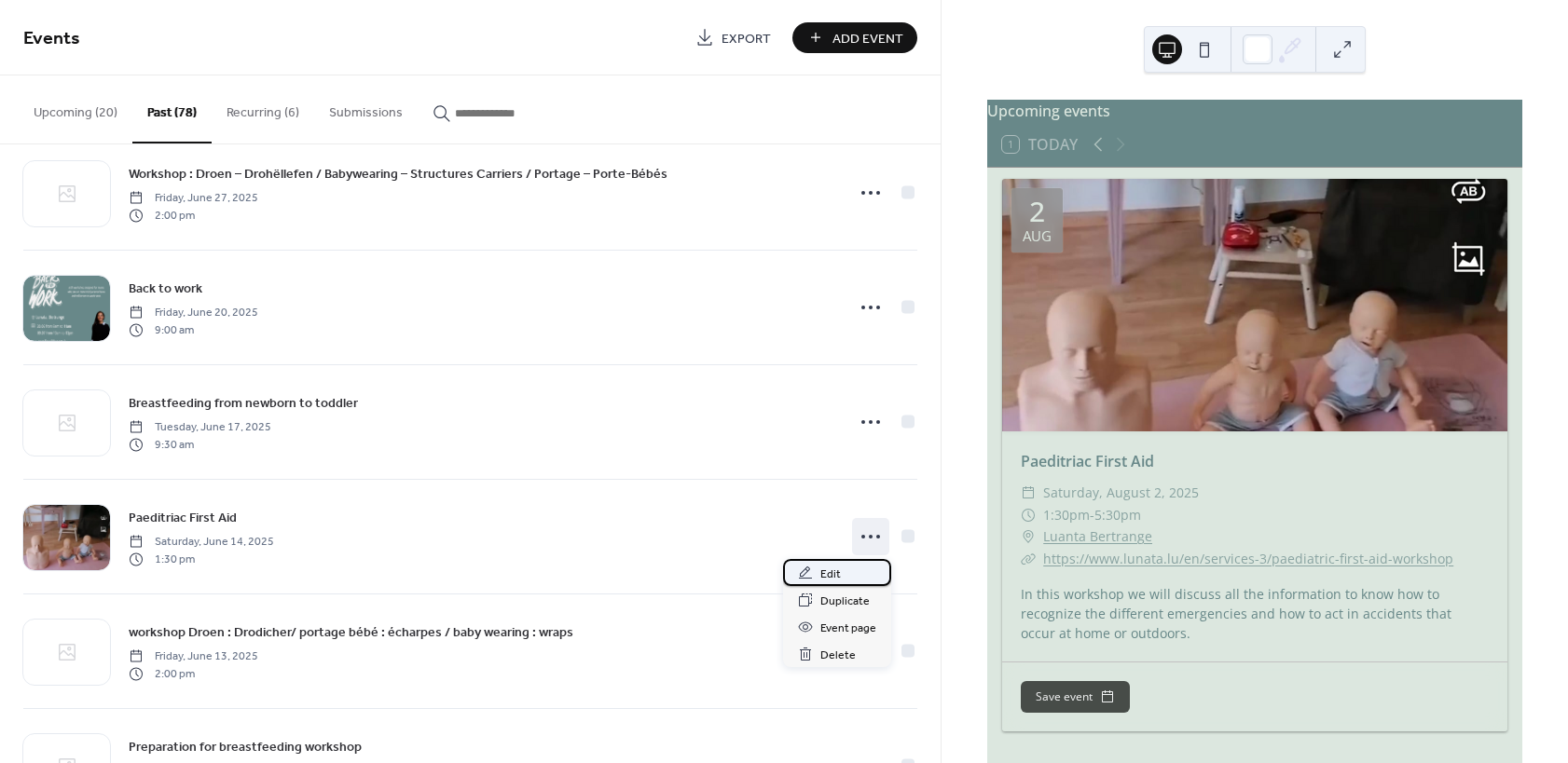 click on "Edit" at bounding box center [831, 574] 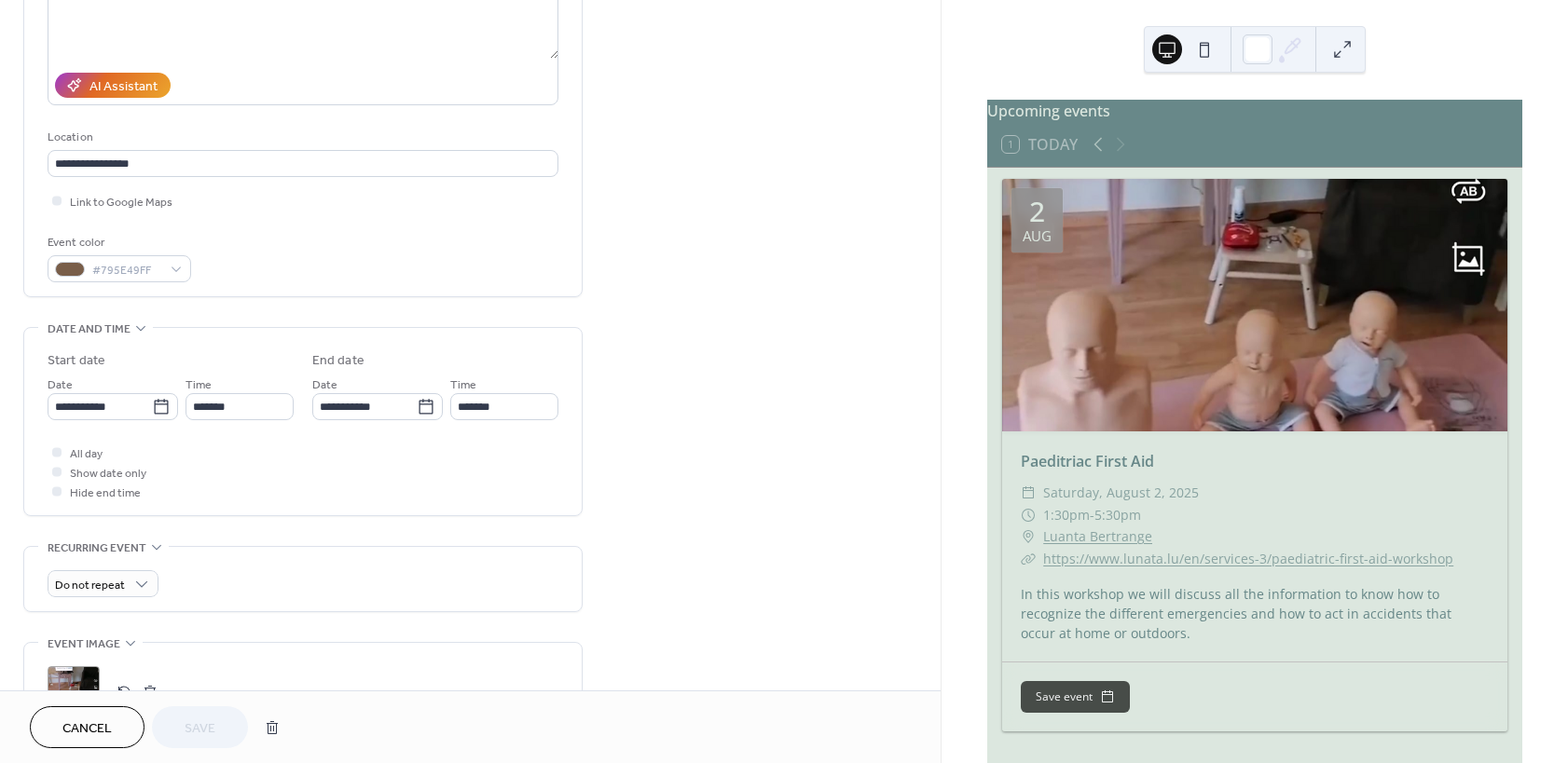scroll, scrollTop: 335, scrollLeft: 0, axis: vertical 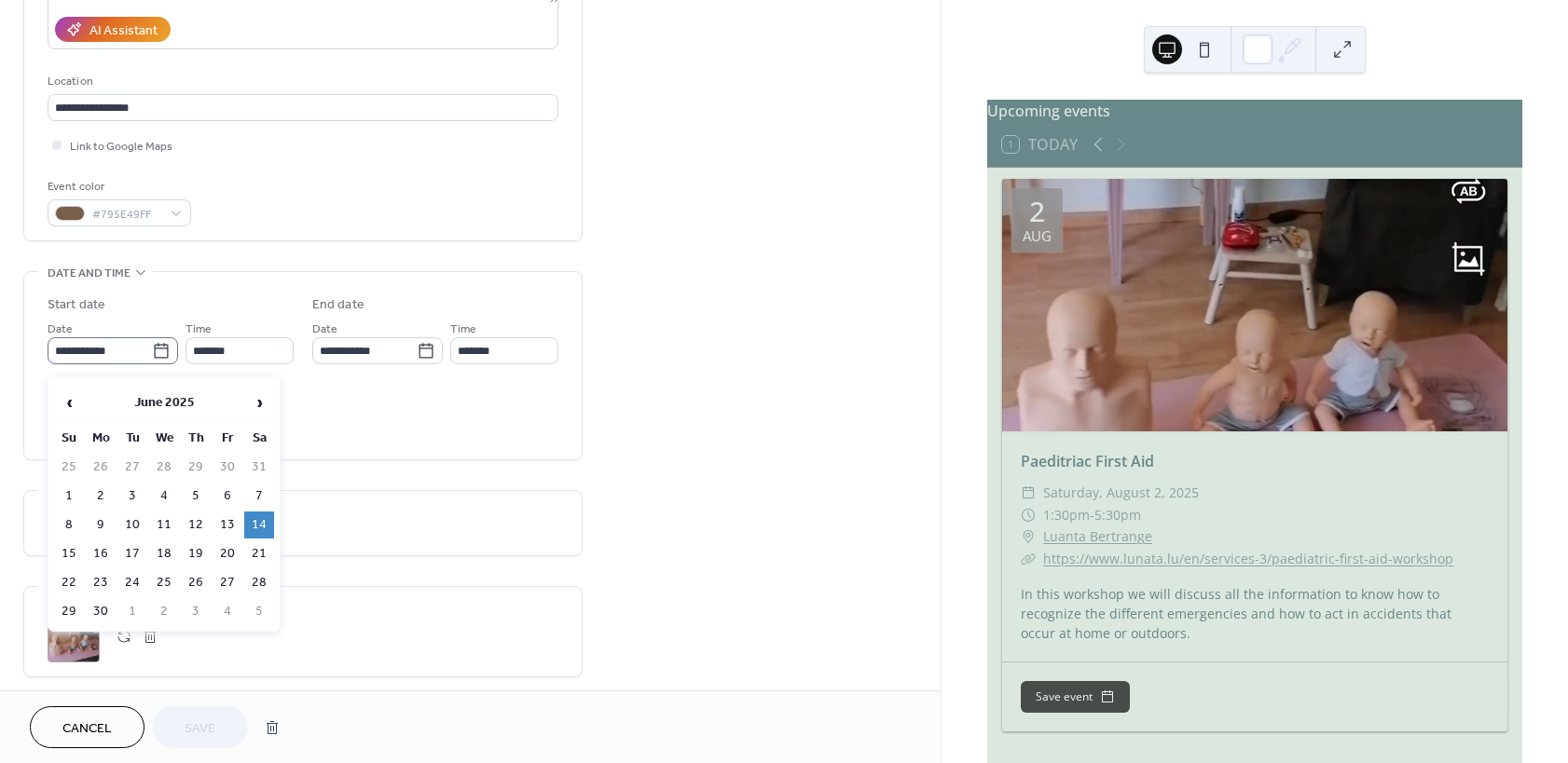 click 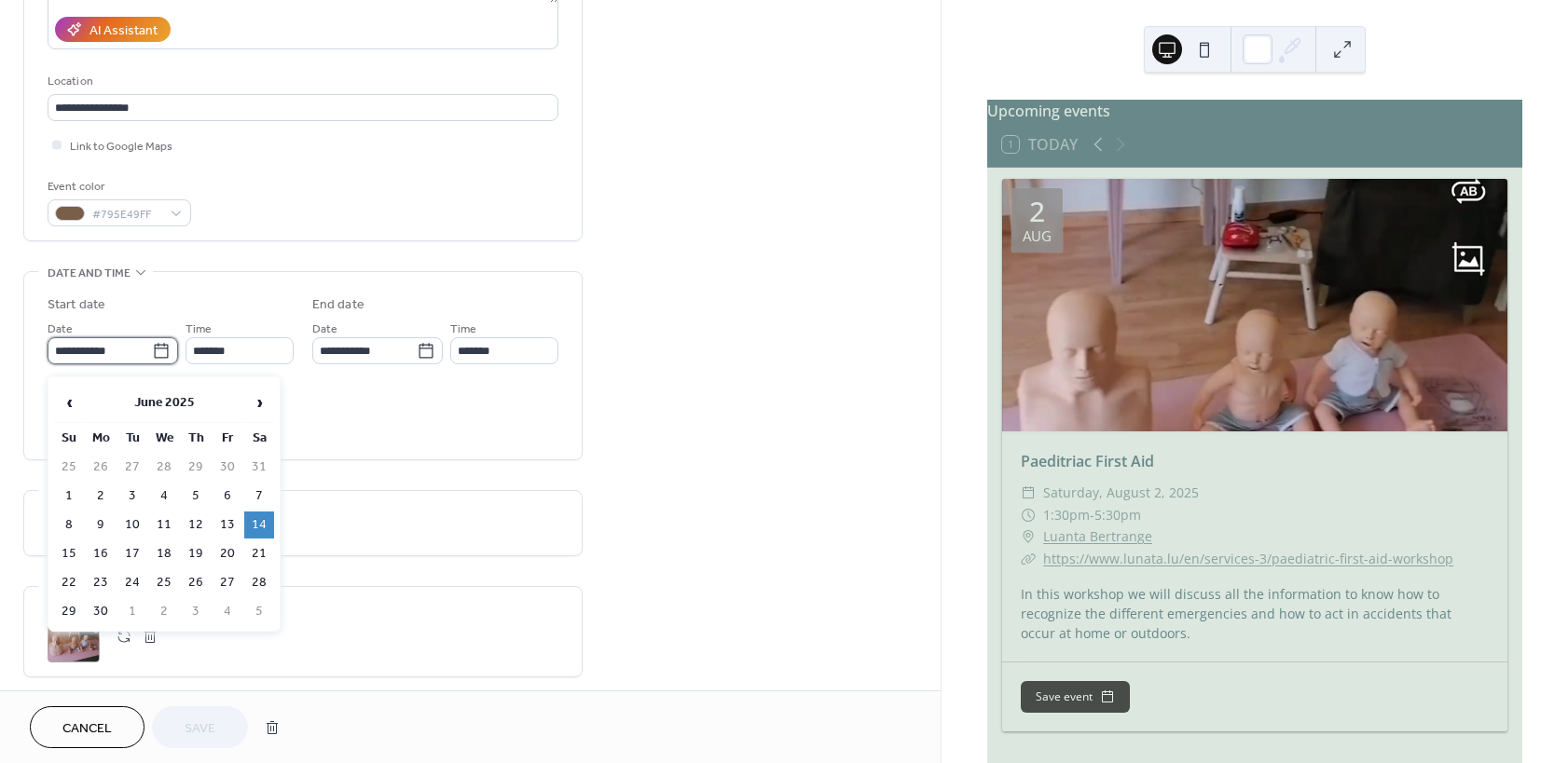 click on "**********" at bounding box center [100, 350] 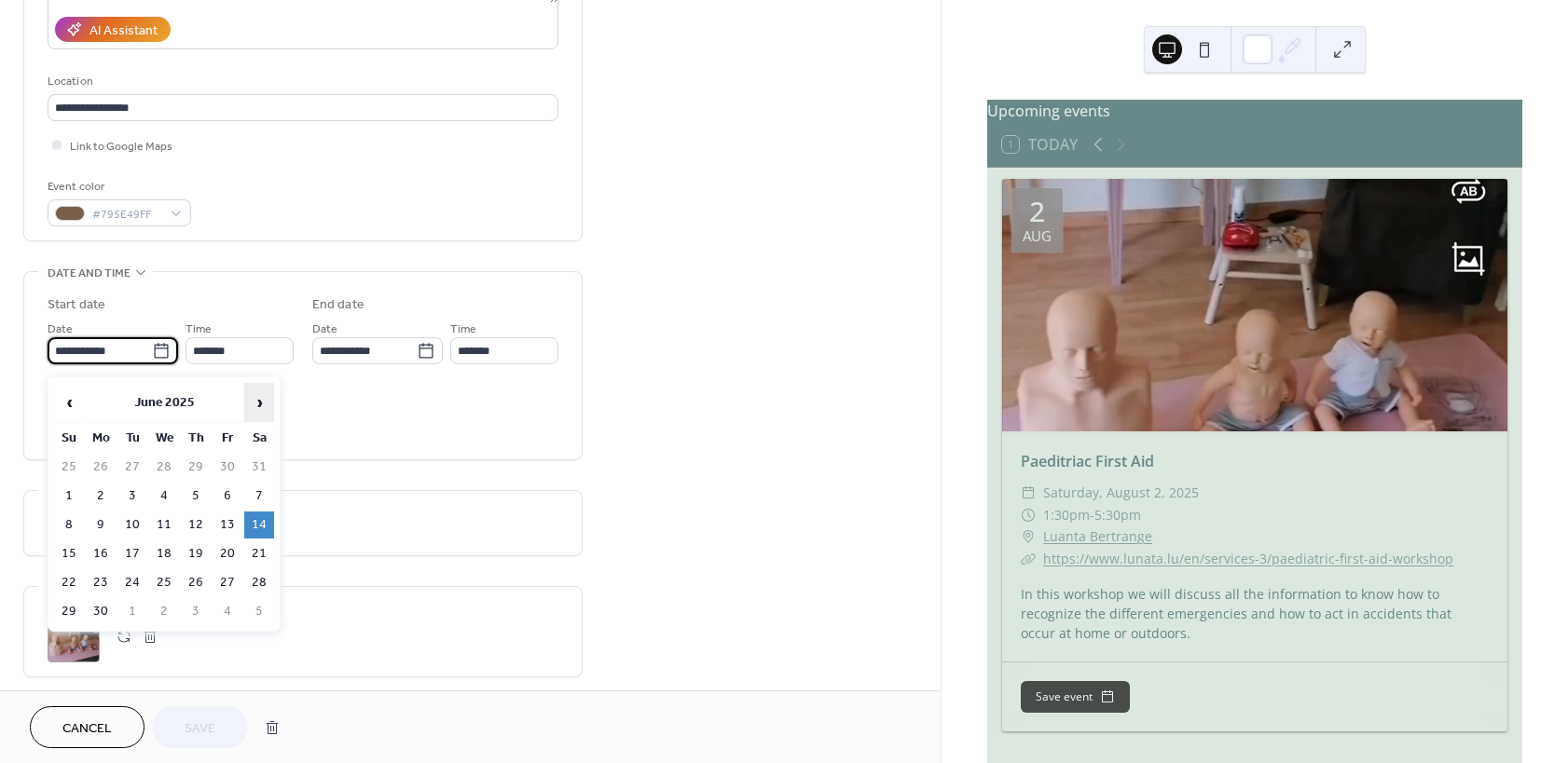 click on "›" at bounding box center [259, 402] 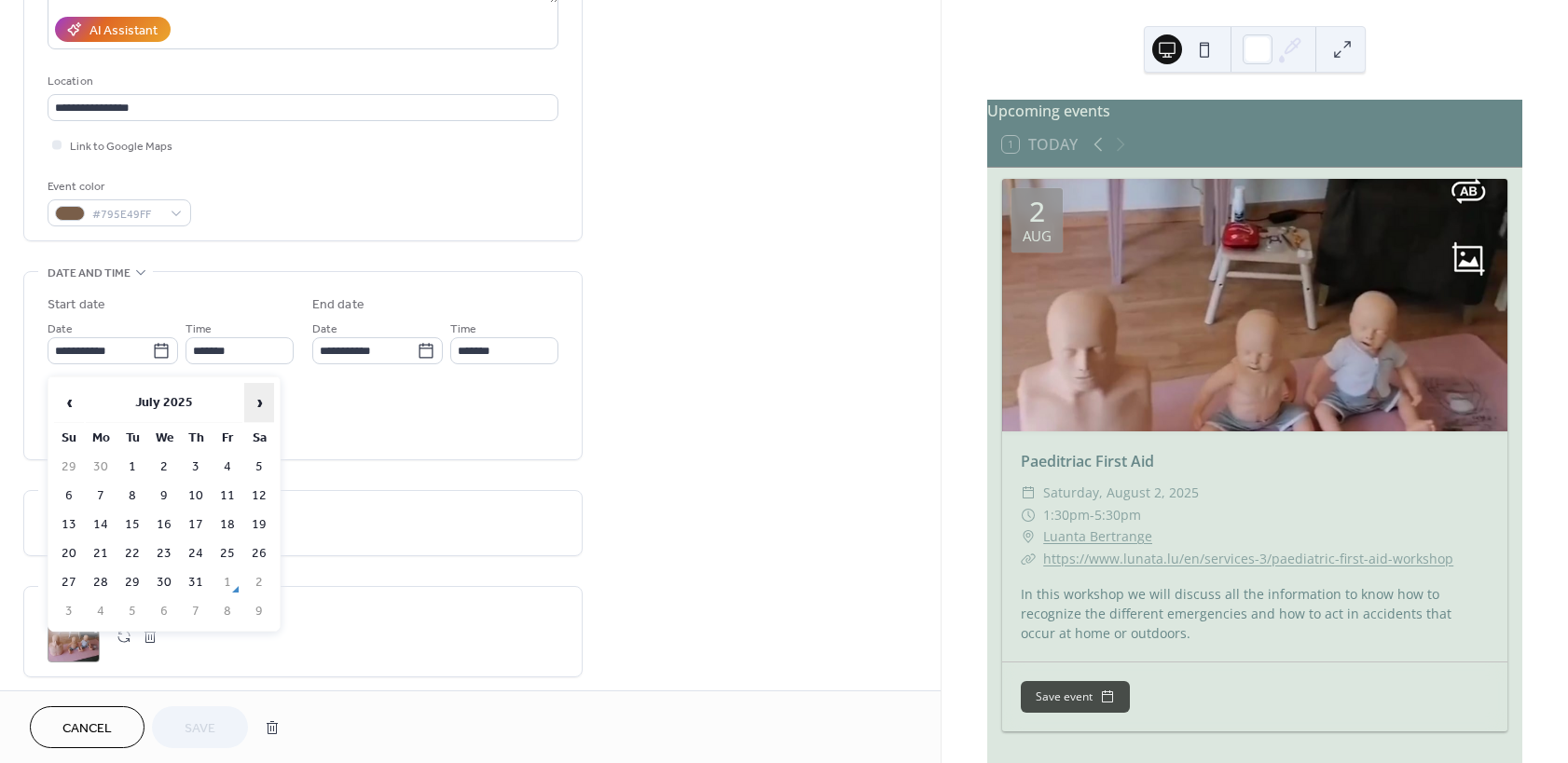 click on "›" at bounding box center (259, 402) 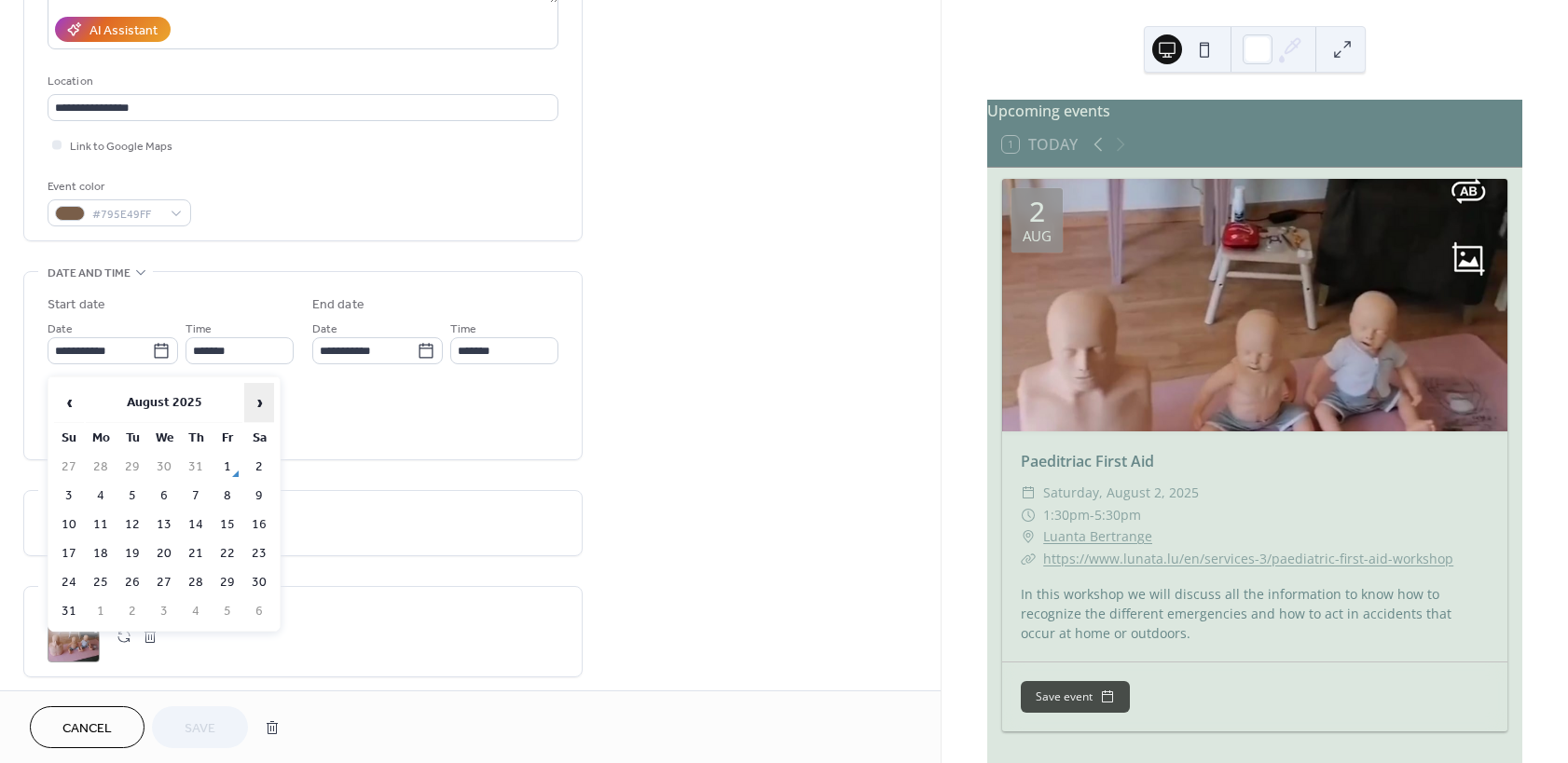 click on "›" at bounding box center [259, 402] 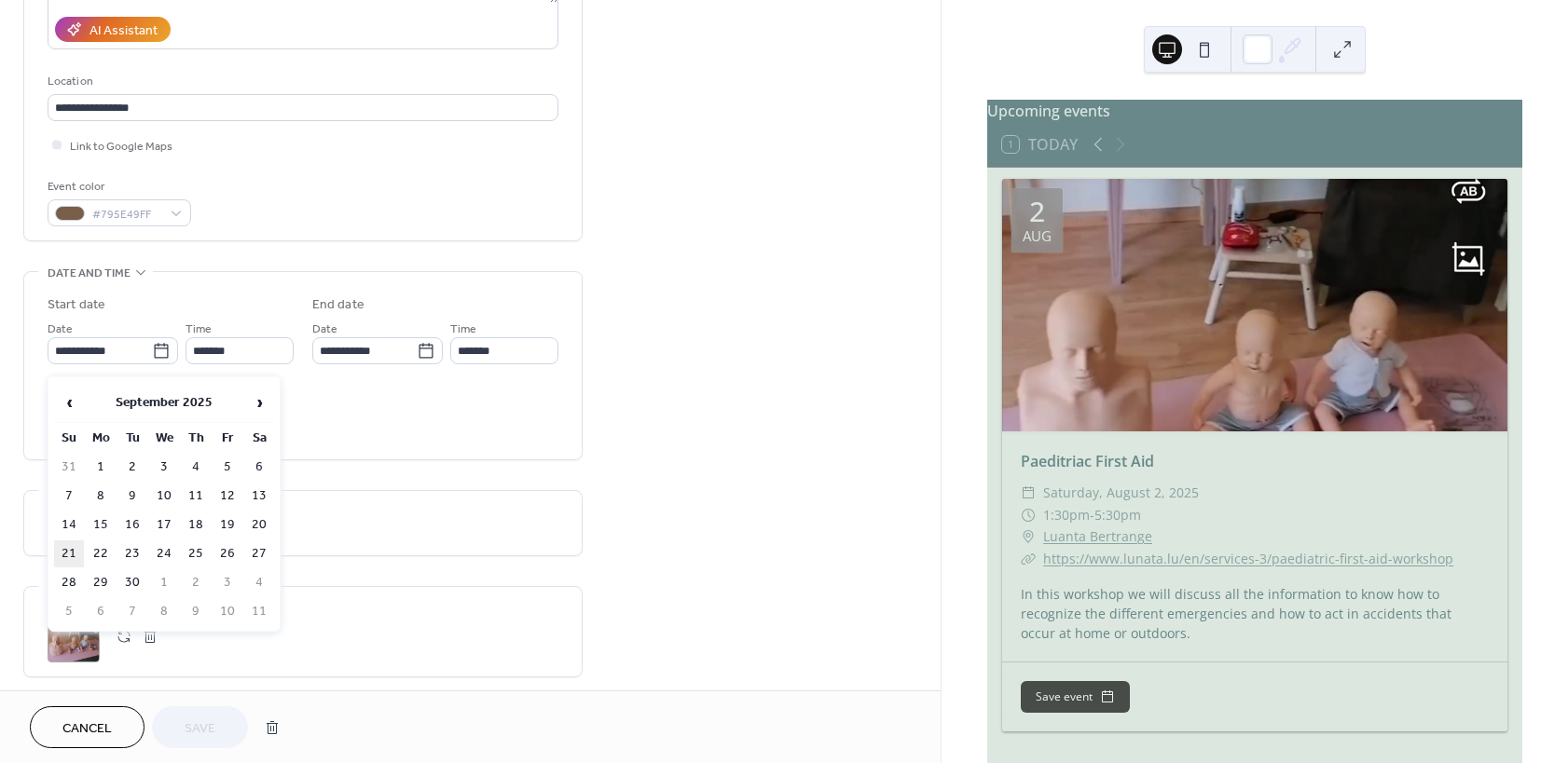 click on "21" at bounding box center [69, 553] 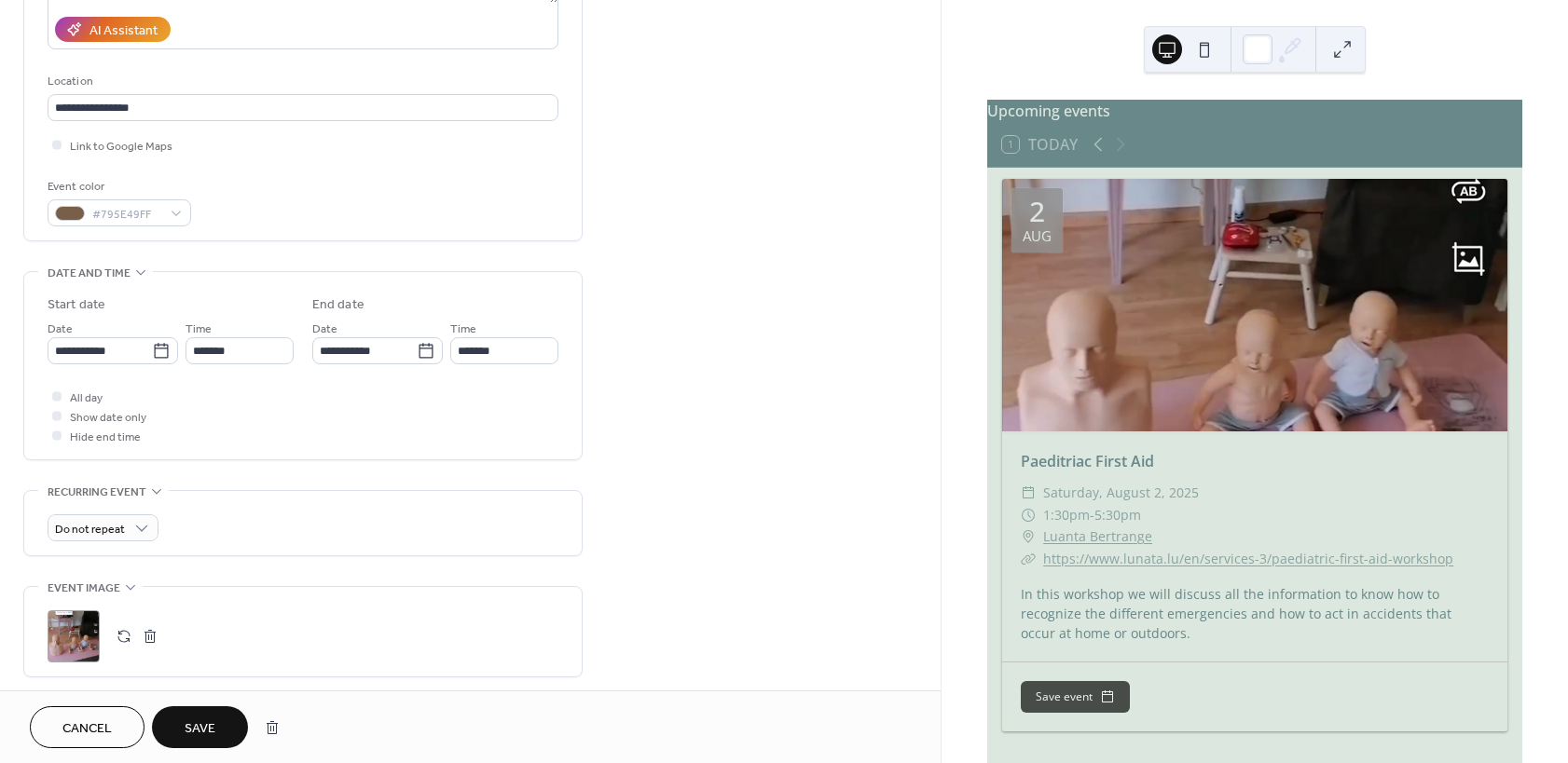 click on "Save" at bounding box center (199, 729) 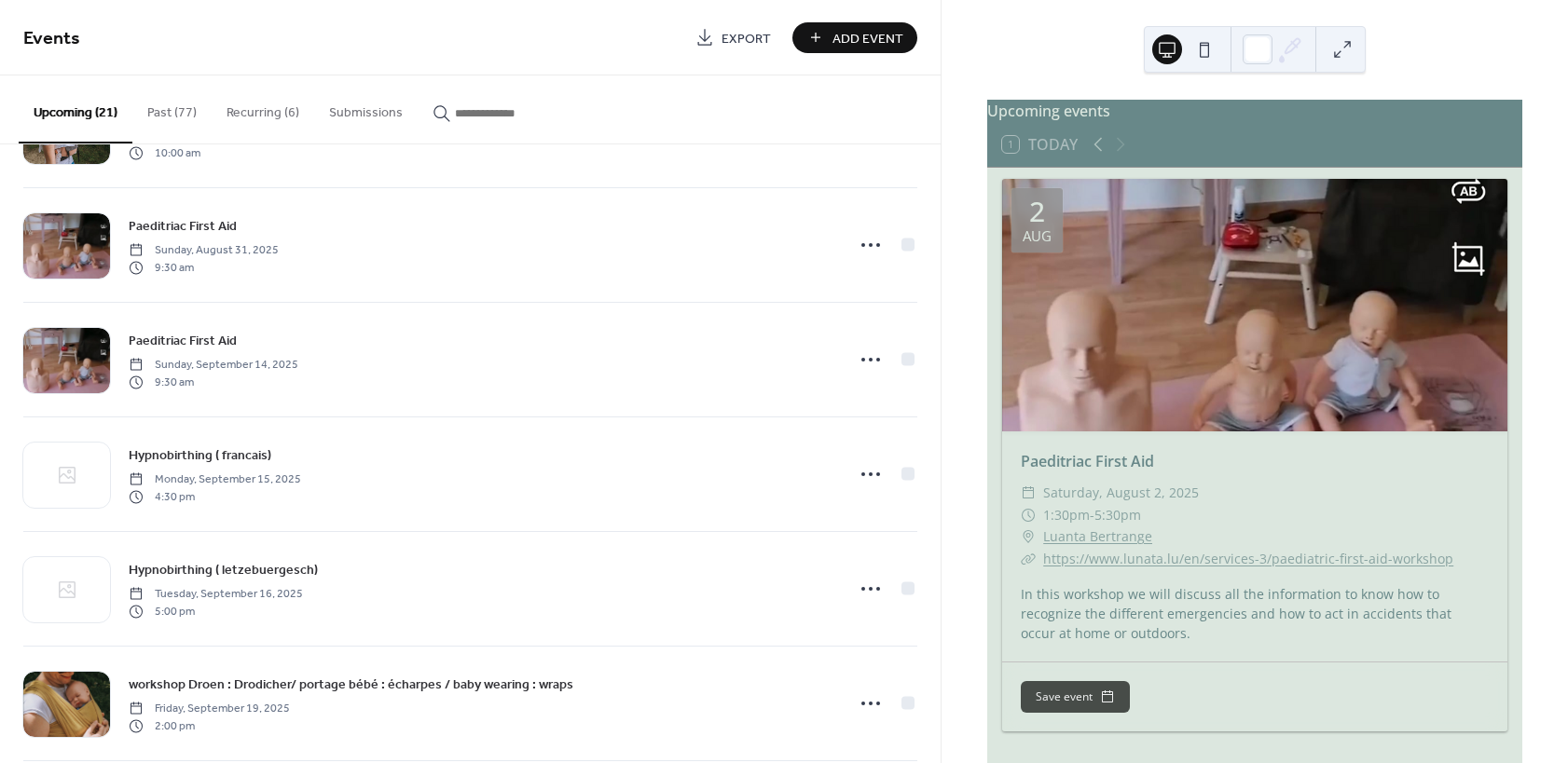 scroll, scrollTop: 335, scrollLeft: 0, axis: vertical 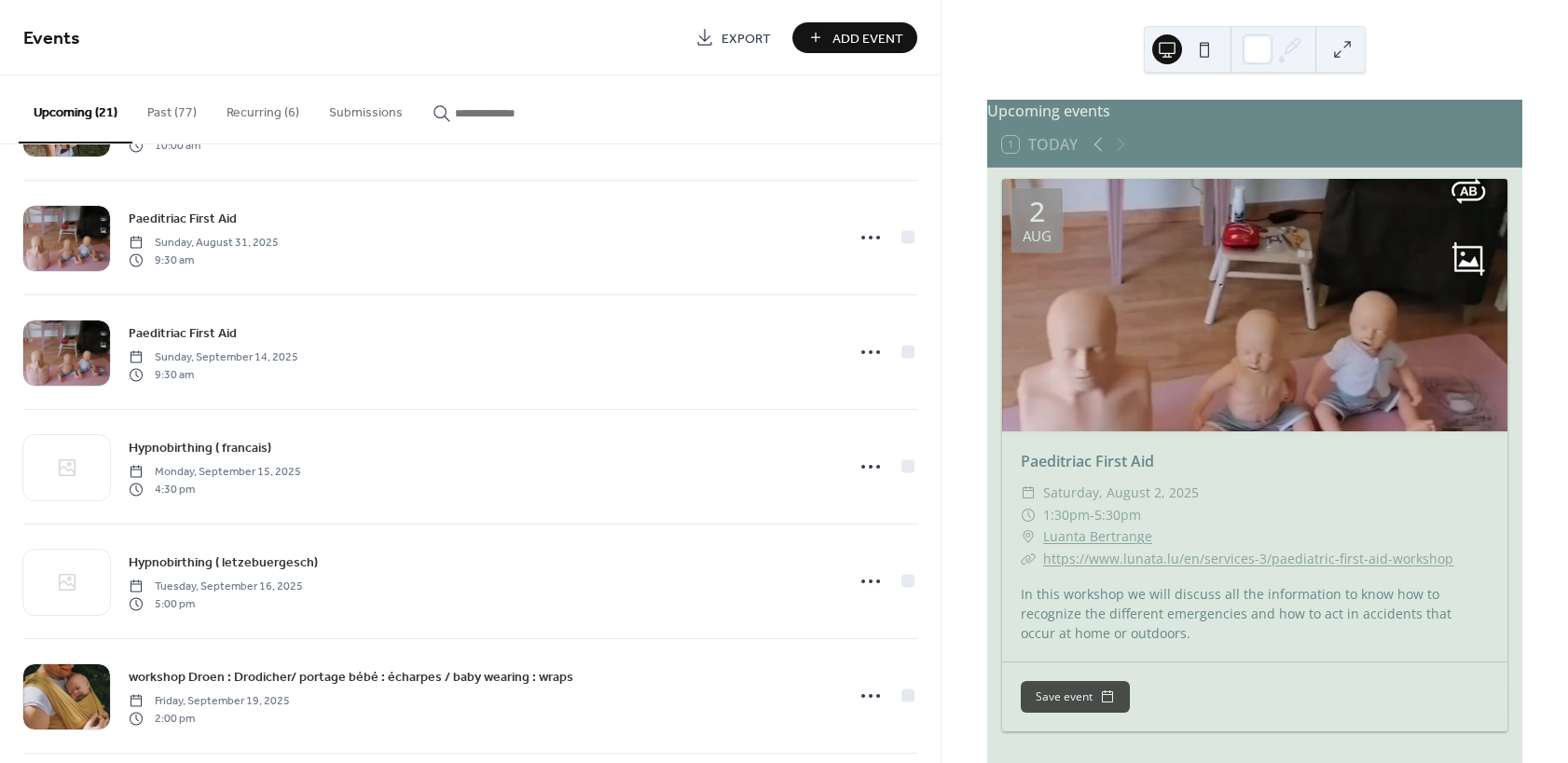 click on "https://www.lunata.lu/en/services-3/paediatric-first-aid-workshop" at bounding box center [1248, 558] 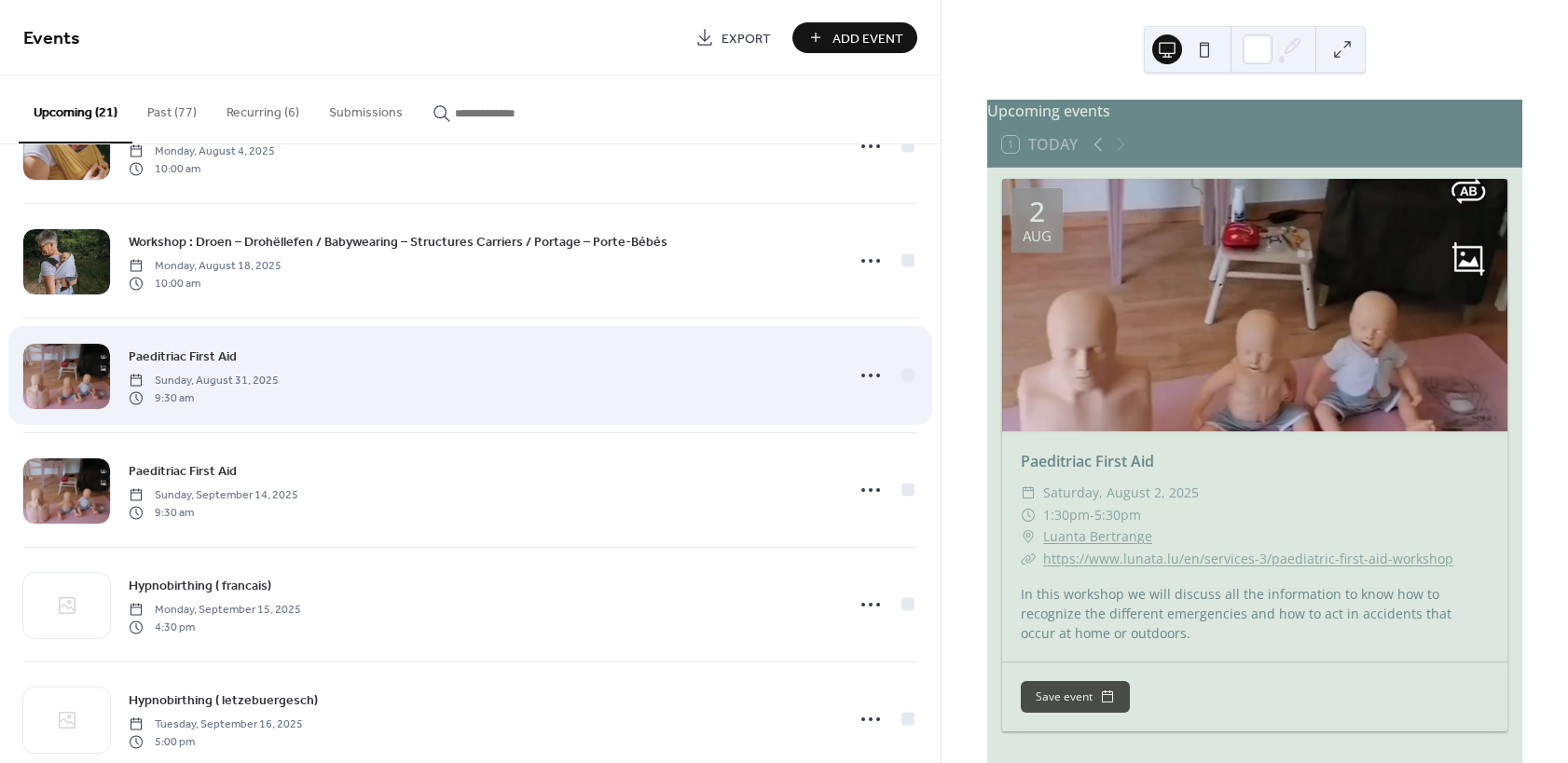 scroll, scrollTop: 0, scrollLeft: 0, axis: both 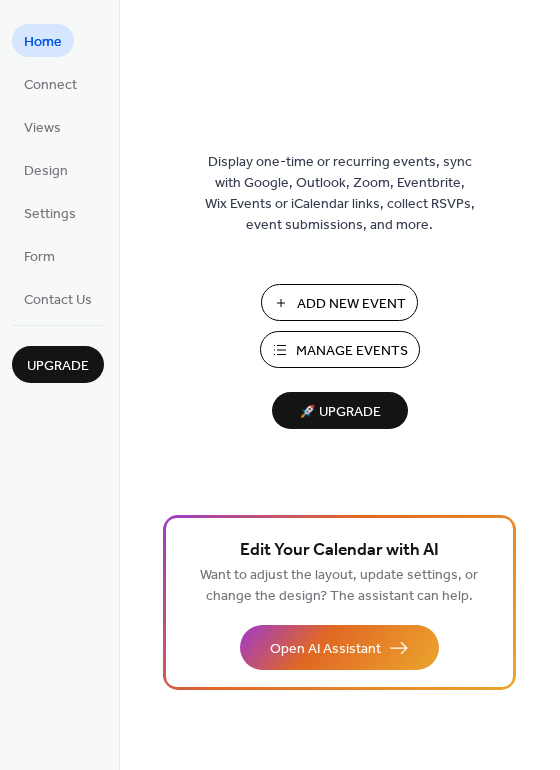 click on "Manage Events" at bounding box center (352, 351) 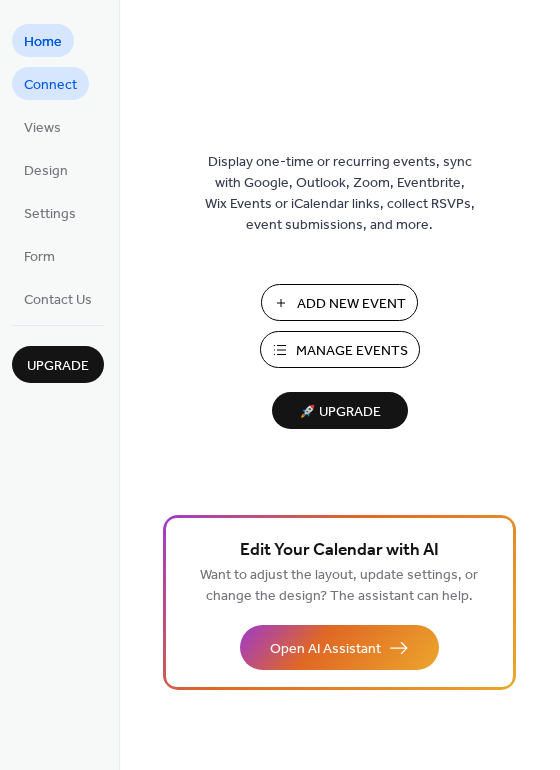 click on "Connect" at bounding box center (50, 85) 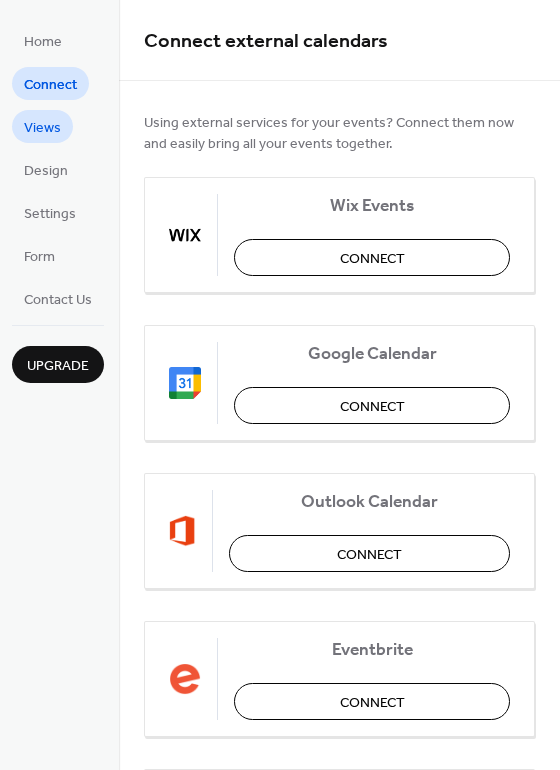 click on "Views" at bounding box center (42, 128) 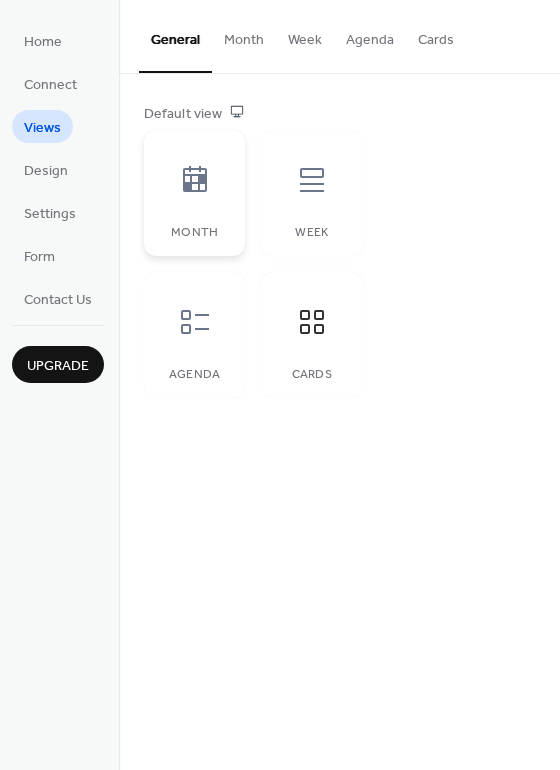 click 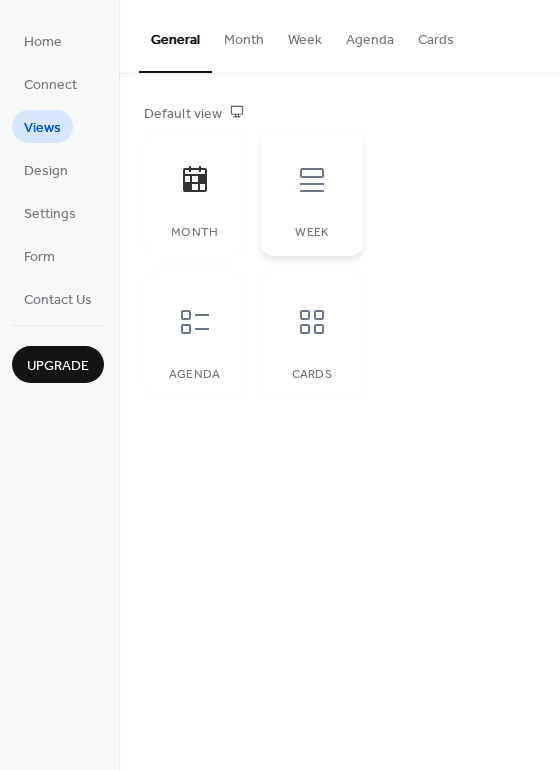click 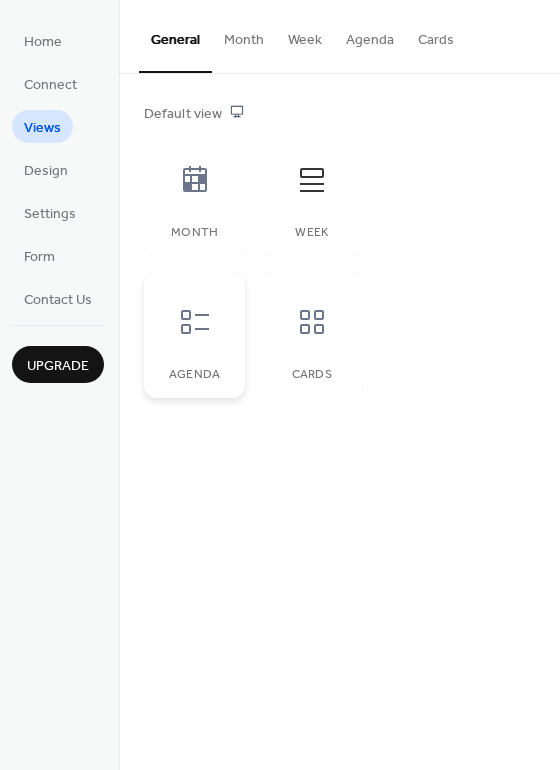 click 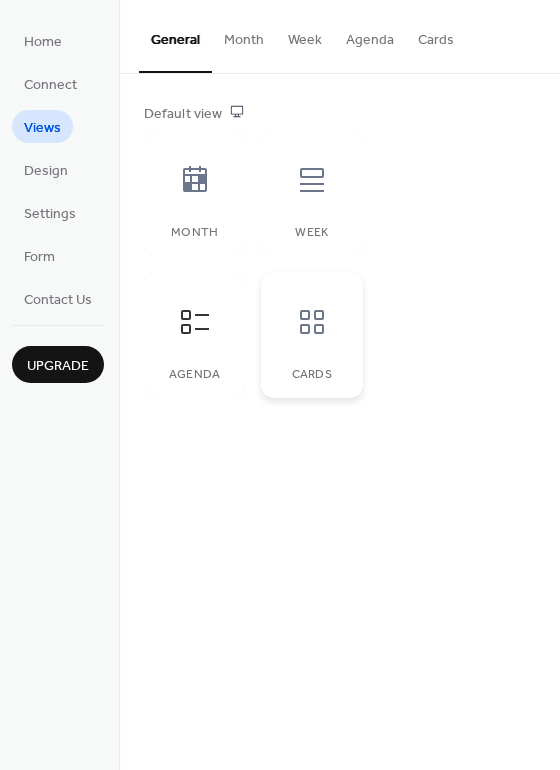 click at bounding box center [312, 322] 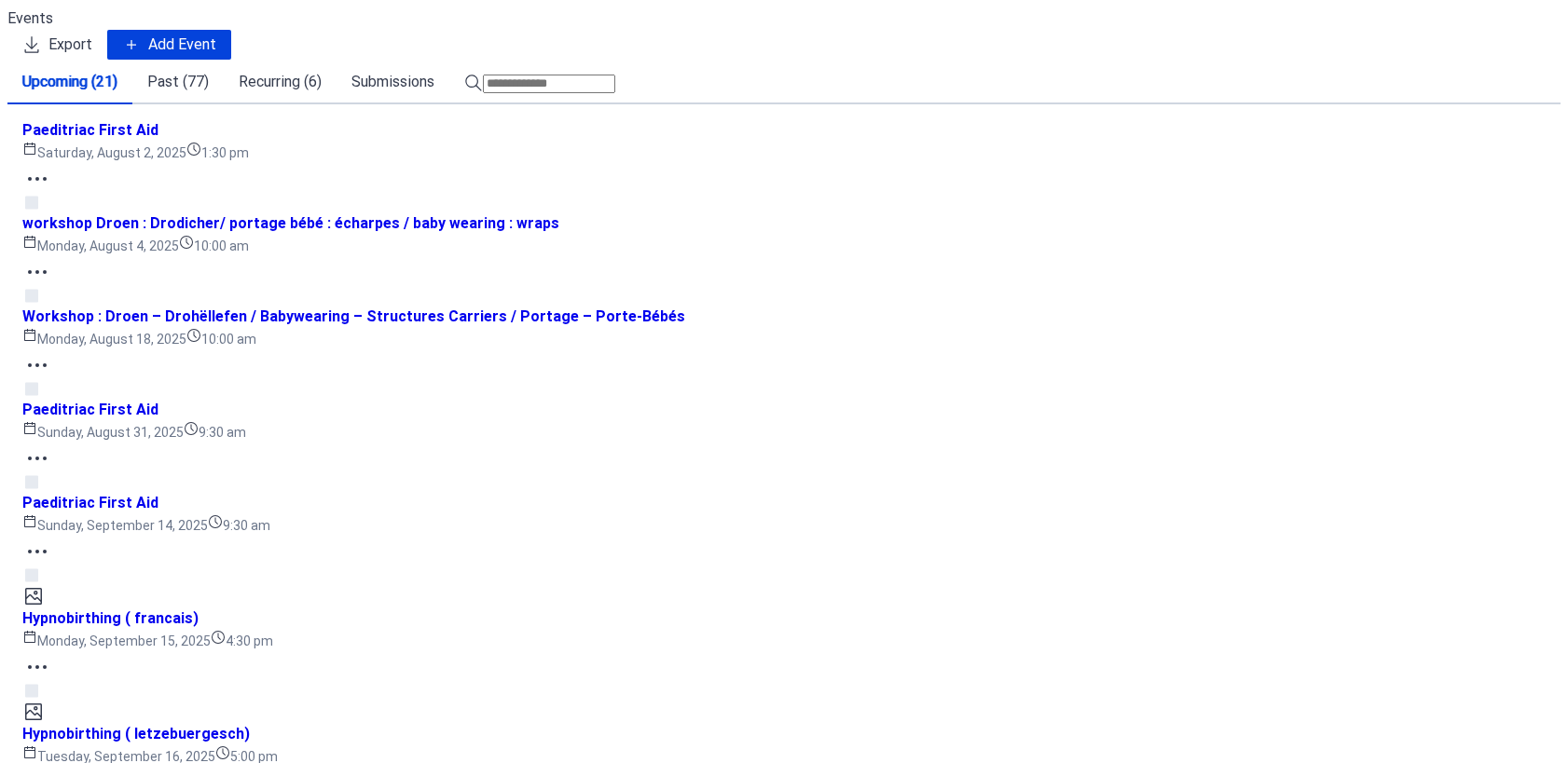 scroll, scrollTop: 0, scrollLeft: 0, axis: both 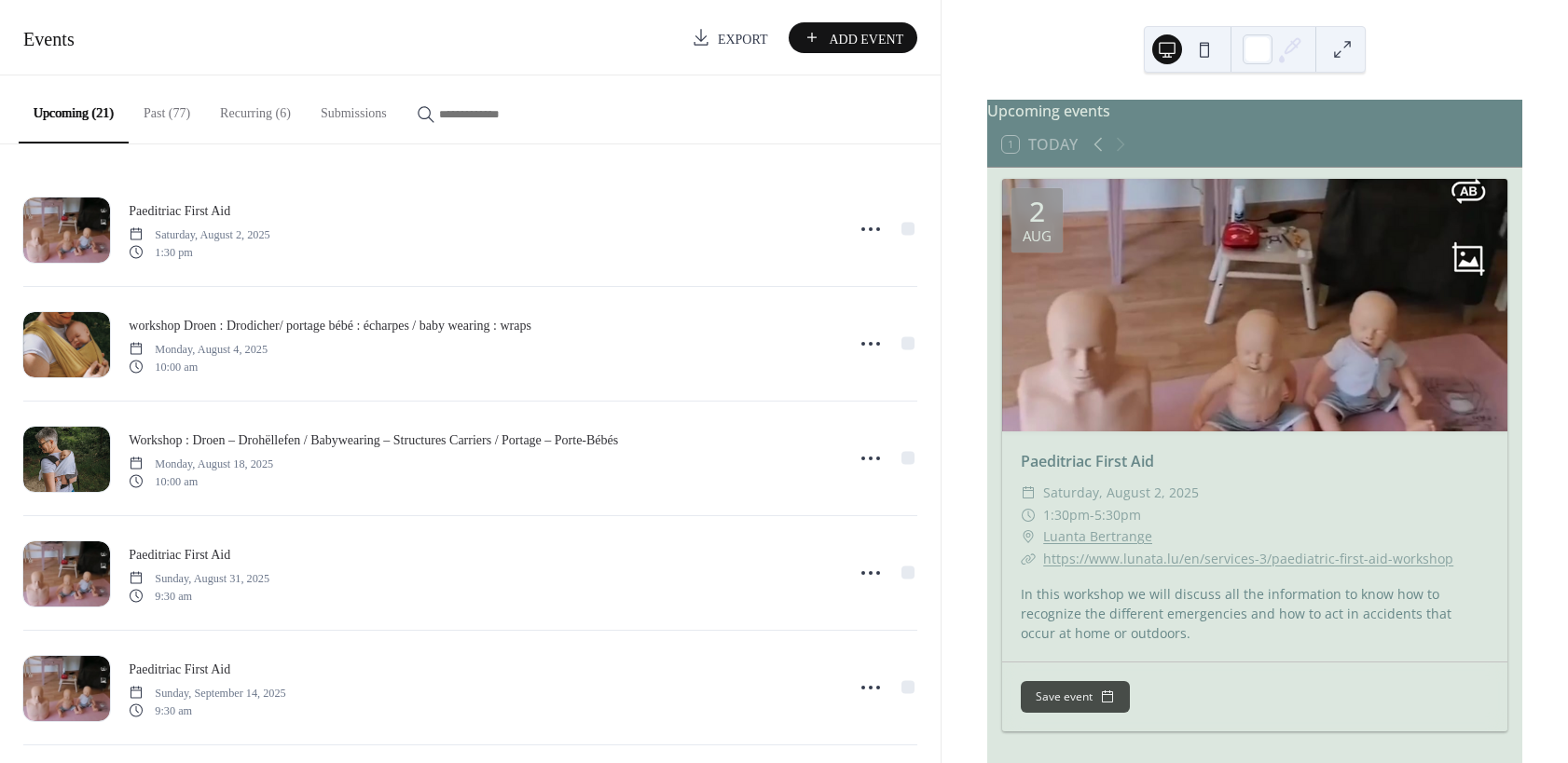 click on "Past (77)" at bounding box center (167, 108) 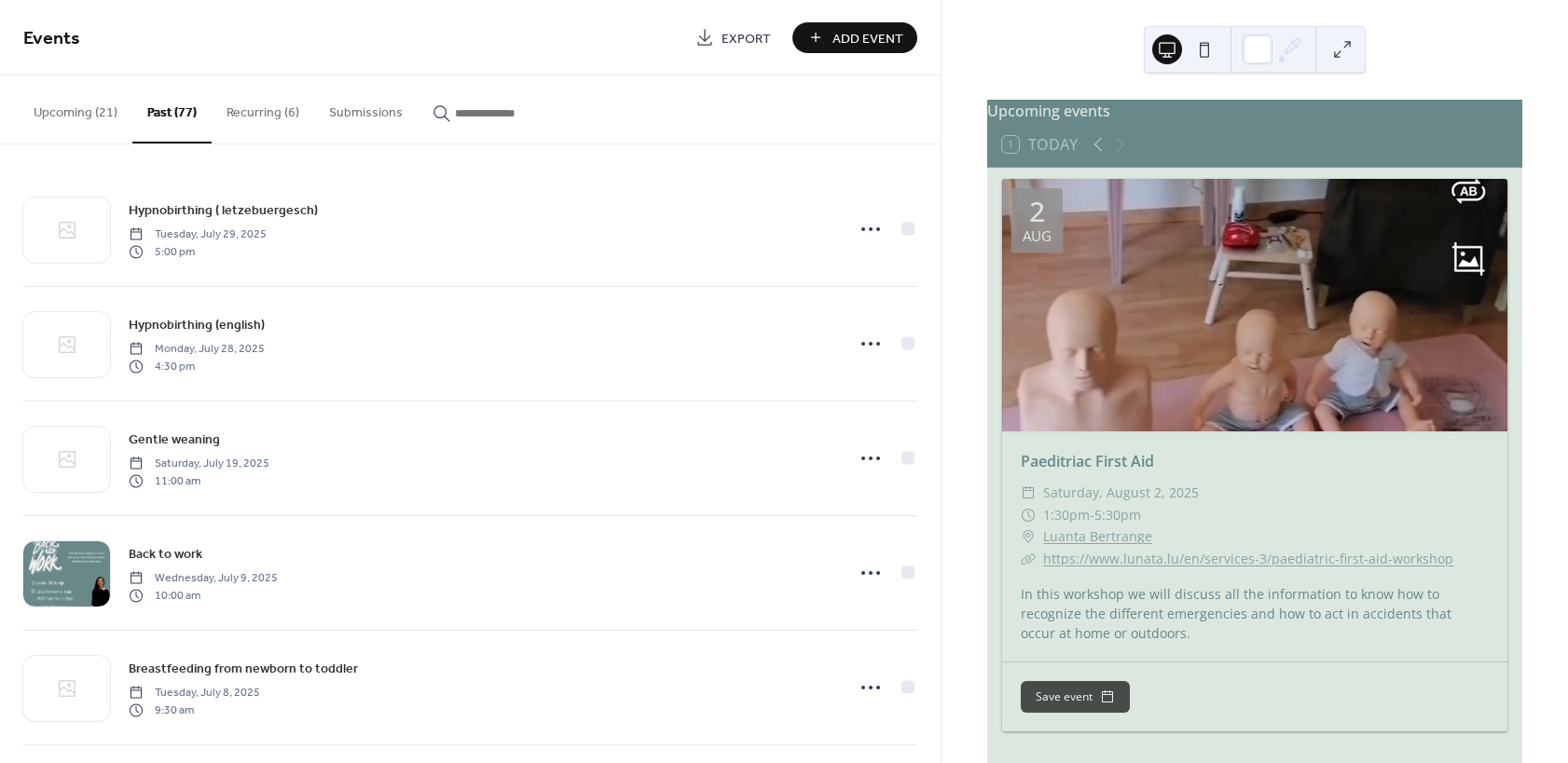 click on "Upcoming (21)" at bounding box center [76, 108] 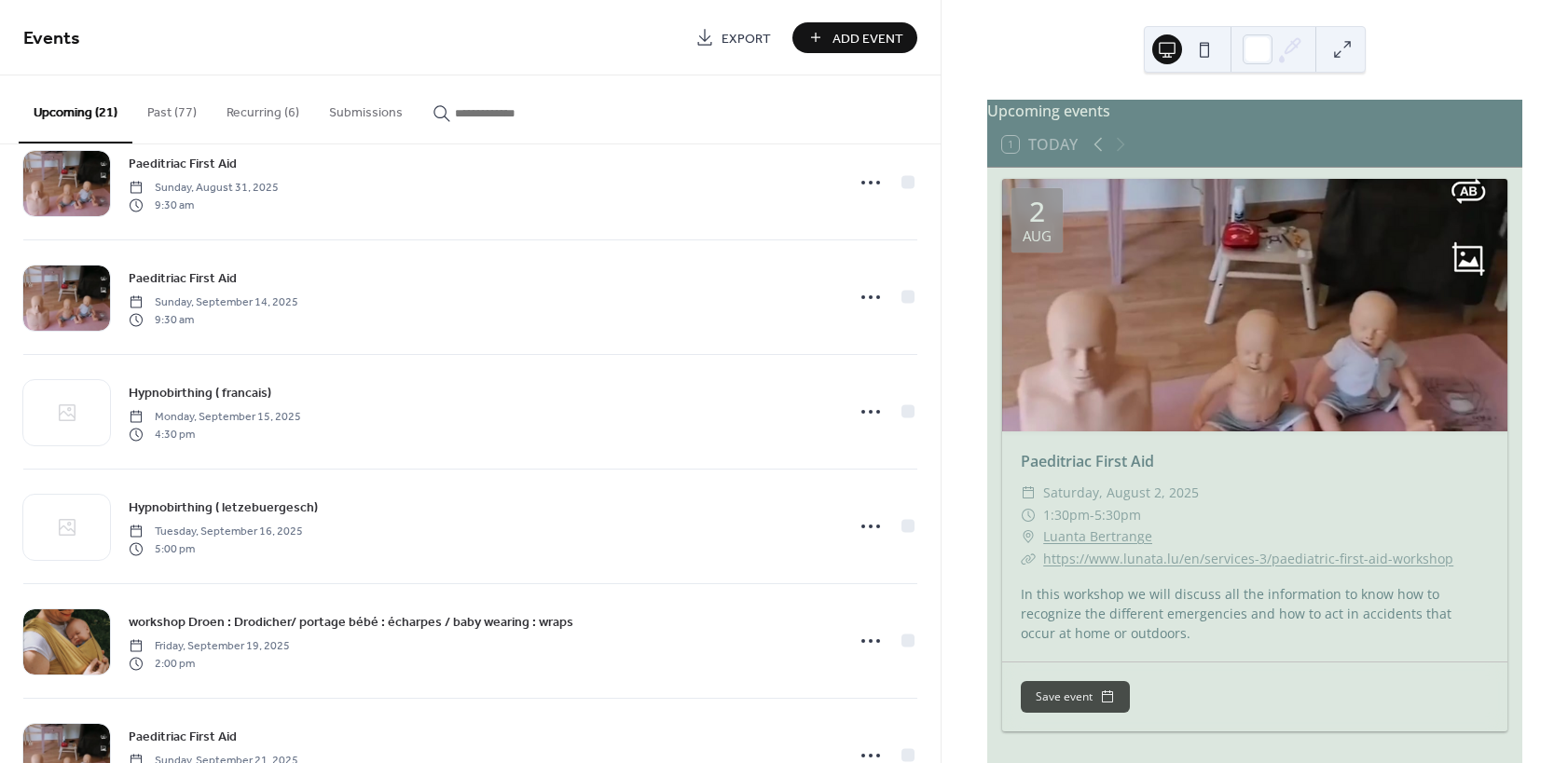 scroll, scrollTop: 391, scrollLeft: 0, axis: vertical 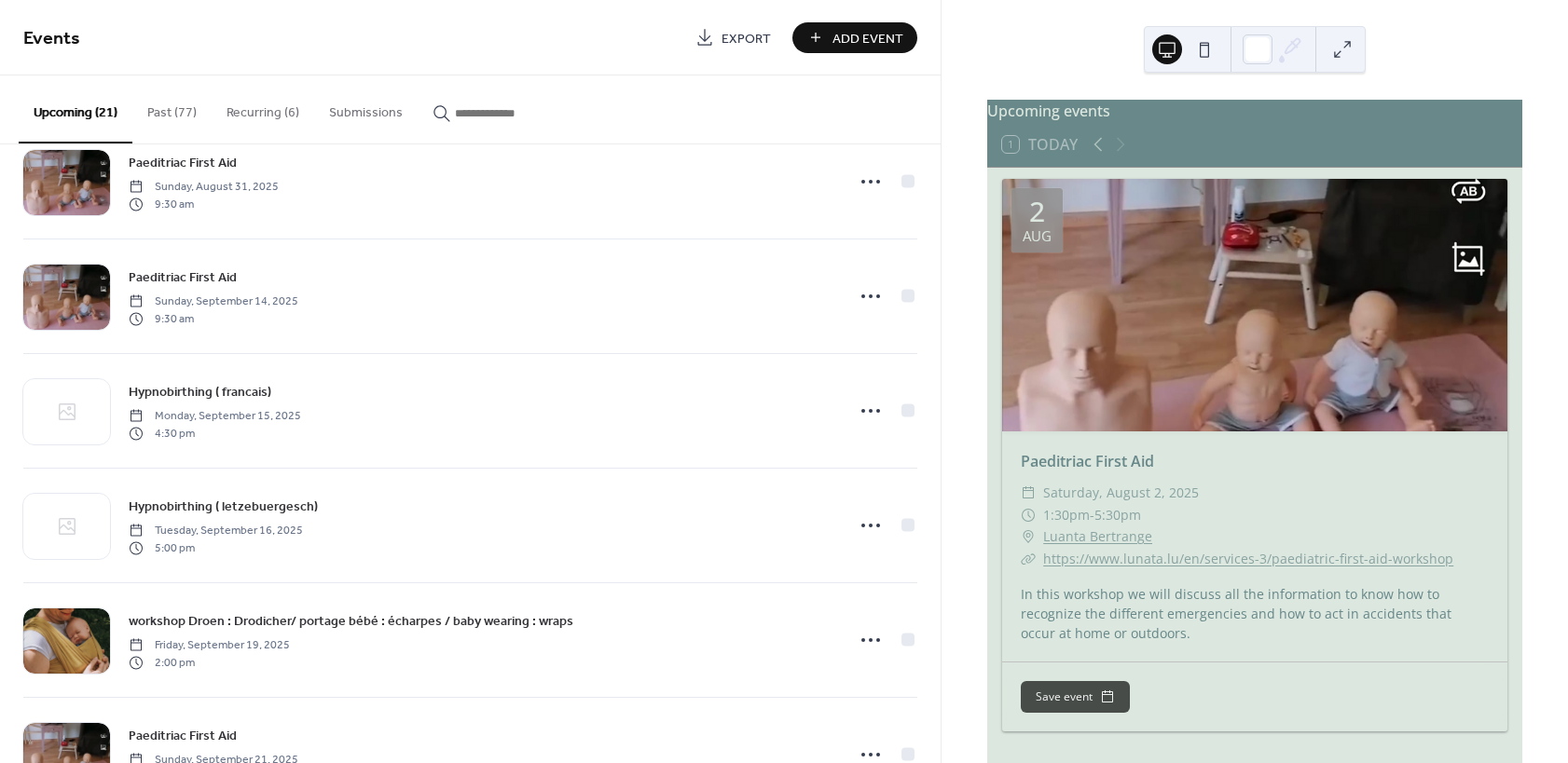 click on "Past (77)" at bounding box center (172, 108) 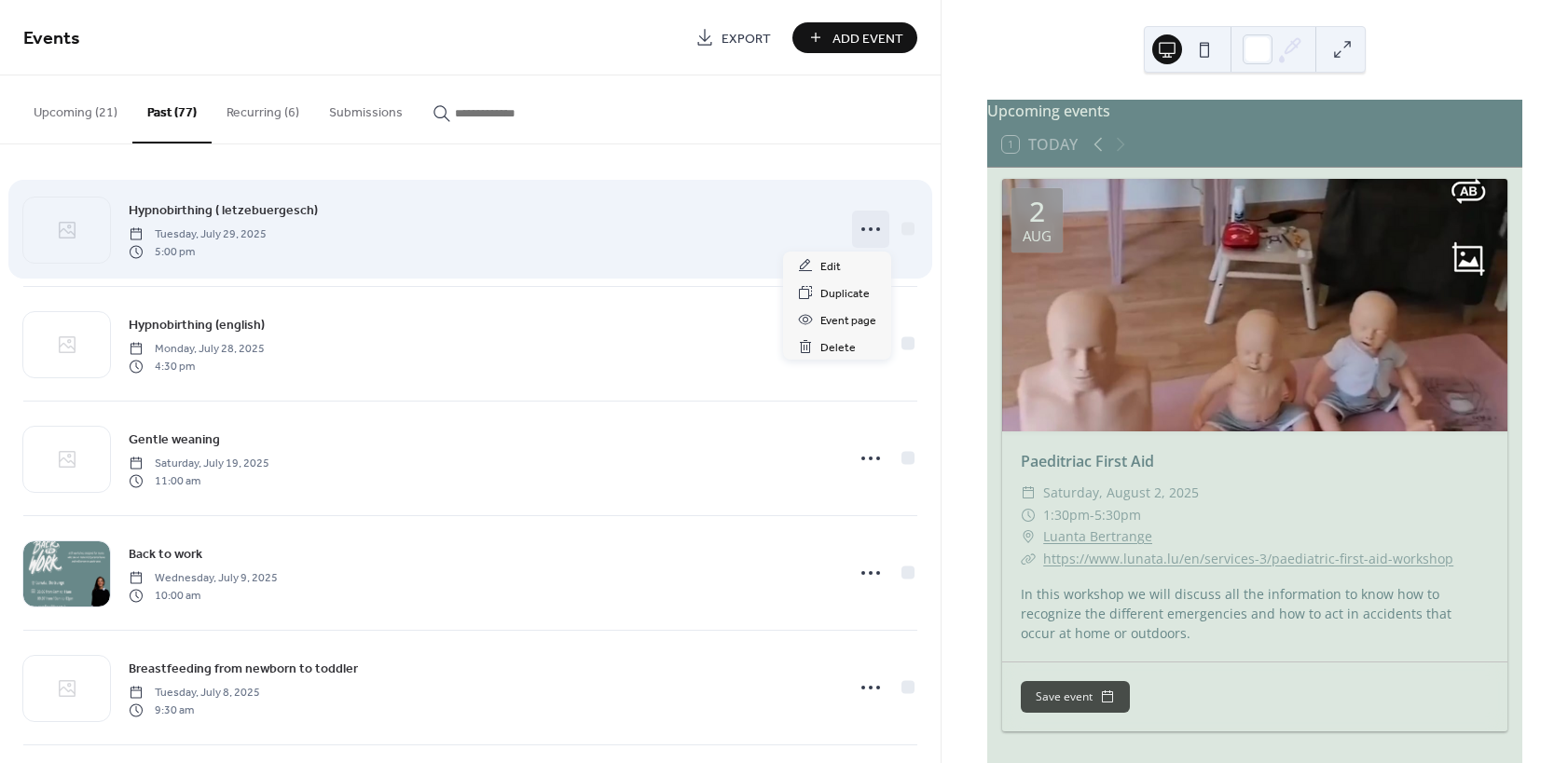 click 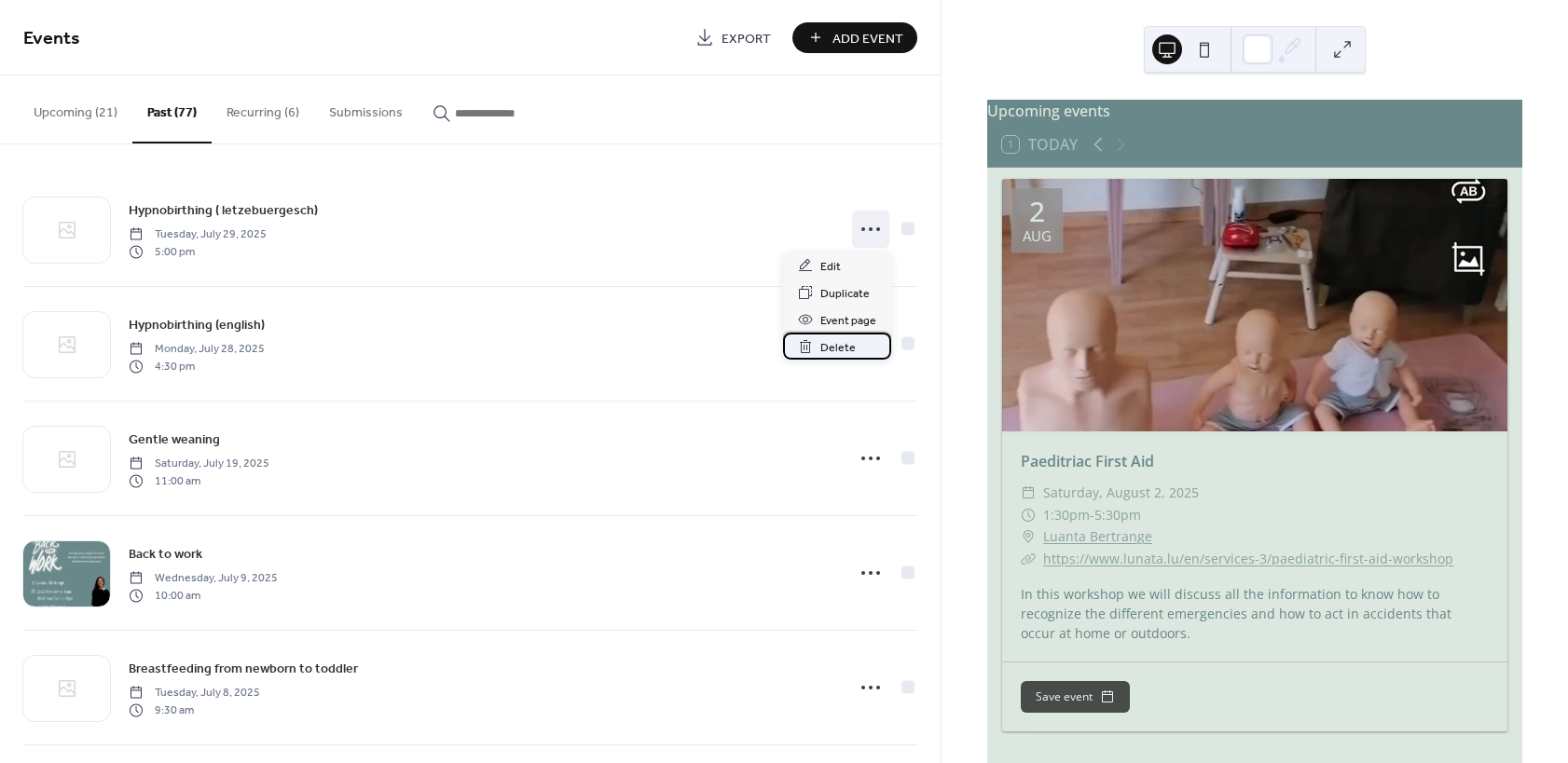 click on "Delete" at bounding box center (838, 347) 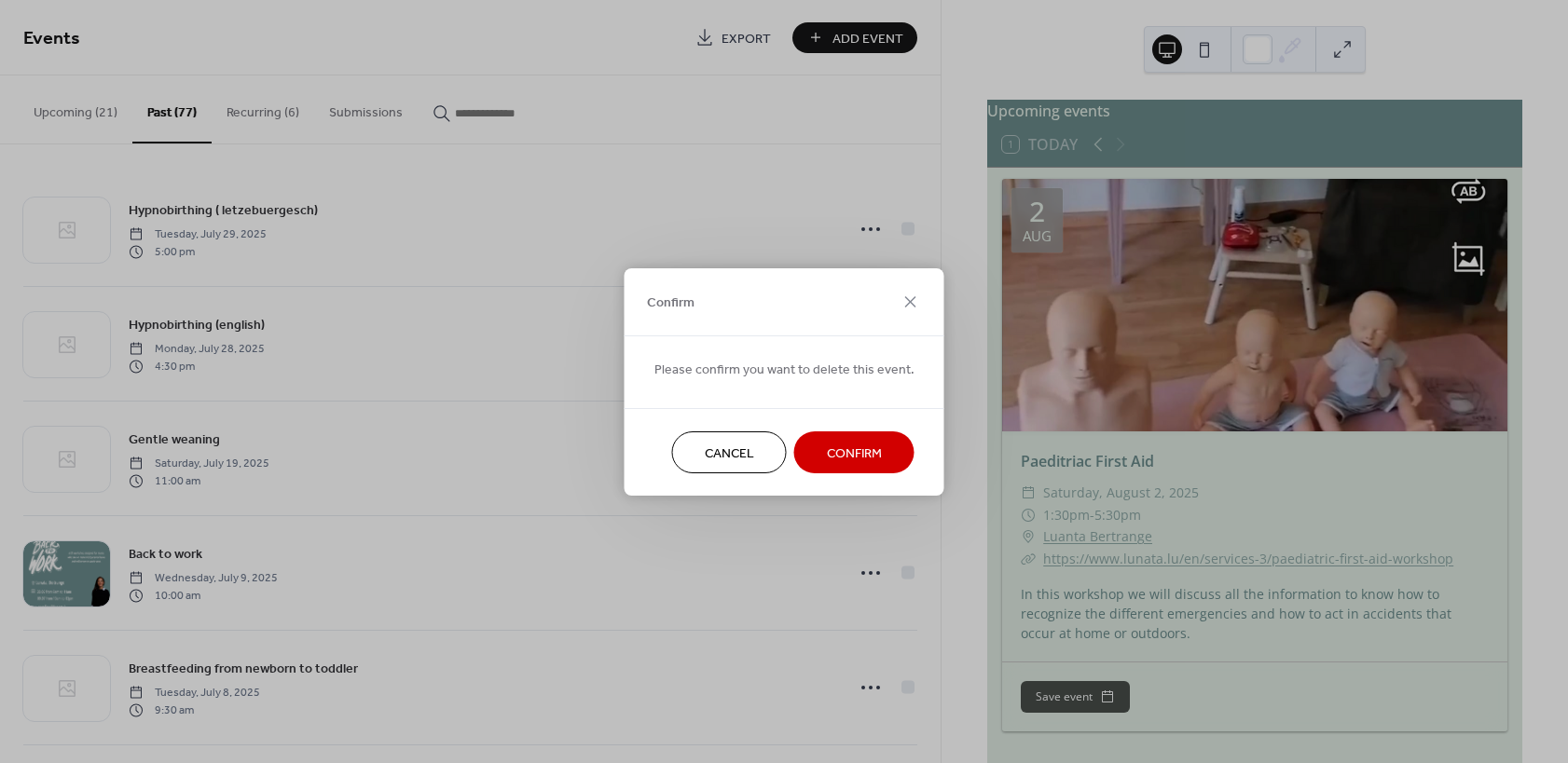 click on "Confirm" at bounding box center [854, 453] 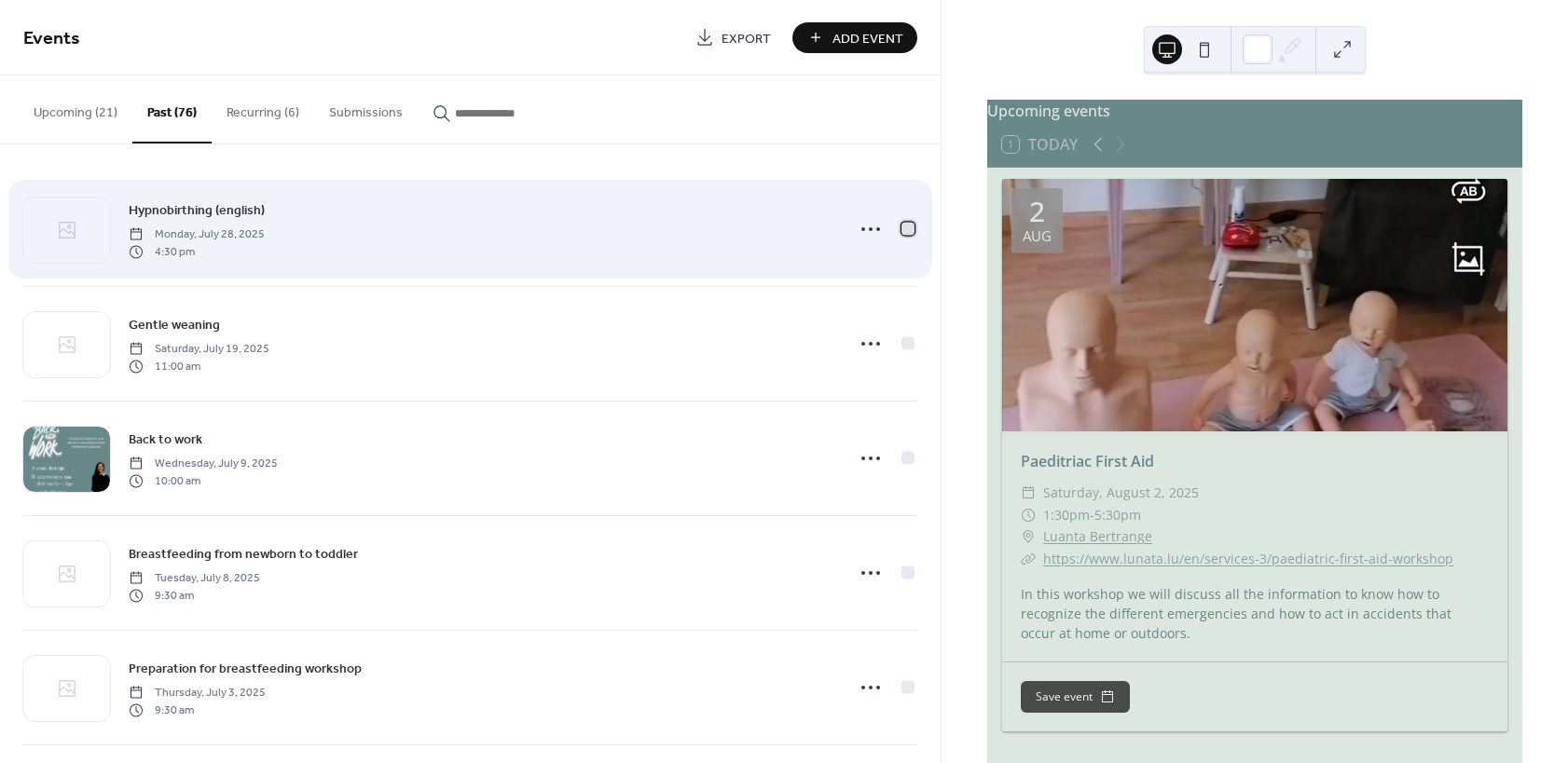 click at bounding box center [908, 228] 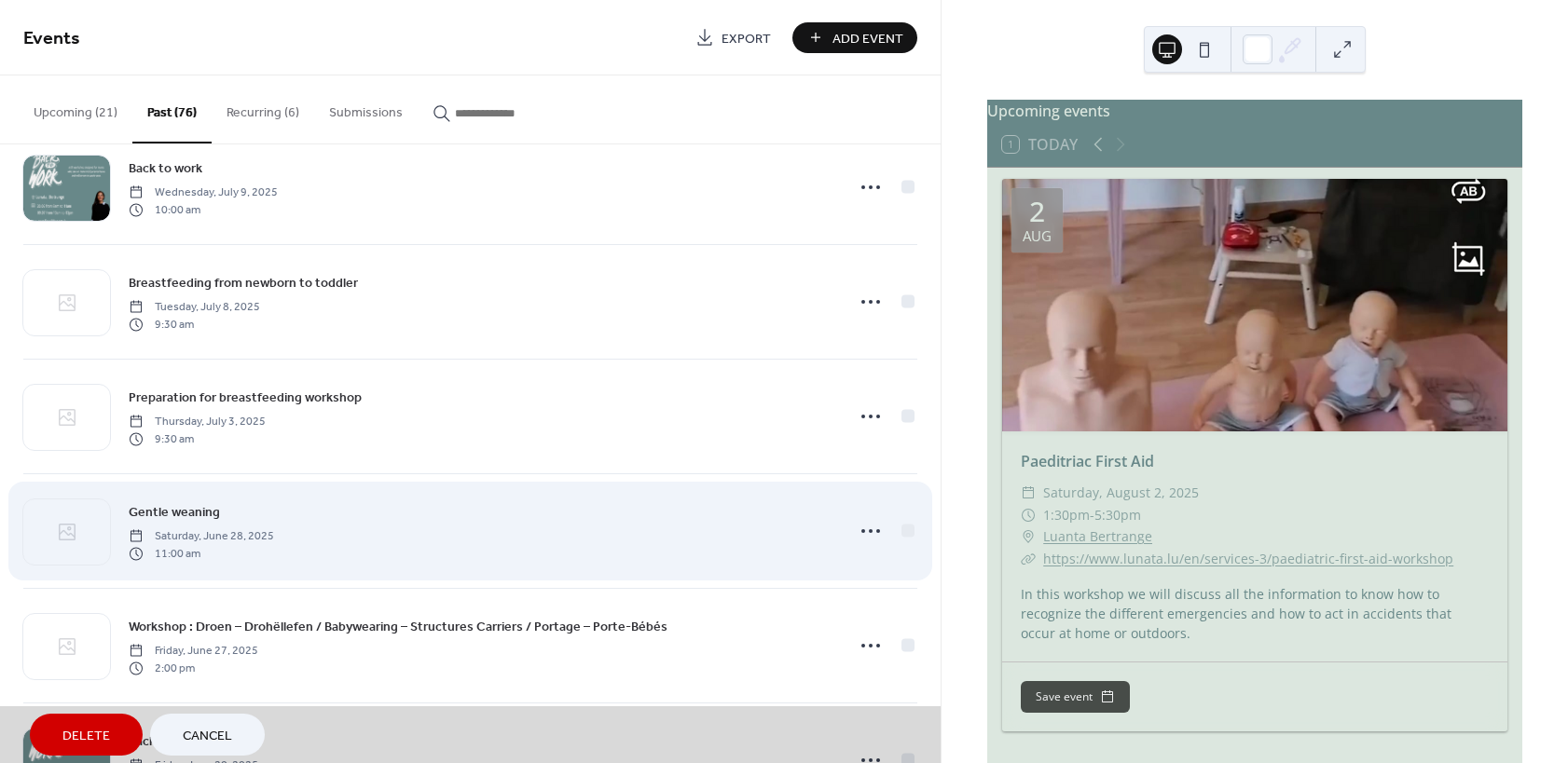 scroll, scrollTop: 279, scrollLeft: 0, axis: vertical 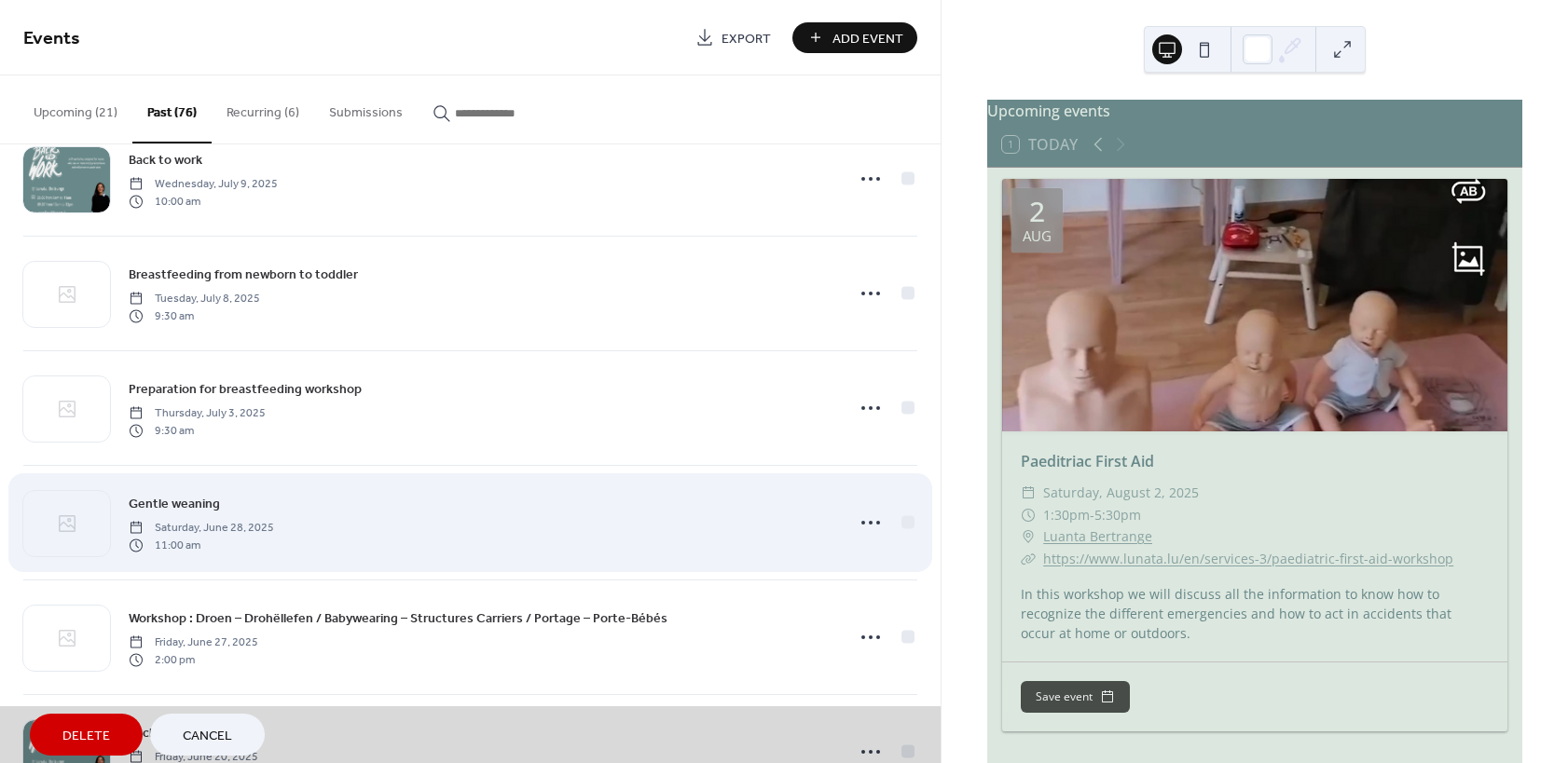 click on "Gentle weaning [DAY], [MONTH] [DAY], [YEAR] [TIME]" at bounding box center [470, 522] 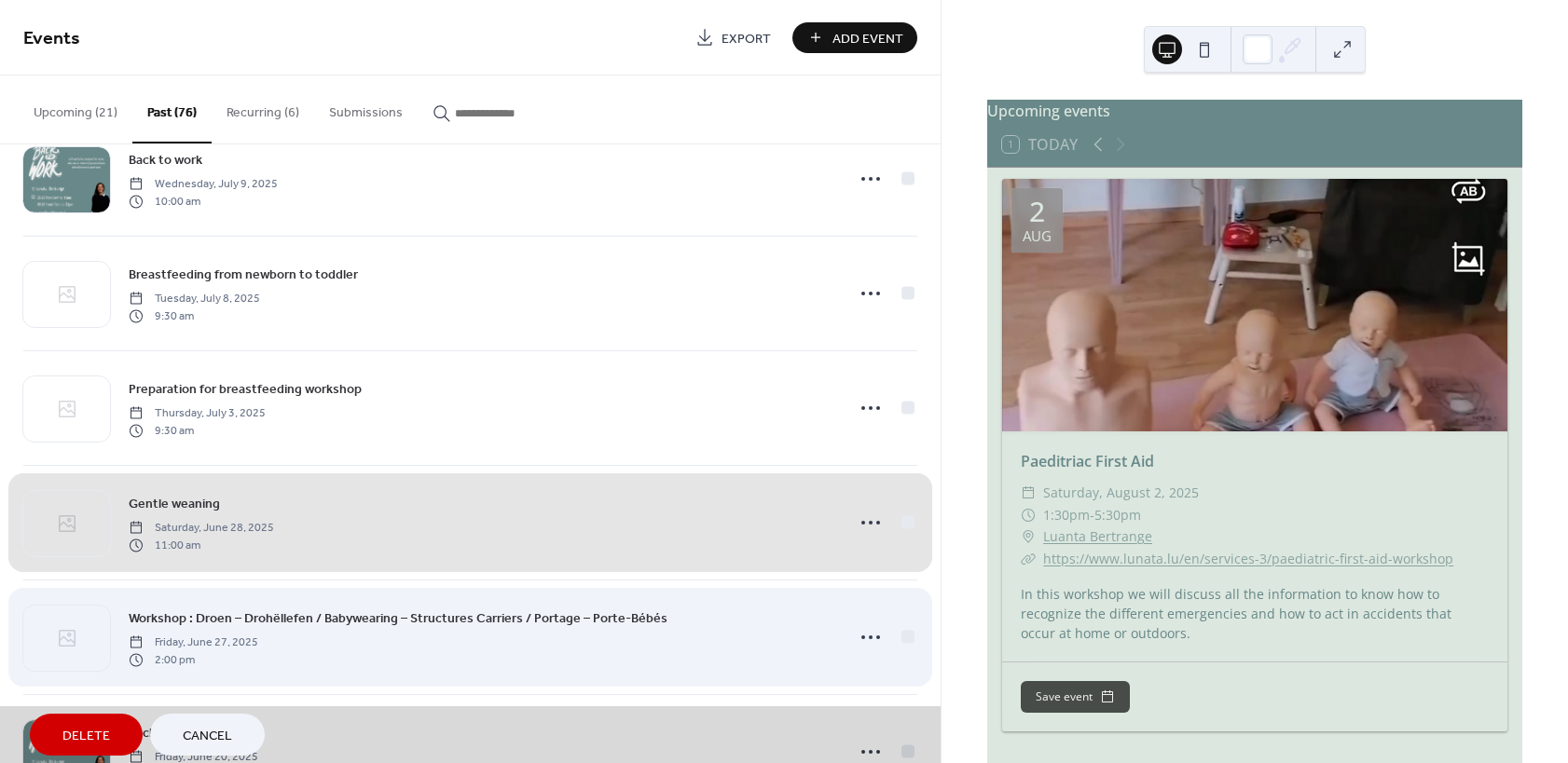 click on "Workshop : Droen – Drohëllefen / Babywearing – Structures Carriers / Portage – Porte-Bébés [DAY], [MONTH] [DAY], [YEAR] [TIME]" at bounding box center [470, 636] 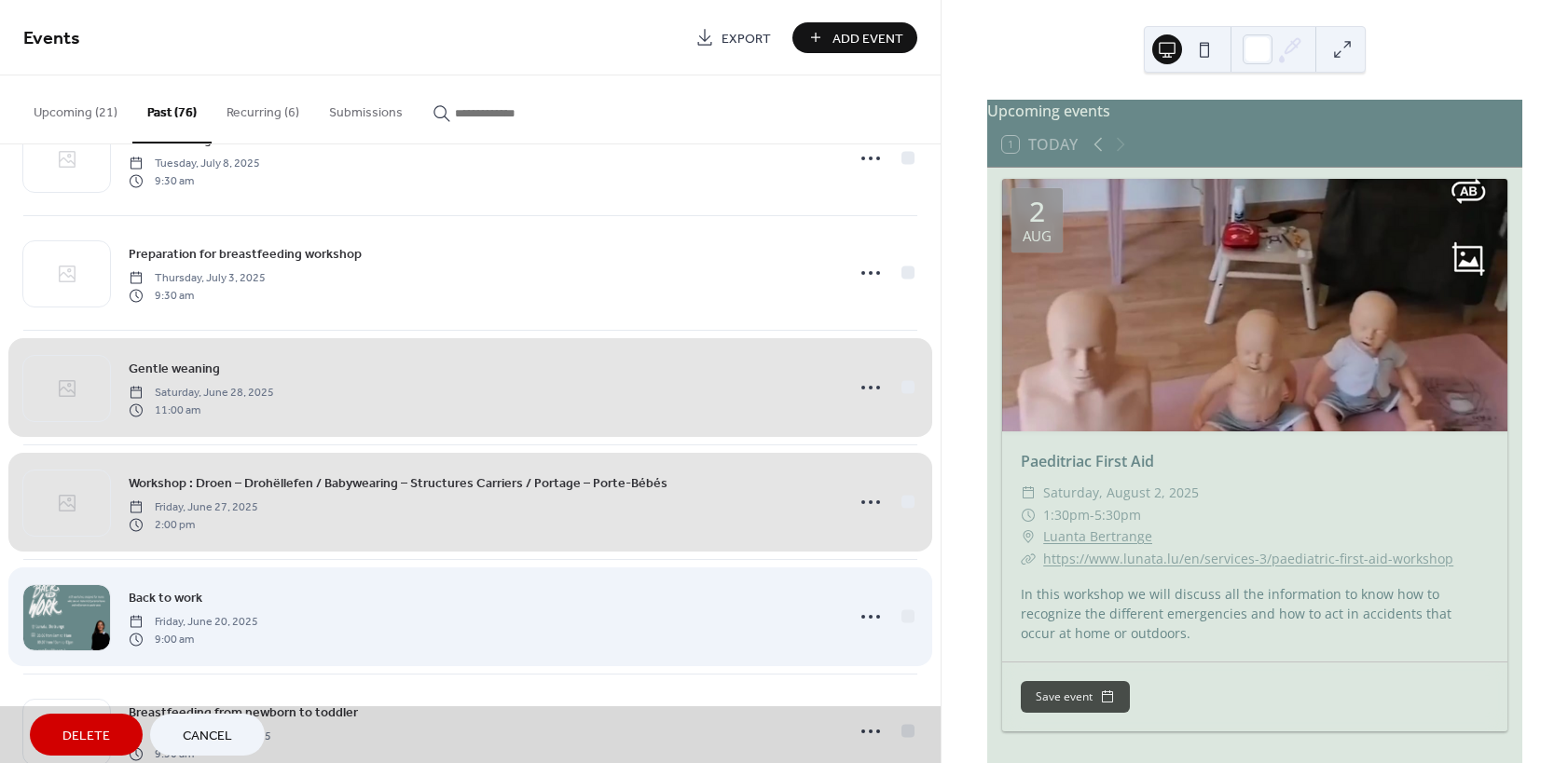 scroll, scrollTop: 447, scrollLeft: 0, axis: vertical 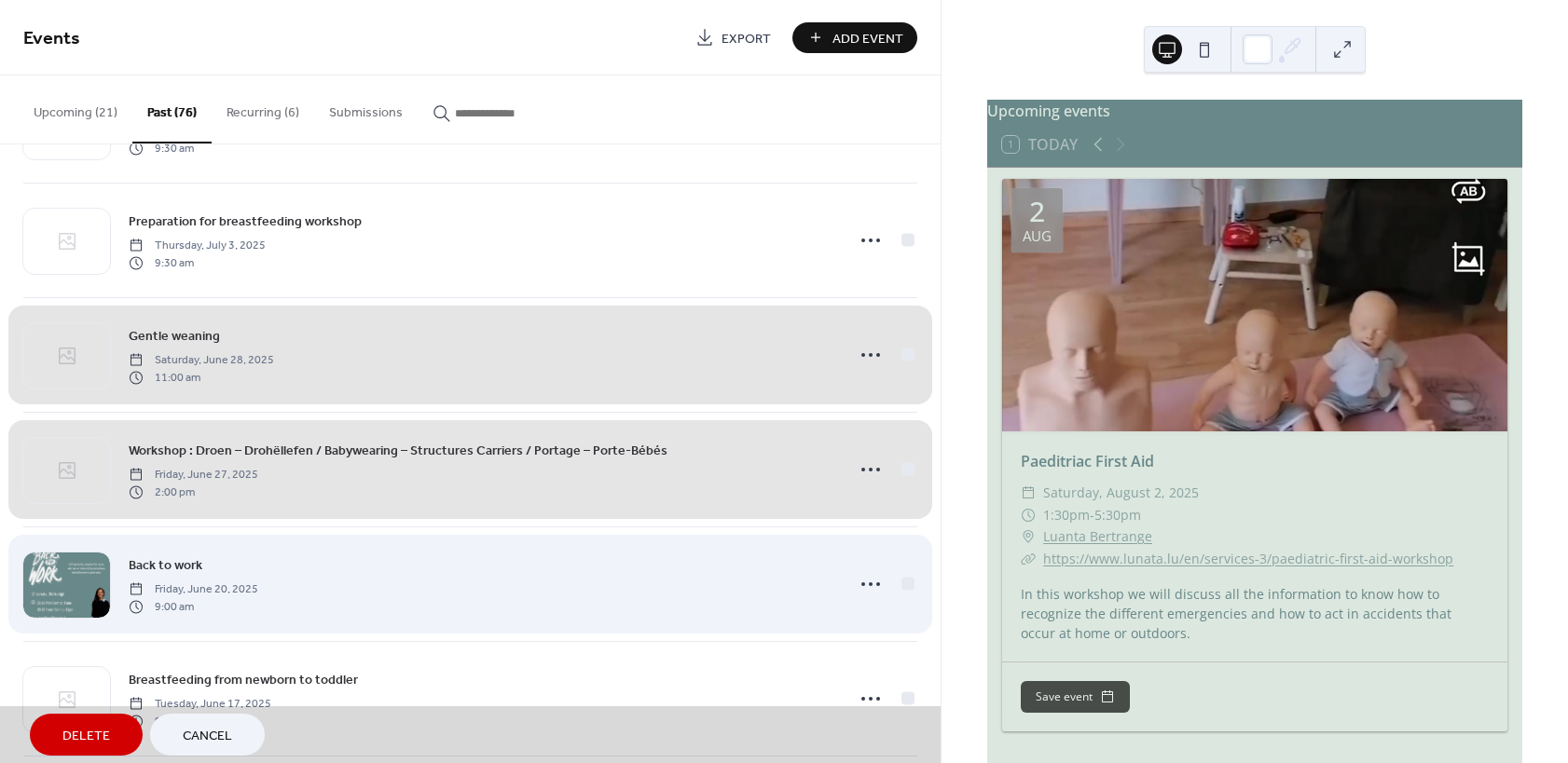 click on "Back to work [DAY], [MONTH] [DAY], [YEAR] [TIME]" at bounding box center [470, 583] 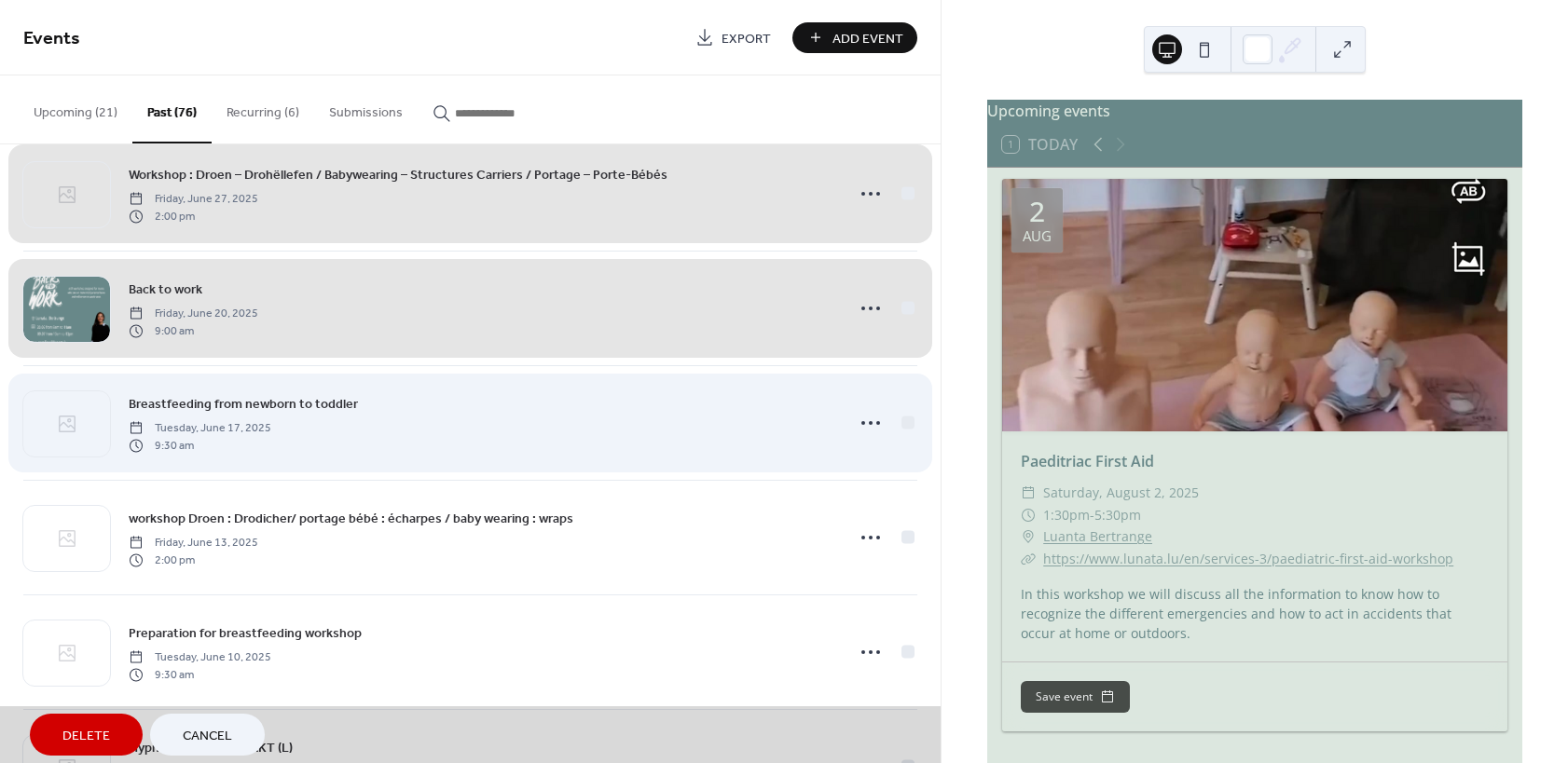 scroll, scrollTop: 727, scrollLeft: 0, axis: vertical 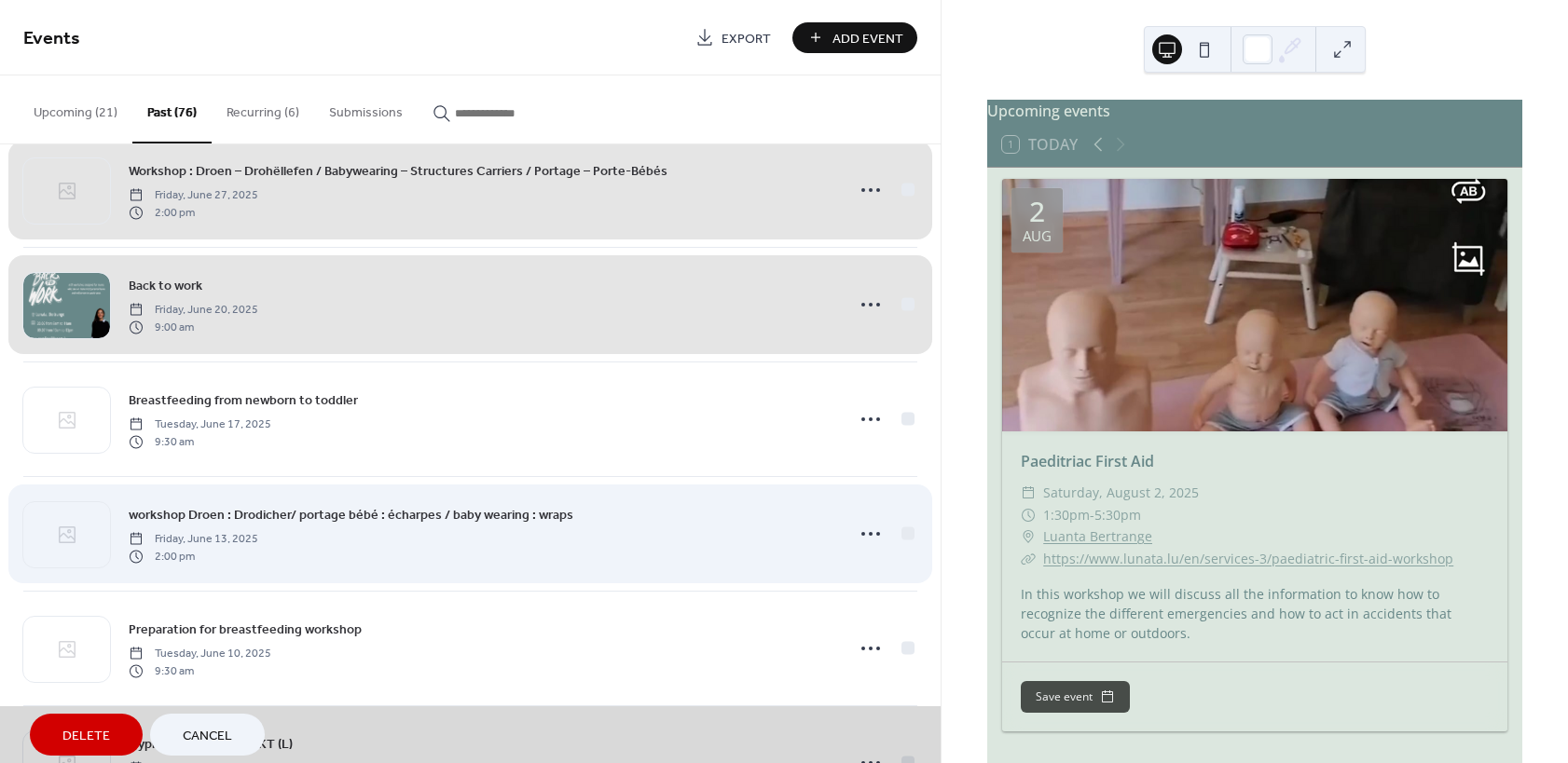 click on "workshop Droen : Drodicher/ portage bébé : écharpes / baby wearing : wraps [DAY], [MONTH] [DAY], [YEAR] [TIME]" at bounding box center (470, 533) 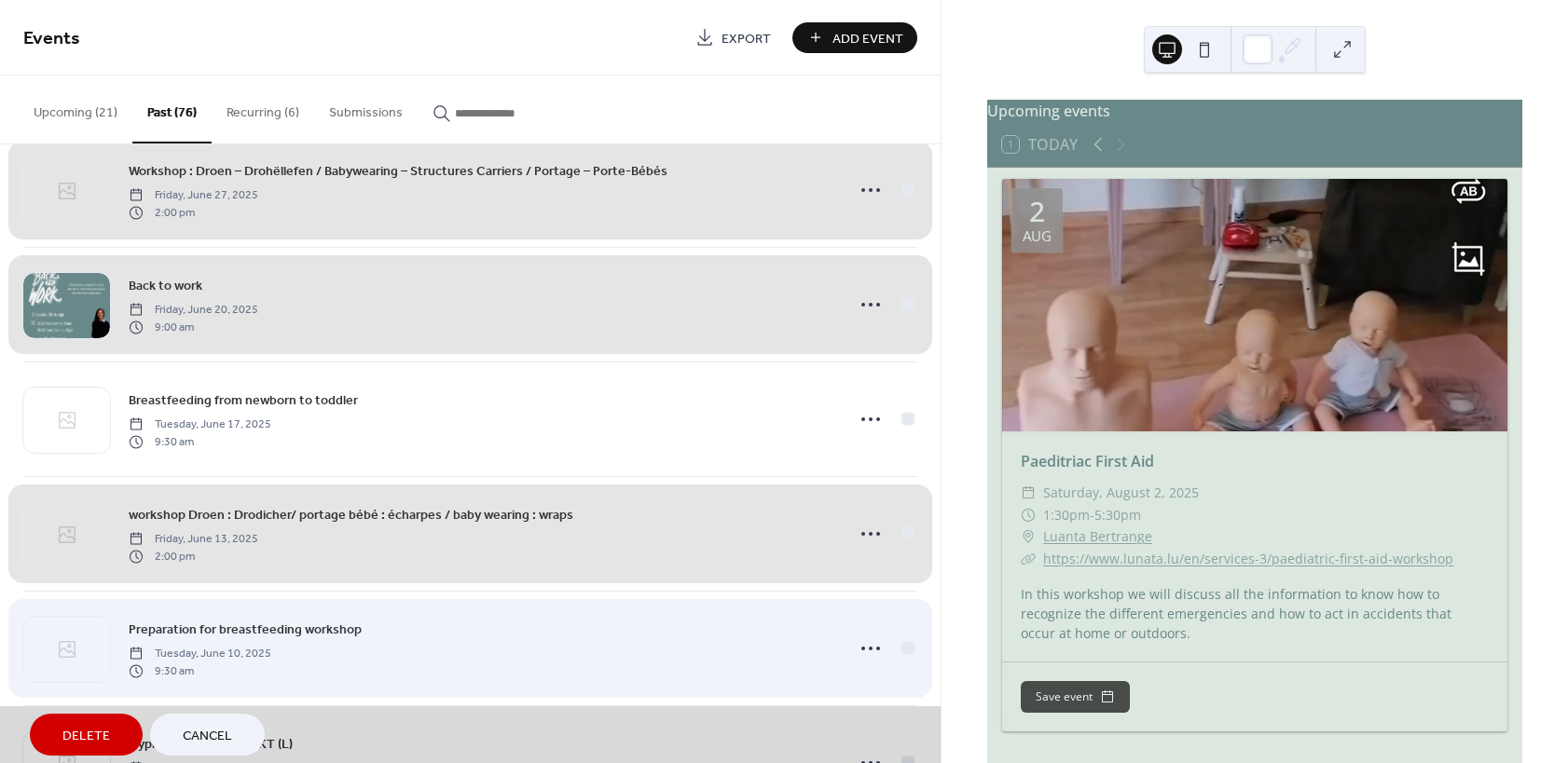 click on "Preparation for breastfeeding workshop [DAY], [MONTH] [DAY], [YEAR] [TIME]" at bounding box center (470, 647) 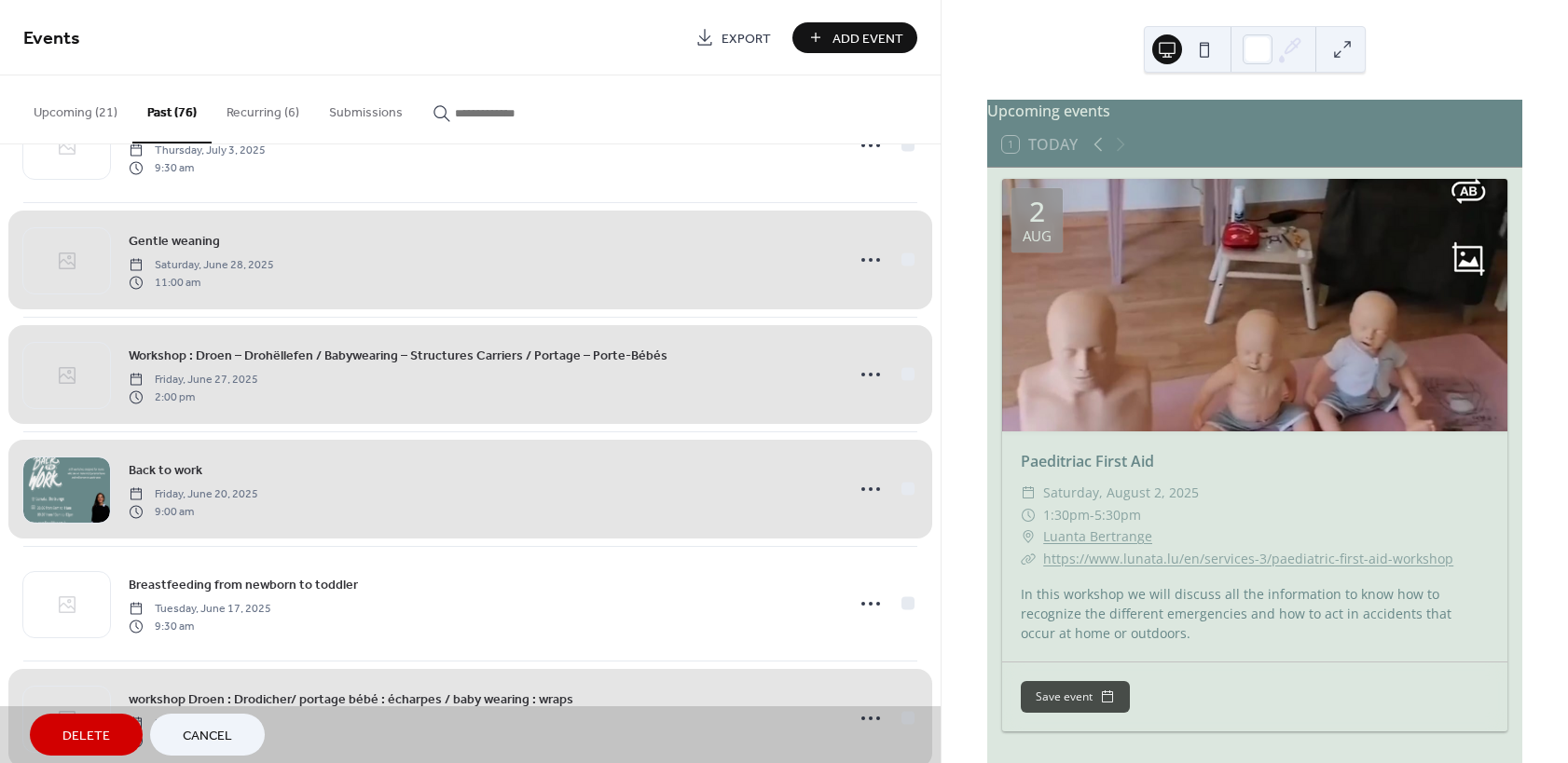 scroll, scrollTop: 615, scrollLeft: 0, axis: vertical 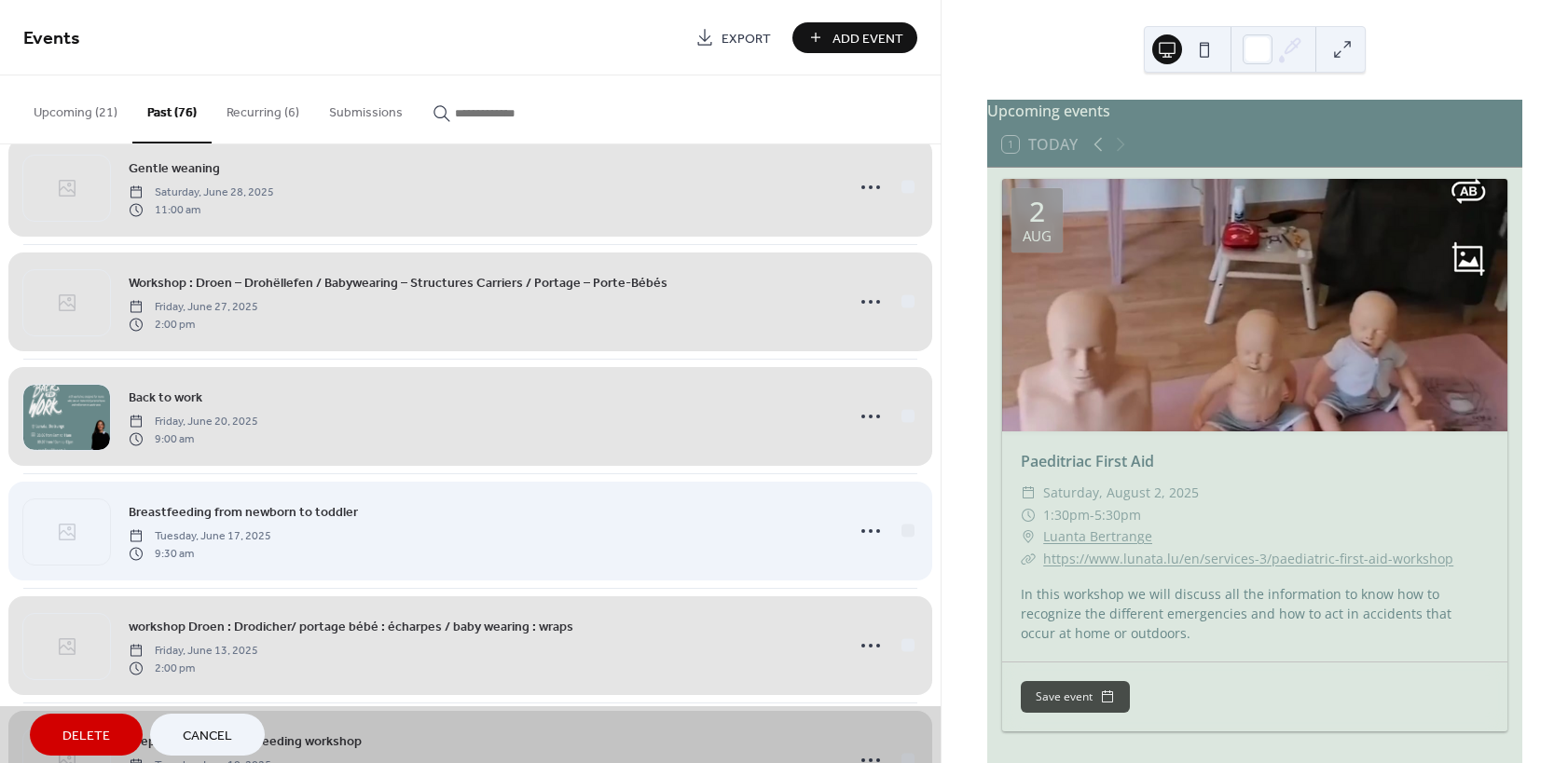 click on "Breastfeeding from newborn to toddler [DAY], [MONTH] [DAY], [YEAR] [TIME]" at bounding box center (470, 530) 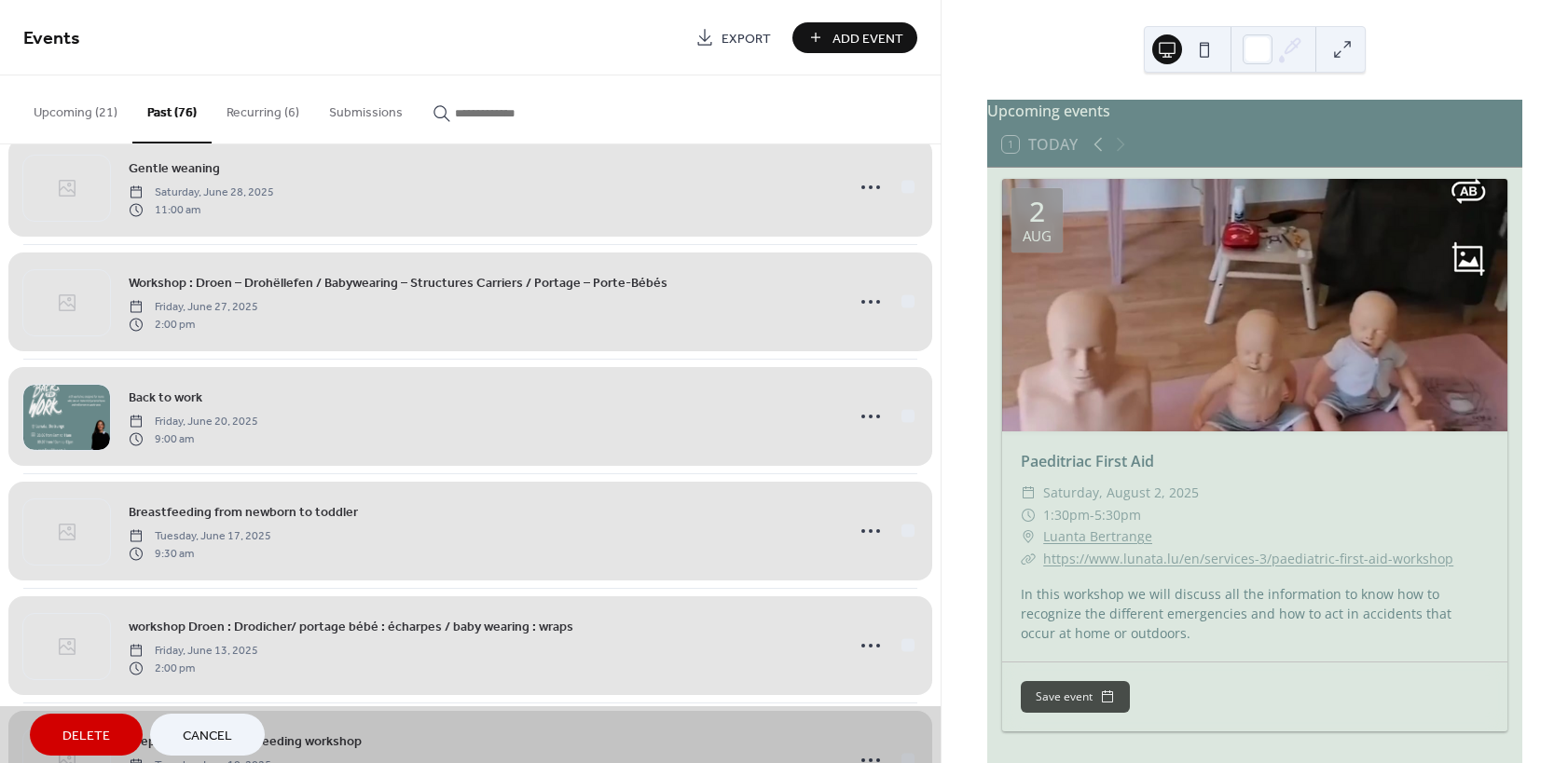 click on "Delete" at bounding box center [86, 736] 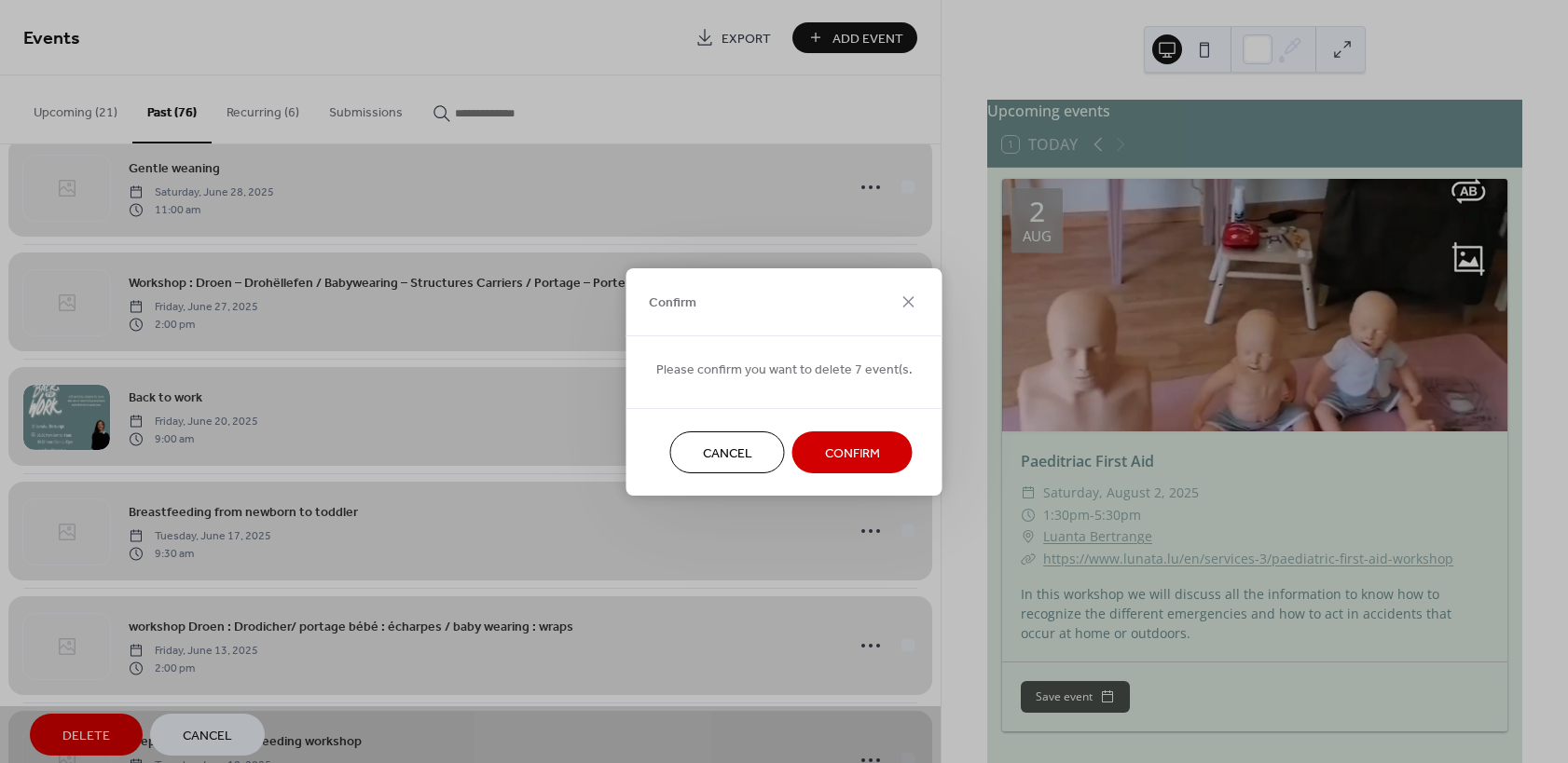 click on "Confirm" at bounding box center [852, 453] 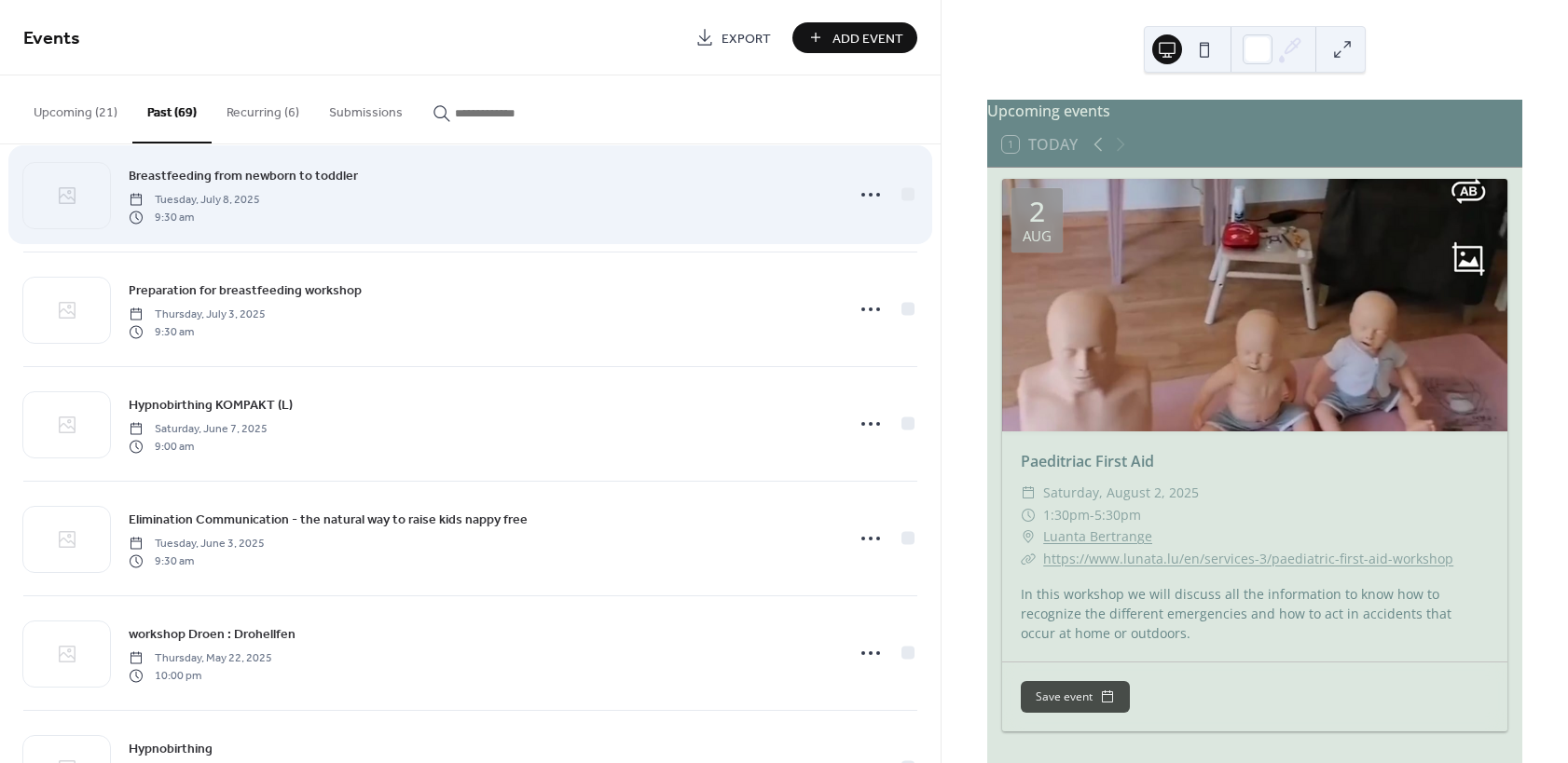 scroll, scrollTop: 279, scrollLeft: 0, axis: vertical 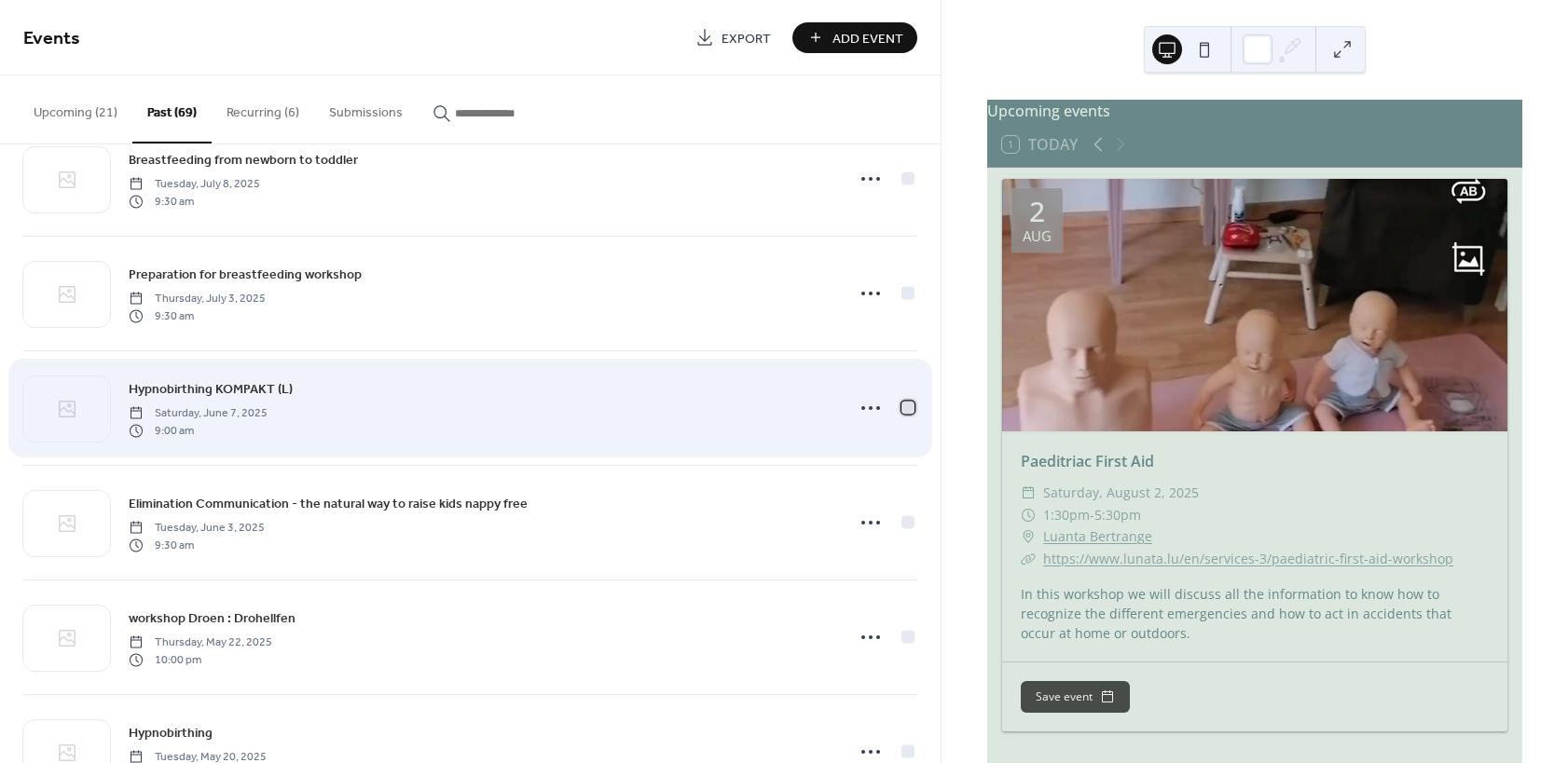 click at bounding box center [908, 407] 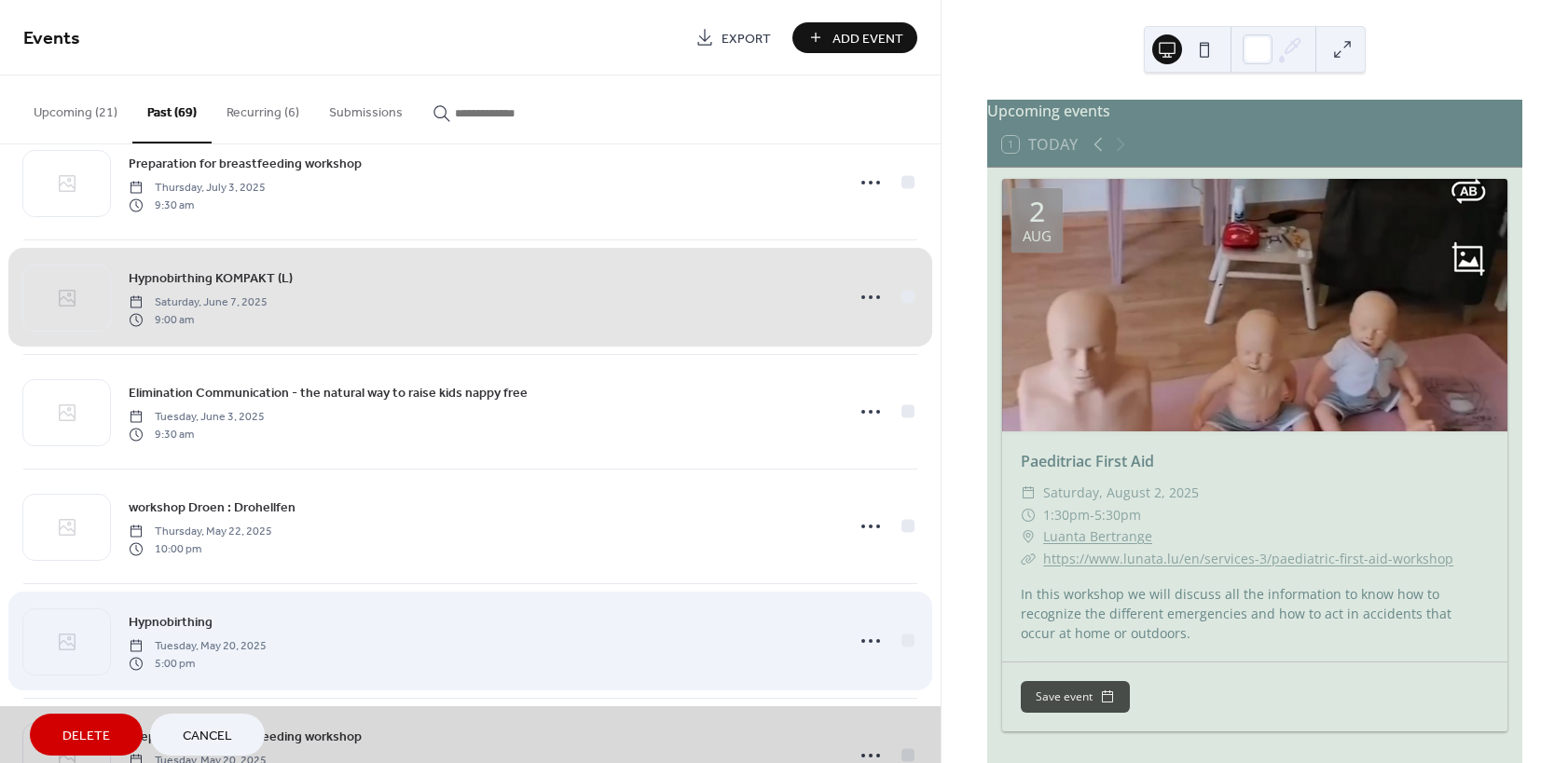 scroll, scrollTop: 391, scrollLeft: 0, axis: vertical 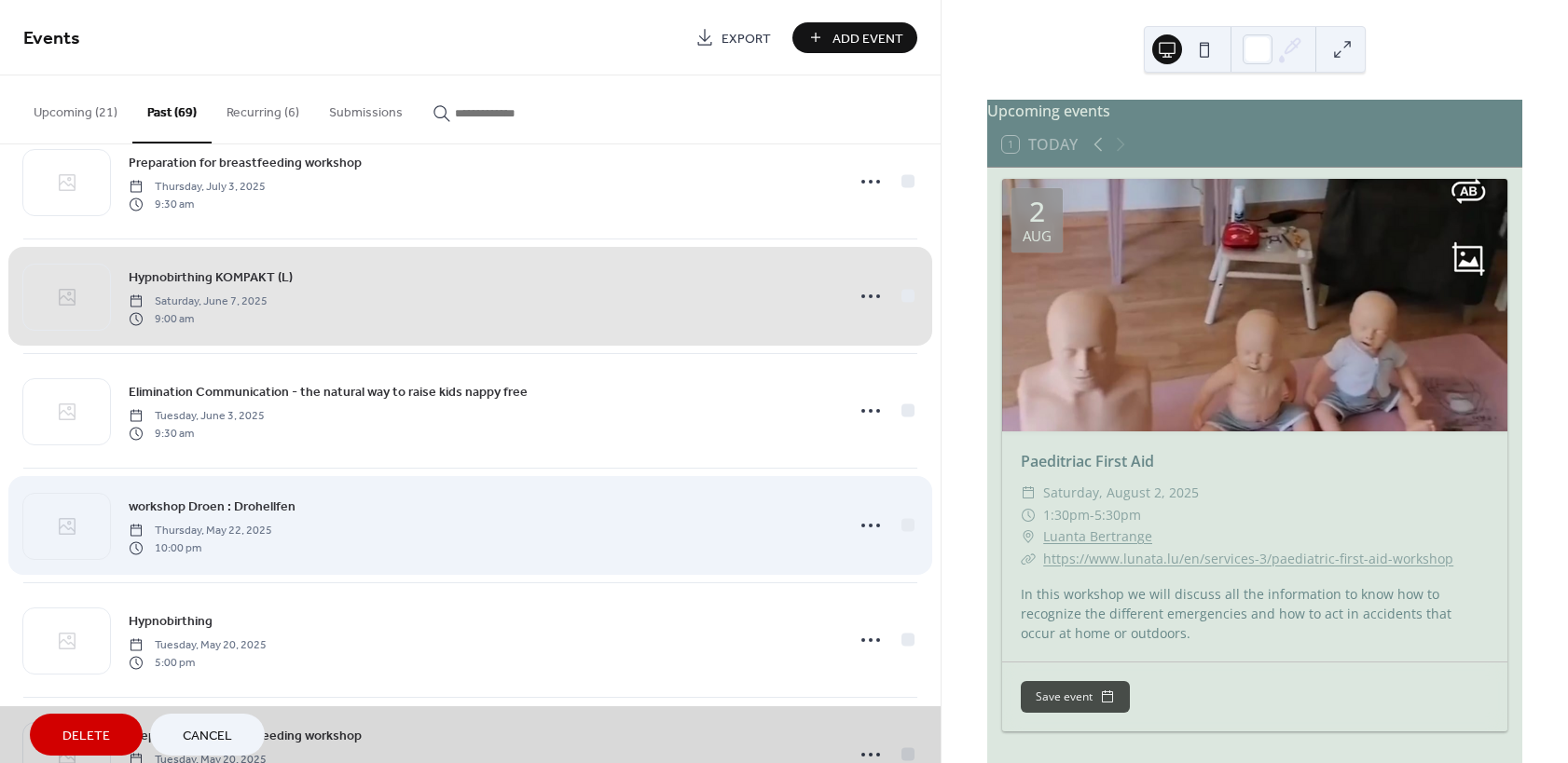 click on "workshop Droen : Drohellfen  [DAY], [MONTH] [DAY], [YEAR] [TIME]" at bounding box center [470, 525] 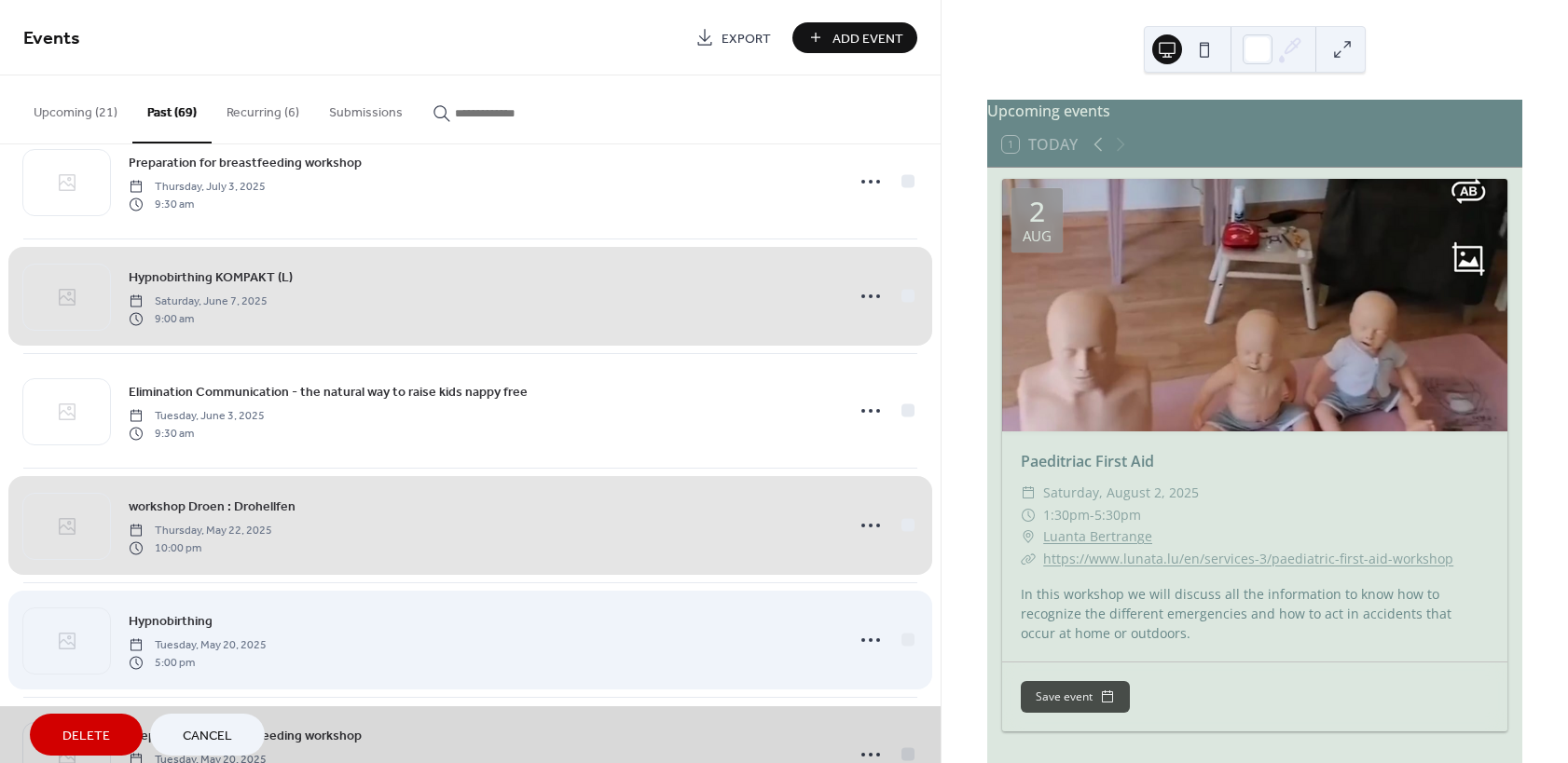 click on "Hypnobirthing [DAY], [MONTH] [DAY], [YEAR] [TIME]" at bounding box center (470, 639) 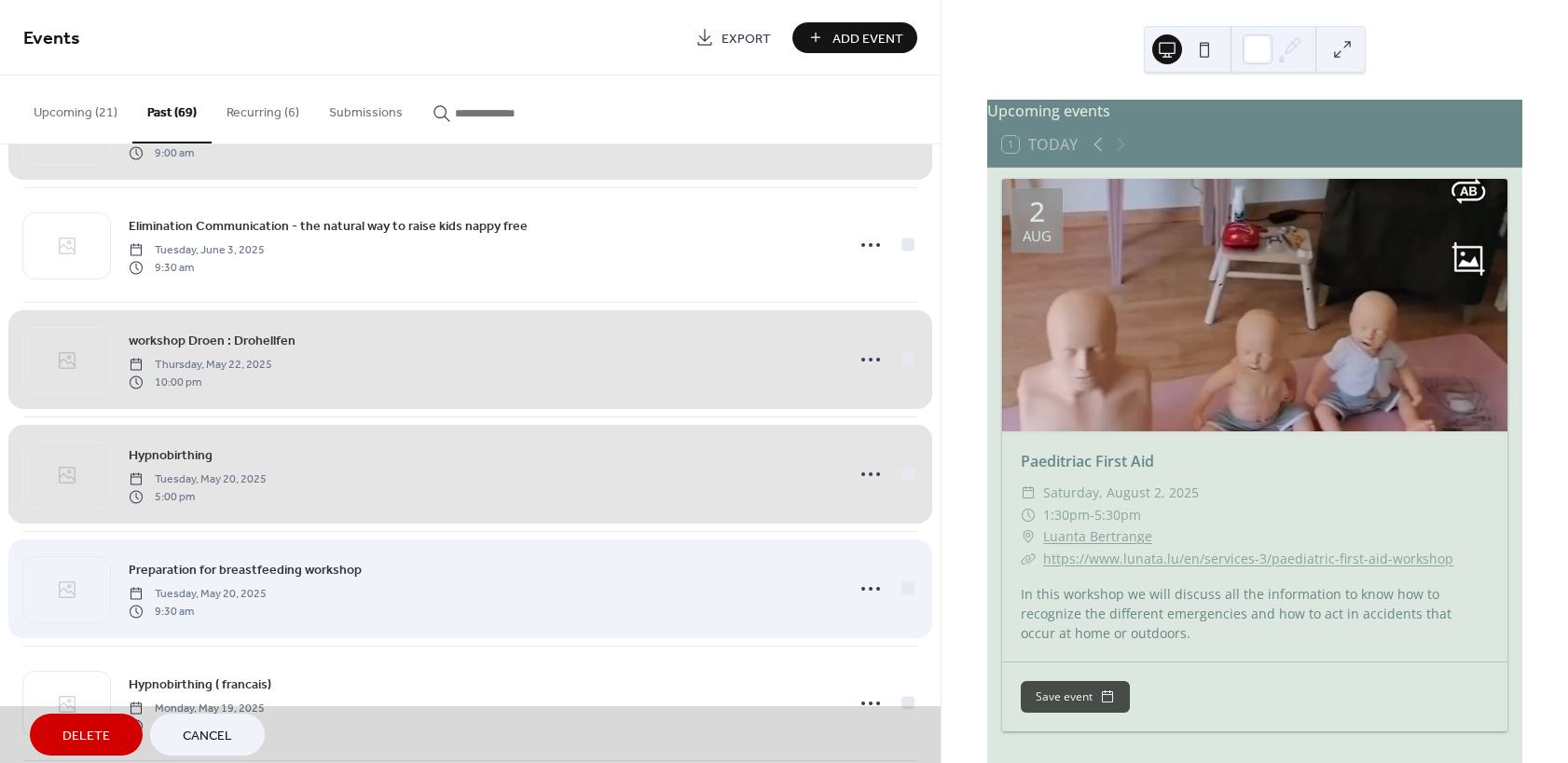 scroll, scrollTop: 559, scrollLeft: 0, axis: vertical 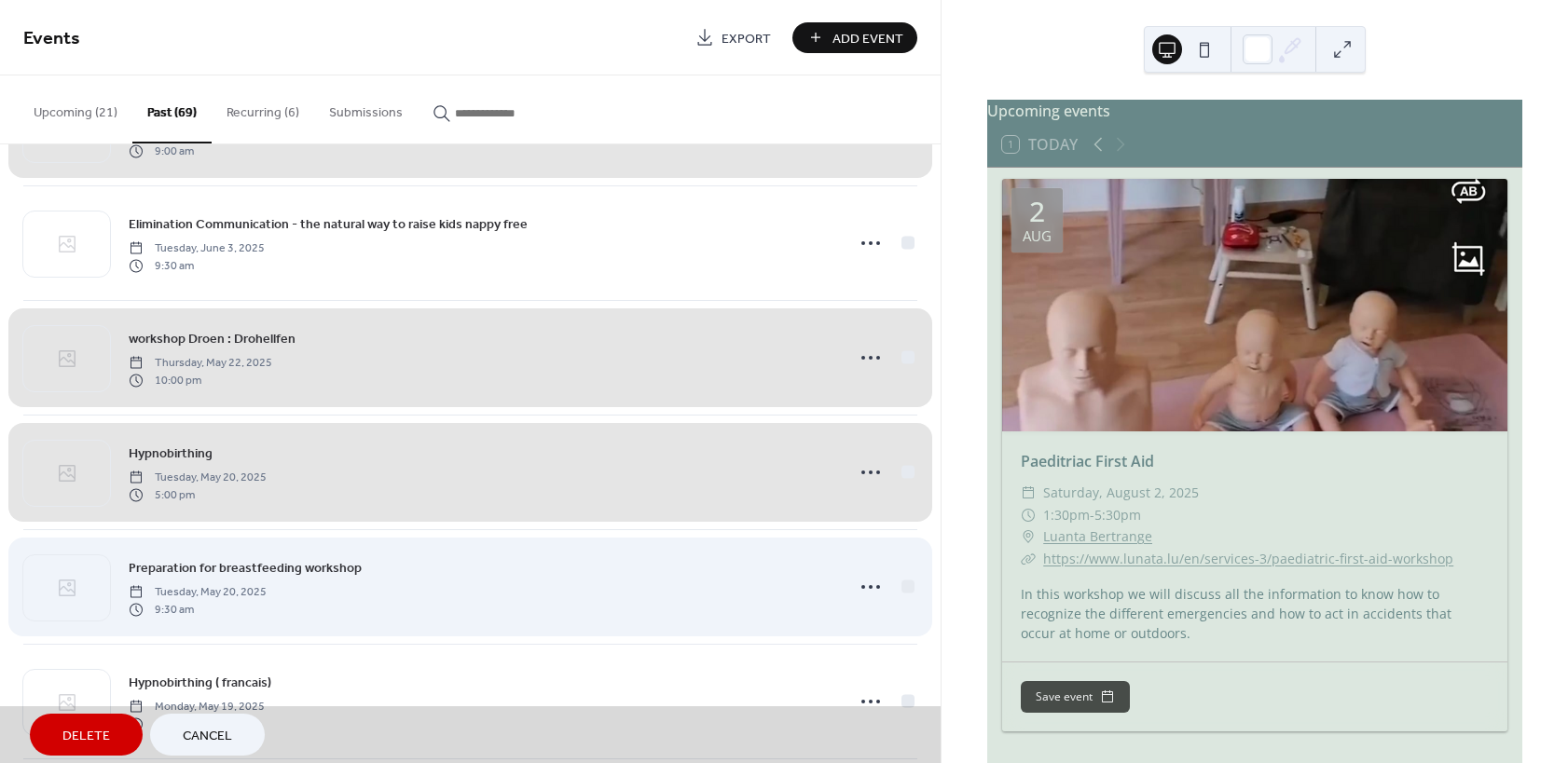 click on "Preparation for breastfeeding workshop [DAY], [MONTH] [DAY], [YEAR] [TIME]" at bounding box center (470, 586) 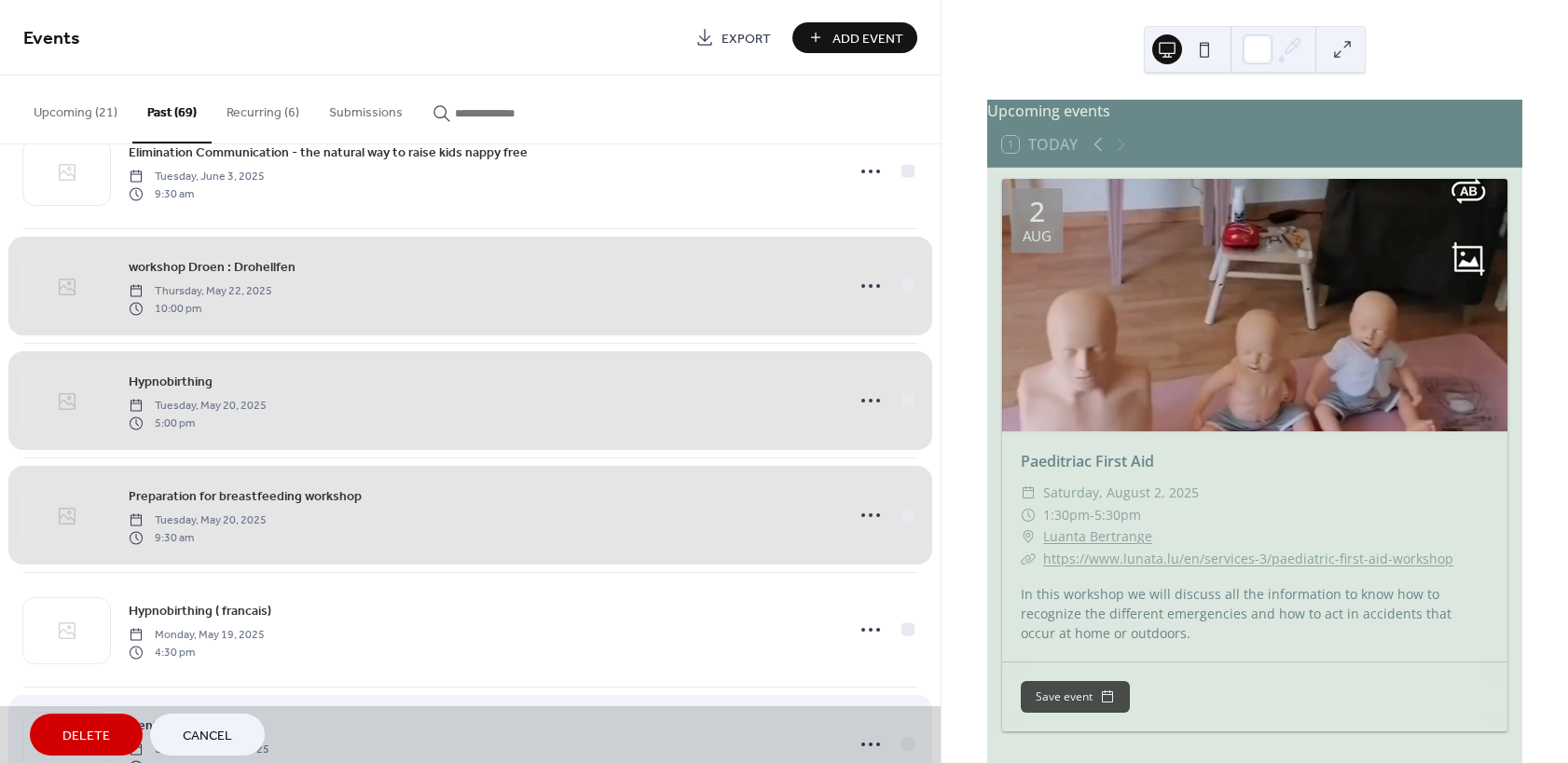 scroll, scrollTop: 727, scrollLeft: 0, axis: vertical 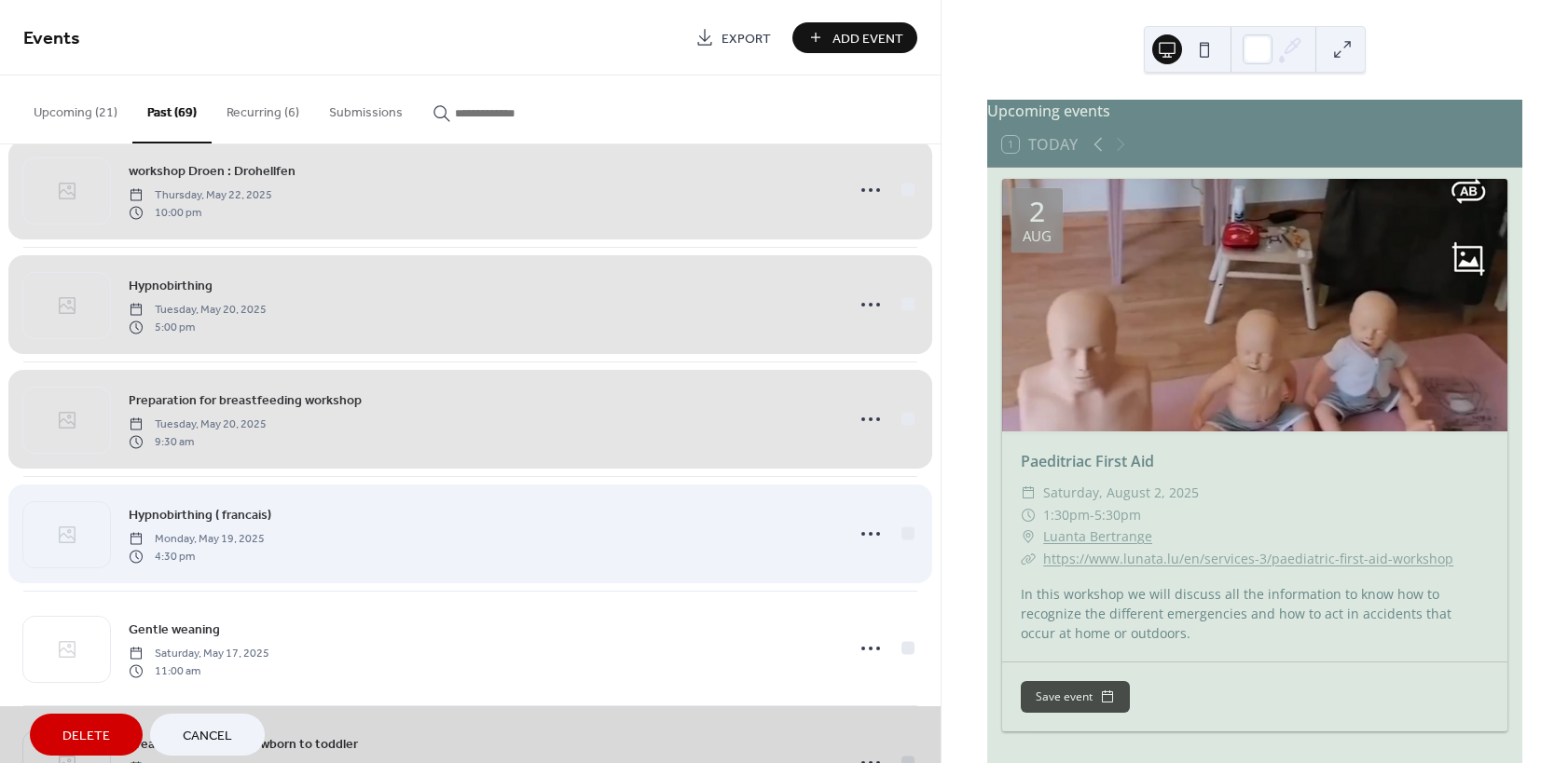 click on "Hypnobirthing ( francais) [DAY], [MONTH] [DAY], [YEAR] [TIME]" at bounding box center (470, 533) 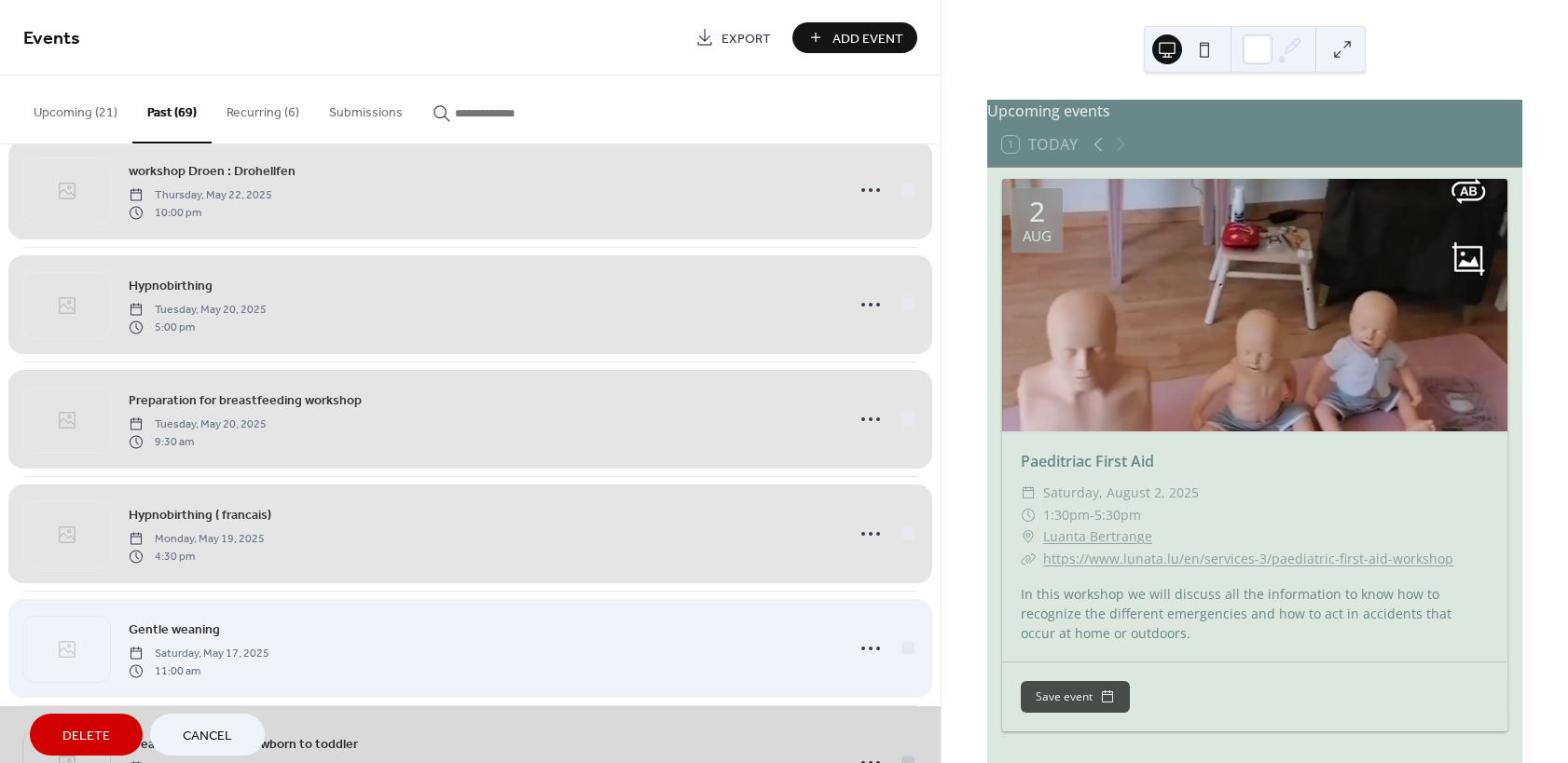 click on "Gentle weaning [DAY], [MONTH] [DAY], [YEAR] [TIME]" at bounding box center (470, 647) 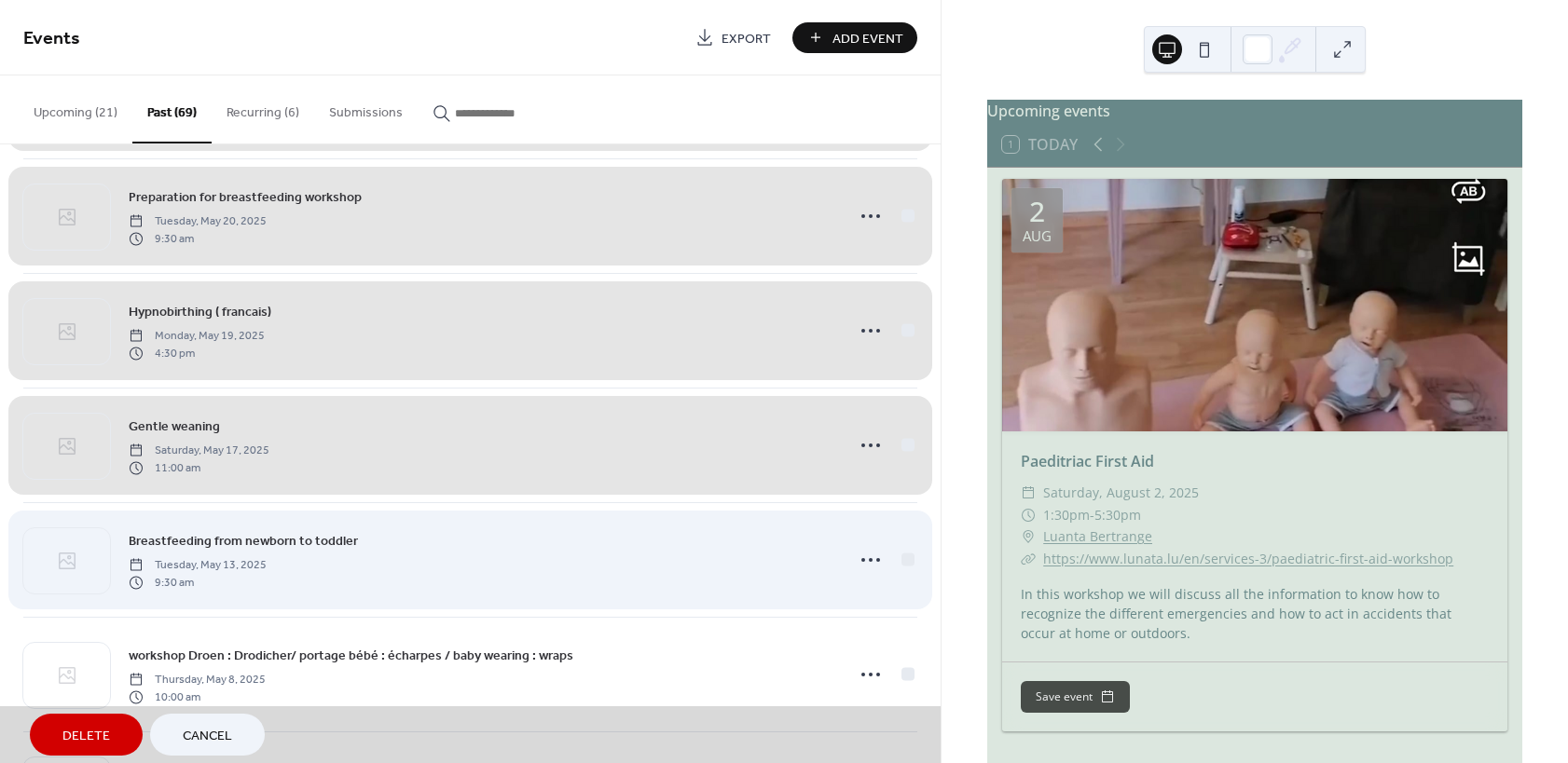 scroll, scrollTop: 950, scrollLeft: 0, axis: vertical 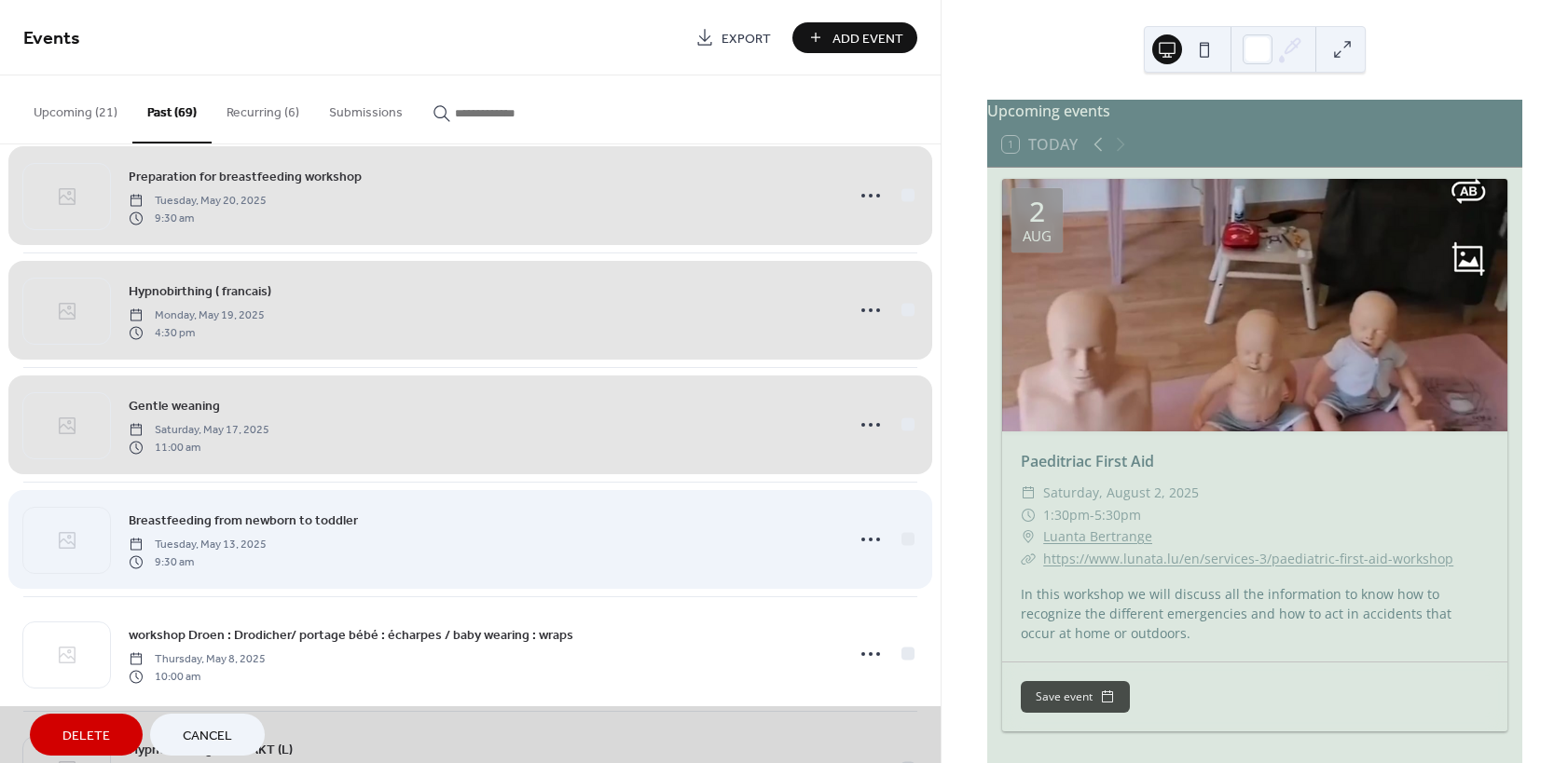 click on "Breastfeeding from newborn to toddler [DAY], [MONTH] [DAY], [YEAR] [TIME]" at bounding box center [470, 538] 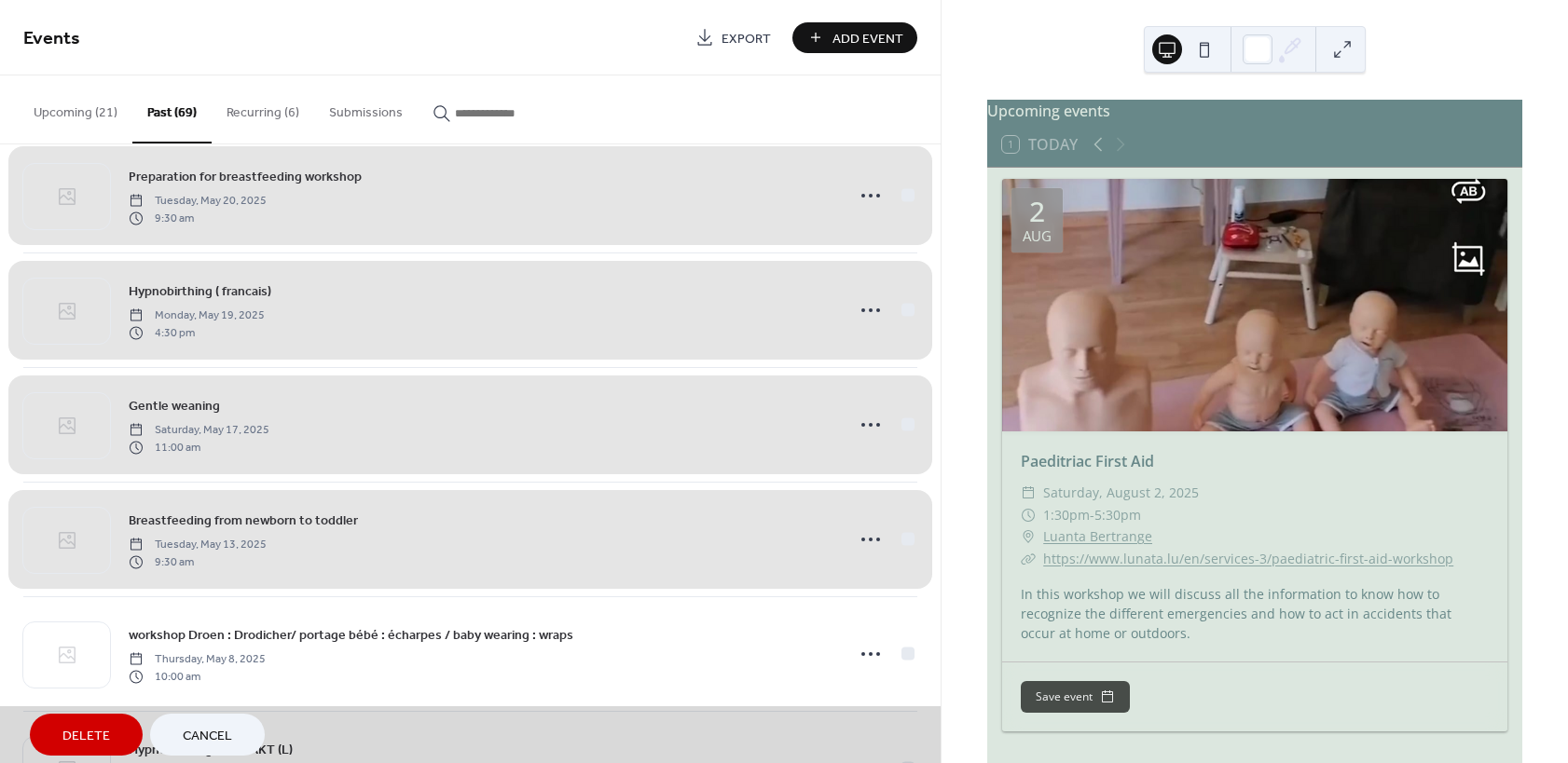 click on "Hypnobirthing ( francais) [DAY], [MONTH] [DAY], [YEAR] [TIME]" at bounding box center [470, 309] 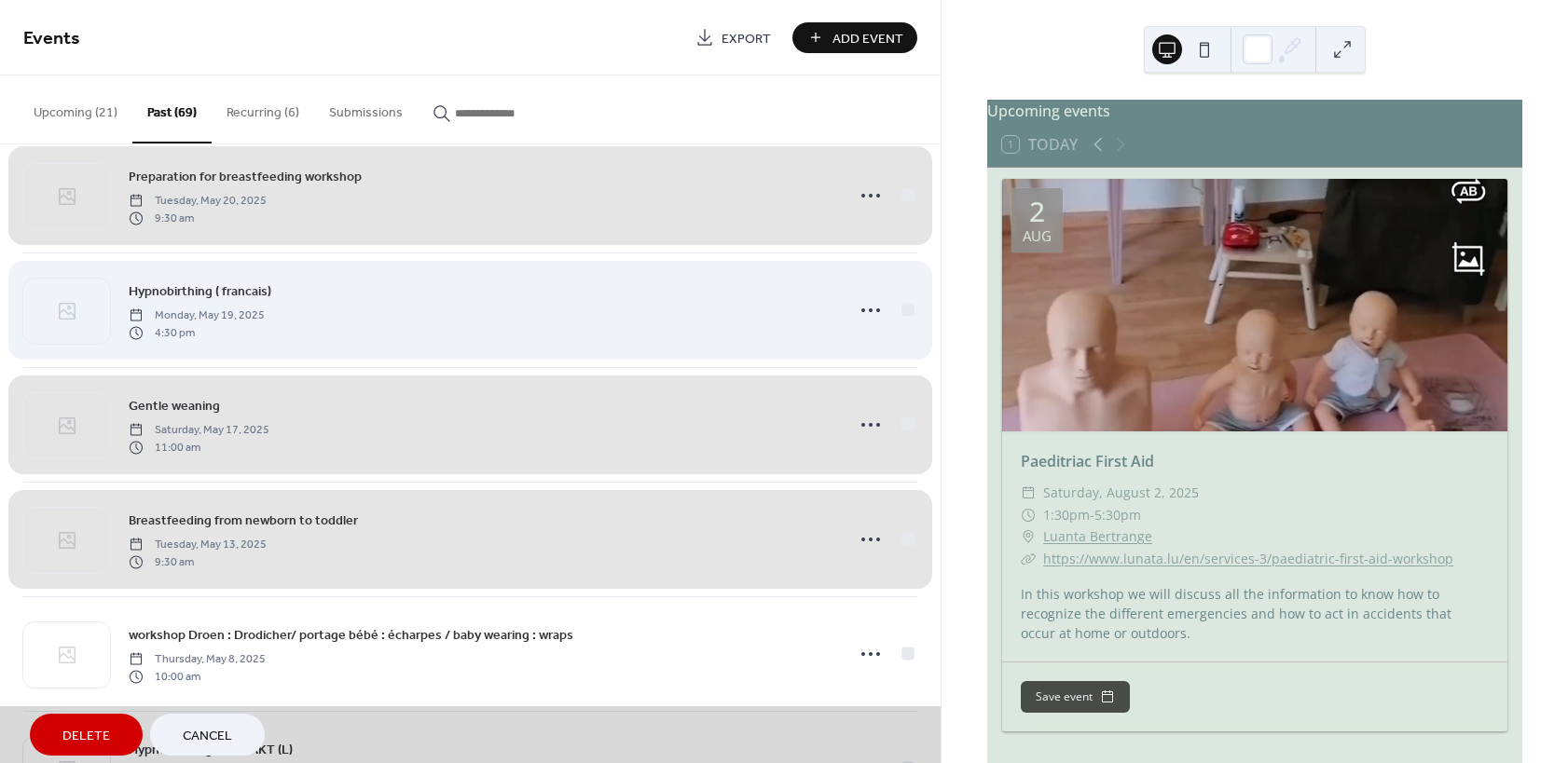 click on "Hypnobirthing ( francais) [DAY], [MONTH] [DAY], [YEAR] [TIME]" at bounding box center [470, 309] 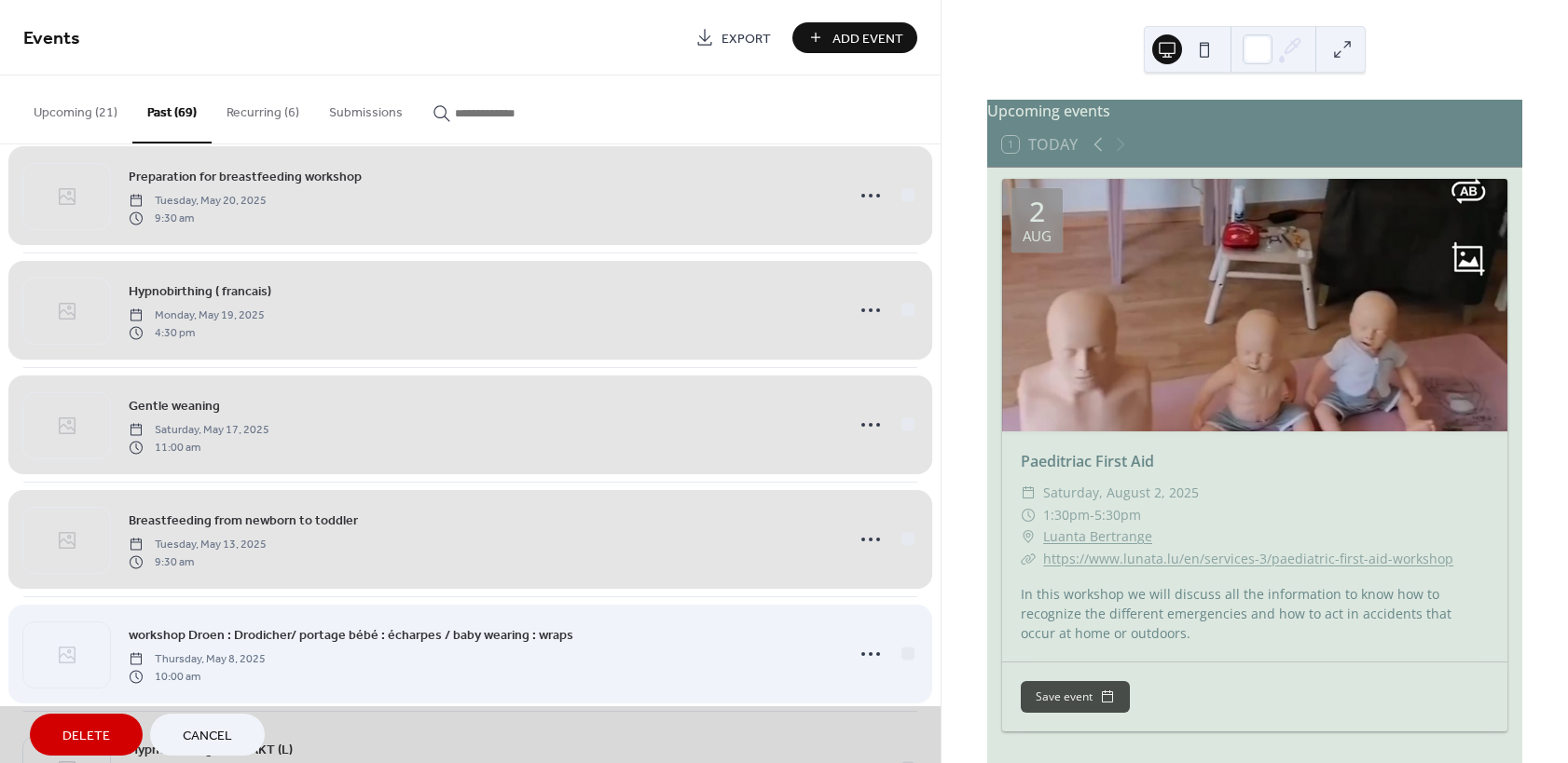 click on "workshop Droen : Drodicher/ portage bébé : écharpes / baby wearing : wraps [DAY], [MONTH] [DAY], [YEAR] [TIME]" at bounding box center [470, 653] 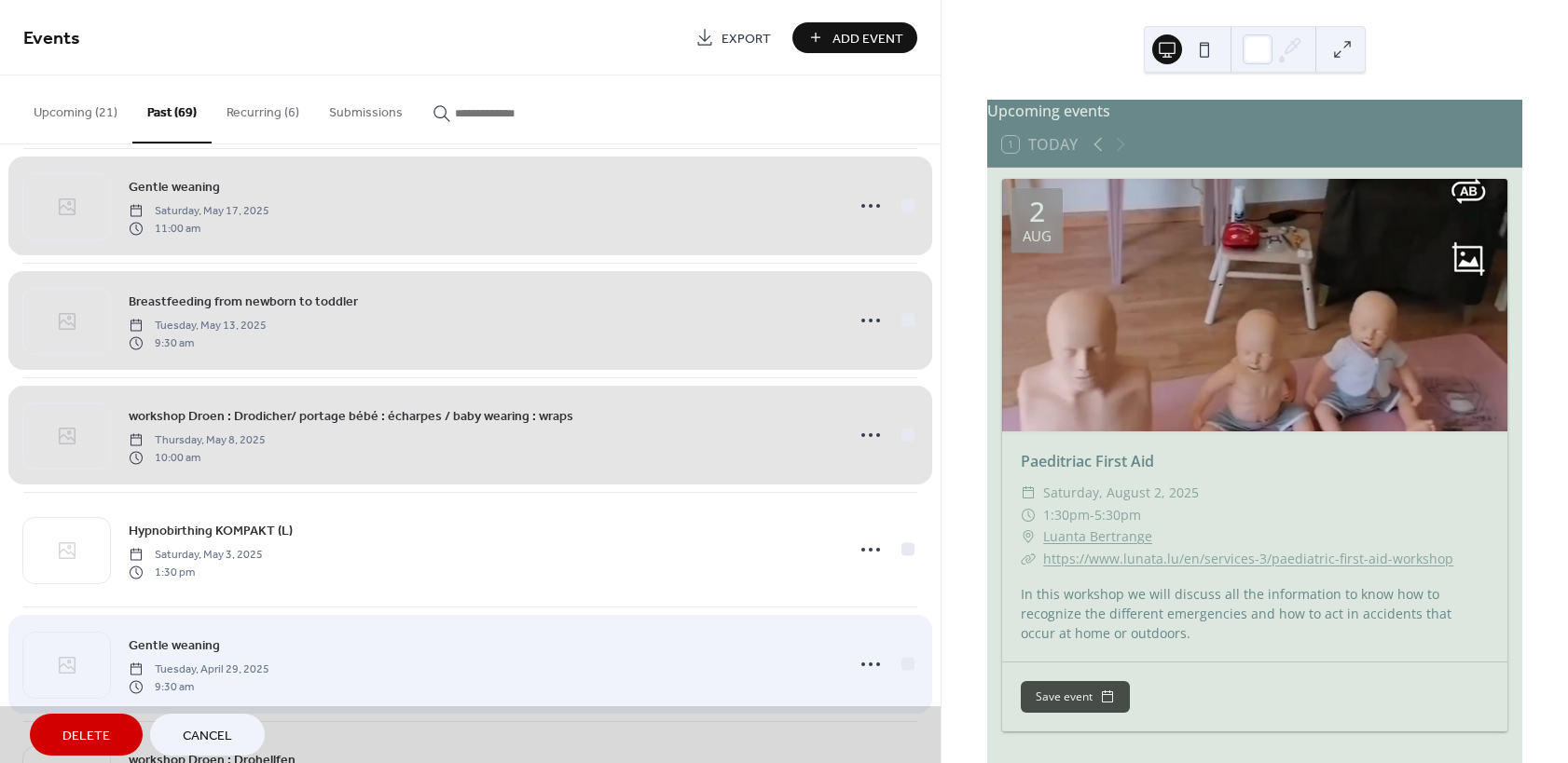 scroll, scrollTop: 1174, scrollLeft: 0, axis: vertical 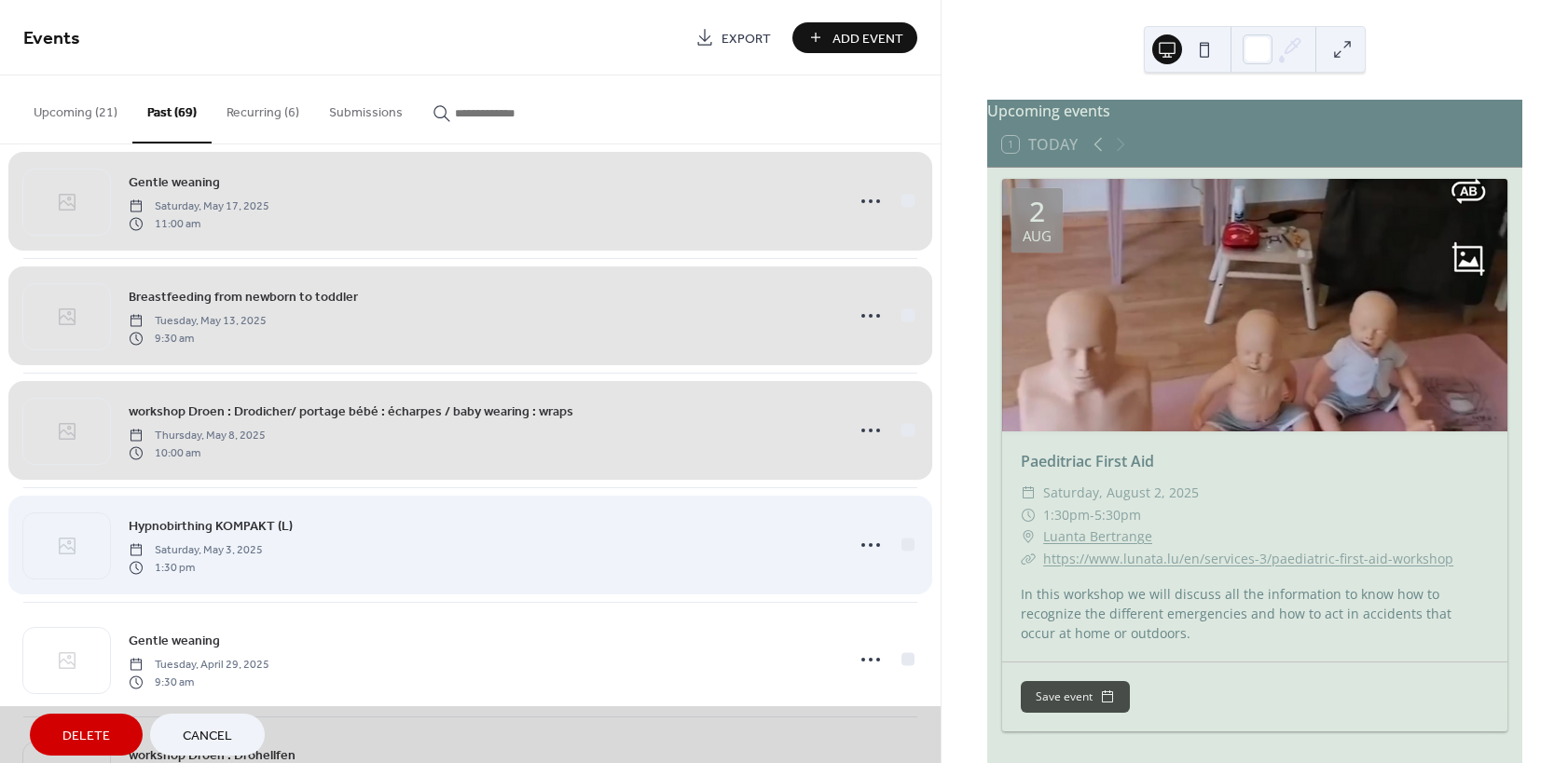 click on "Hypnobirthing KOMPAKT (L) [DAY], [MONTH] [DAY], [YEAR] [TIME]" at bounding box center (470, 544) 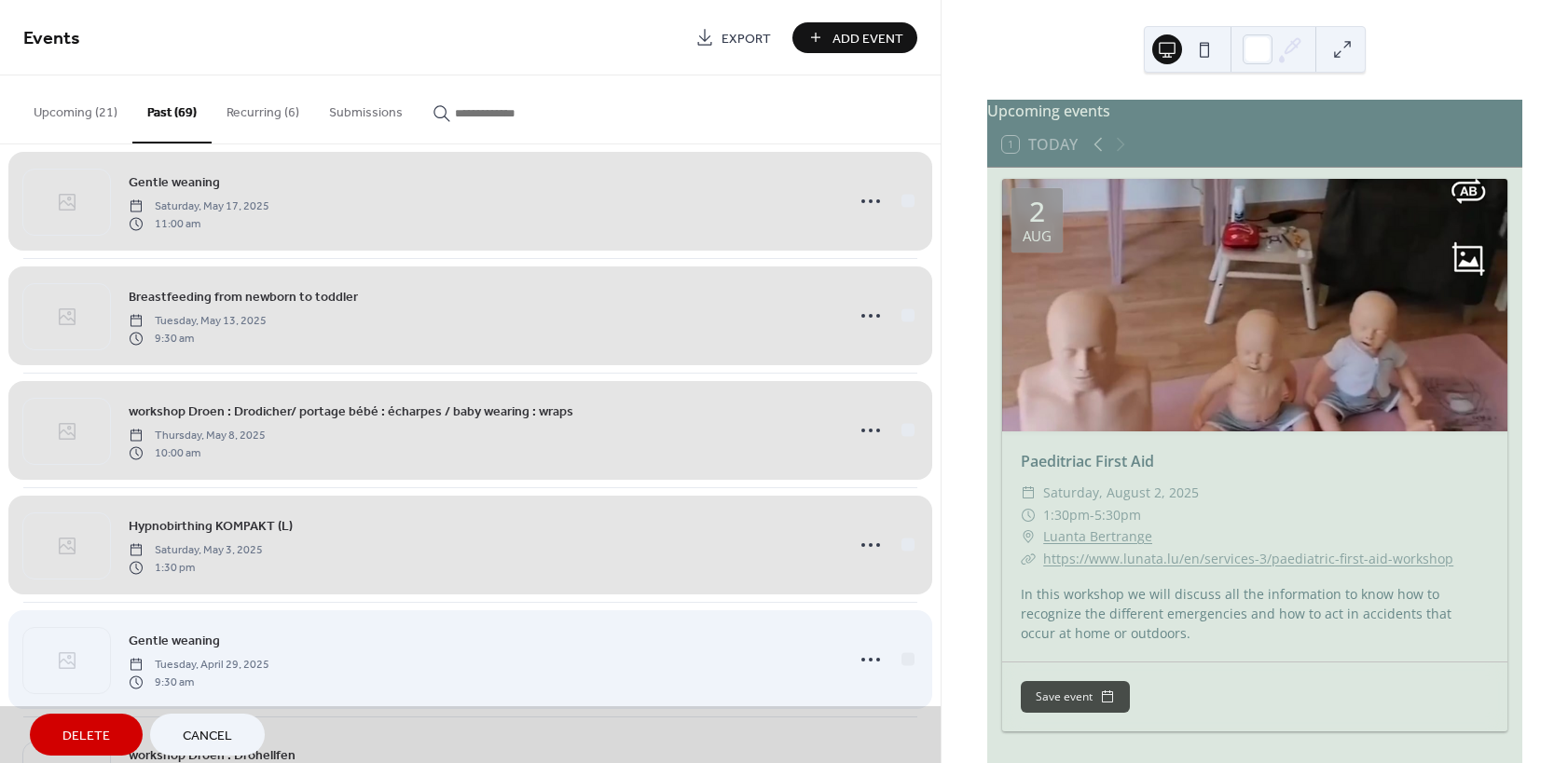click on "Gentle weaning [DAY], [MONTH] [DAY], [YEAR] [TIME]" at bounding box center (470, 659) 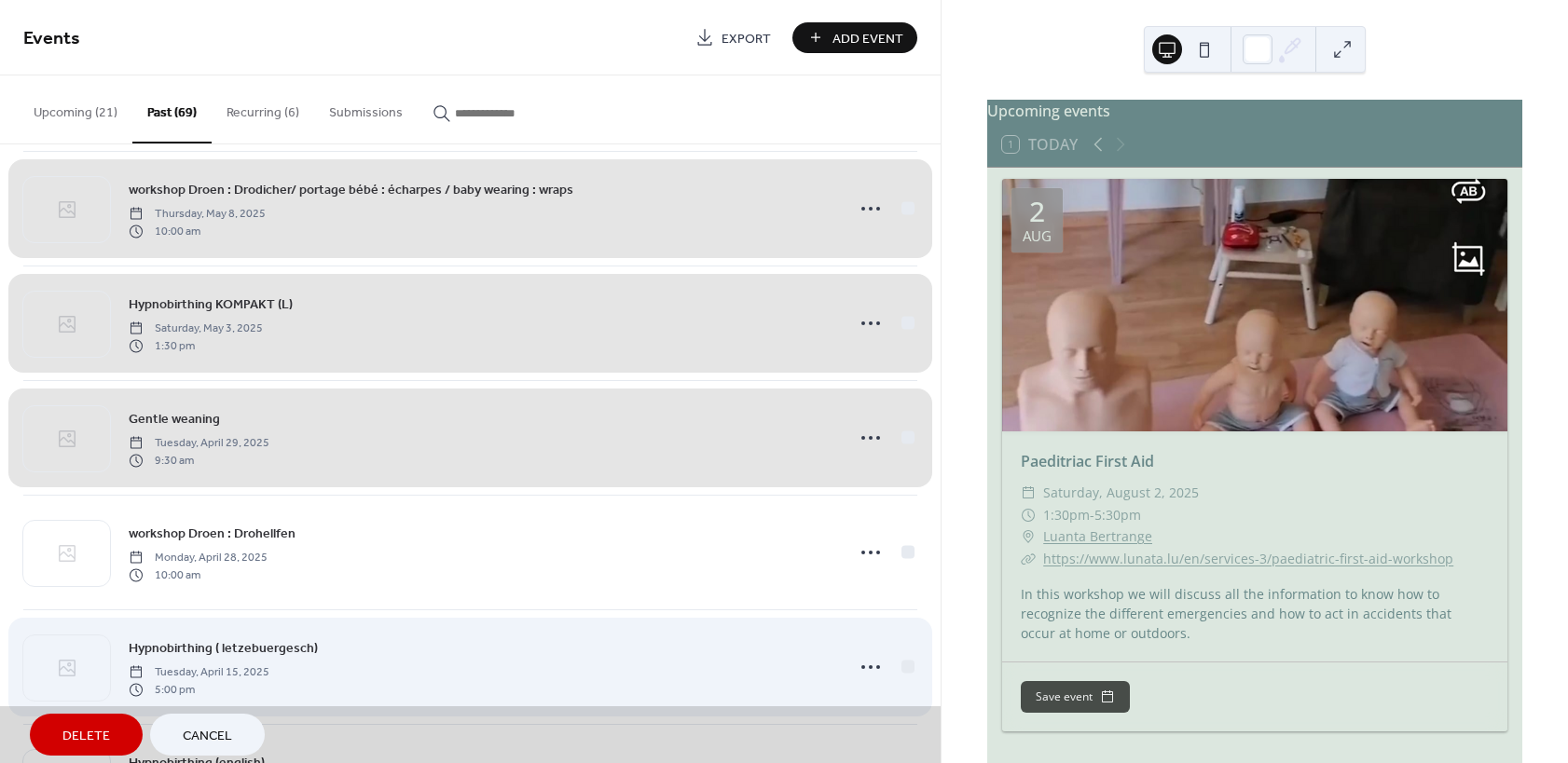 scroll, scrollTop: 1397, scrollLeft: 0, axis: vertical 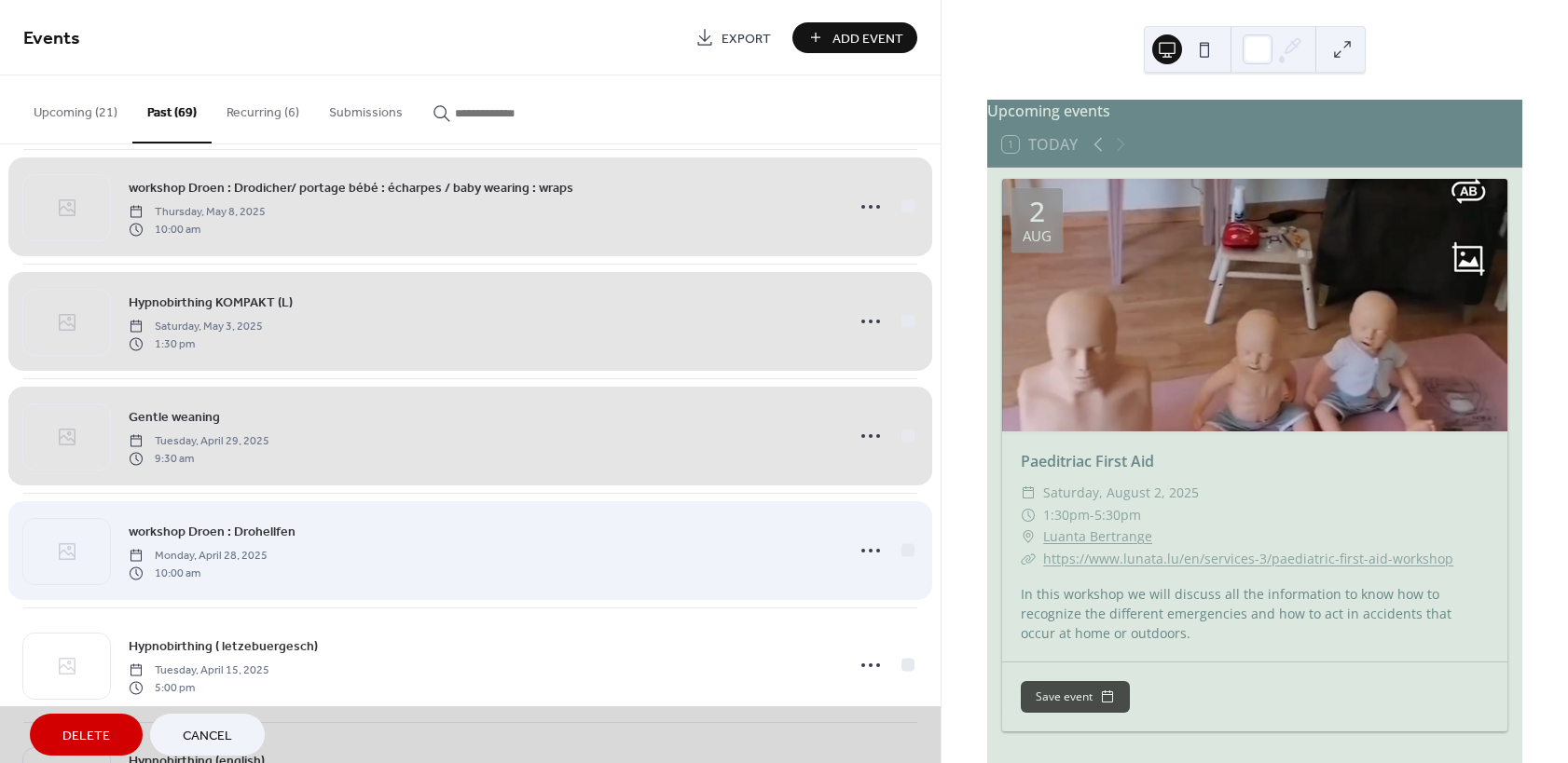 click on "workshop Droen : Drohellfen  [DAY], [MONTH] [DAY], [YEAR] [TIME]" at bounding box center [470, 550] 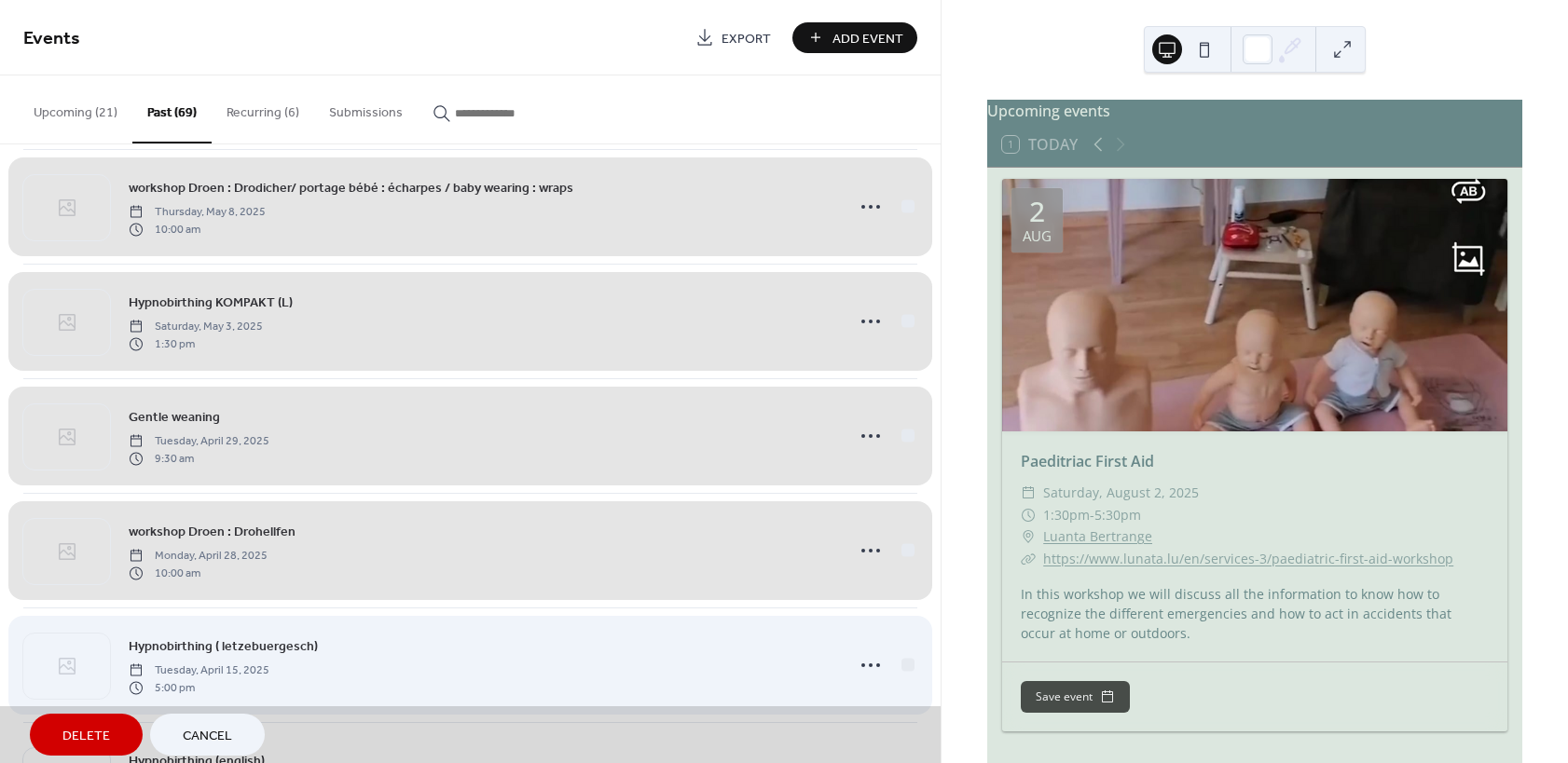 click on "Hypnobirthing ( letzebuergesch) [DAY], [MONTH] [DAY], [YEAR] [TIME]" at bounding box center [470, 664] 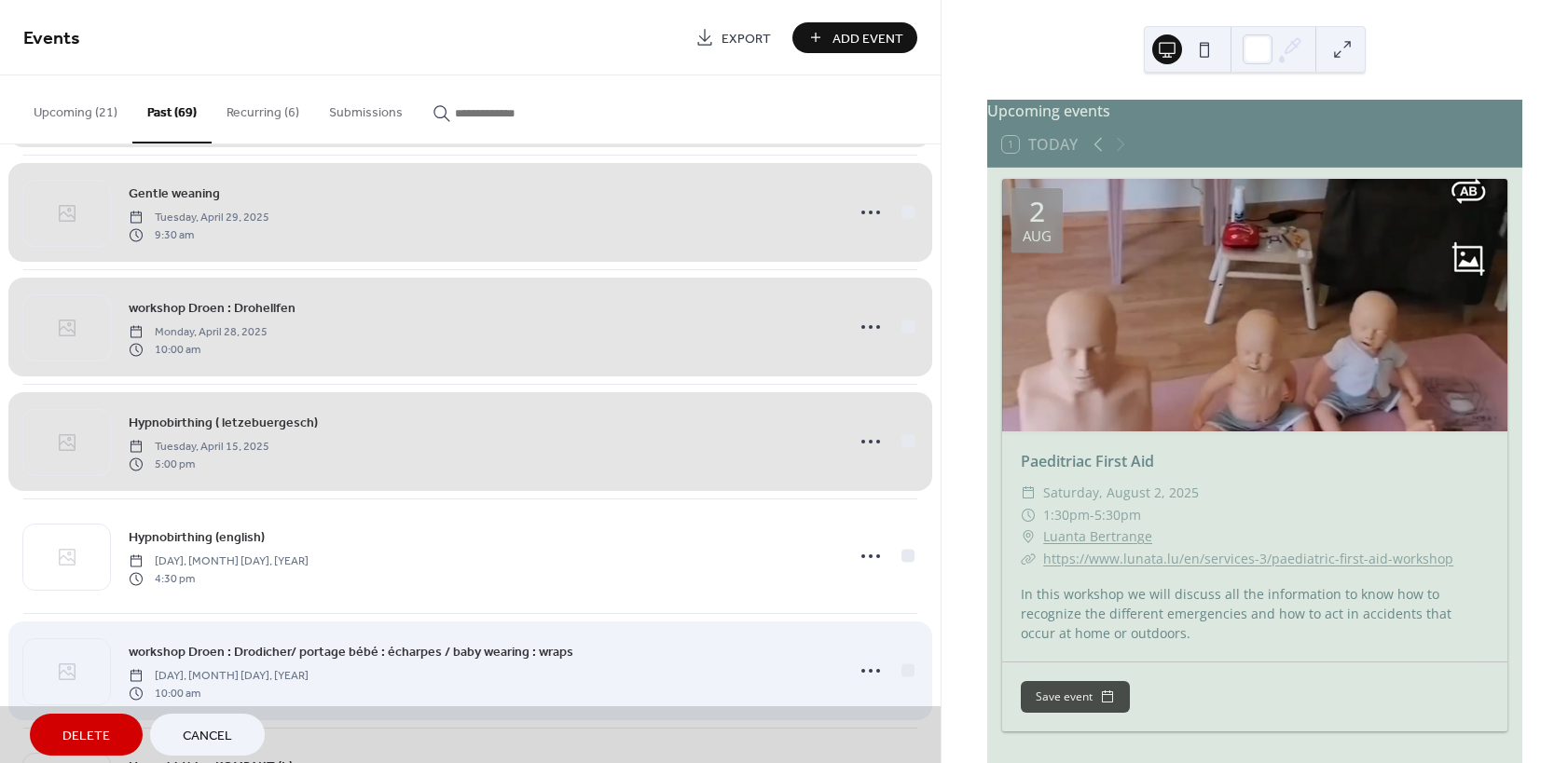 scroll, scrollTop: 1677, scrollLeft: 0, axis: vertical 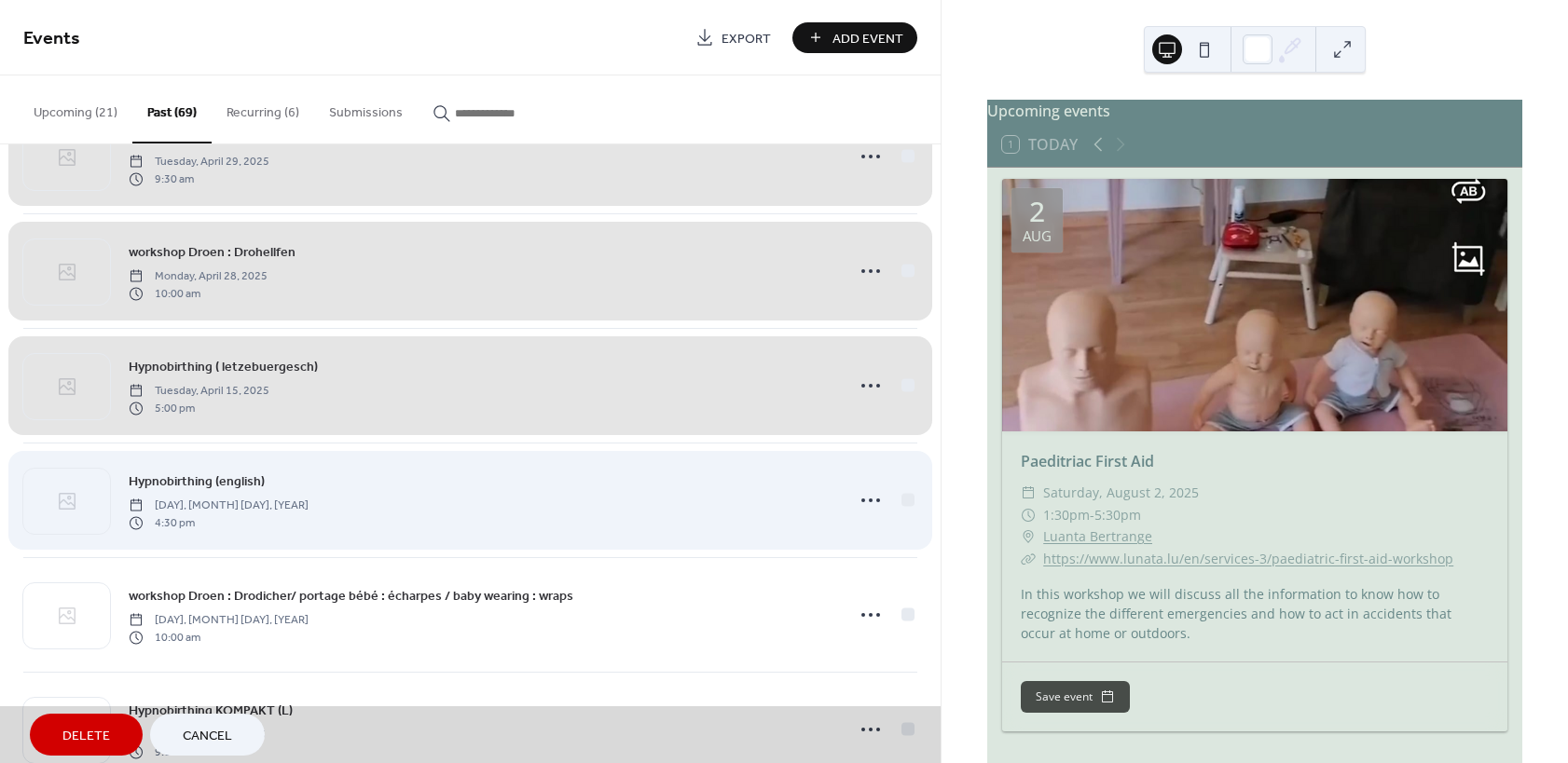 click on "Hypnobirthing (english) [DAY], [MONTH] [DAY], [YEAR] [TIME]" at bounding box center [470, 499] 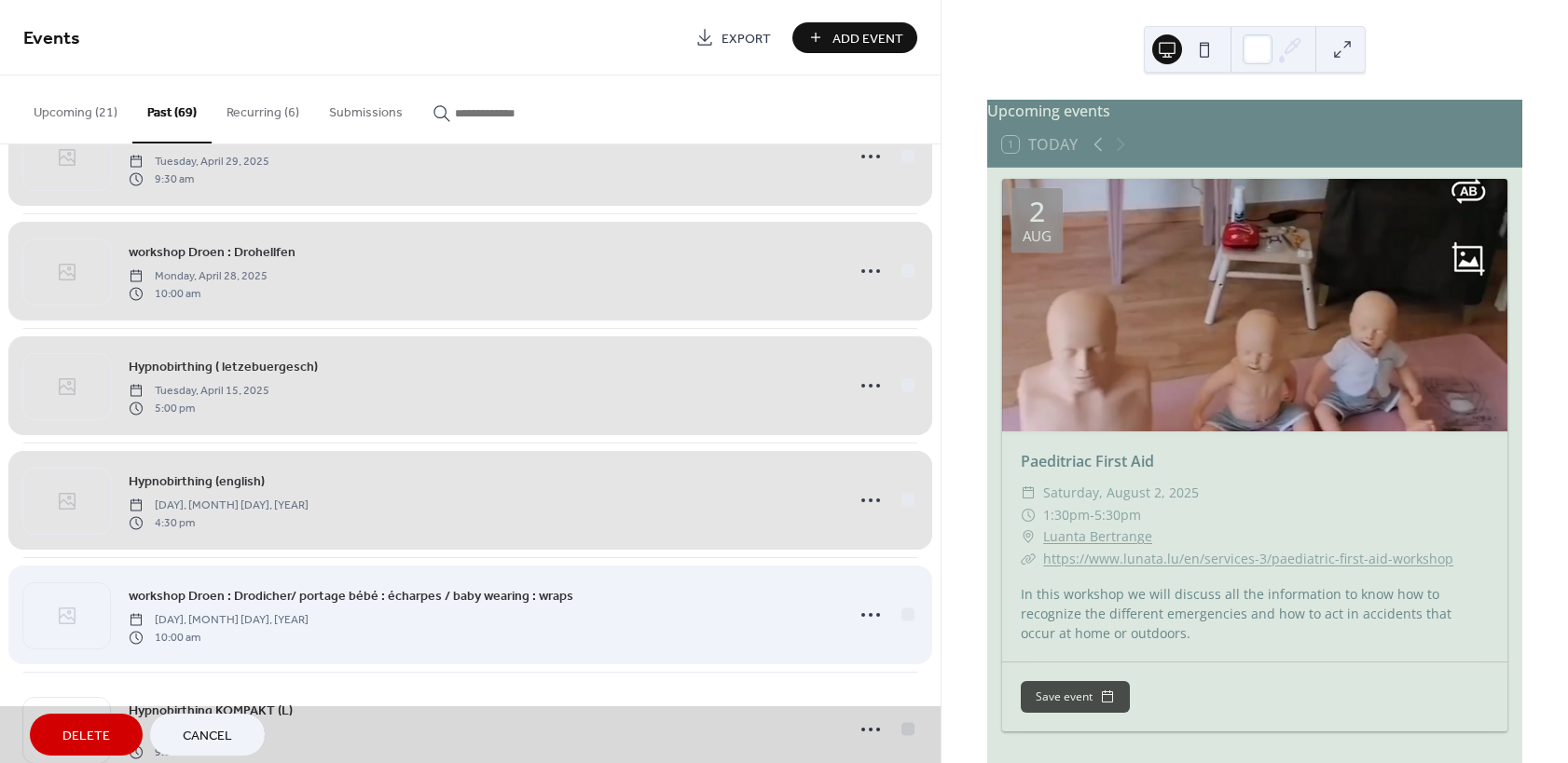 click on "workshop Droen : Drodicher/ portage bébé : écharpes / baby wearing : wraps [DAY], [MONTH] [DAY], [YEAR] [TIME]" at bounding box center [470, 614] 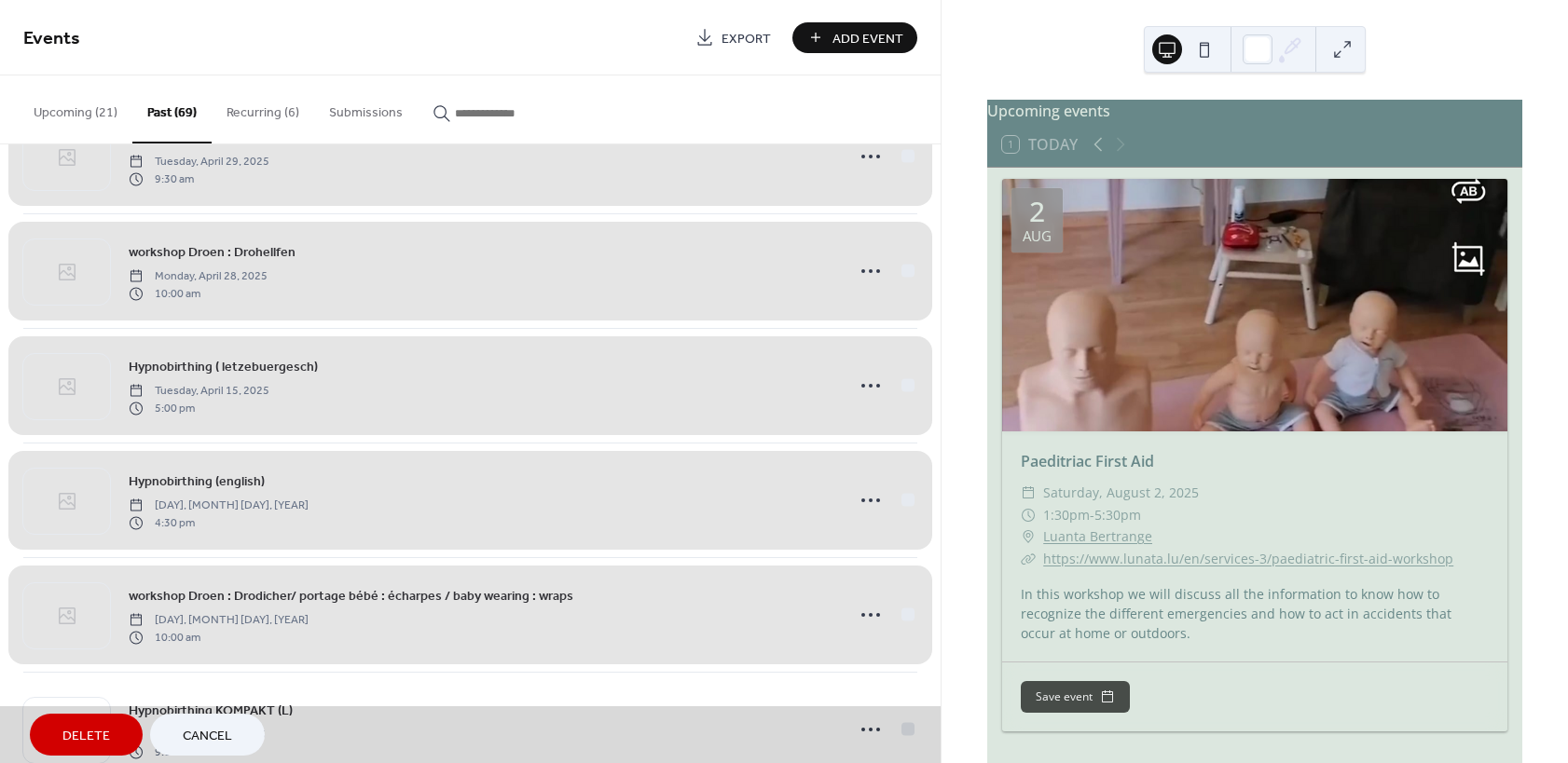 click on "Delete Cancel" at bounding box center [470, 734] 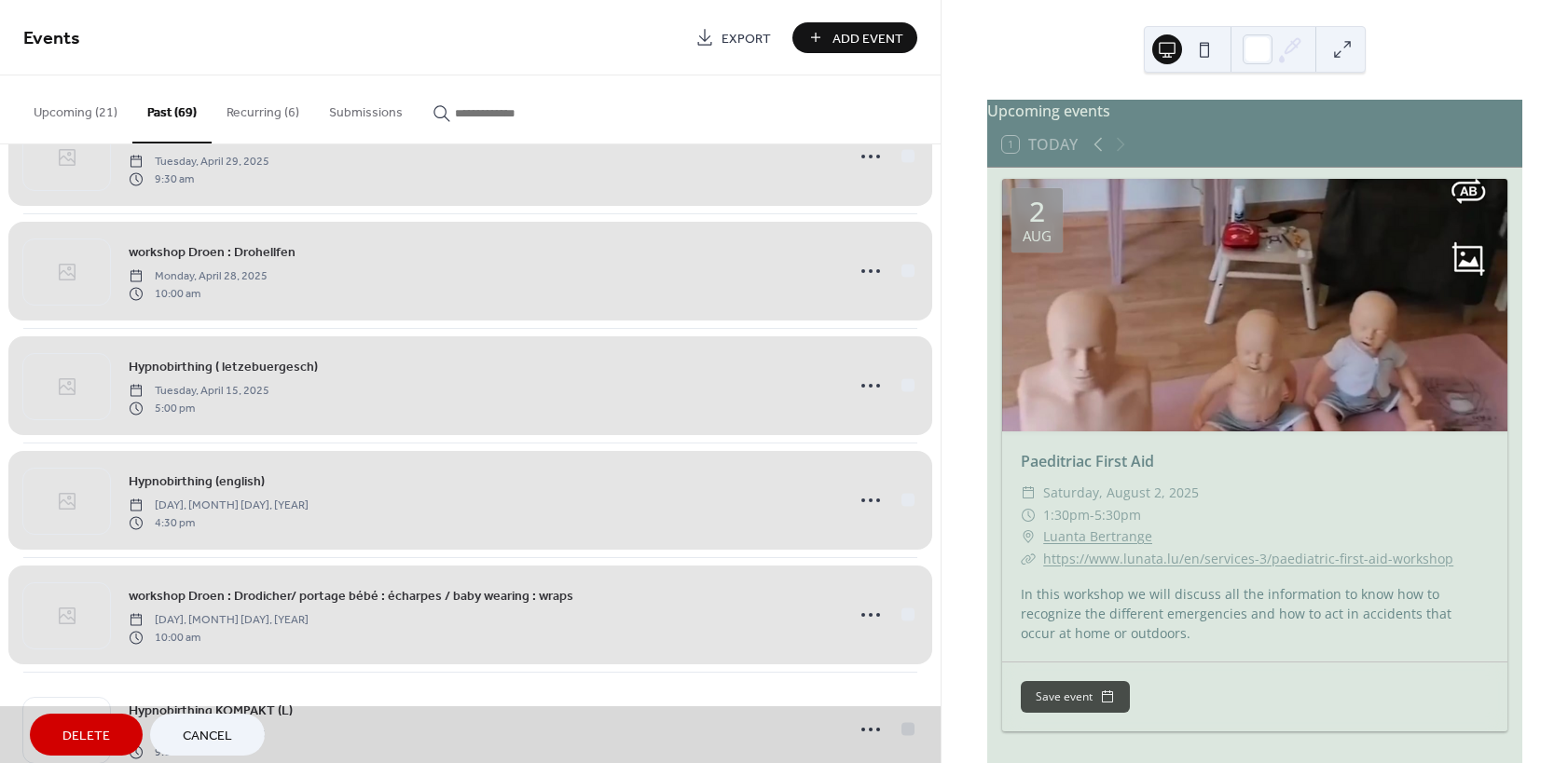 click on "Delete Cancel" at bounding box center [470, 734] 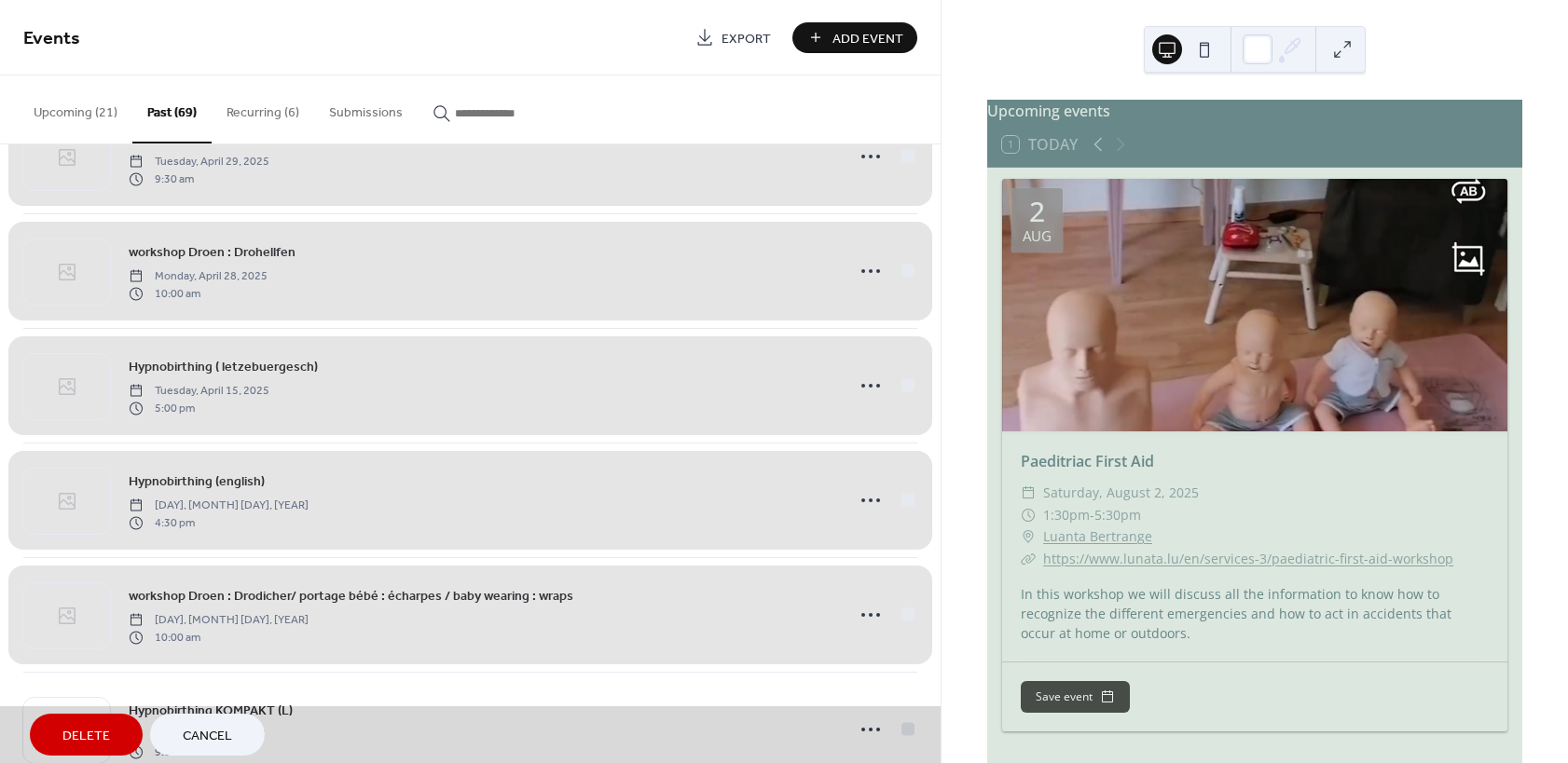 click on "Delete" at bounding box center (86, 734) 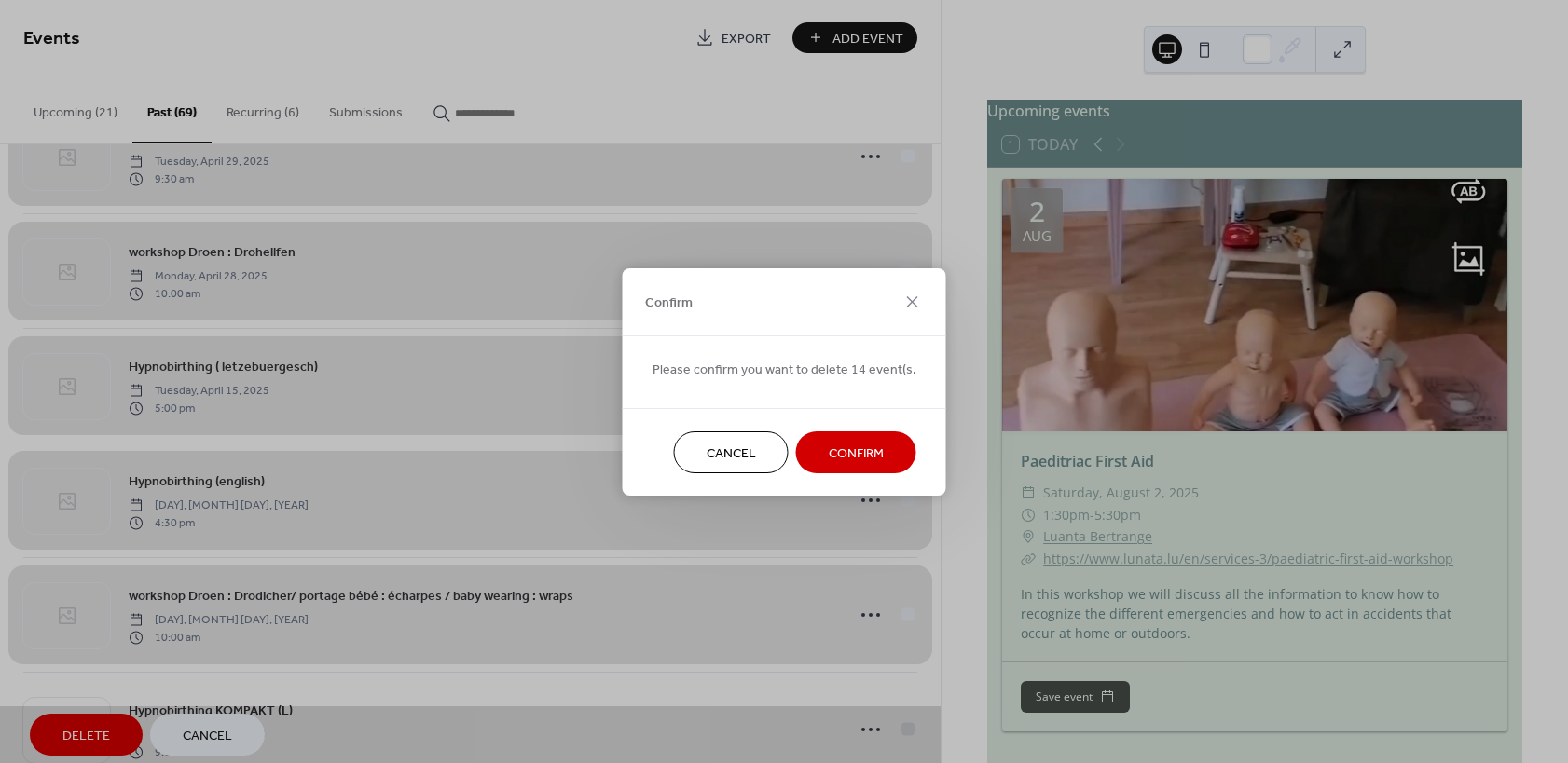click on "Confirm" at bounding box center [856, 453] 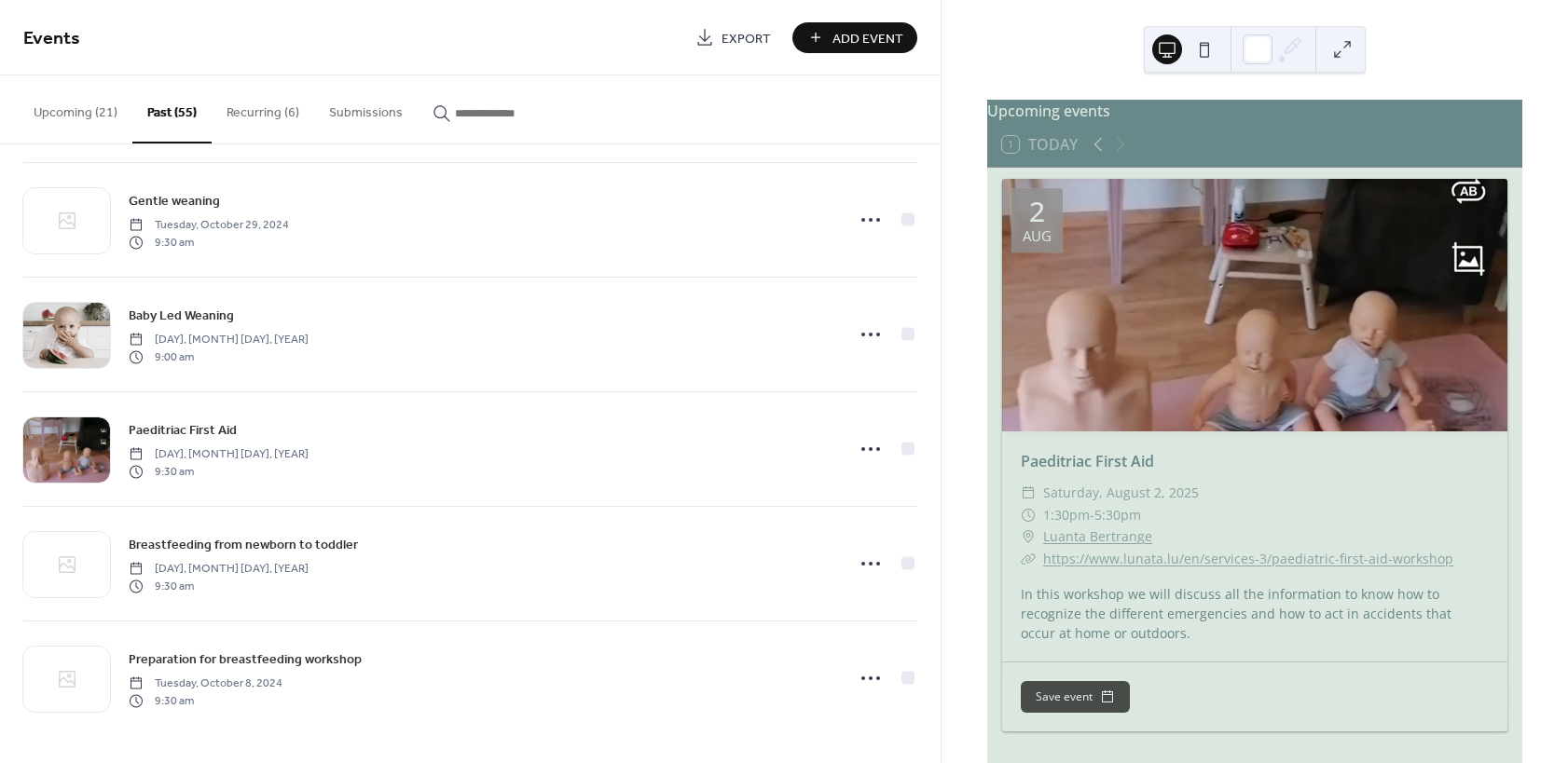 scroll, scrollTop: 353, scrollLeft: 0, axis: vertical 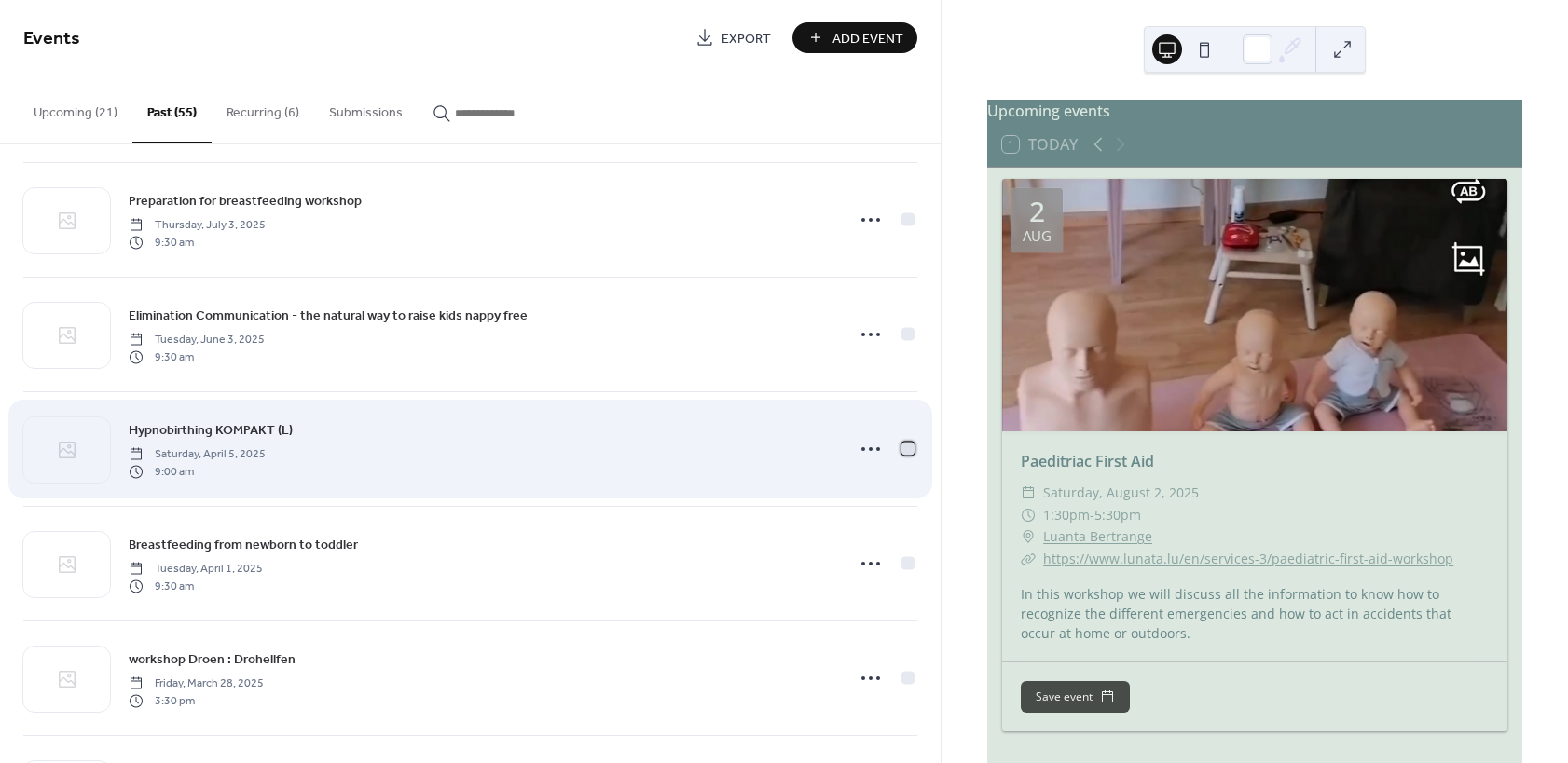 click at bounding box center [908, 448] 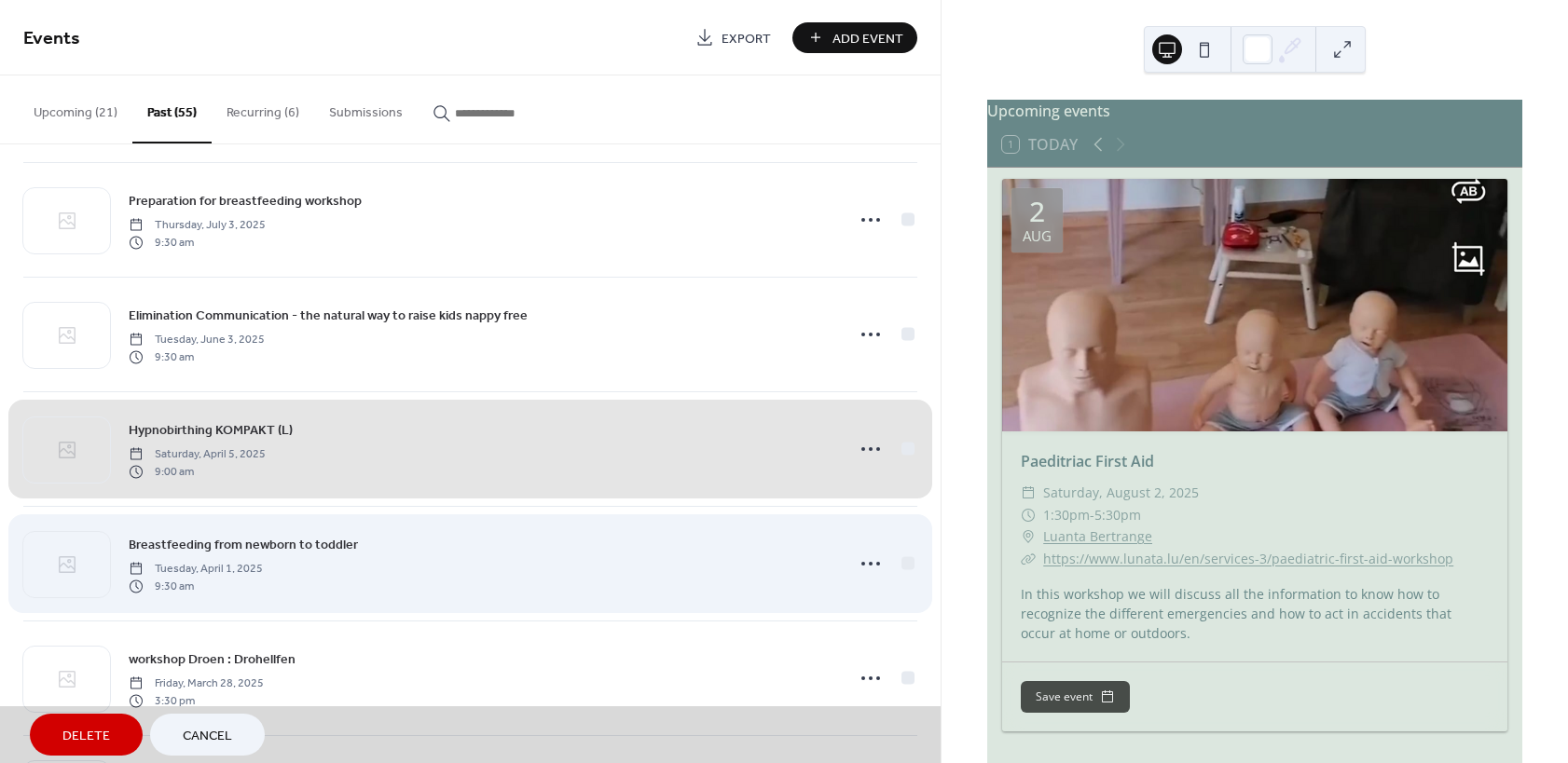 click on "Breastfeeding from newborn to toddler [DAY], [MONTH] [DAY], [YEAR] [TIME]" at bounding box center [470, 563] 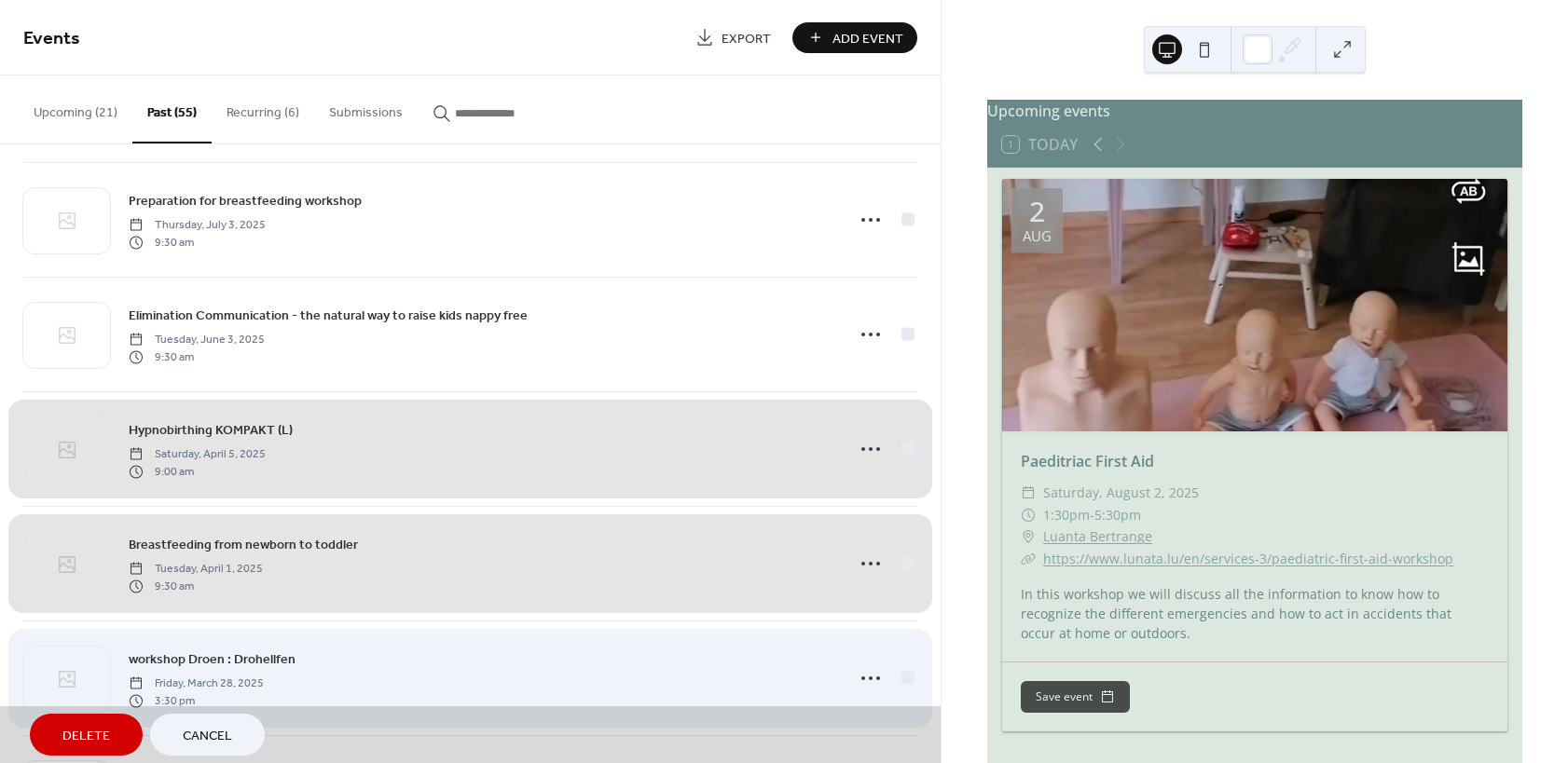 click on "workshop Droen : Drohellfen  [DAY], [MONTH] [DAY], [YEAR] [TIME]" at bounding box center [470, 677] 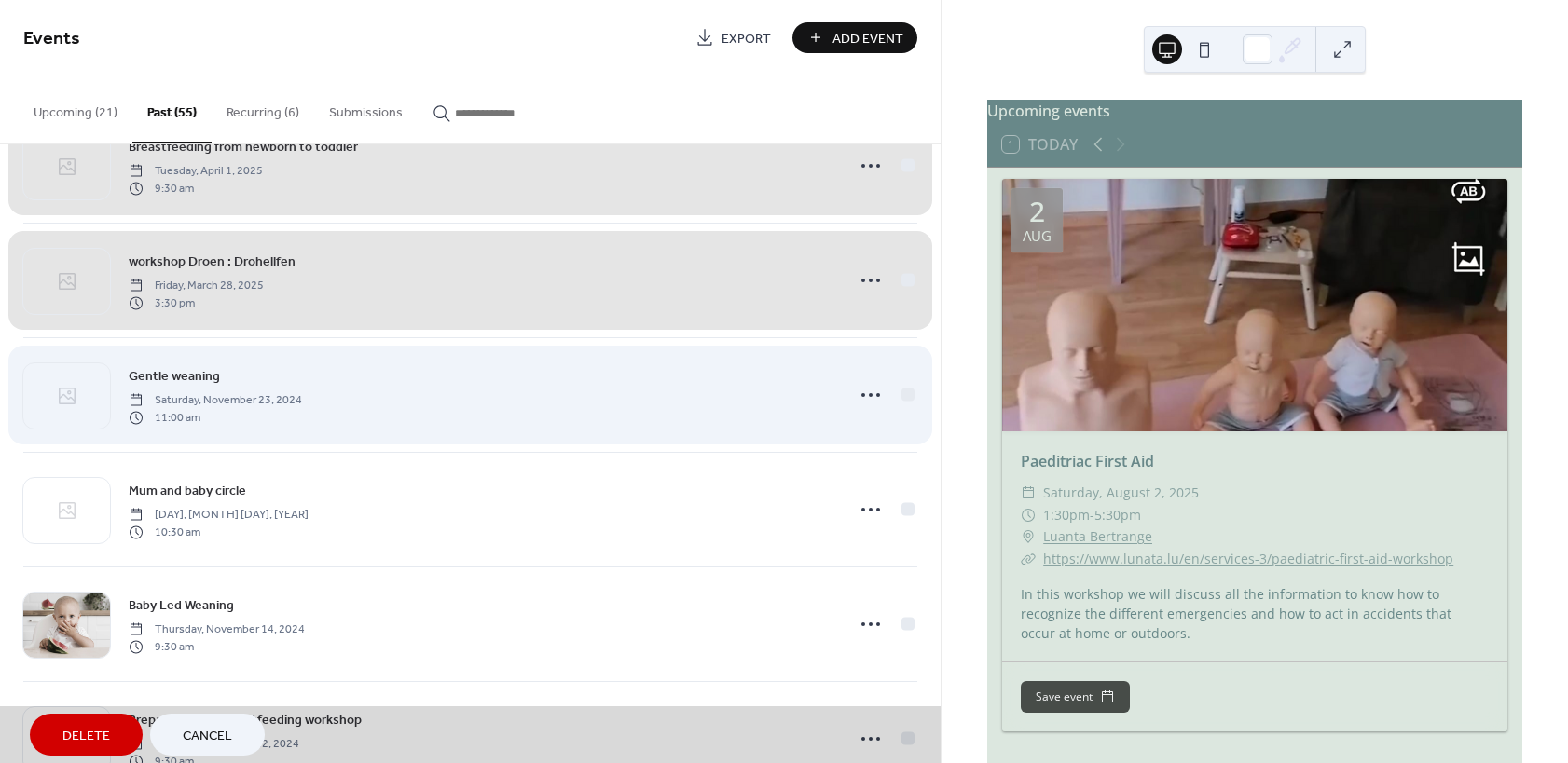 scroll, scrollTop: 856, scrollLeft: 0, axis: vertical 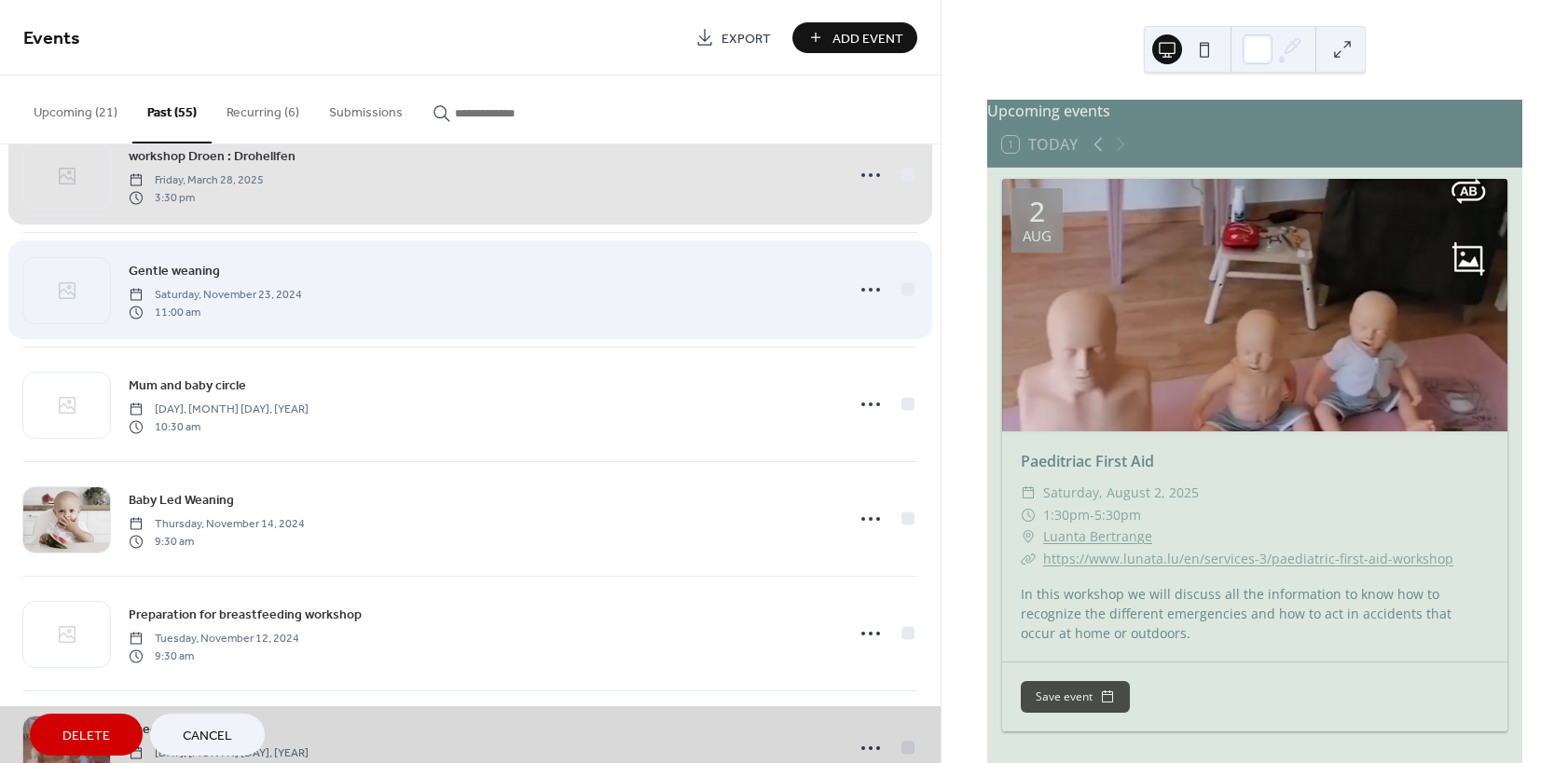 click on "Gentle weaning [DAY], [MONTH] [DAY], [YEAR] [TIME]" at bounding box center (470, 289) 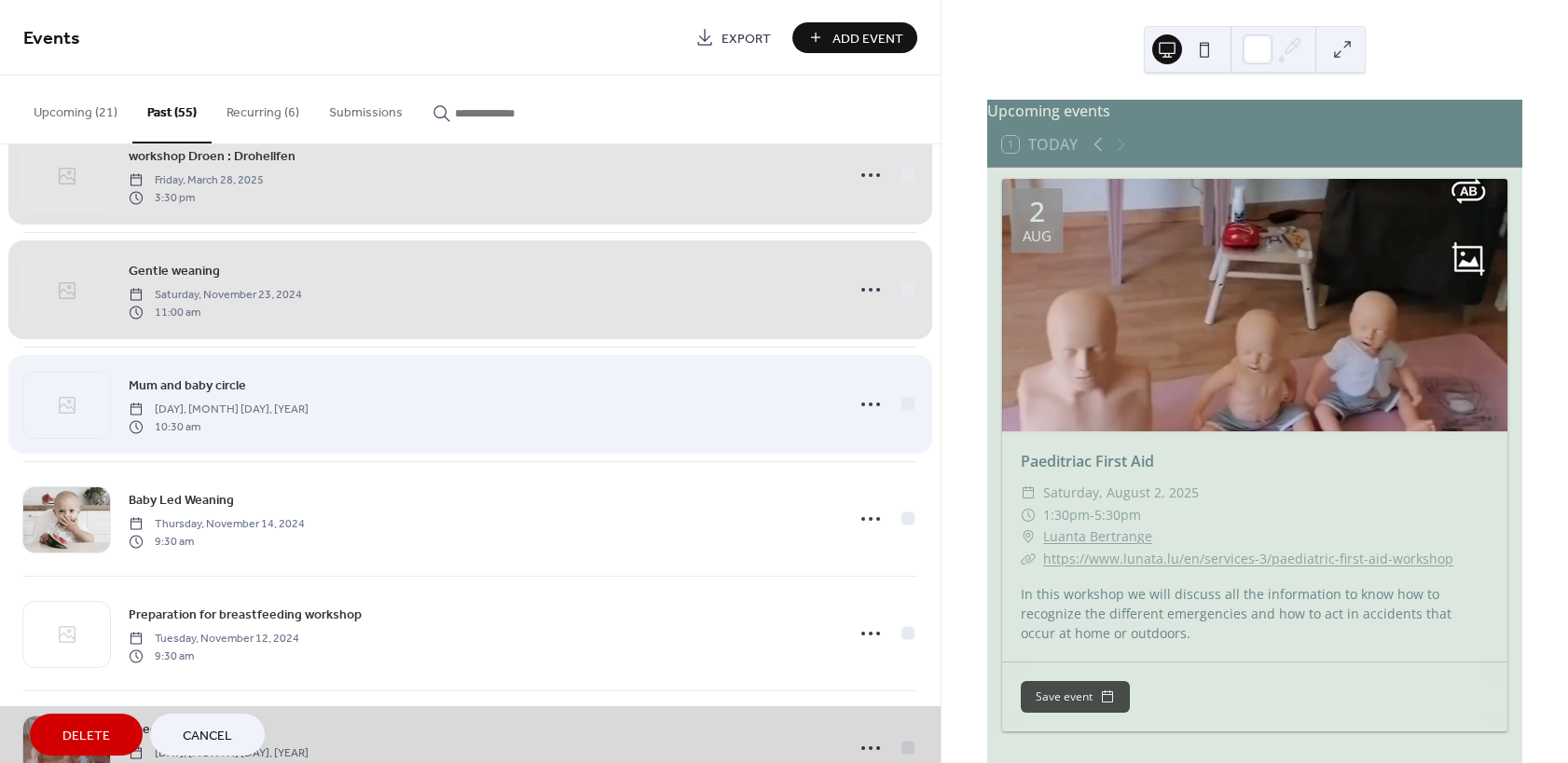 click on "Mum and baby circle [DAY], [MONTH] [DAY], [YEAR] [TIME]" at bounding box center [470, 403] 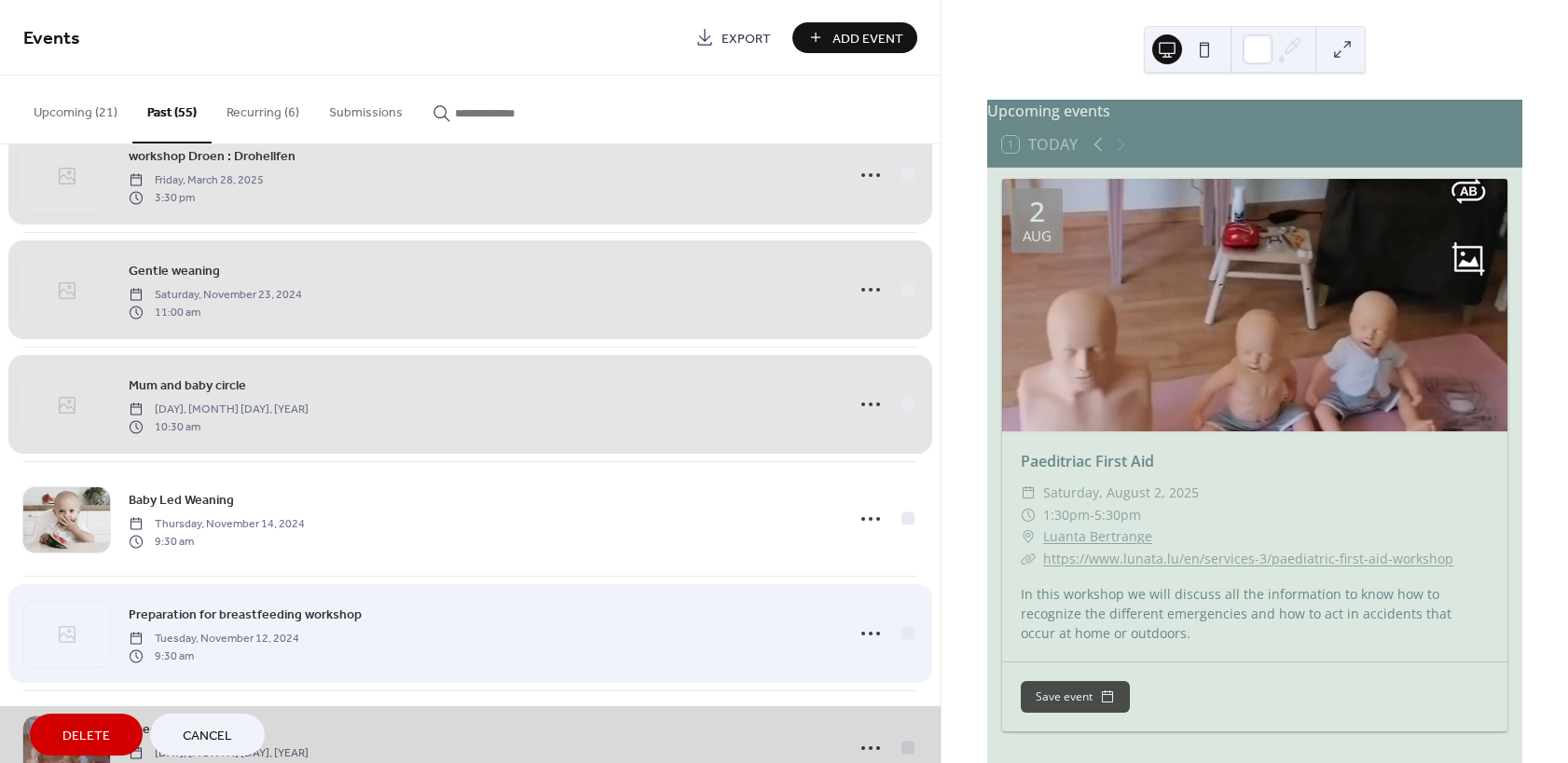 click on "Preparation for breastfeeding workshop [DAY], [MONTH] [DAY], [YEAR] [TIME]" at bounding box center [470, 633] 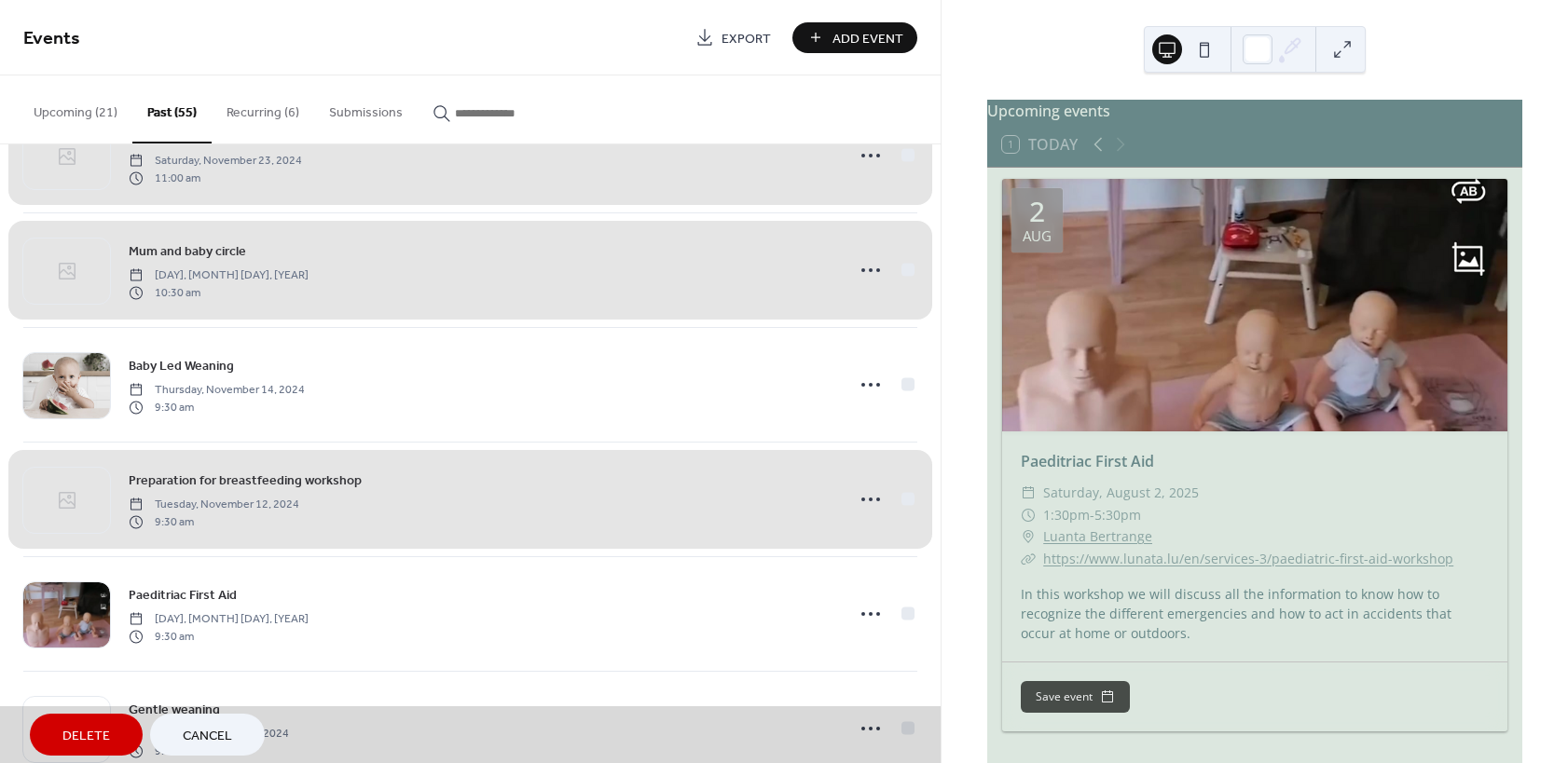 scroll, scrollTop: 1024, scrollLeft: 0, axis: vertical 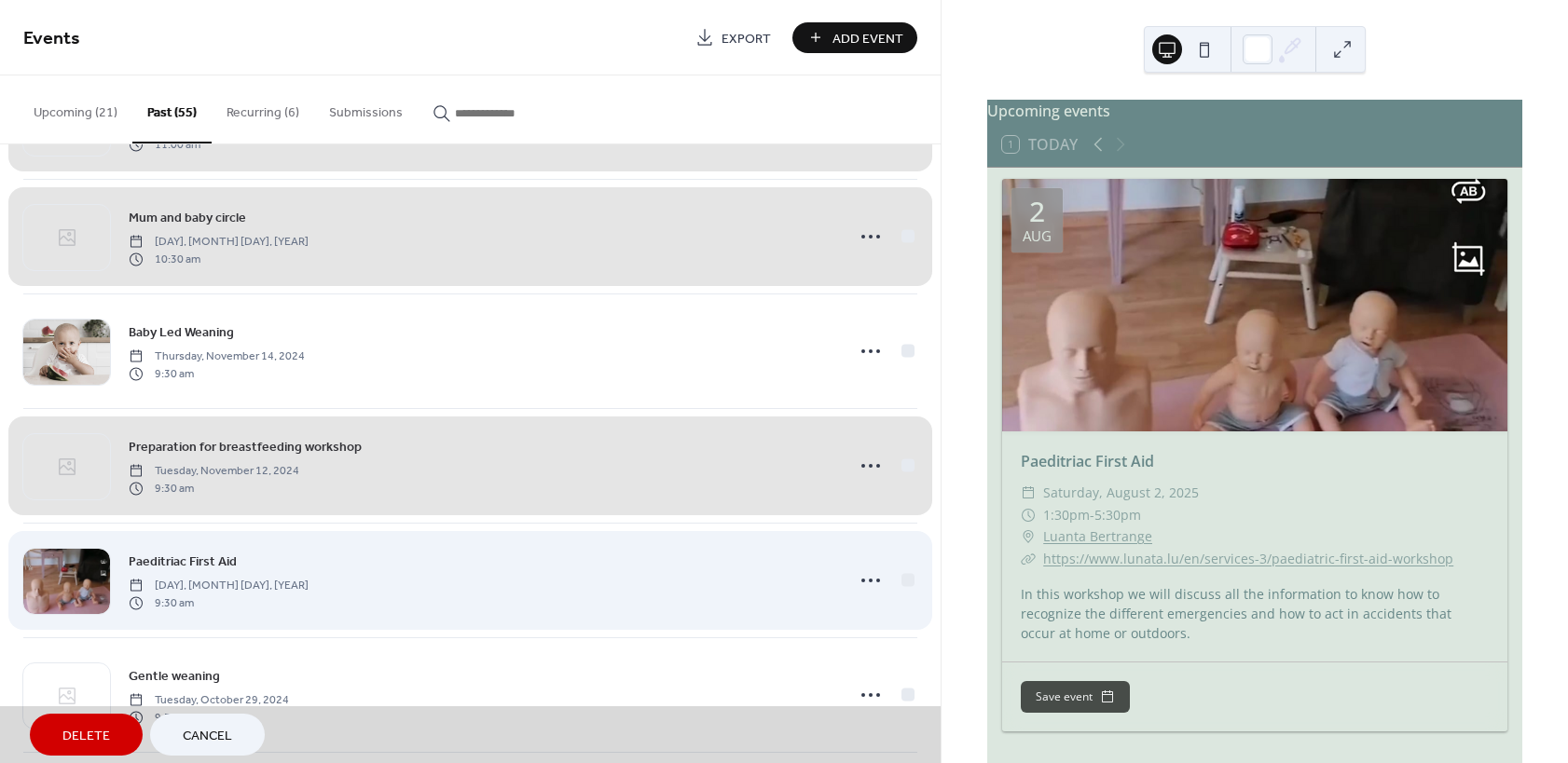 click on "Paeditriac First Aid [DAY], [MONTH] [DAY], [YEAR] [TIME]" at bounding box center [470, 579] 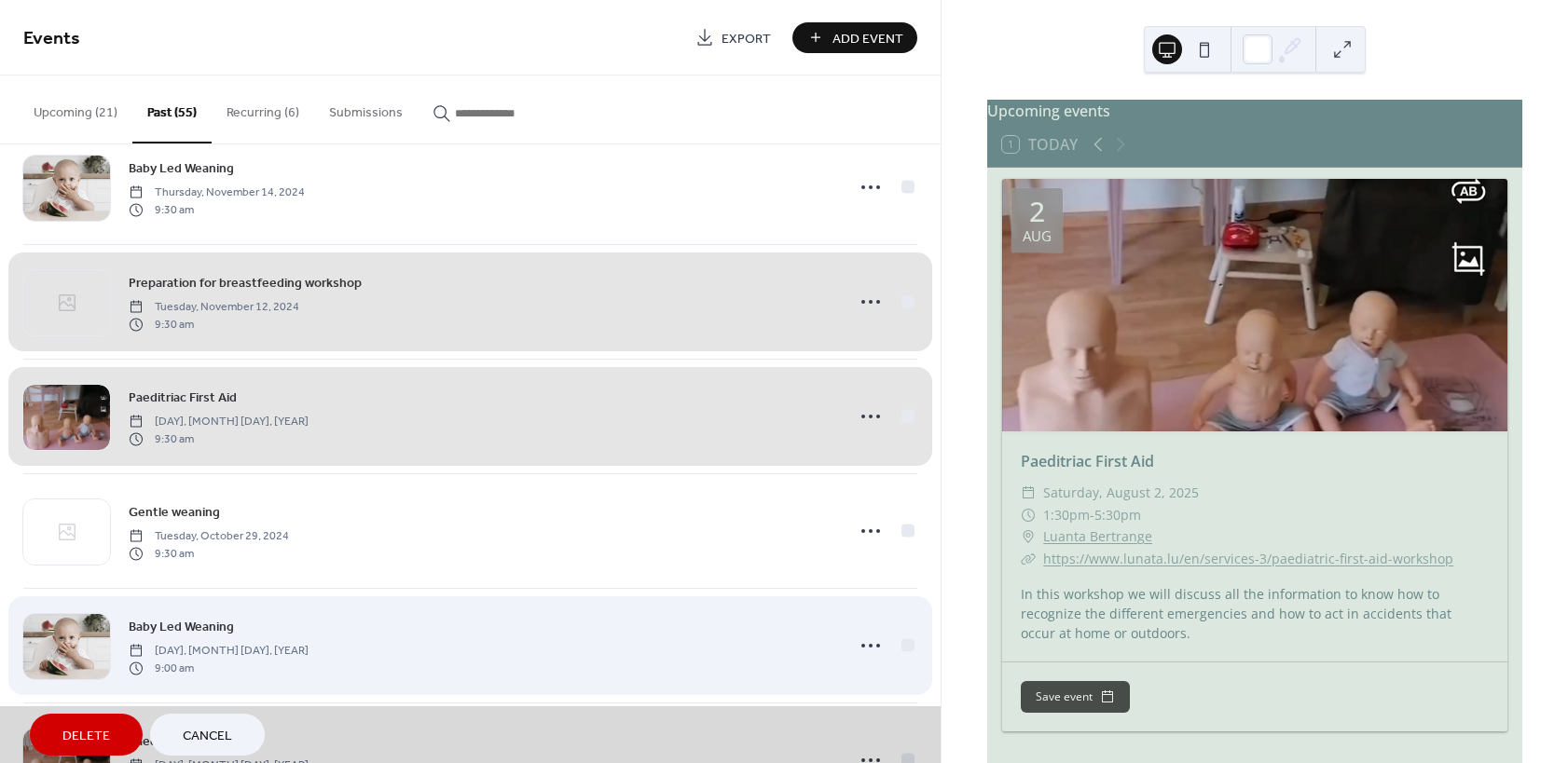 scroll, scrollTop: 1192, scrollLeft: 0, axis: vertical 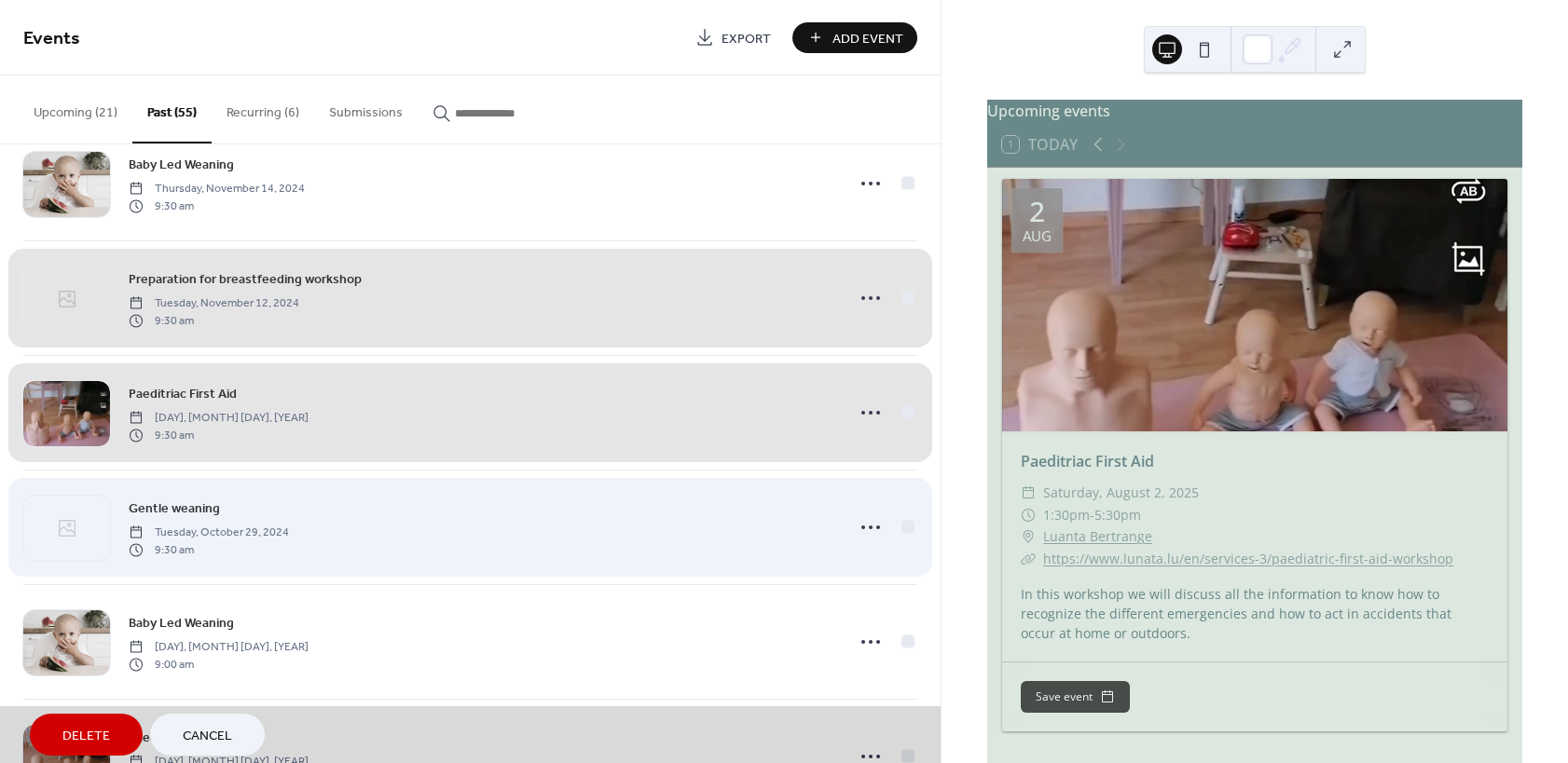 click on "Gentle weaning [DAY], [MONTH] [DAY], [YEAR] [TIME]" at bounding box center (470, 526) 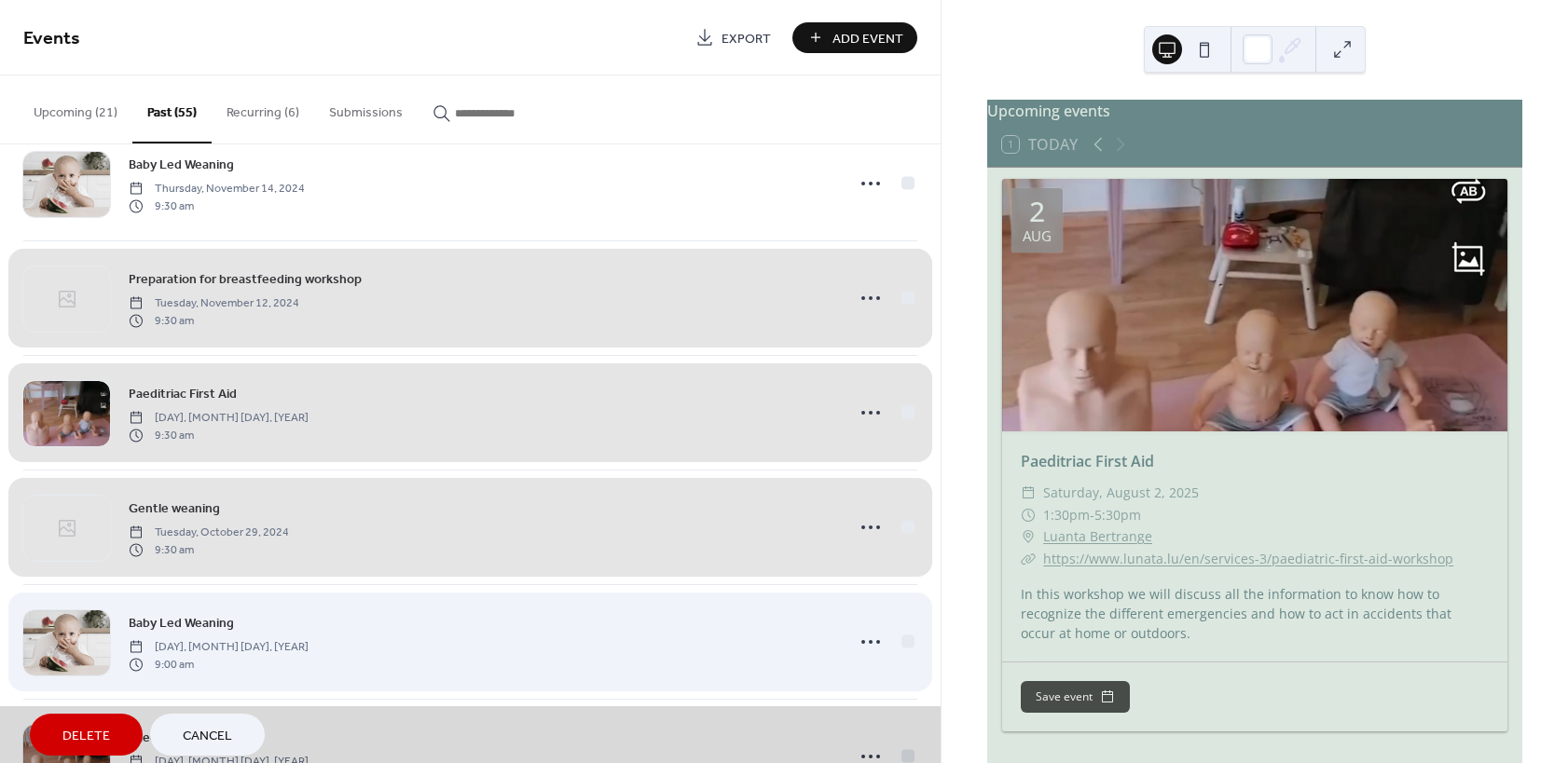 click on "Baby Led Weaning [DAY], [MONTH] [DAY], [YEAR] [TIME]" at bounding box center [470, 641] 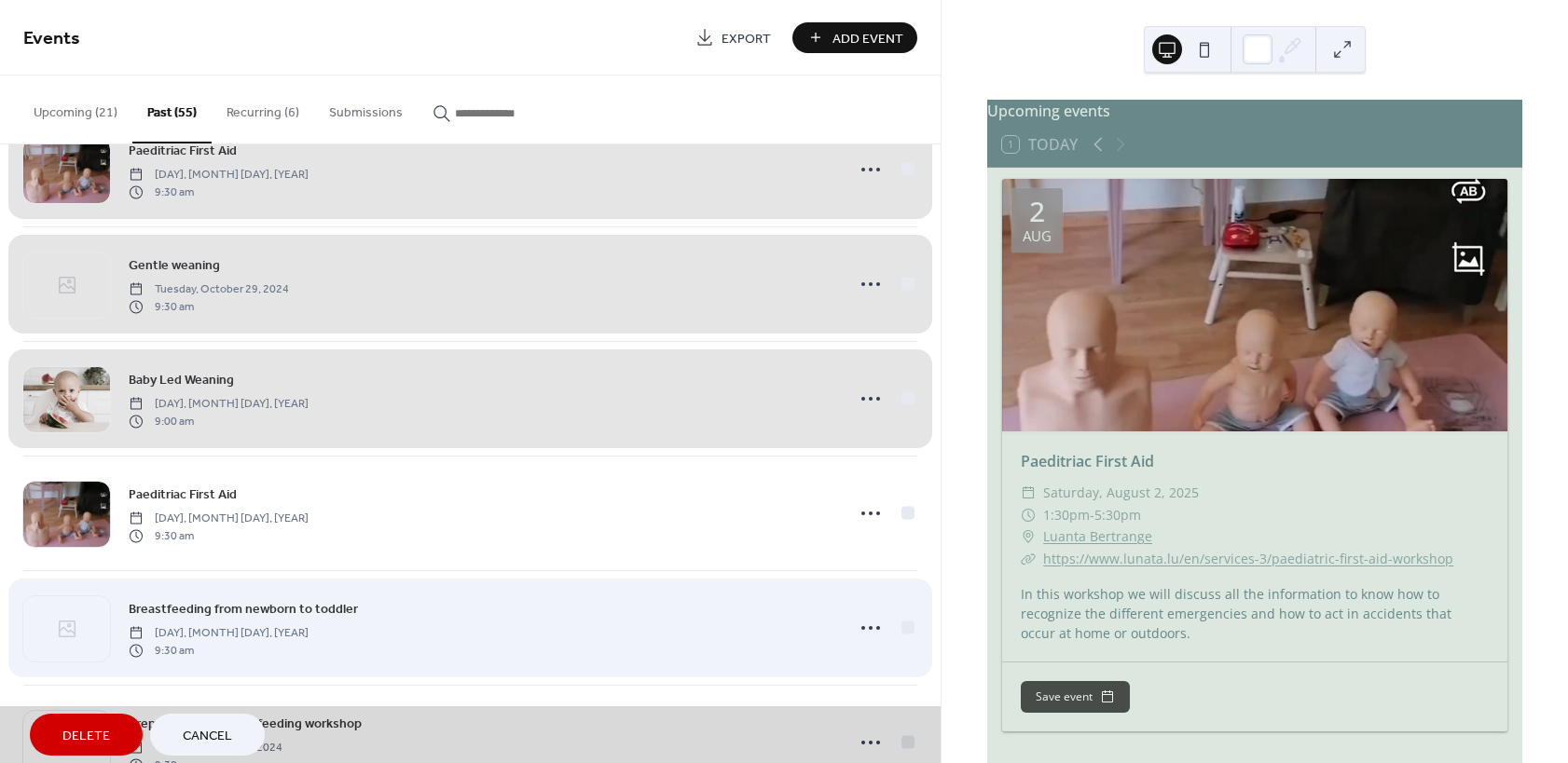 scroll, scrollTop: 1499, scrollLeft: 0, axis: vertical 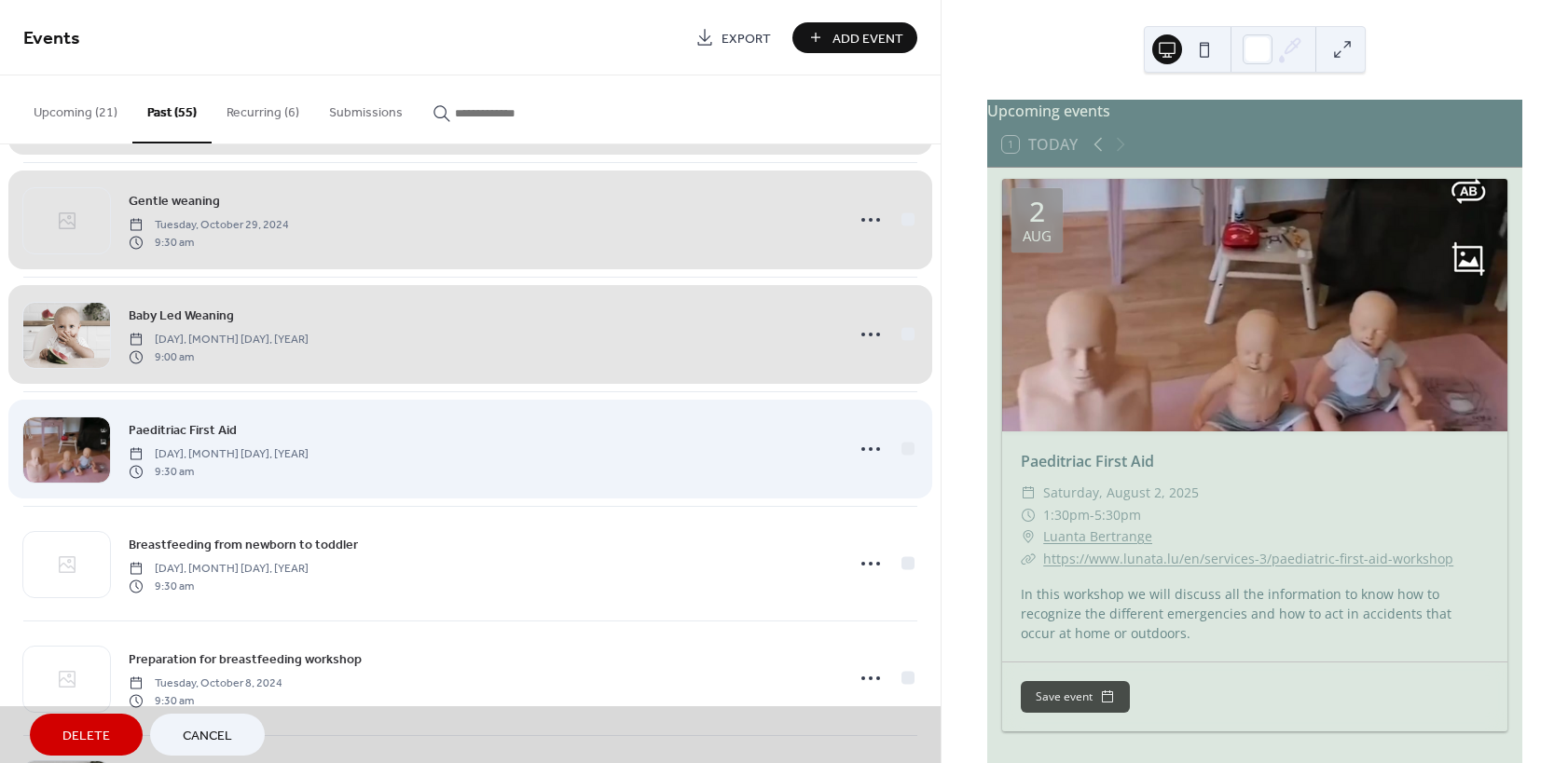 click on "Paeditriac First Aid [DAY], [MONTH] [DAY], [YEAR] [TIME]" at bounding box center (470, 448) 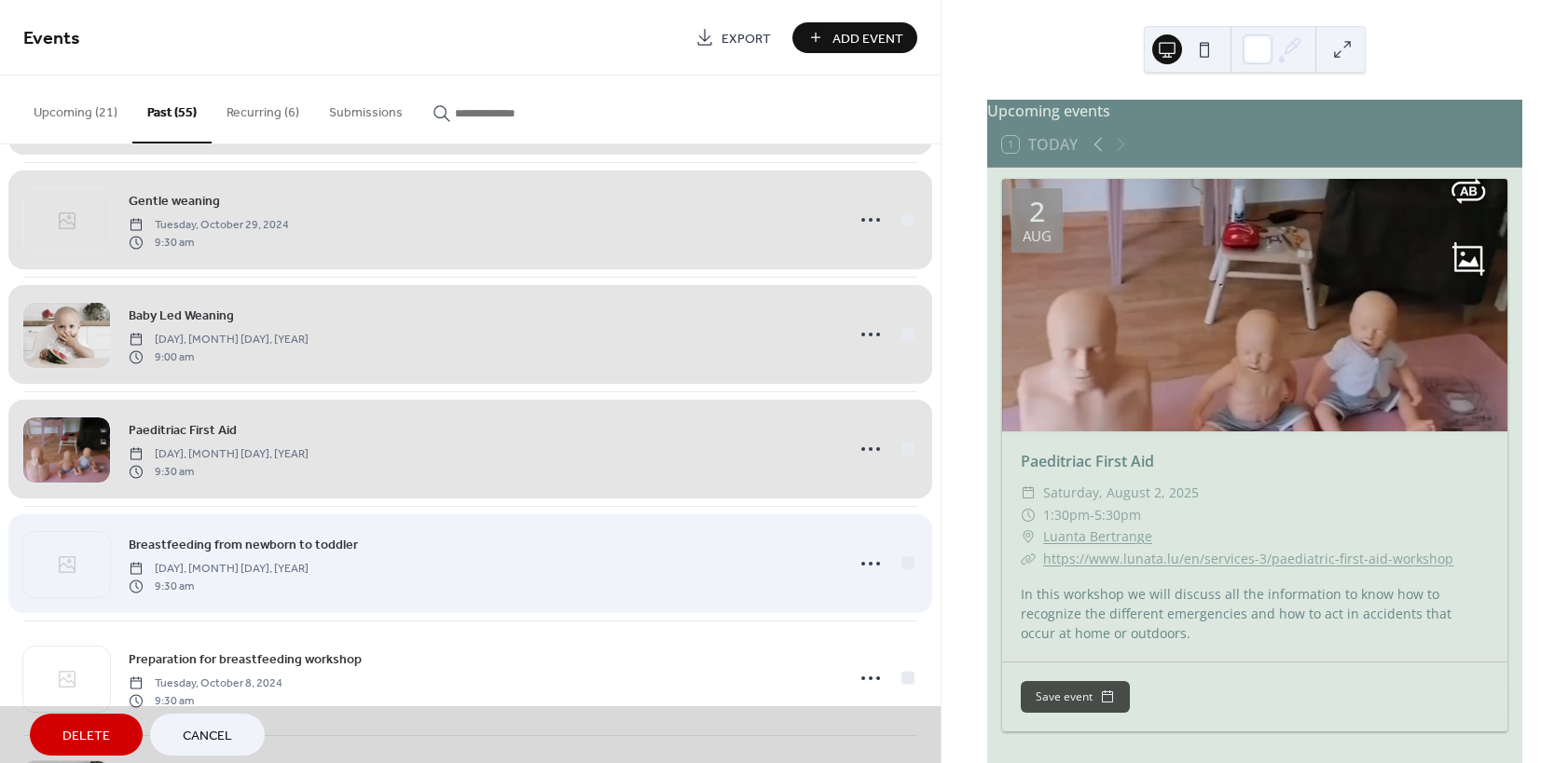 click on "Breastfeeding from newborn to toddler [DAY], [MONTH] [DAY], [YEAR] [TIME]" at bounding box center (470, 563) 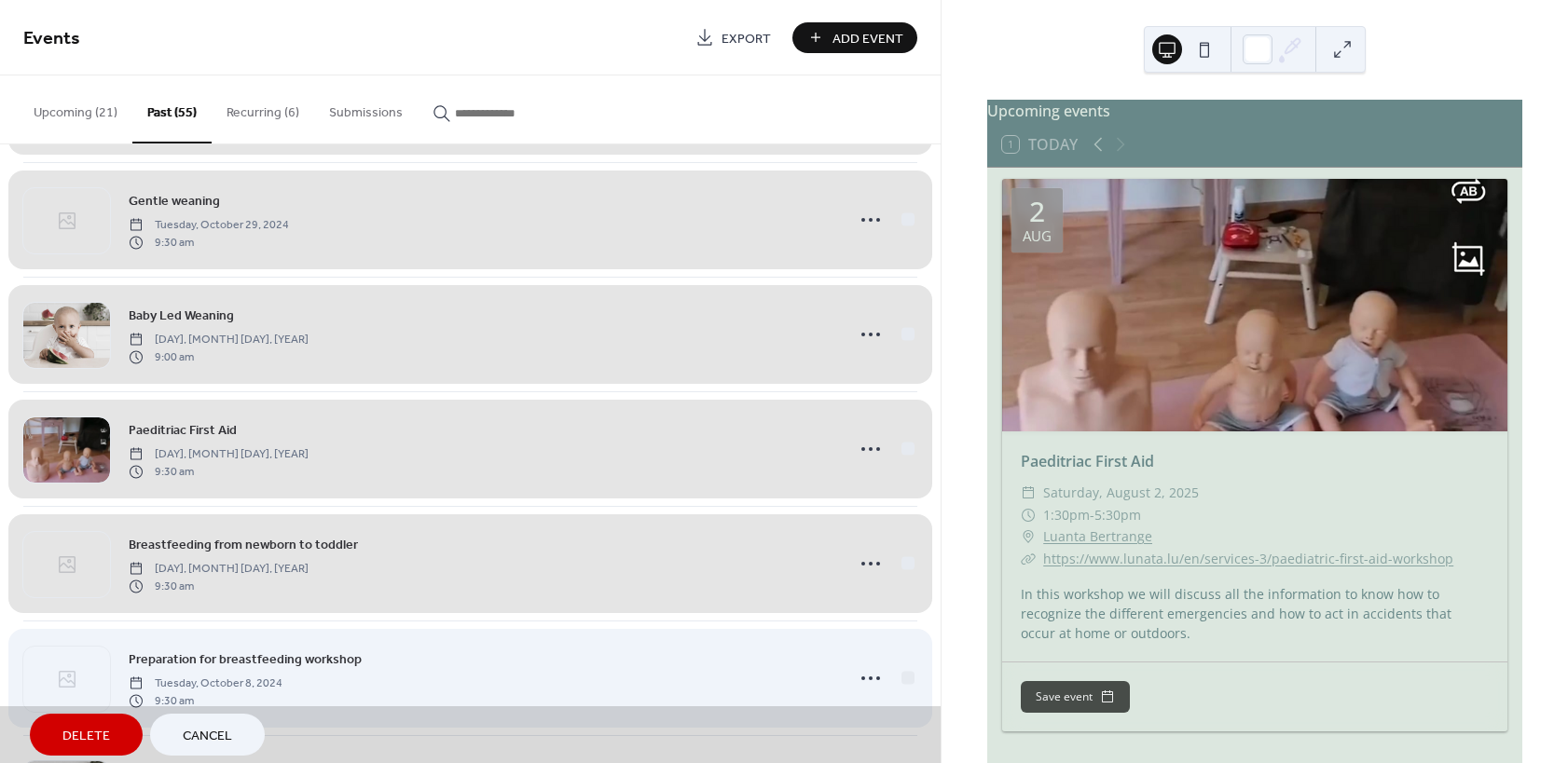 click on "Preparation for breastfeeding workshop [DAY], [MONTH] [DAY], [YEAR] [TIME]" at bounding box center (470, 677) 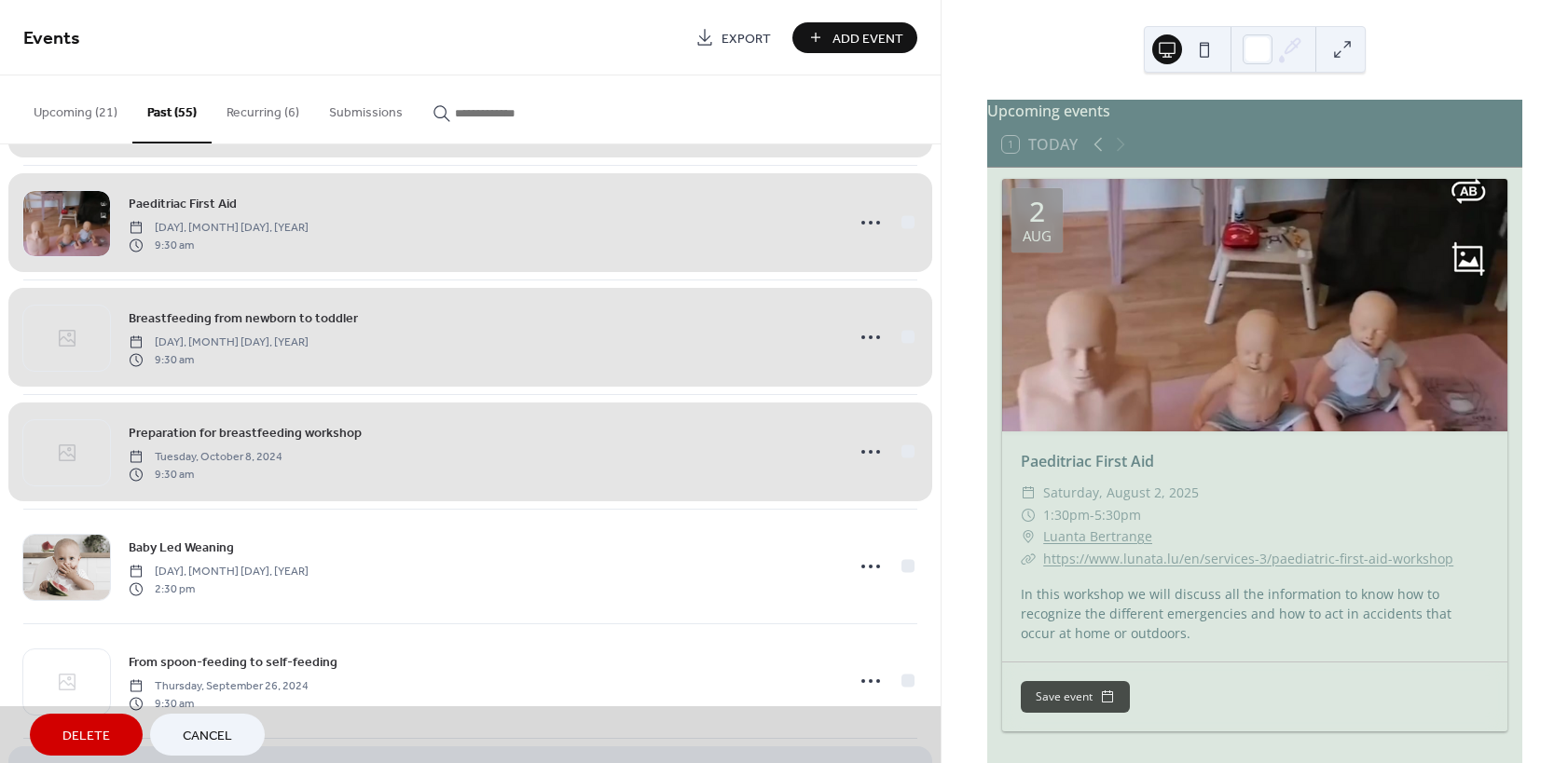 scroll, scrollTop: 1890, scrollLeft: 0, axis: vertical 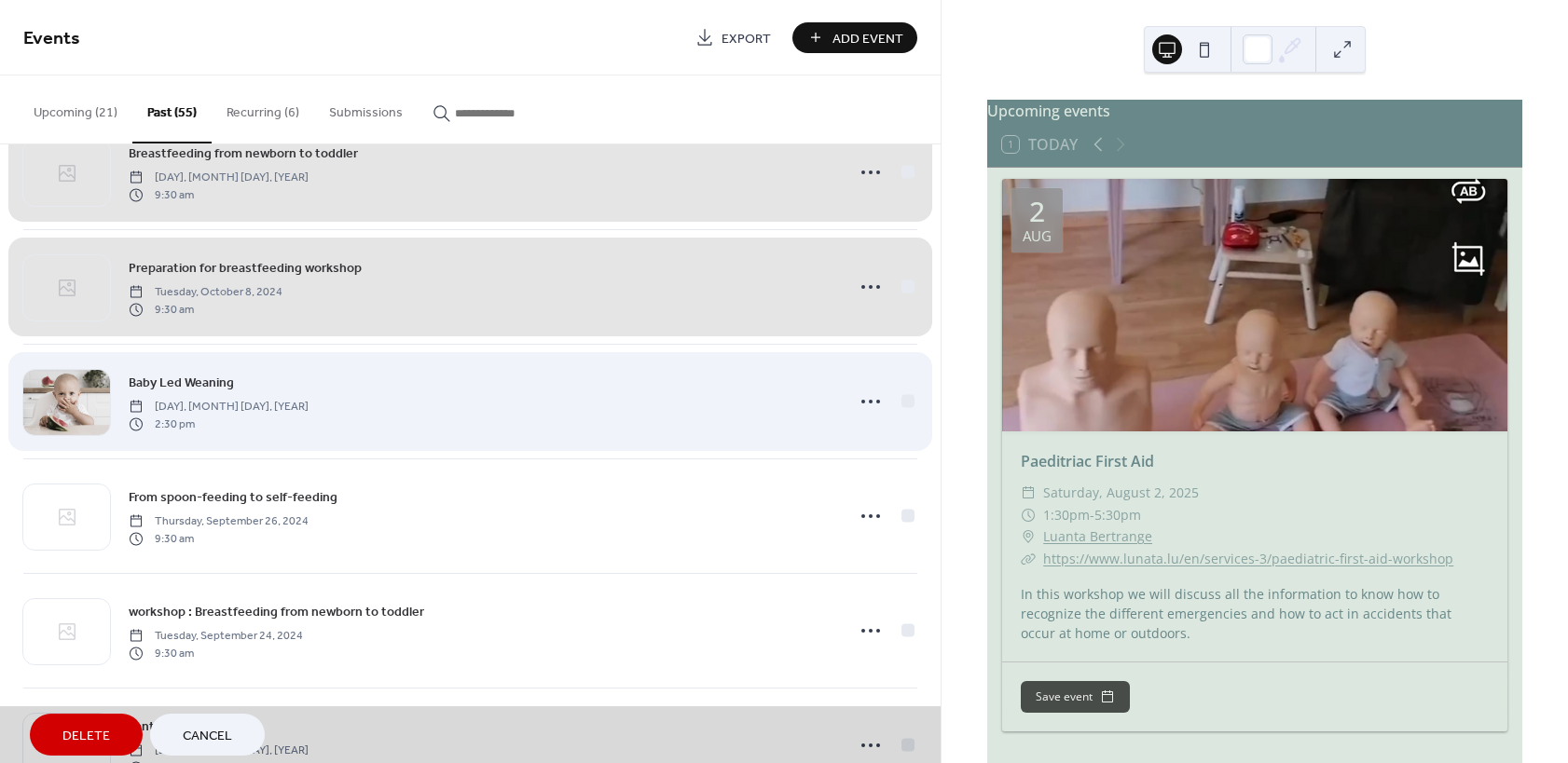 click on "Baby Led Weaning [DAY], [MONTH] [DAY], [YEAR] [TIME]" at bounding box center [470, 401] 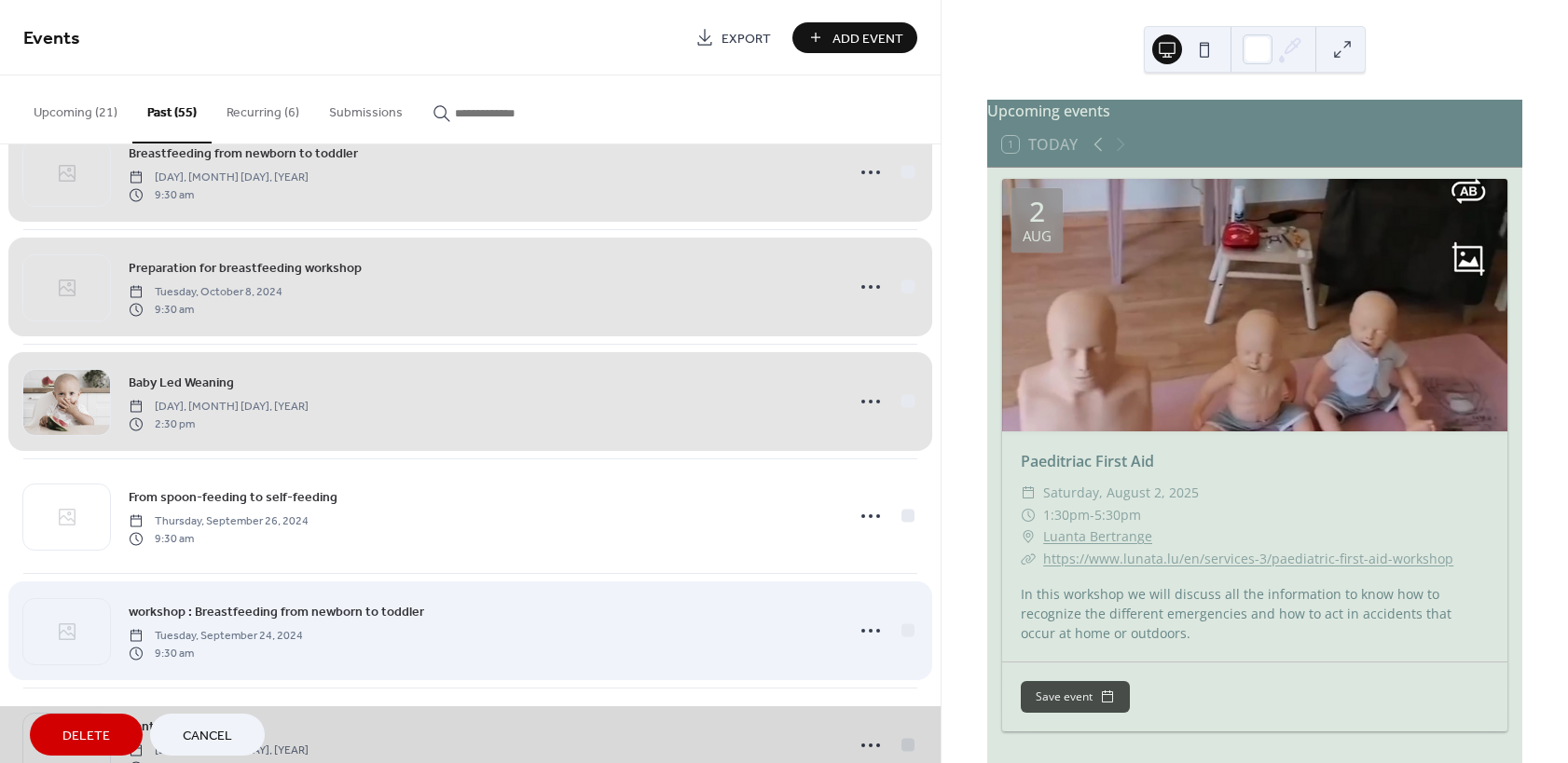 click on "workshop : Breastfeeding from newborn to toddler [DAY], [MONTH] [DAY], [YEAR] [TIME]" at bounding box center [470, 630] 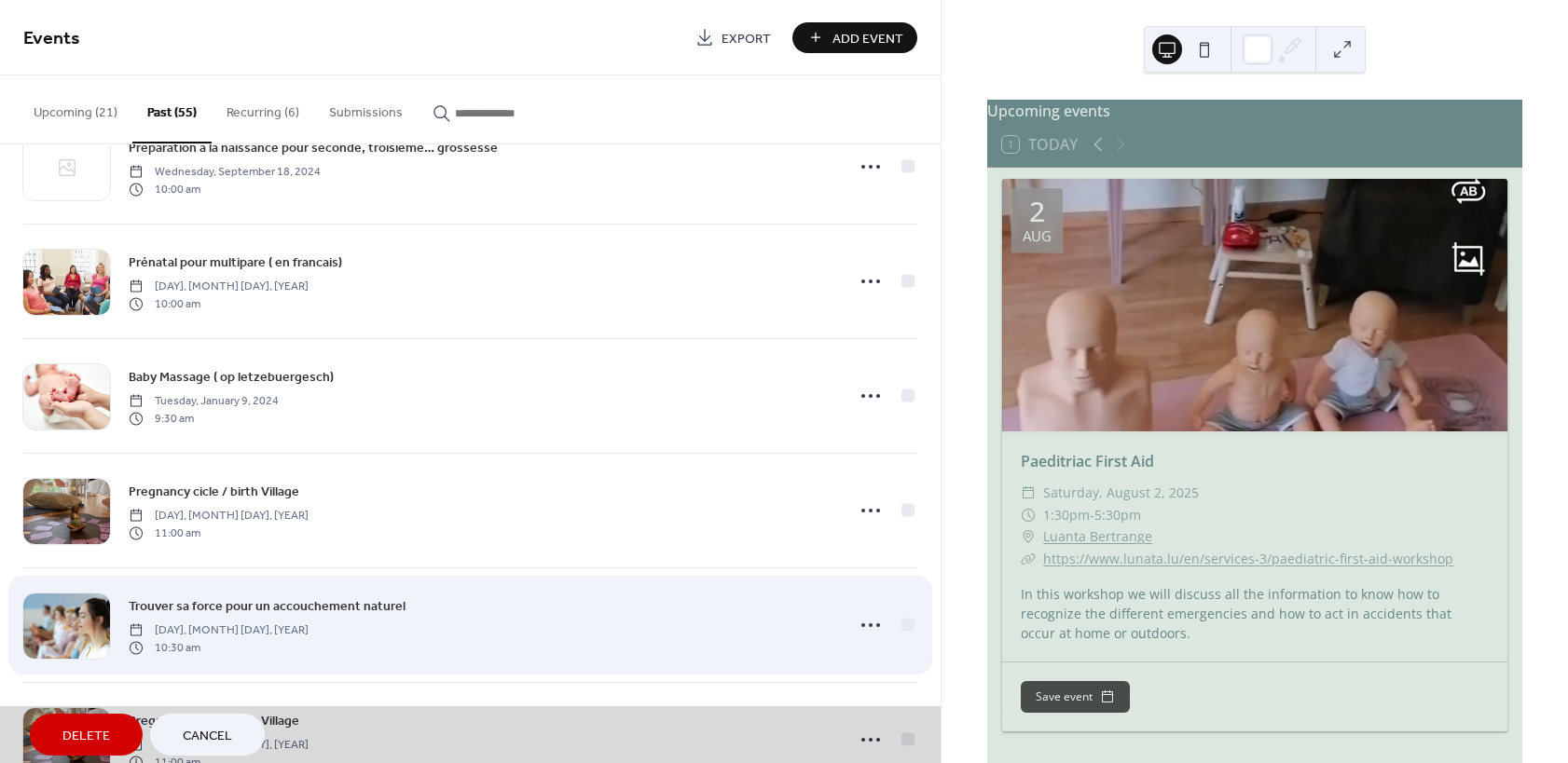 scroll, scrollTop: 2617, scrollLeft: 0, axis: vertical 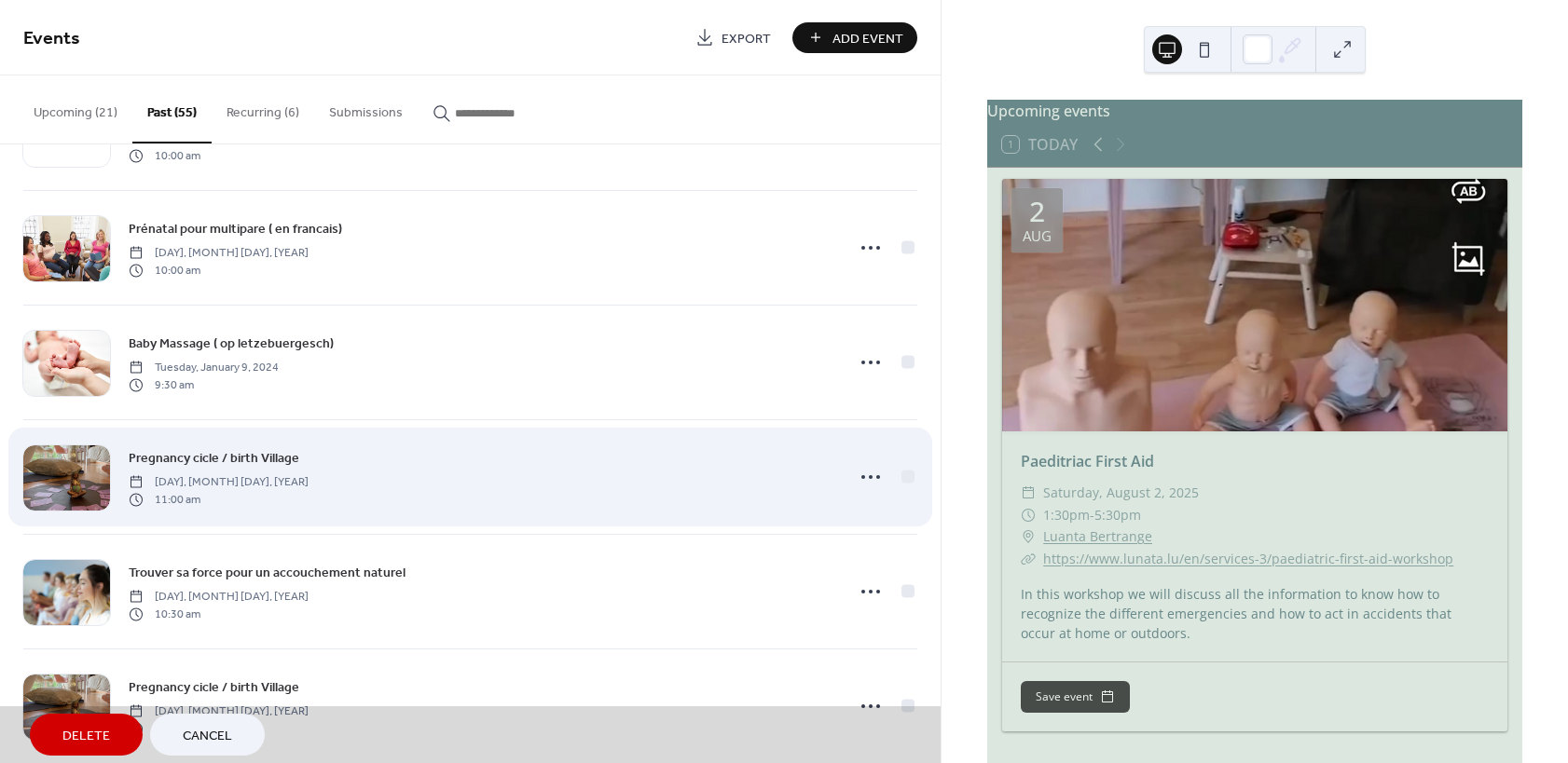 click on "Pregnancy cicle / birth Village [DAY], [MONTH] [DAY], [YEAR] [TIME]" at bounding box center [470, 476] 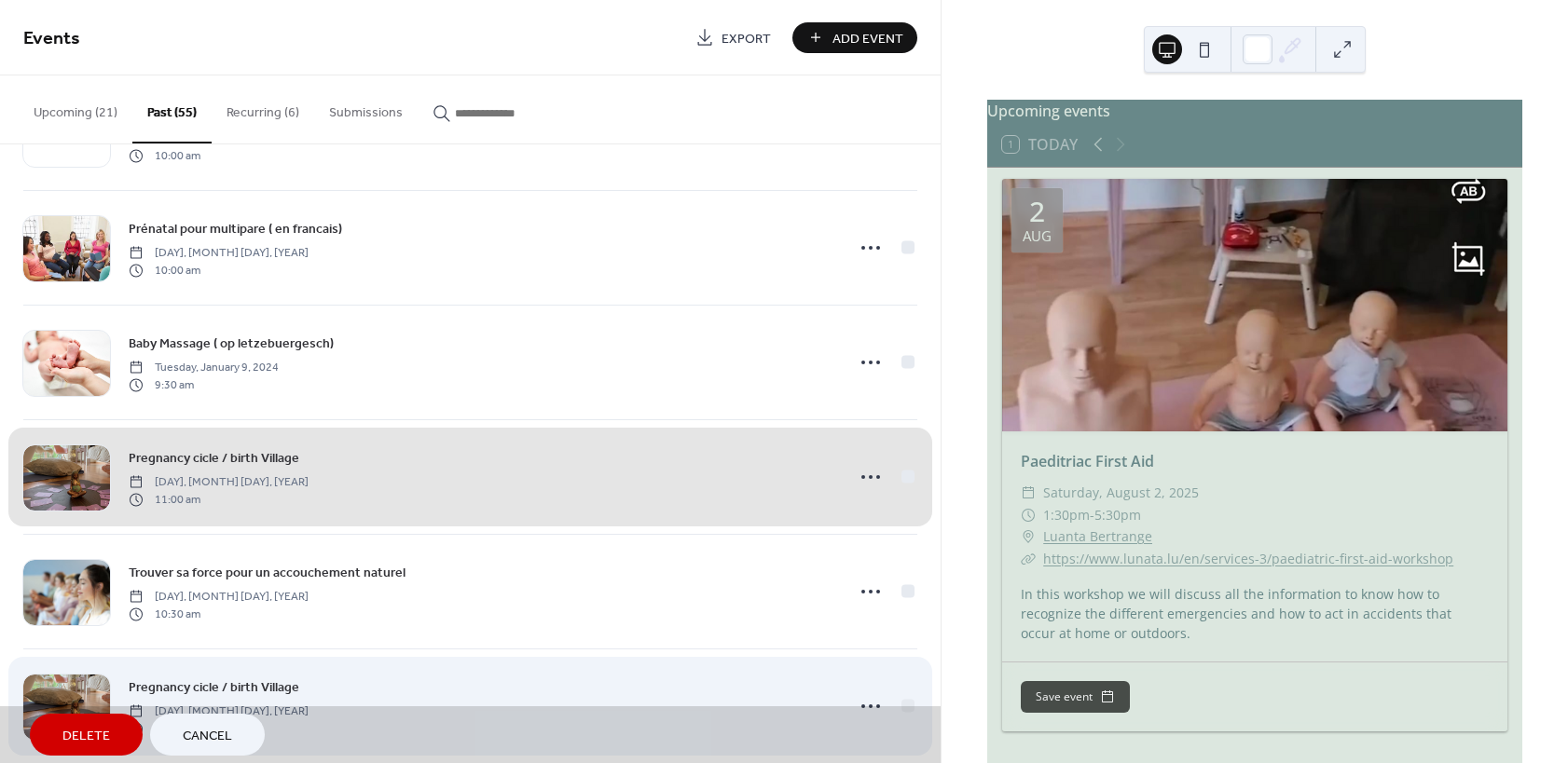 scroll, scrollTop: 2645, scrollLeft: 0, axis: vertical 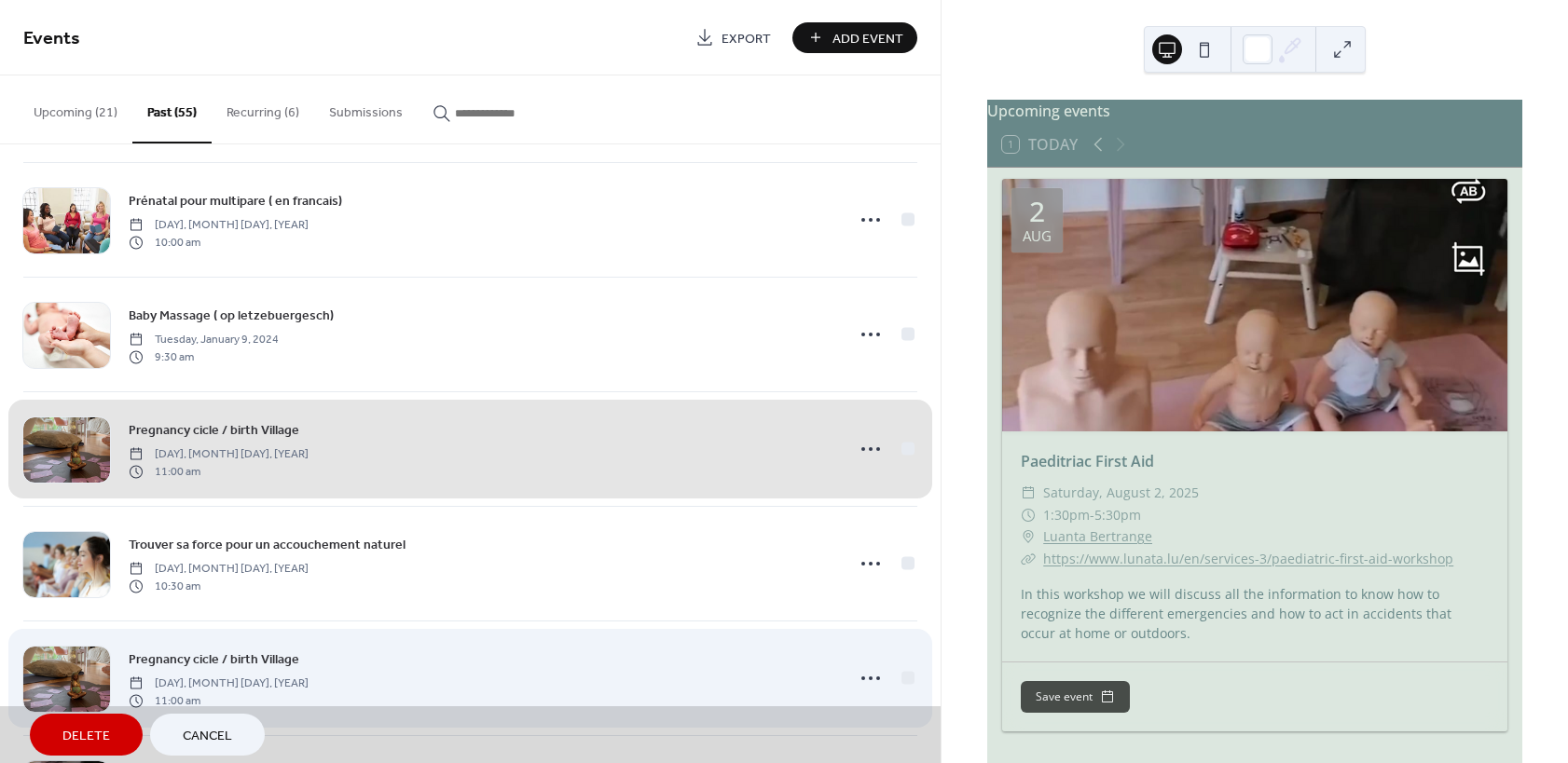 click on "Pregnancy cicle / birth Village [DAY], [MONTH] [DAY], [YEAR] [TIME]" at bounding box center [470, 677] 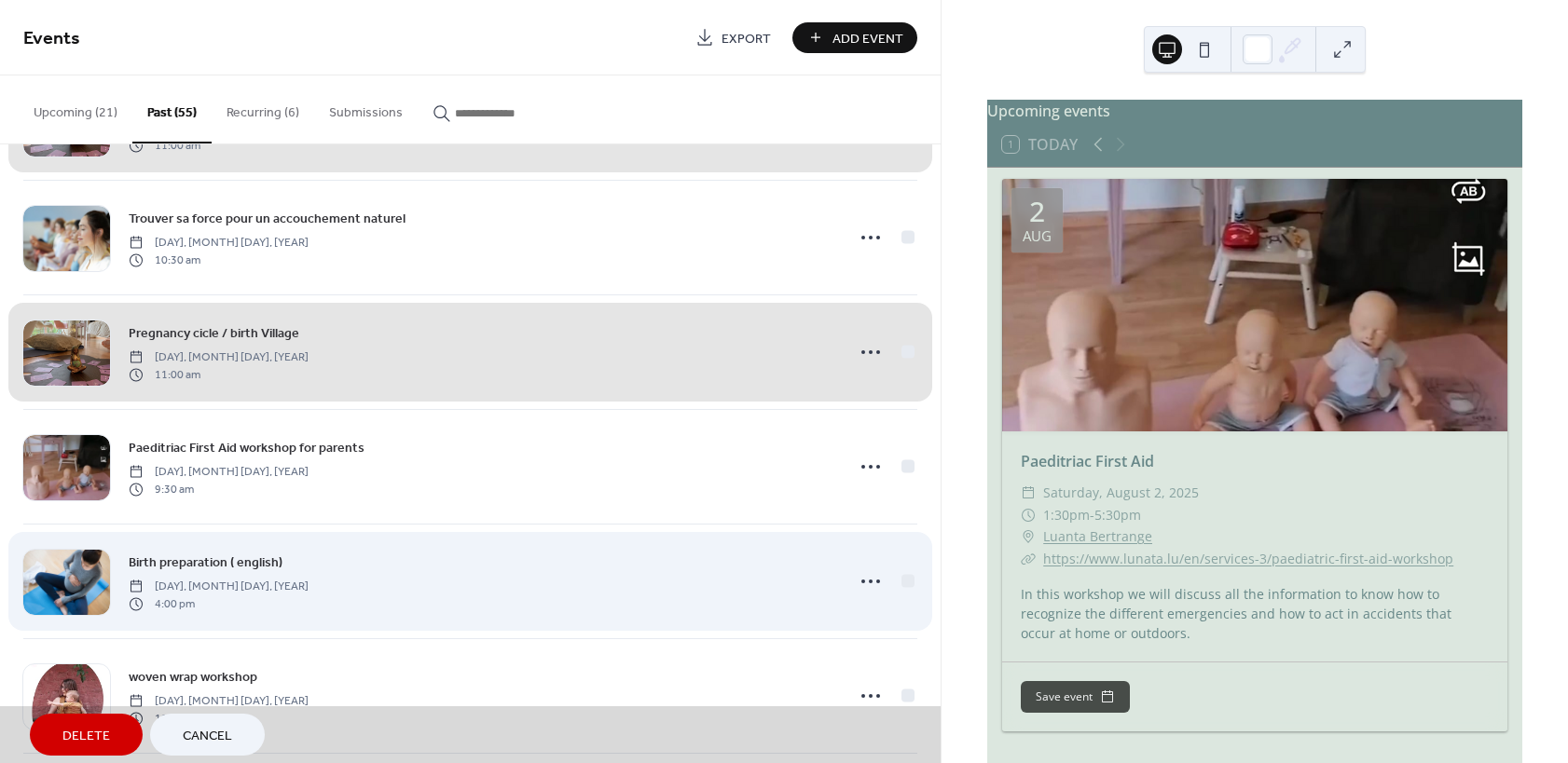 scroll, scrollTop: 2980, scrollLeft: 0, axis: vertical 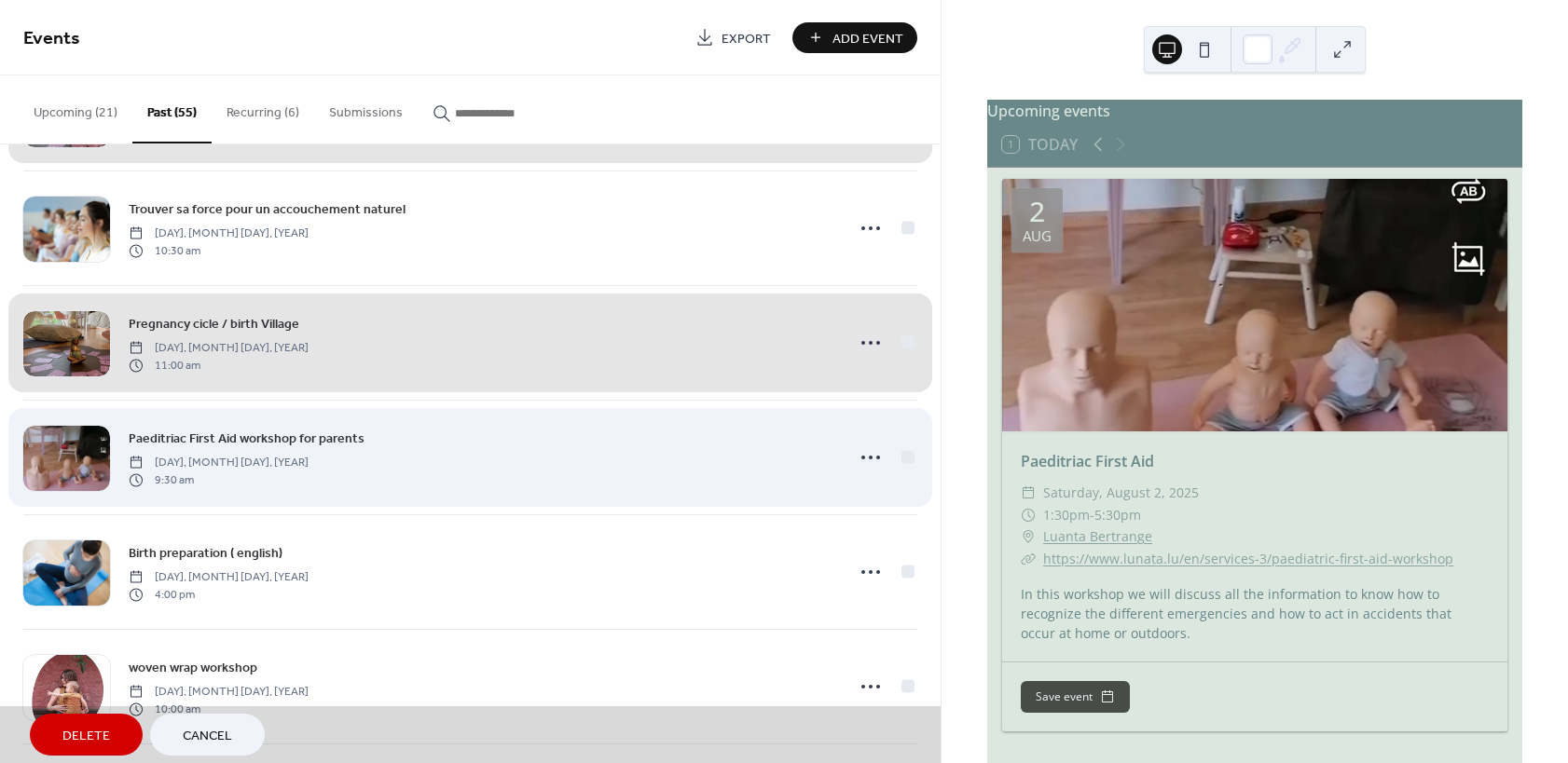 click on "Paeditriac First Aid workshop for parents [DAY], [MONTH] [DAY], [YEAR] [TIME]" at bounding box center (470, 456) 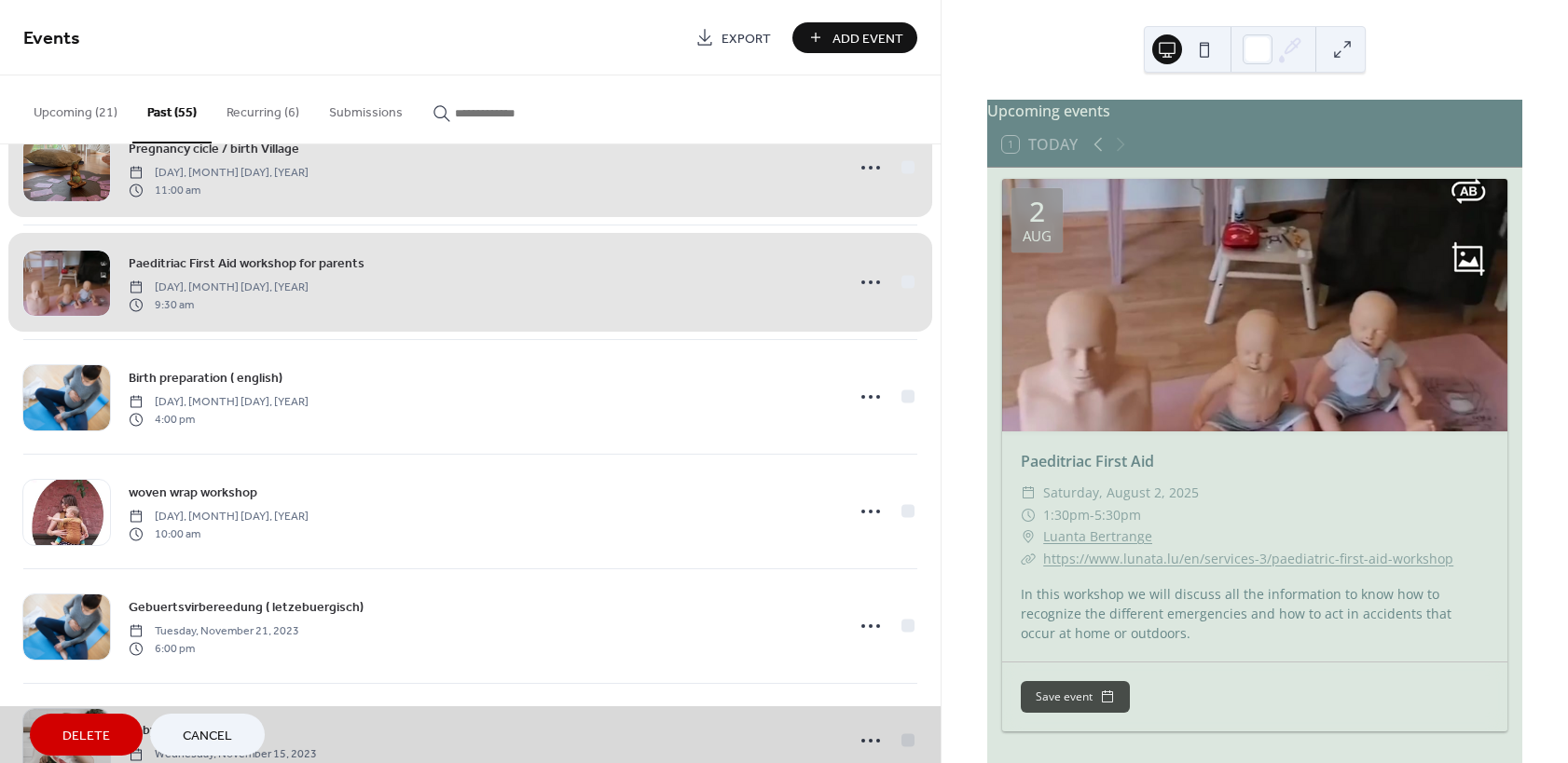 scroll, scrollTop: 3204, scrollLeft: 0, axis: vertical 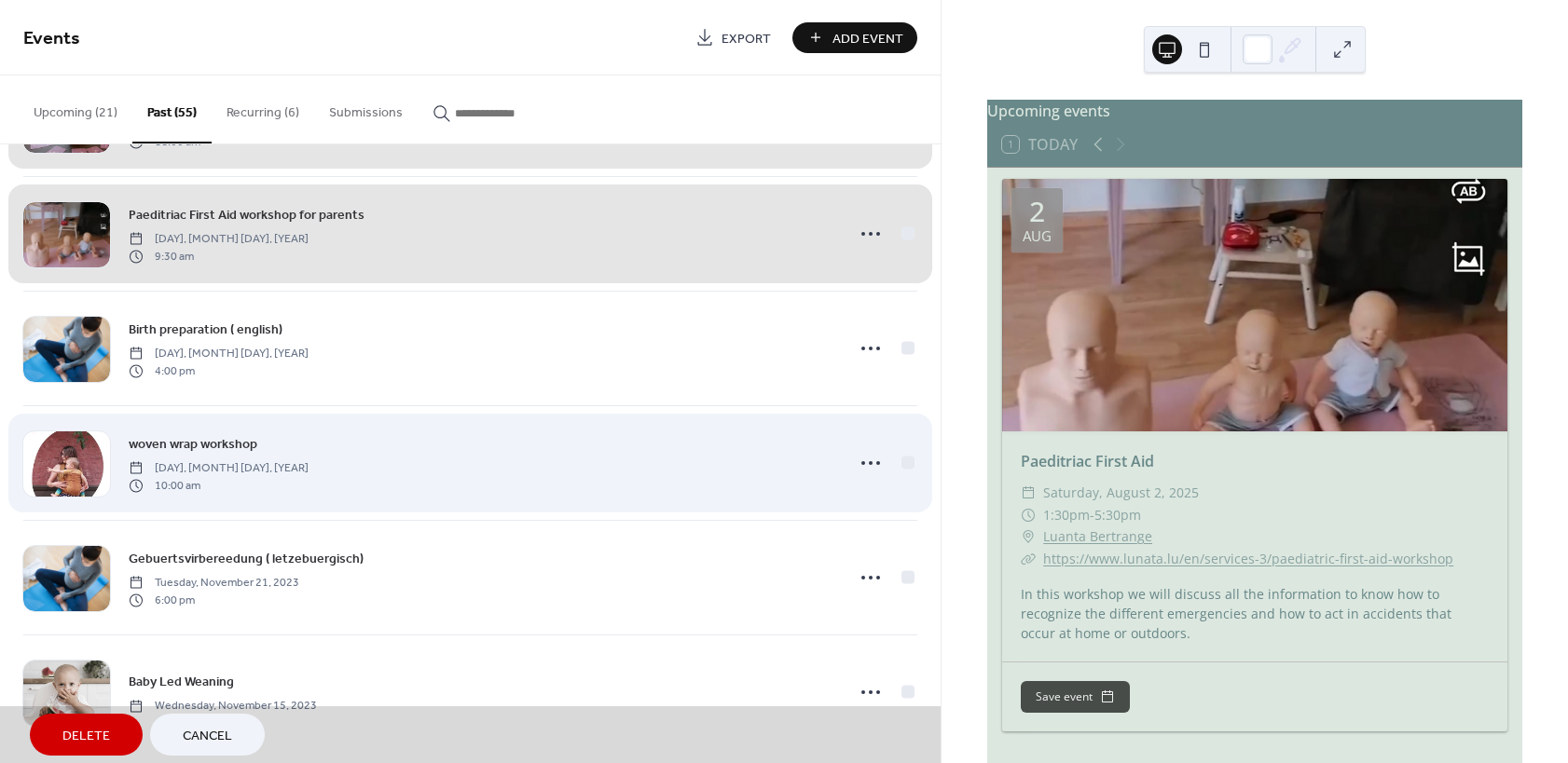 click on "woven wrap workshop [DAY], [MONTH] [DAY], [YEAR] [TIME]" at bounding box center (470, 462) 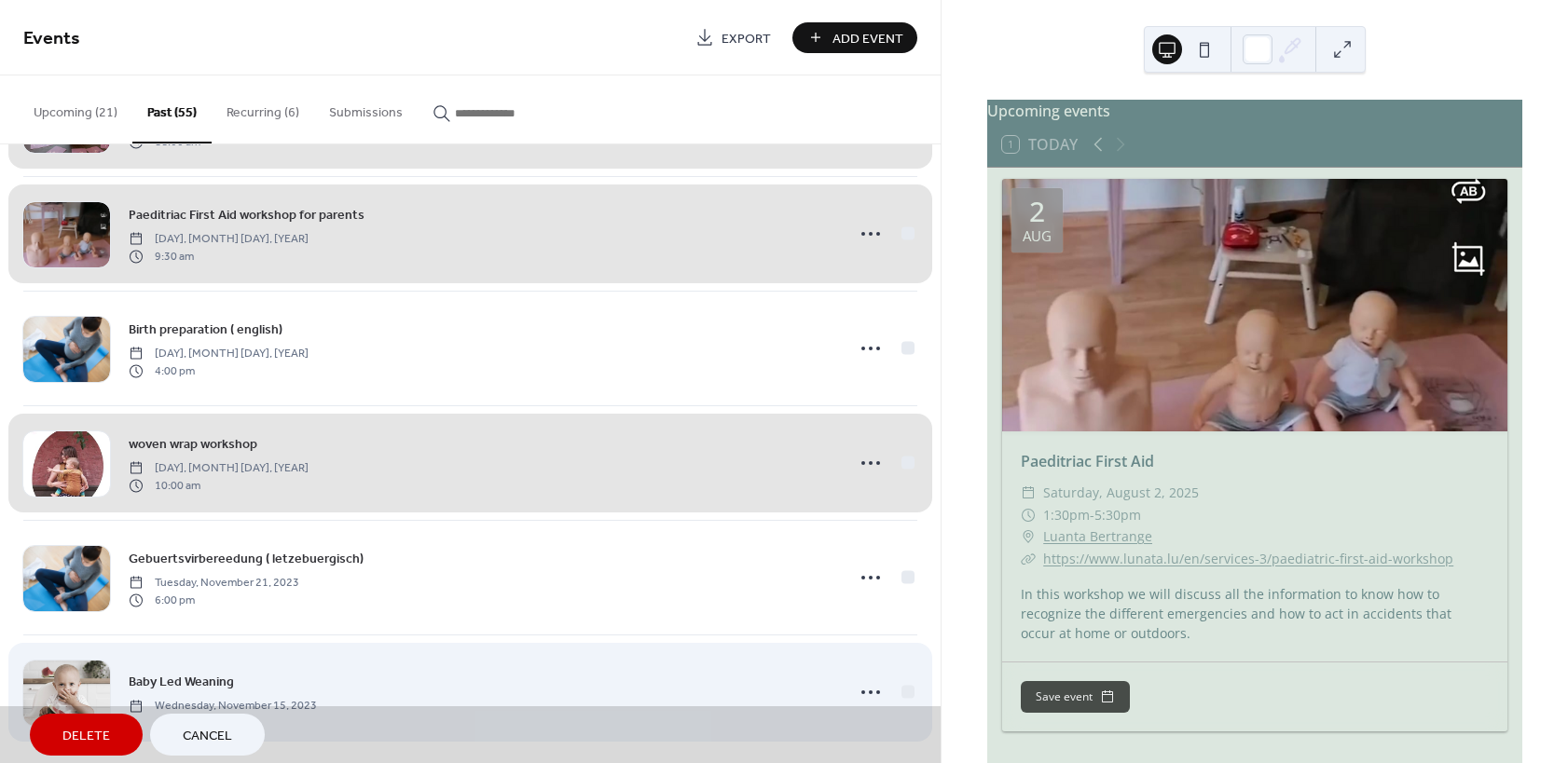 scroll, scrollTop: 3218, scrollLeft: 0, axis: vertical 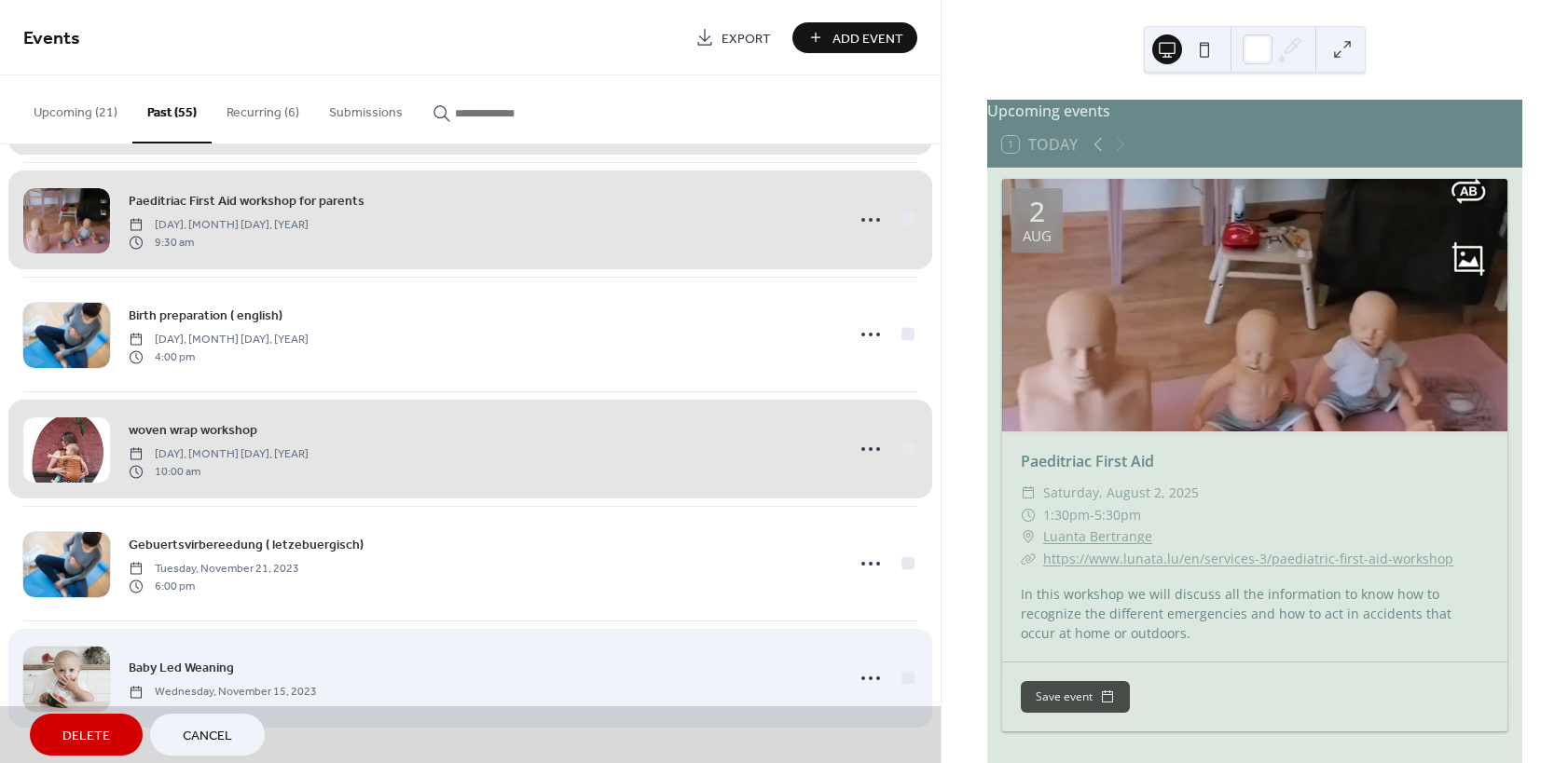 click on "Baby Led Weaning [DAY], [MONTH] [DAY], [YEAR]" at bounding box center (470, 677) 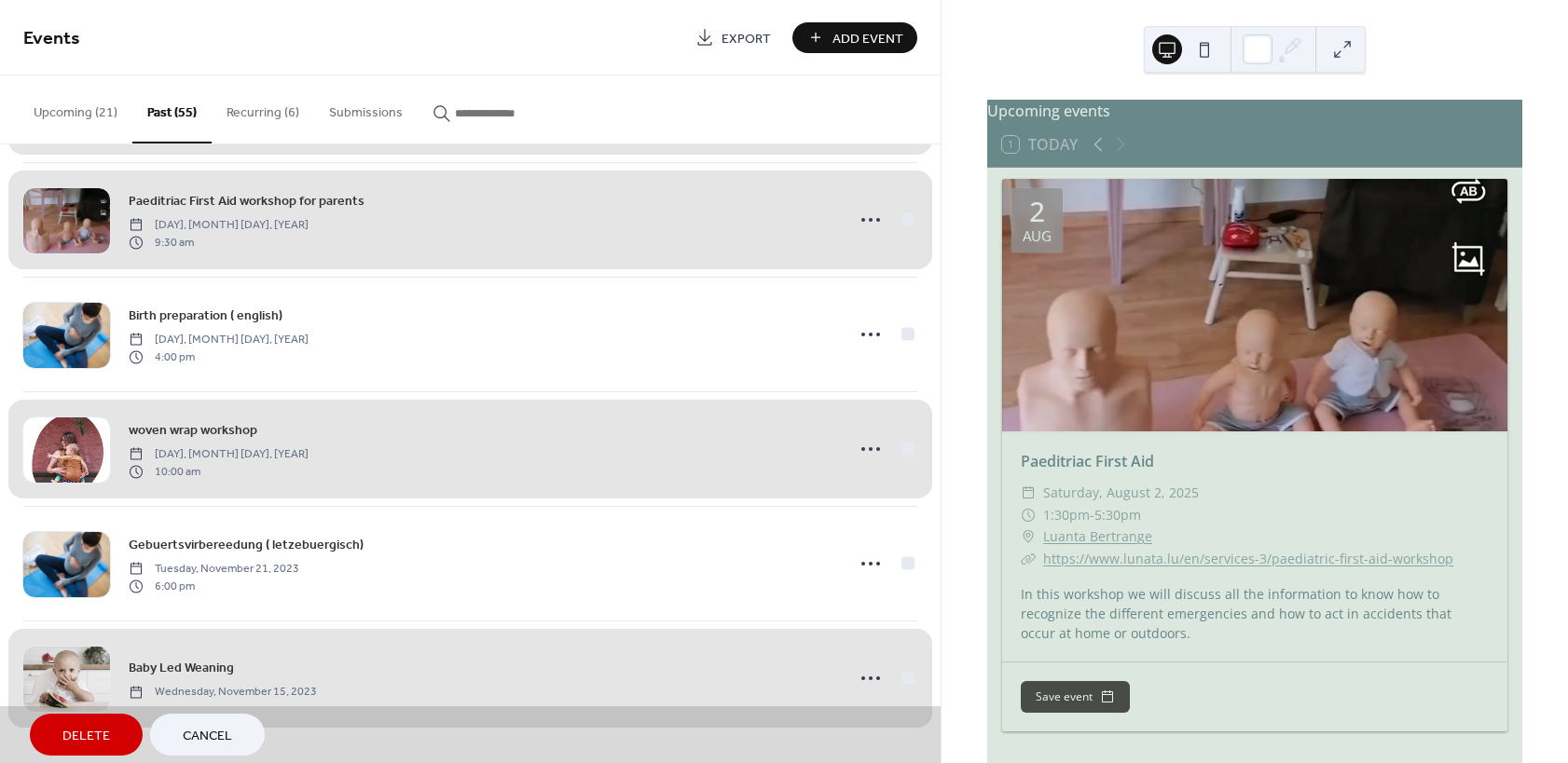 click on "Delete" at bounding box center (86, 736) 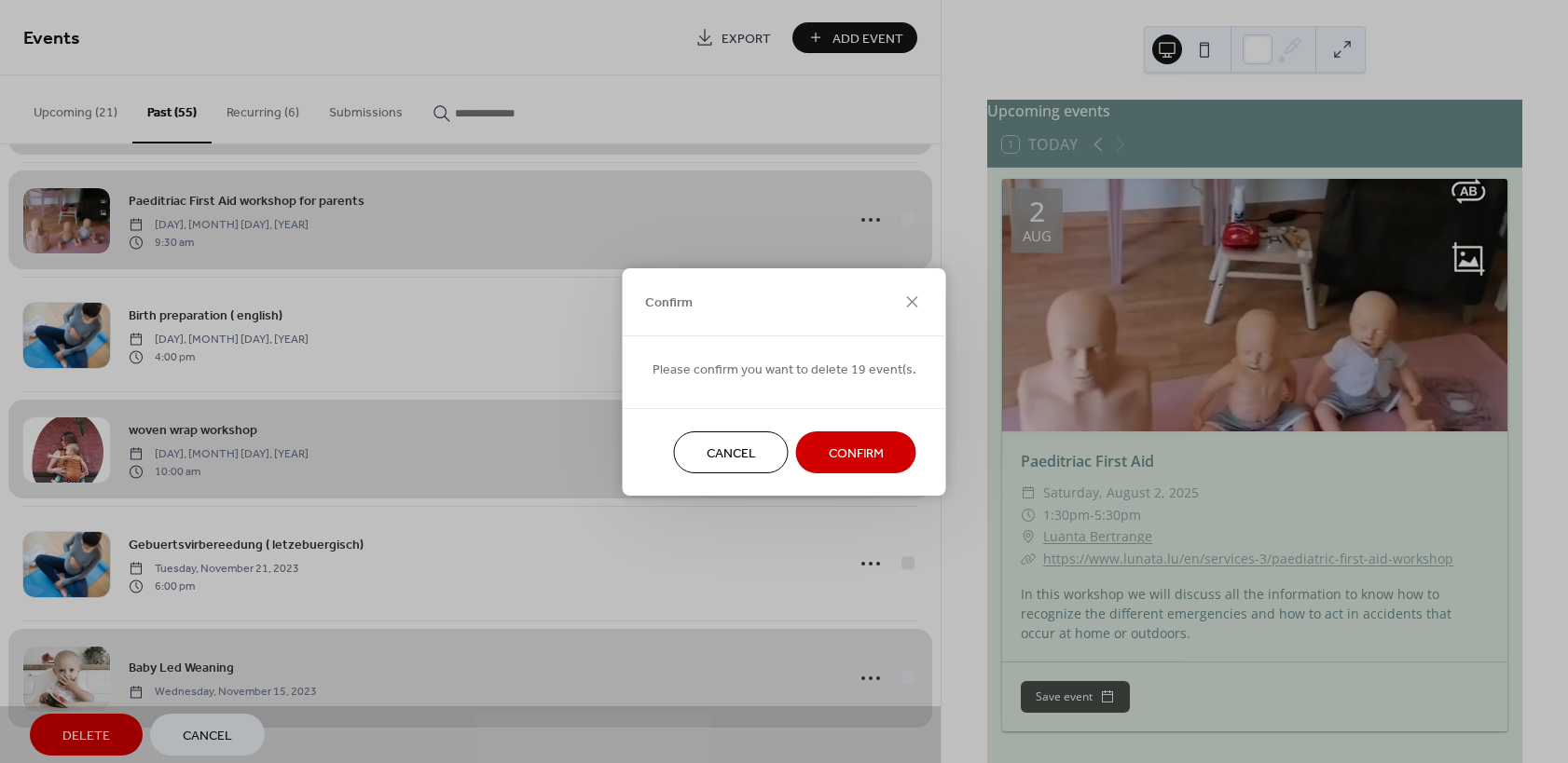 click on "Cancel" at bounding box center [731, 453] 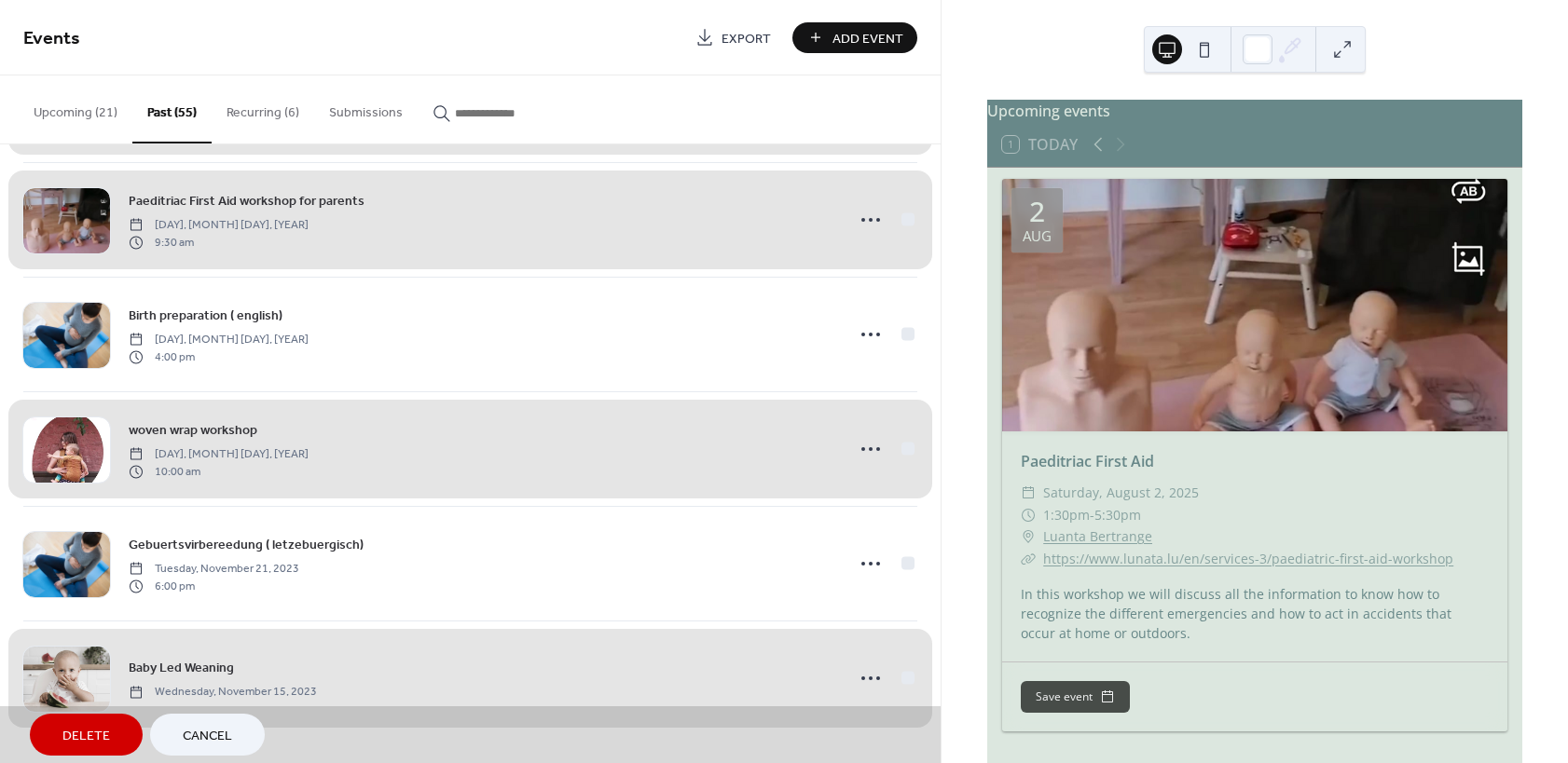click on "Delete" at bounding box center (86, 736) 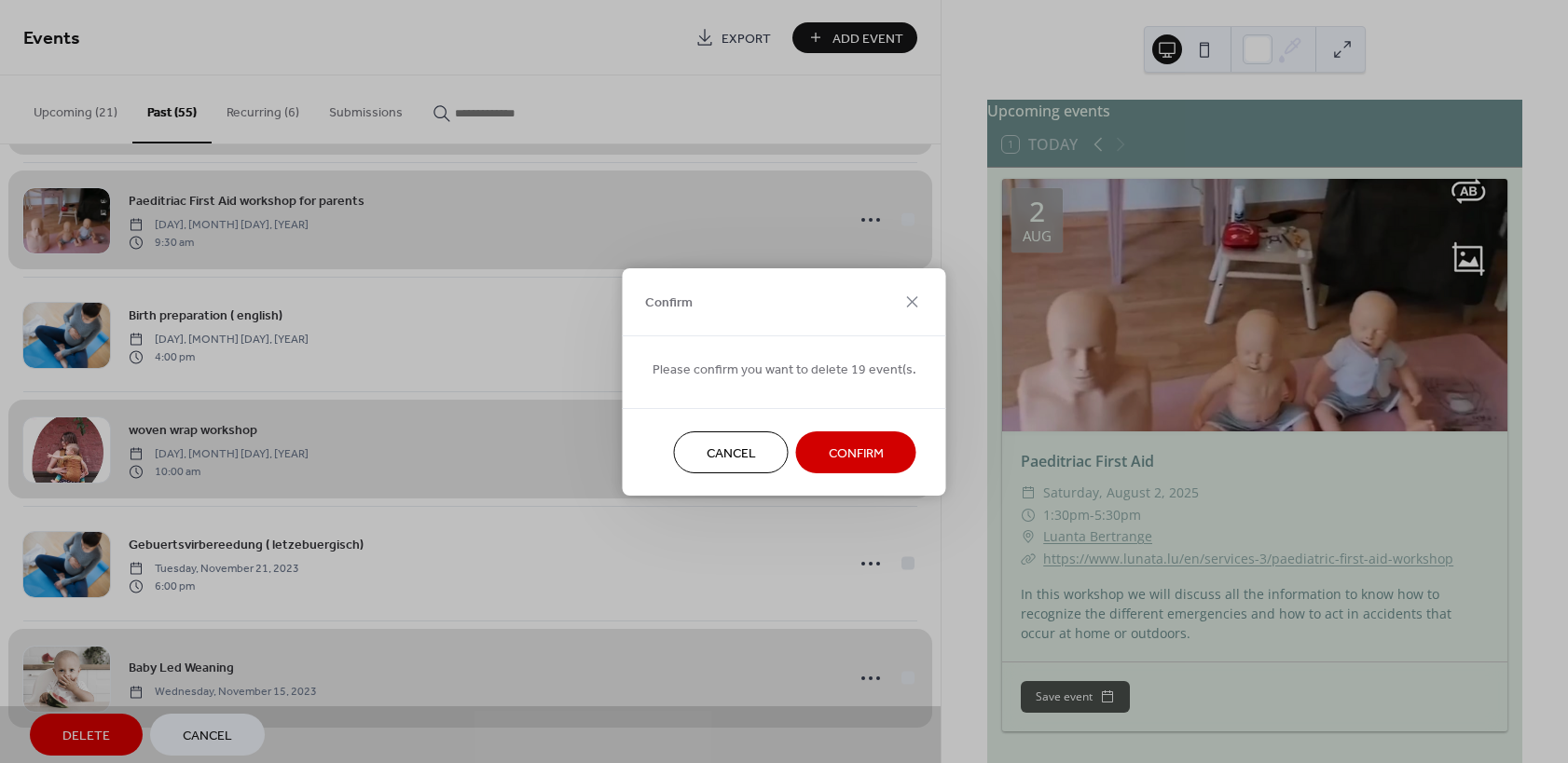 click on "Confirm" at bounding box center (856, 453) 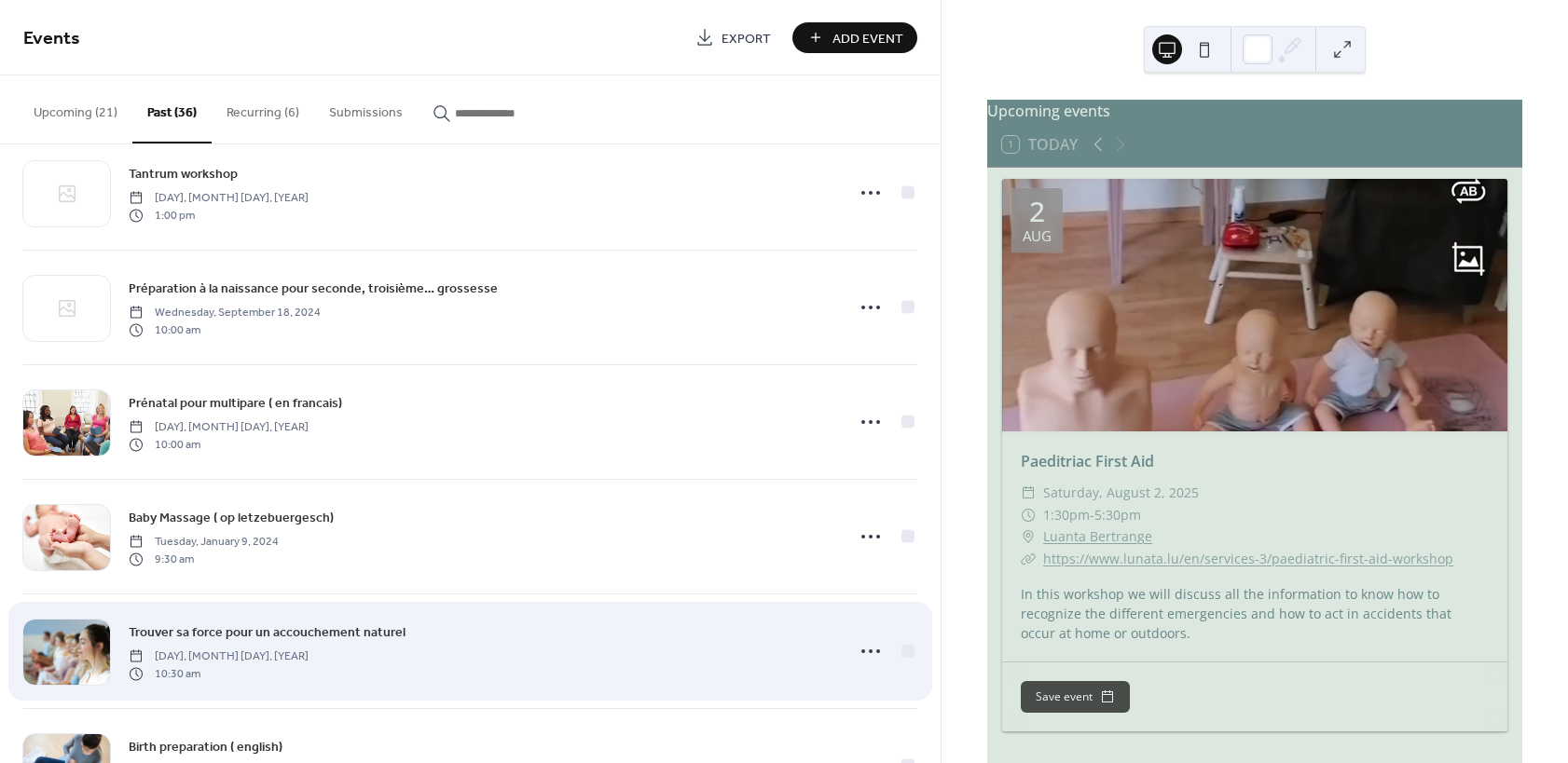 scroll, scrollTop: 1041, scrollLeft: 0, axis: vertical 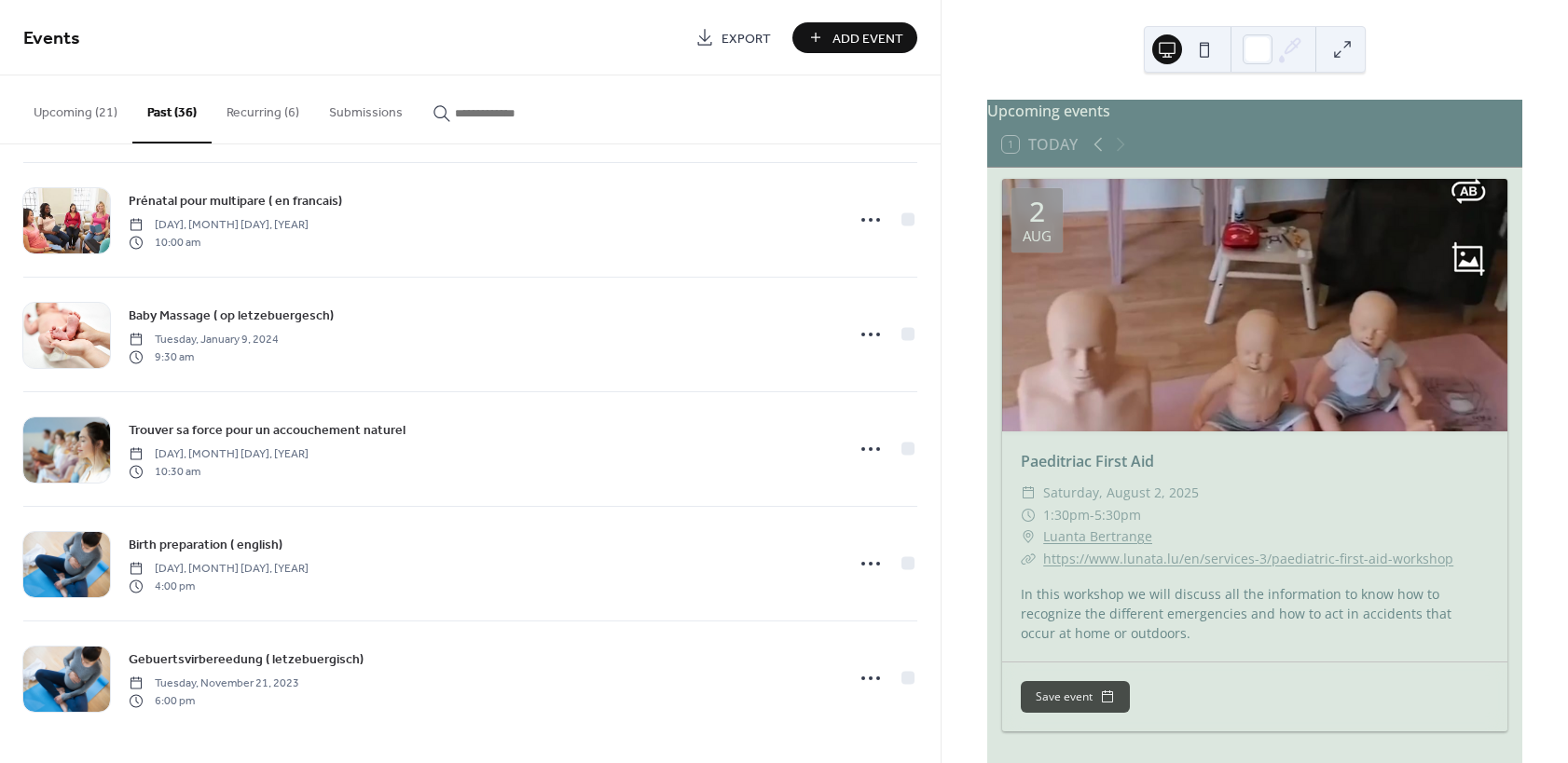 click on "Past (36)" at bounding box center [172, 109] 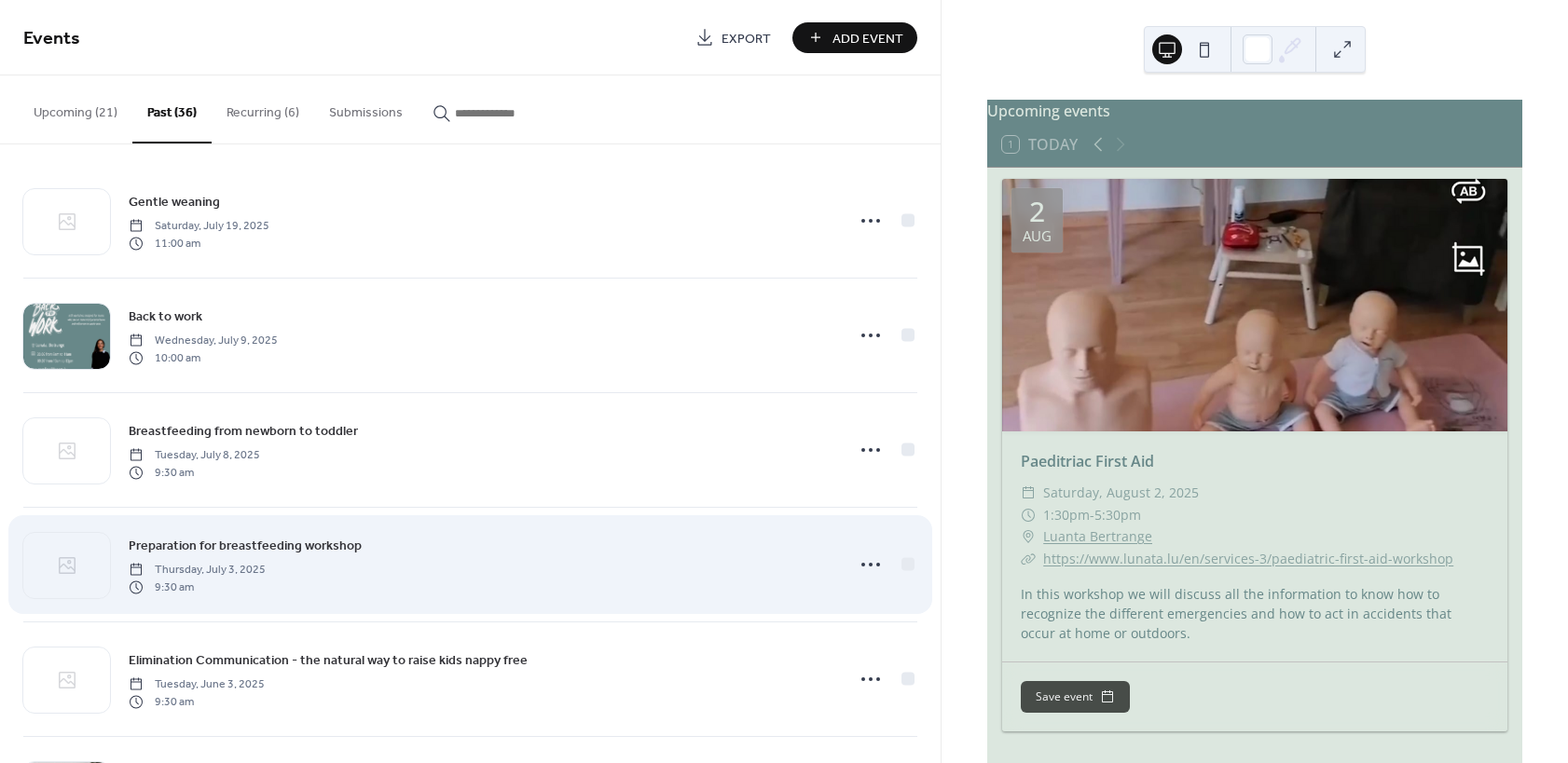 scroll, scrollTop: 0, scrollLeft: 0, axis: both 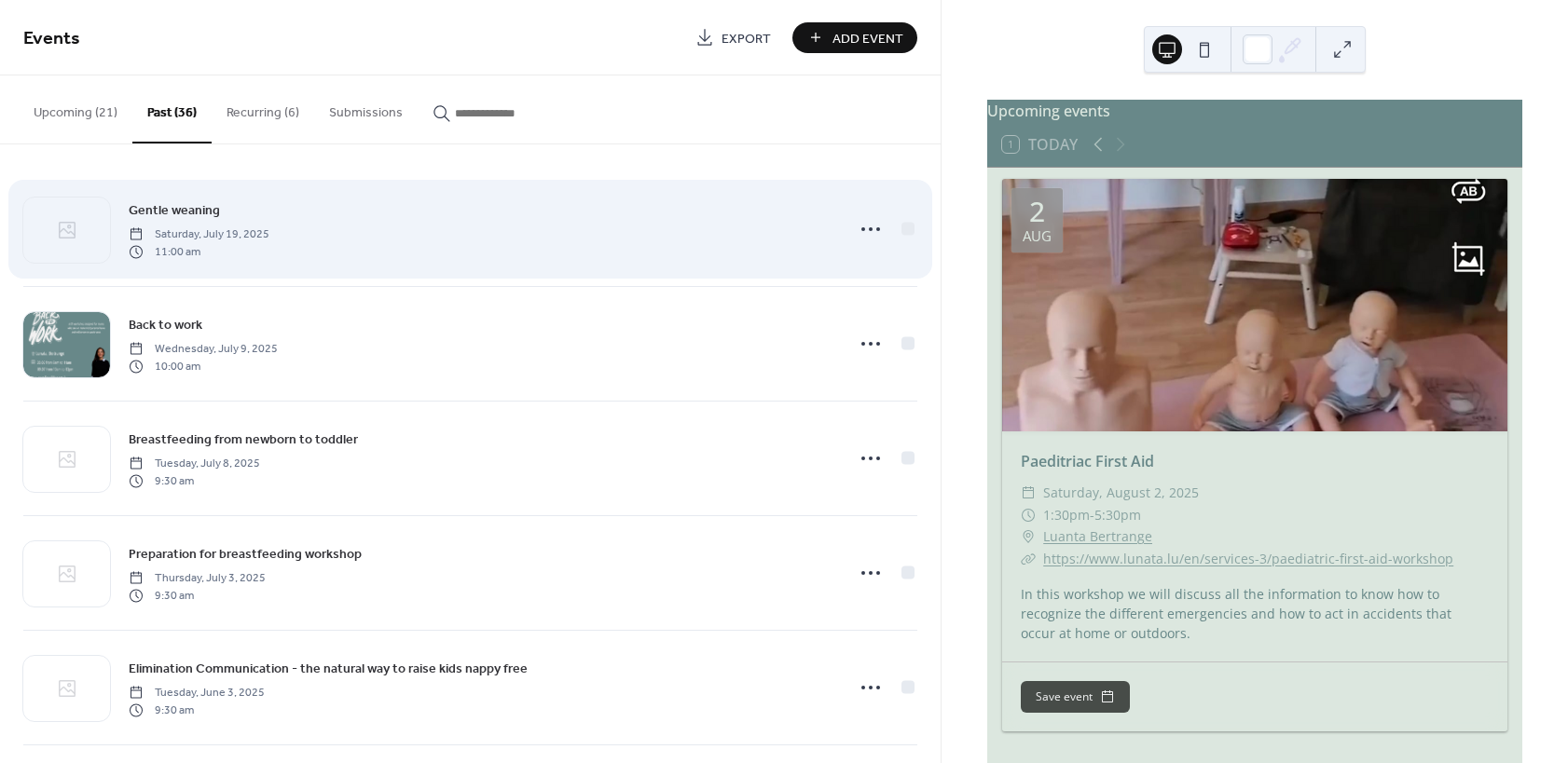 click on "Gentle weaning [DAY], [MONTH] [DAY], [YEAR] [TIME]" at bounding box center (481, 229) 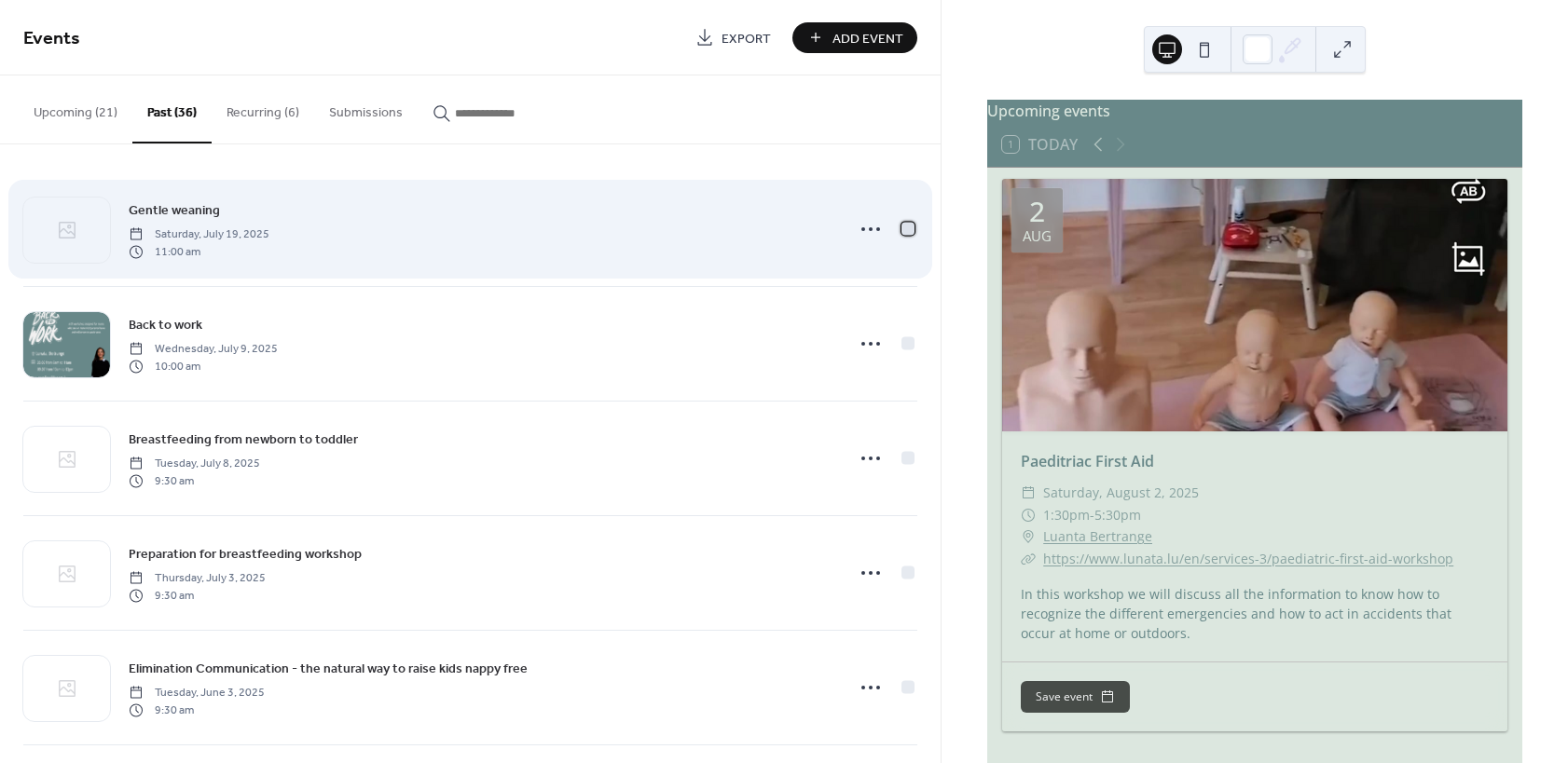 click at bounding box center (908, 229) 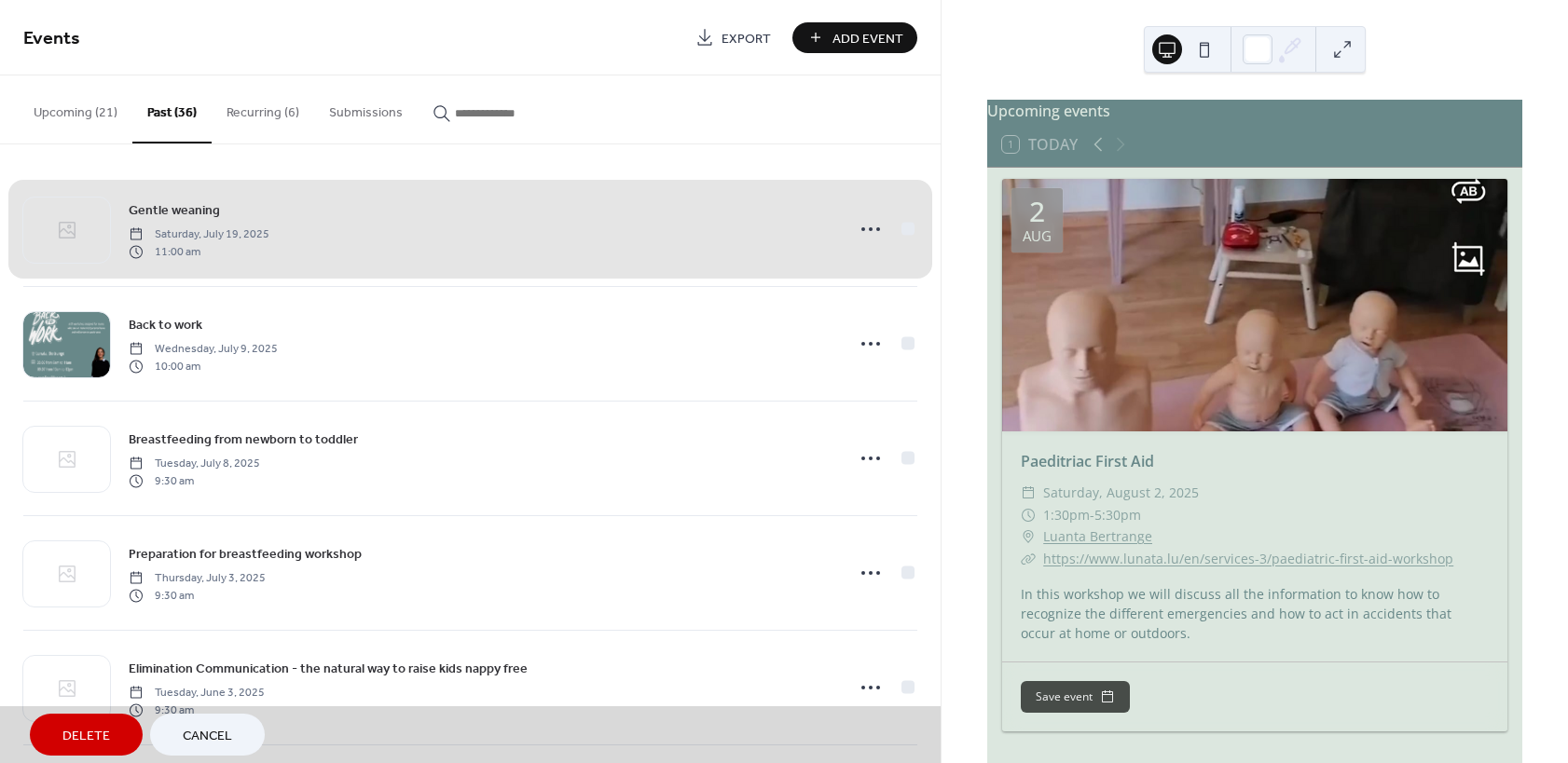 click on "Export" at bounding box center [746, 38] 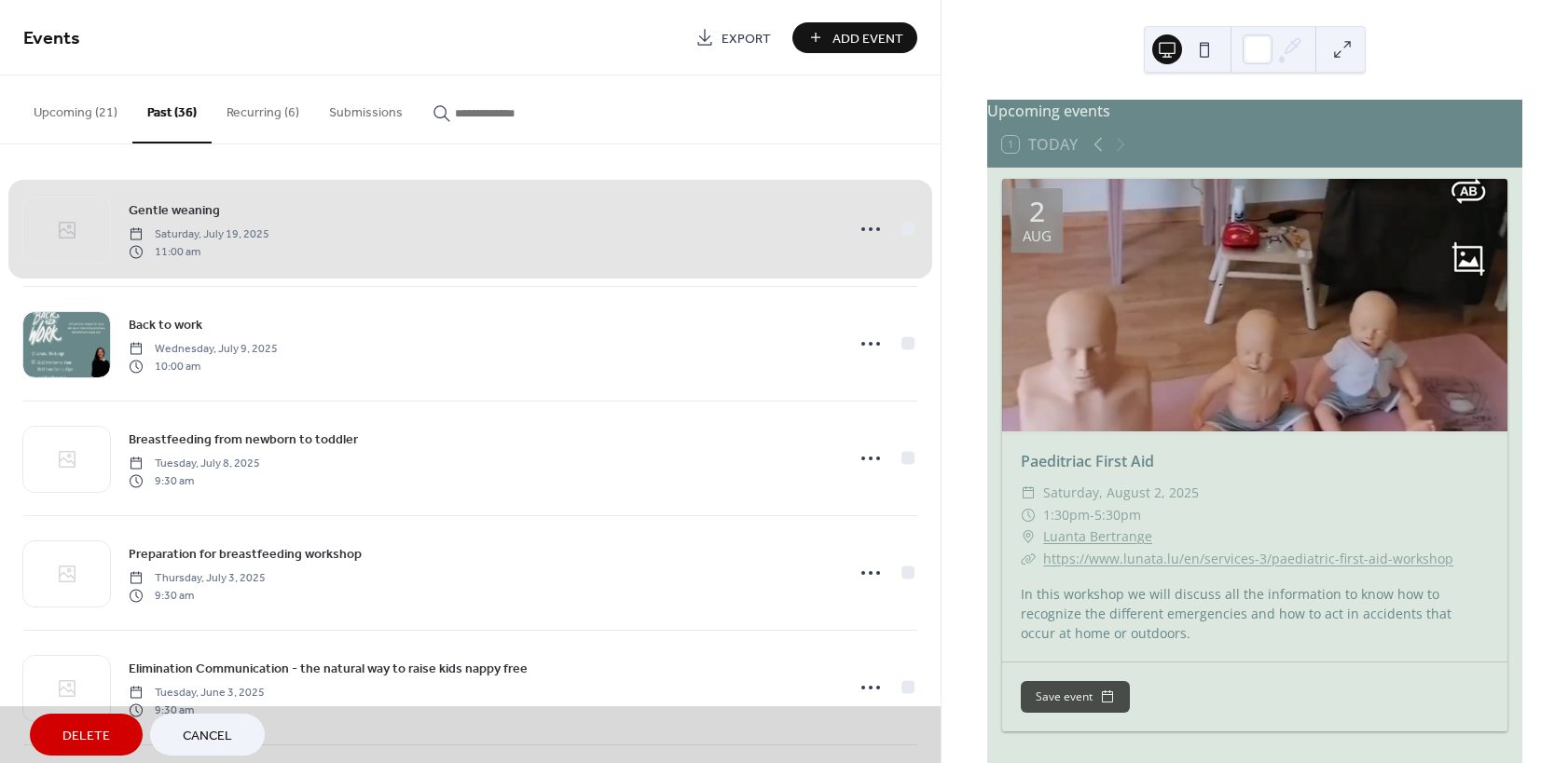 click on "Submissions" at bounding box center [365, 108] 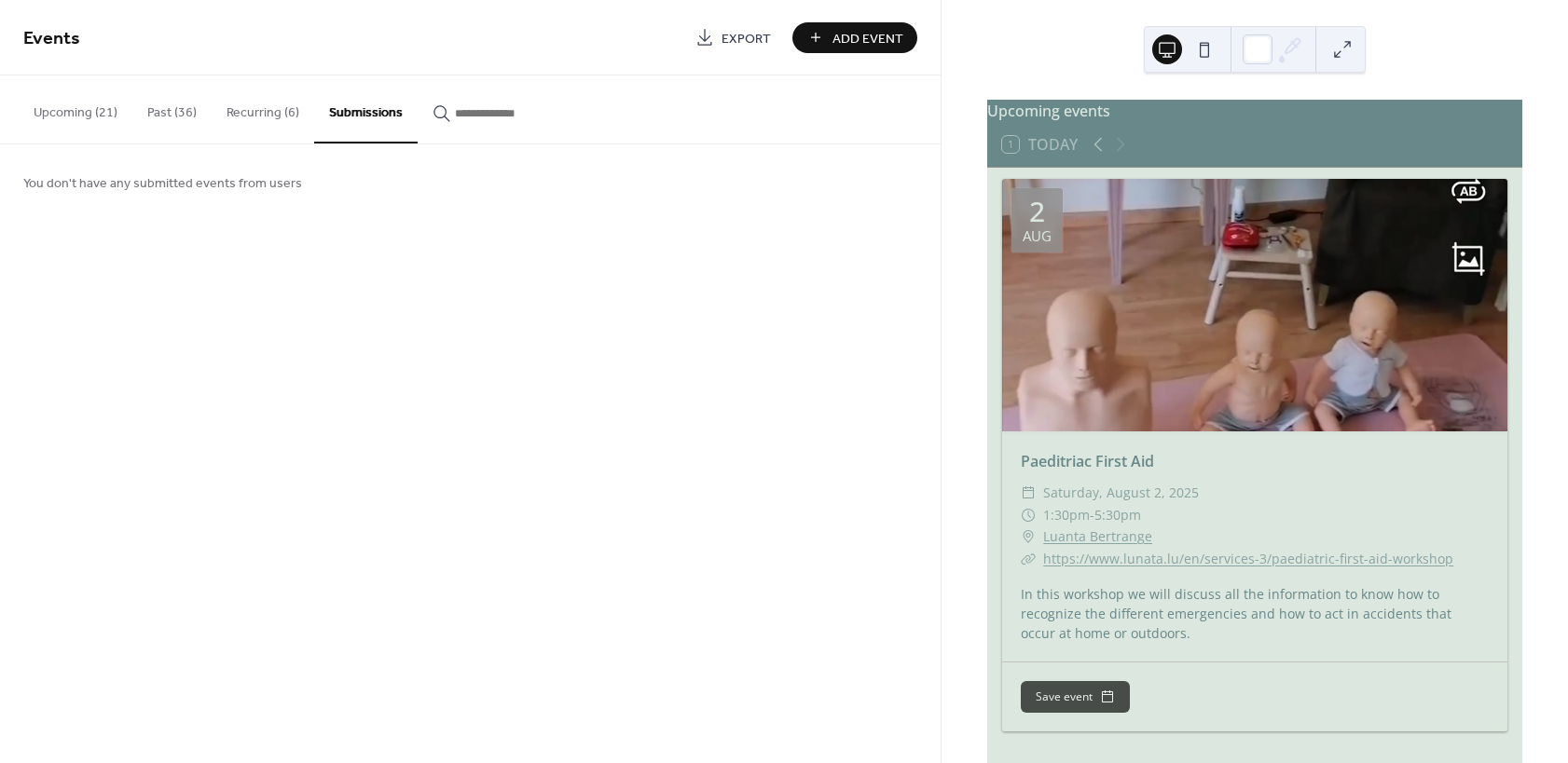 click on "Recurring (6)" at bounding box center [263, 108] 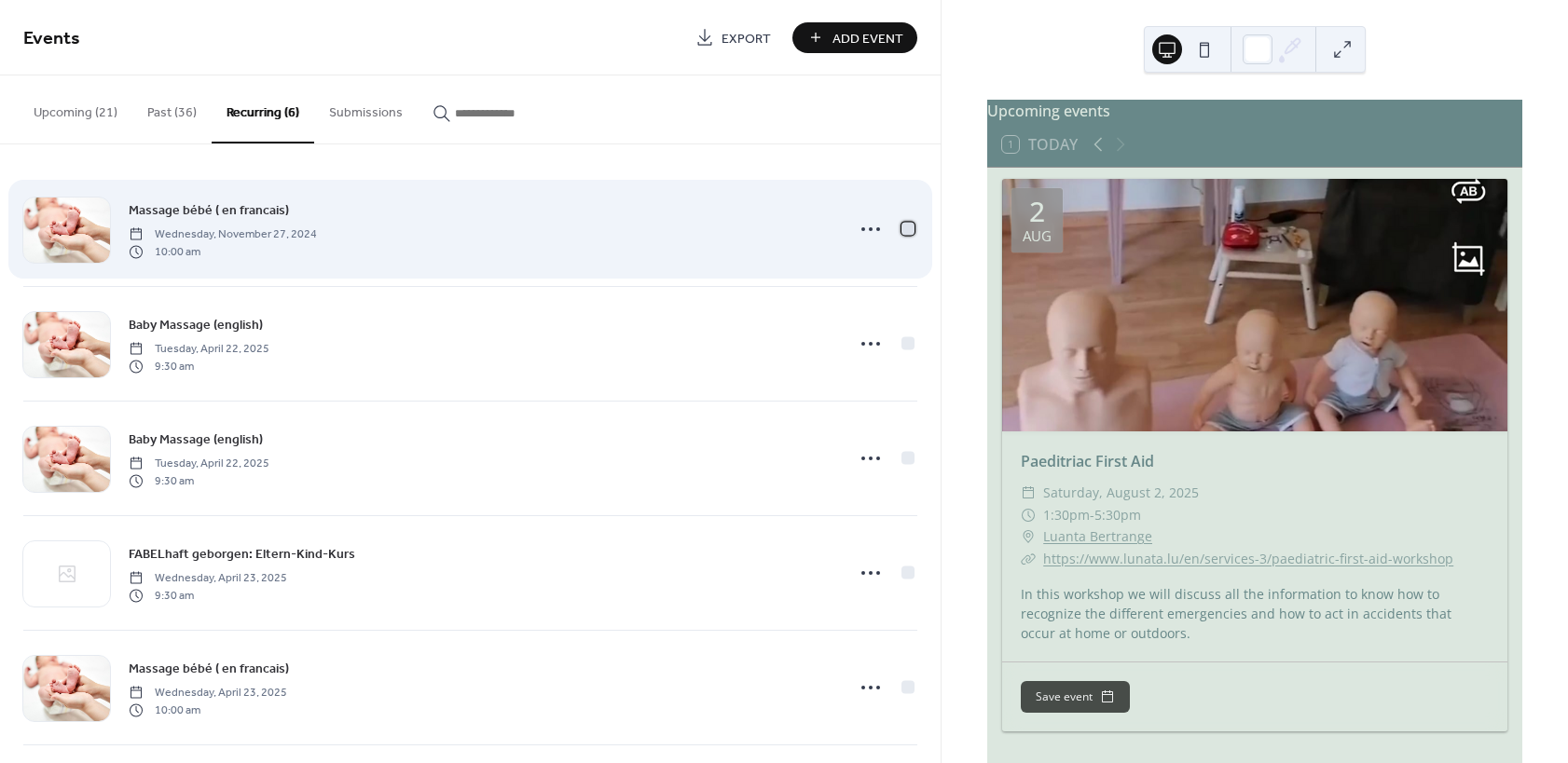 click at bounding box center (908, 228) 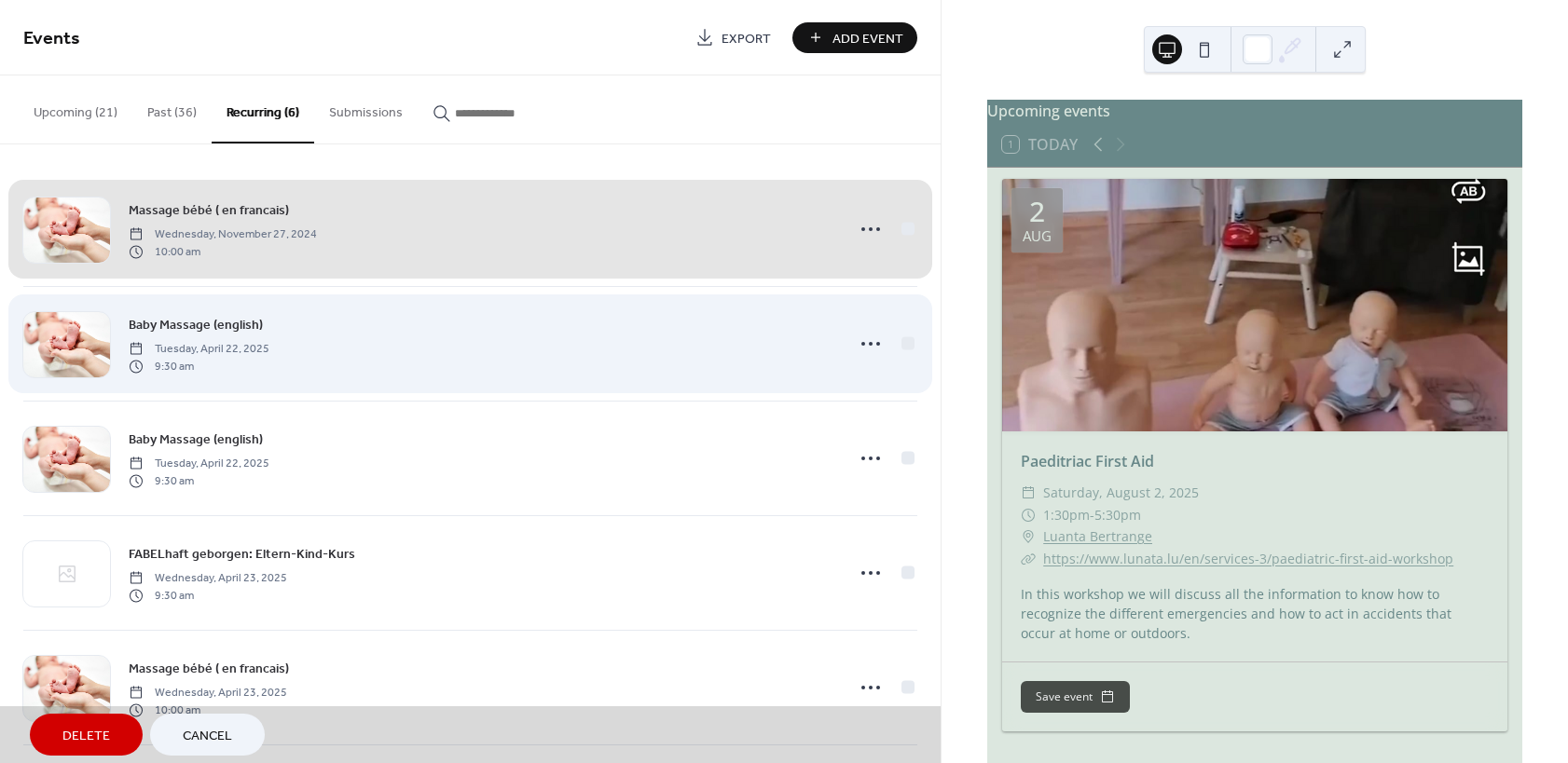 click on "Baby Massage (english) Tuesday, April 22, 2025 9:30 am" at bounding box center [470, 343] 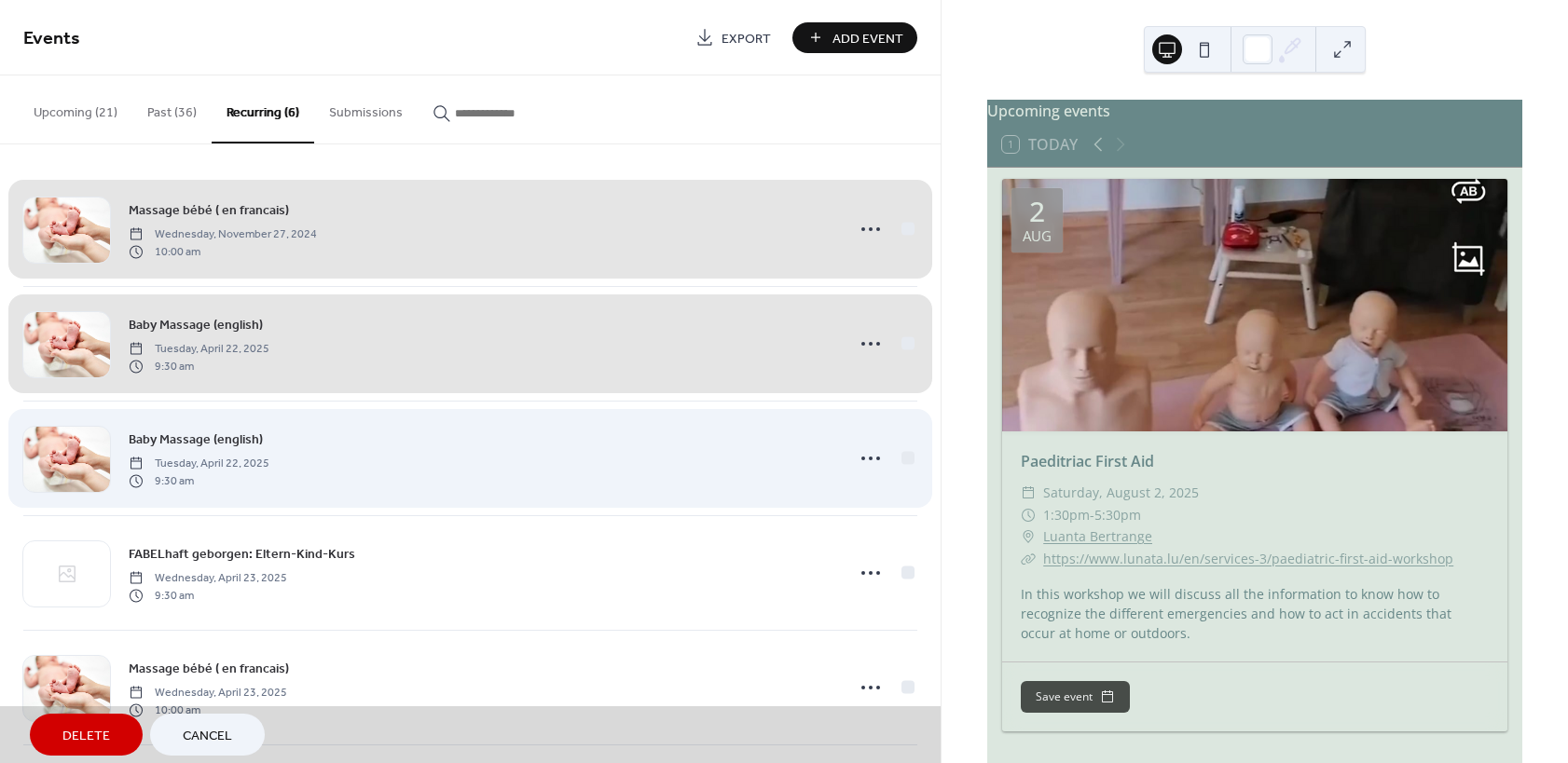 click on "Baby Massage (english) Tuesday, April 22, 2025 9:30 am" at bounding box center [470, 457] 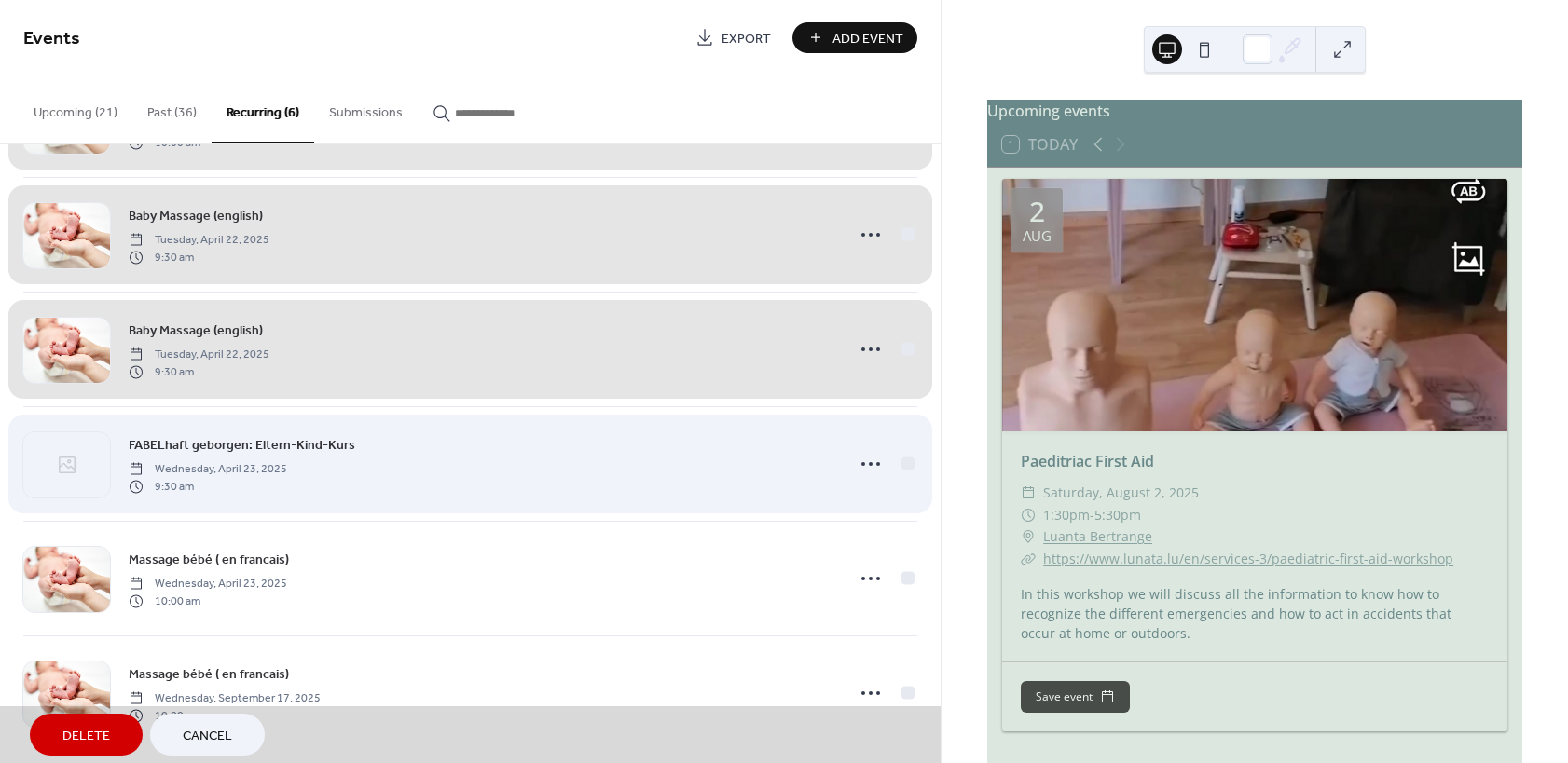 scroll, scrollTop: 124, scrollLeft: 0, axis: vertical 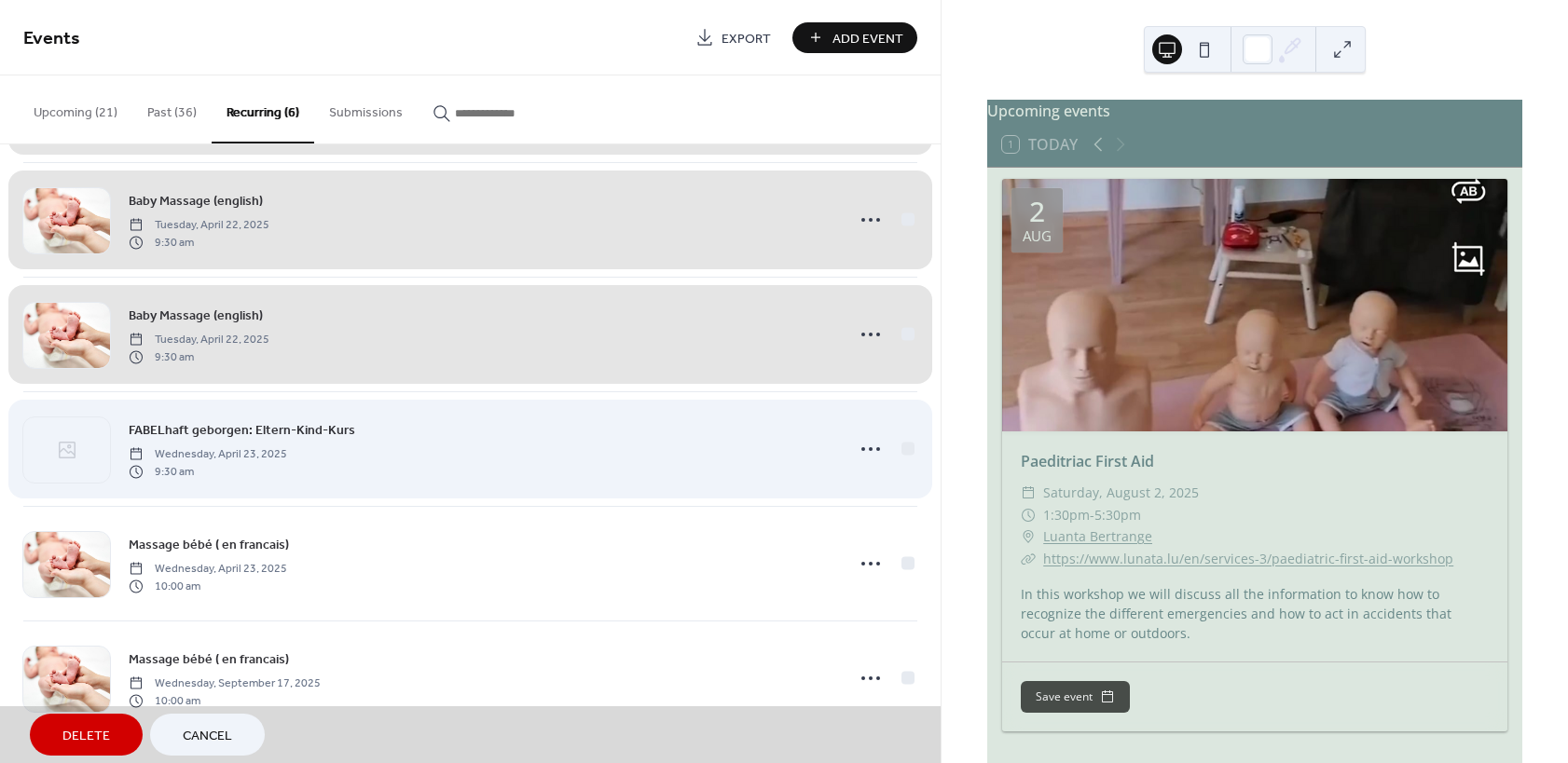 click on "FABELhaft geborgen: Eltern-Kind-Kurs Wednesday, April 23, 2025 9:30 am" at bounding box center [470, 448] 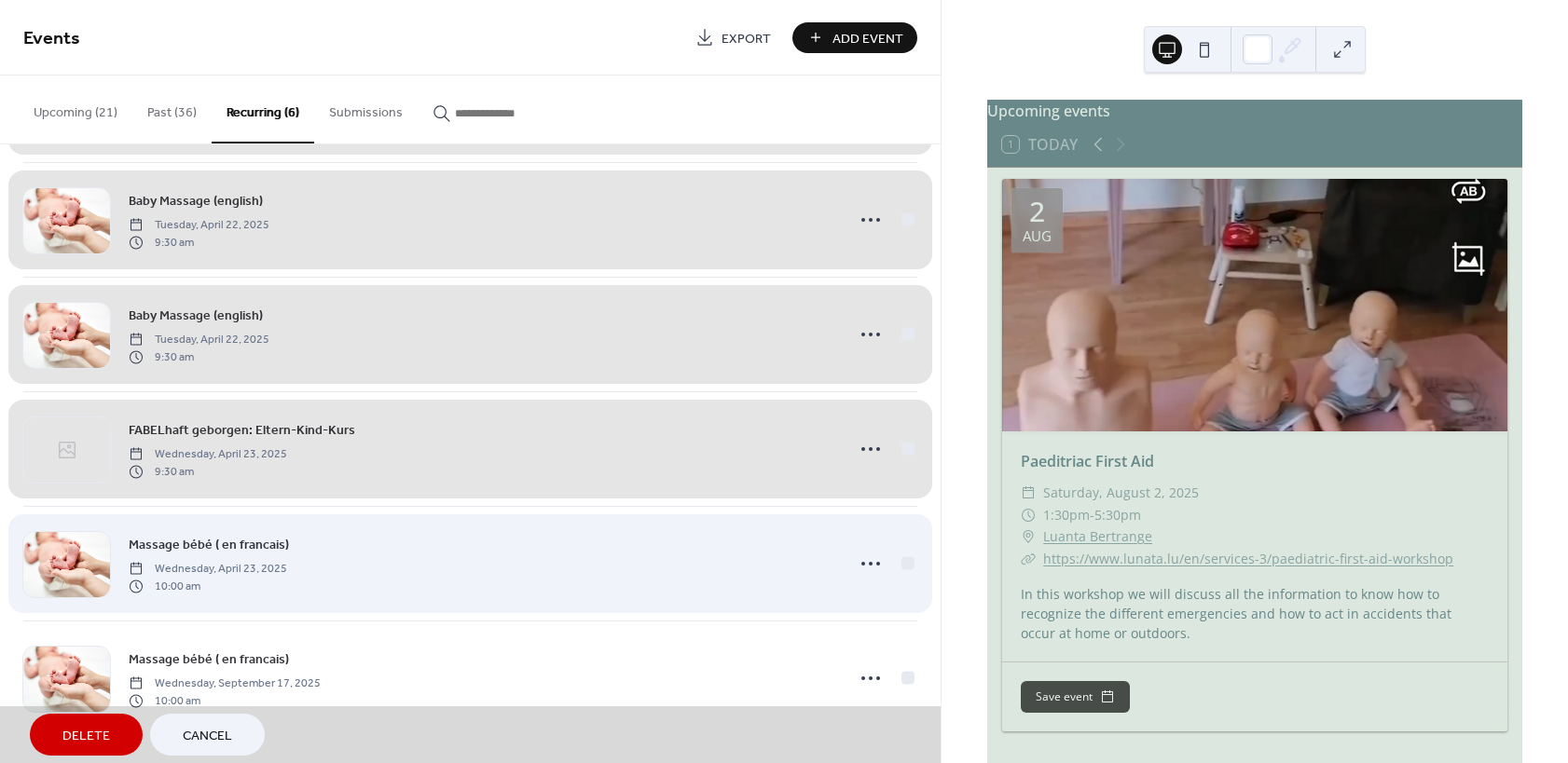 click on "Massage bébé ( en francais) Wednesday, April 23, 2025 10:00 am" at bounding box center (470, 563) 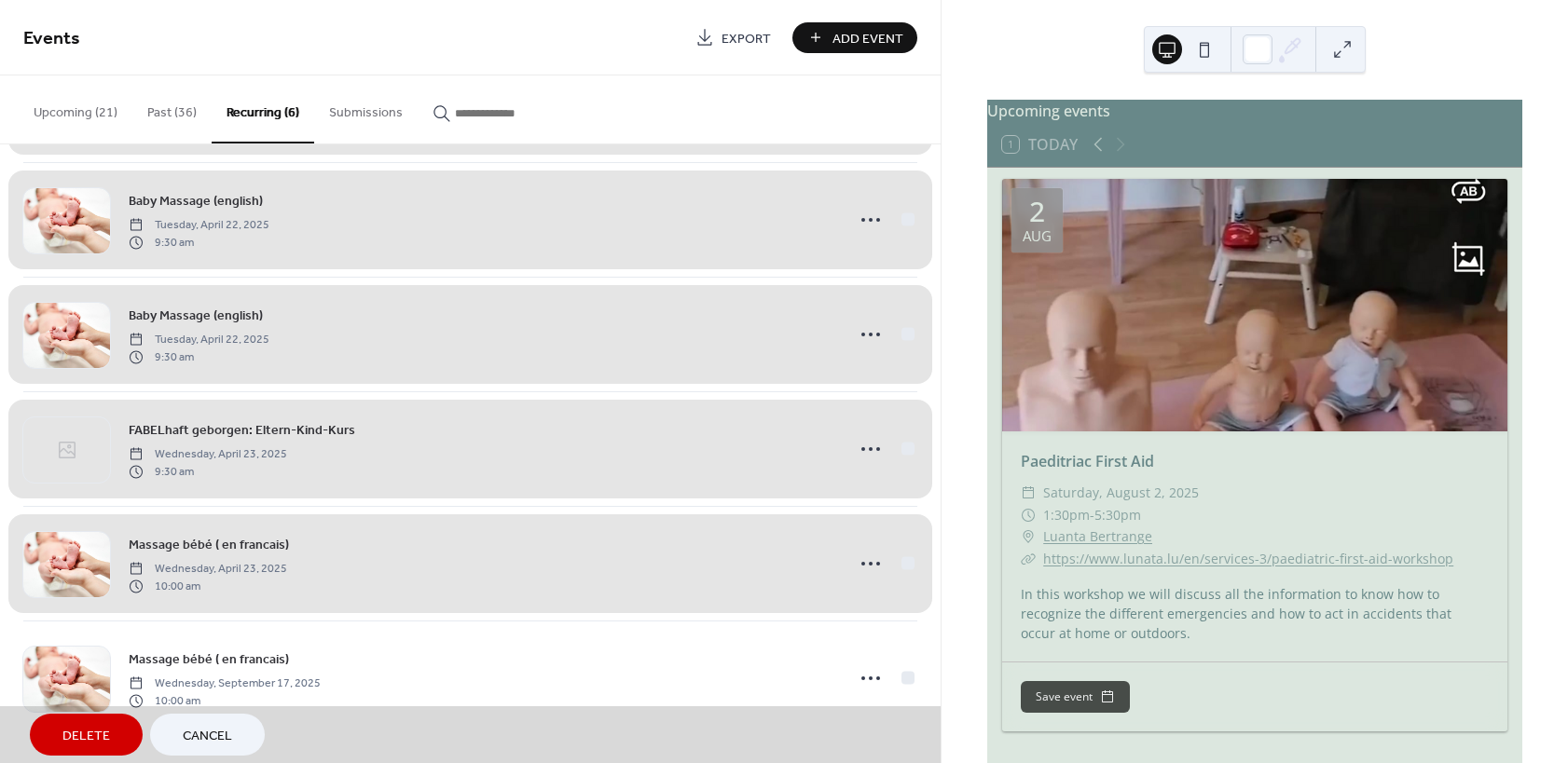 click on "Delete" at bounding box center (86, 736) 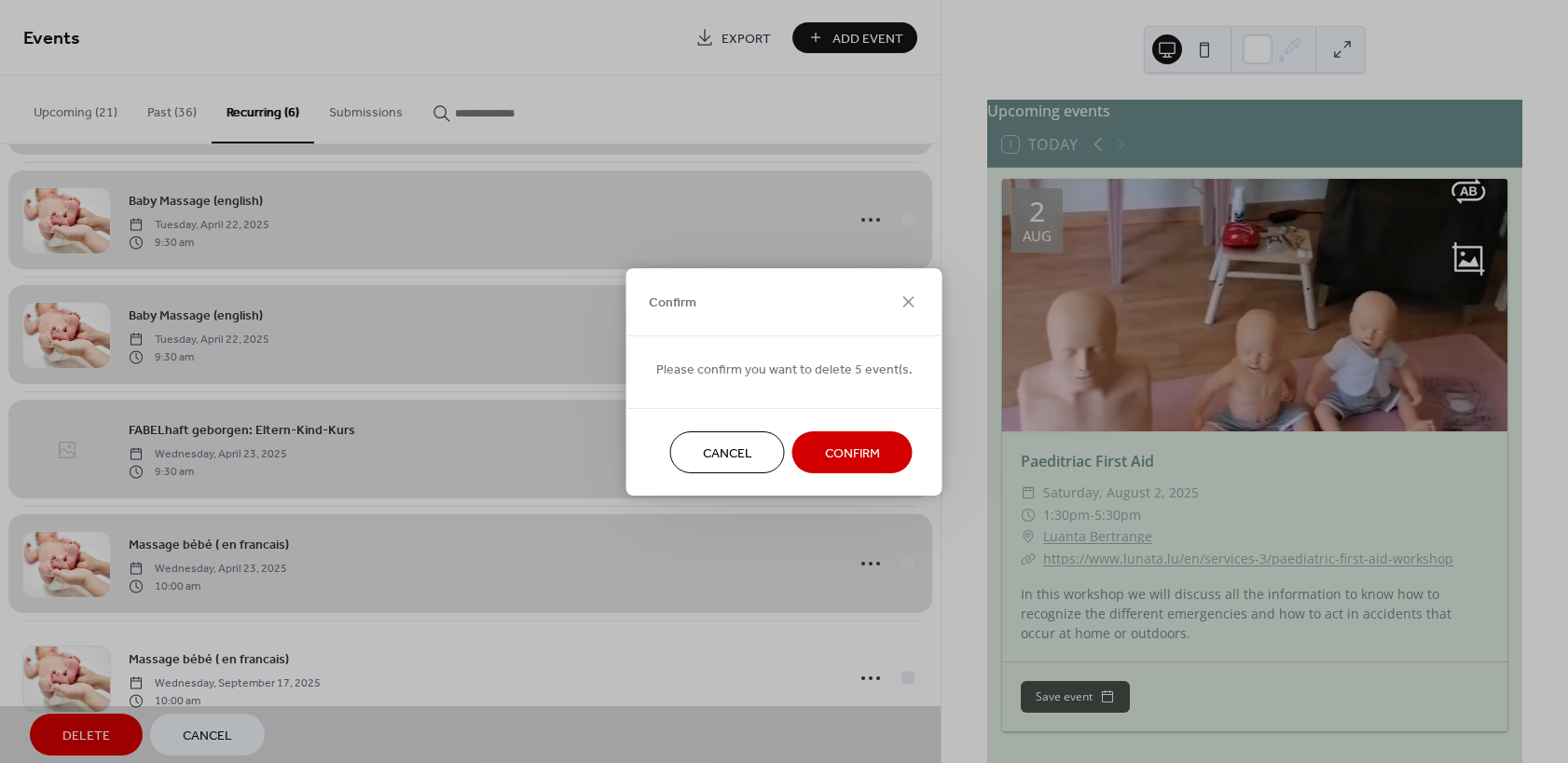 click on "Confirm" at bounding box center [852, 453] 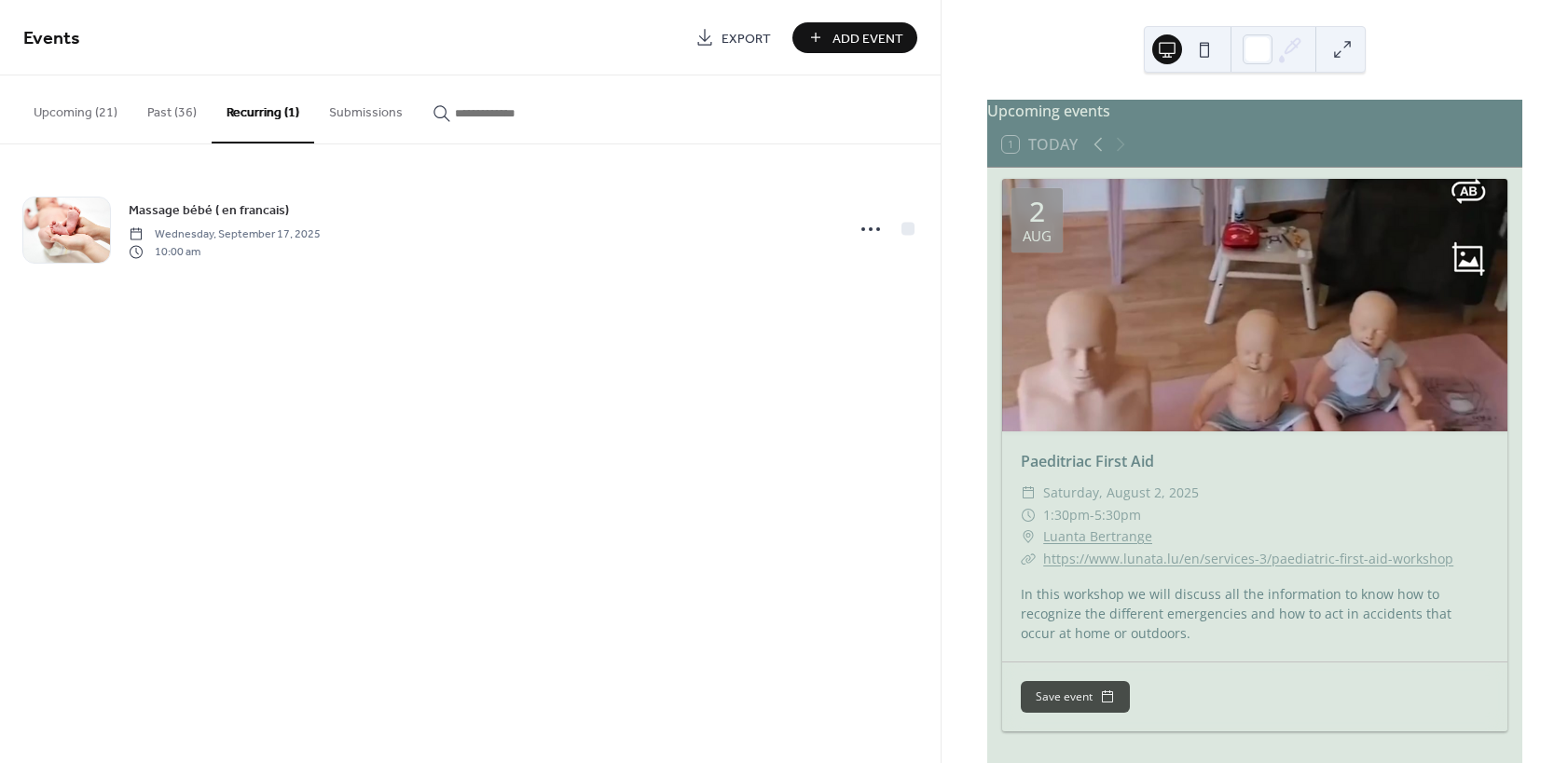 scroll, scrollTop: 0, scrollLeft: 0, axis: both 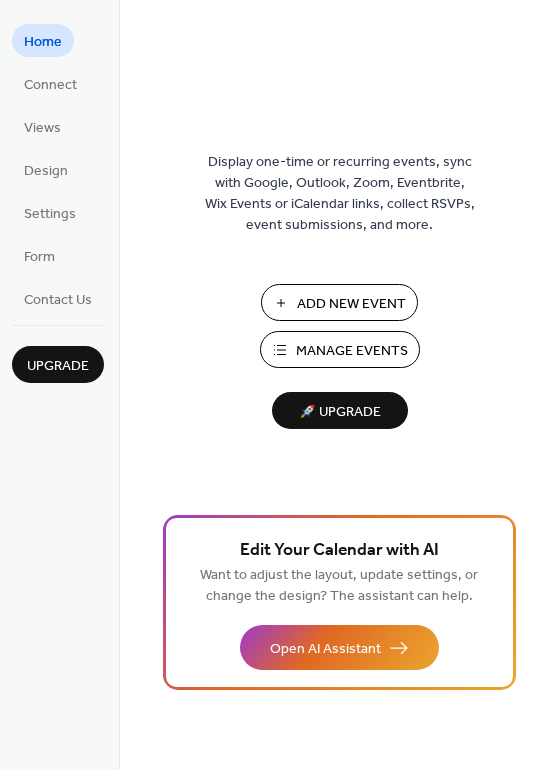 click on "Manage Events" at bounding box center (352, 351) 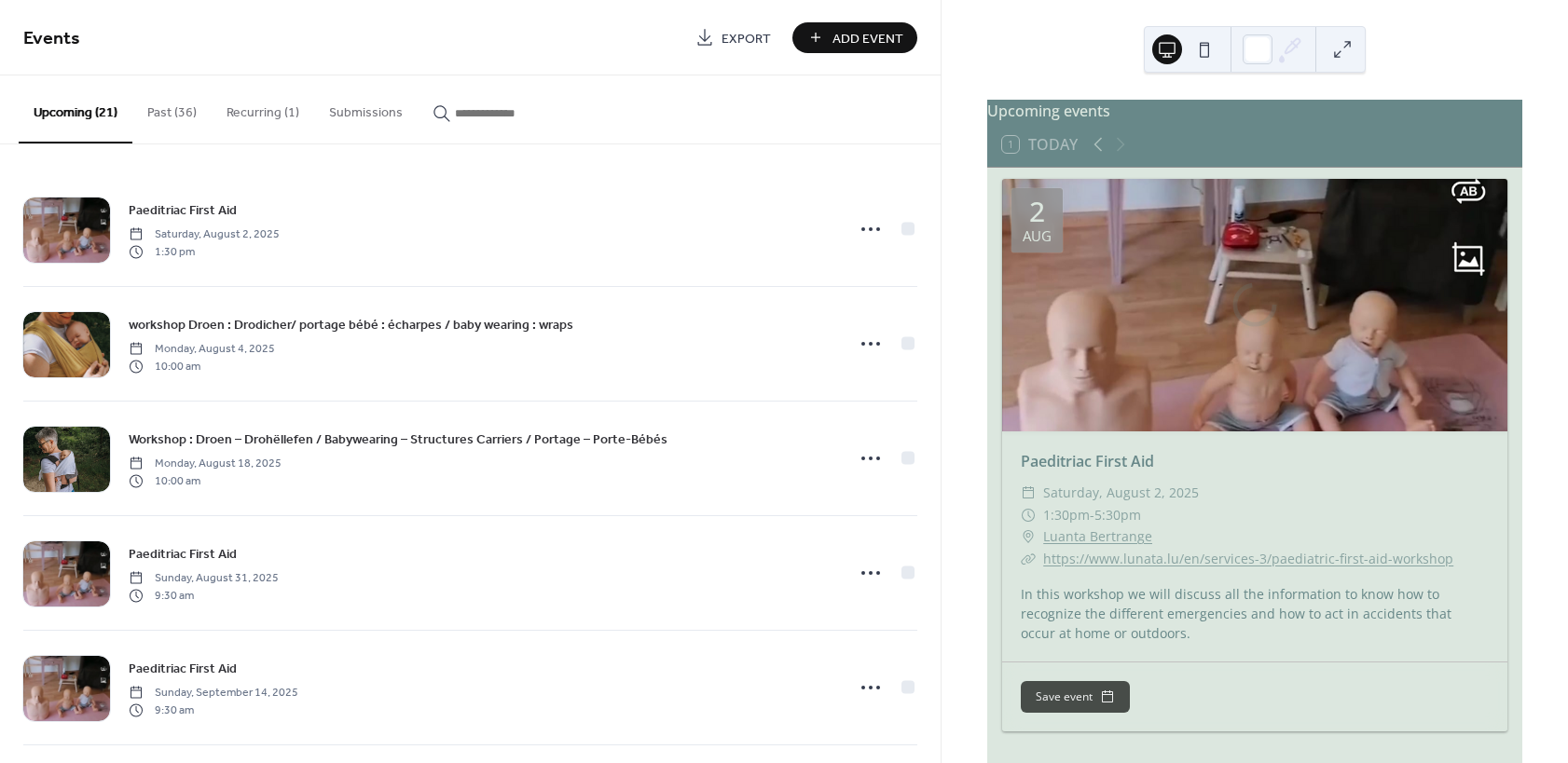 scroll, scrollTop: 0, scrollLeft: 0, axis: both 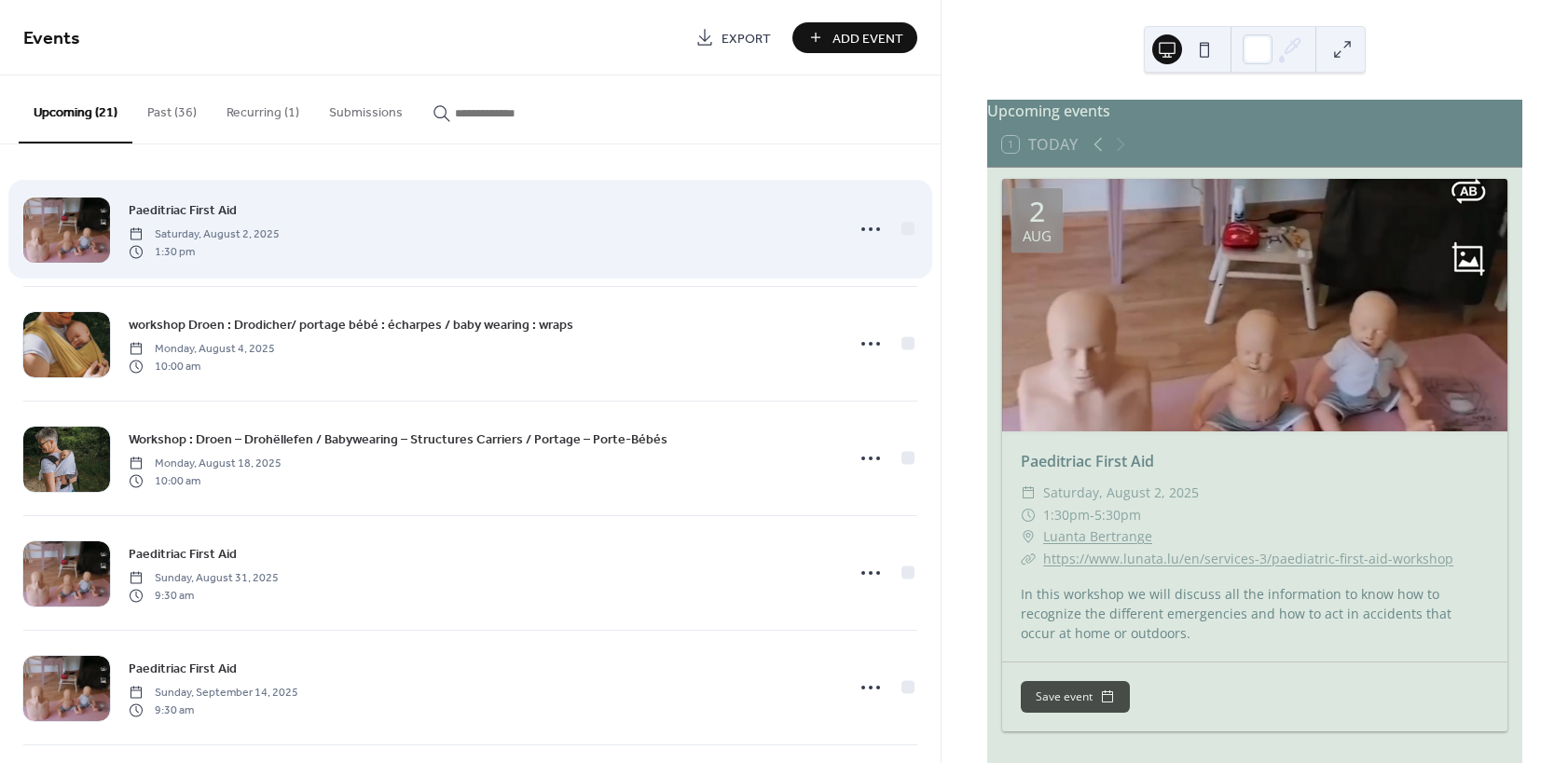 click at bounding box center [66, 230] 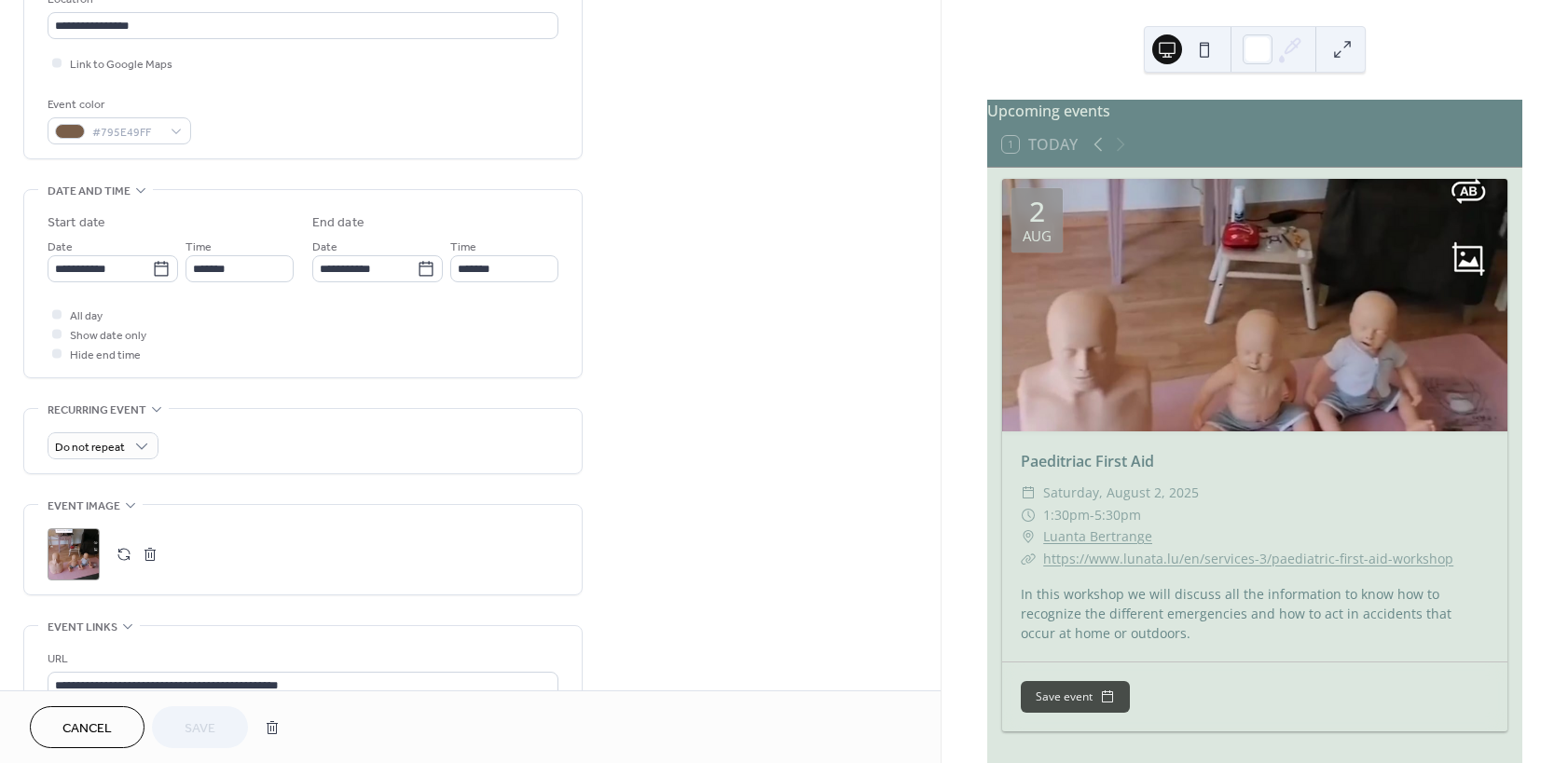 scroll, scrollTop: 503, scrollLeft: 0, axis: vertical 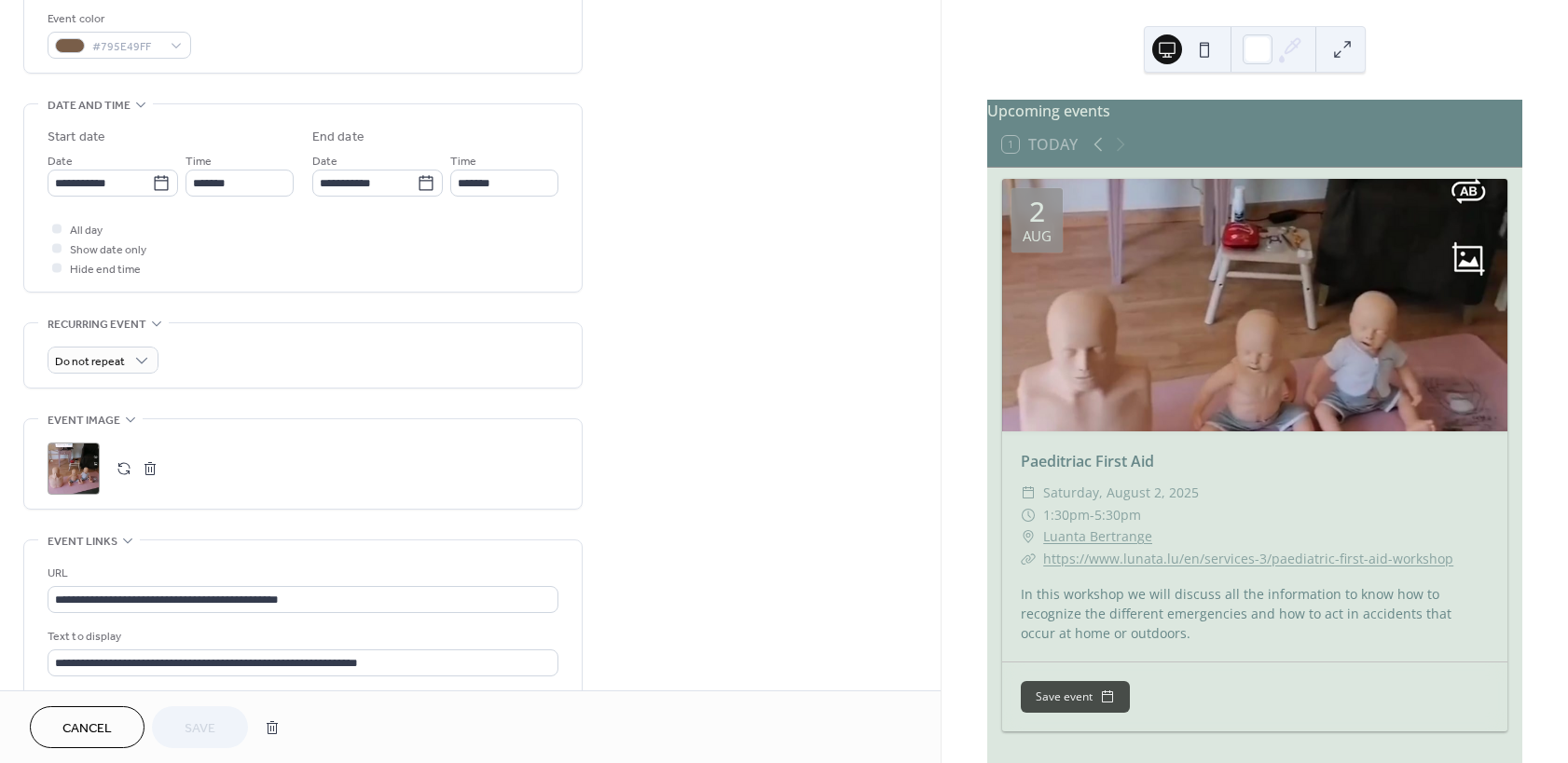 click on ";" at bounding box center [74, 469] 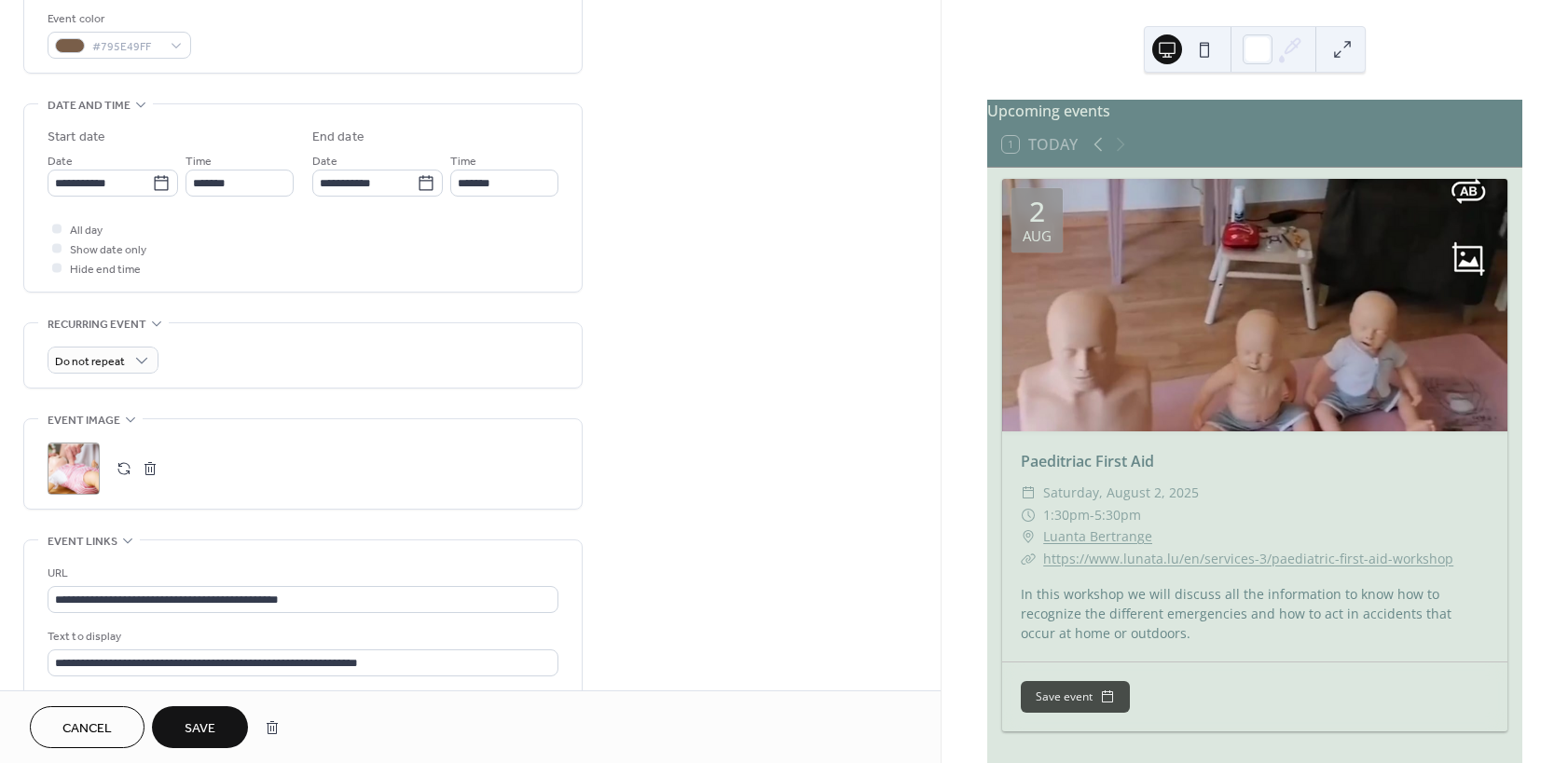 click on "Save" at bounding box center [199, 727] 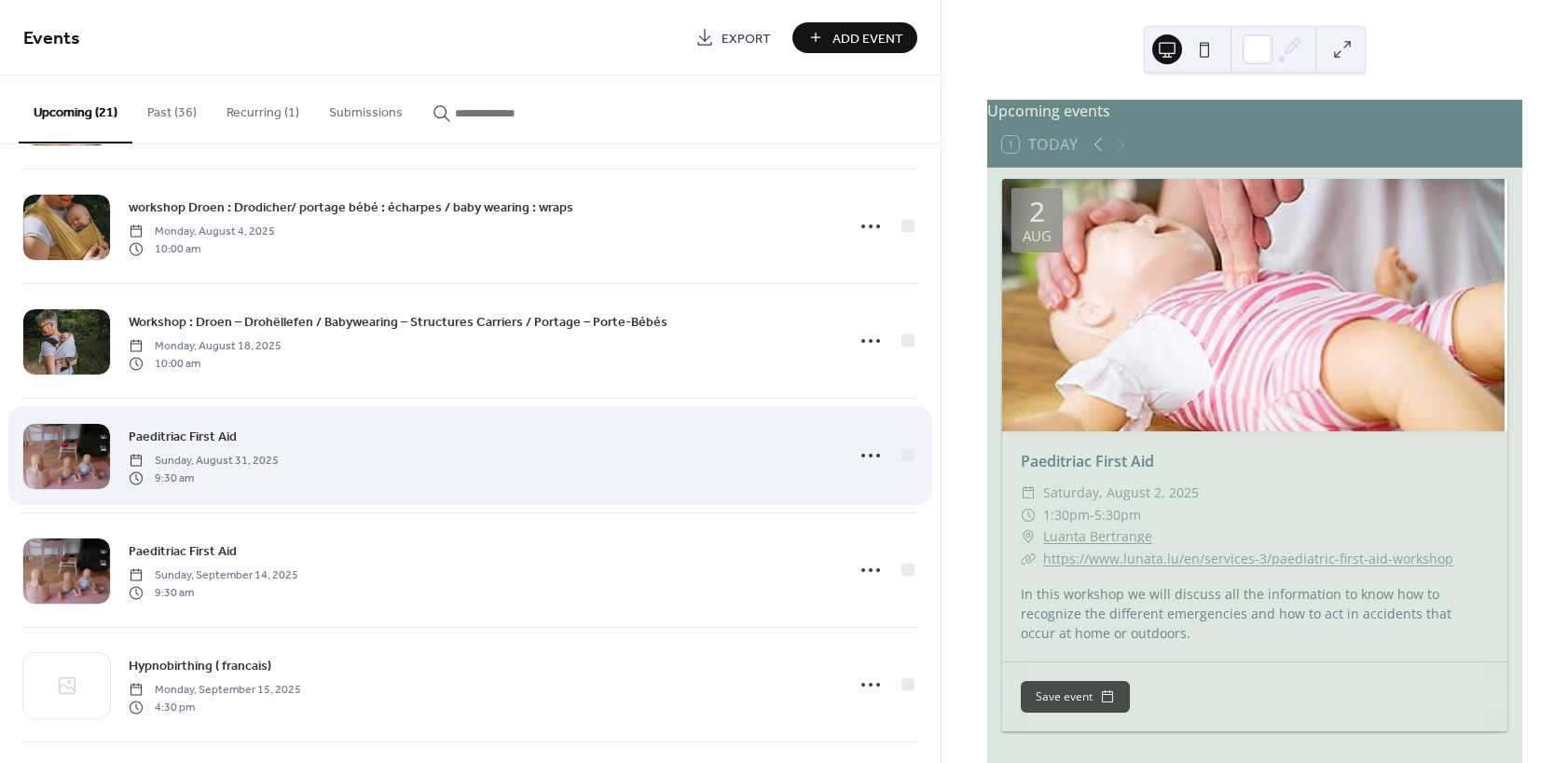 scroll, scrollTop: 168, scrollLeft: 0, axis: vertical 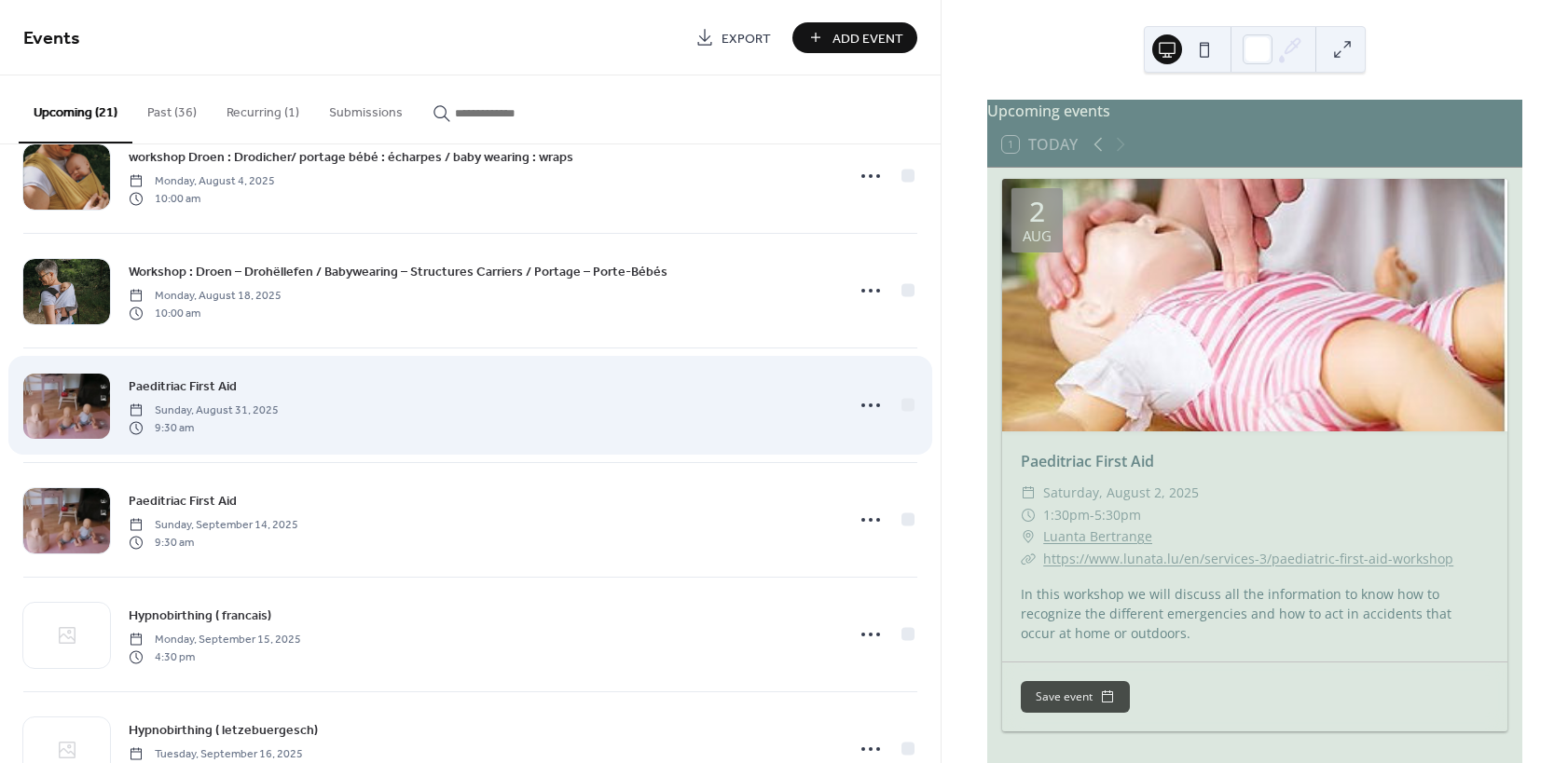 click at bounding box center (66, 406) 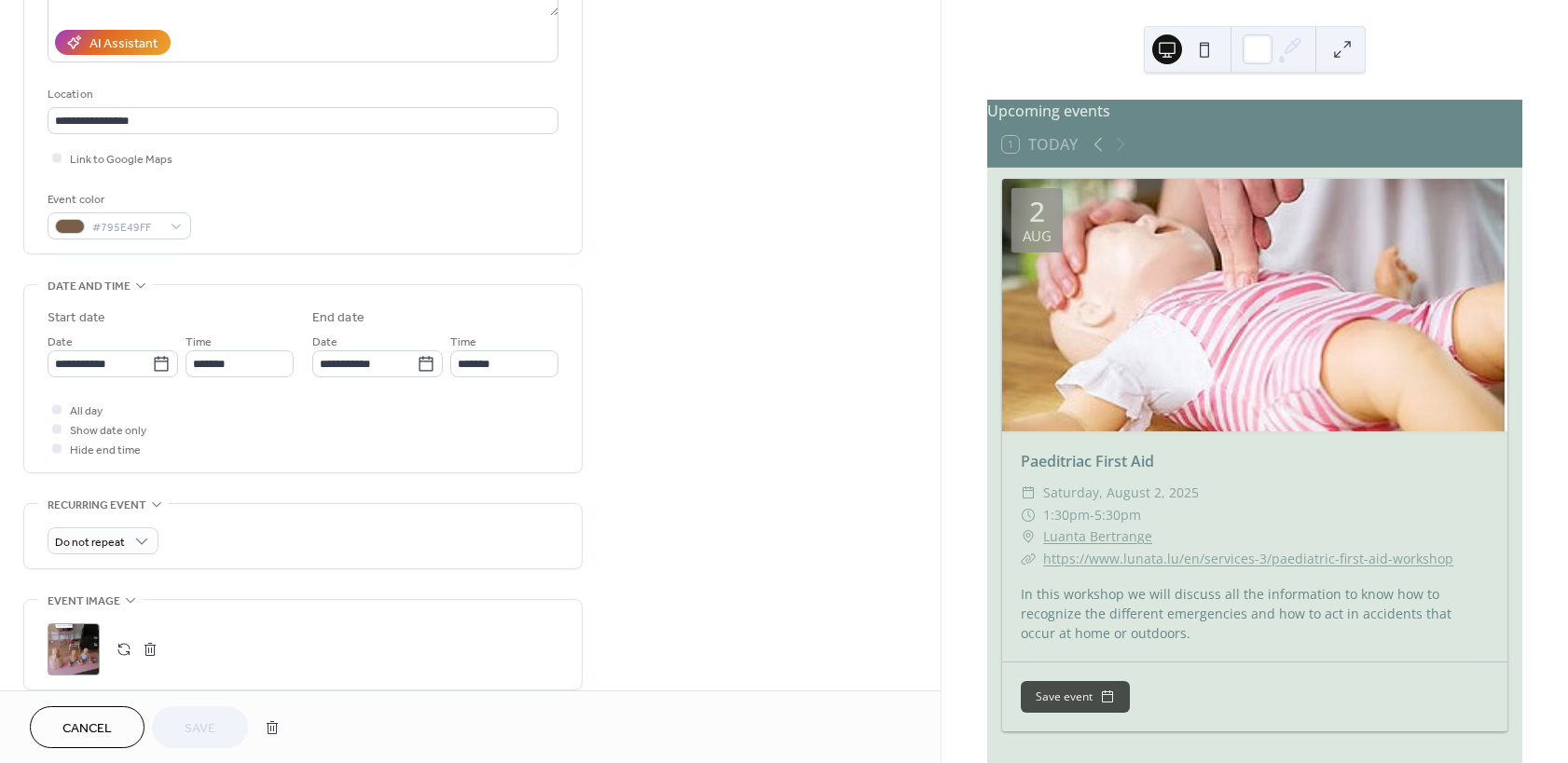 scroll, scrollTop: 391, scrollLeft: 0, axis: vertical 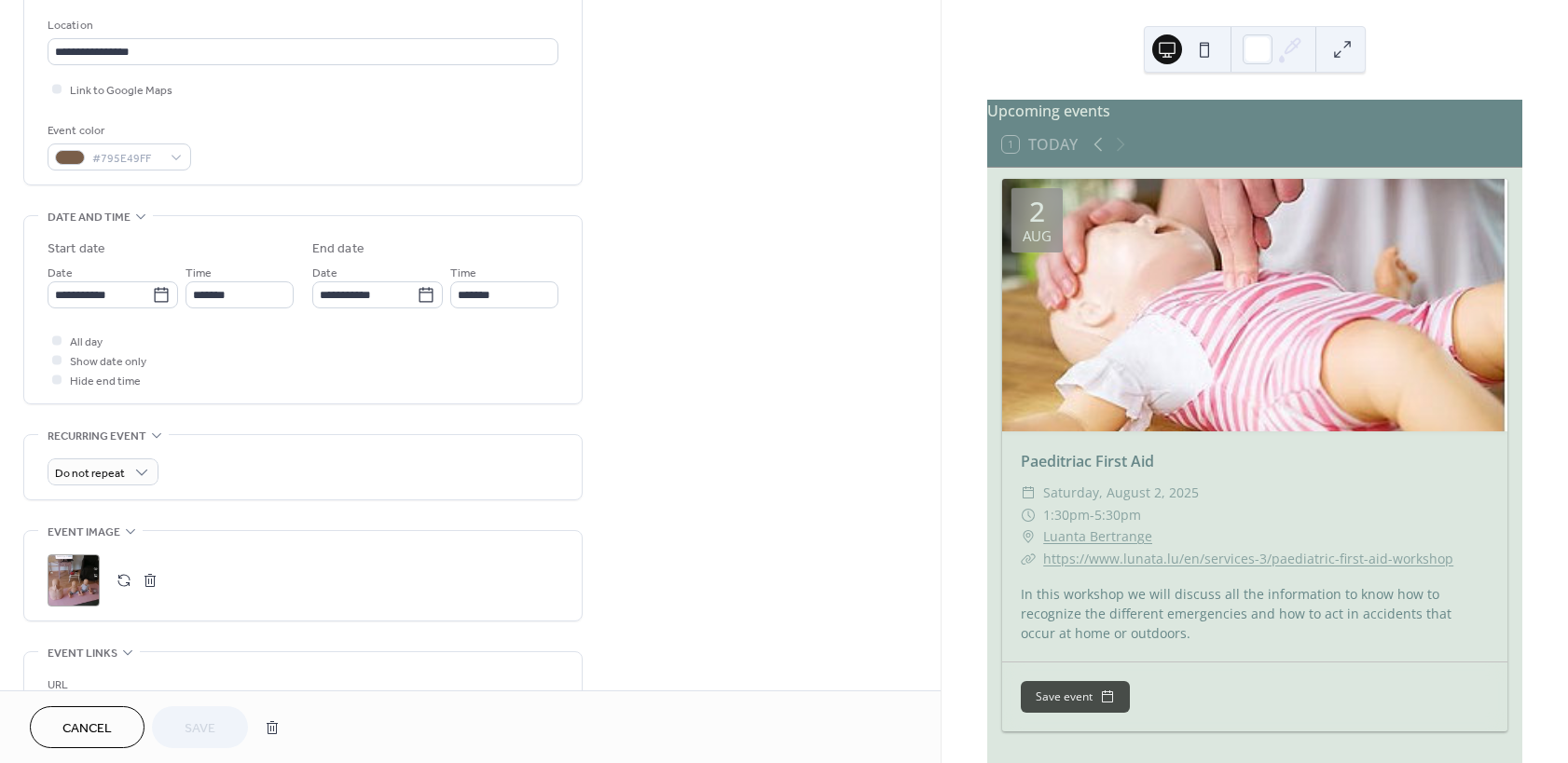 click at bounding box center (124, 580) 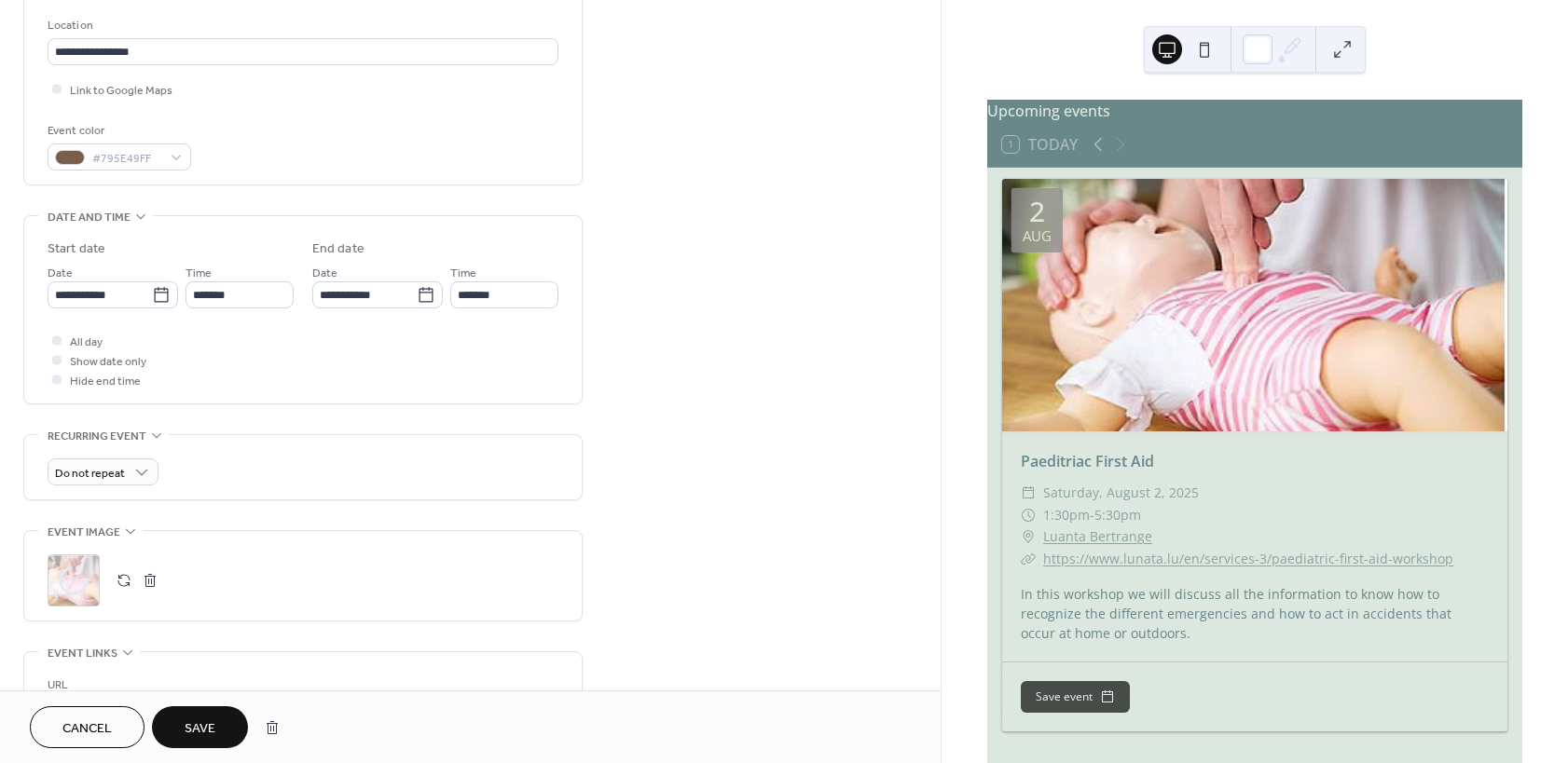 click on "Save" at bounding box center [199, 729] 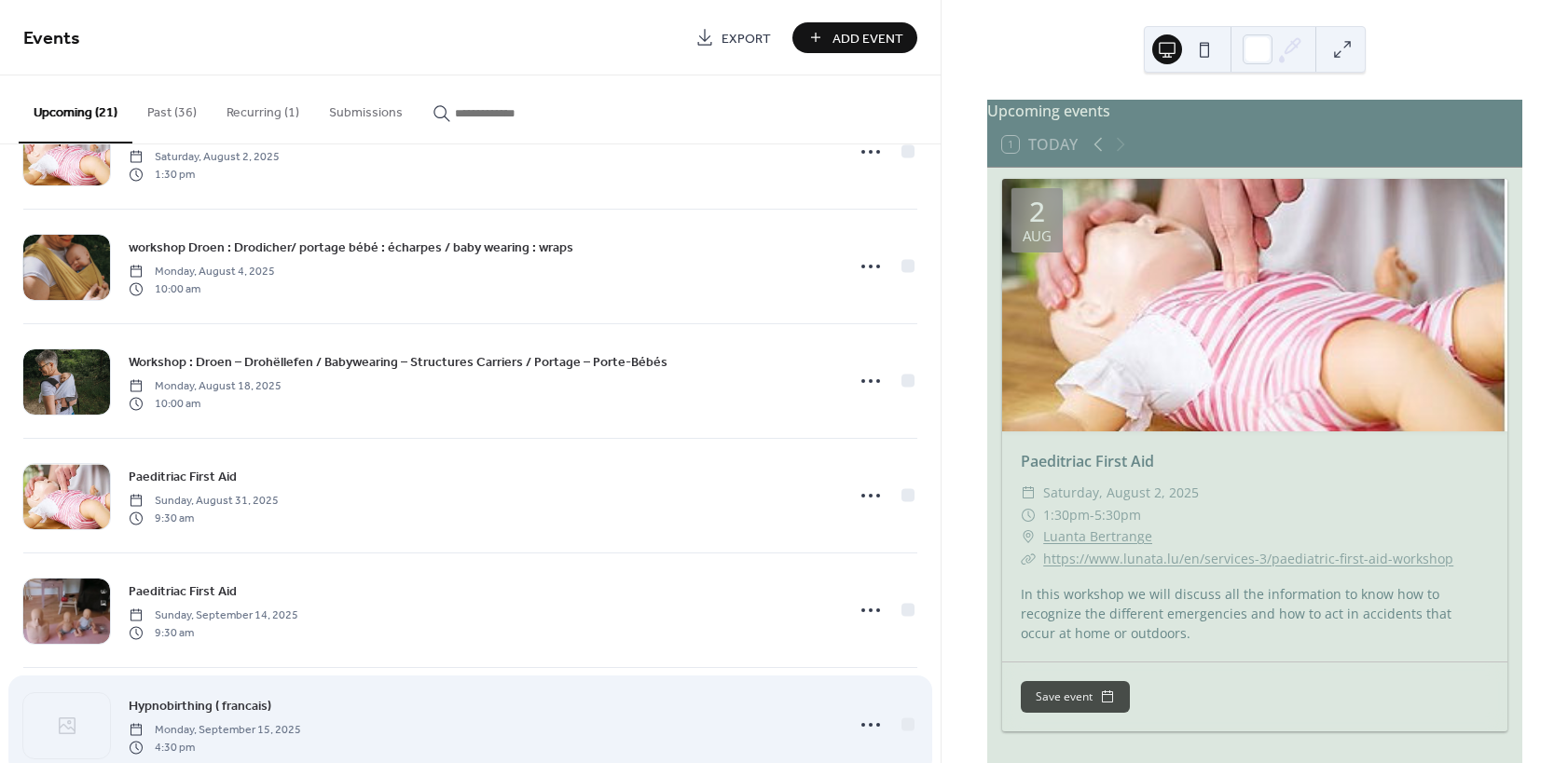scroll, scrollTop: 168, scrollLeft: 0, axis: vertical 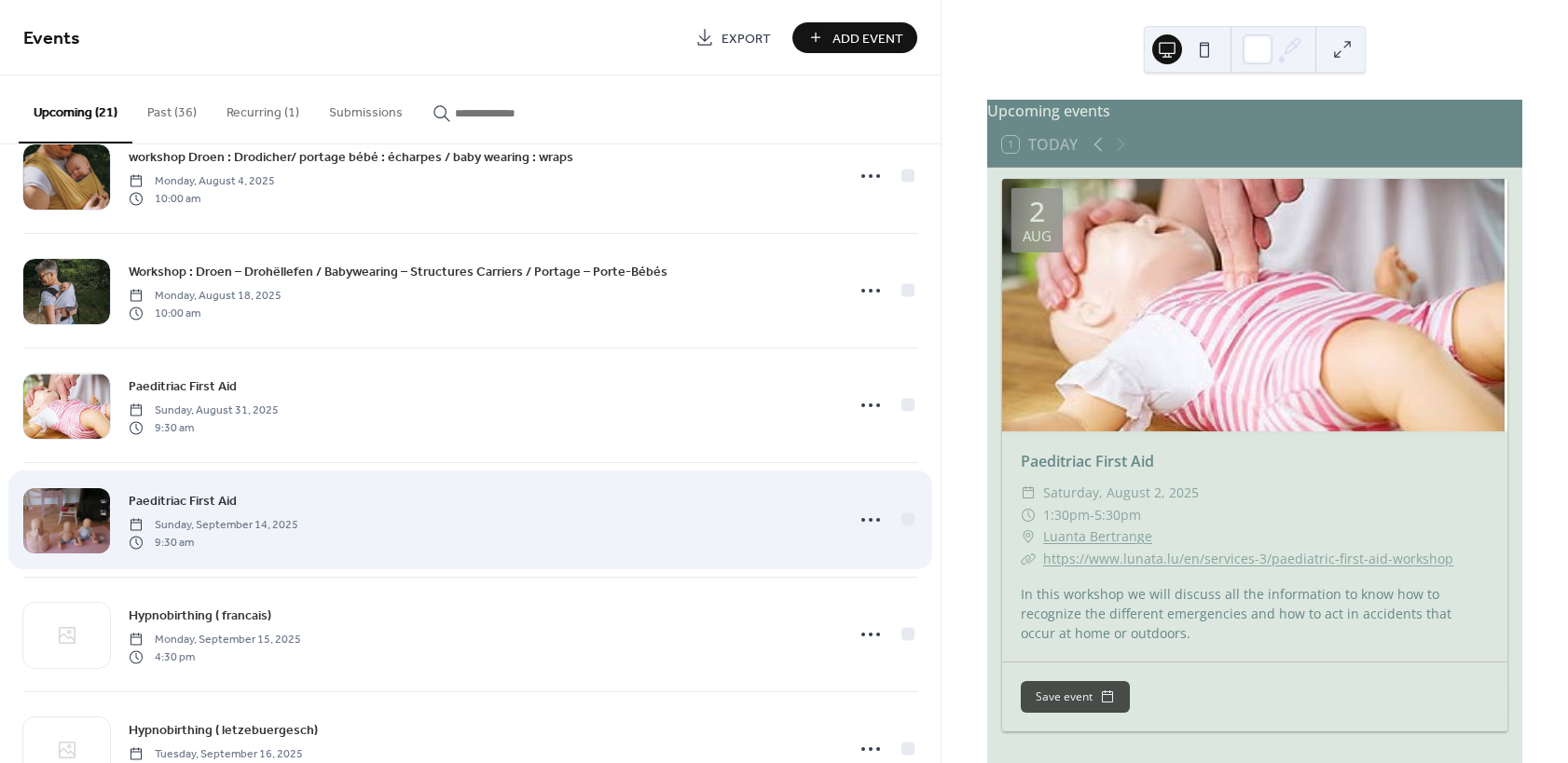 click at bounding box center [66, 521] 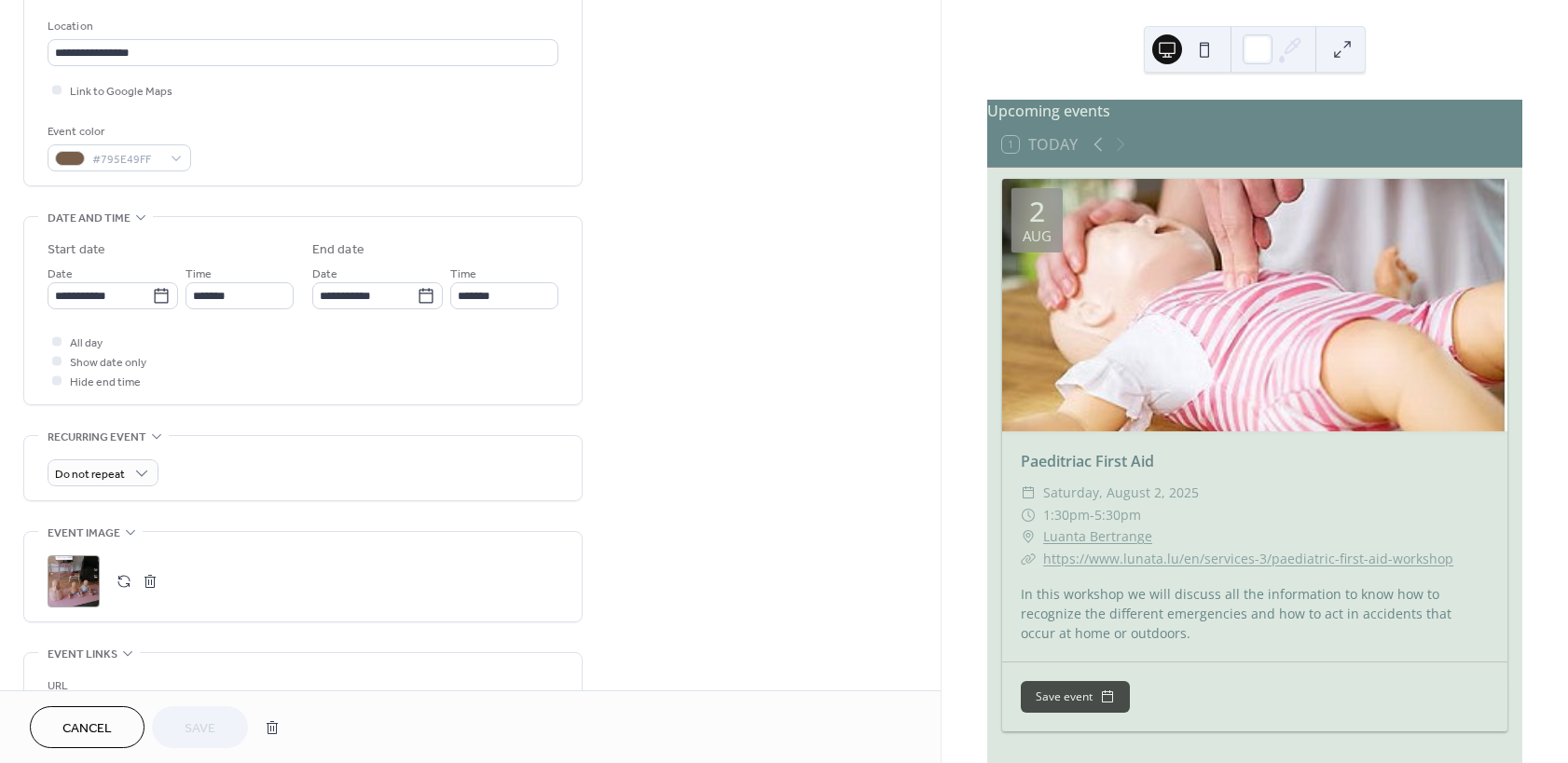 scroll, scrollTop: 503, scrollLeft: 0, axis: vertical 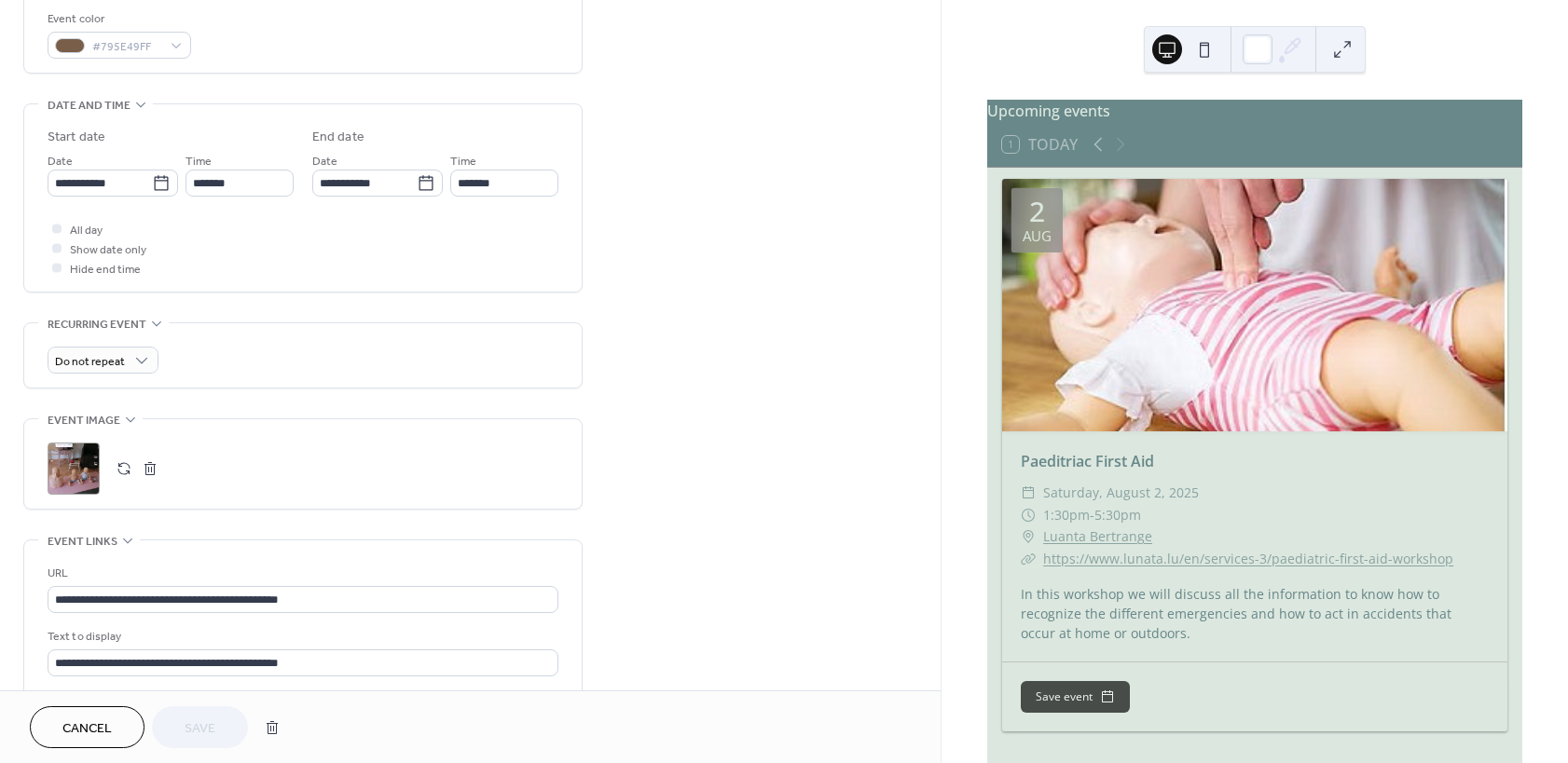 click on ";" at bounding box center [74, 469] 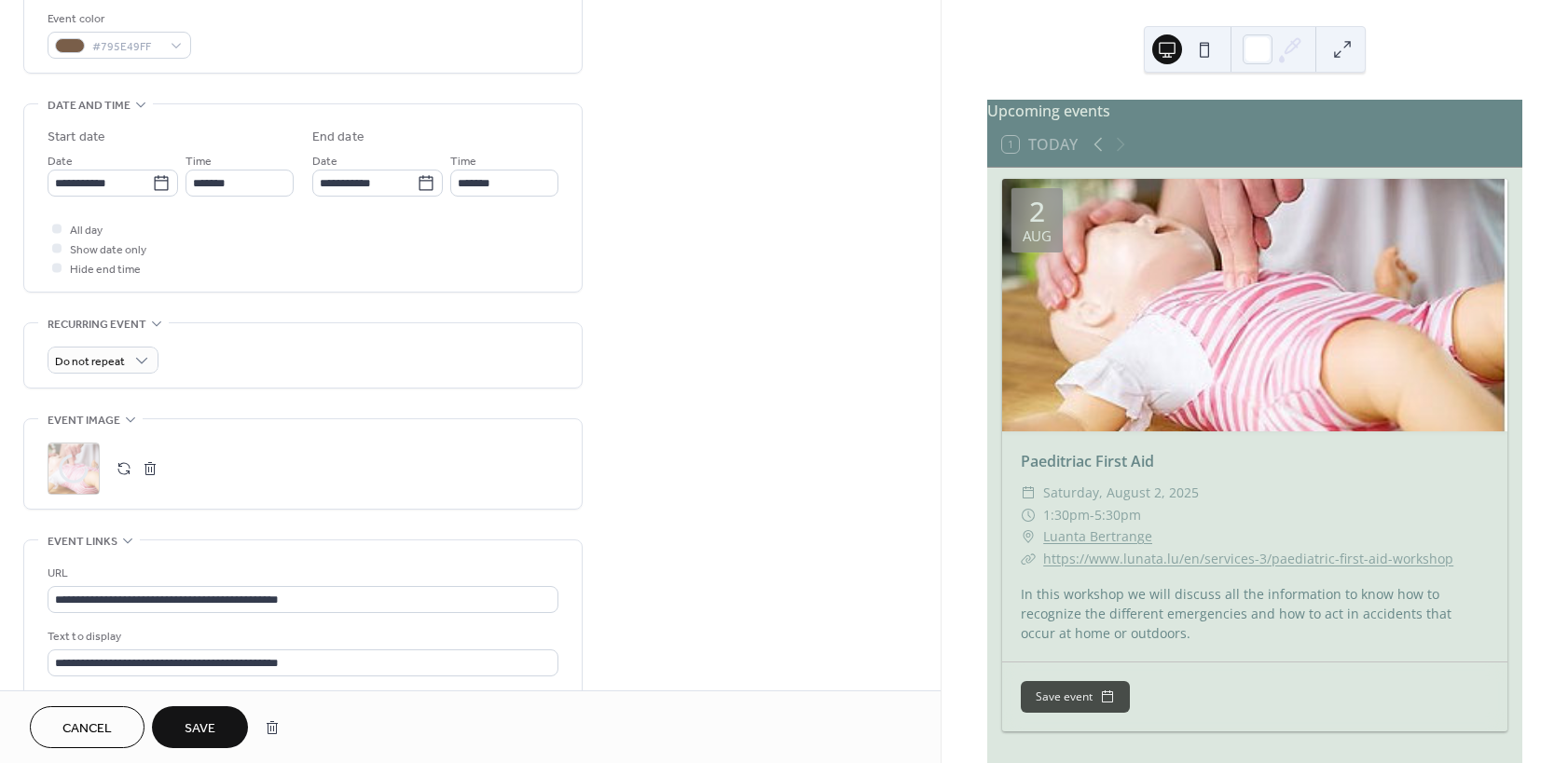 click on "Save" at bounding box center (199, 727) 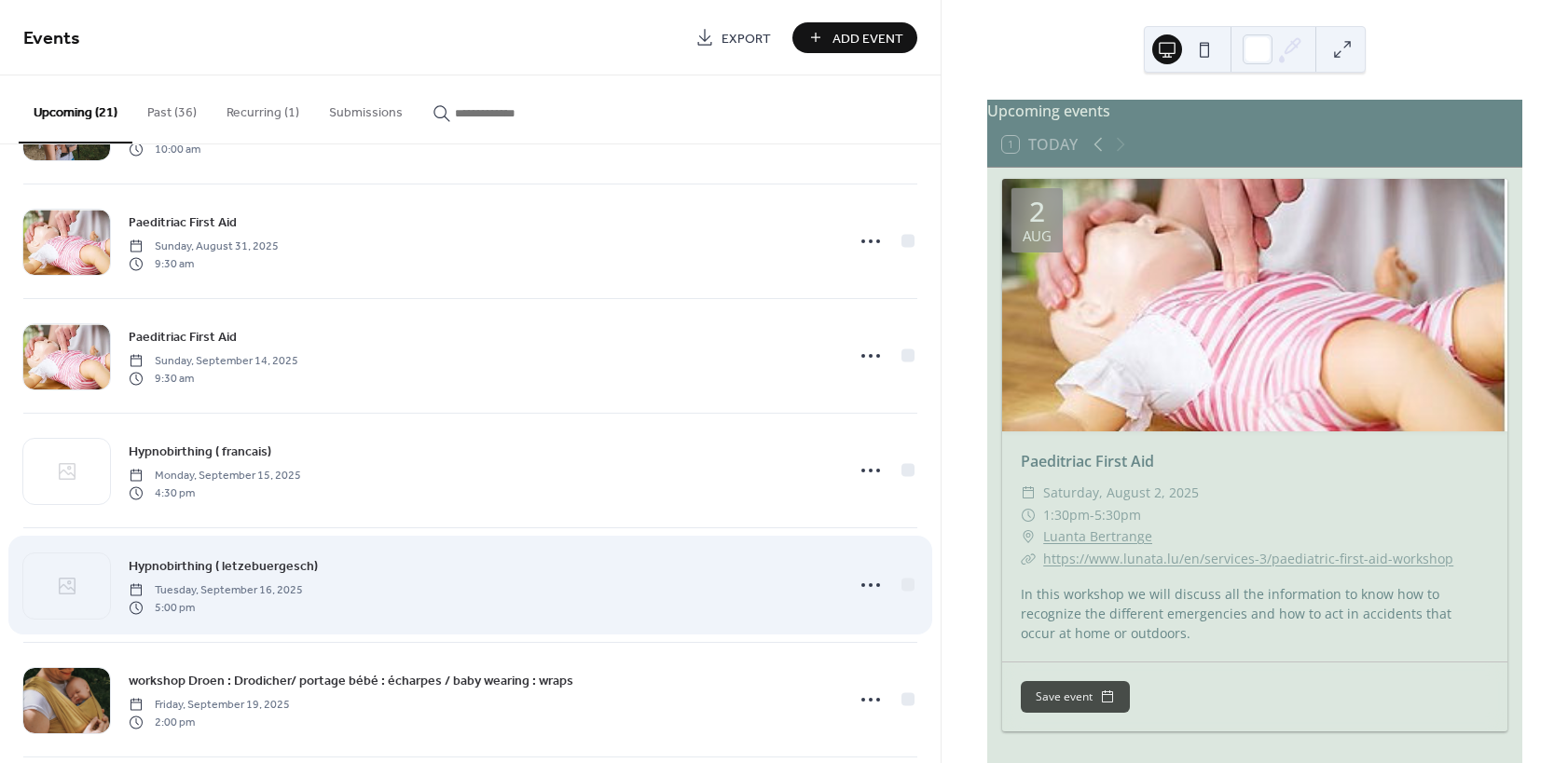 scroll, scrollTop: 335, scrollLeft: 0, axis: vertical 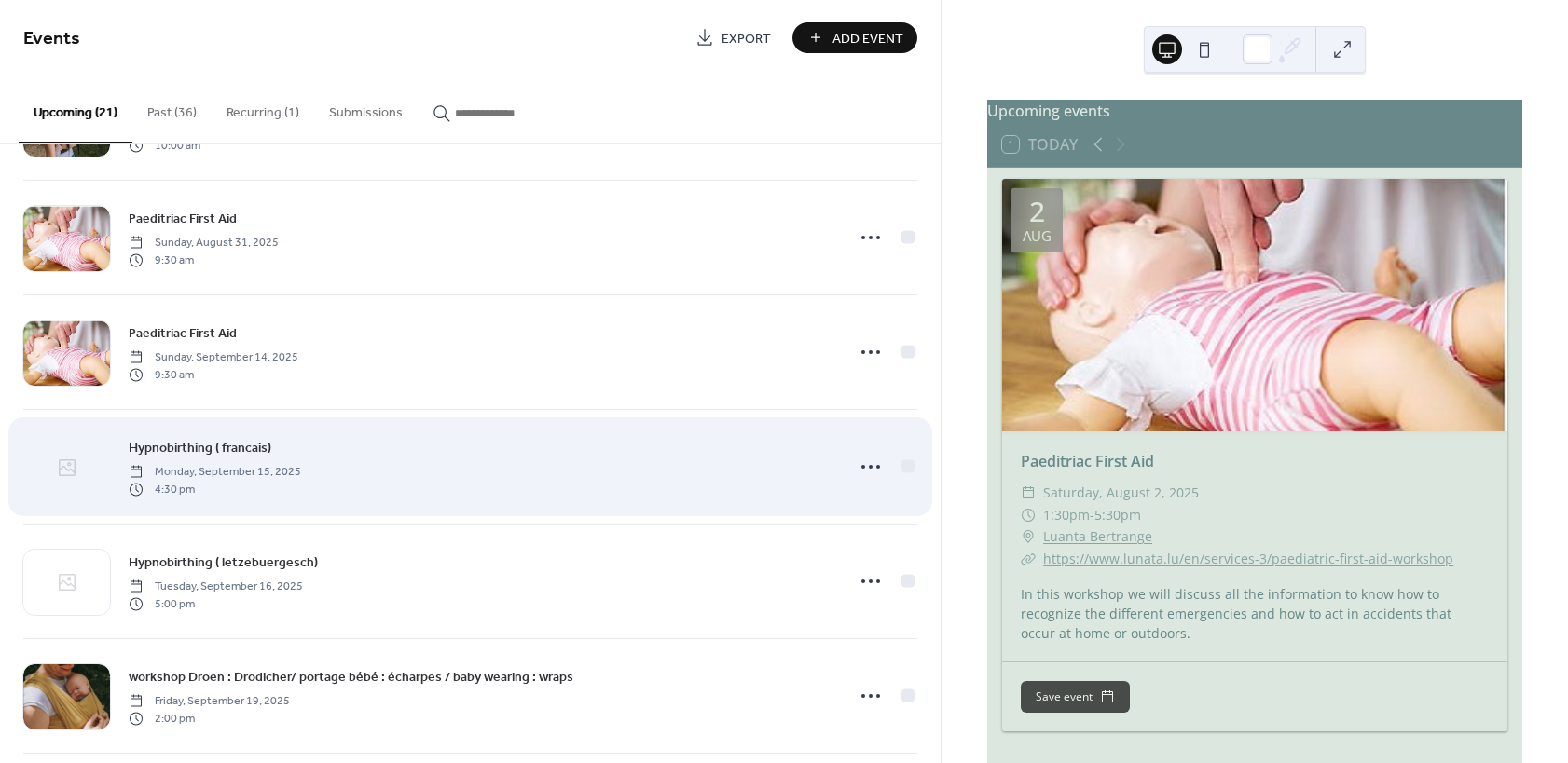 click 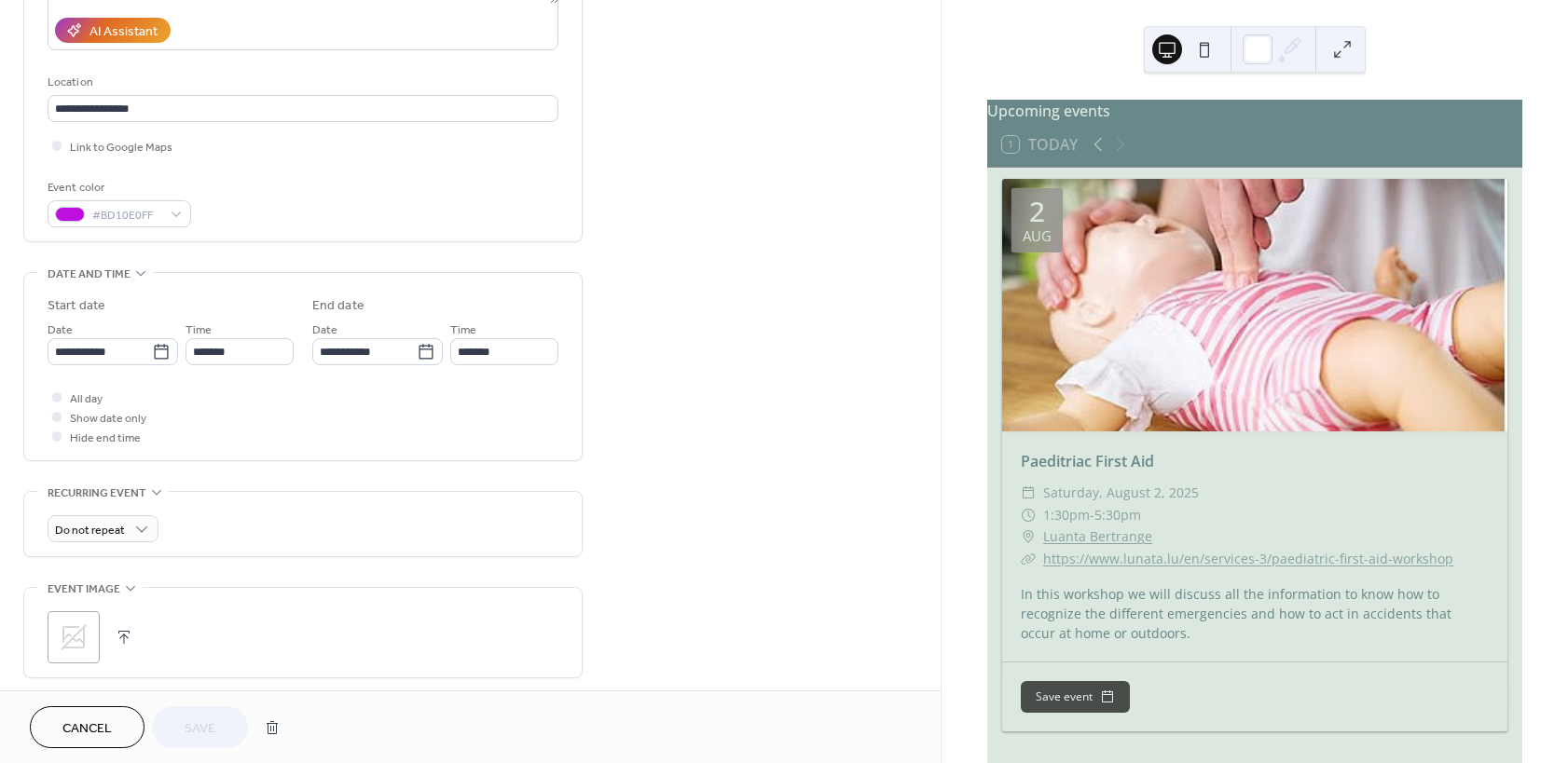 scroll, scrollTop: 335, scrollLeft: 0, axis: vertical 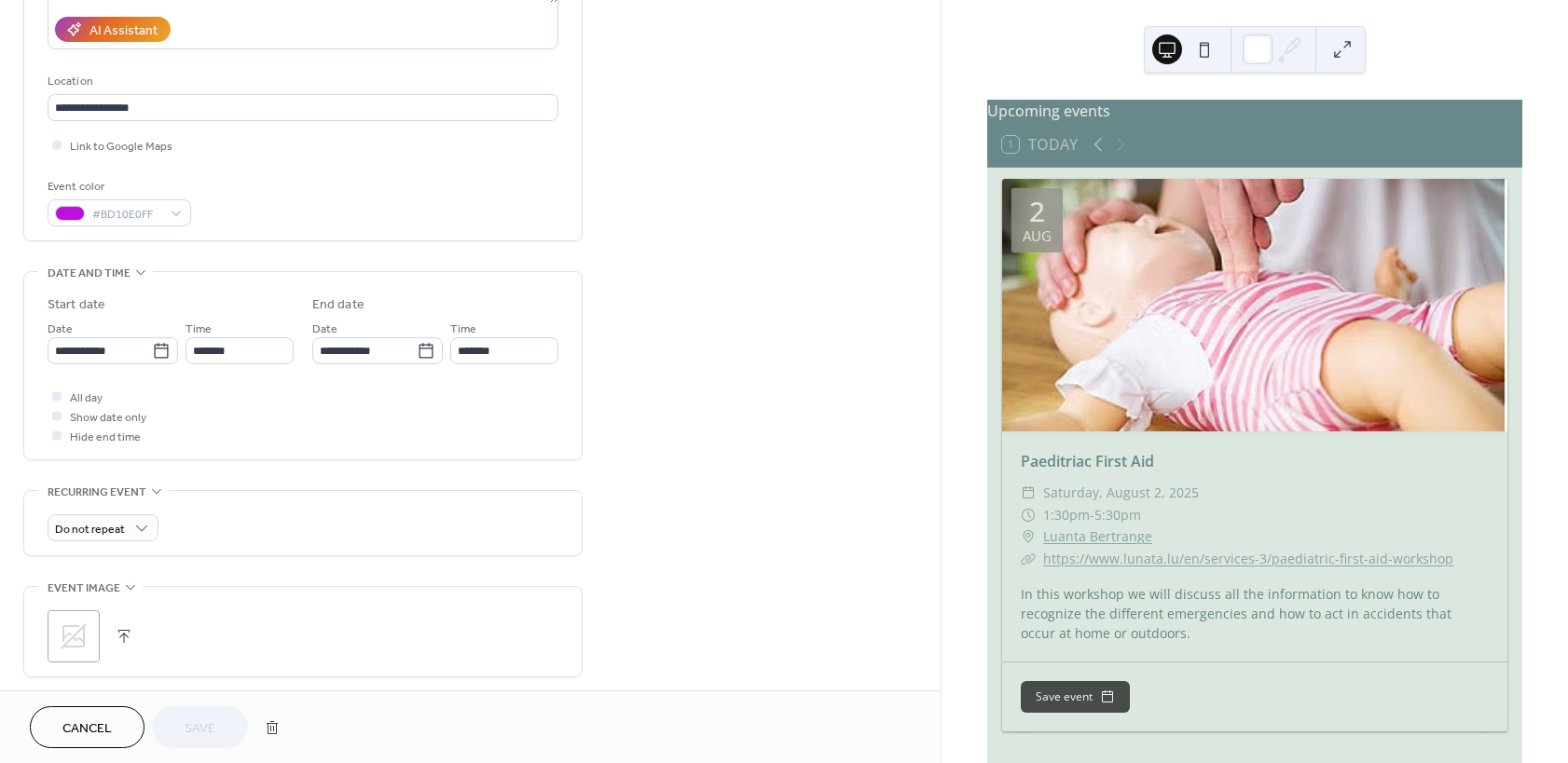 click 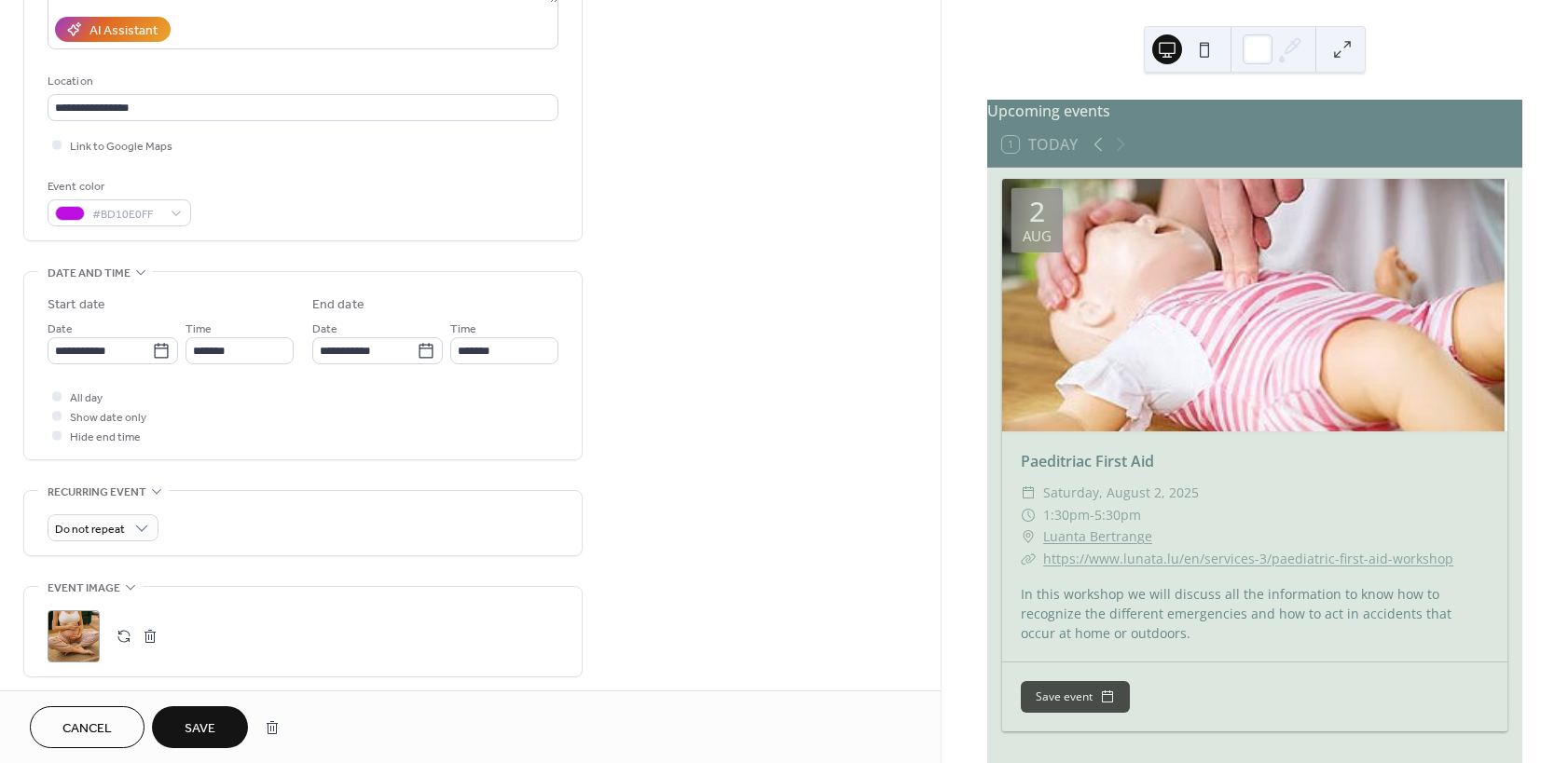 click on "Save" at bounding box center [199, 729] 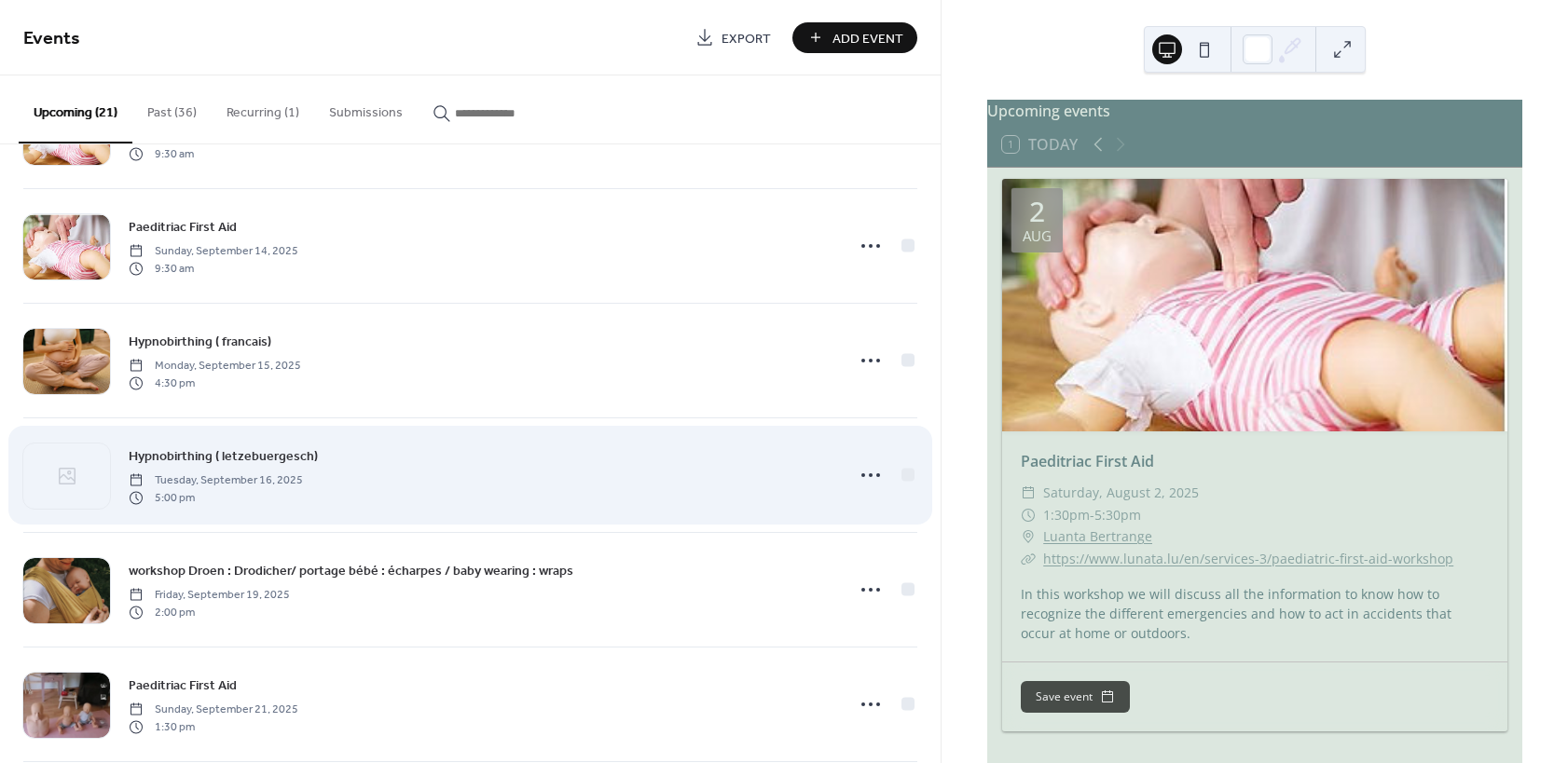 scroll, scrollTop: 447, scrollLeft: 0, axis: vertical 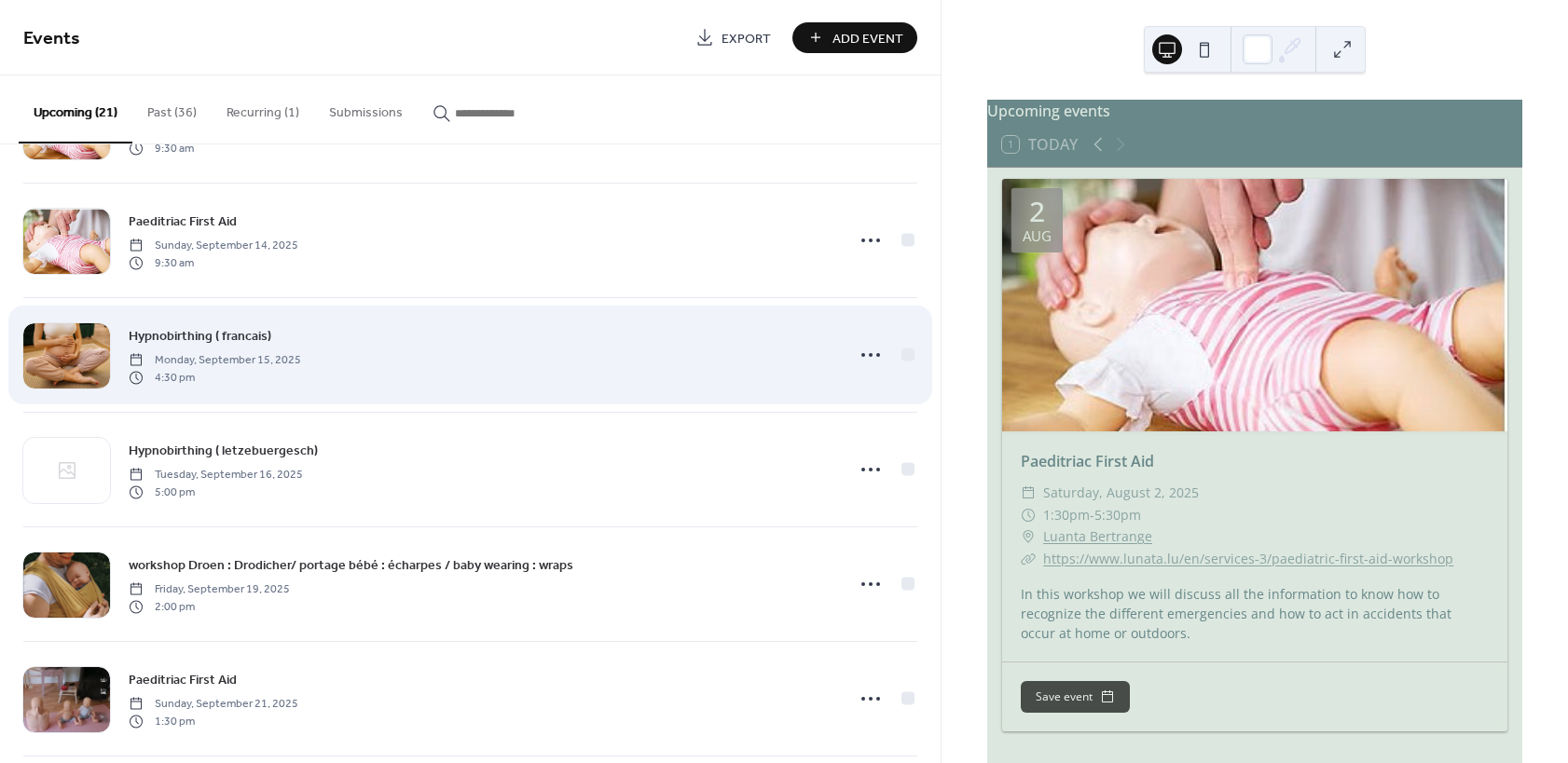 click on "Monday, September 15, 2025" at bounding box center [214, 361] 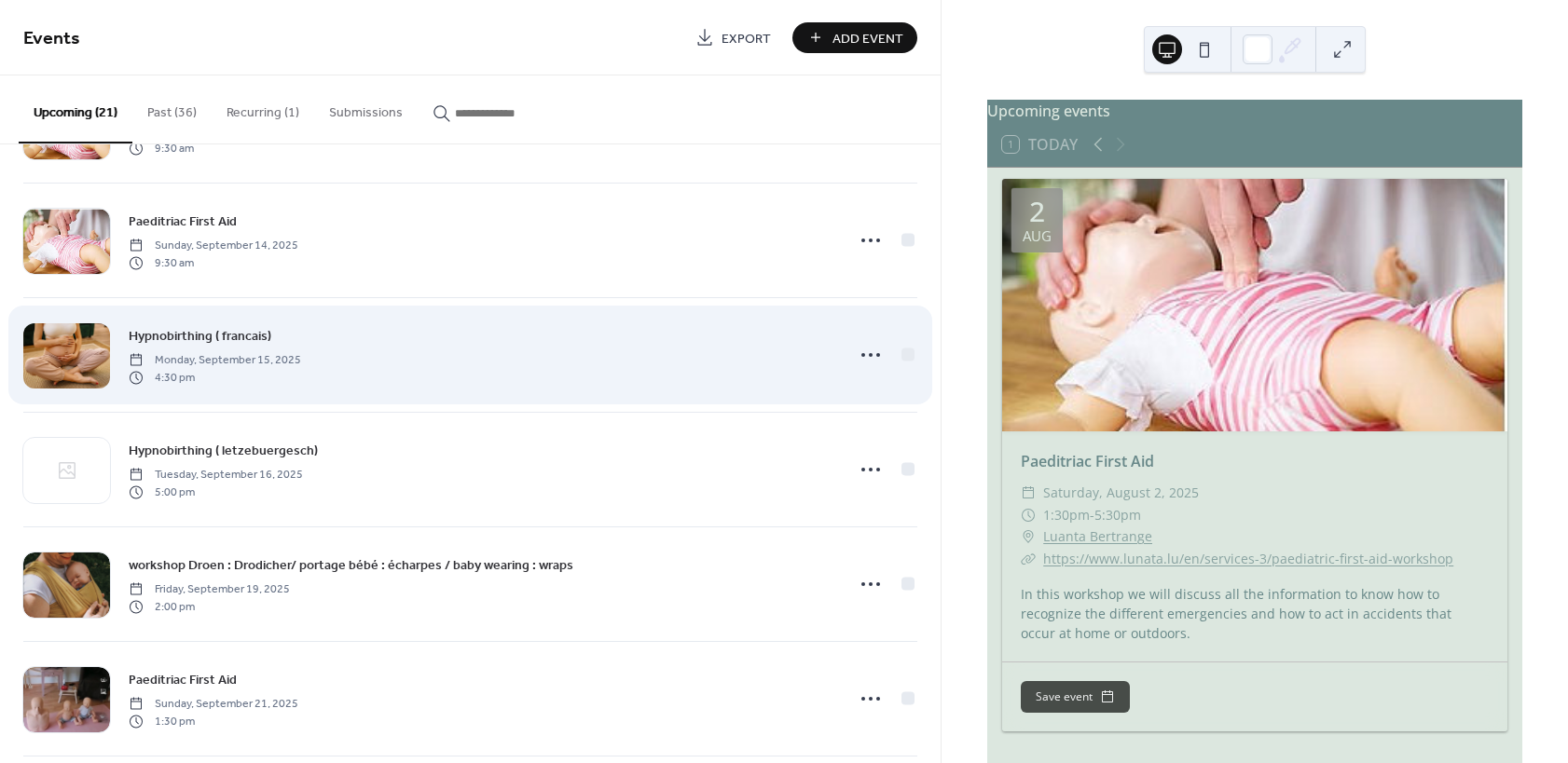 click at bounding box center [66, 356] 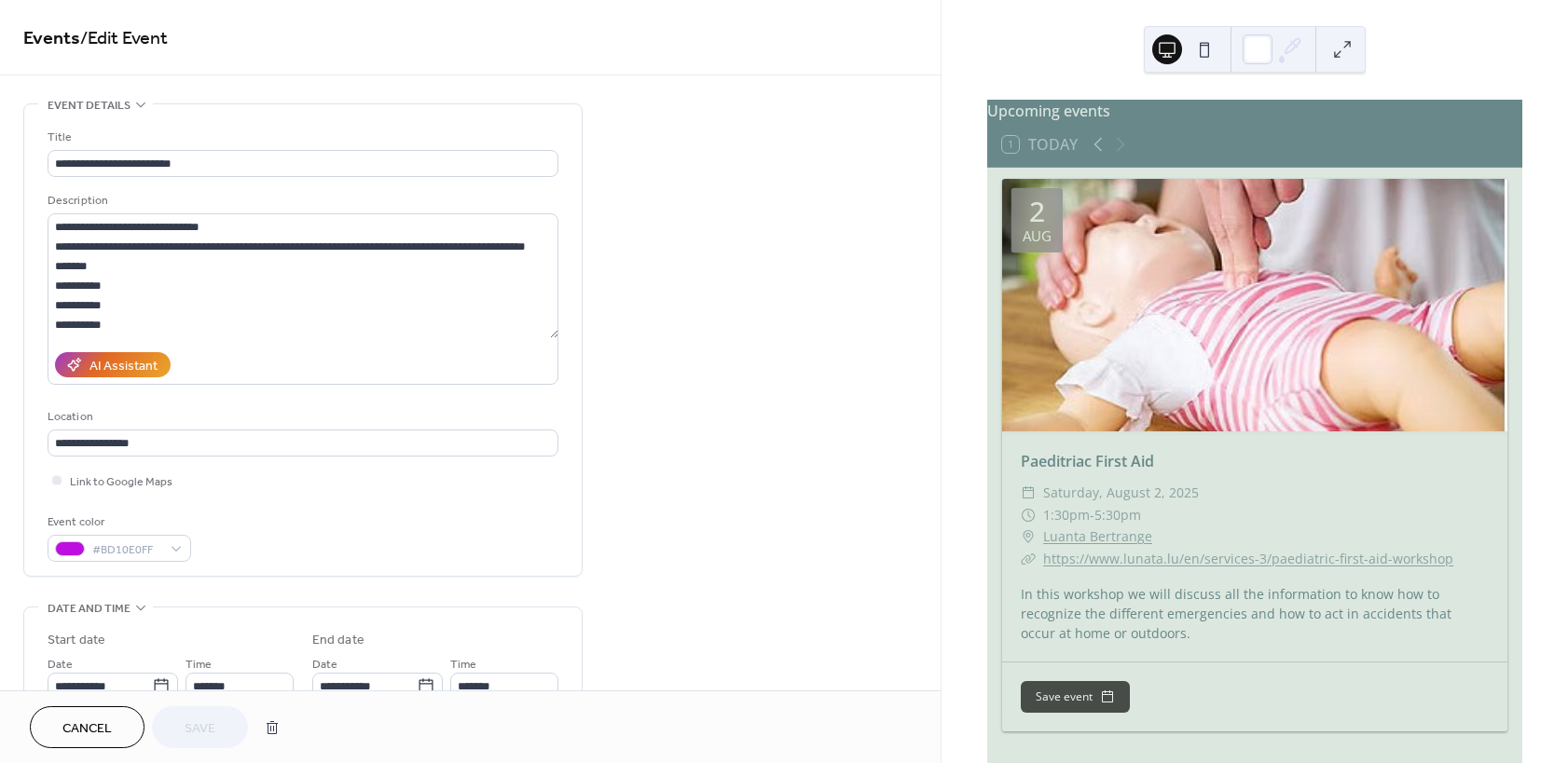 click at bounding box center [1255, 305] 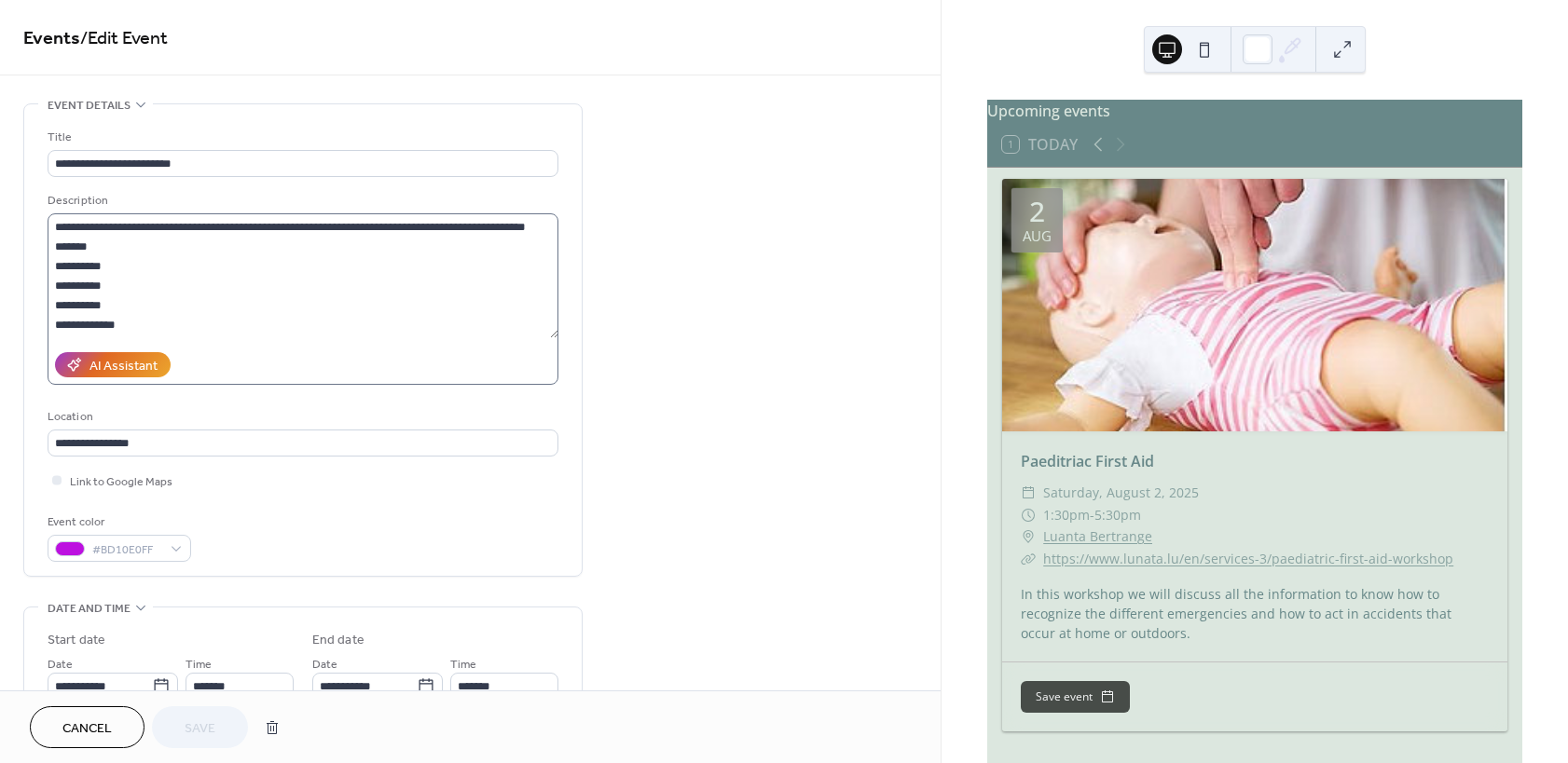 scroll, scrollTop: 78, scrollLeft: 0, axis: vertical 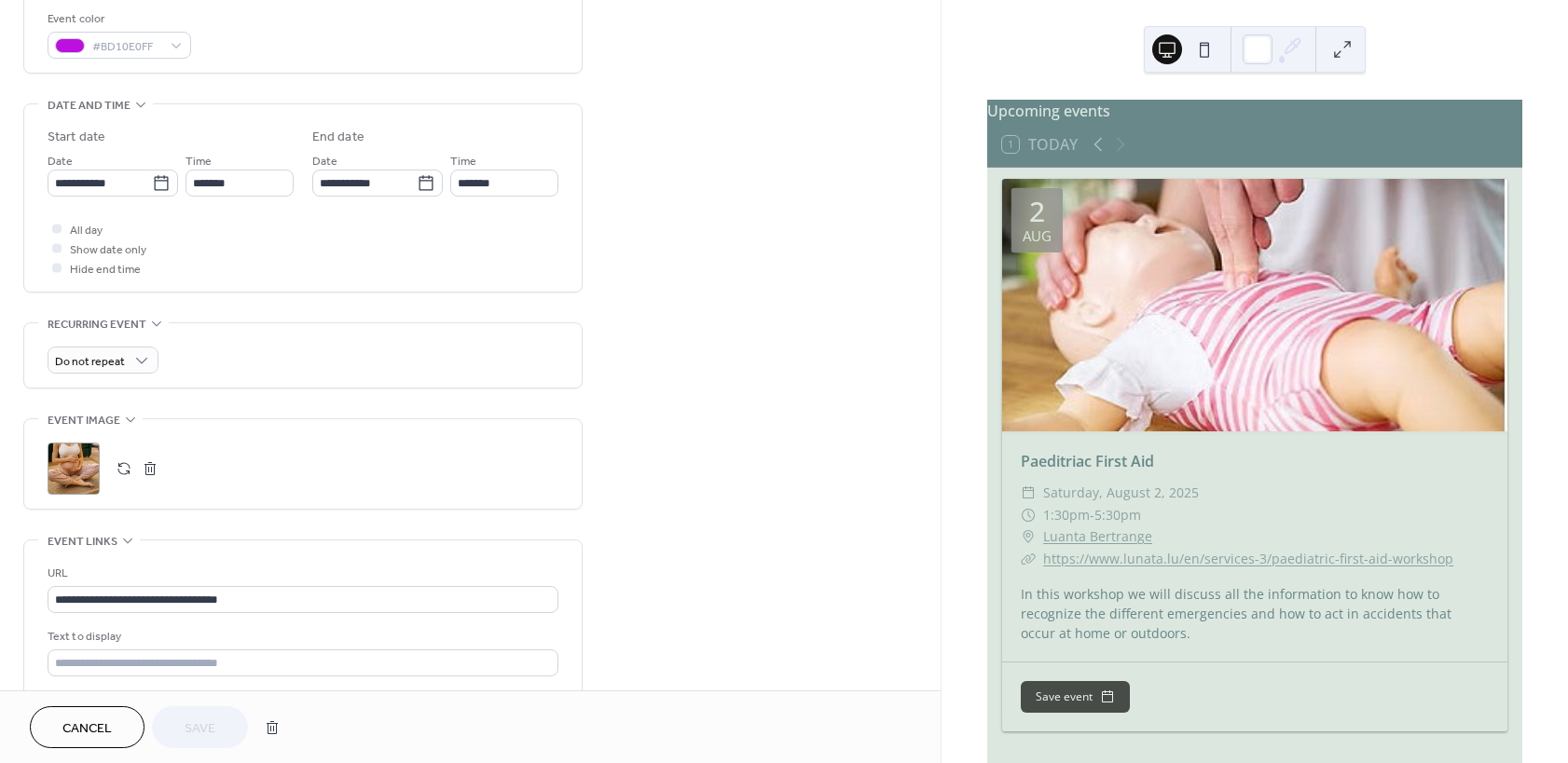 click on "Cancel" at bounding box center (87, 727) 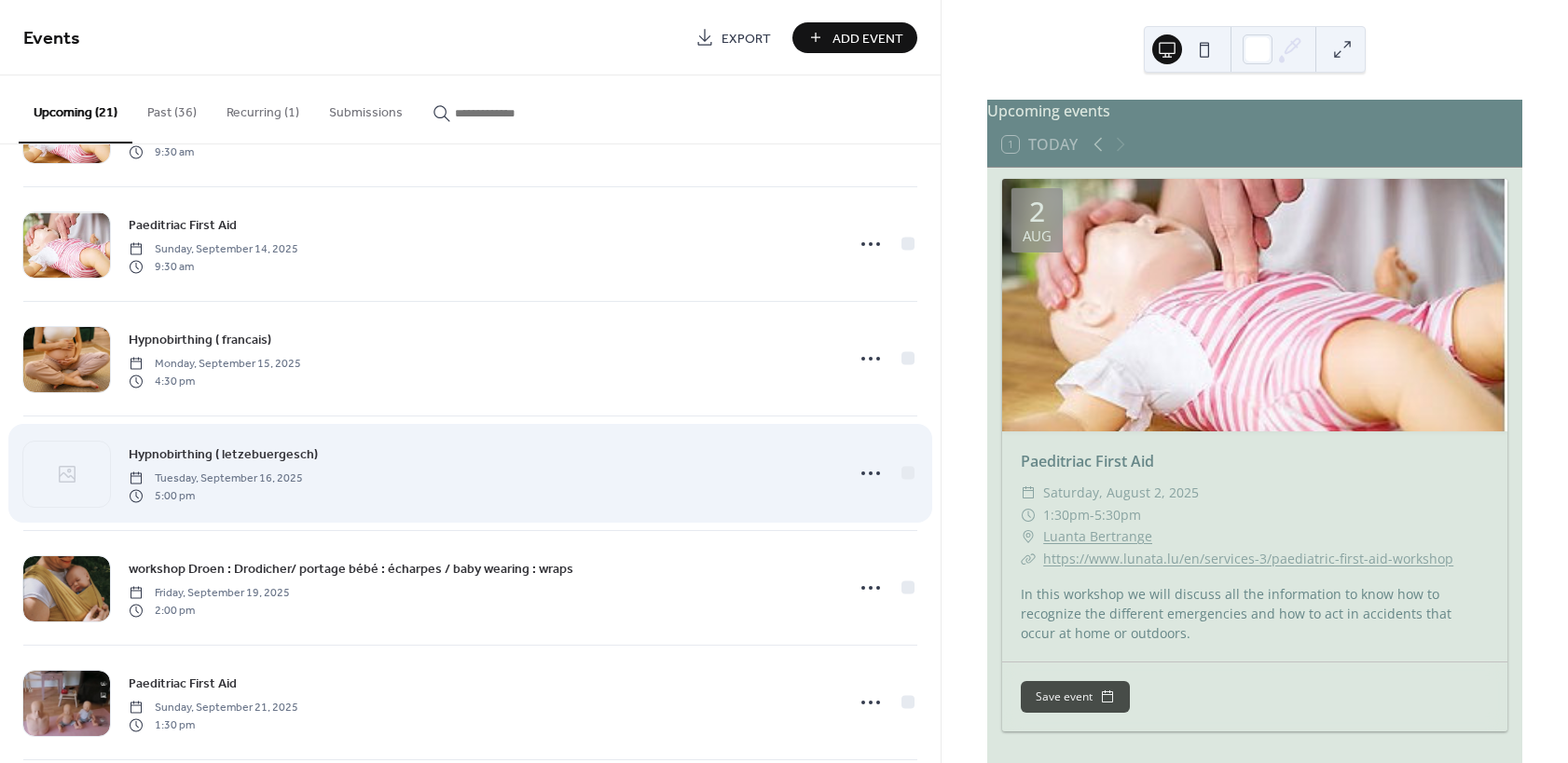 scroll, scrollTop: 447, scrollLeft: 0, axis: vertical 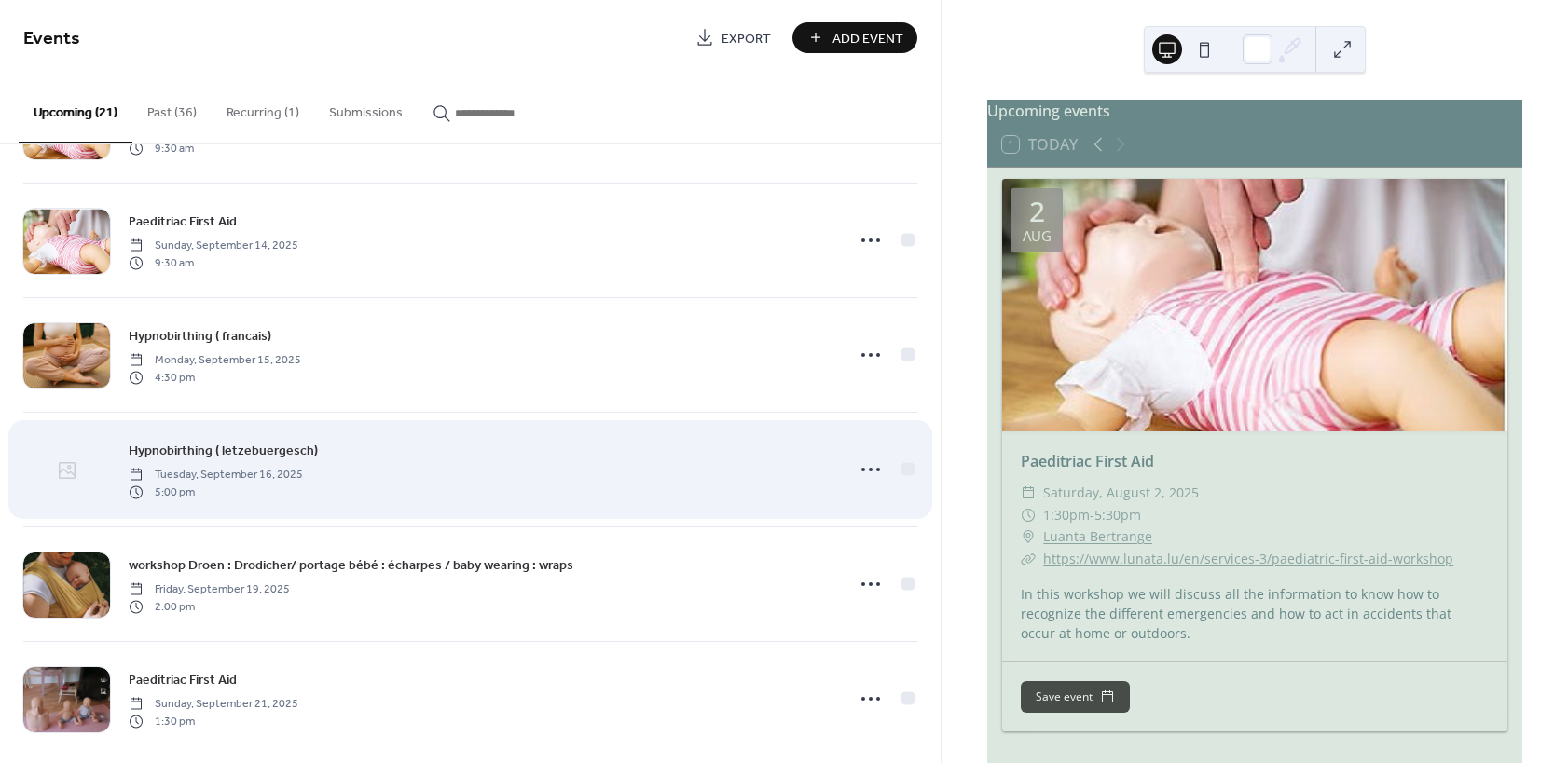 click at bounding box center [66, 470] 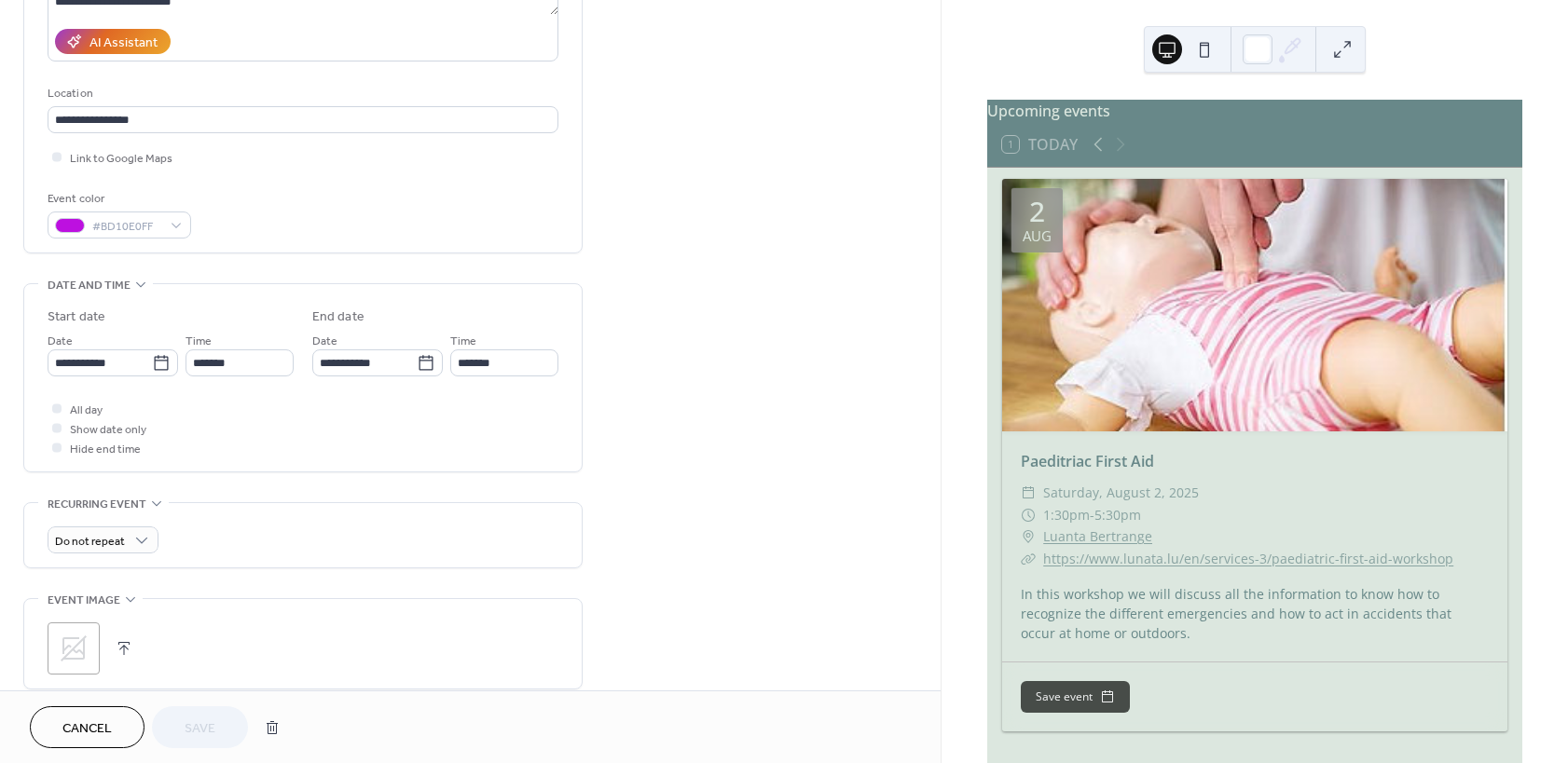 scroll, scrollTop: 335, scrollLeft: 0, axis: vertical 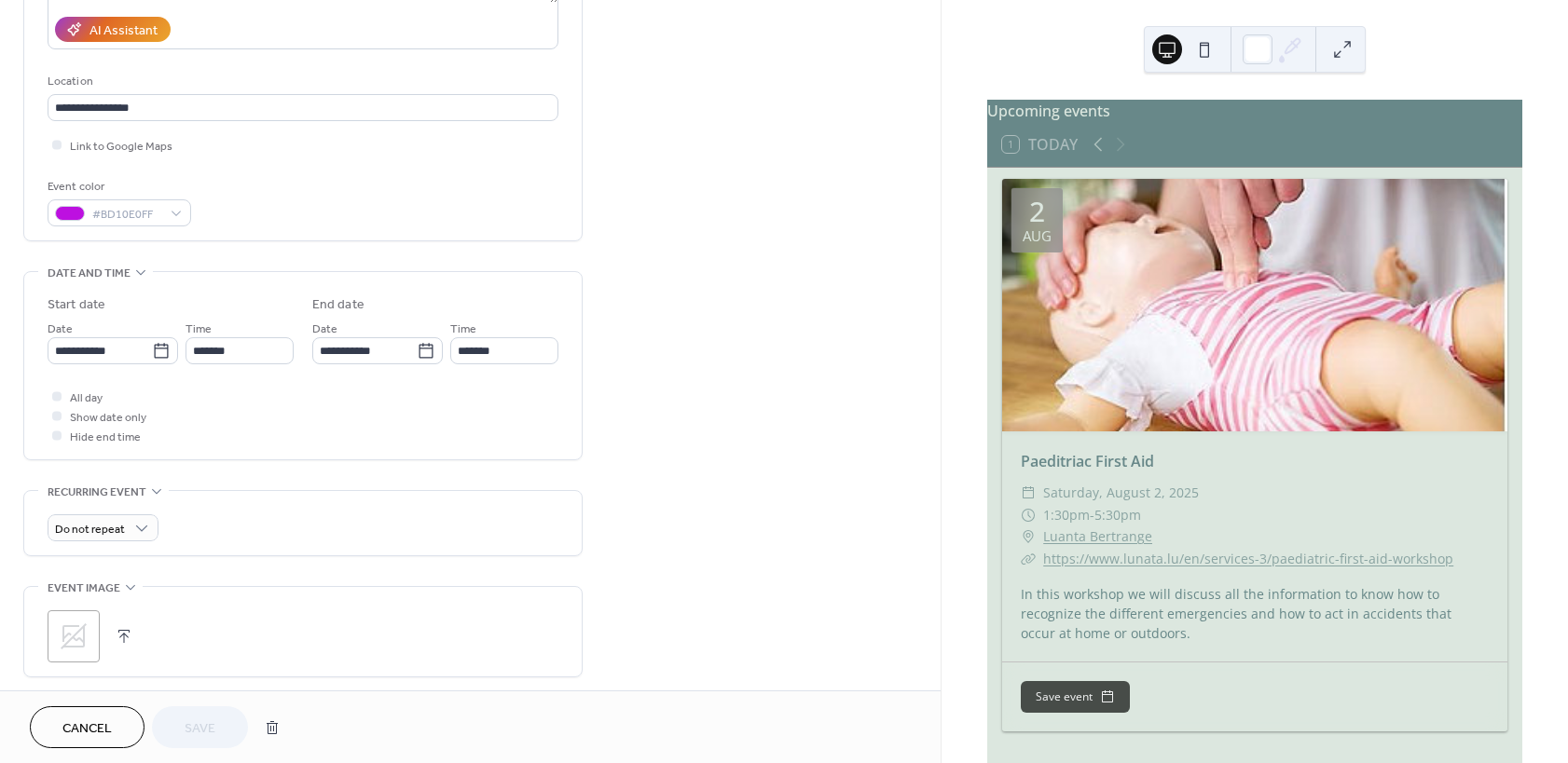 click 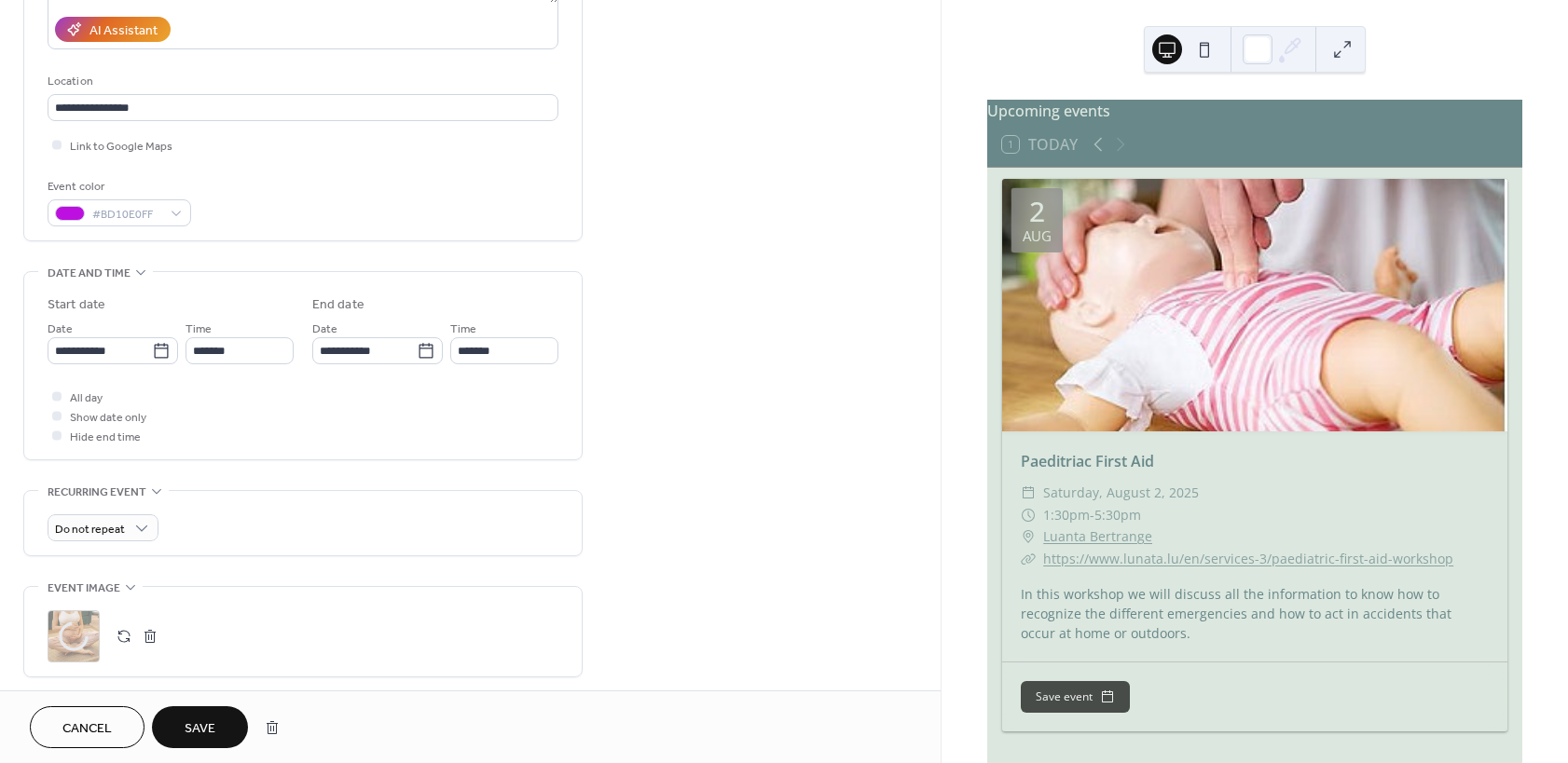 click on "Save" at bounding box center (199, 729) 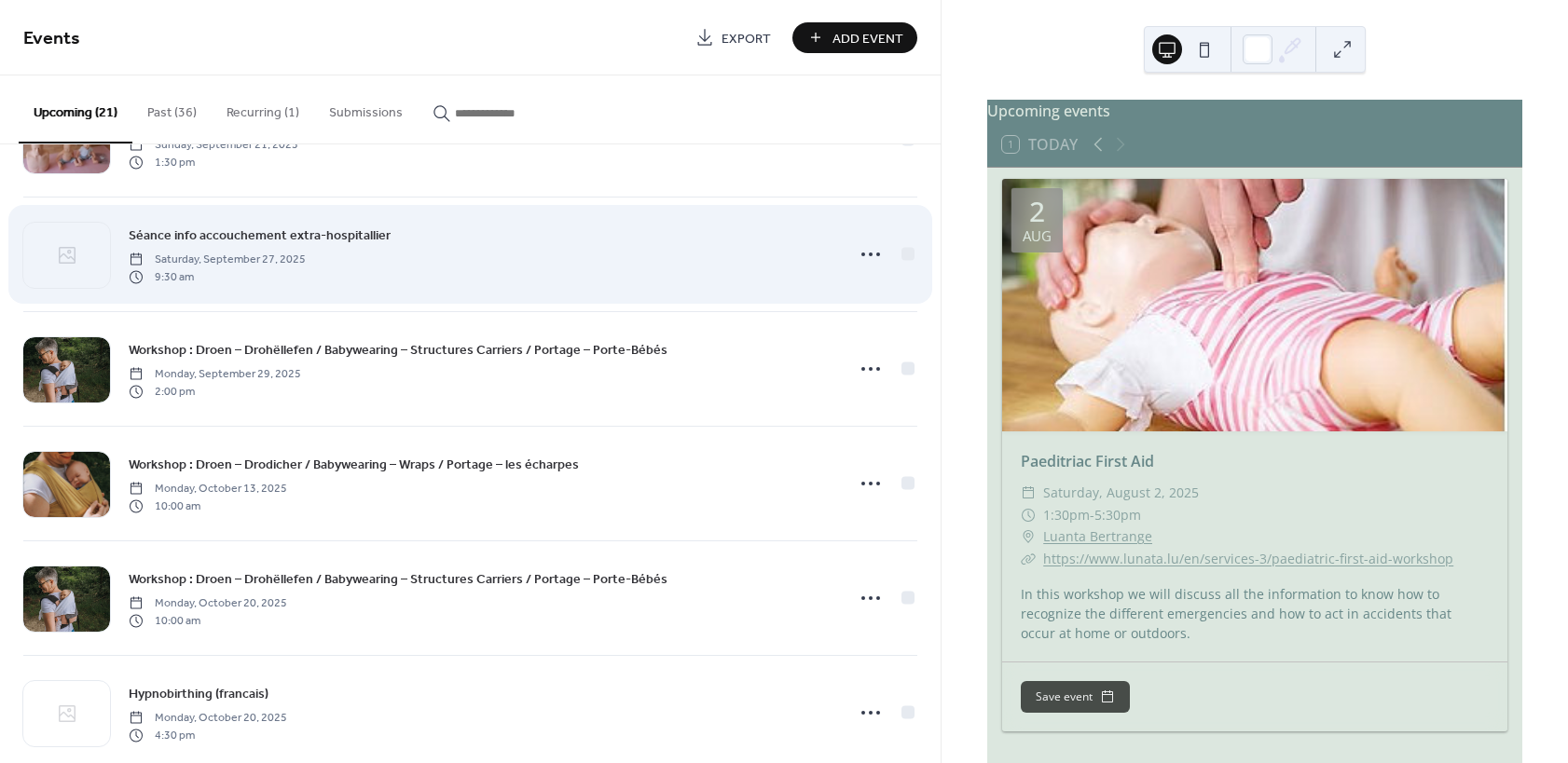 scroll, scrollTop: 1174, scrollLeft: 0, axis: vertical 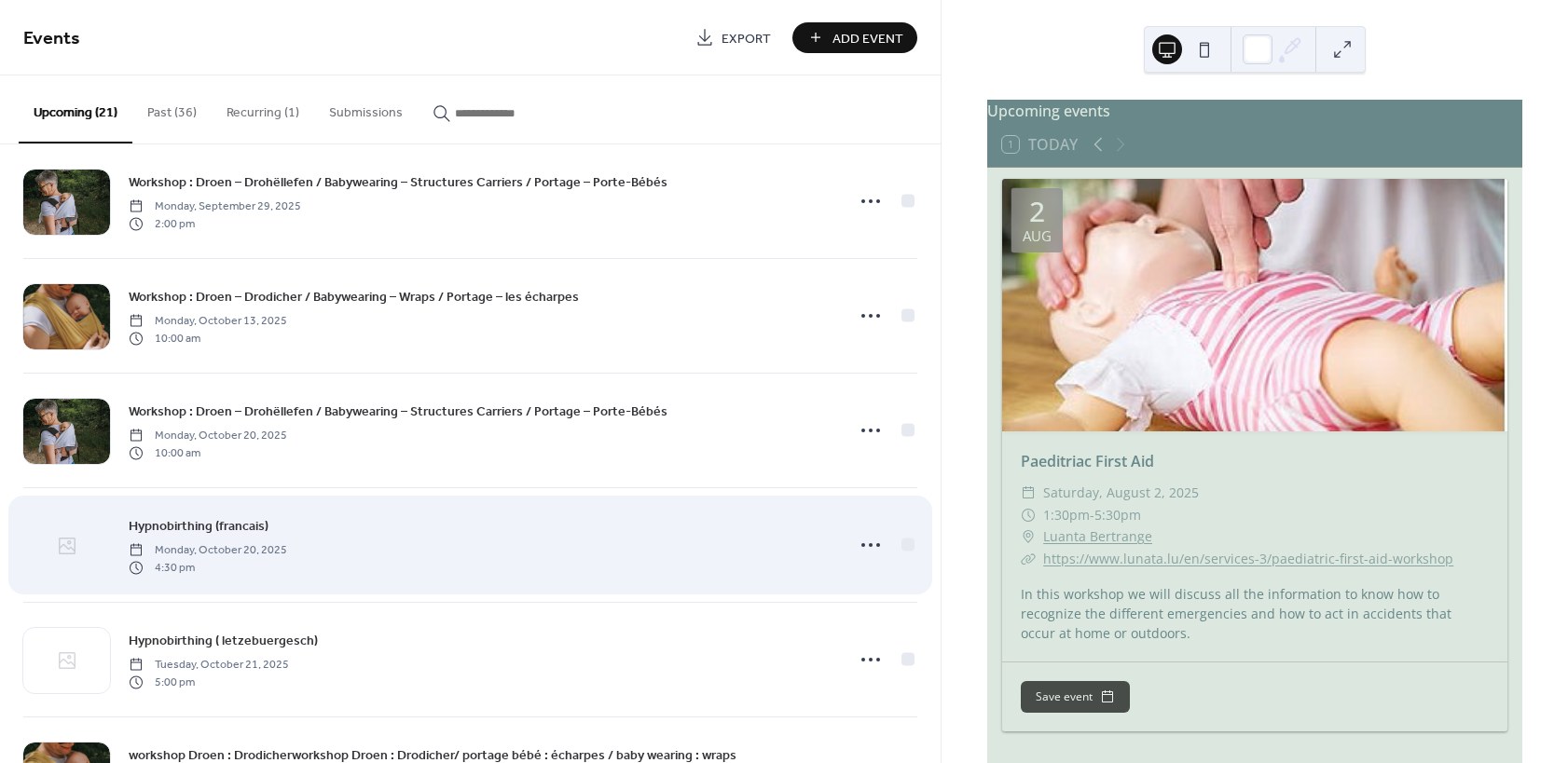click at bounding box center (66, 546) 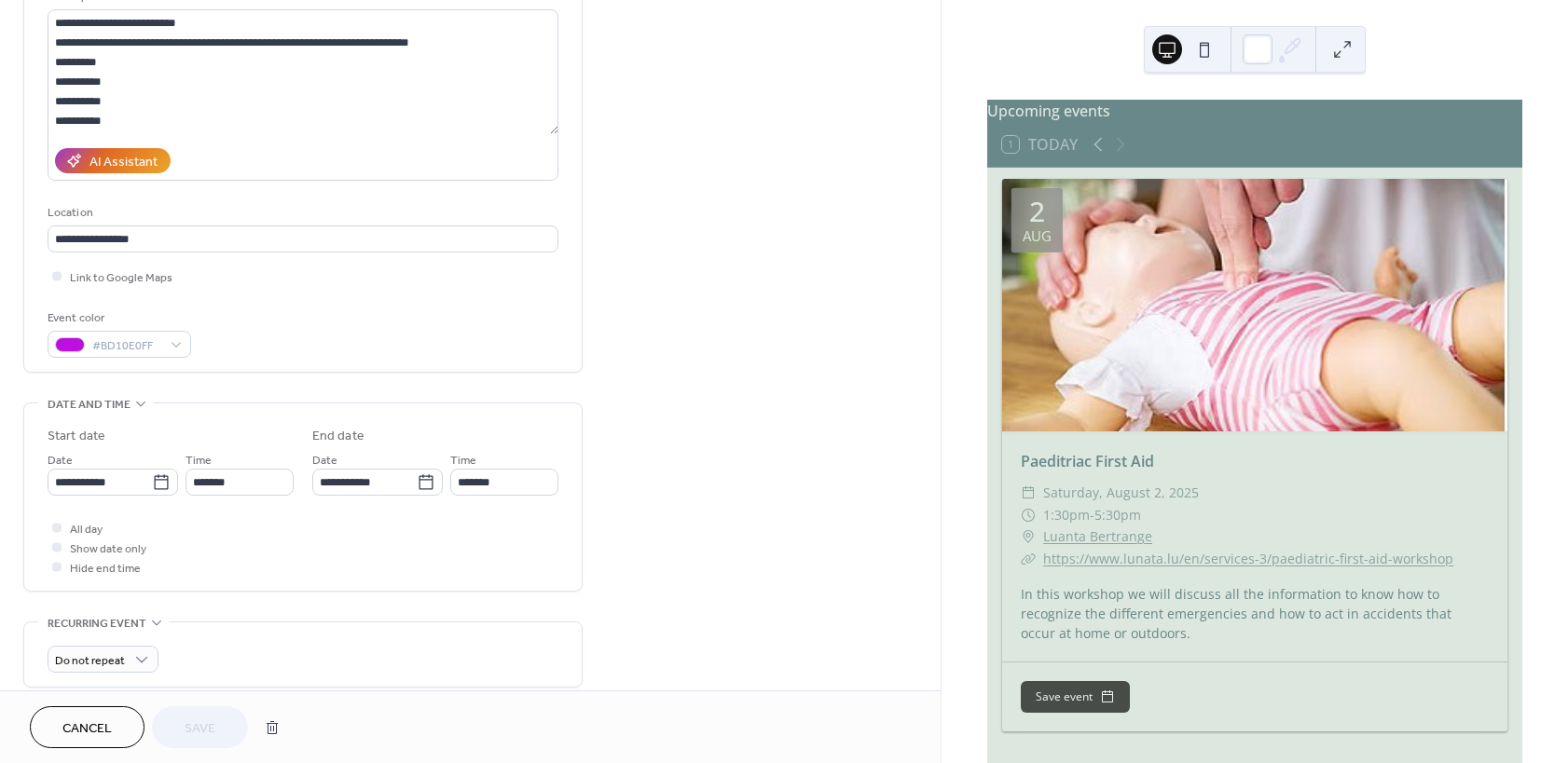 scroll, scrollTop: 335, scrollLeft: 0, axis: vertical 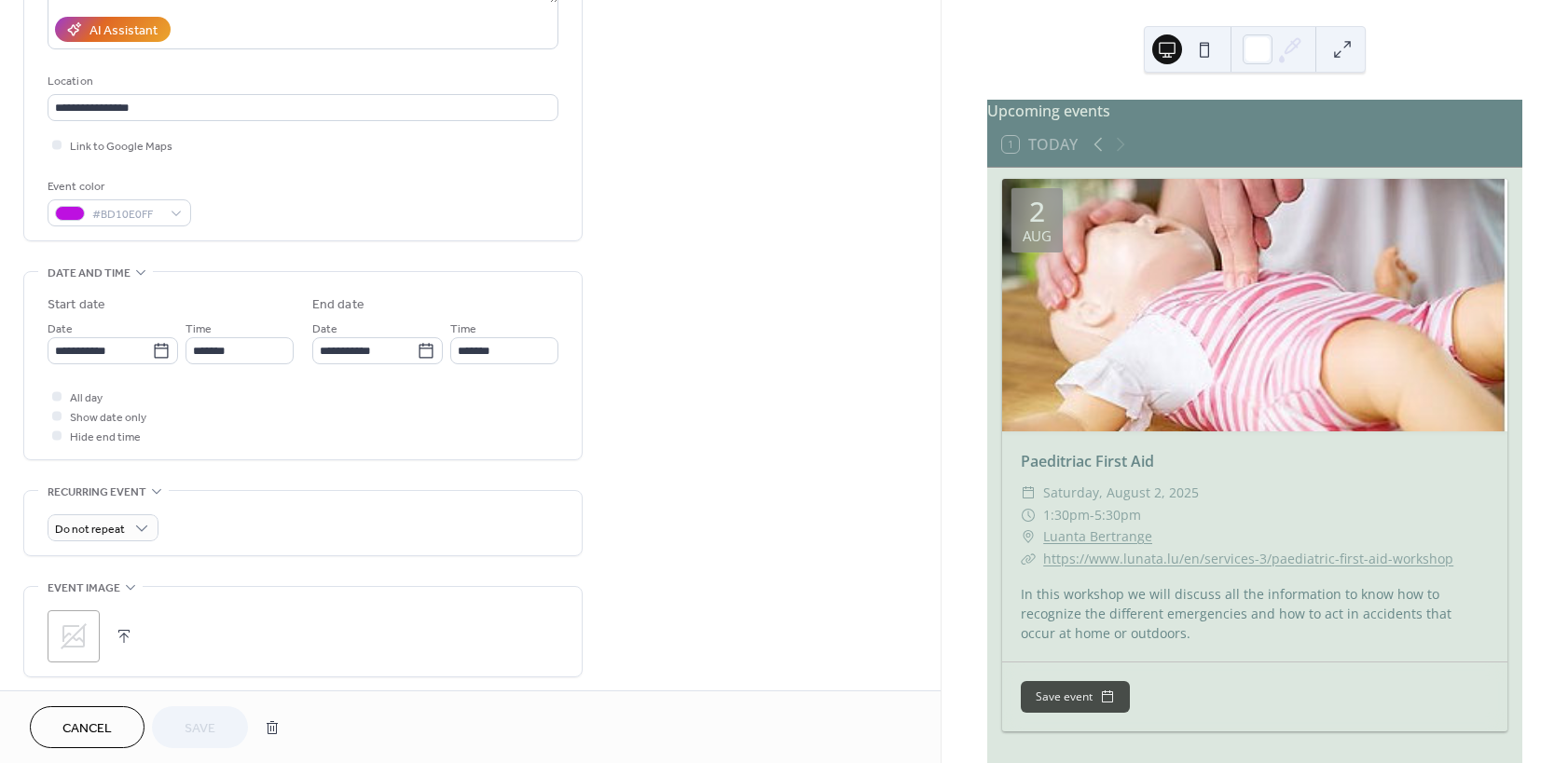 click 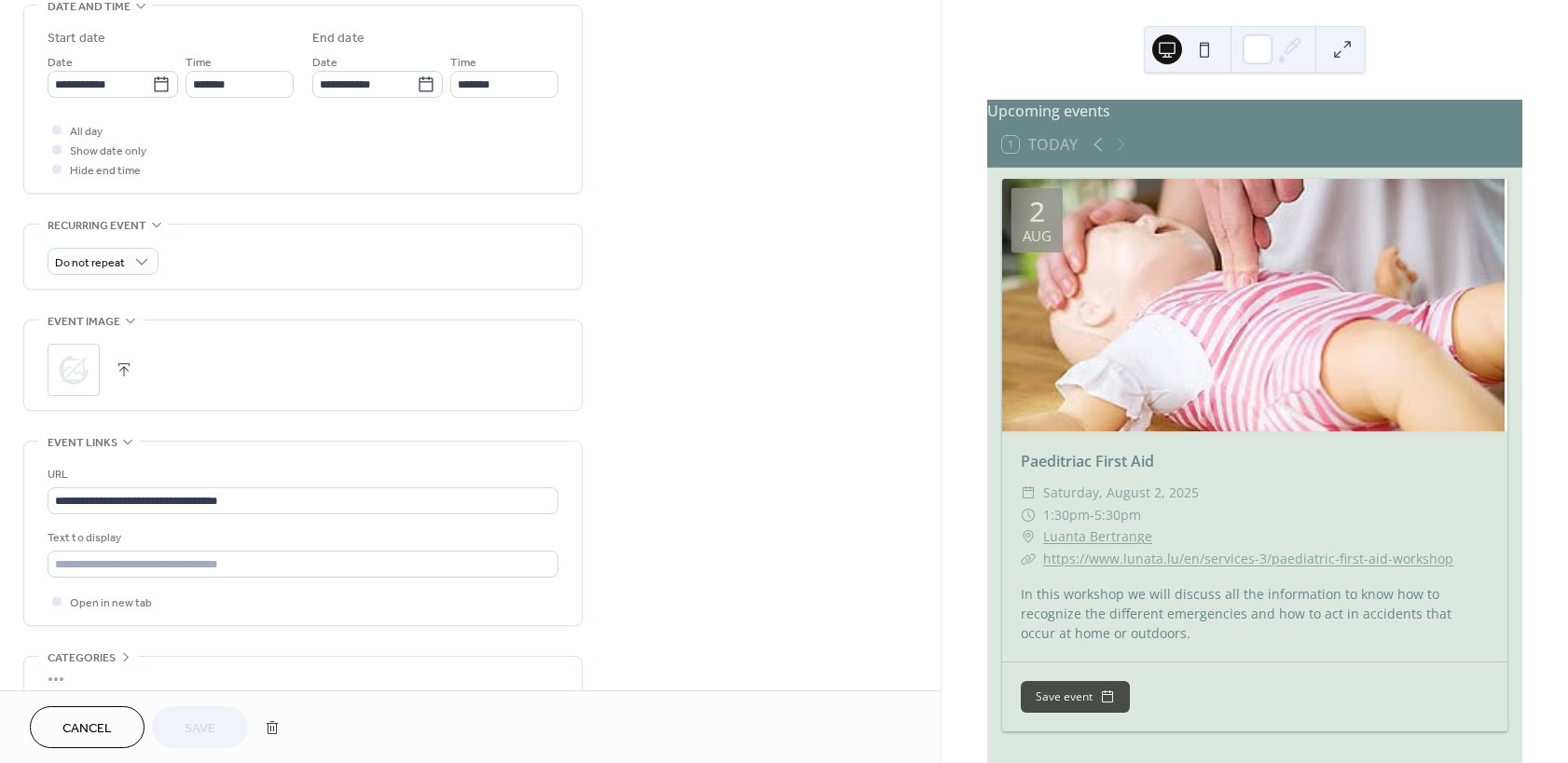 scroll, scrollTop: 615, scrollLeft: 0, axis: vertical 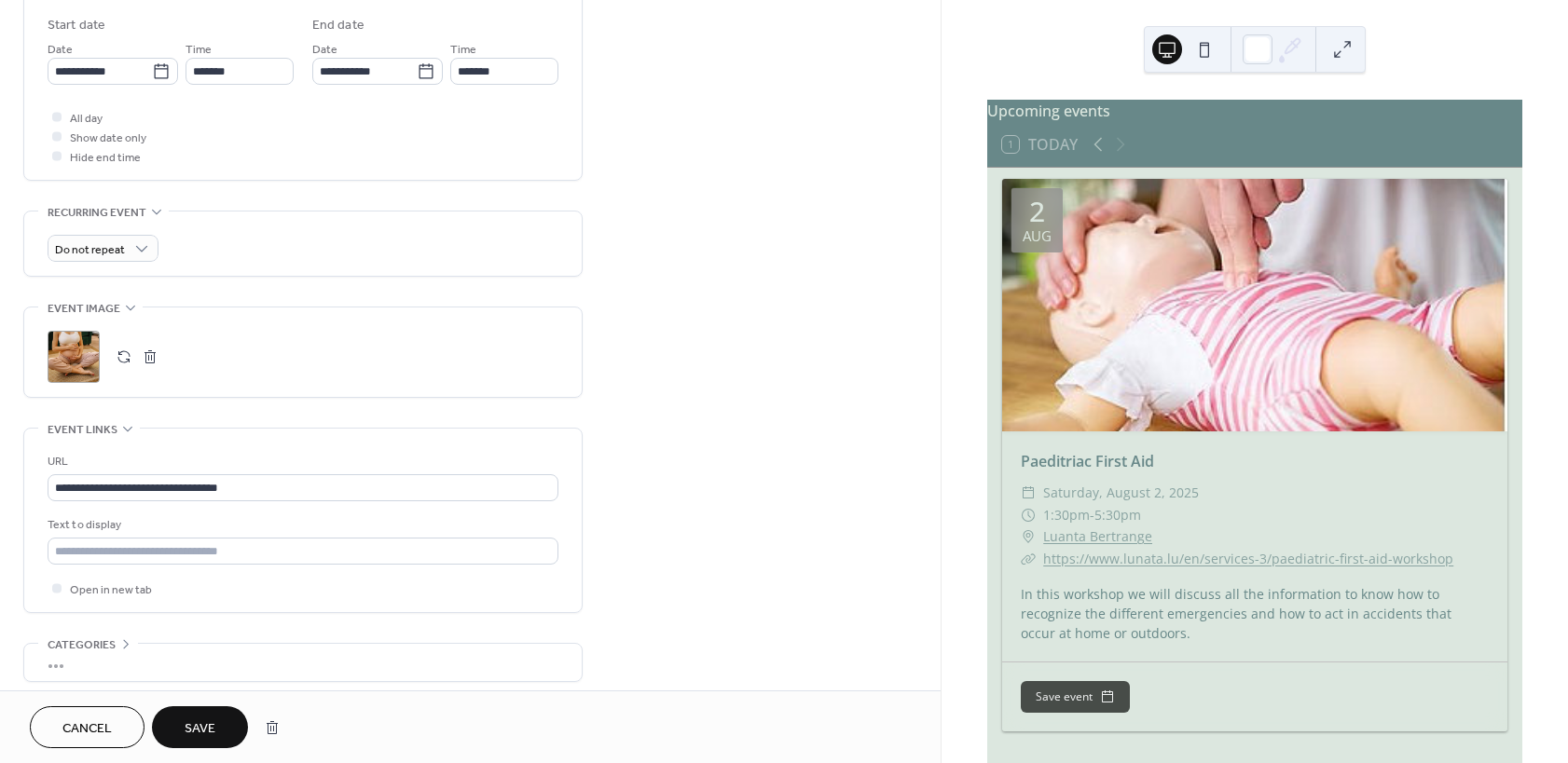 click on "Save" at bounding box center [199, 729] 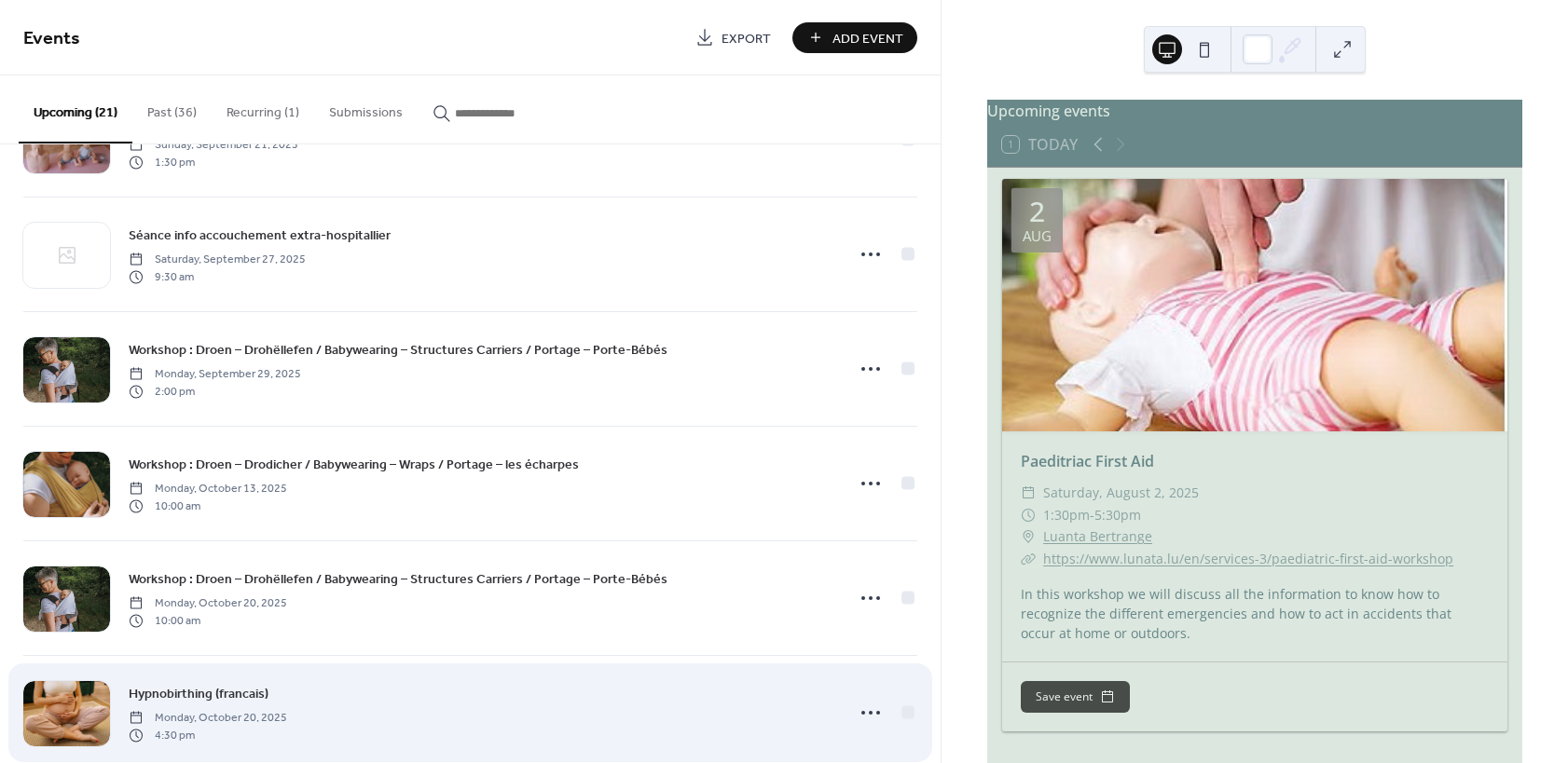 scroll, scrollTop: 1286, scrollLeft: 0, axis: vertical 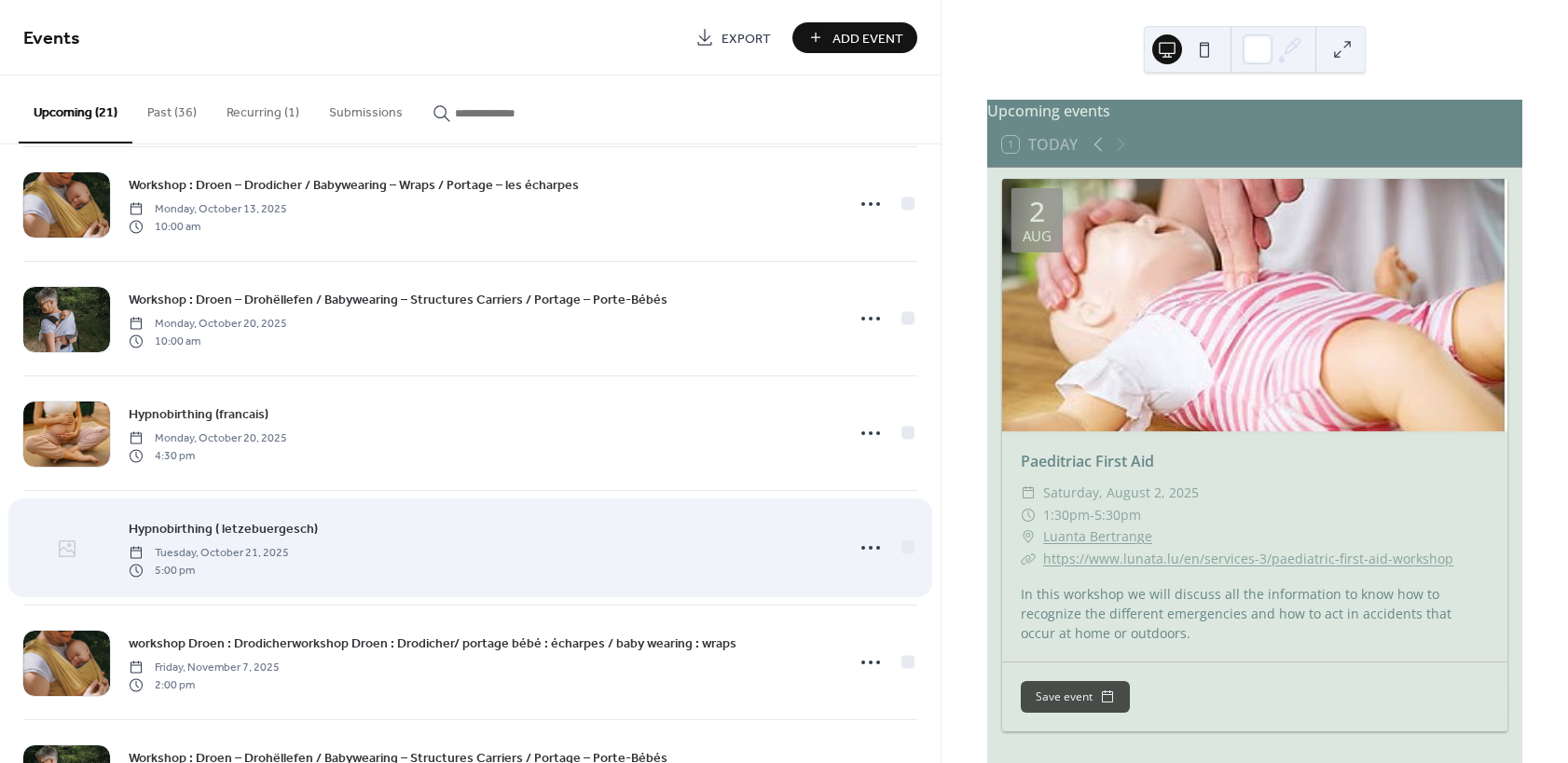 click at bounding box center (66, 549) 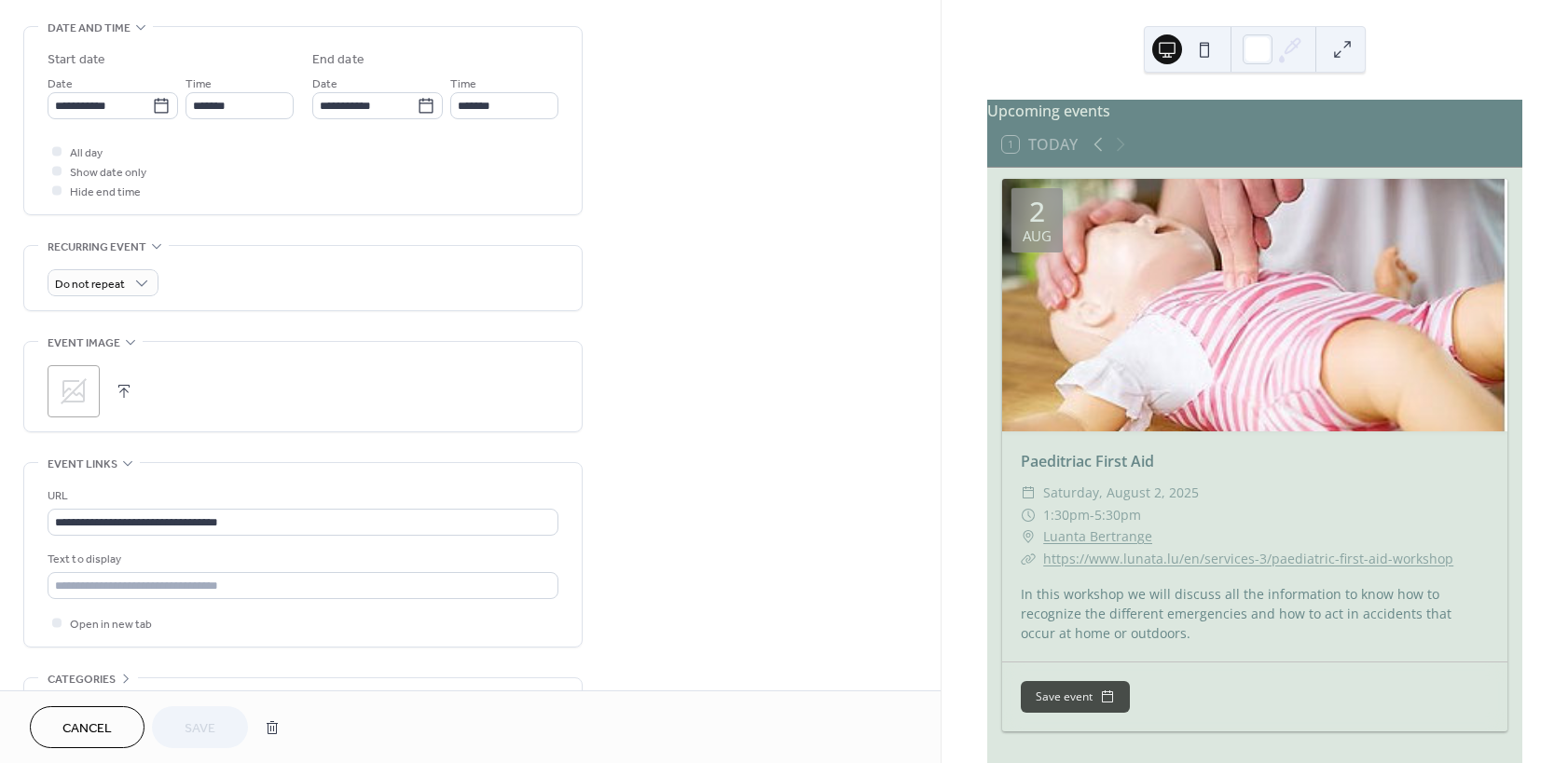 scroll, scrollTop: 615, scrollLeft: 0, axis: vertical 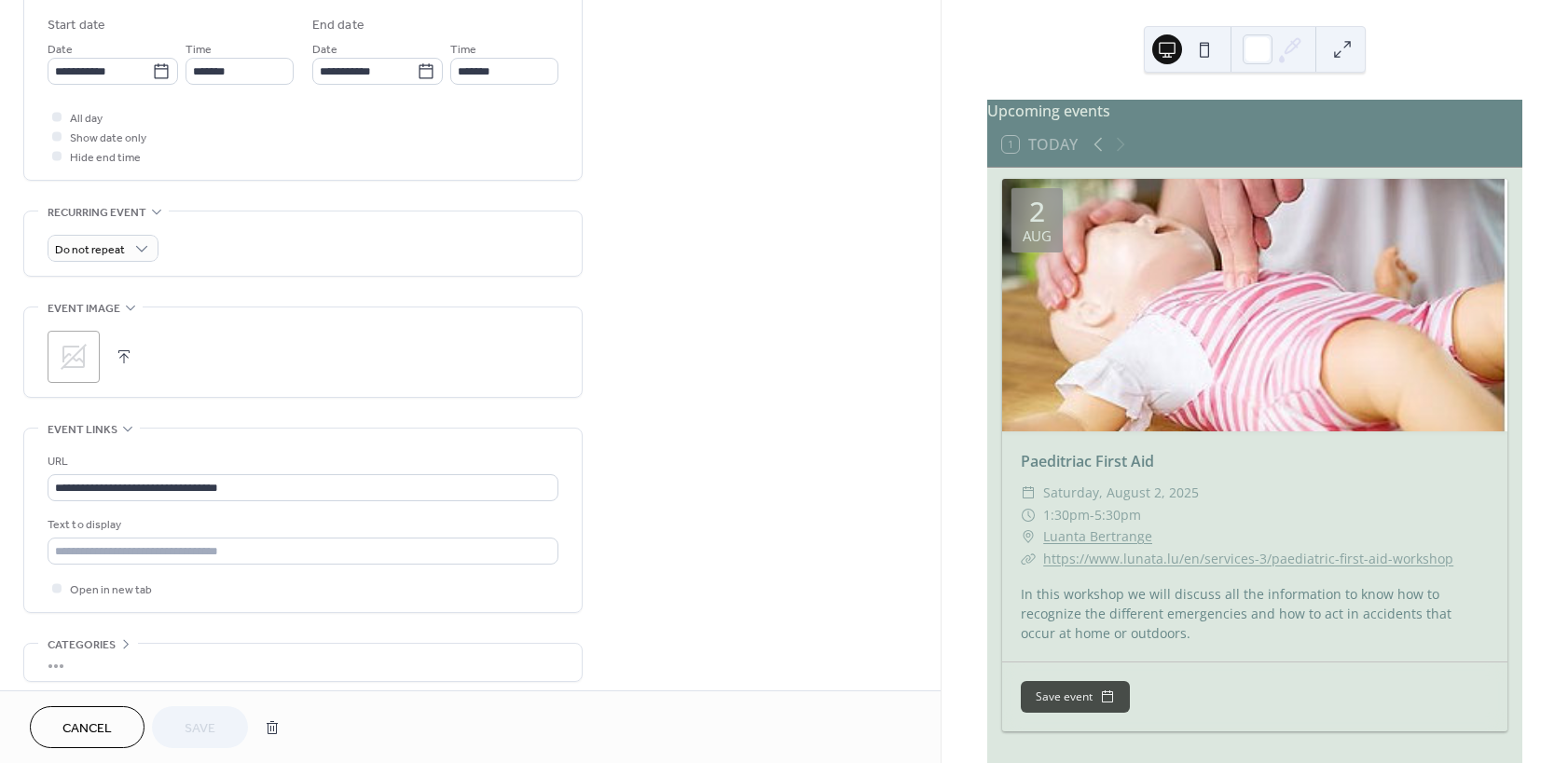 click 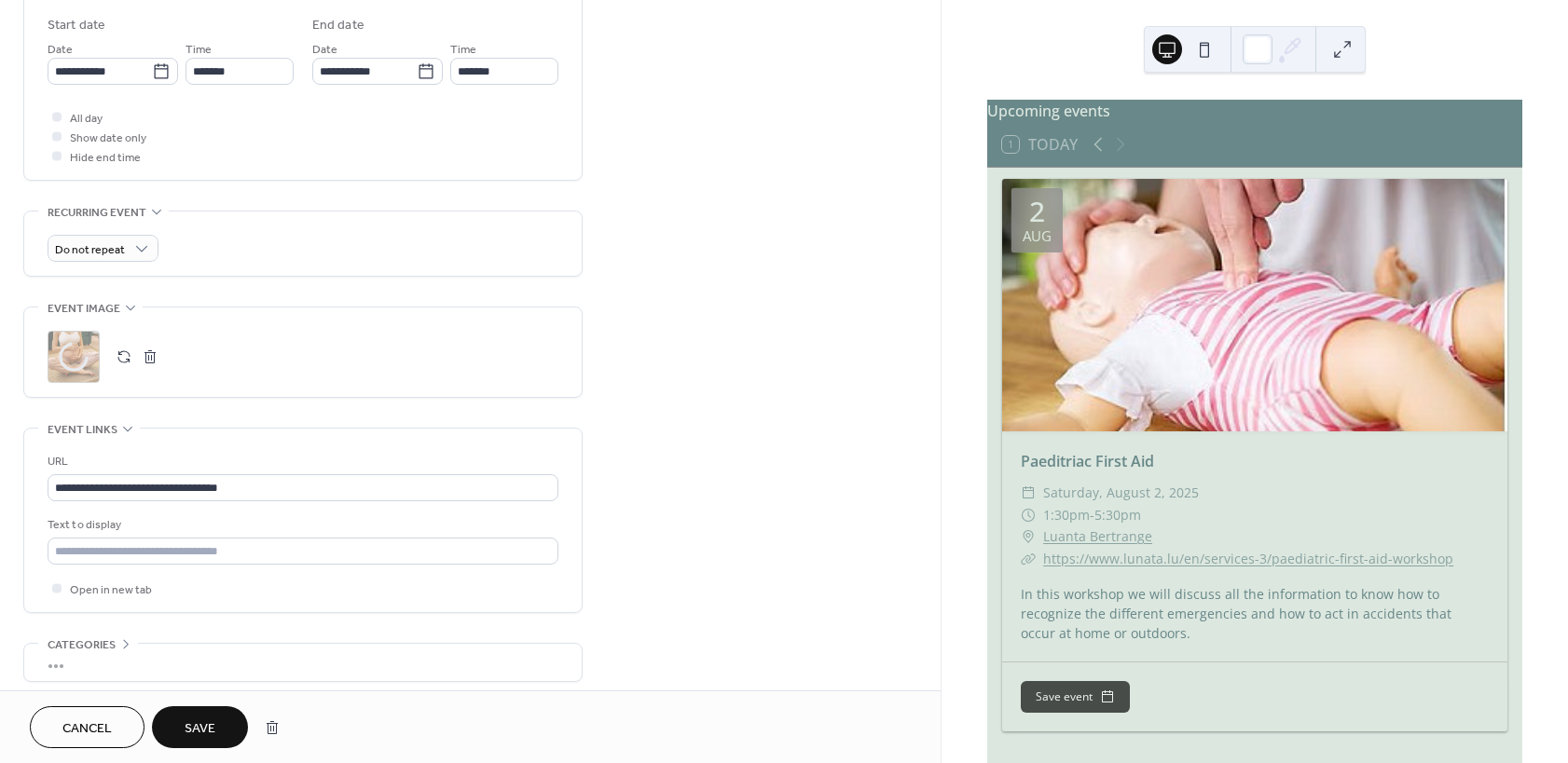 click on "Save" at bounding box center [199, 729] 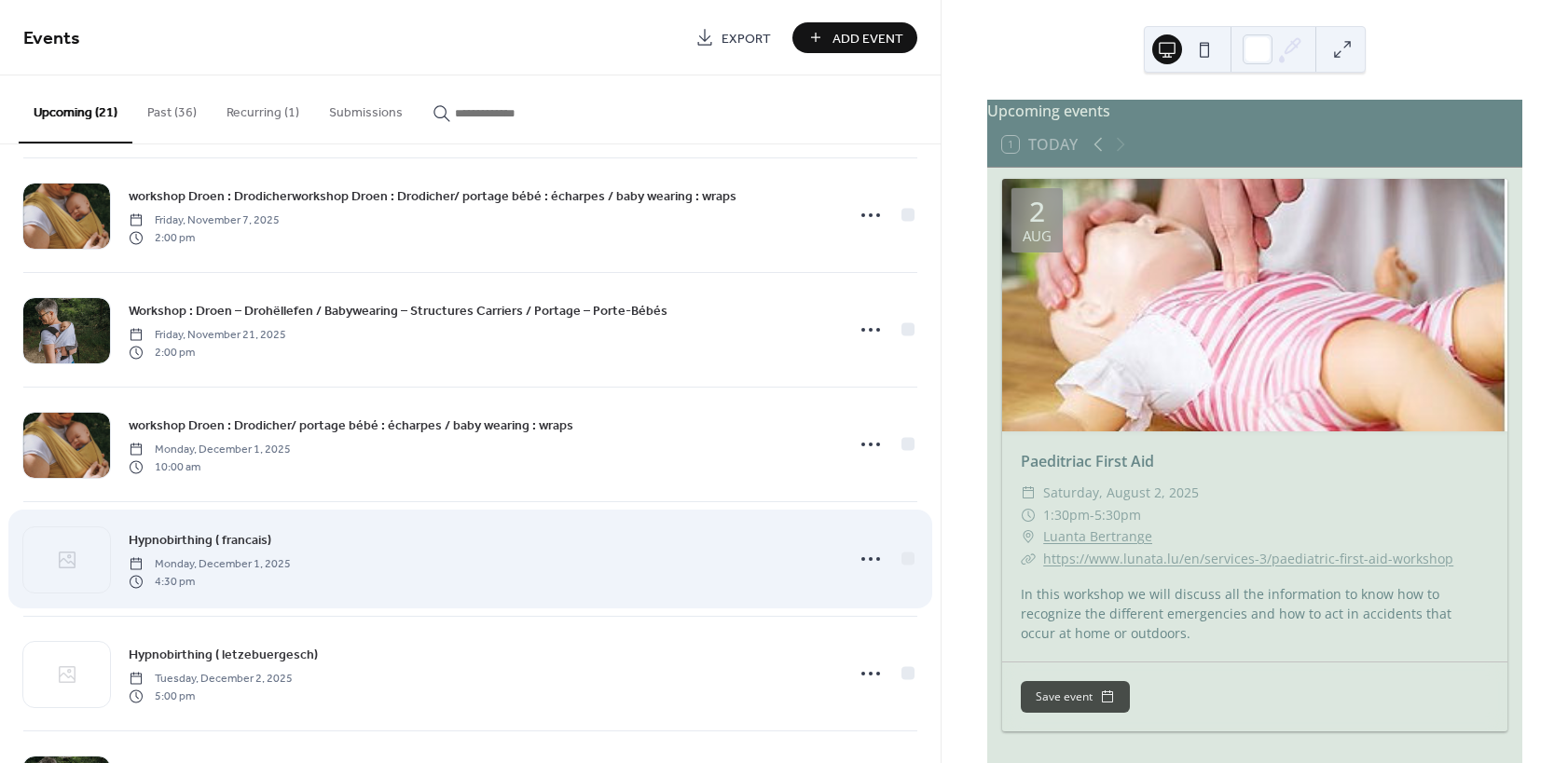scroll, scrollTop: 1843, scrollLeft: 0, axis: vertical 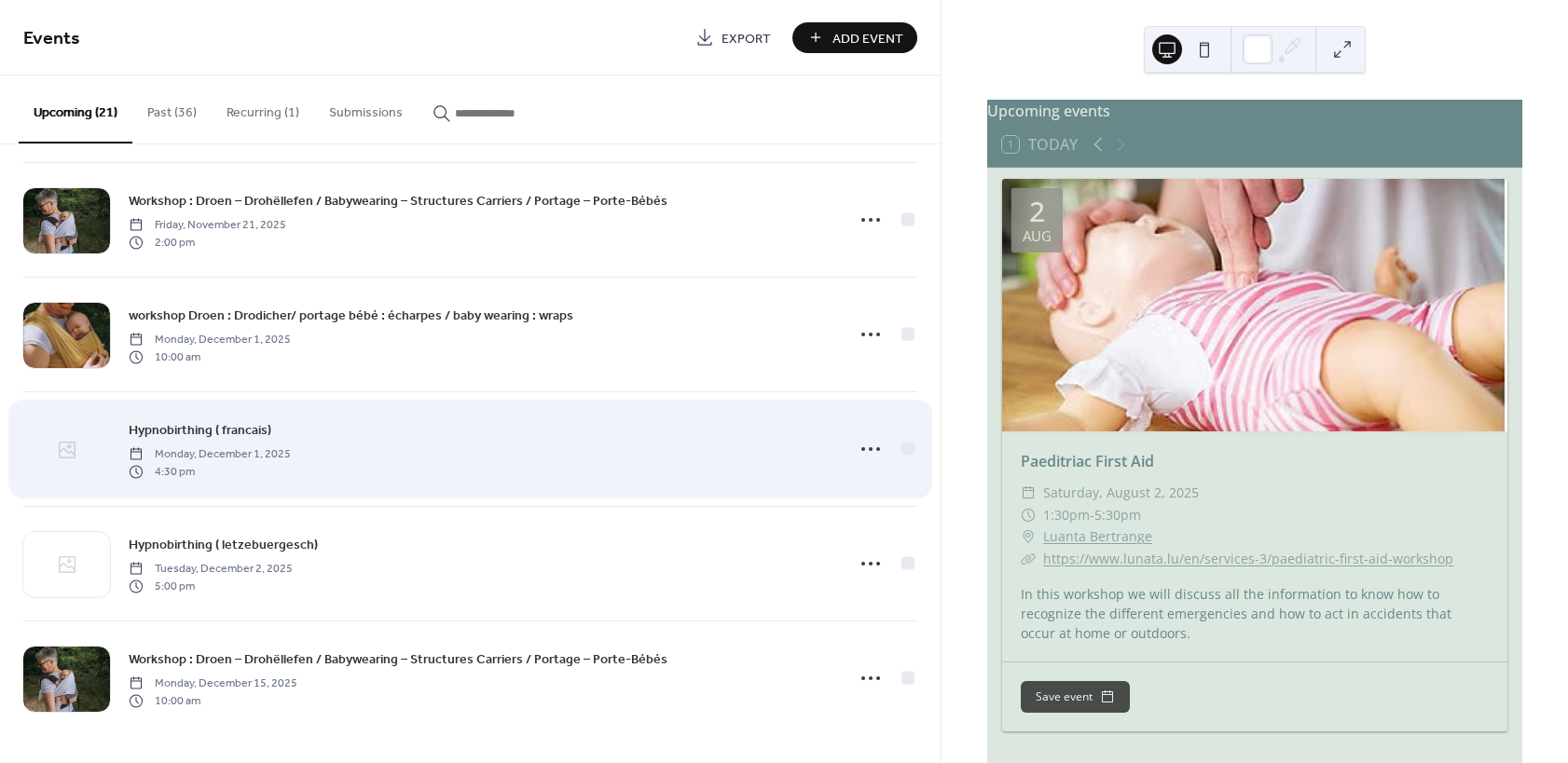 click 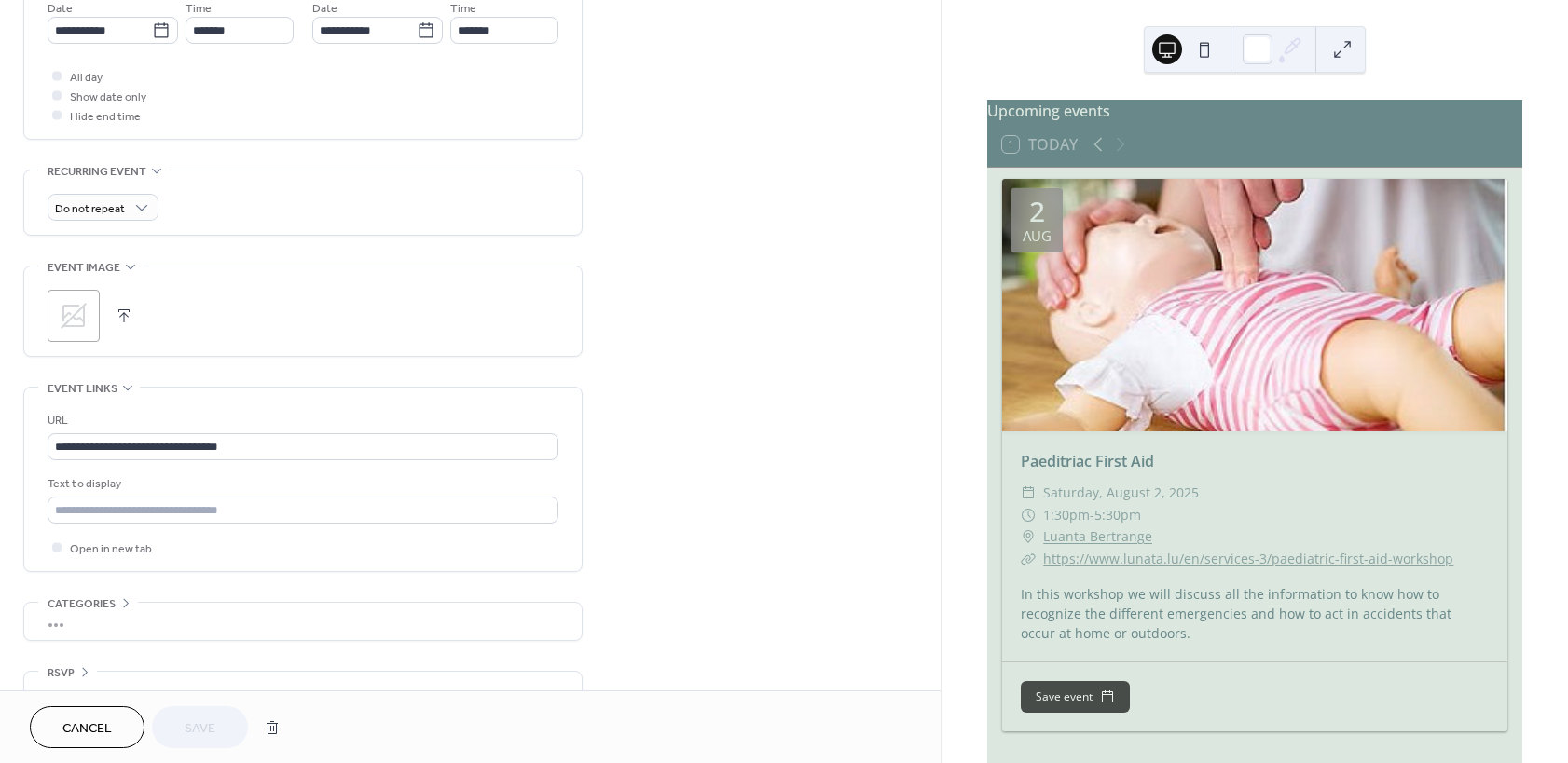 scroll, scrollTop: 671, scrollLeft: 0, axis: vertical 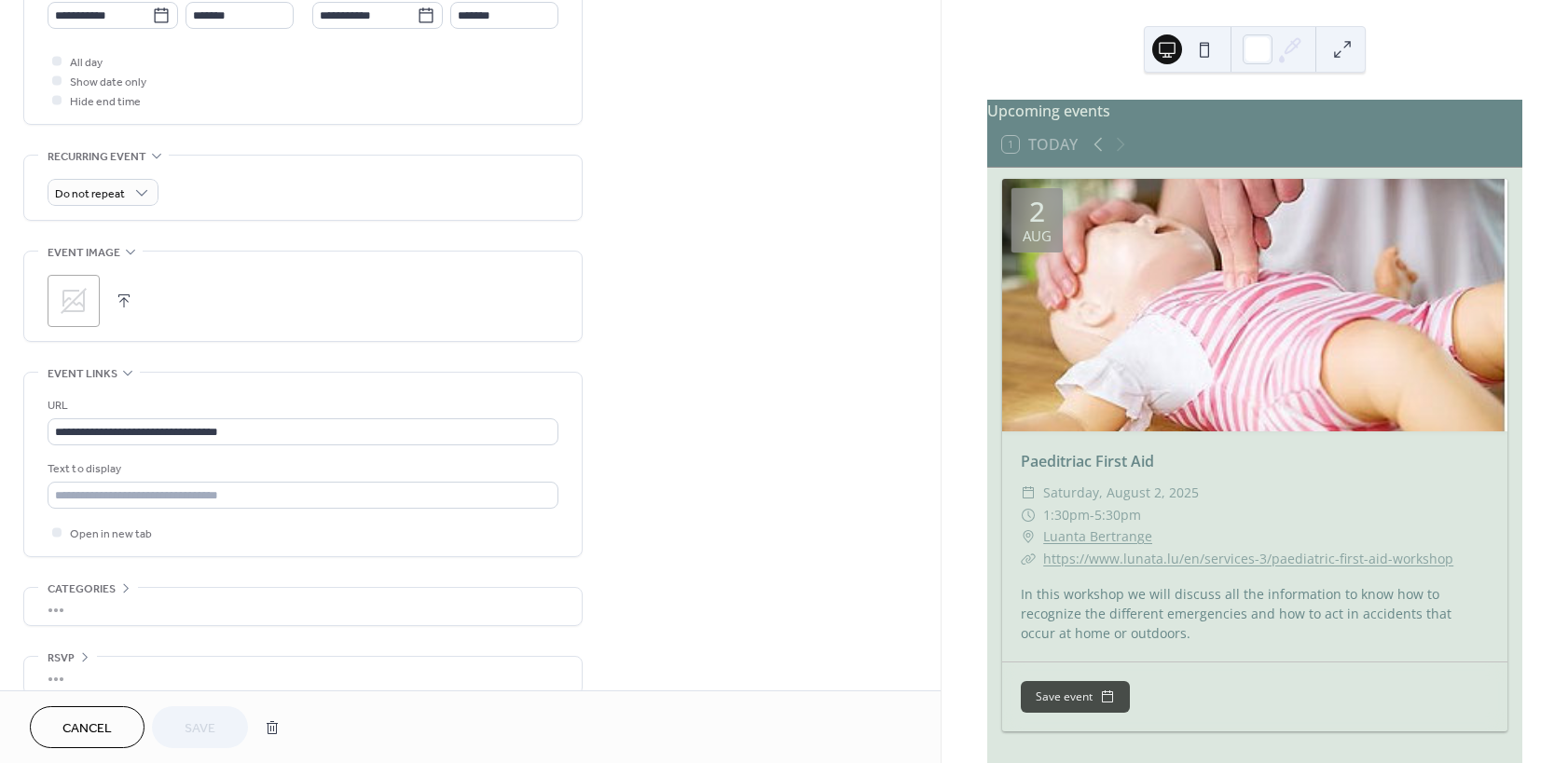 click on ";" at bounding box center [74, 301] 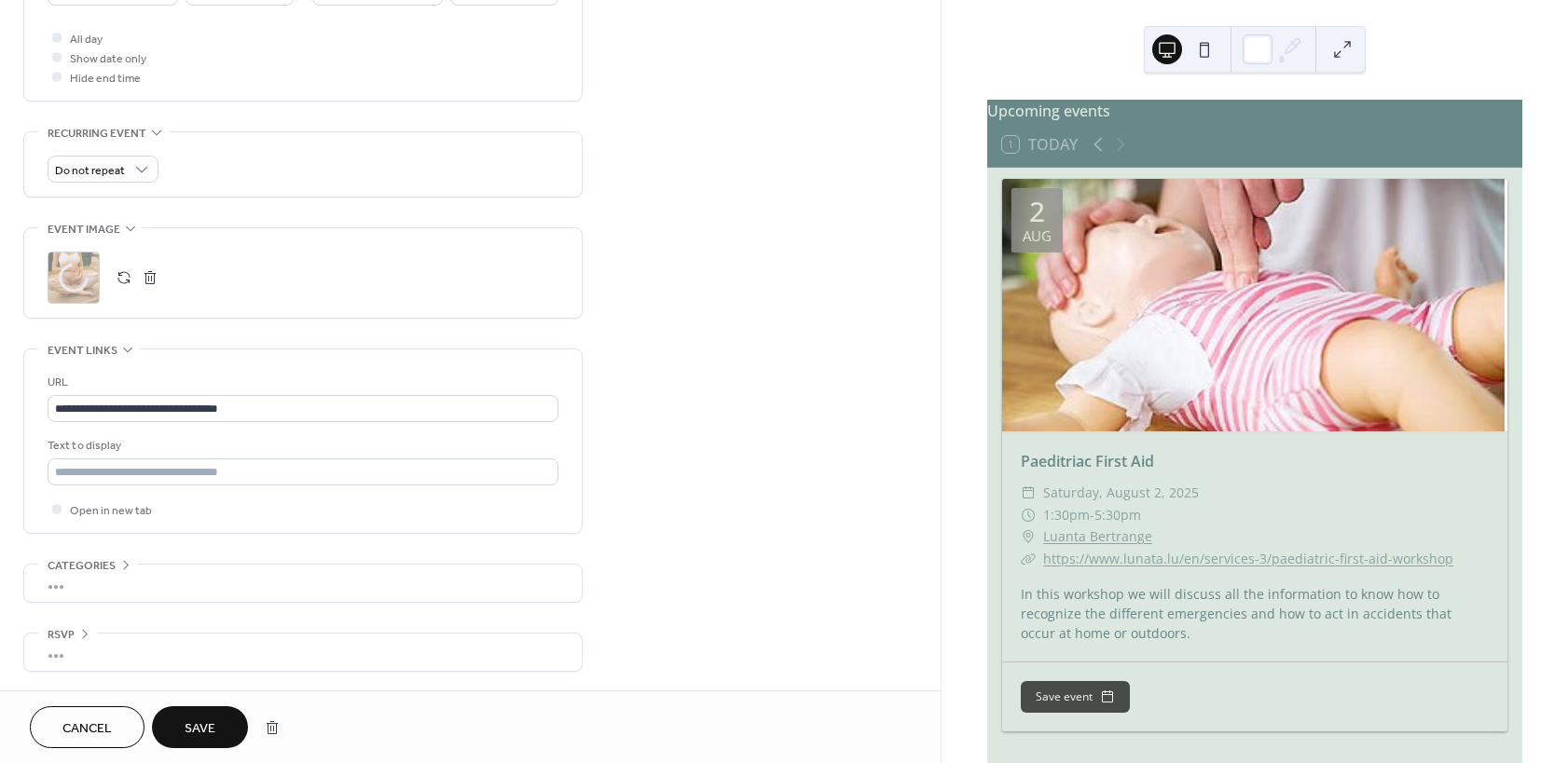 scroll, scrollTop: 705, scrollLeft: 0, axis: vertical 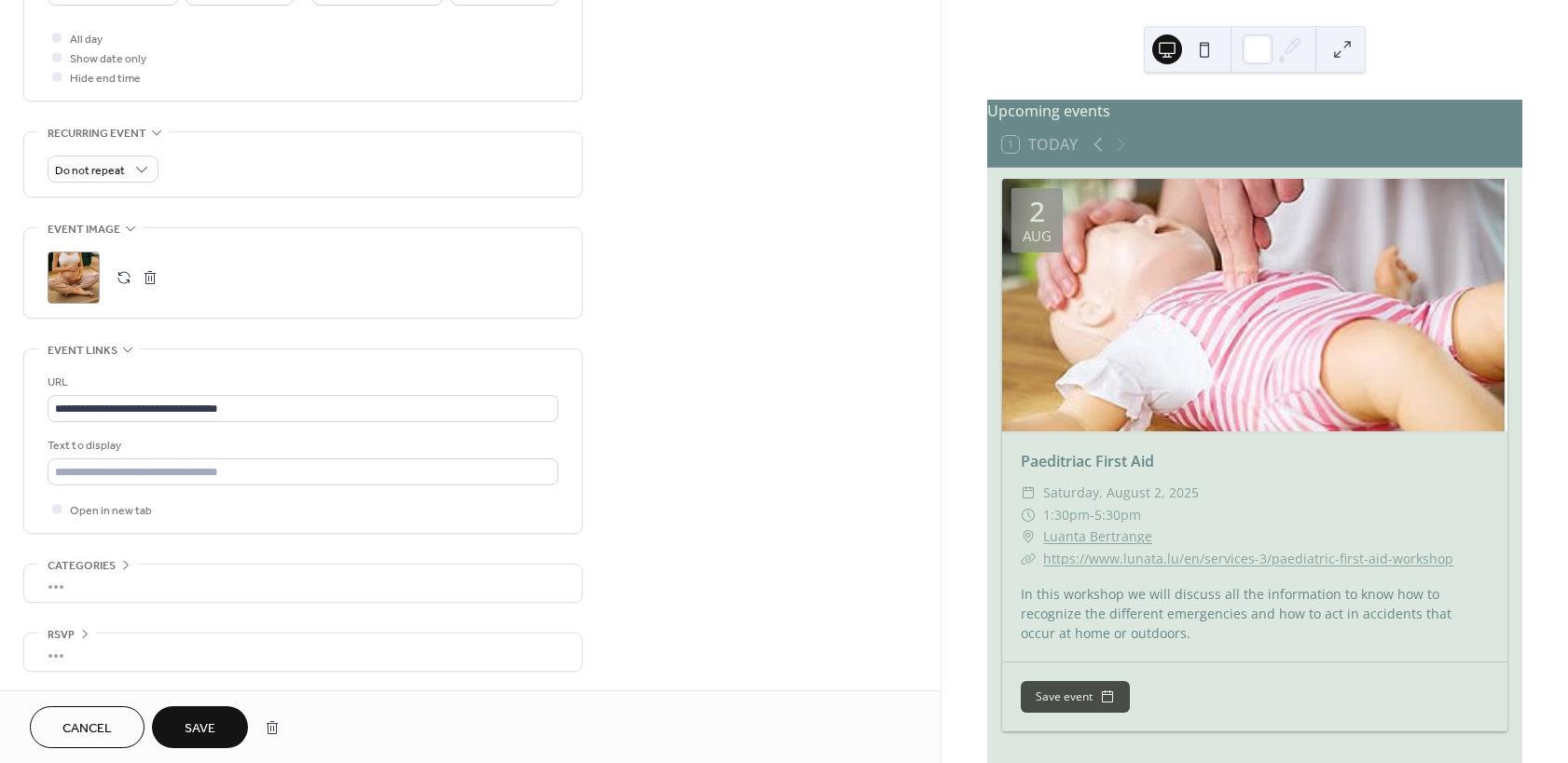 click on "Save" at bounding box center (199, 729) 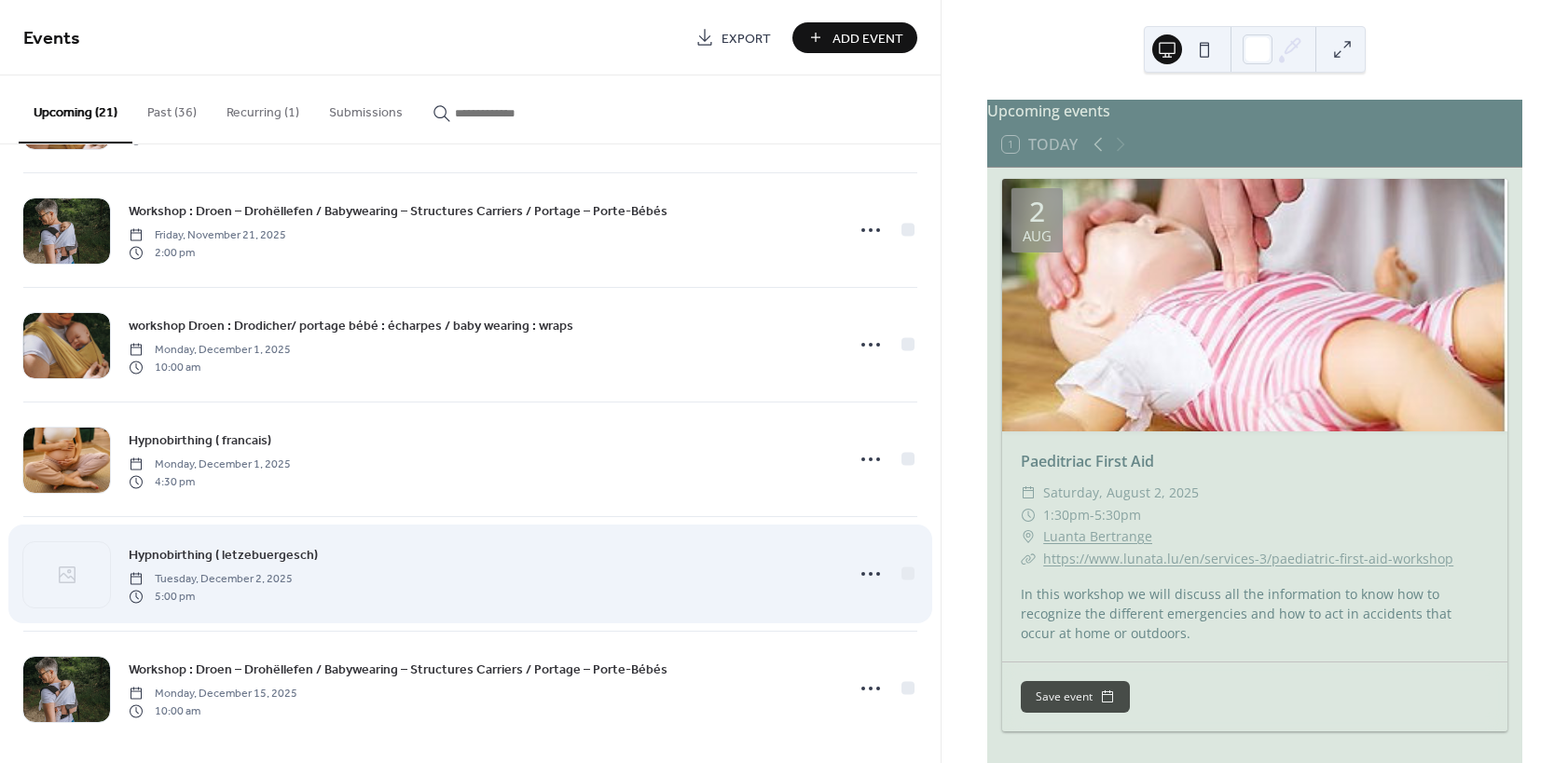 scroll, scrollTop: 1843, scrollLeft: 0, axis: vertical 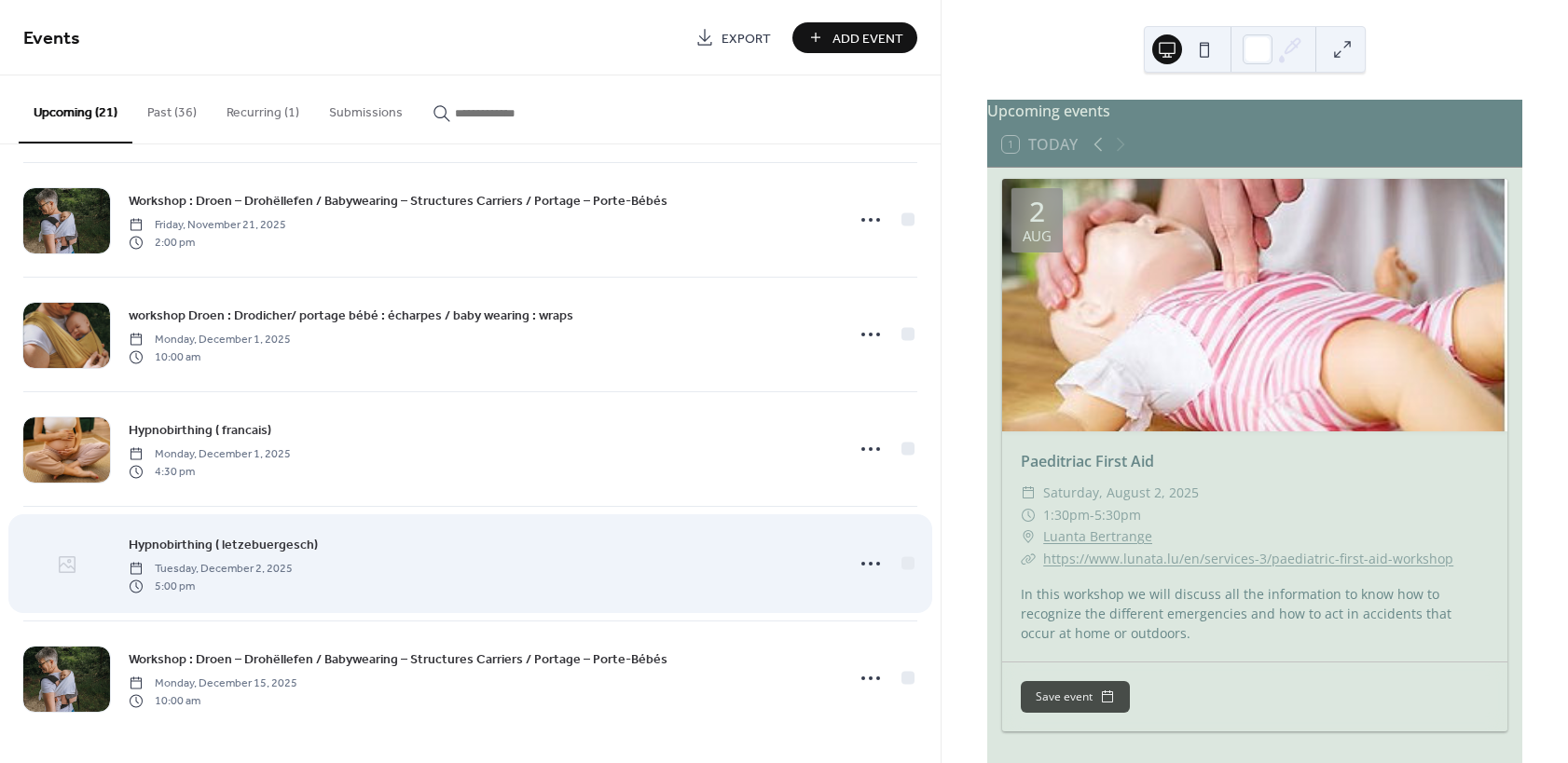 click at bounding box center (66, 565) 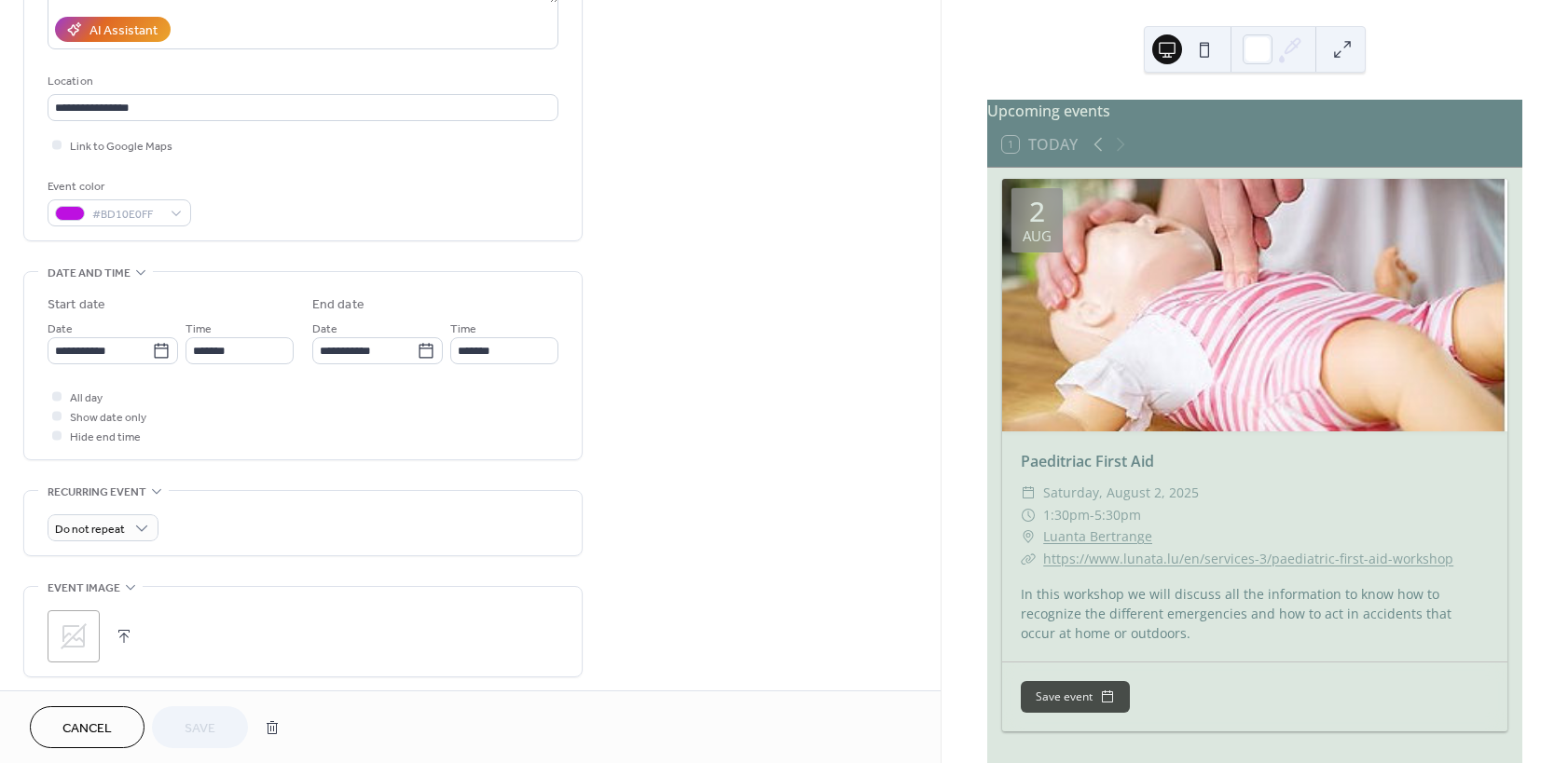 scroll, scrollTop: 615, scrollLeft: 0, axis: vertical 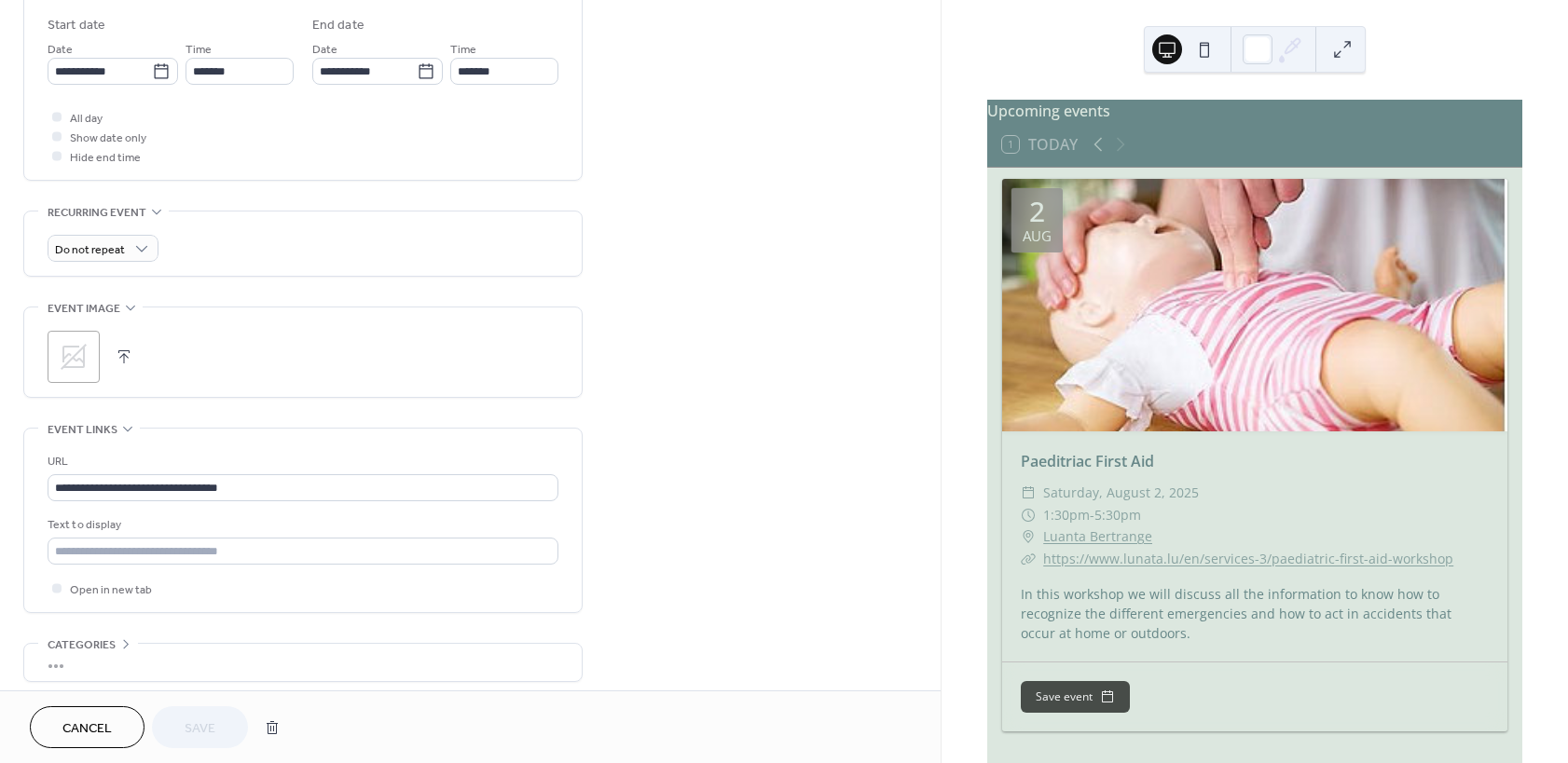 click on ";" at bounding box center (74, 357) 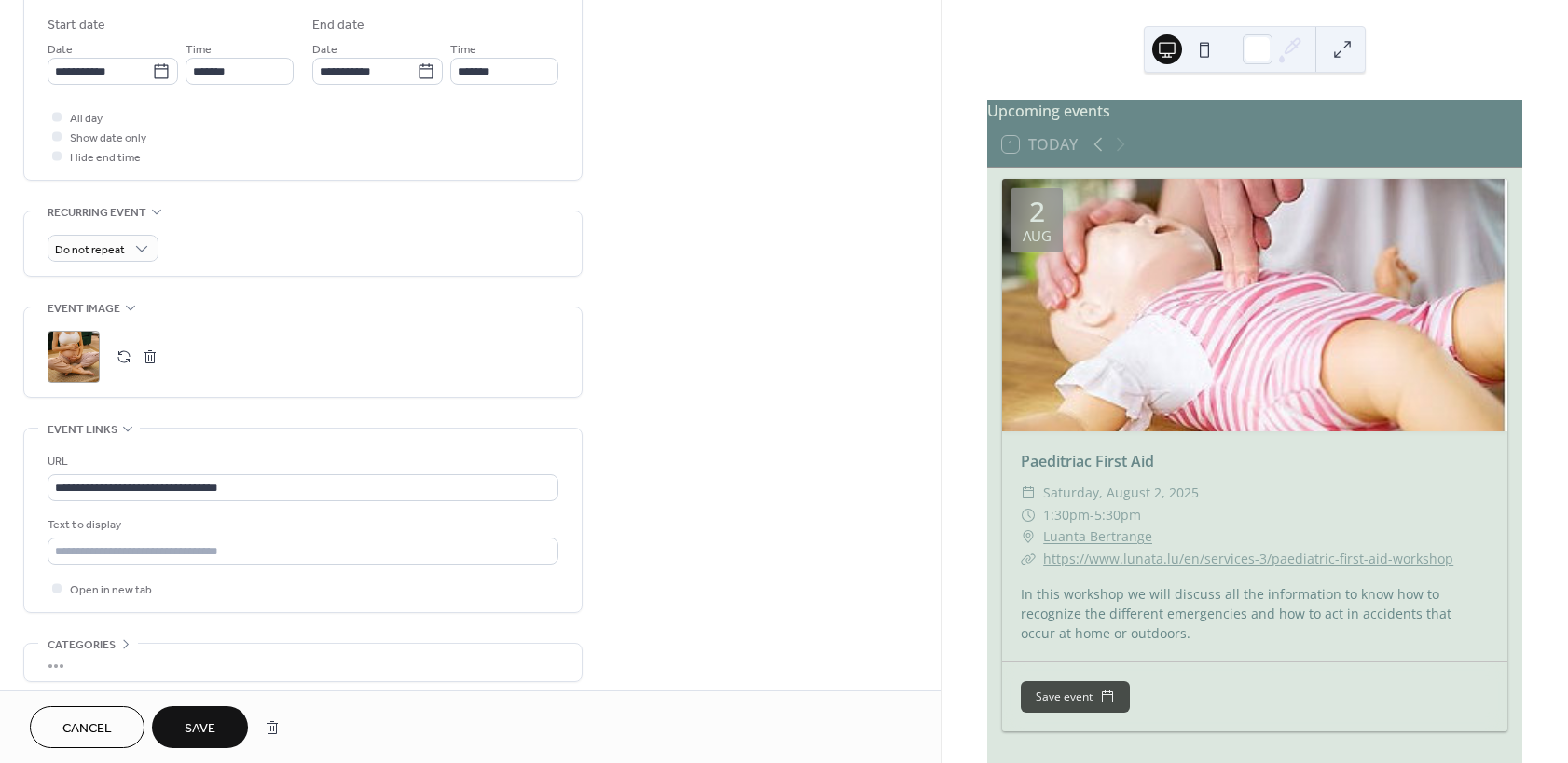 click on "Save" at bounding box center (199, 729) 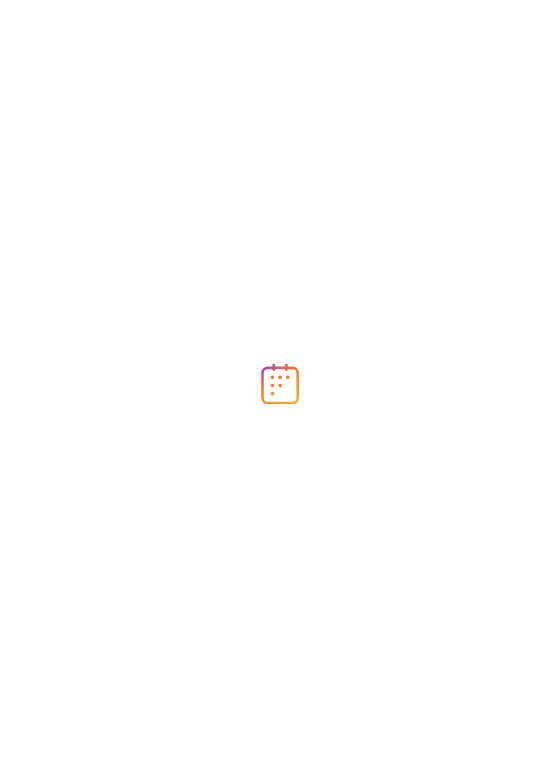 scroll, scrollTop: 0, scrollLeft: 0, axis: both 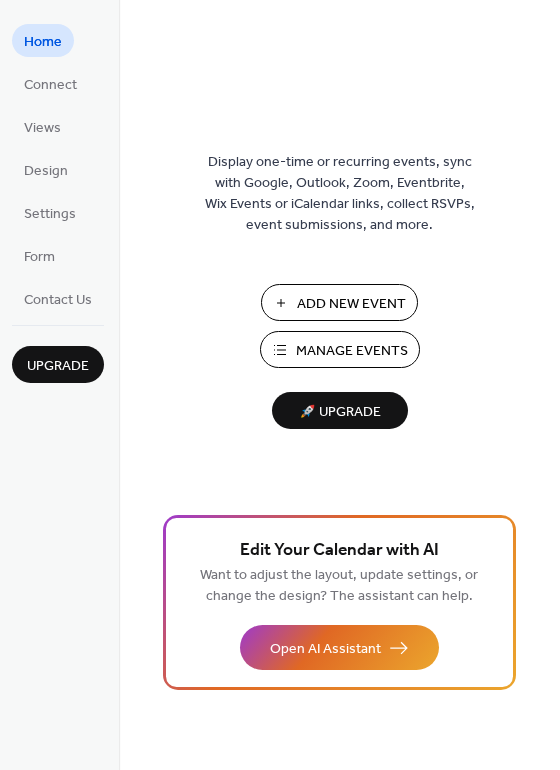 click on "Manage Events" at bounding box center [352, 351] 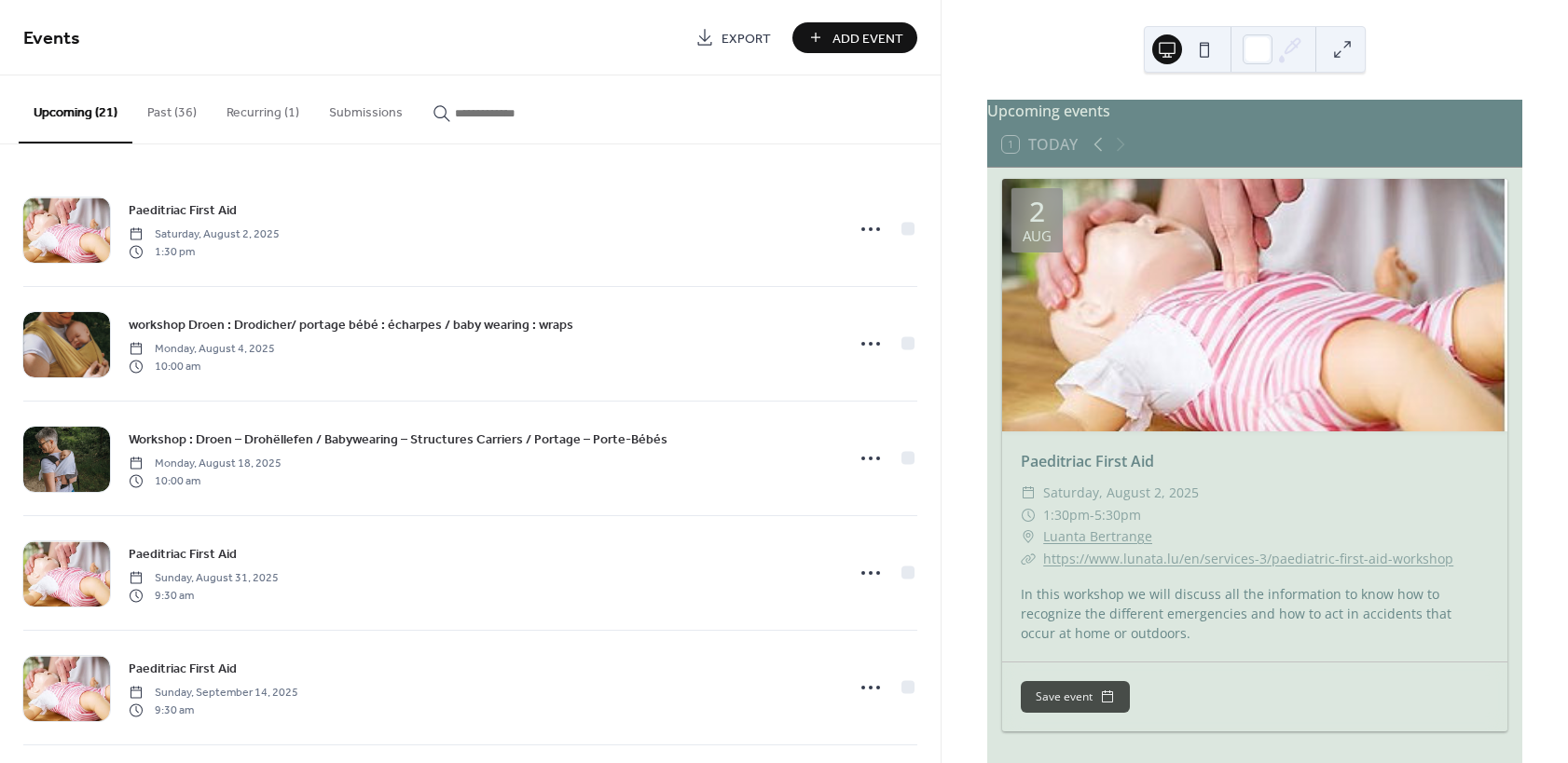 scroll, scrollTop: 0, scrollLeft: 0, axis: both 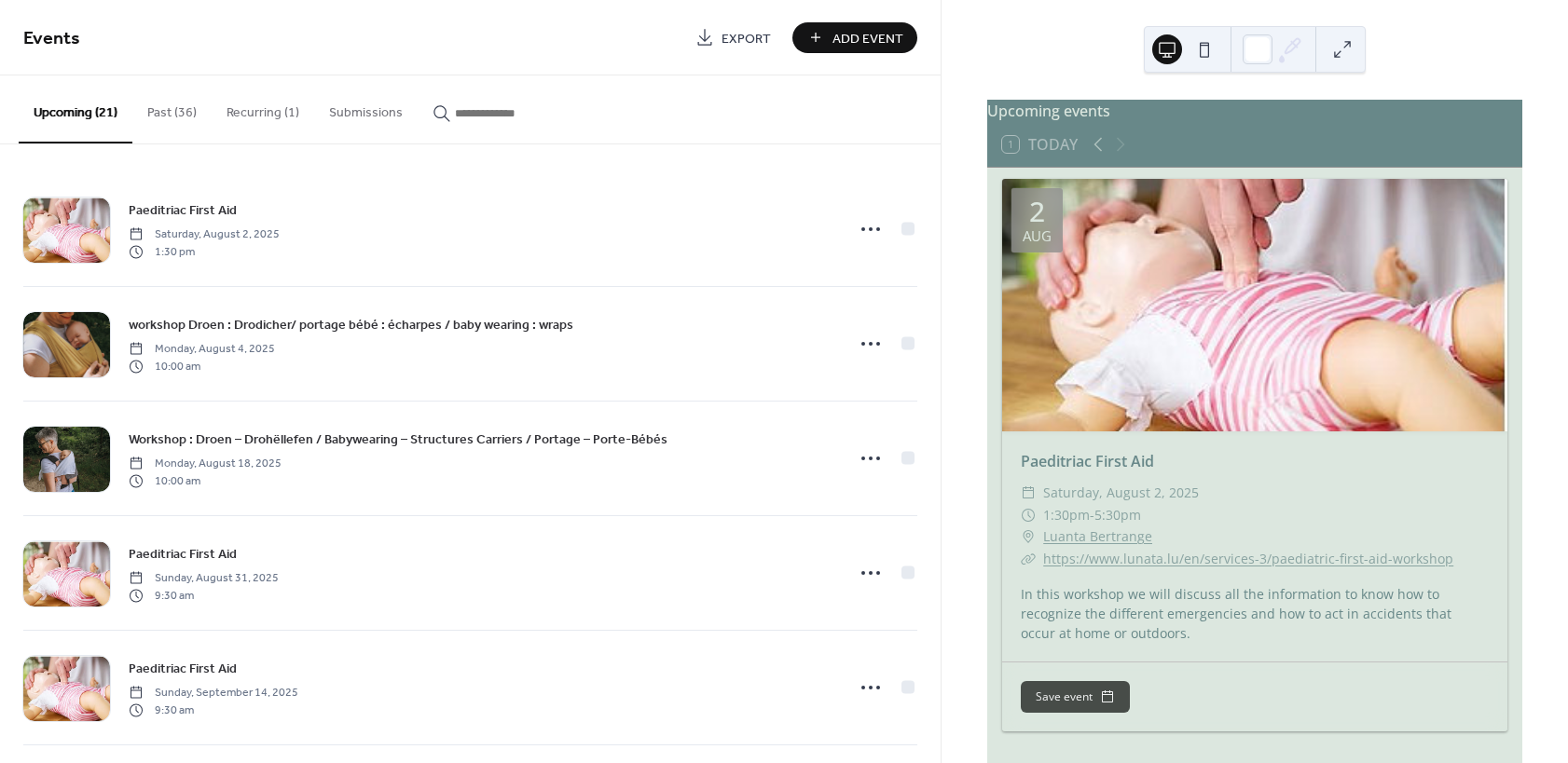 click on "Recurring (1)" at bounding box center [263, 108] 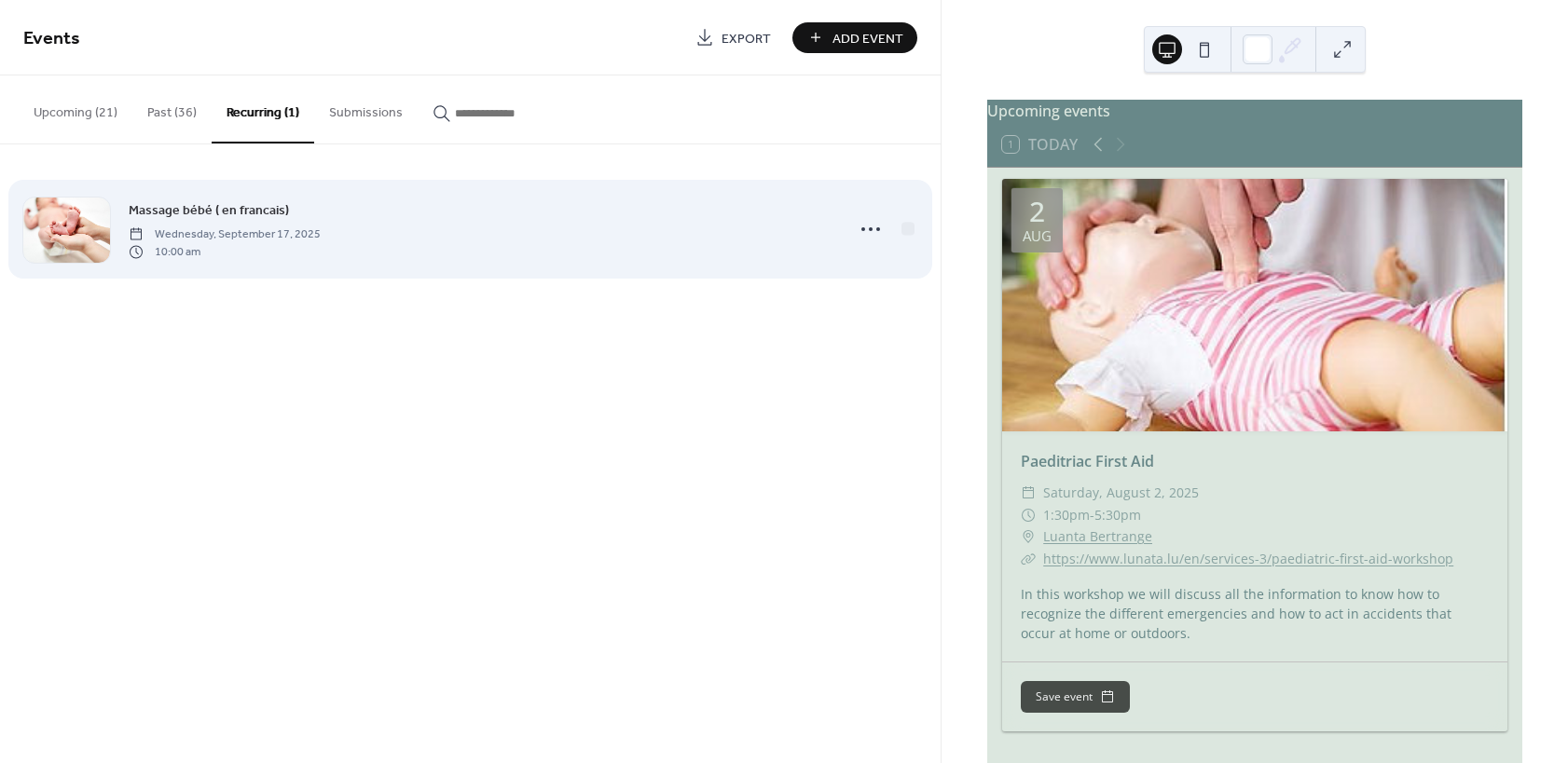 click on "Massage bébé ( en francais)" at bounding box center (209, 211) 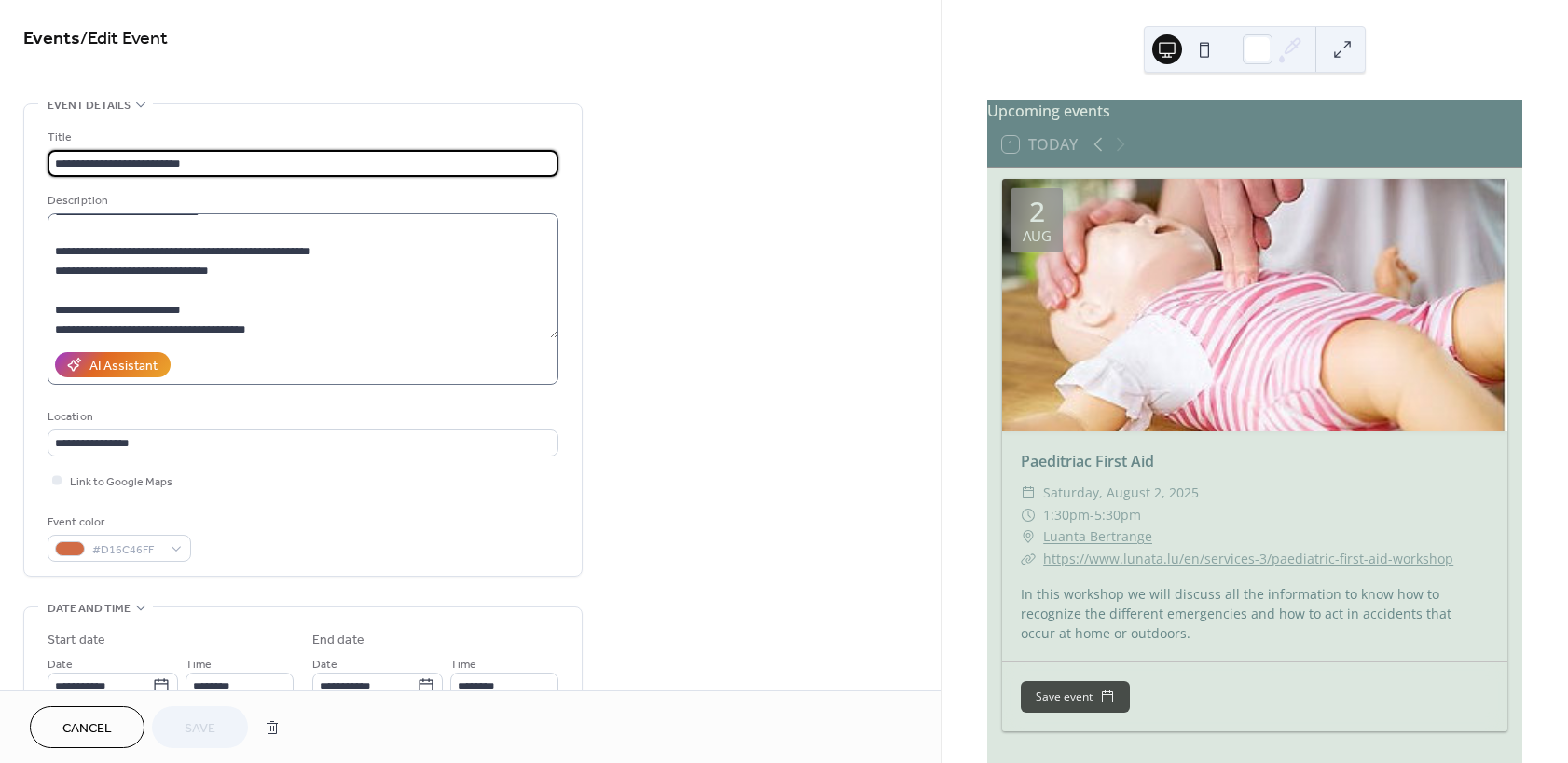 scroll, scrollTop: 196, scrollLeft: 0, axis: vertical 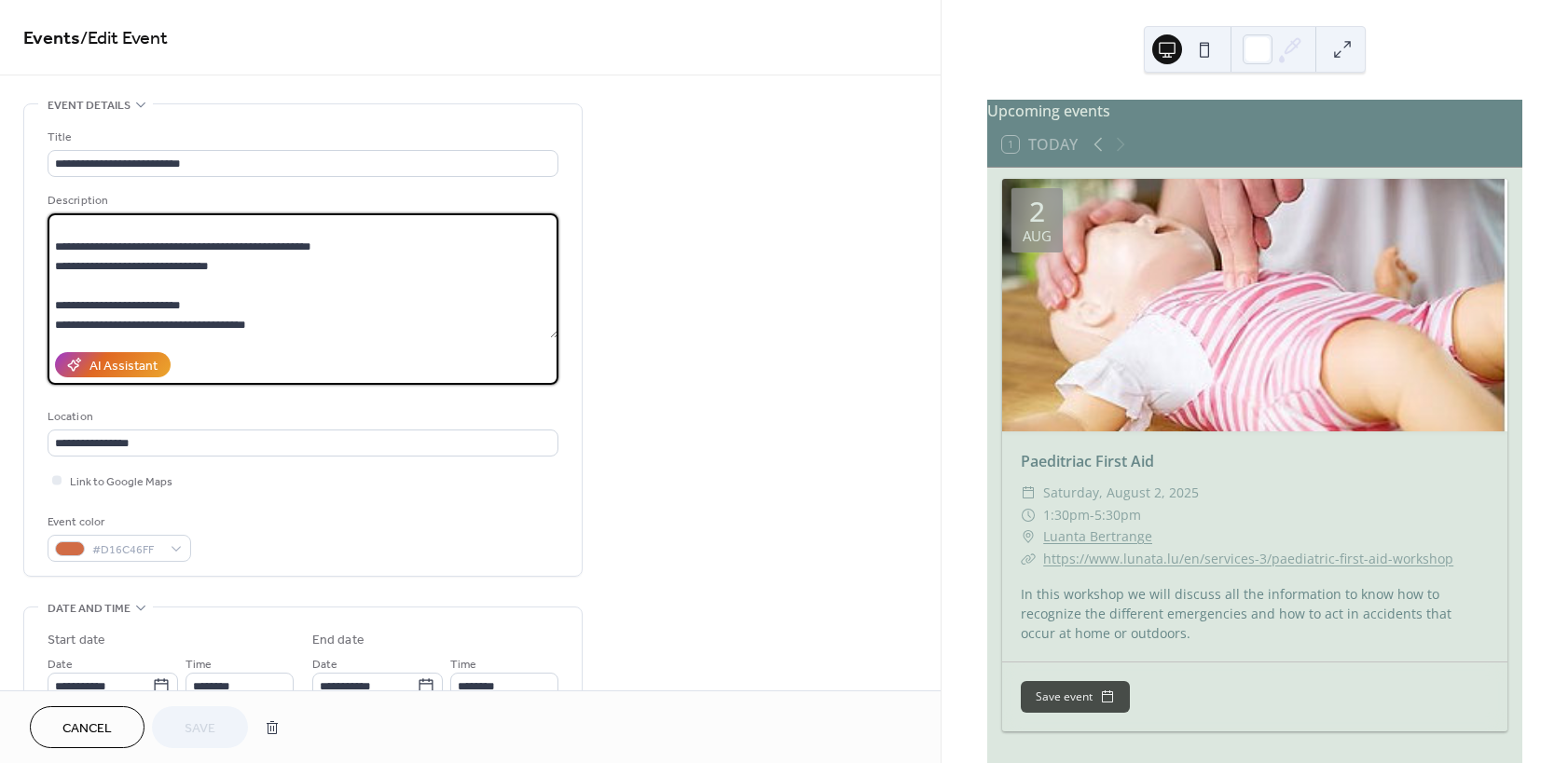 drag, startPoint x: 294, startPoint y: 316, endPoint x: 7, endPoint y: 279, distance: 289.3752 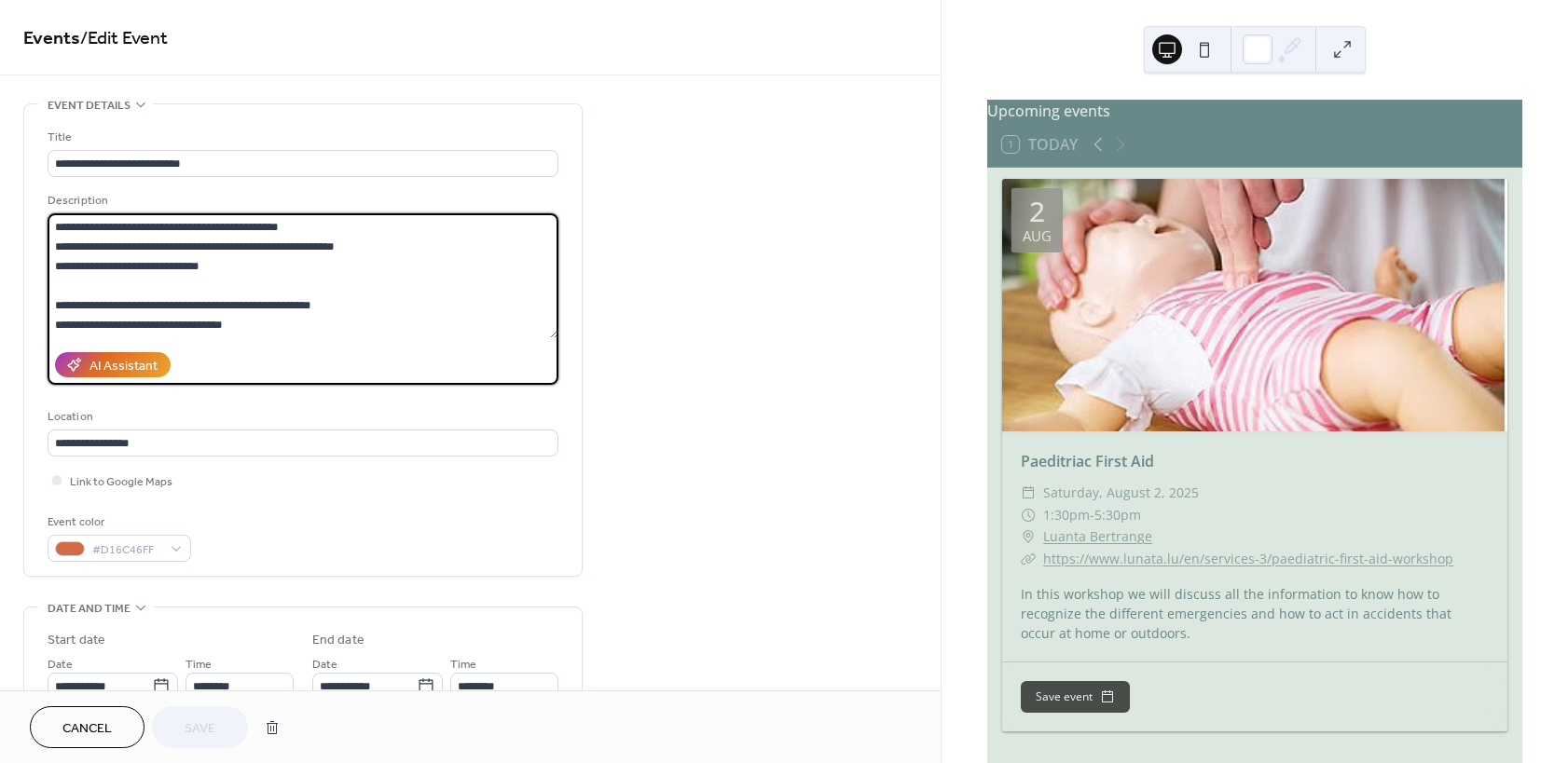scroll, scrollTop: 176, scrollLeft: 0, axis: vertical 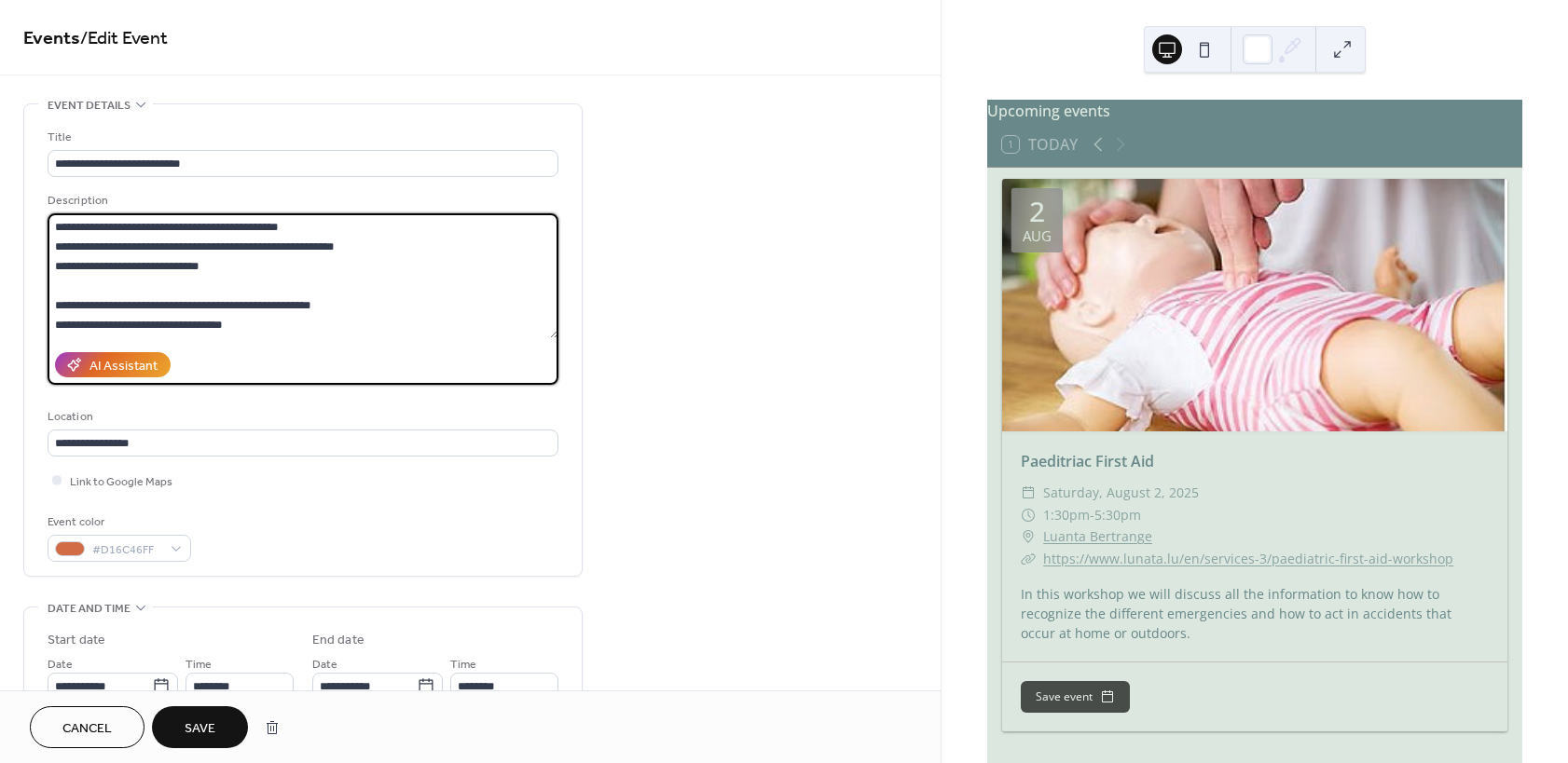 type on "**********" 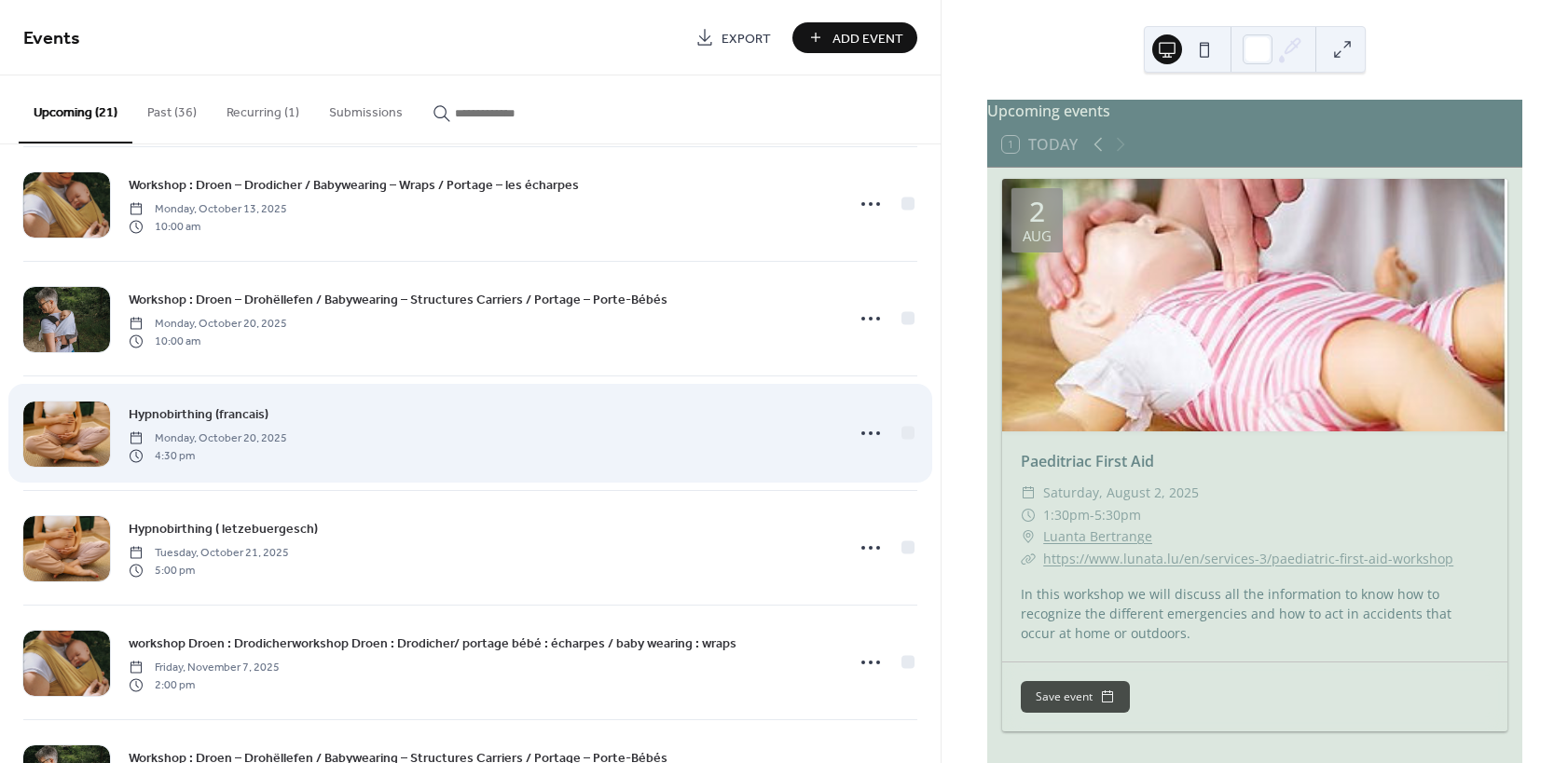 scroll, scrollTop: 1342, scrollLeft: 0, axis: vertical 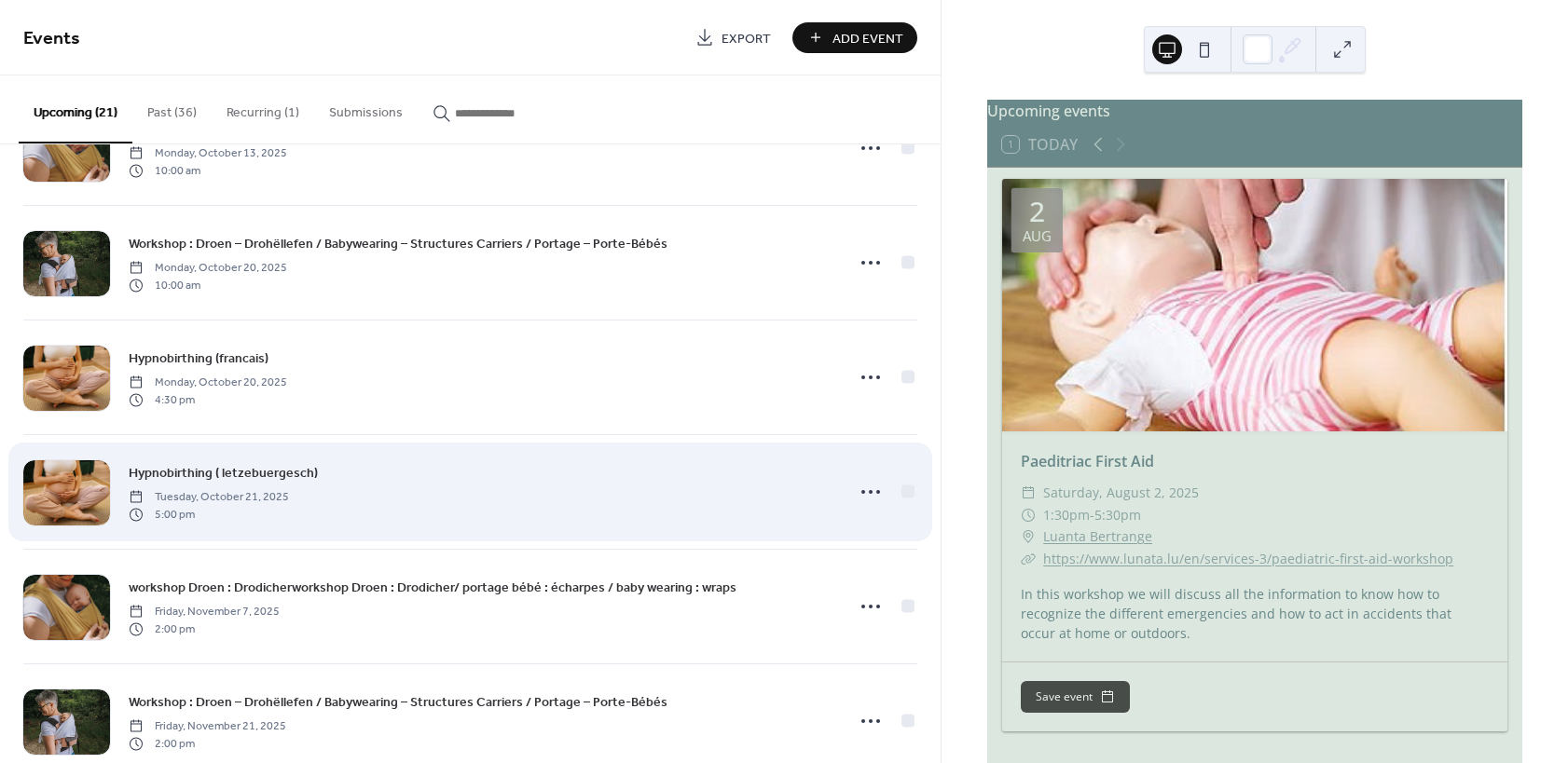 click on "Tuesday, October 21, 2025" at bounding box center (209, 497) 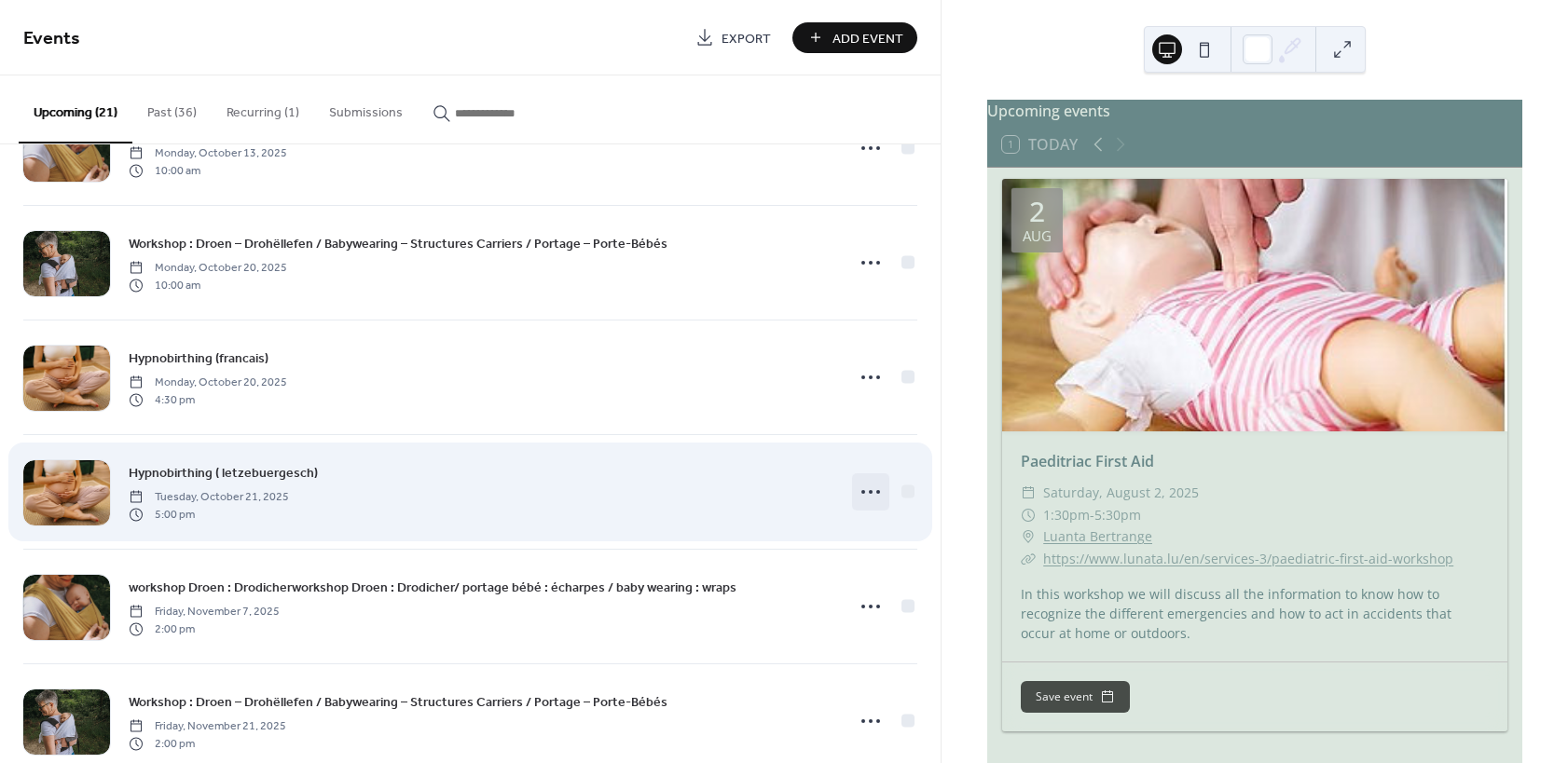 click 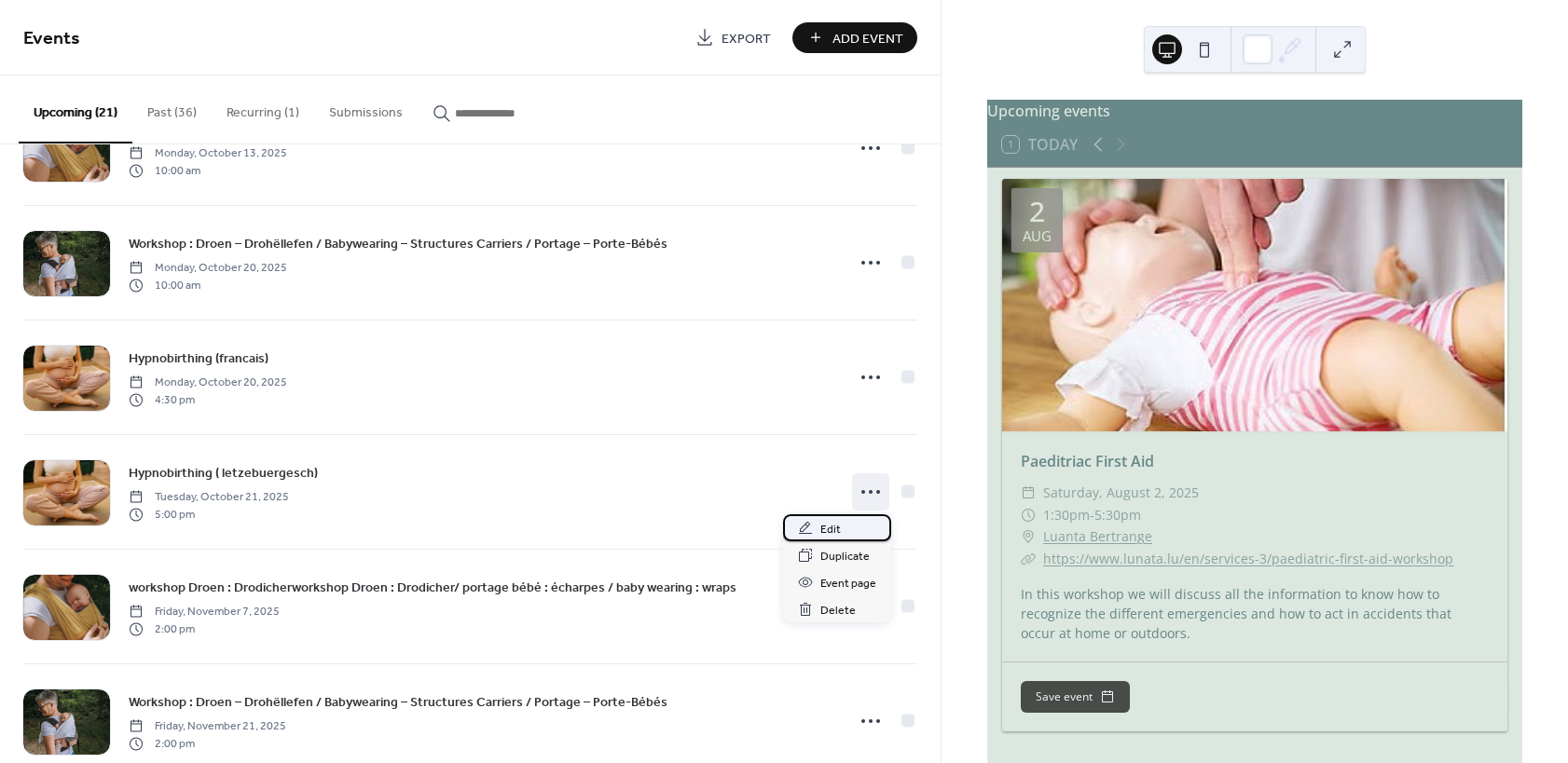 click on "Edit" at bounding box center [831, 529] 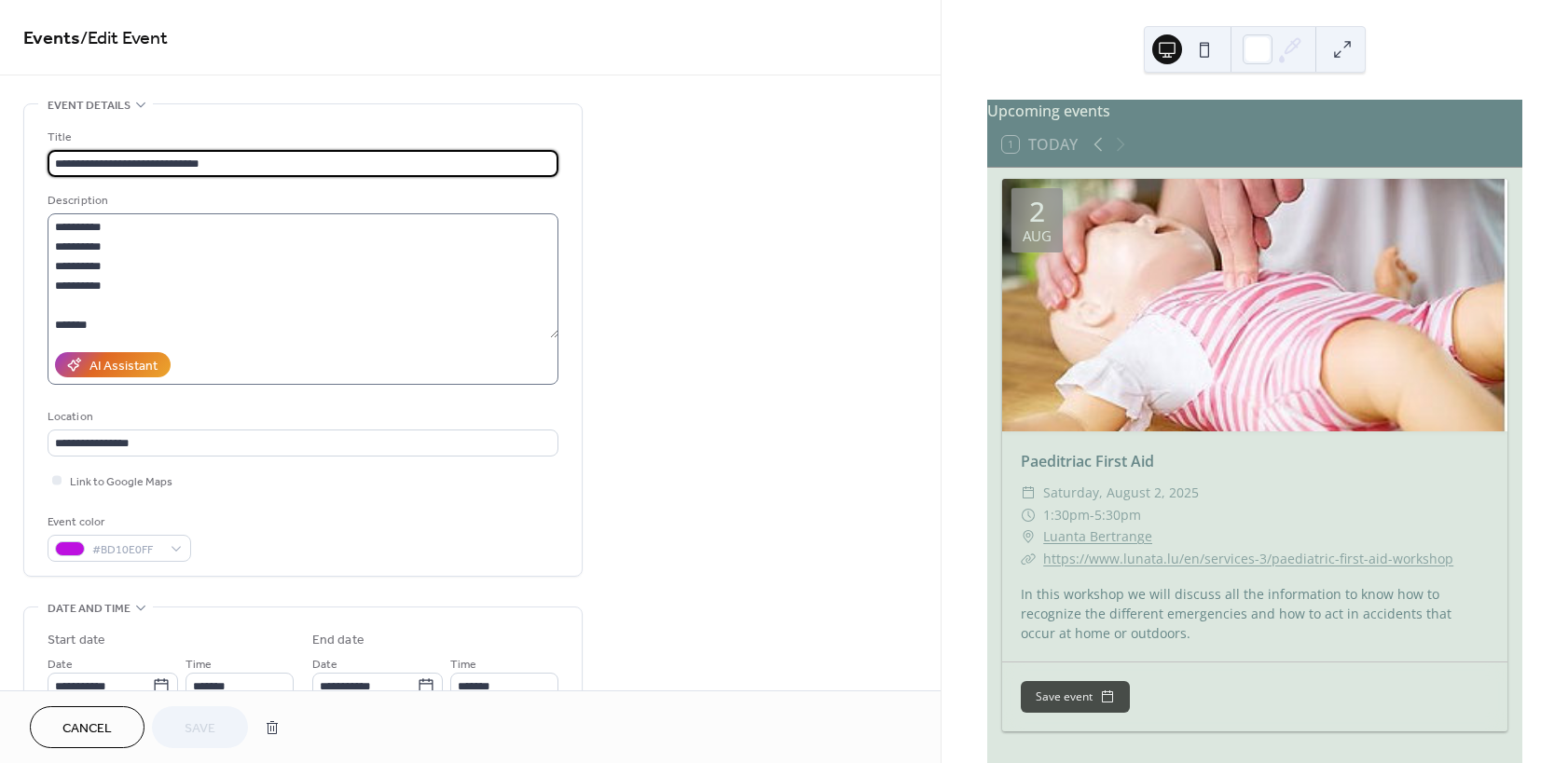 scroll, scrollTop: 98, scrollLeft: 0, axis: vertical 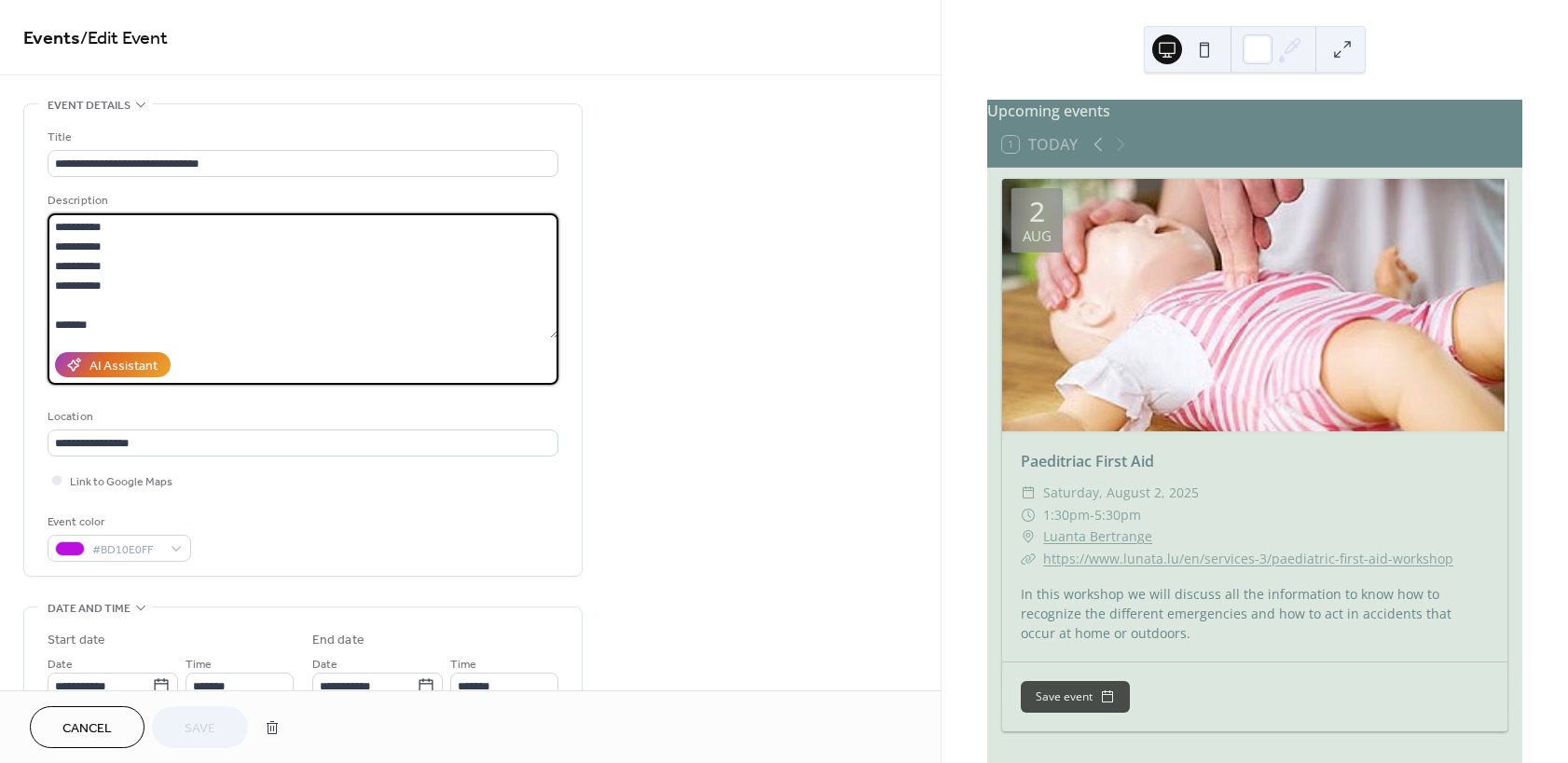 drag, startPoint x: 116, startPoint y: 286, endPoint x: -43, endPoint y: 285, distance: 159.00314 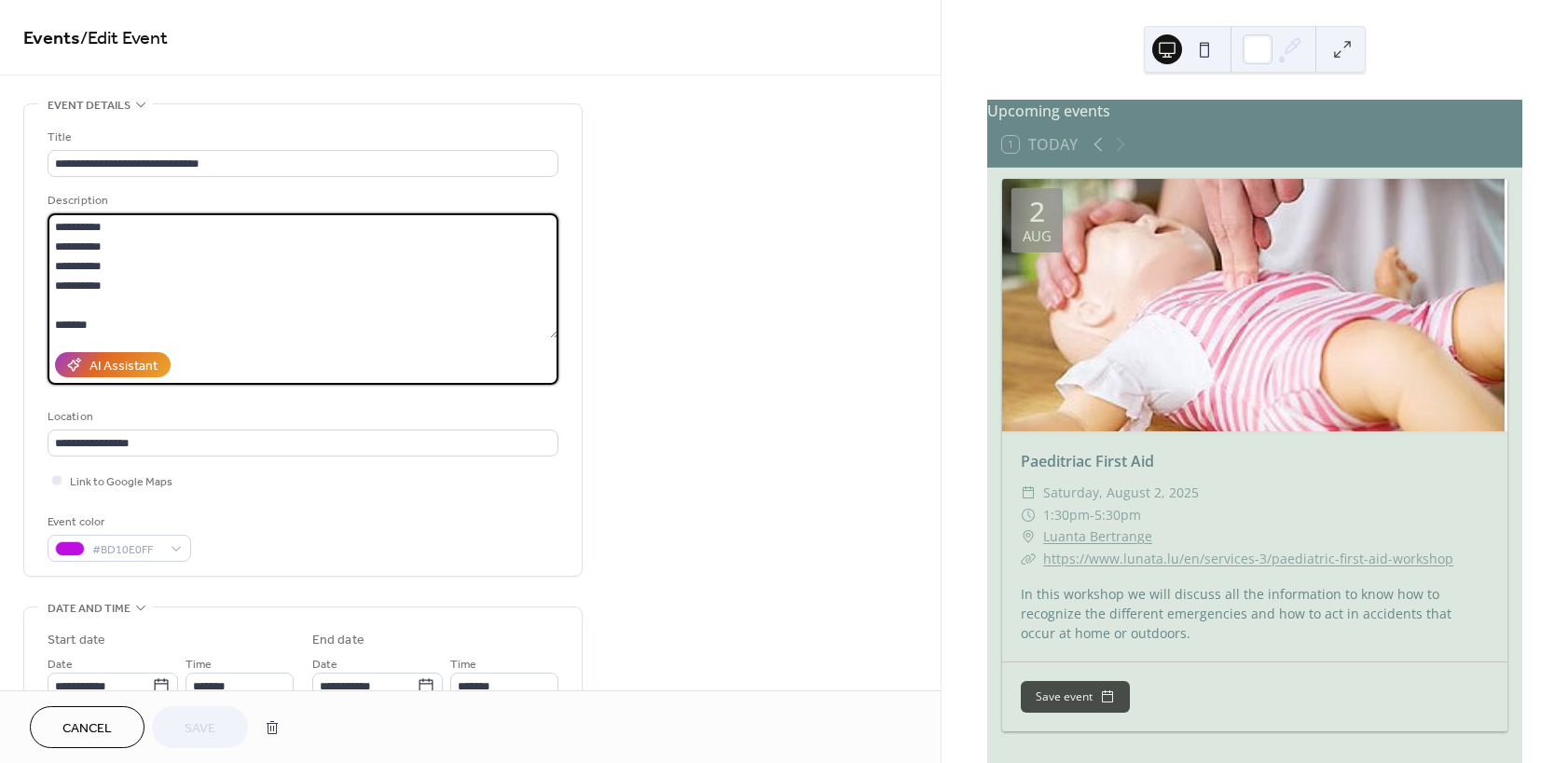 click on "**********" at bounding box center [303, 276] 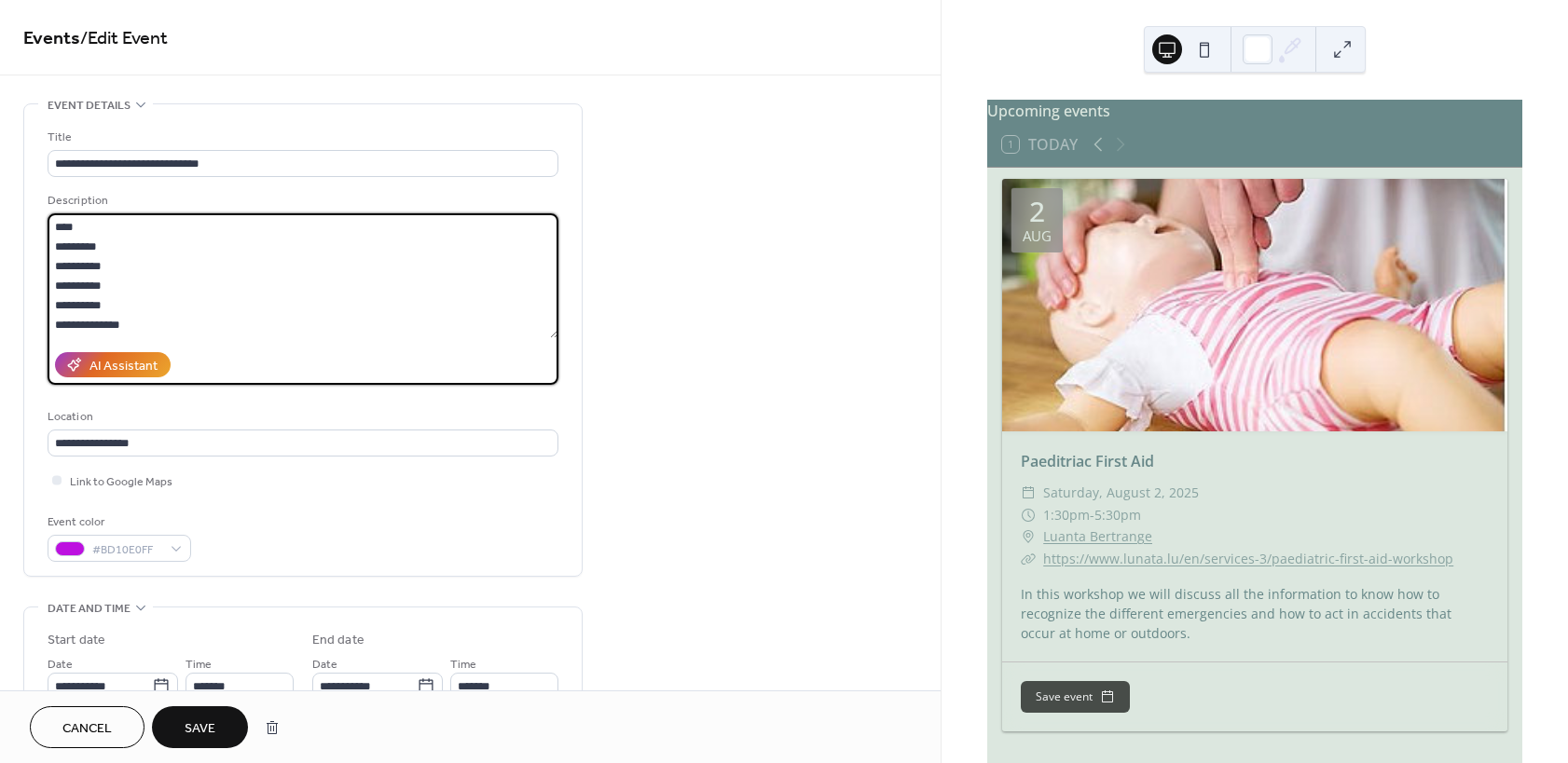 type on "**********" 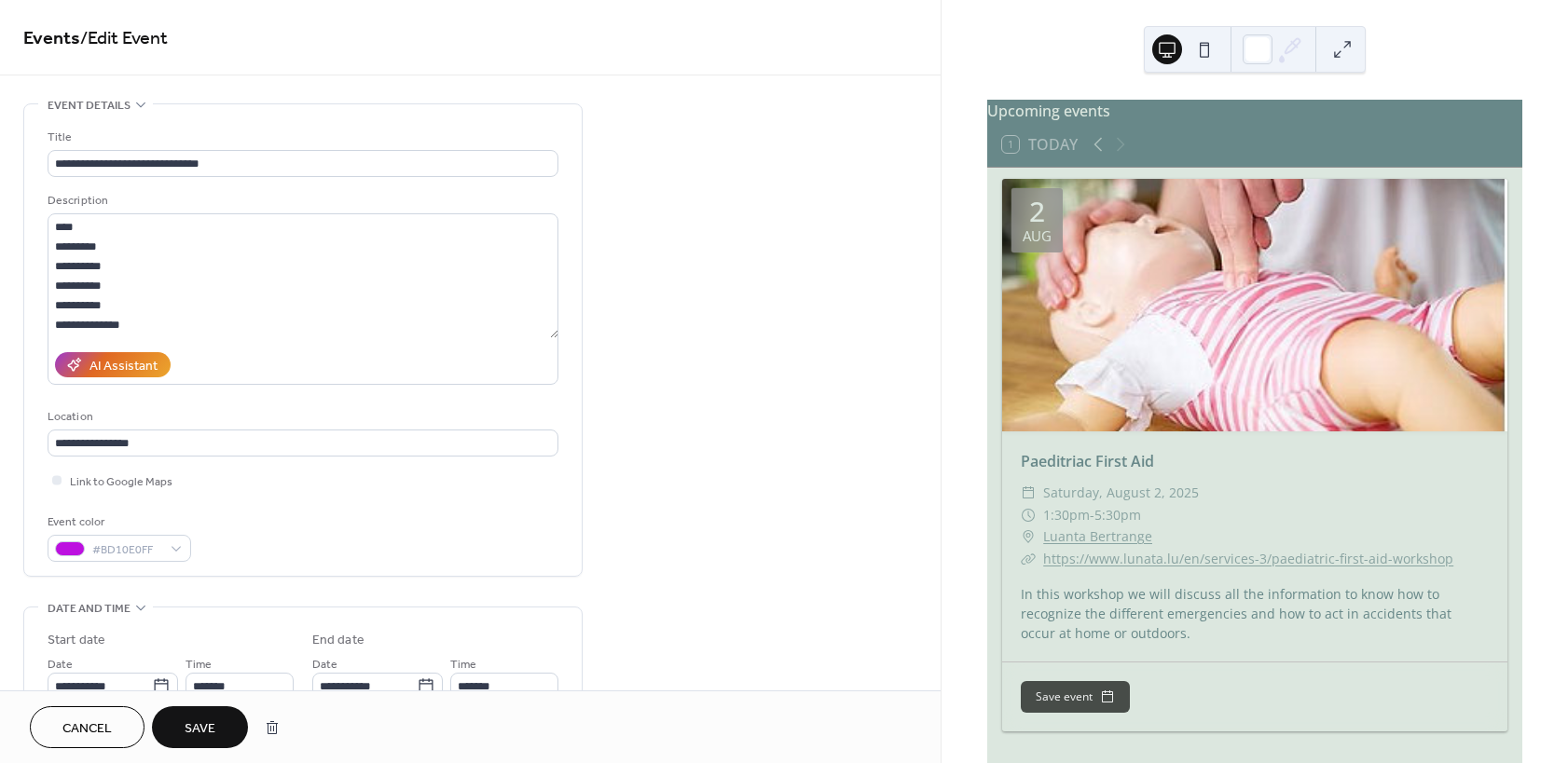 click on "Save" at bounding box center (199, 727) 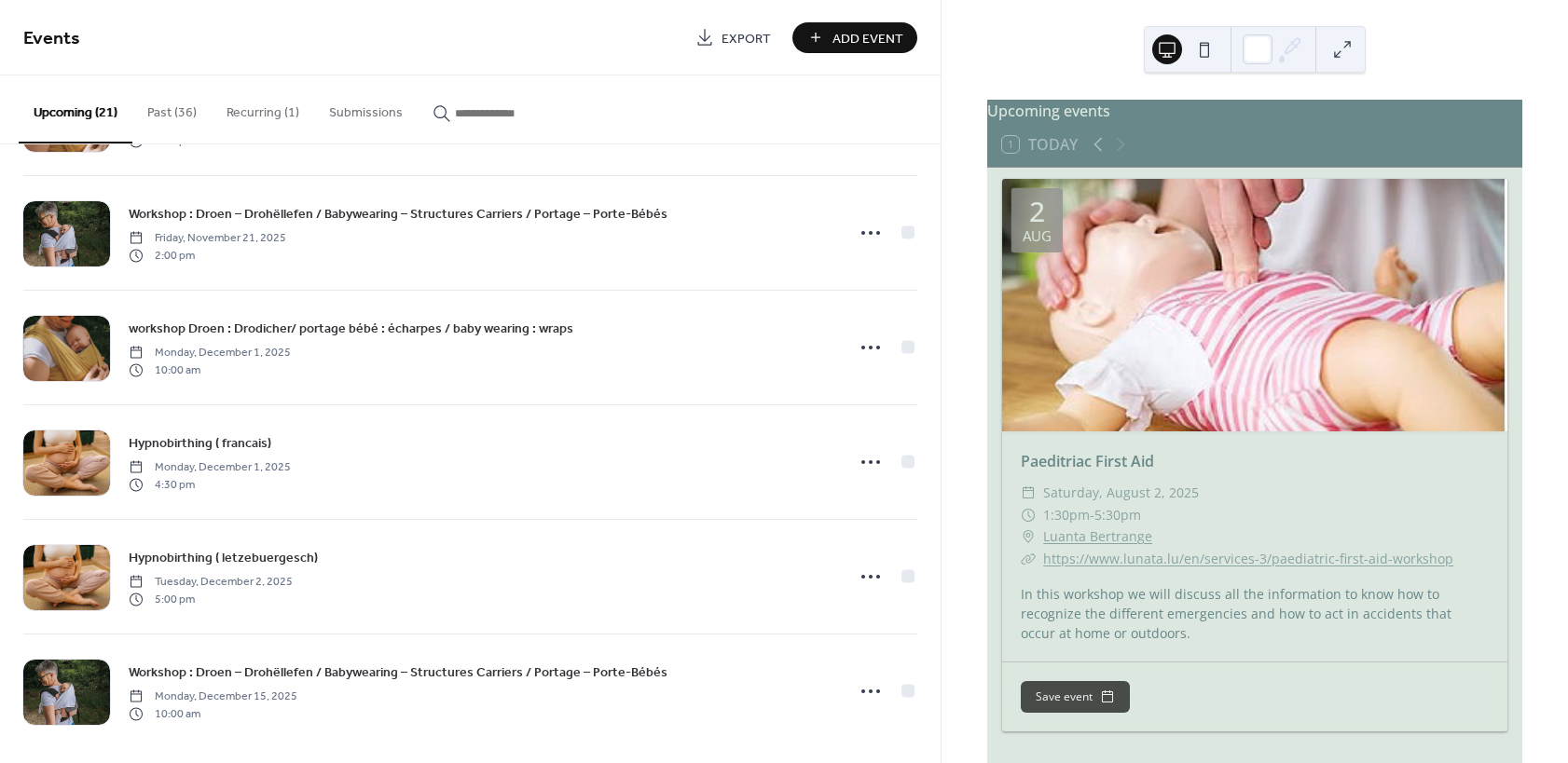 scroll, scrollTop: 1843, scrollLeft: 0, axis: vertical 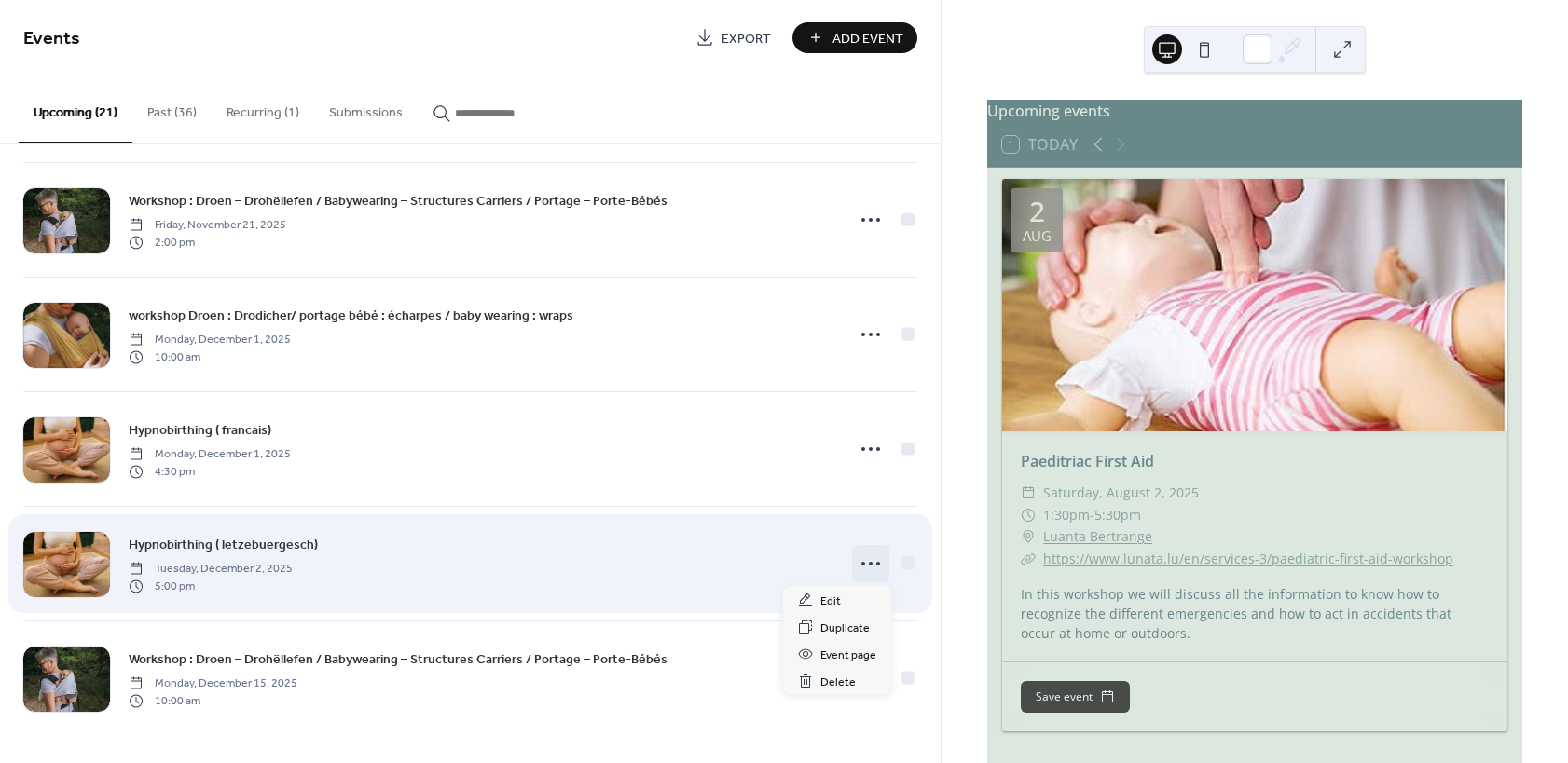 click 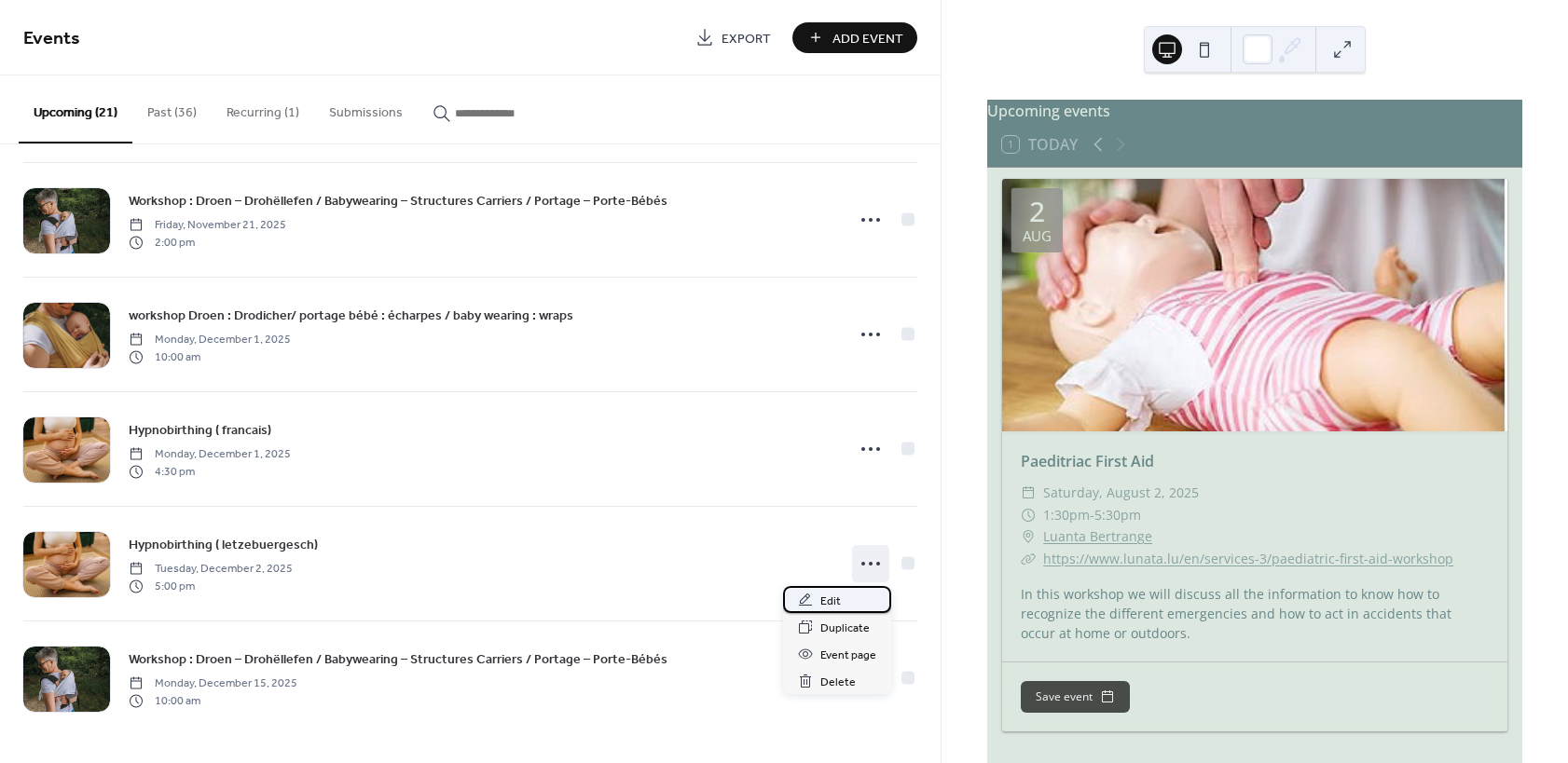 click on "Edit" at bounding box center [831, 601] 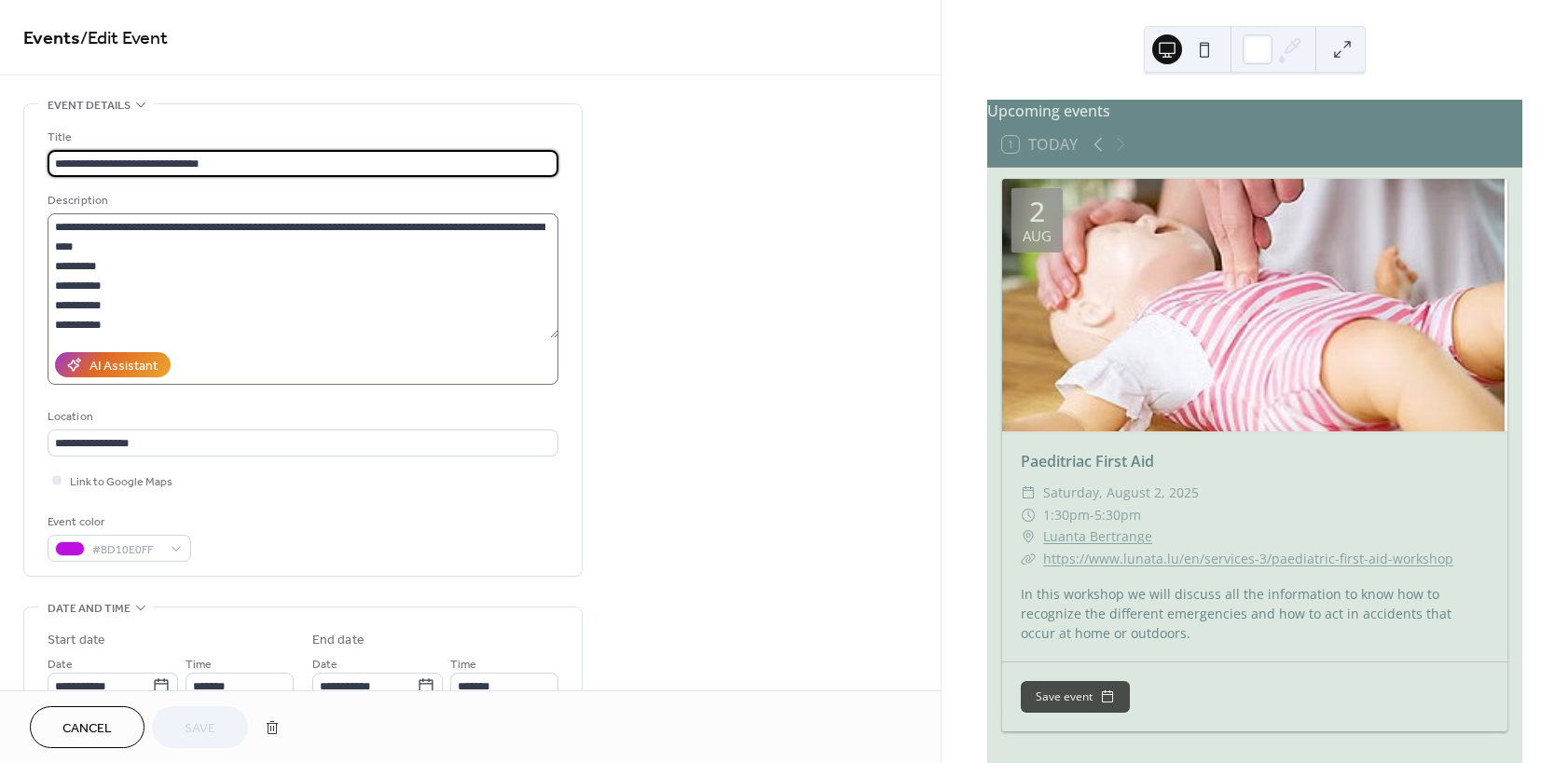 scroll, scrollTop: 117, scrollLeft: 0, axis: vertical 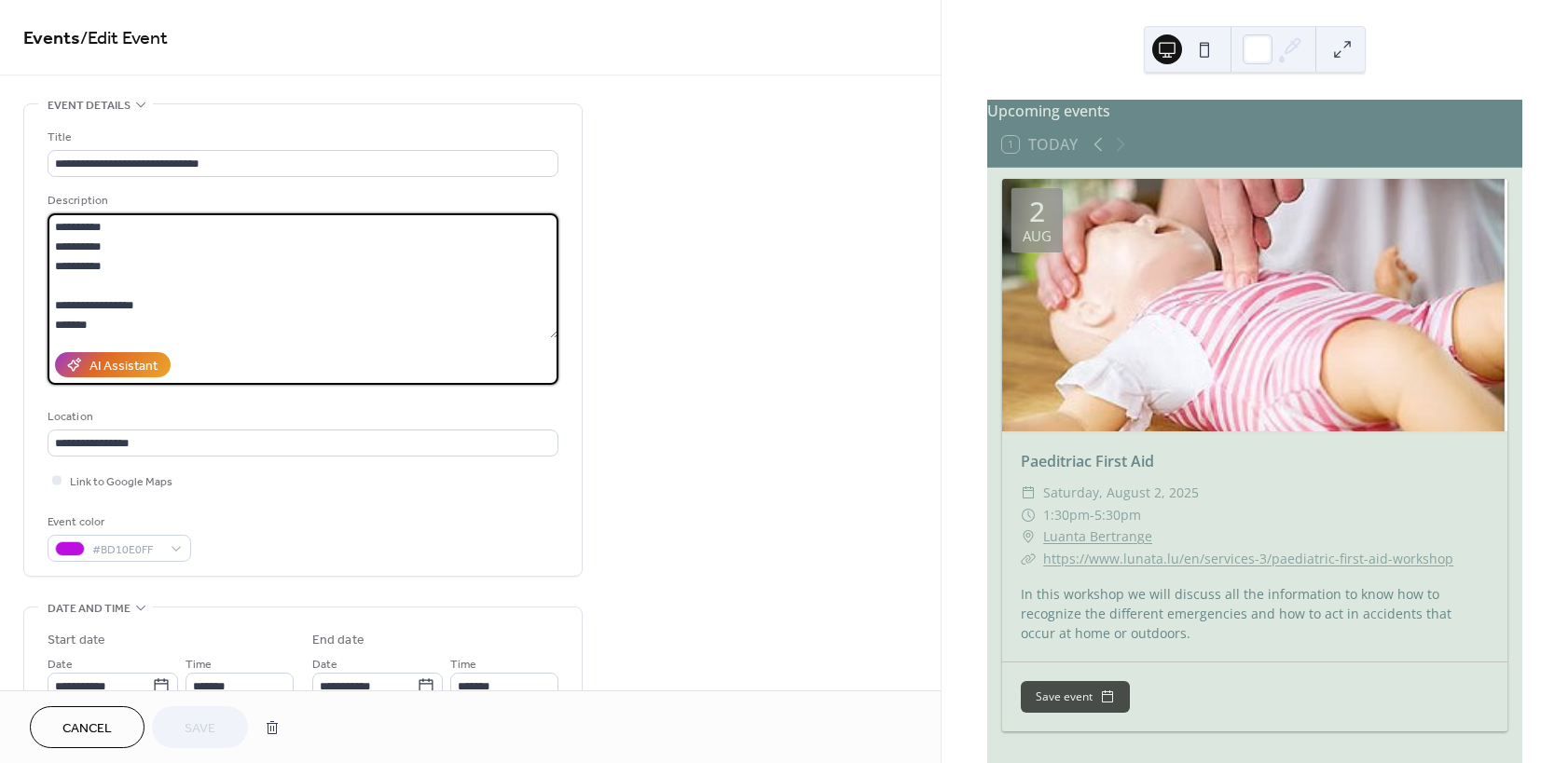 drag, startPoint x: 119, startPoint y: 286, endPoint x: -10, endPoint y: 251, distance: 133.66376 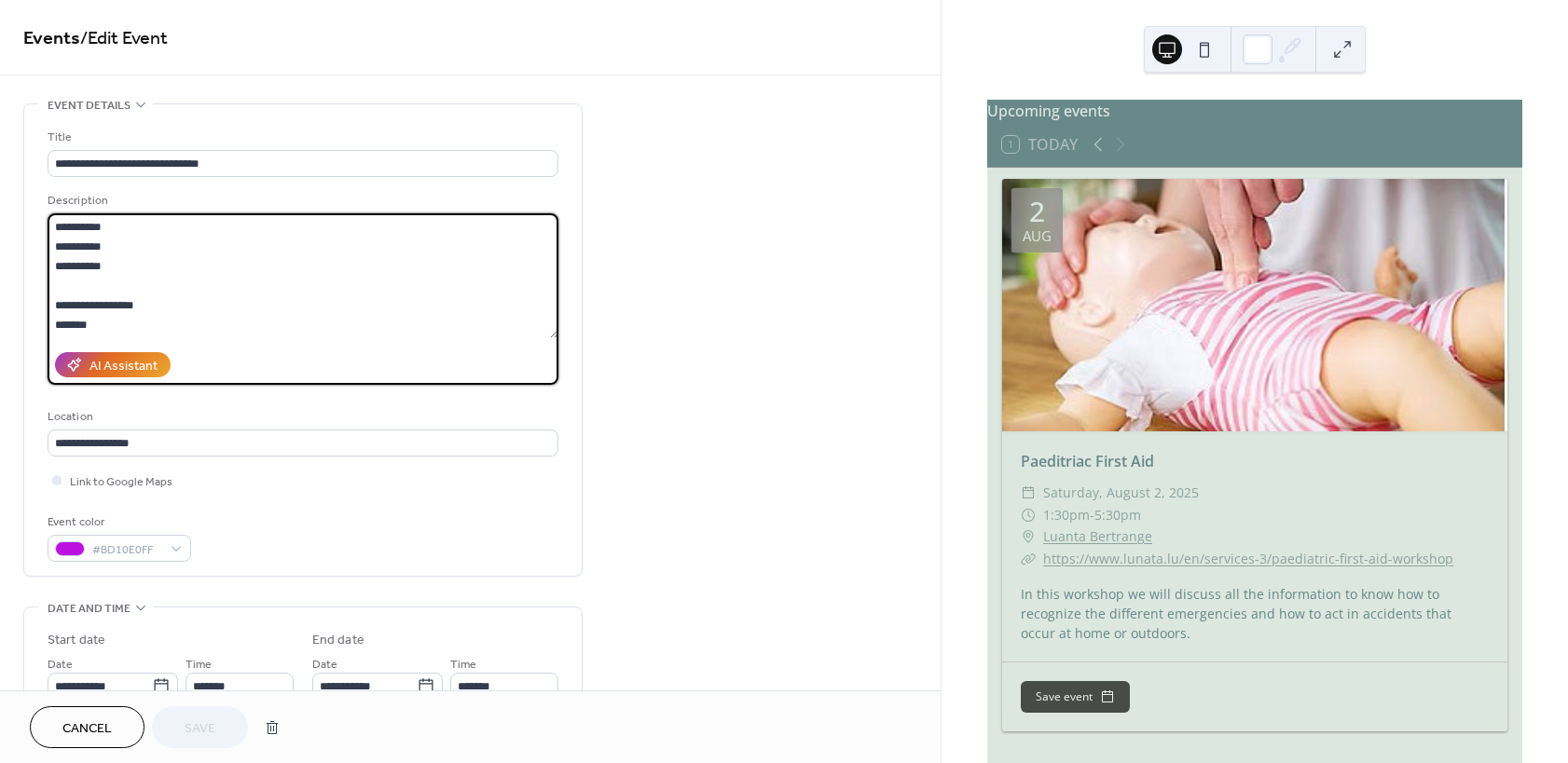 click on "**********" at bounding box center [303, 276] 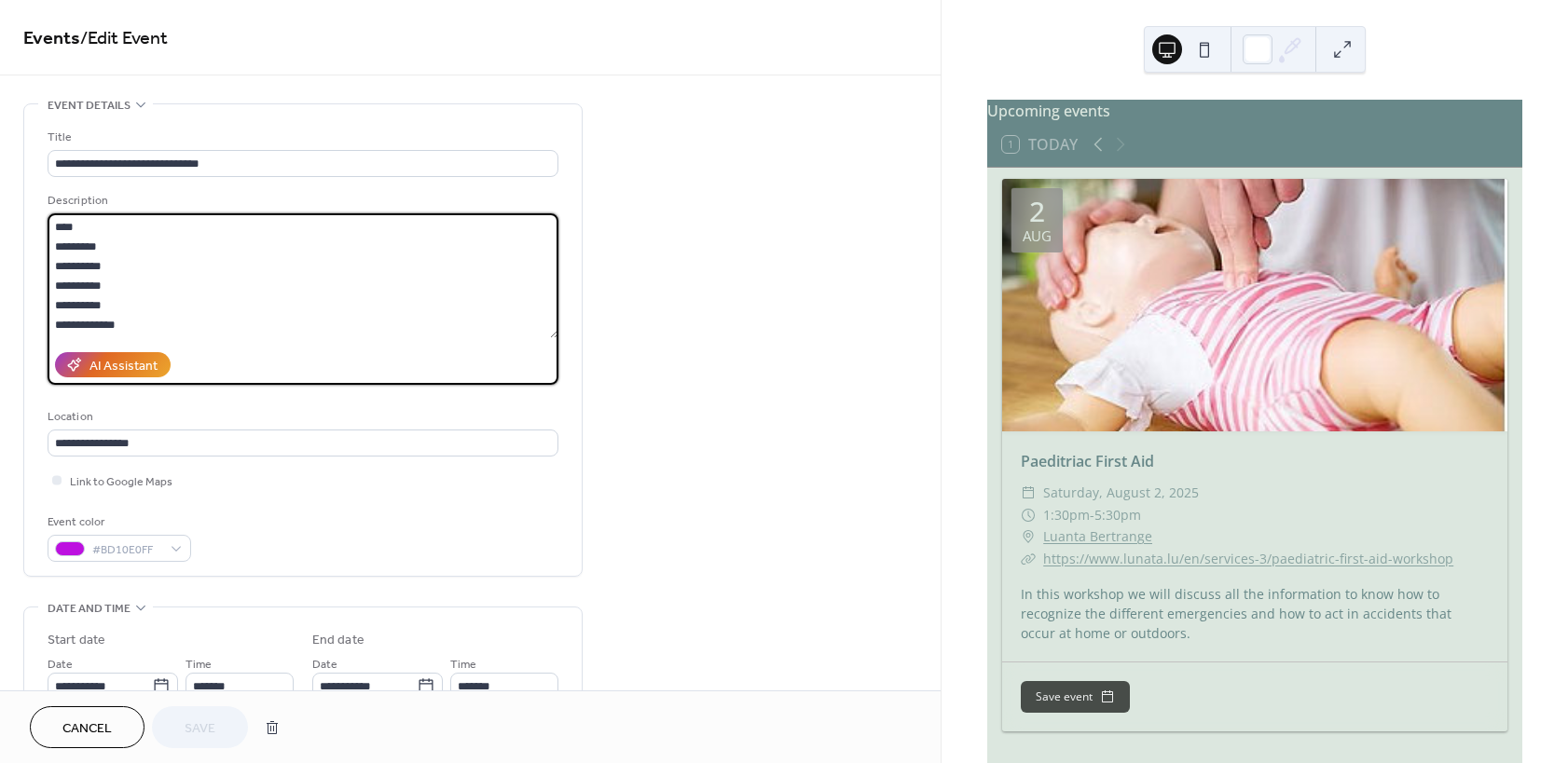 scroll, scrollTop: 78, scrollLeft: 0, axis: vertical 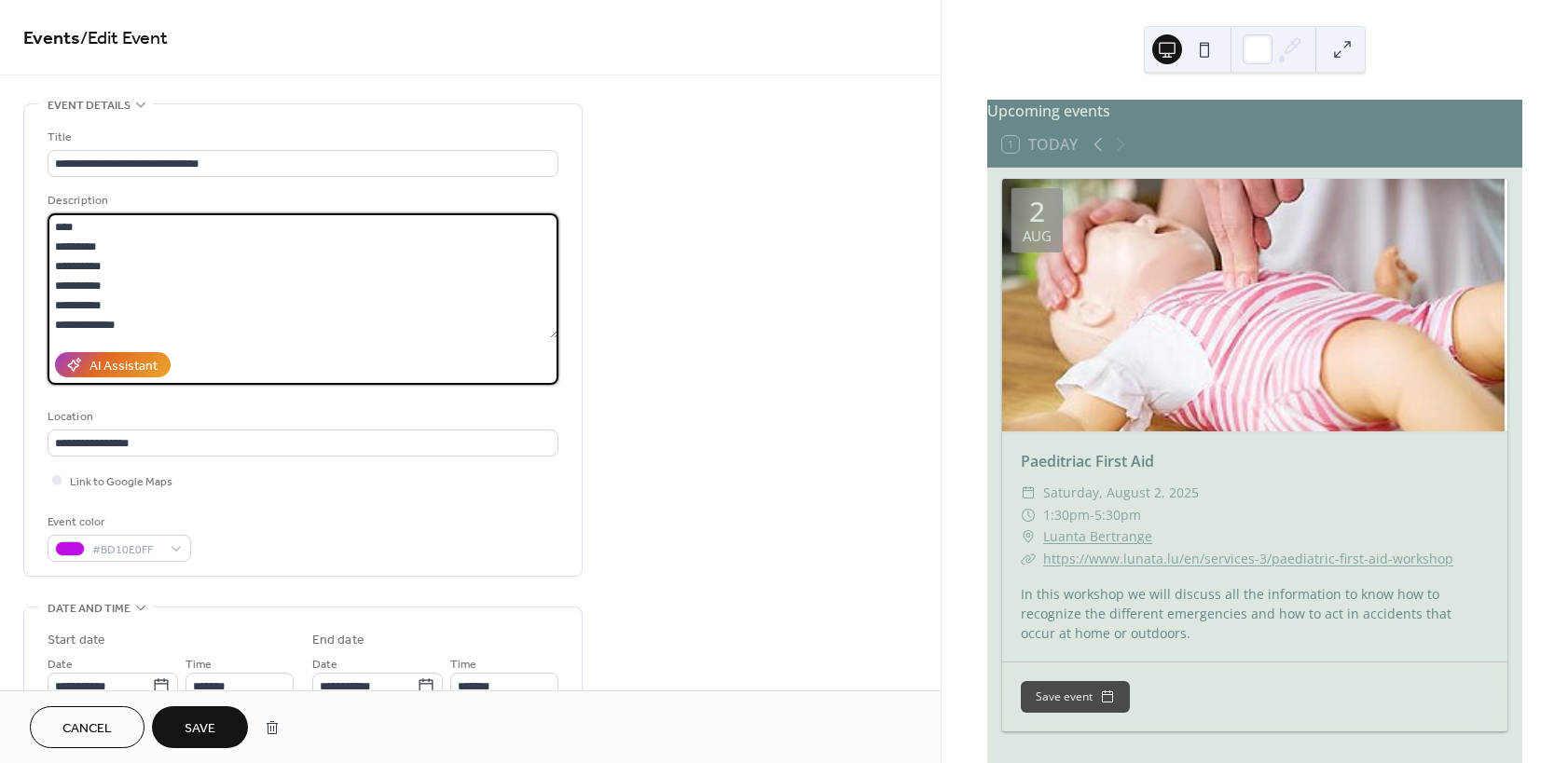 type on "**********" 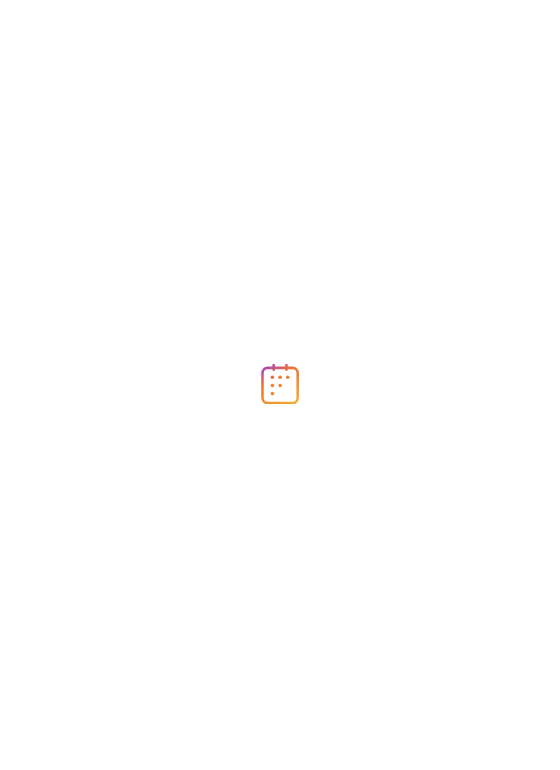 scroll, scrollTop: 0, scrollLeft: 0, axis: both 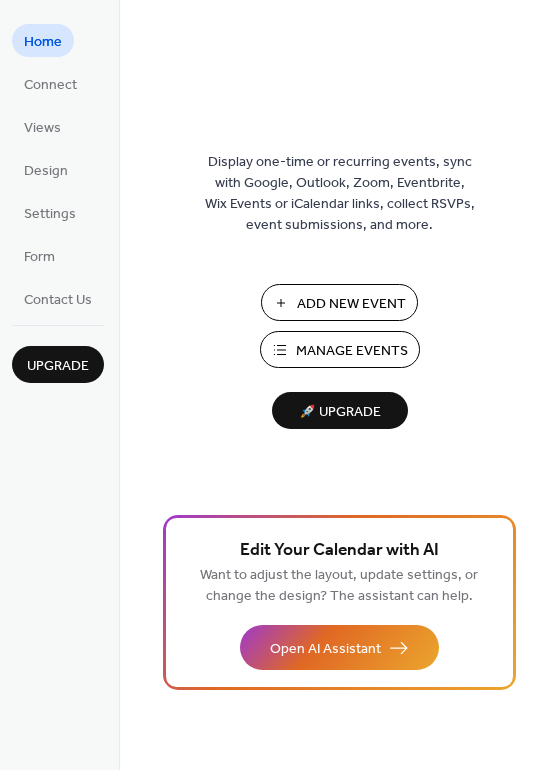 click on "Add New Event" at bounding box center [351, 304] 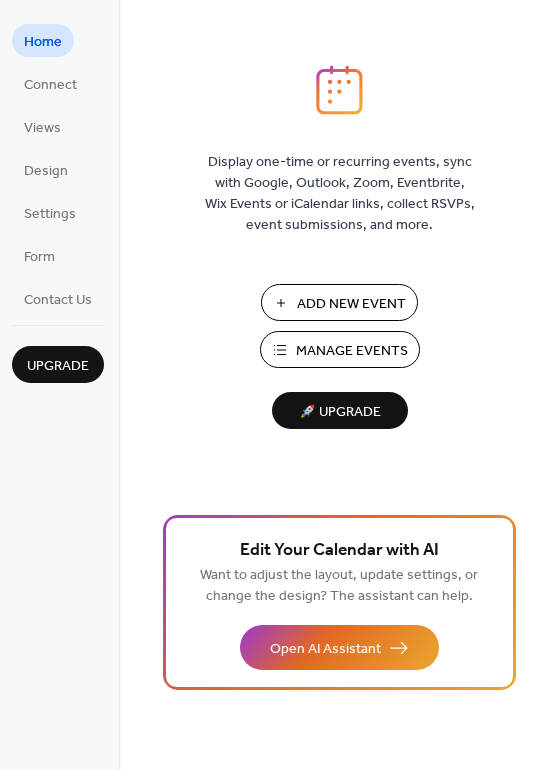 click on "Manage Events" at bounding box center (352, 351) 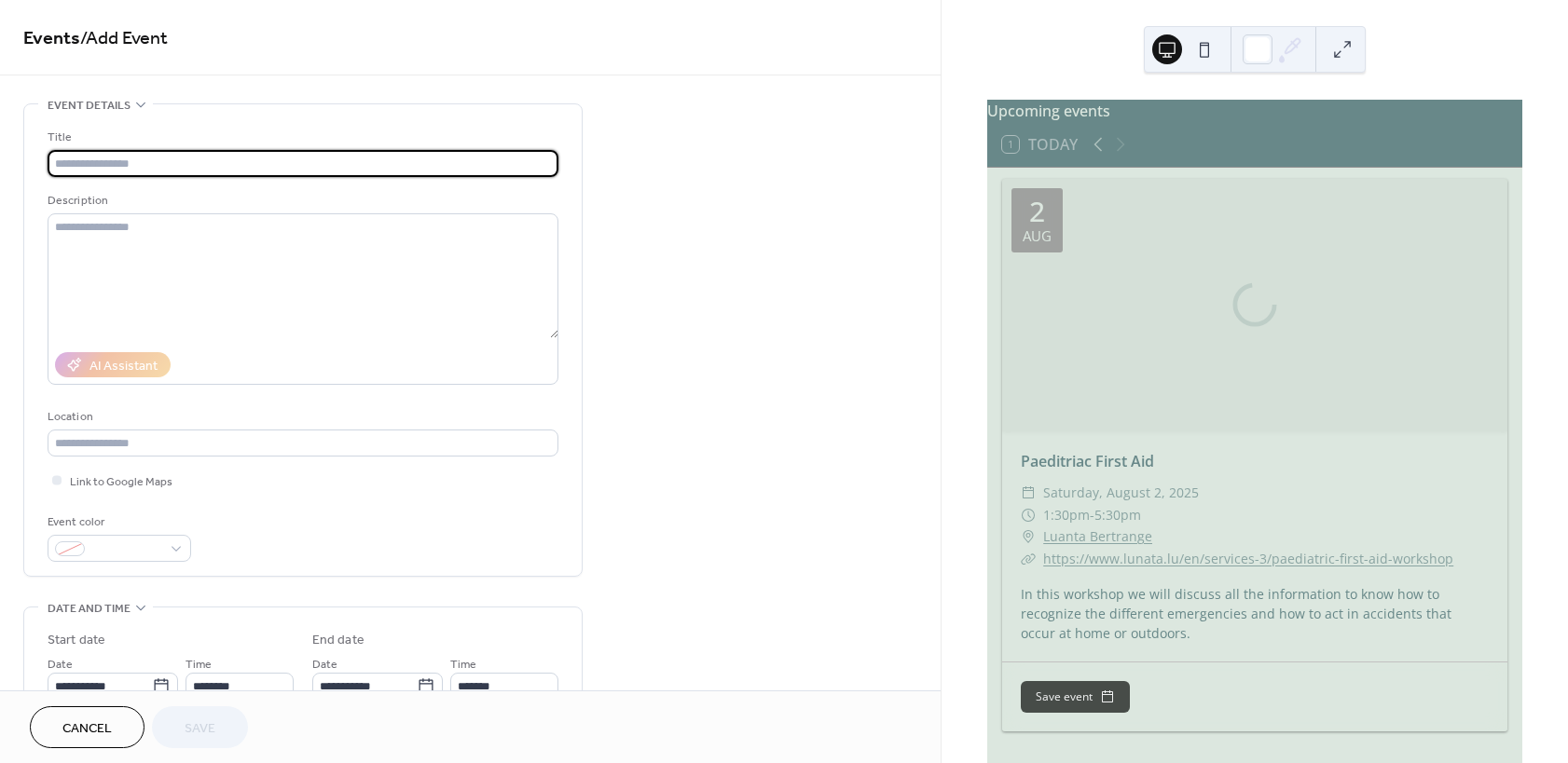 scroll, scrollTop: 0, scrollLeft: 0, axis: both 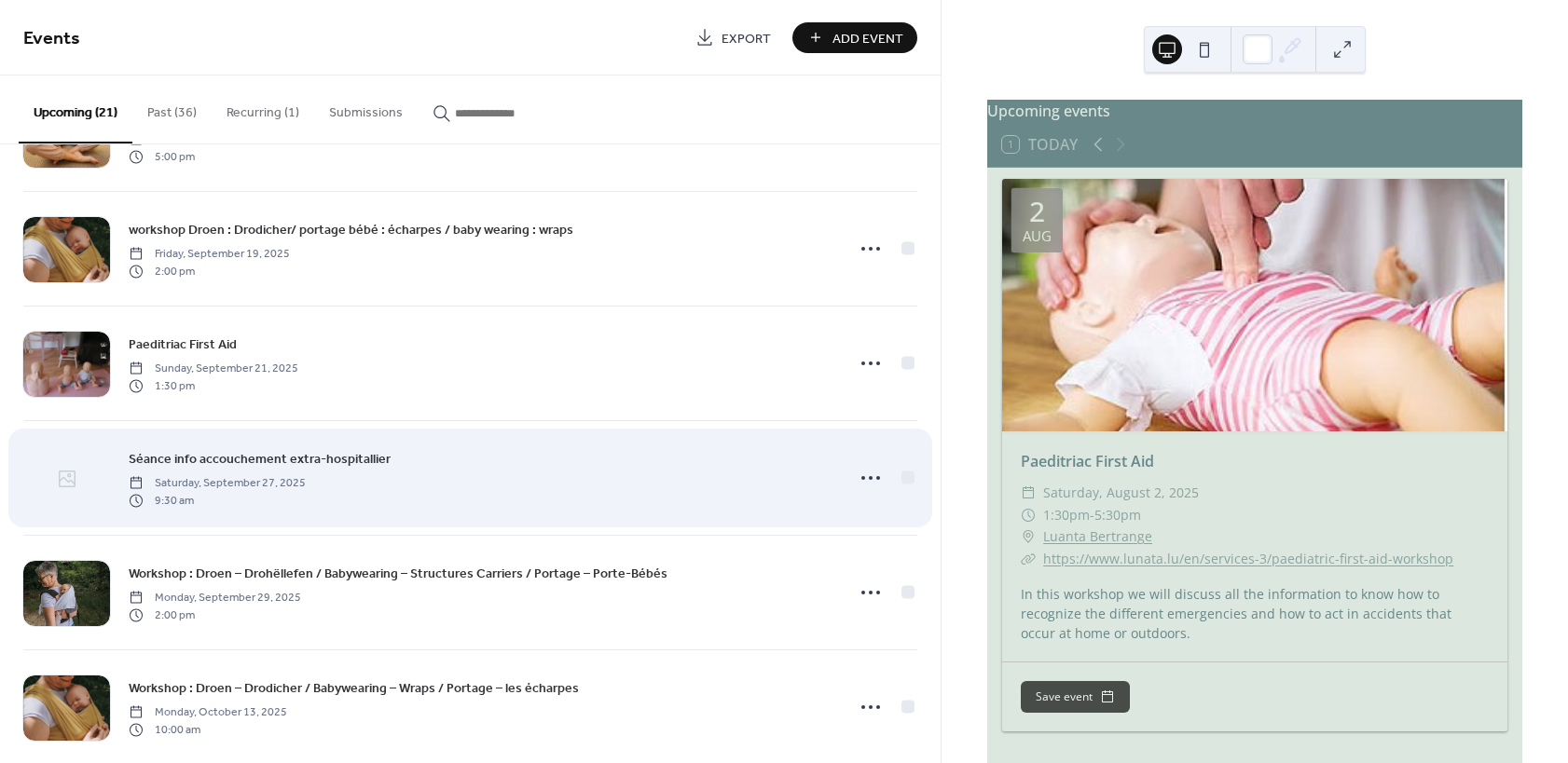 click 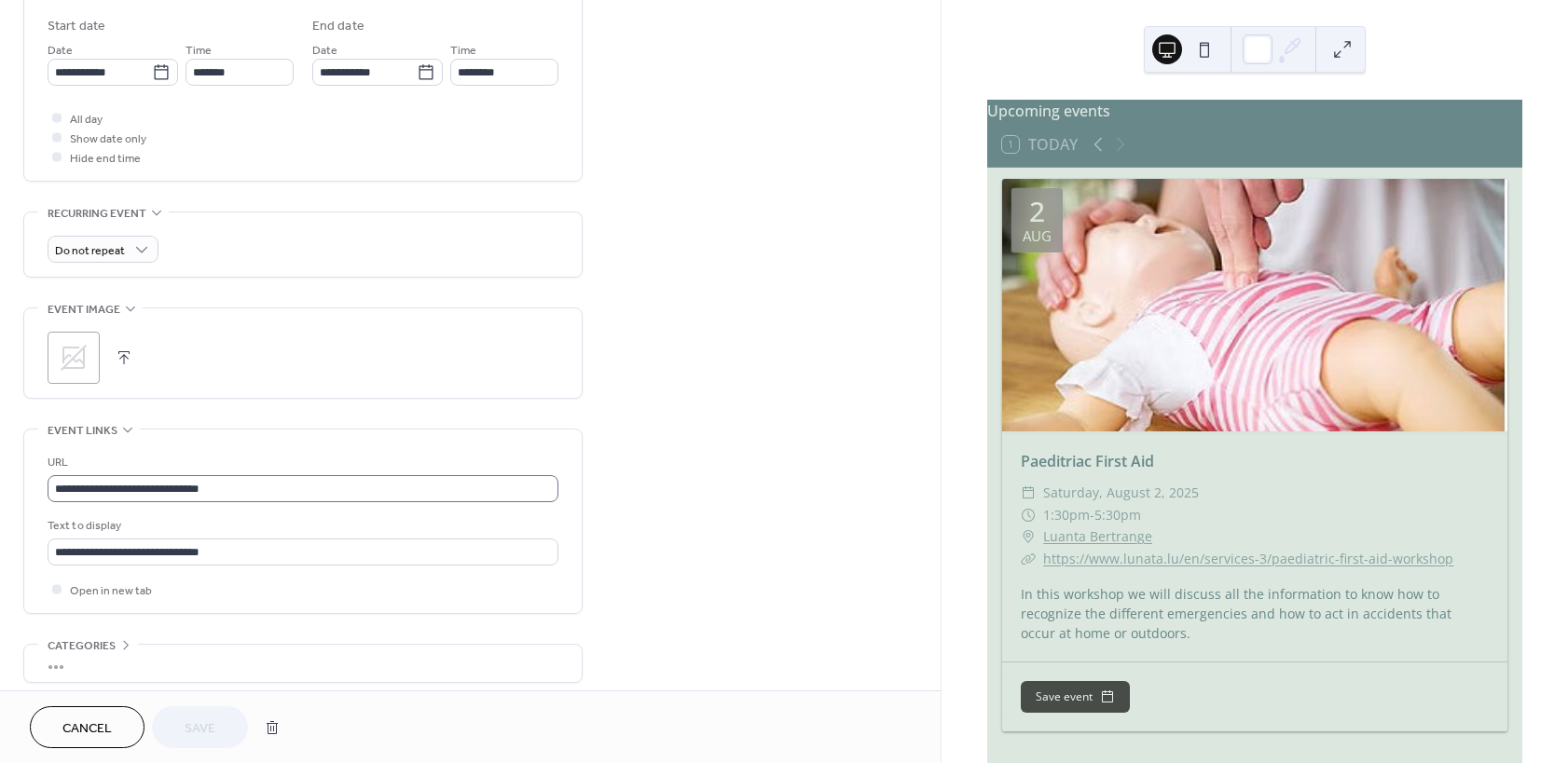 scroll, scrollTop: 615, scrollLeft: 0, axis: vertical 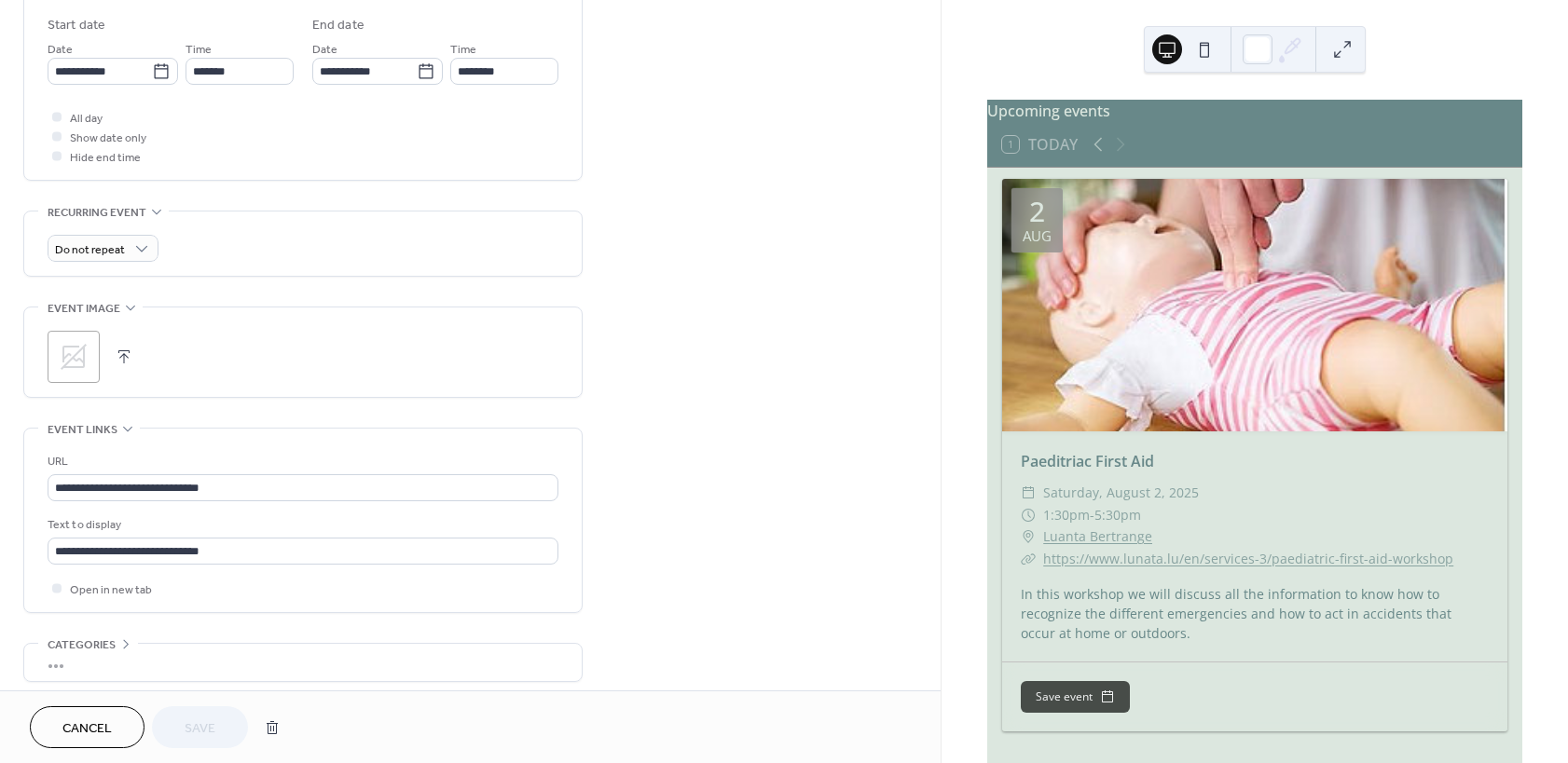 click 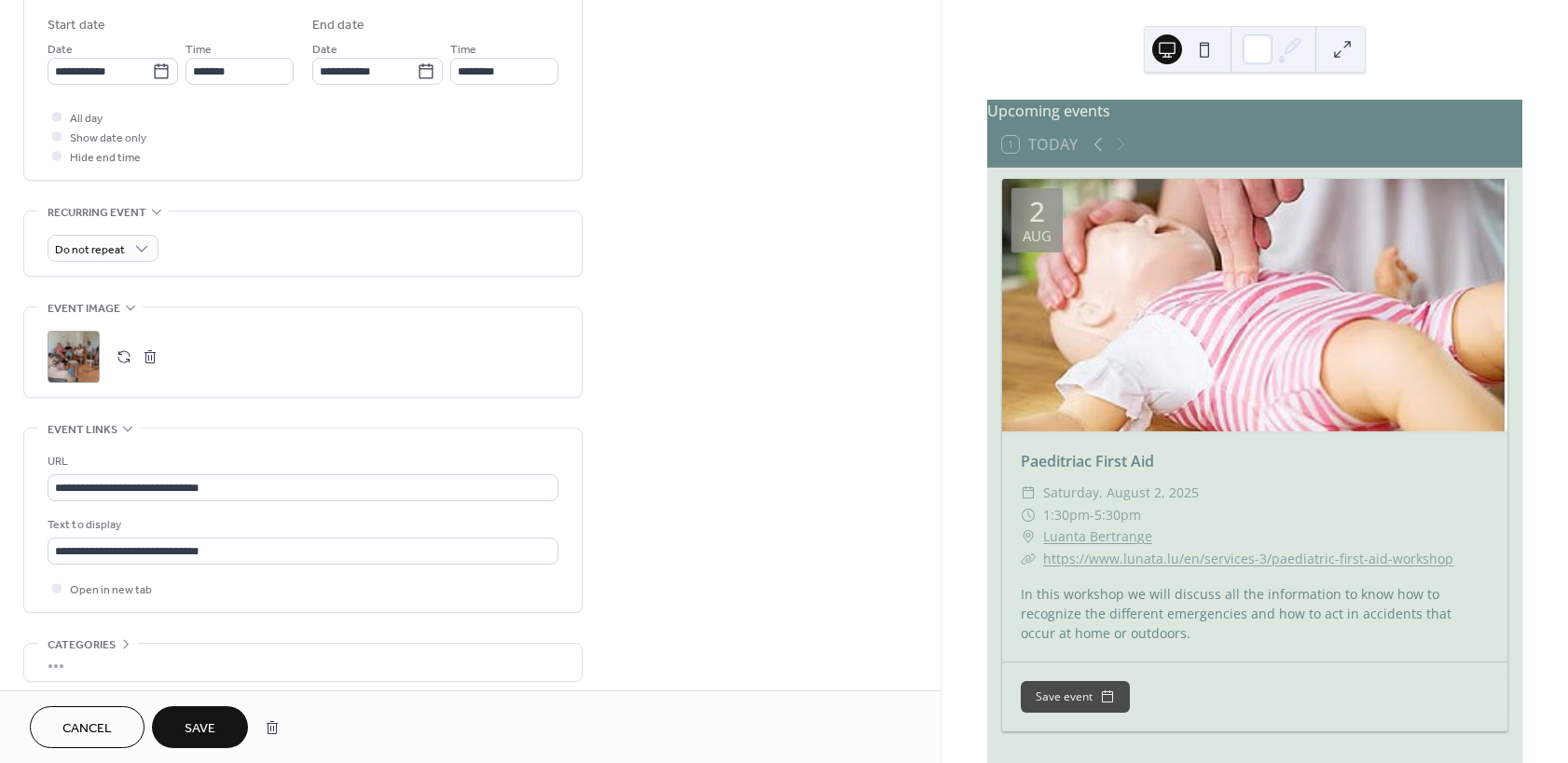 click on "Save" at bounding box center (199, 729) 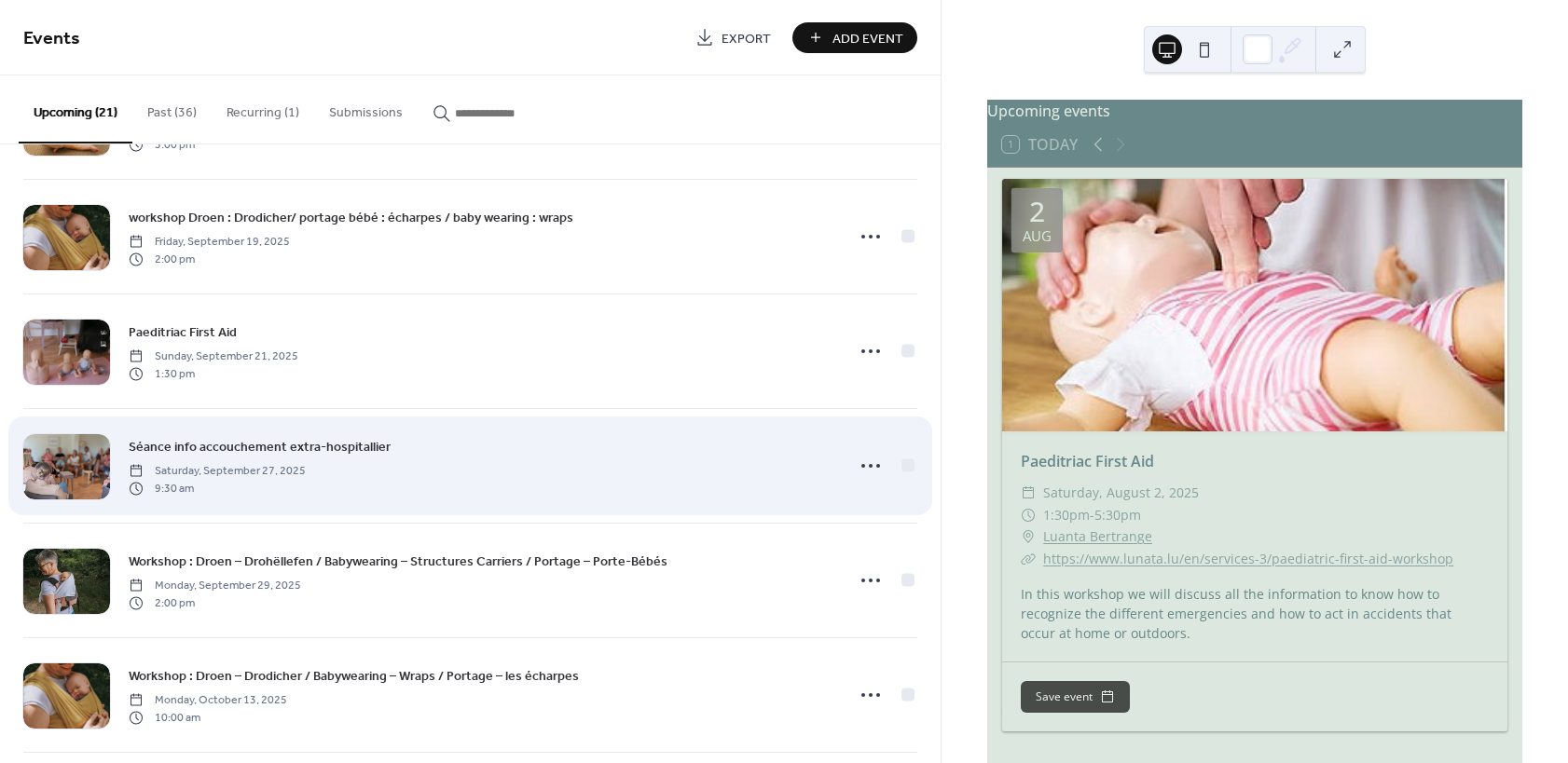 scroll, scrollTop: 838, scrollLeft: 0, axis: vertical 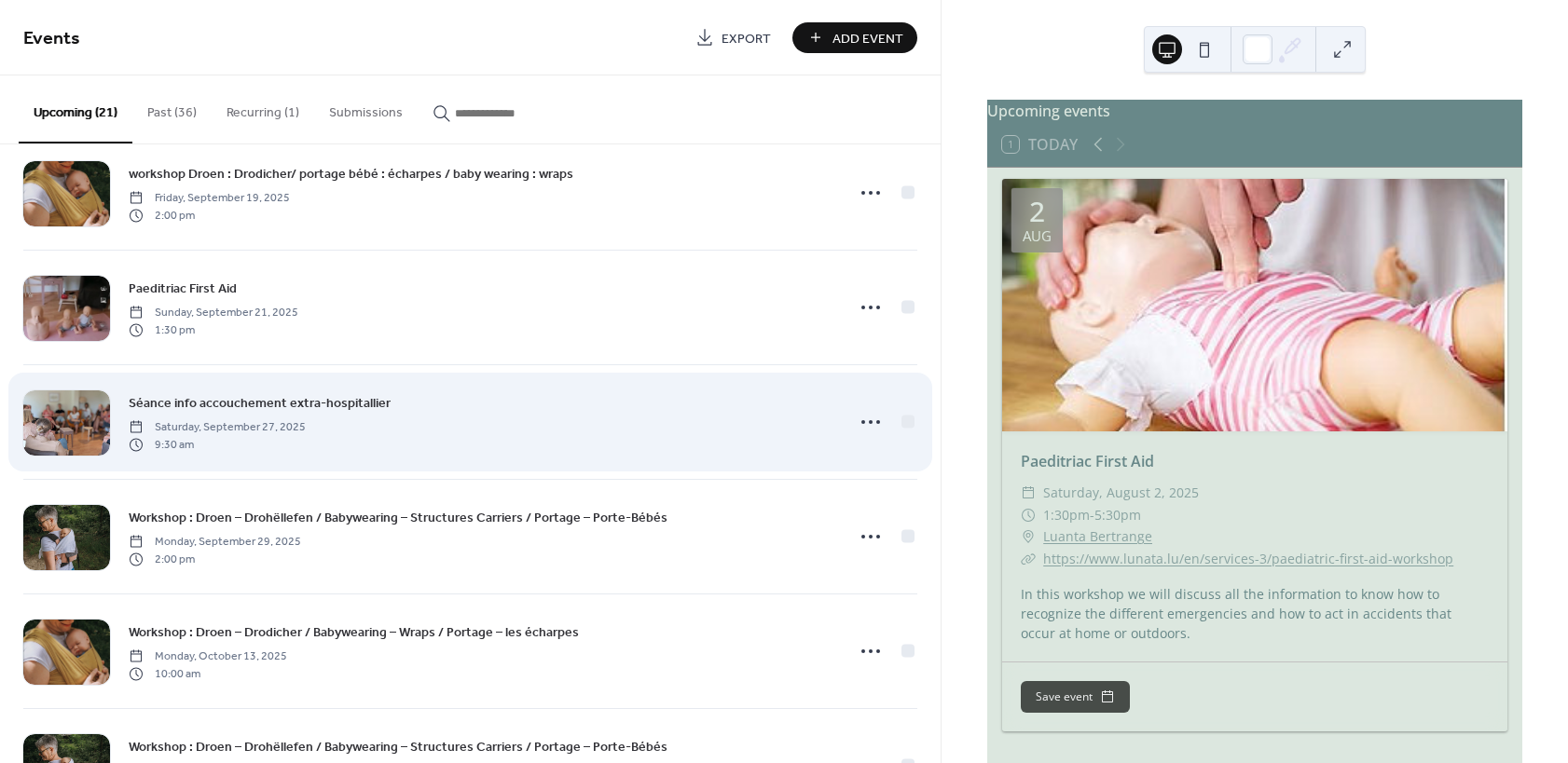 click on "Saturday, September 27, 2025" at bounding box center (217, 428) 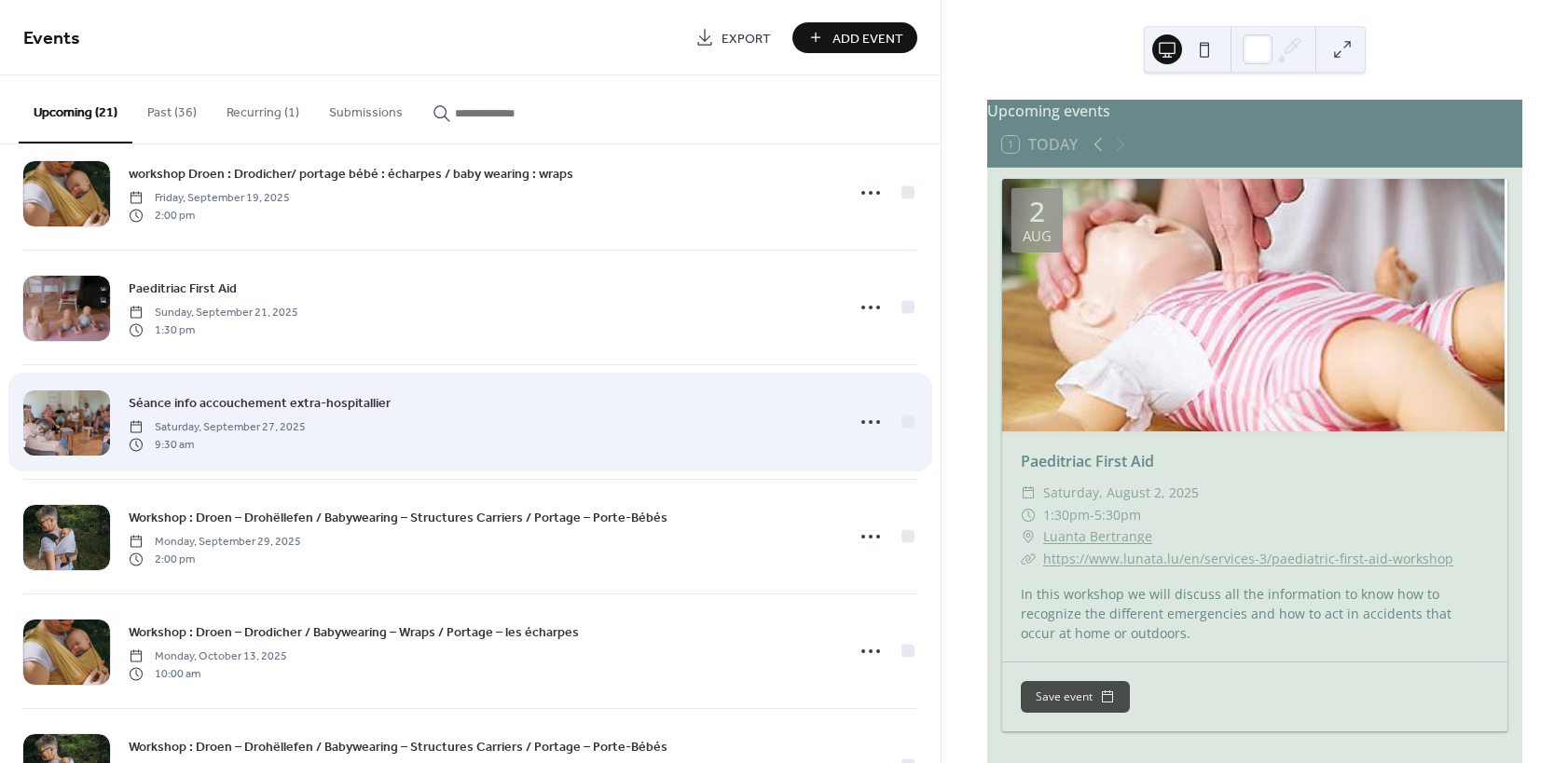 click at bounding box center [66, 423] 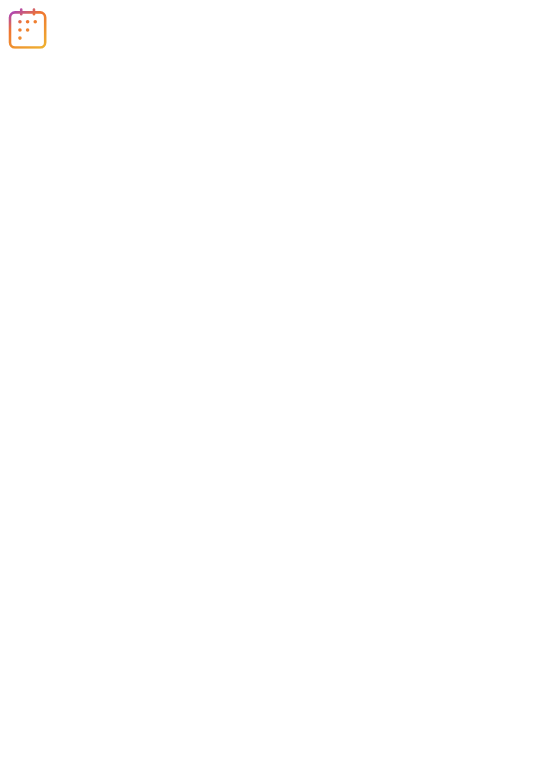 scroll, scrollTop: 0, scrollLeft: 0, axis: both 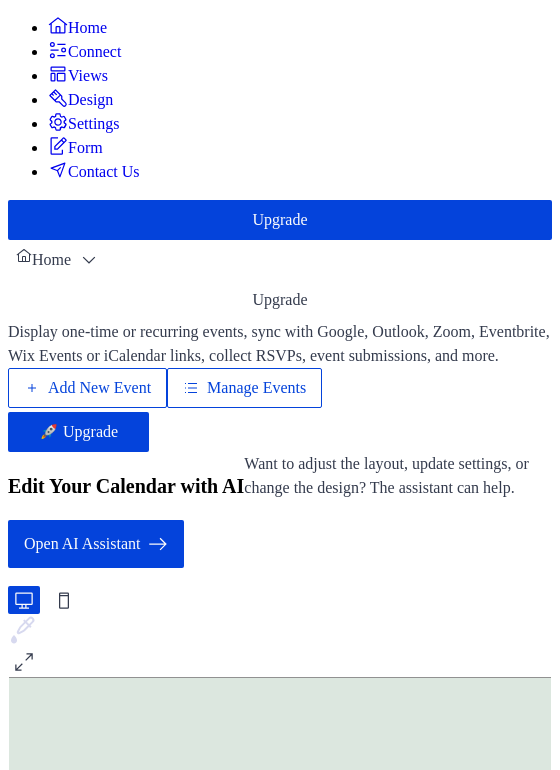 click on "Manage Events" at bounding box center [256, 388] 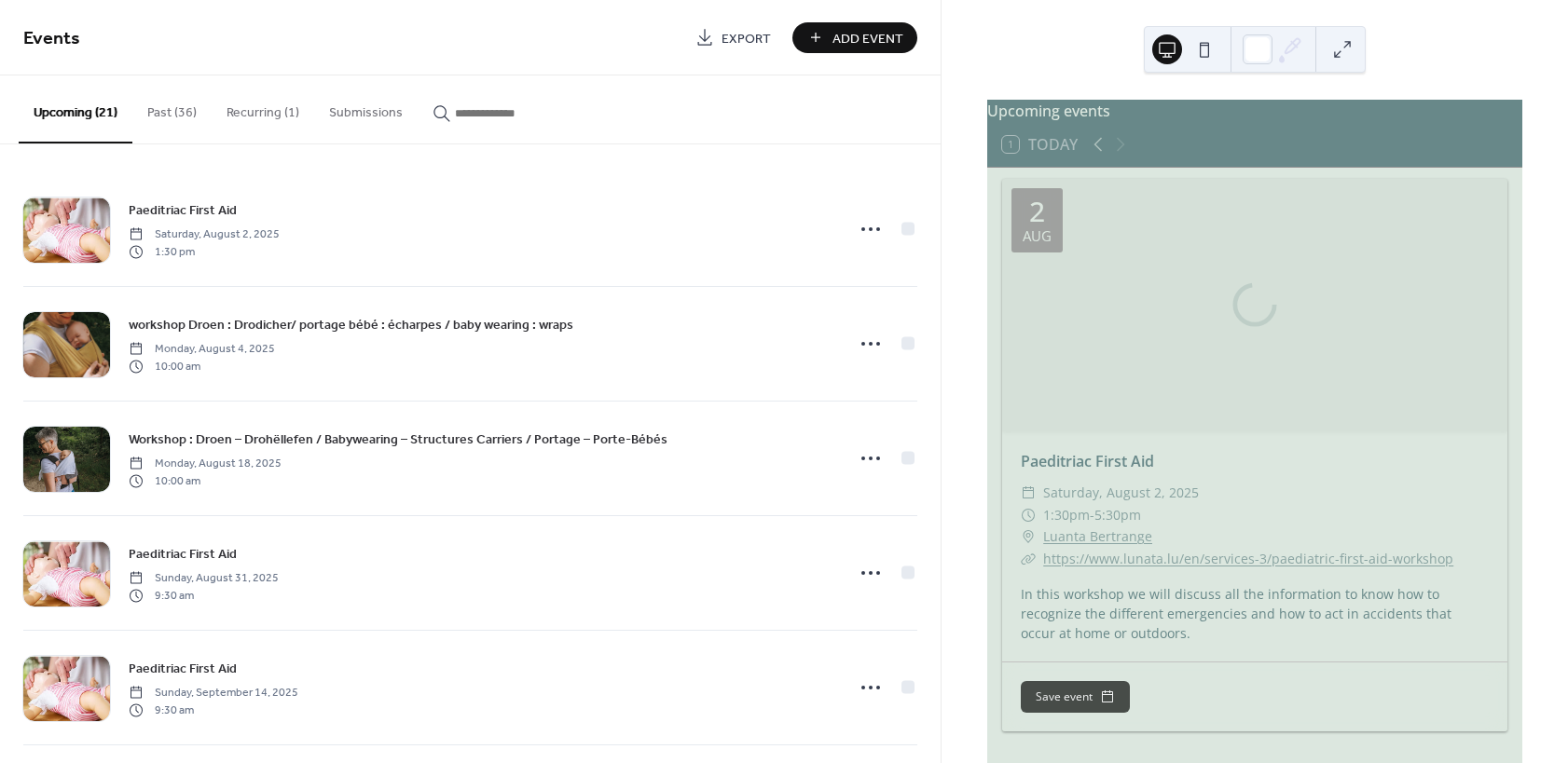 scroll, scrollTop: 0, scrollLeft: 0, axis: both 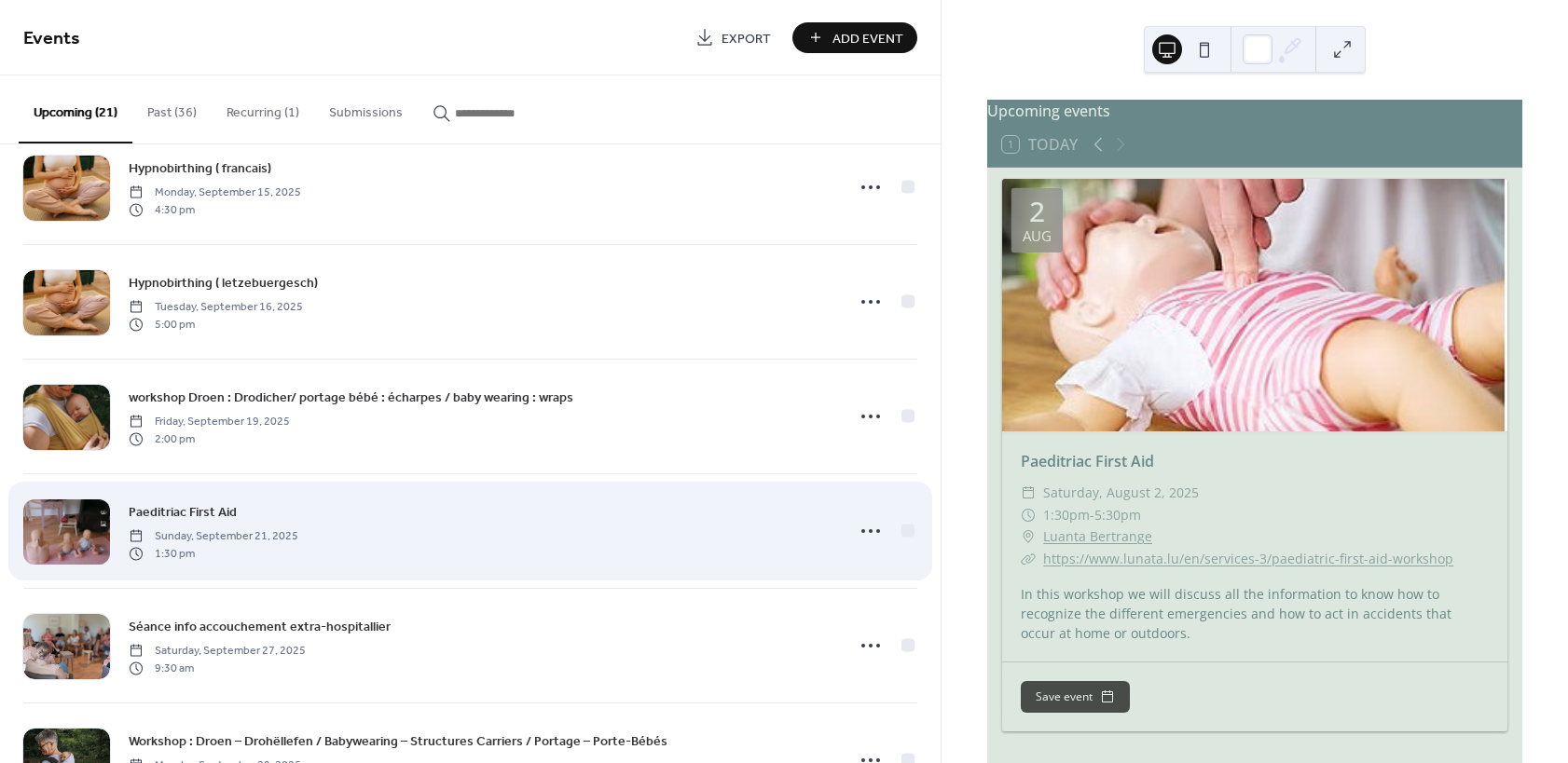 click at bounding box center [66, 532] 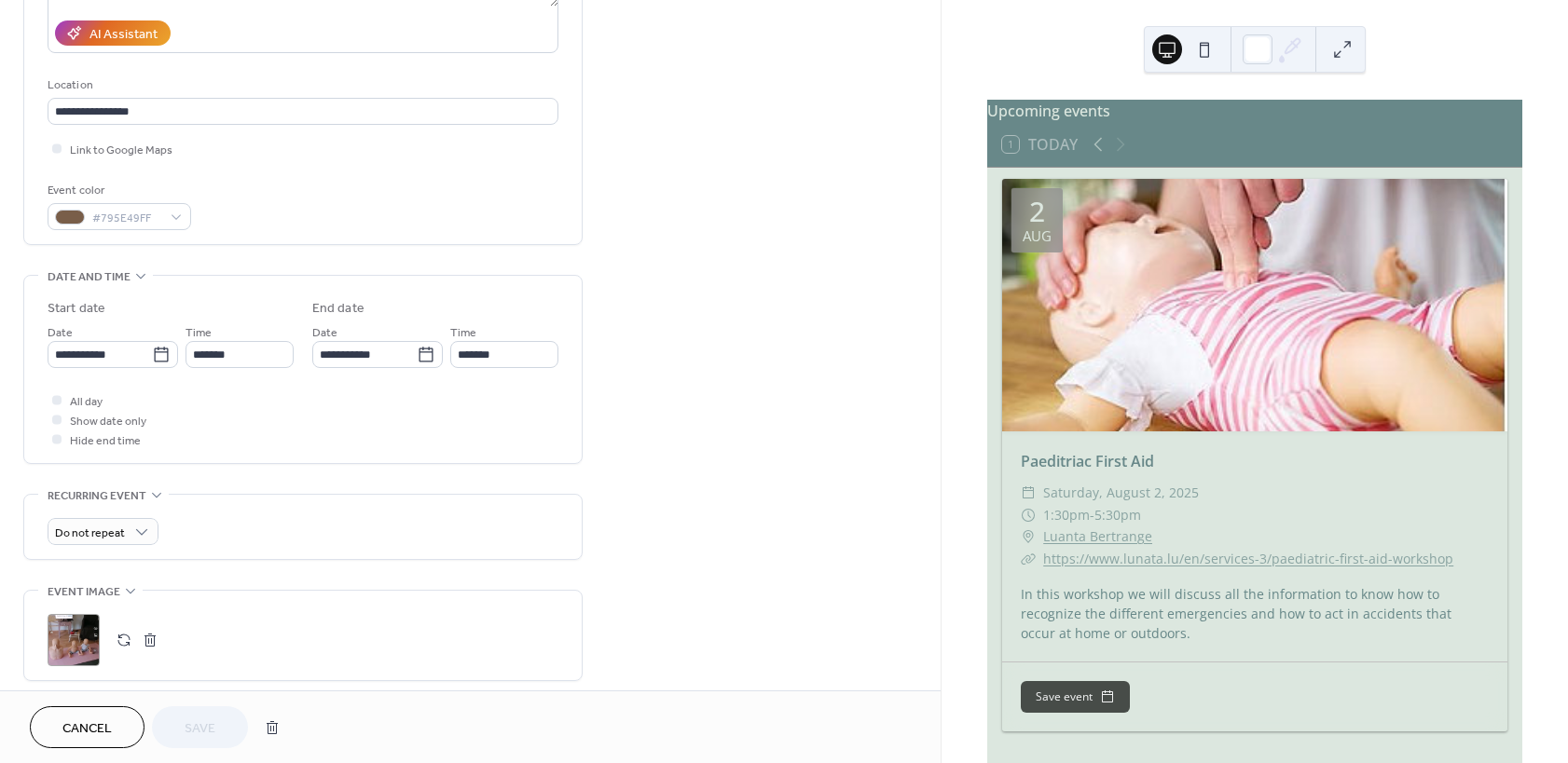 scroll, scrollTop: 335, scrollLeft: 0, axis: vertical 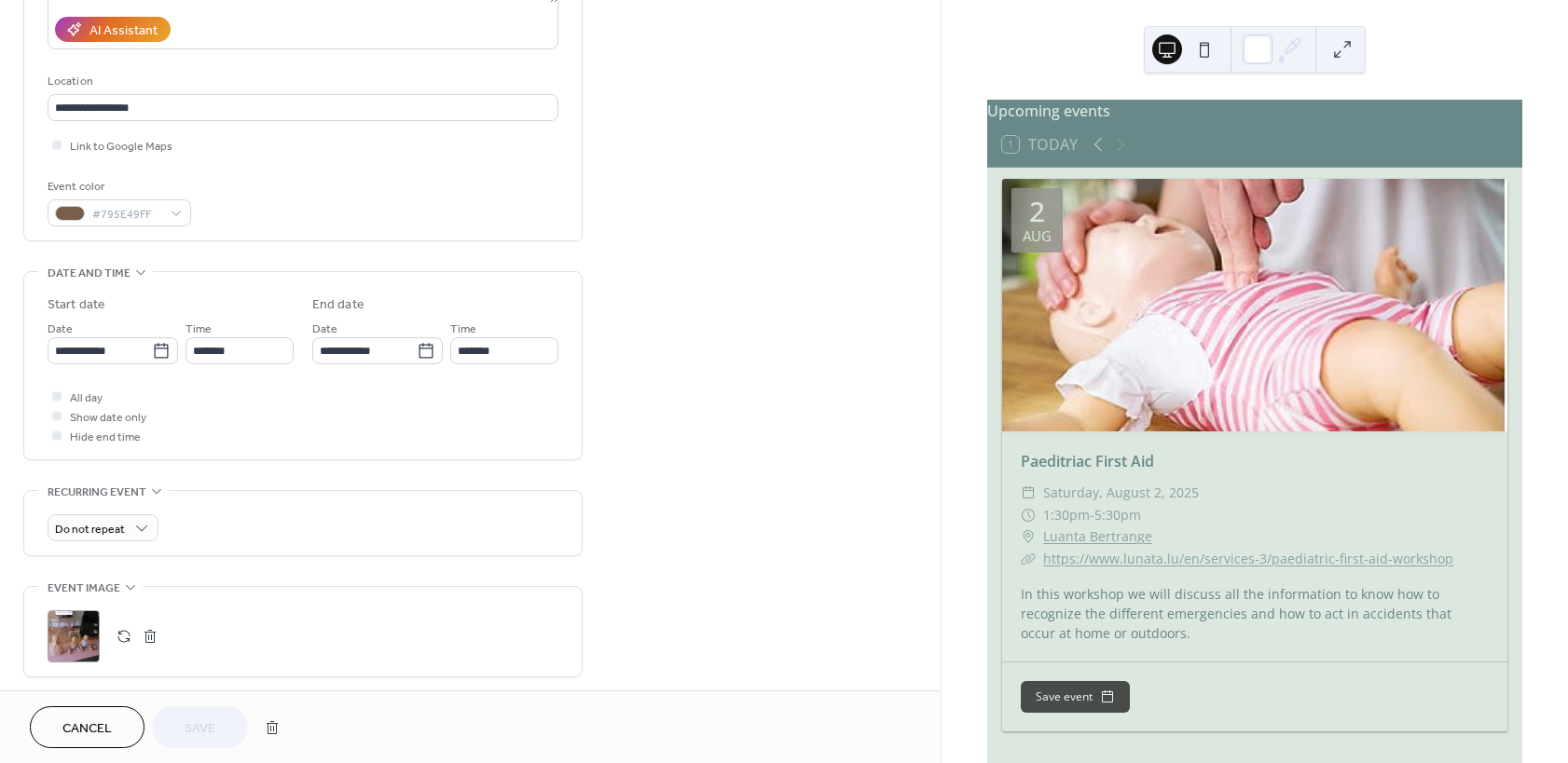 click on ";" at bounding box center (74, 636) 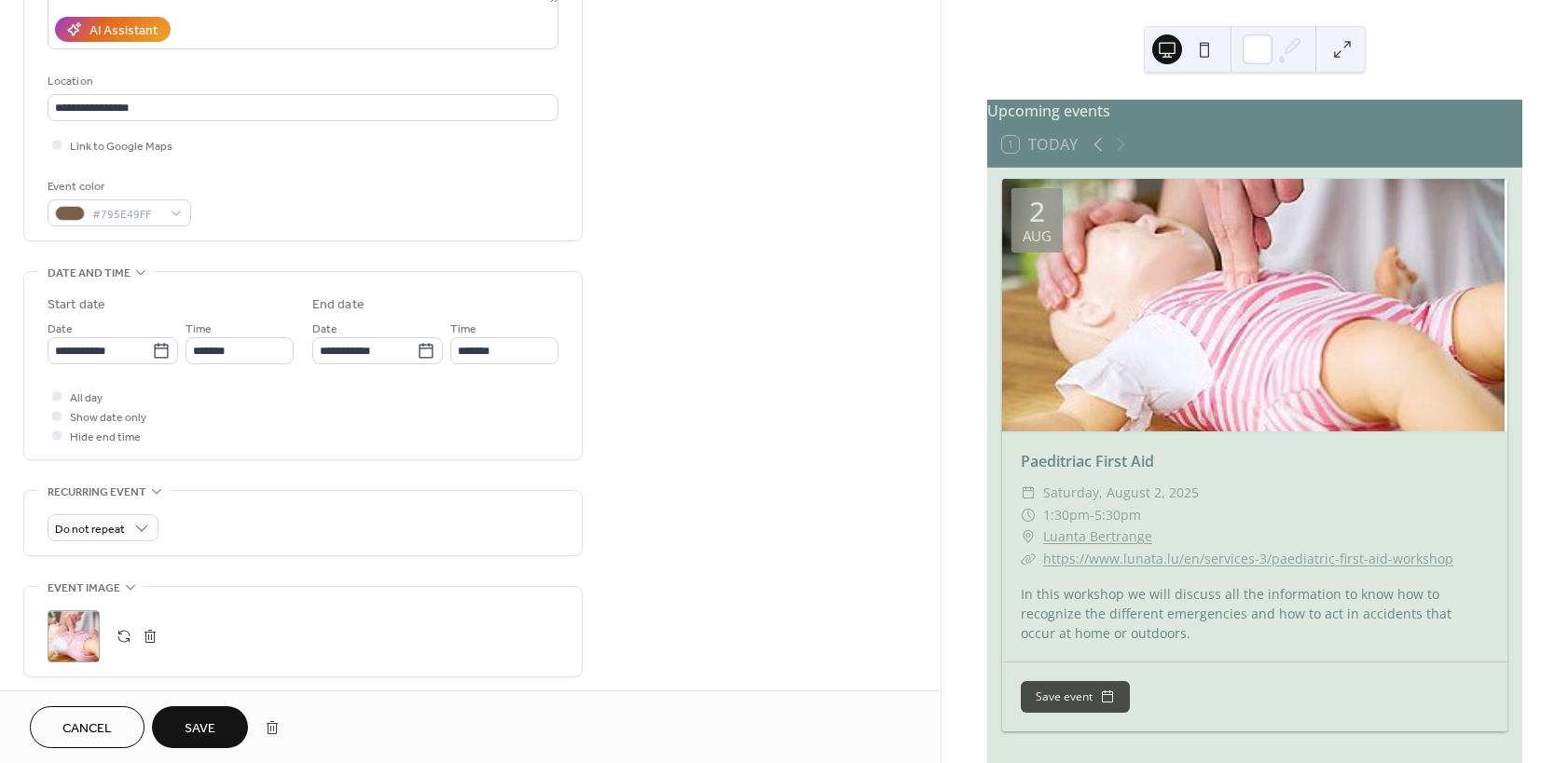 click on "Save" at bounding box center [199, 729] 